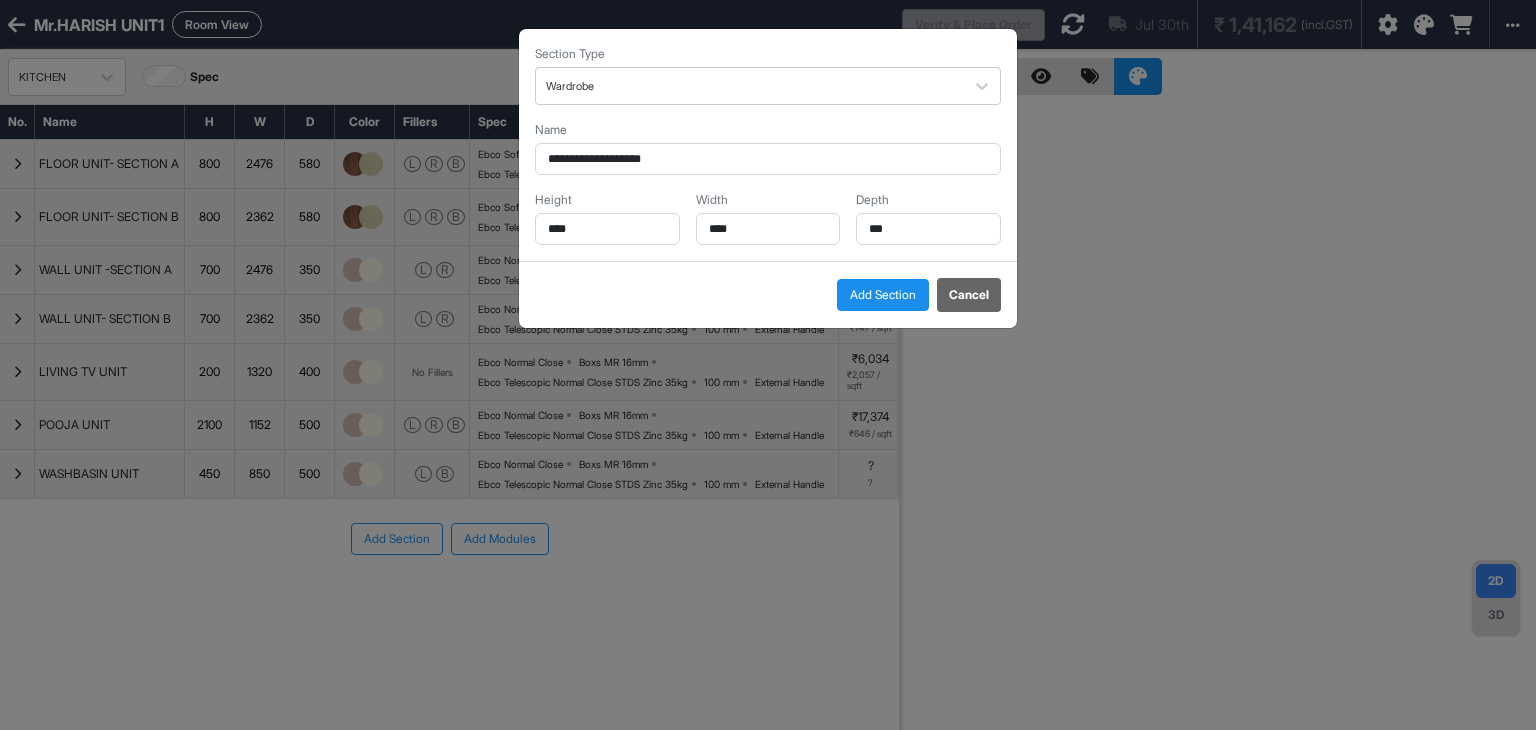 scroll, scrollTop: 0, scrollLeft: 0, axis: both 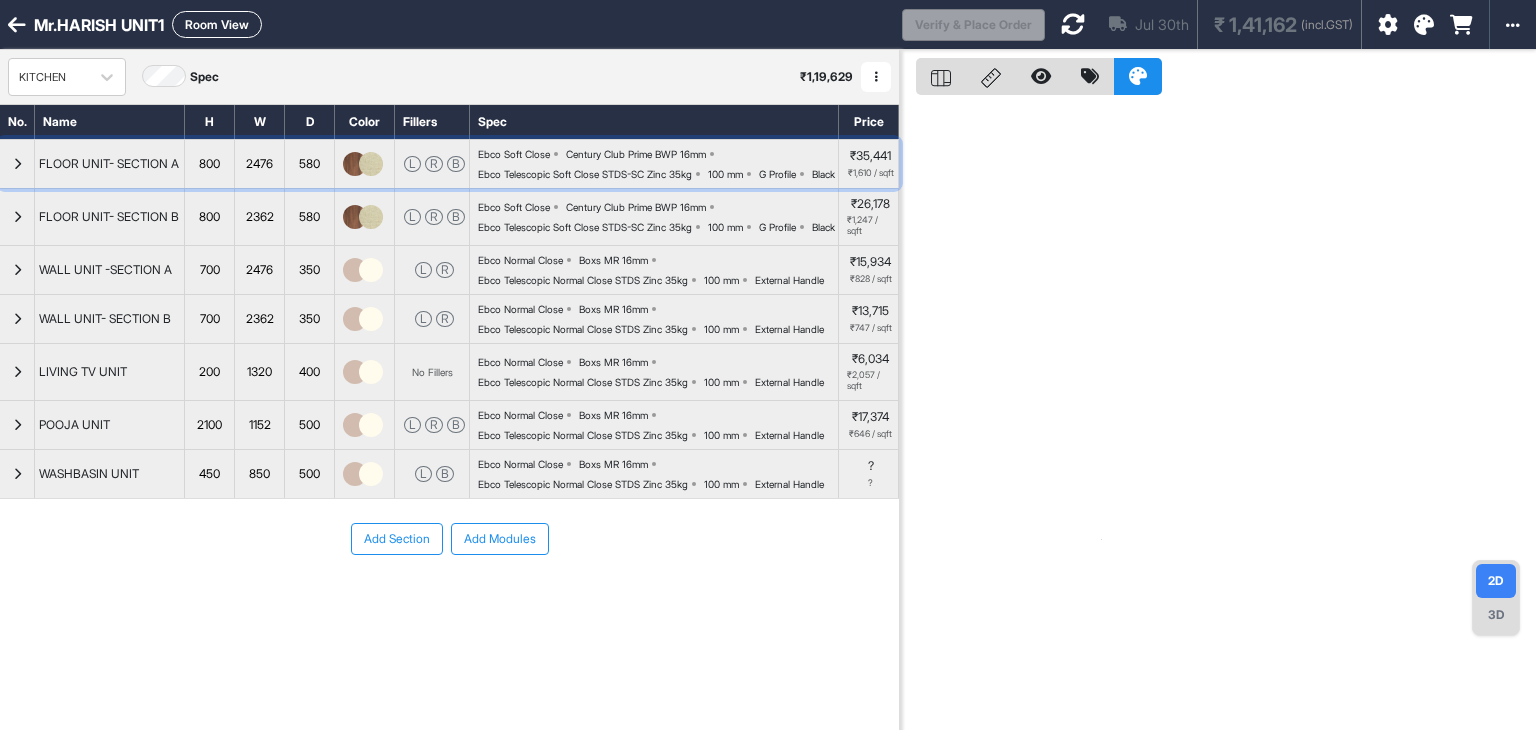 click at bounding box center (17, 164) 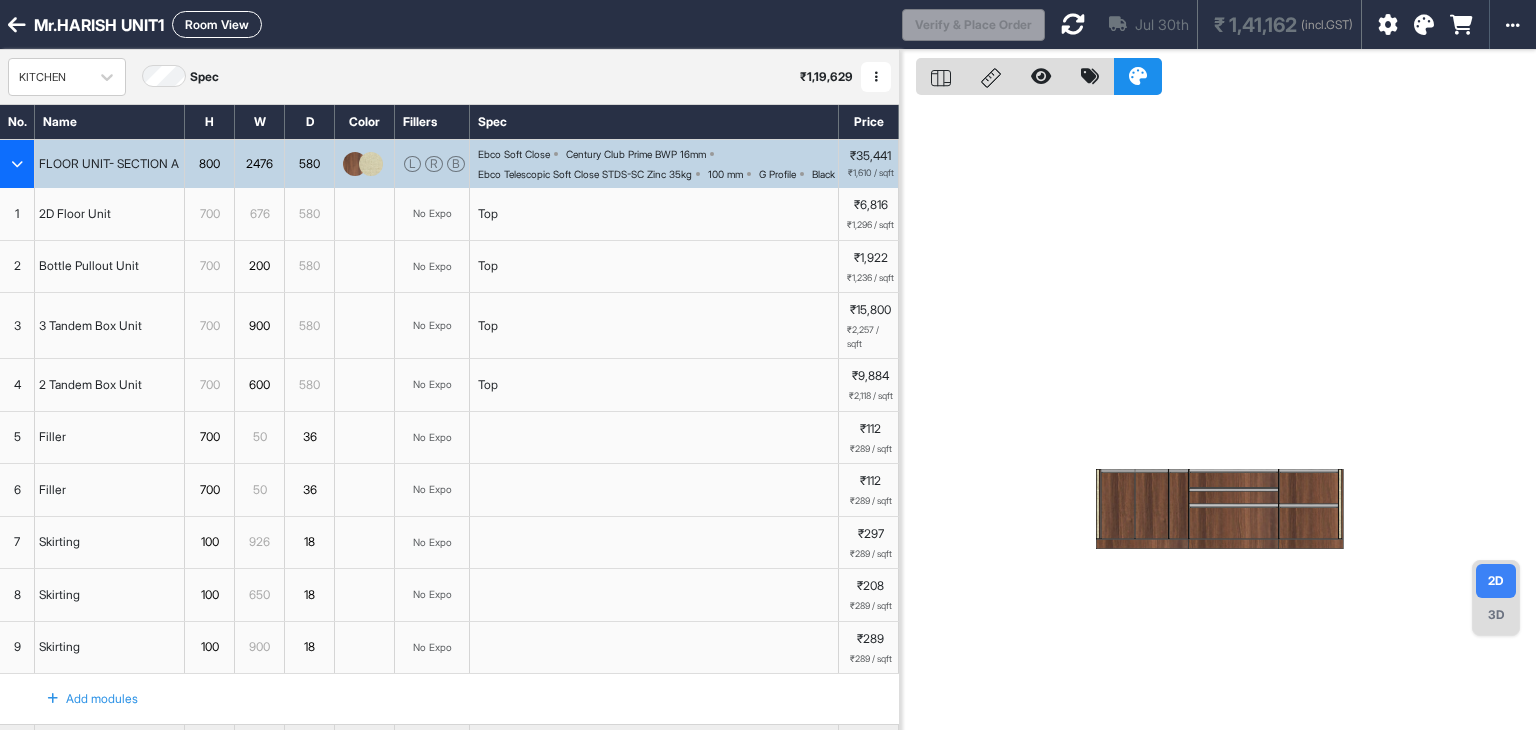click at bounding box center (17, 164) 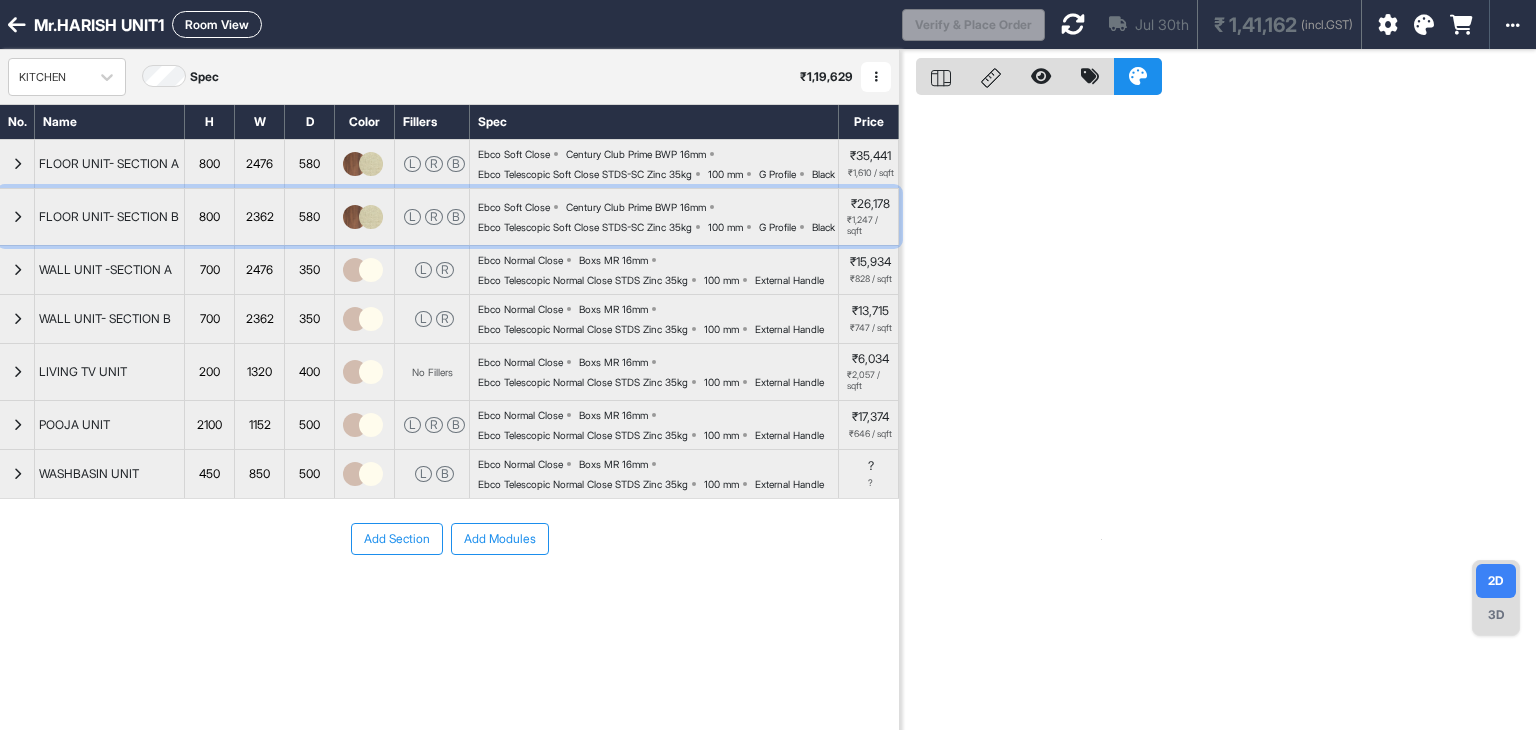 click at bounding box center (17, 217) 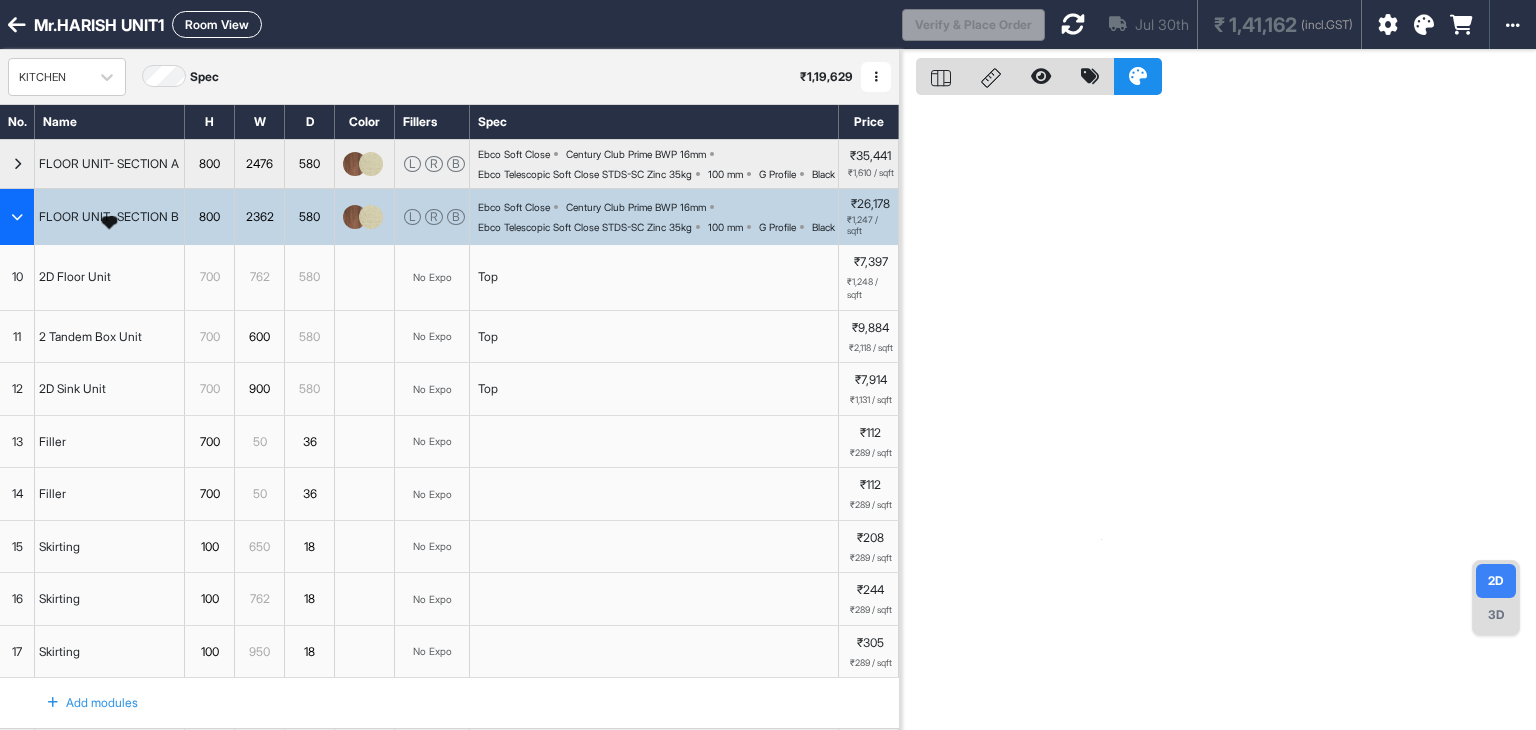 click on "FLOOR UNIT- SECTION B" at bounding box center (109, 217) 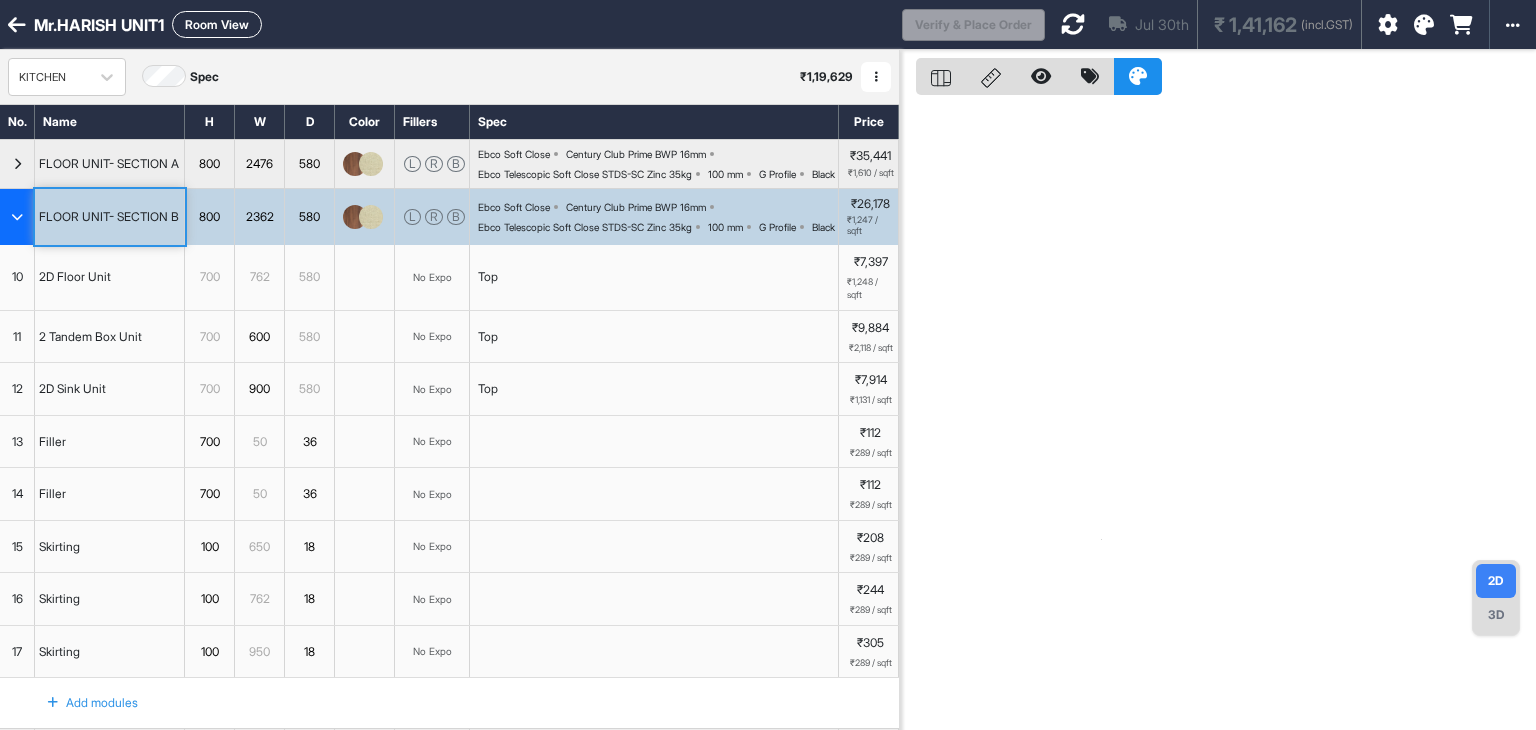 click at bounding box center [17, 217] 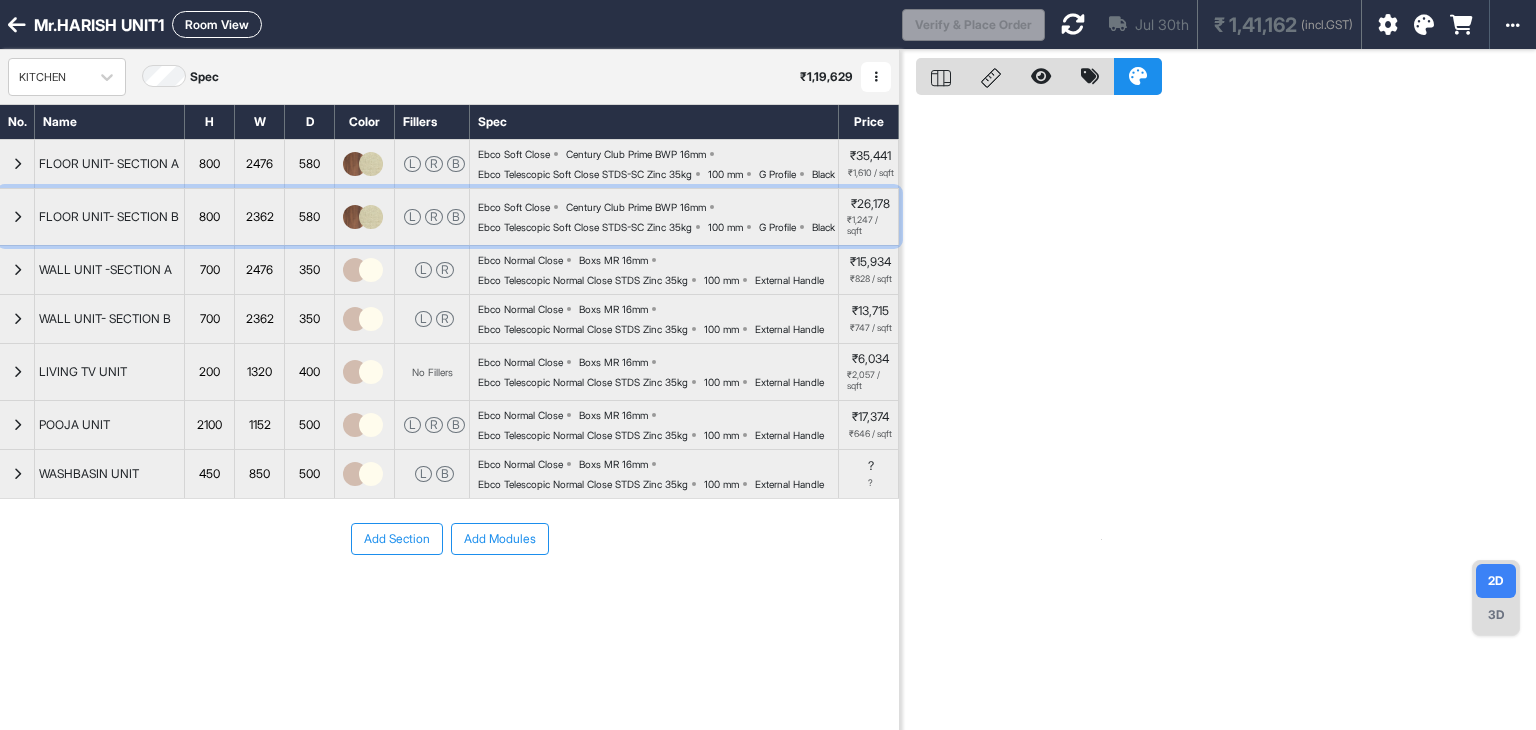 click at bounding box center [17, 217] 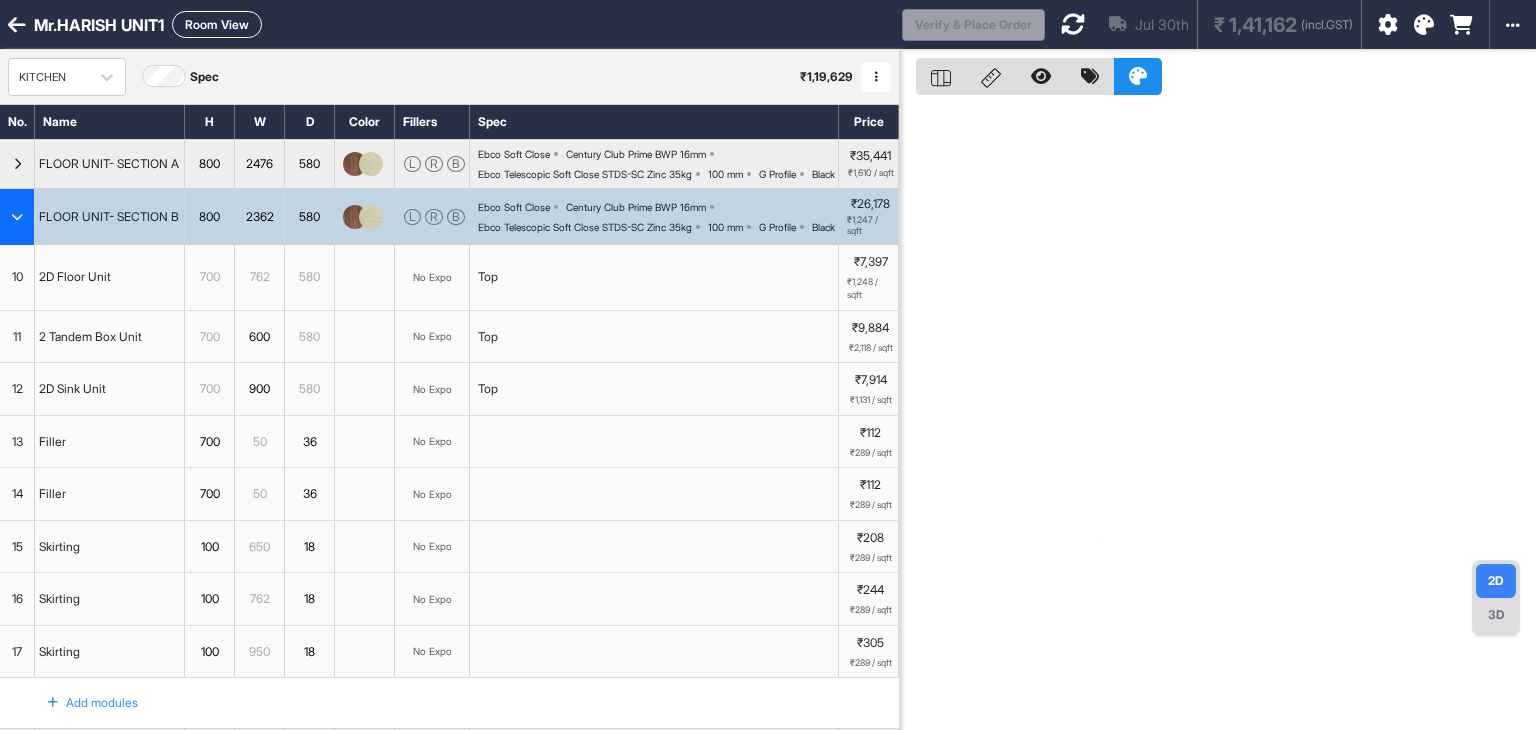 click on "2D Floor Unit" at bounding box center [75, 277] 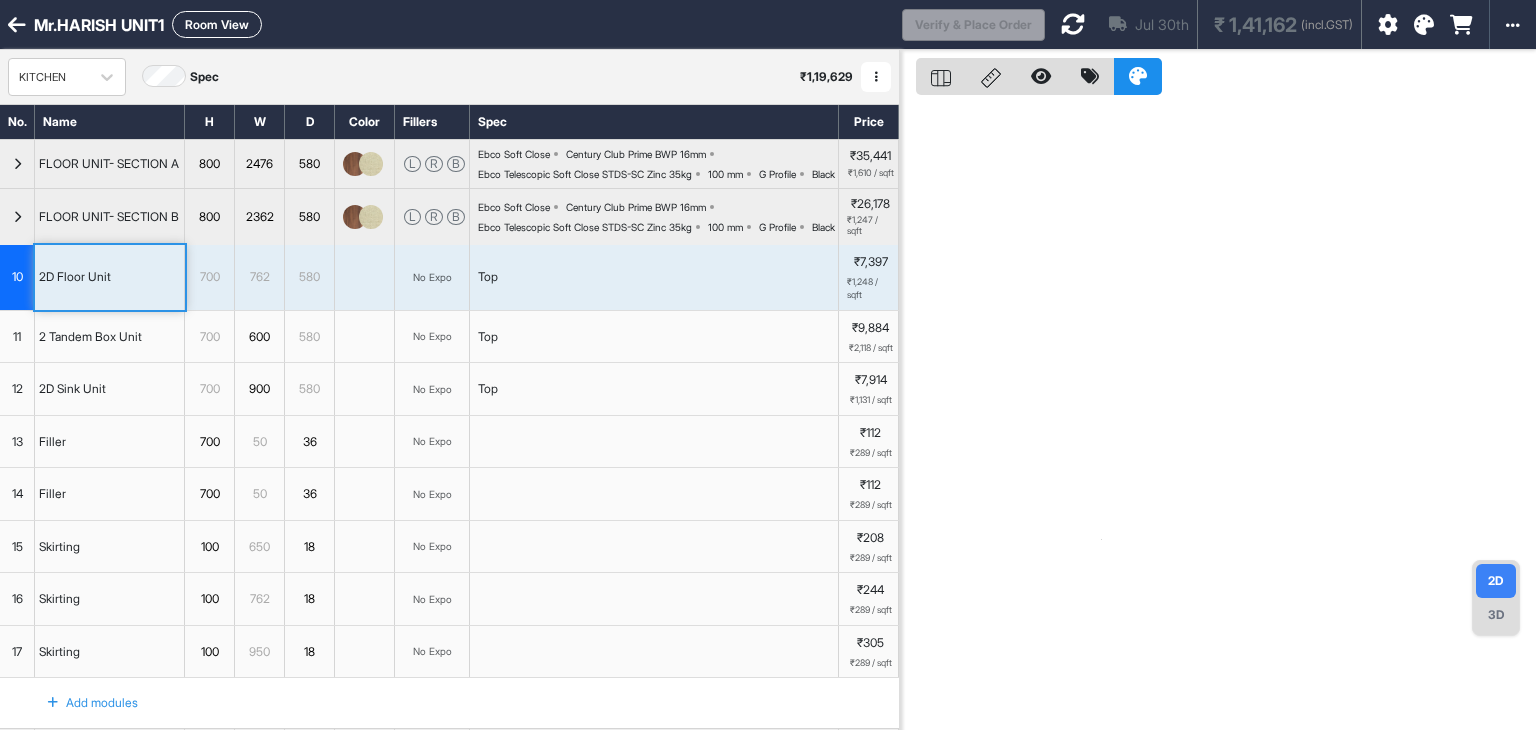 click at bounding box center [365, 277] 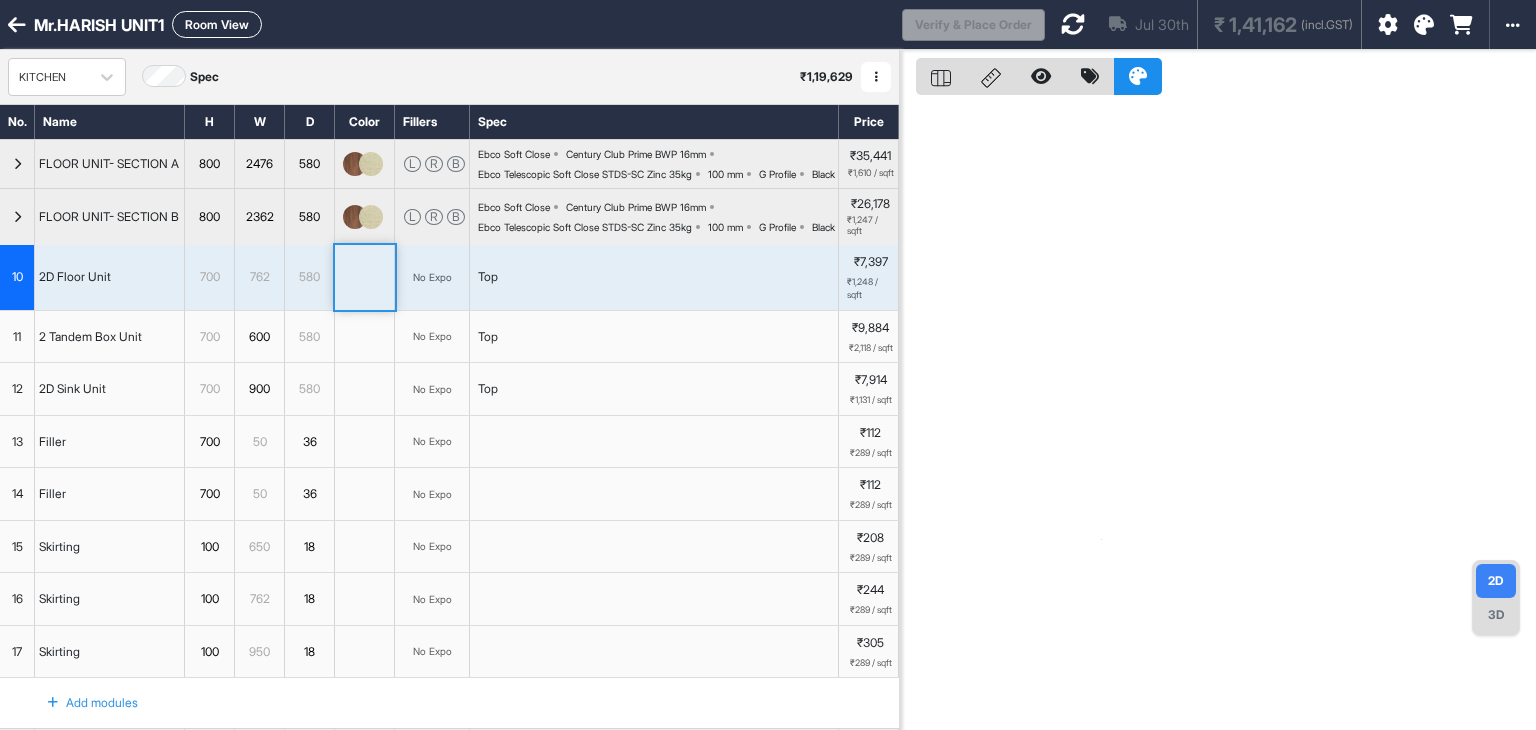 click on "3D" at bounding box center [1496, 615] 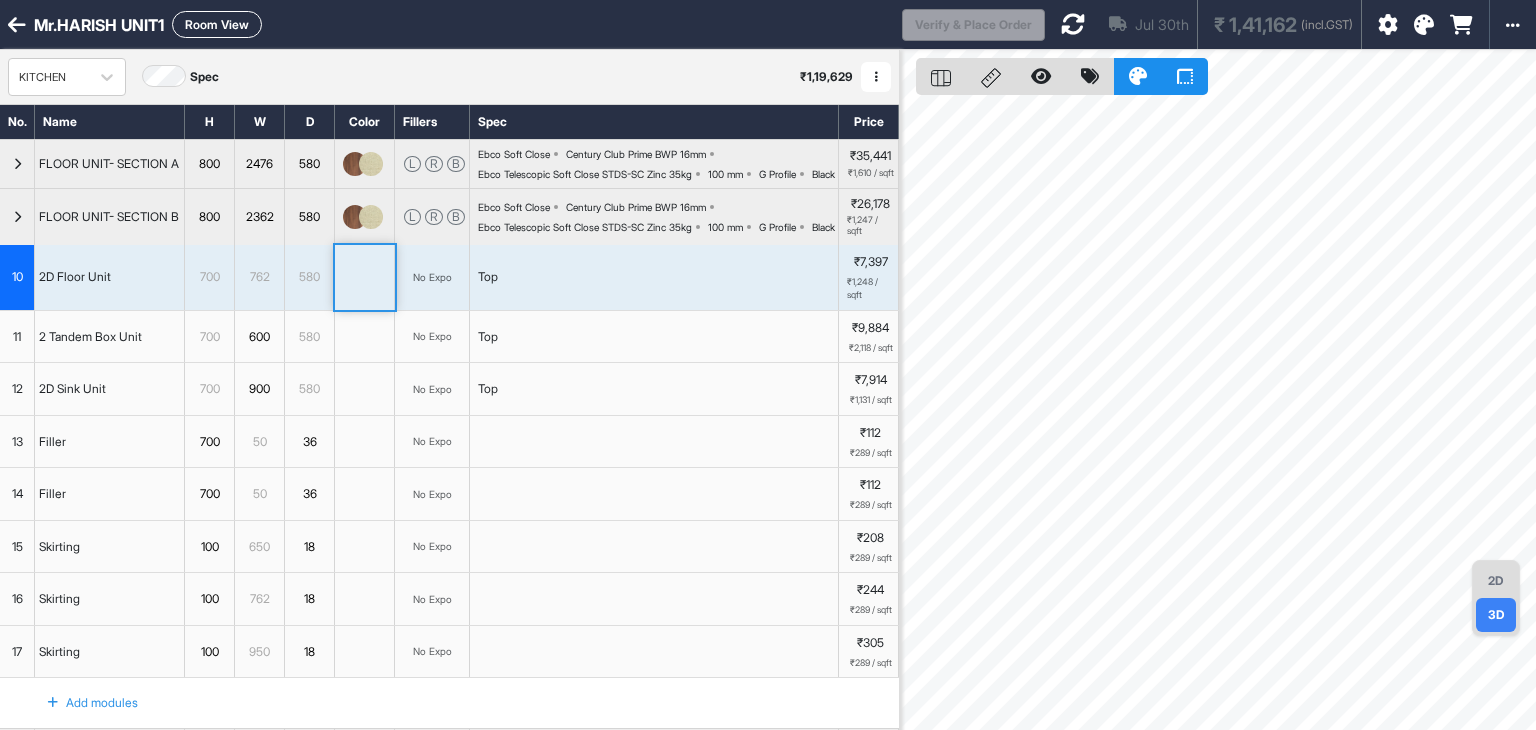 click on "2D" at bounding box center (1496, 581) 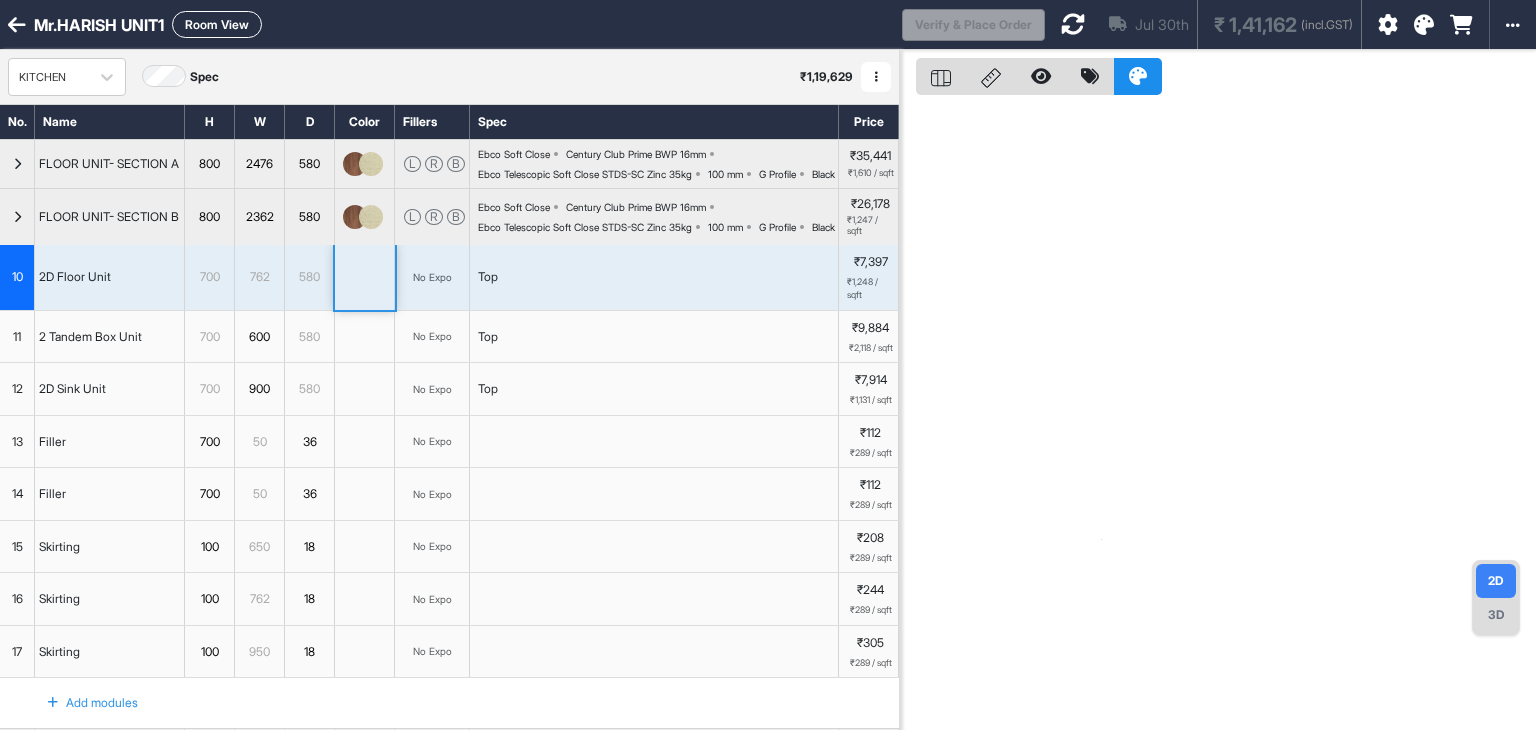 click at bounding box center (17, 217) 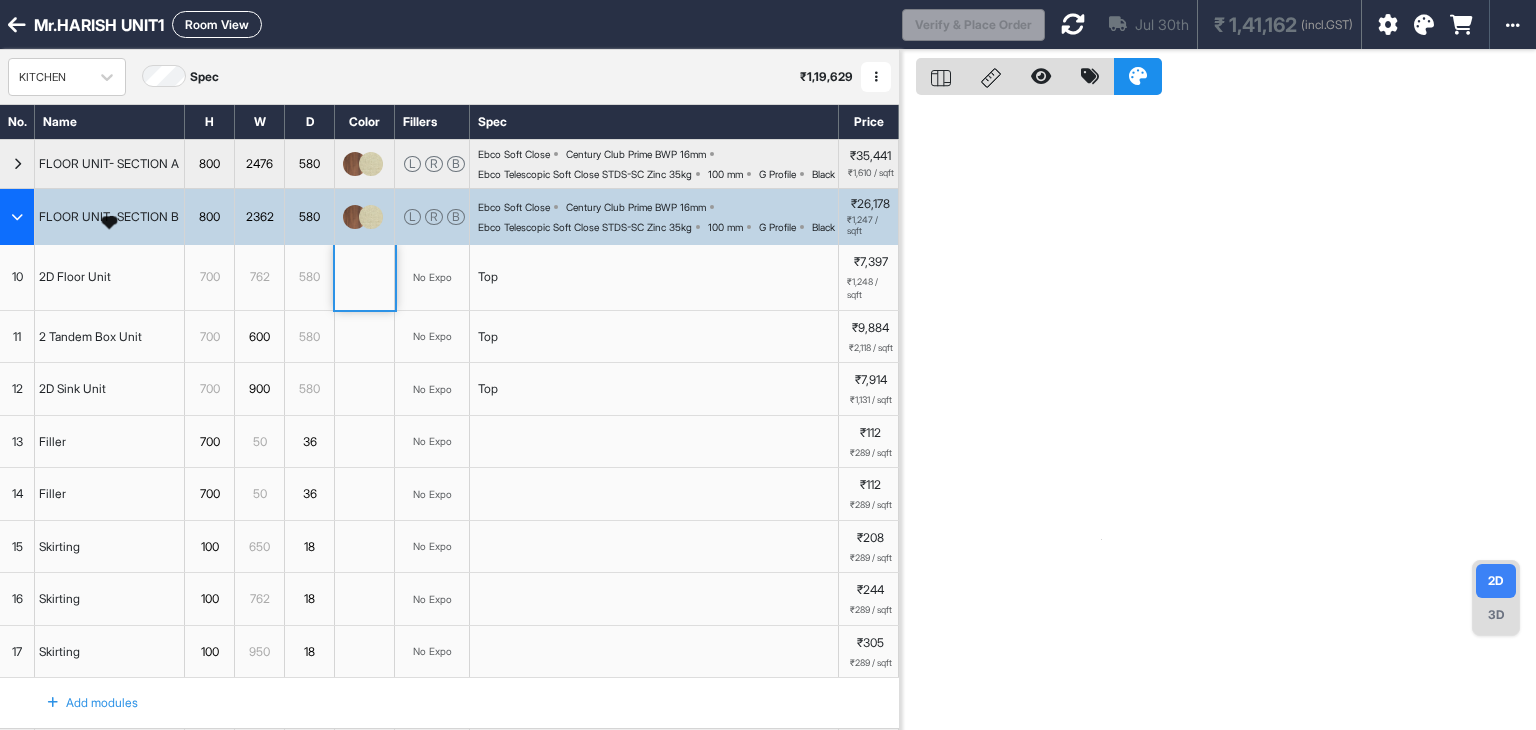 click on "FLOOR UNIT- SECTION B" at bounding box center (109, 217) 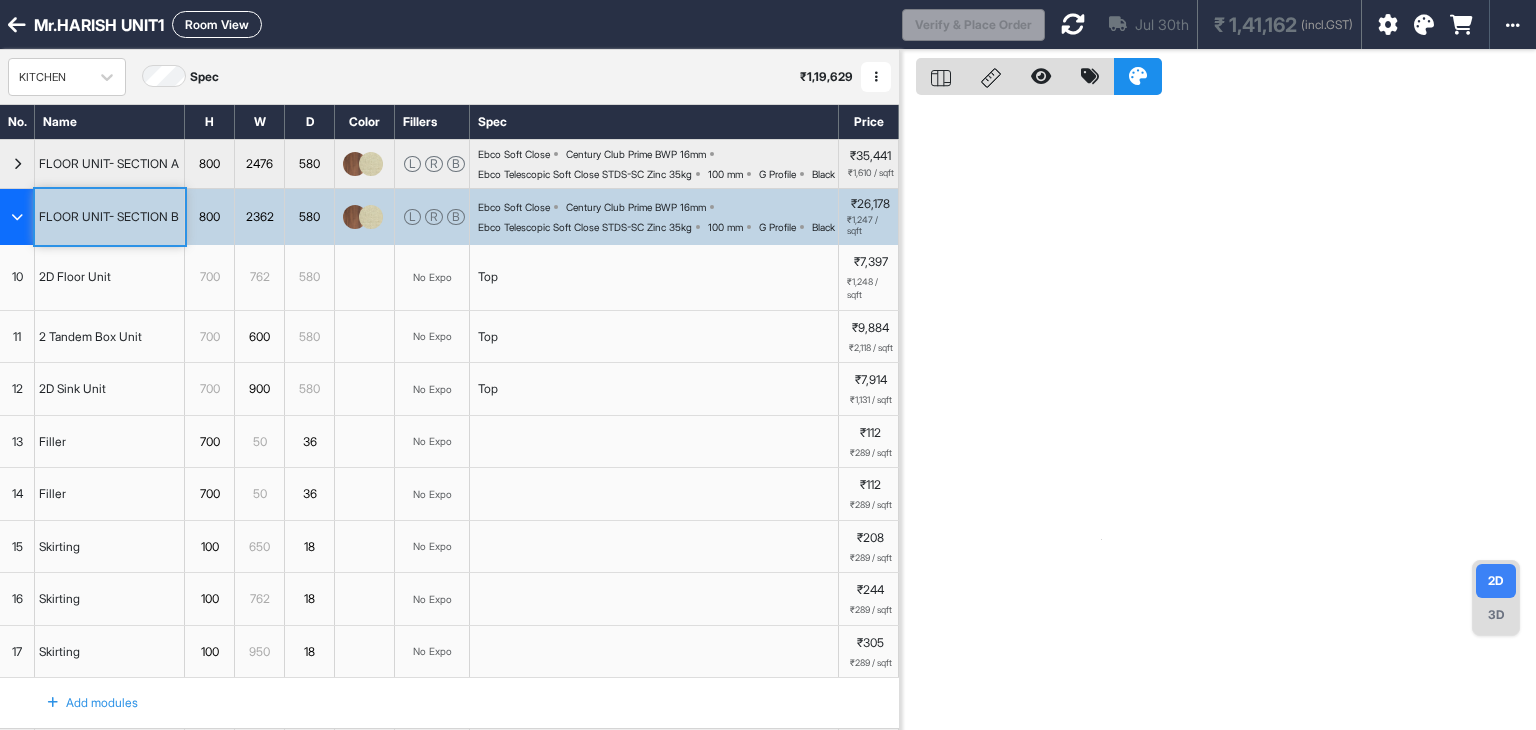 click on "10" at bounding box center (17, 277) 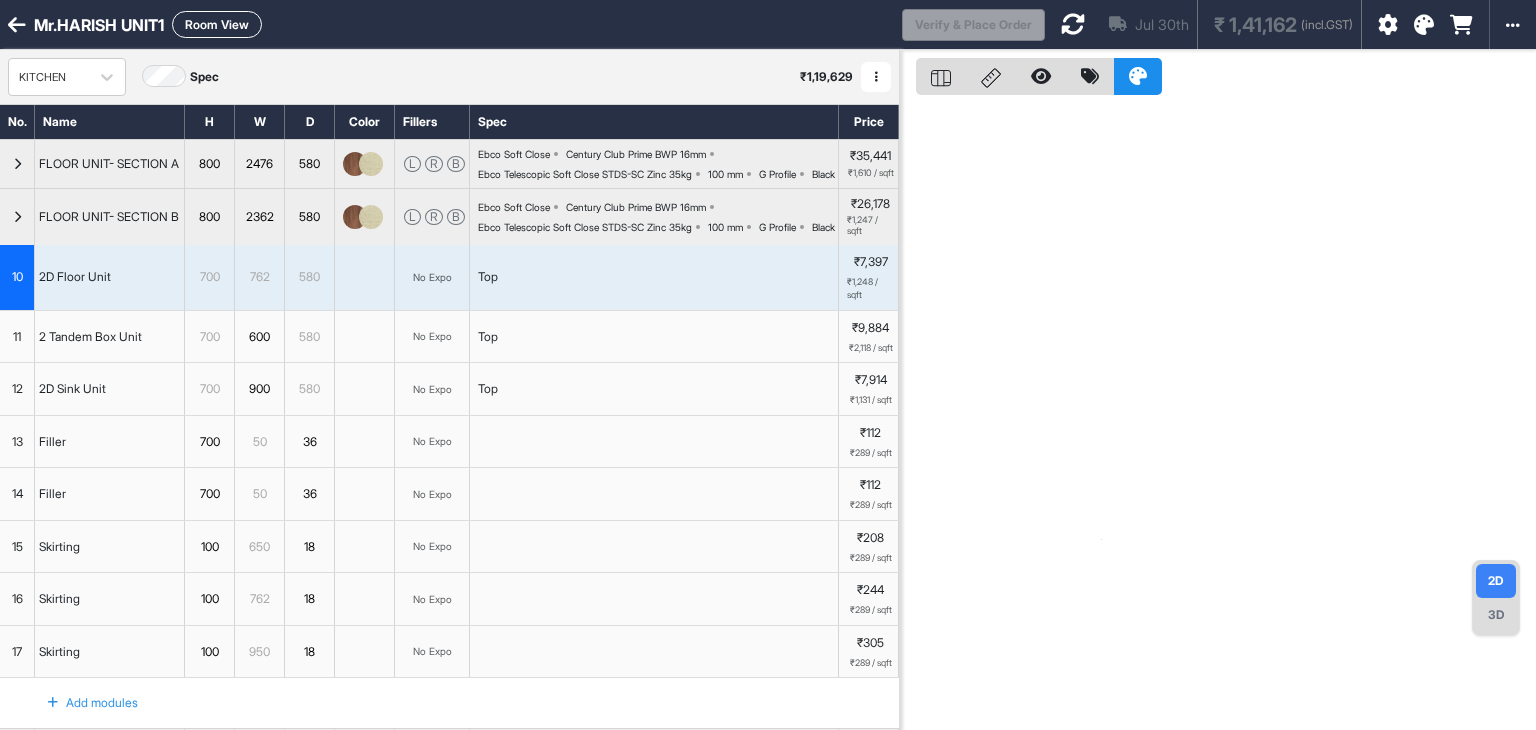 click at bounding box center [17, 217] 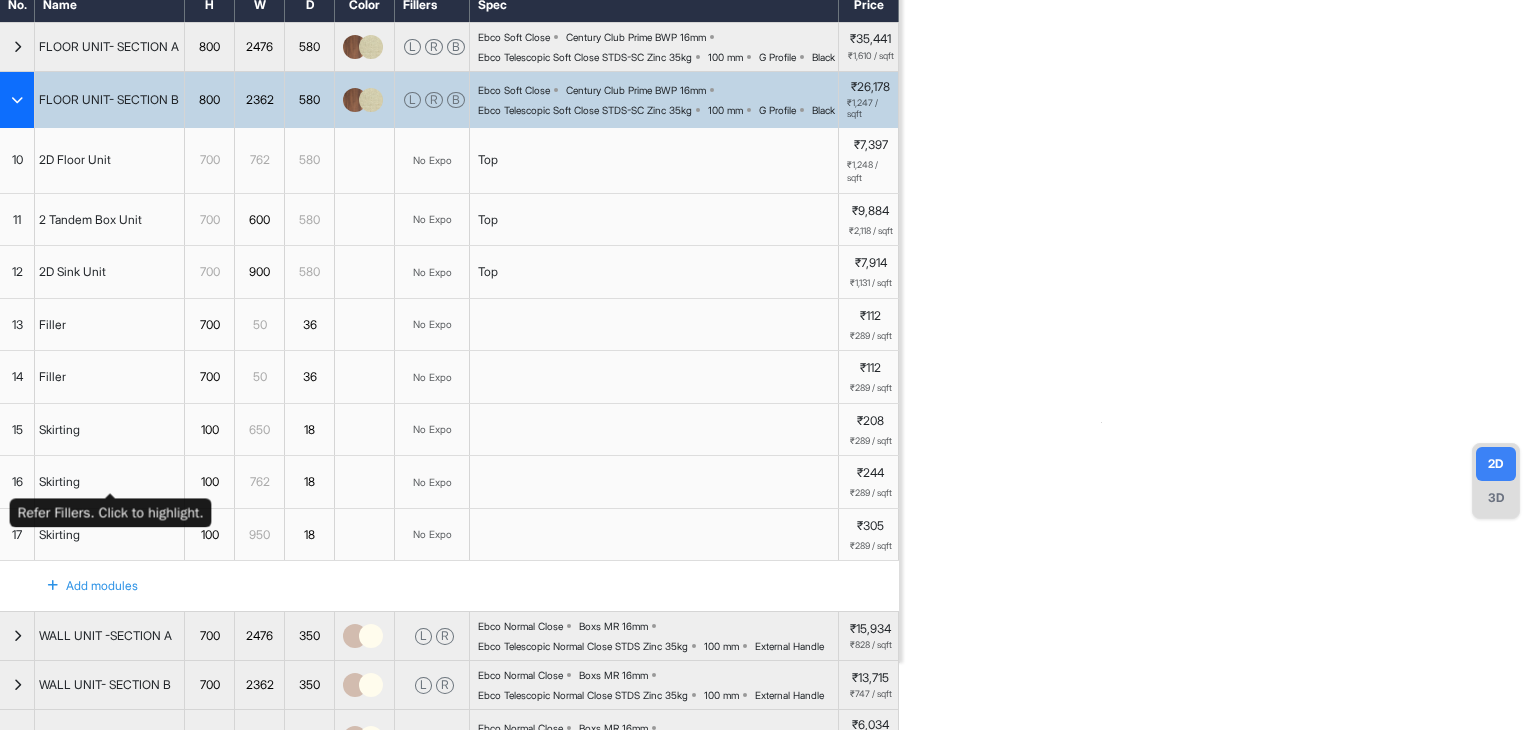 scroll, scrollTop: 0, scrollLeft: 0, axis: both 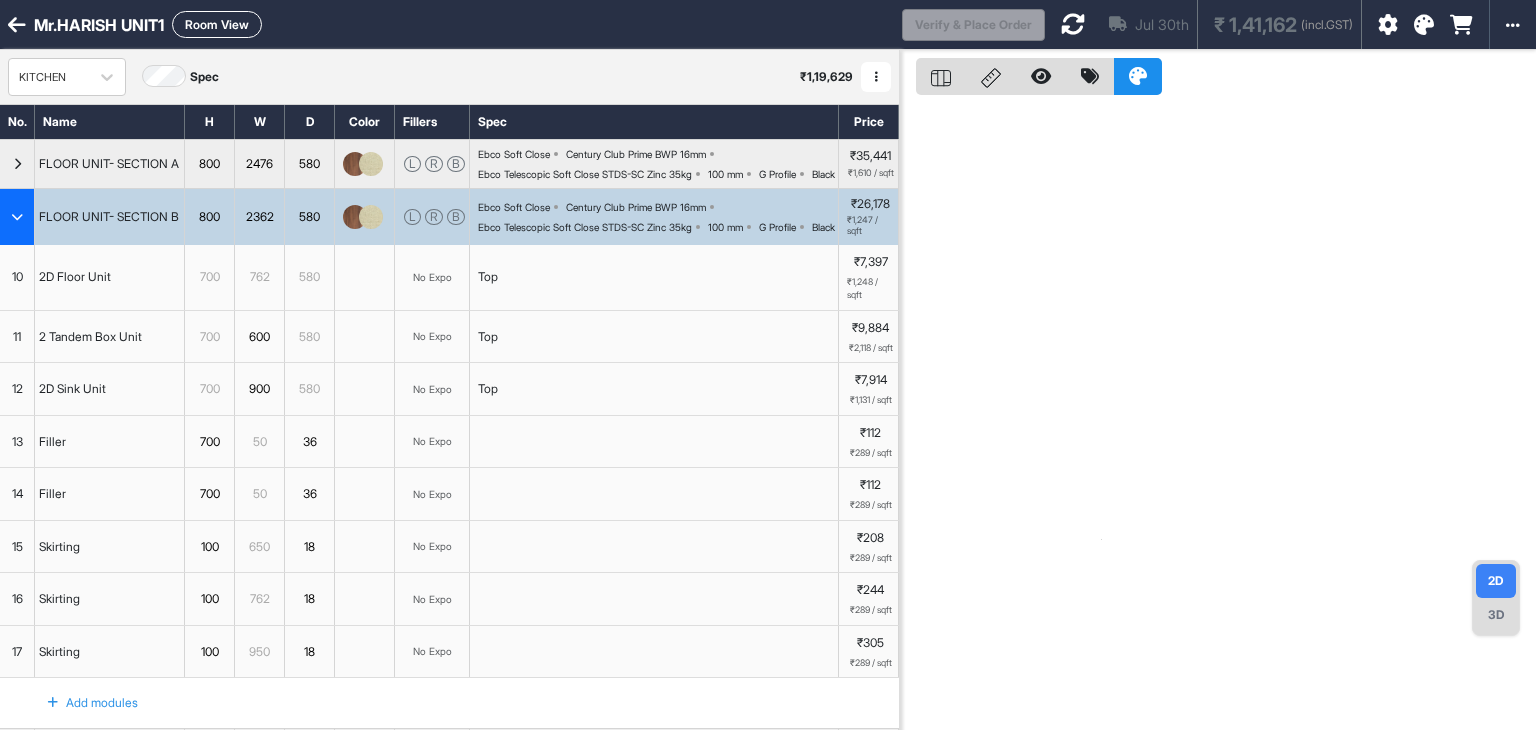 drag, startPoint x: 477, startPoint y: 323, endPoint x: 466, endPoint y: 324, distance: 11.045361 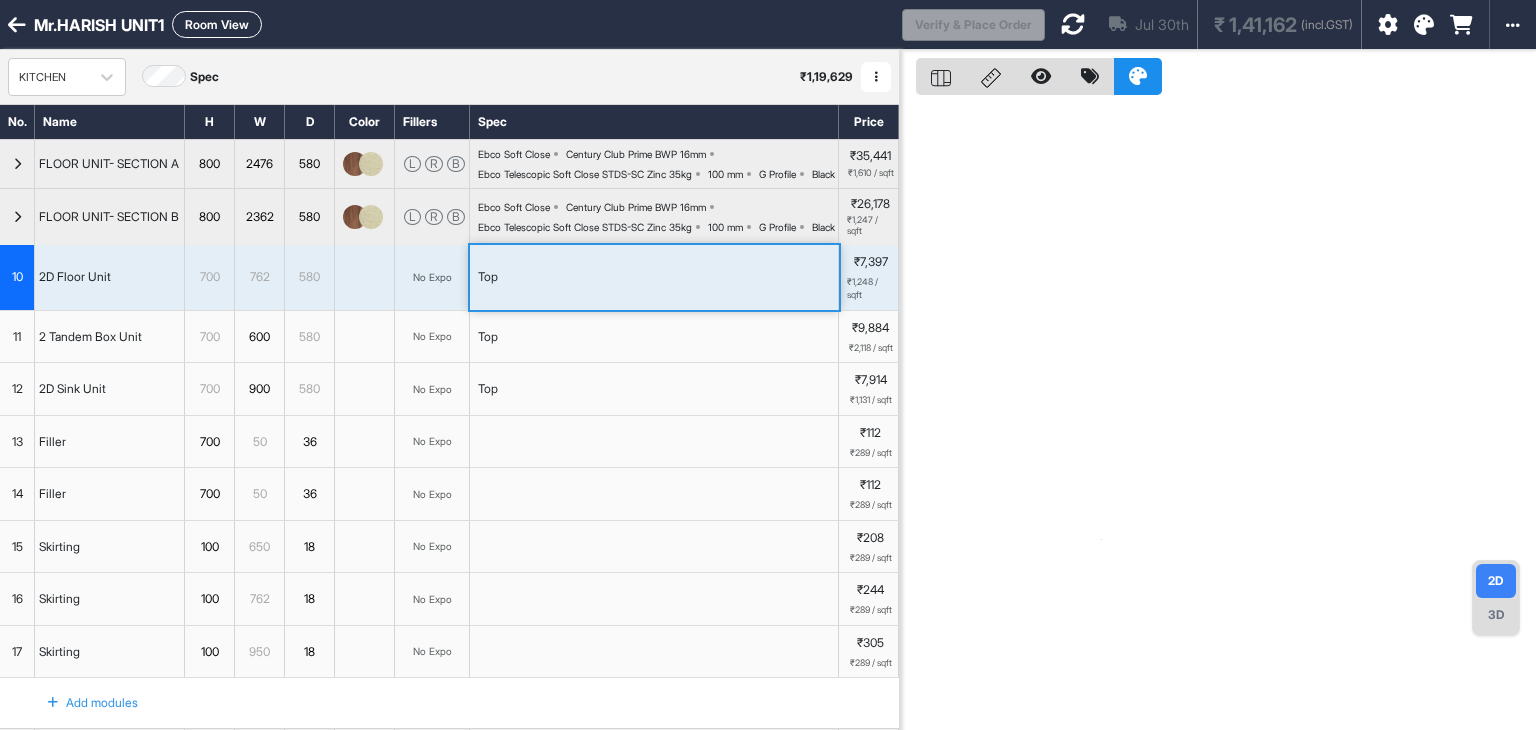 click on "3D" at bounding box center [1496, 615] 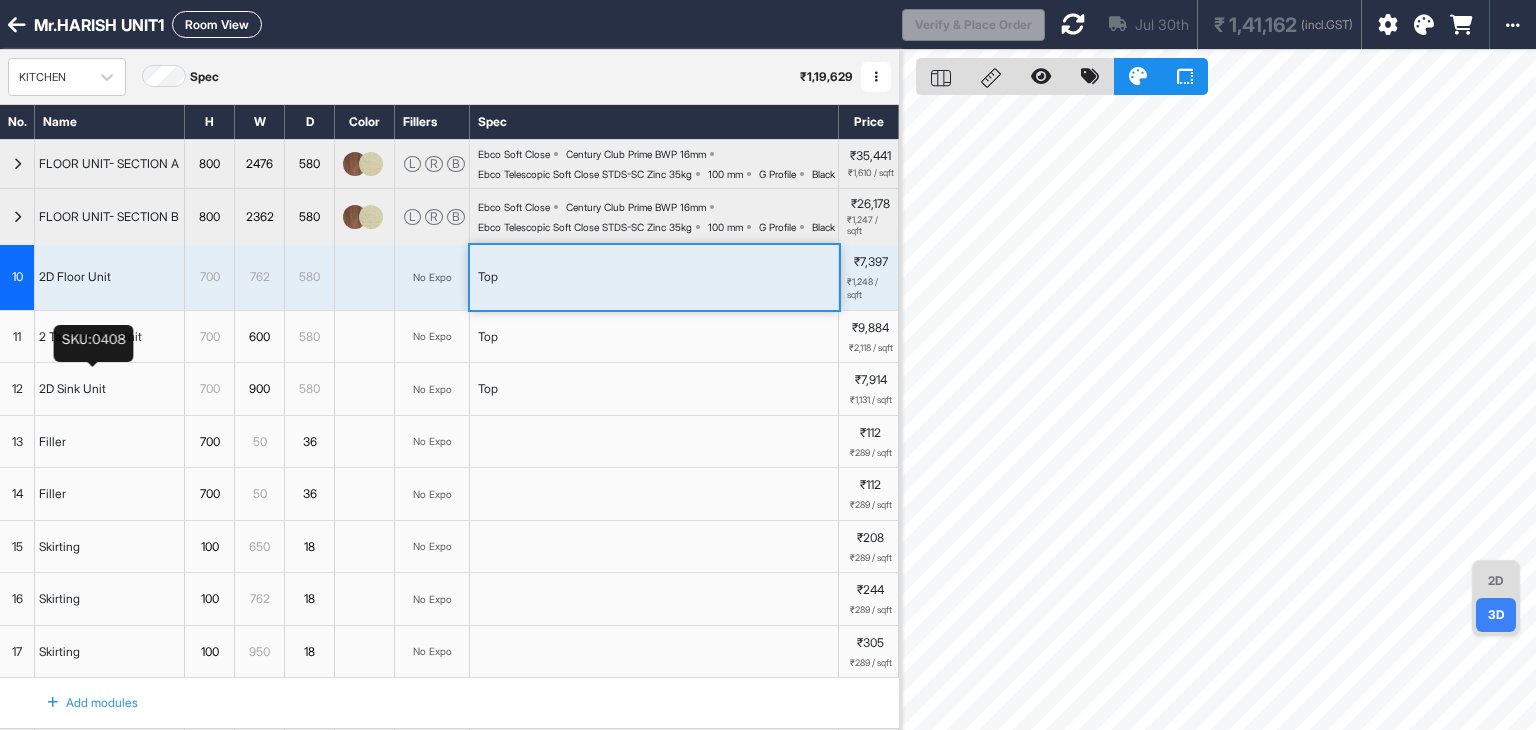 click on "2 Tandem Box Unit" at bounding box center [90, 337] 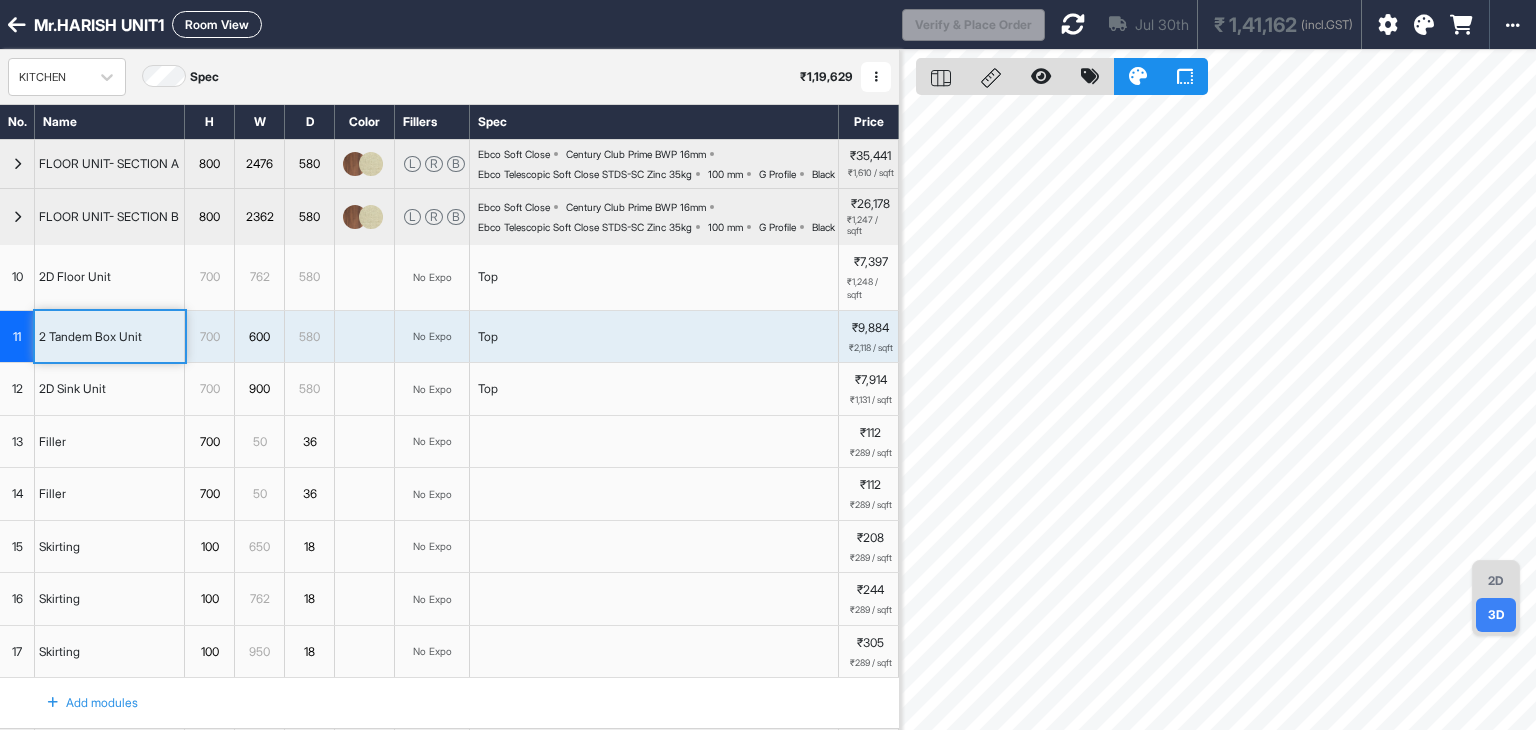 click on "2D Sink Unit" at bounding box center (110, 389) 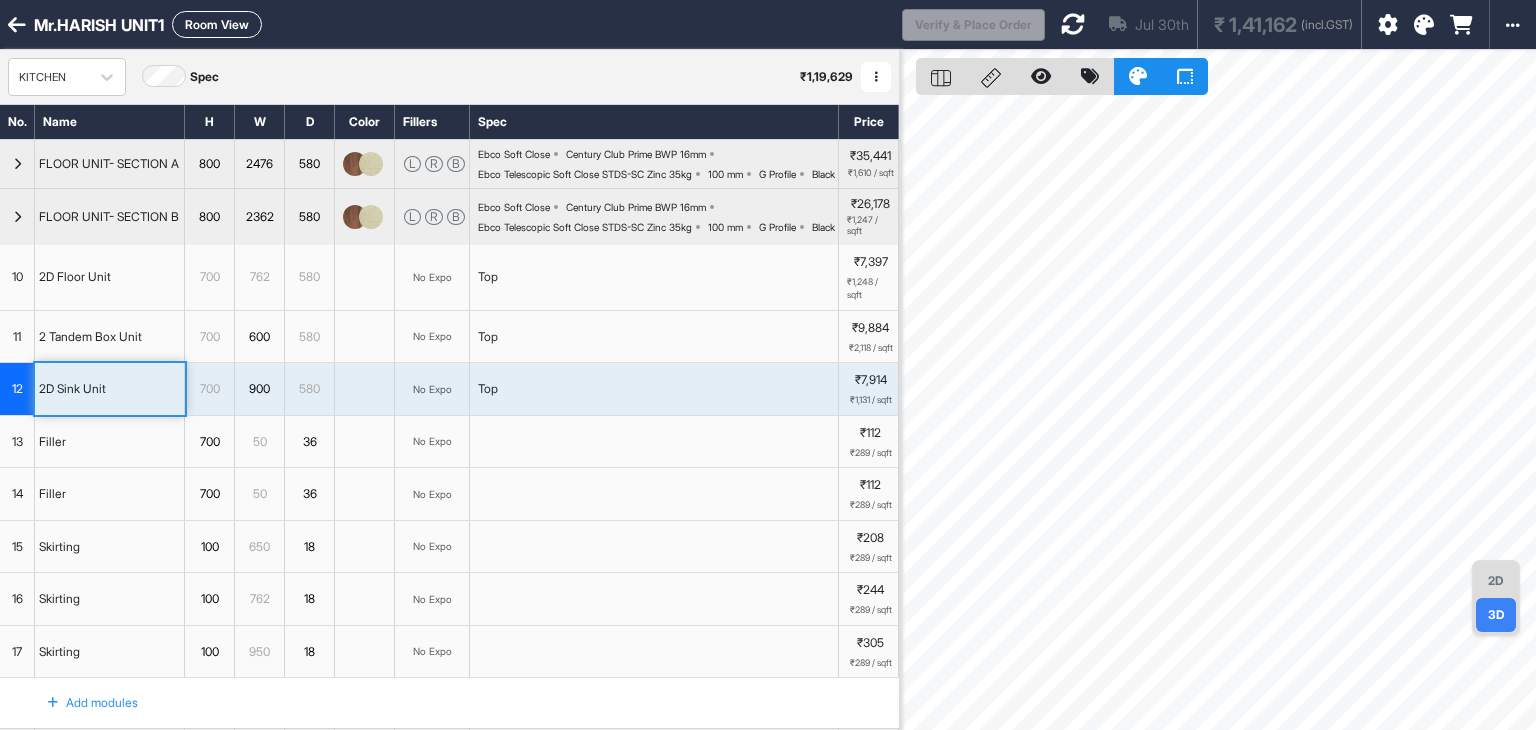 click on "Filler" at bounding box center [110, 442] 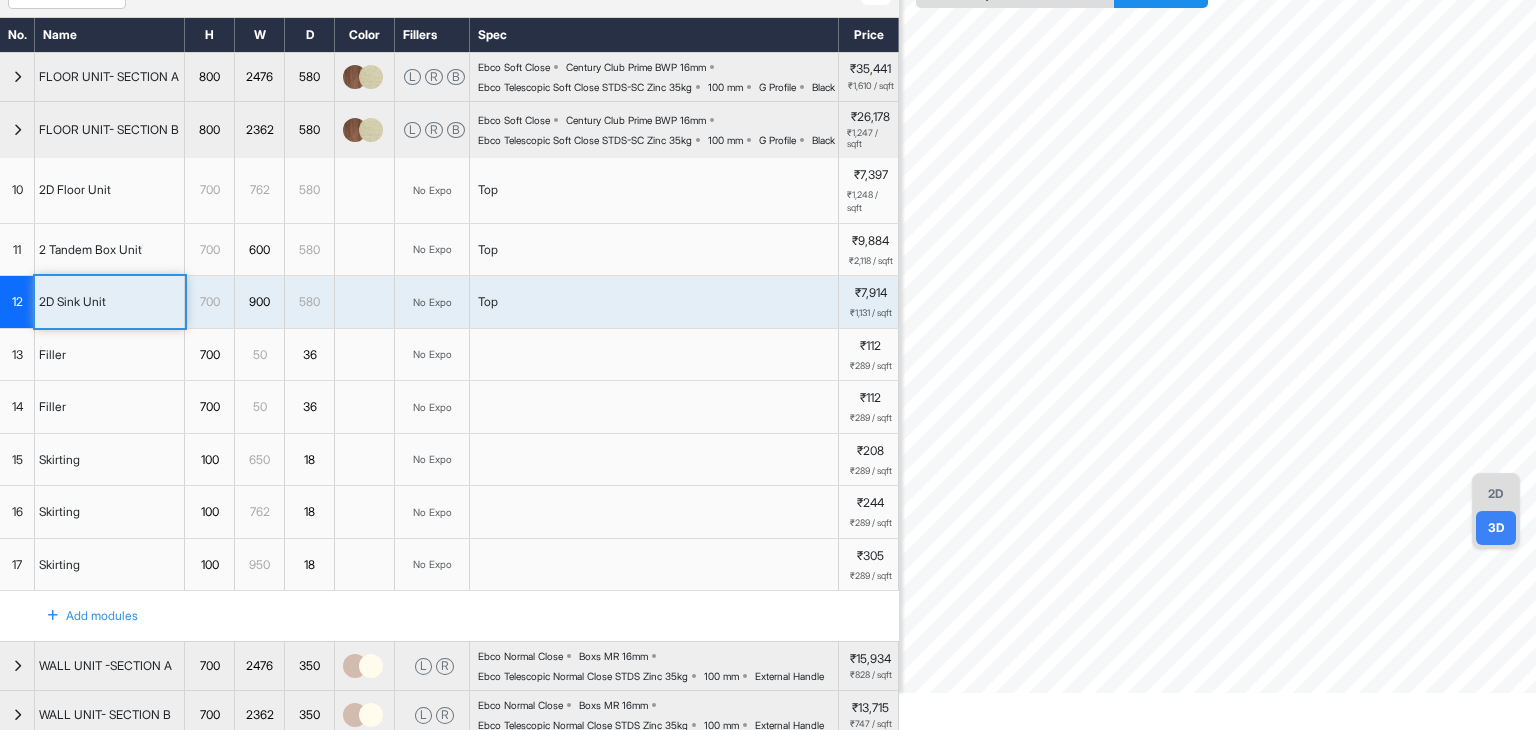 scroll, scrollTop: 200, scrollLeft: 0, axis: vertical 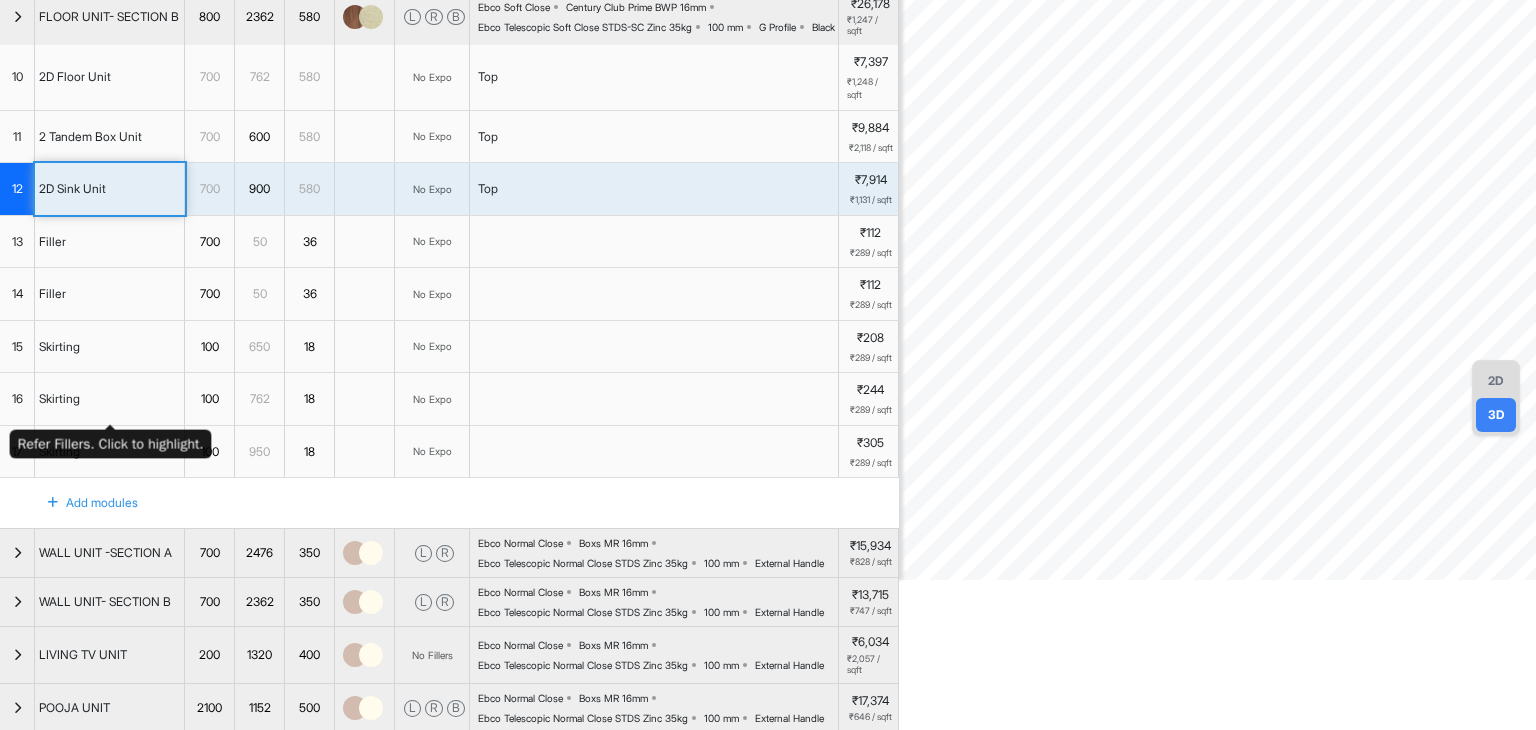 click on "Filler" at bounding box center (110, 294) 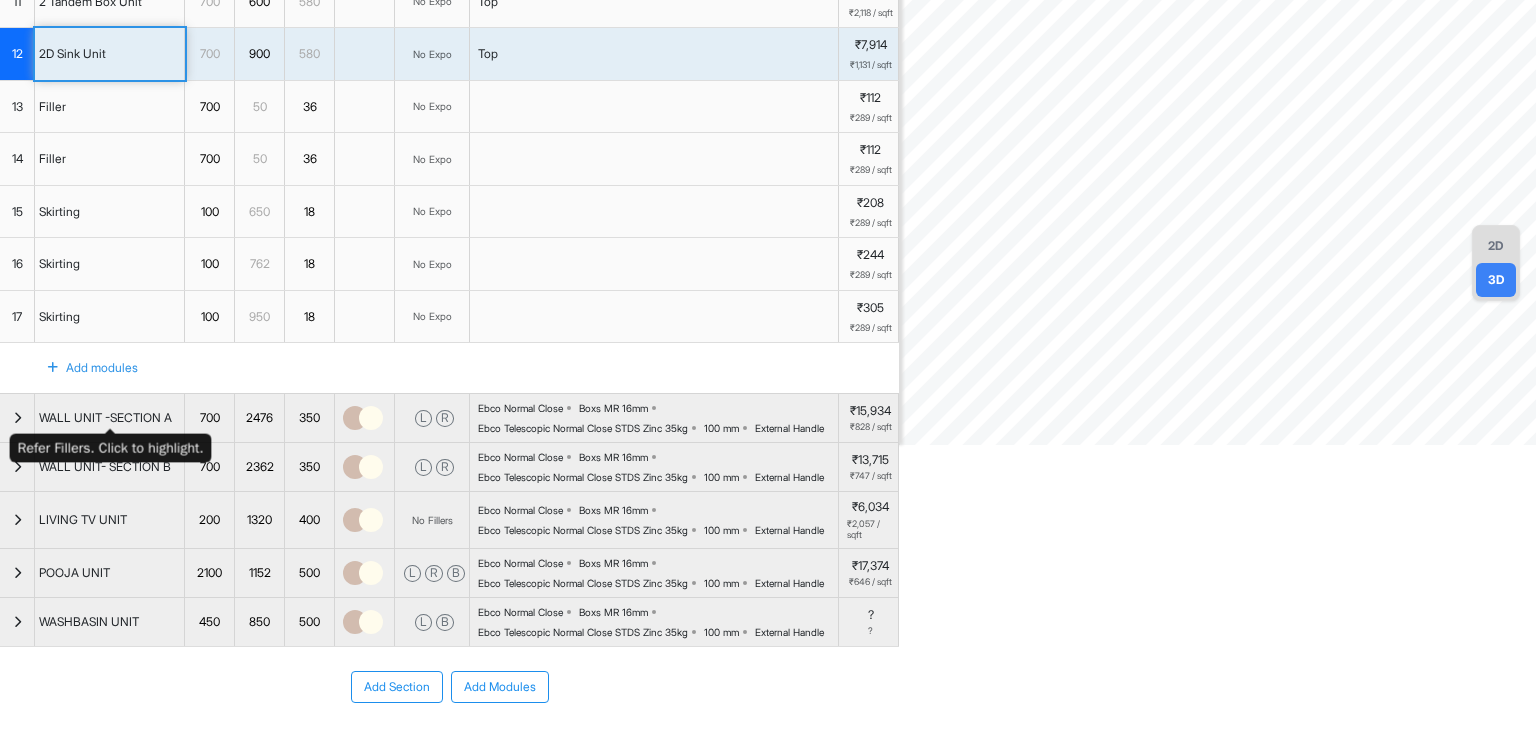 scroll, scrollTop: 300, scrollLeft: 0, axis: vertical 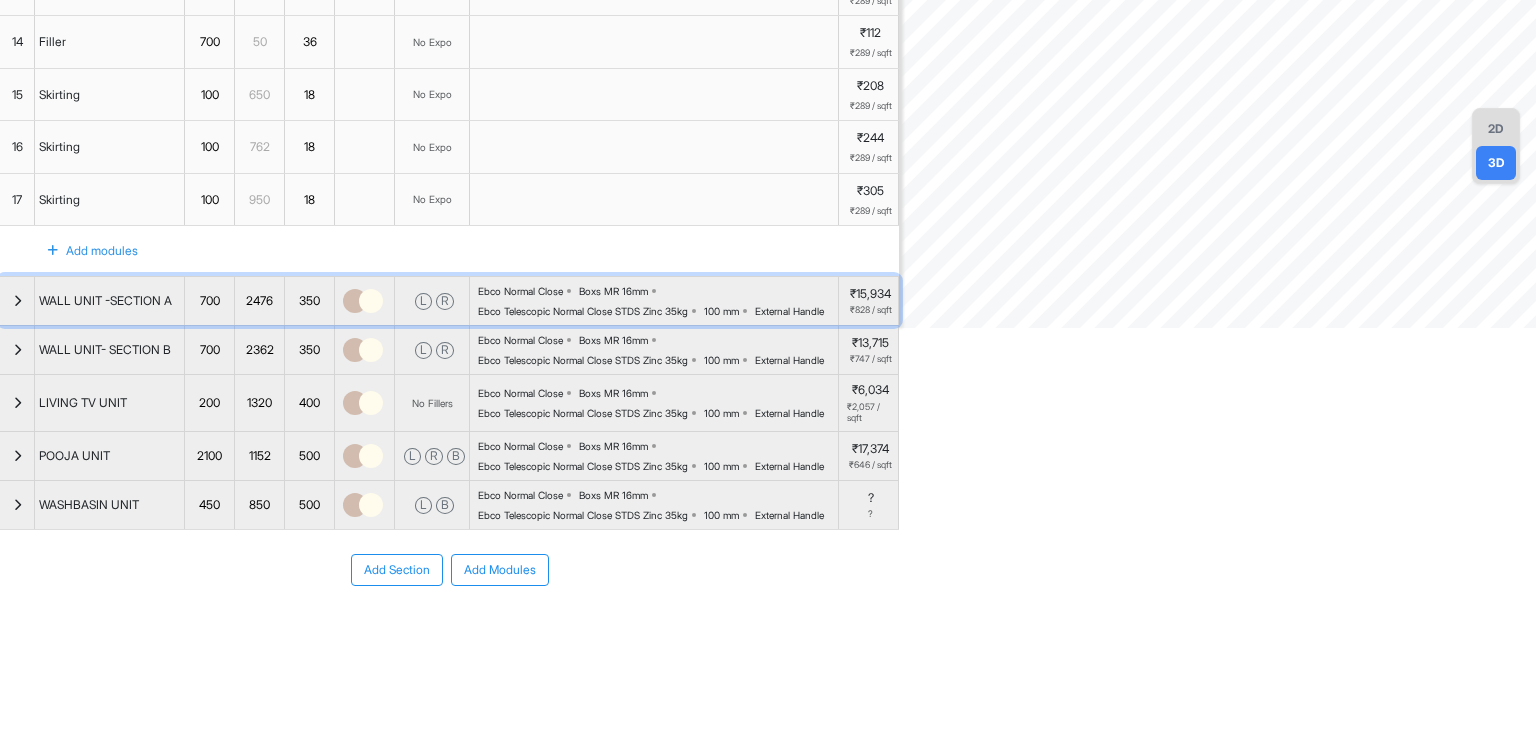 click on "WALL UNIT -SECTION A" at bounding box center [110, 301] 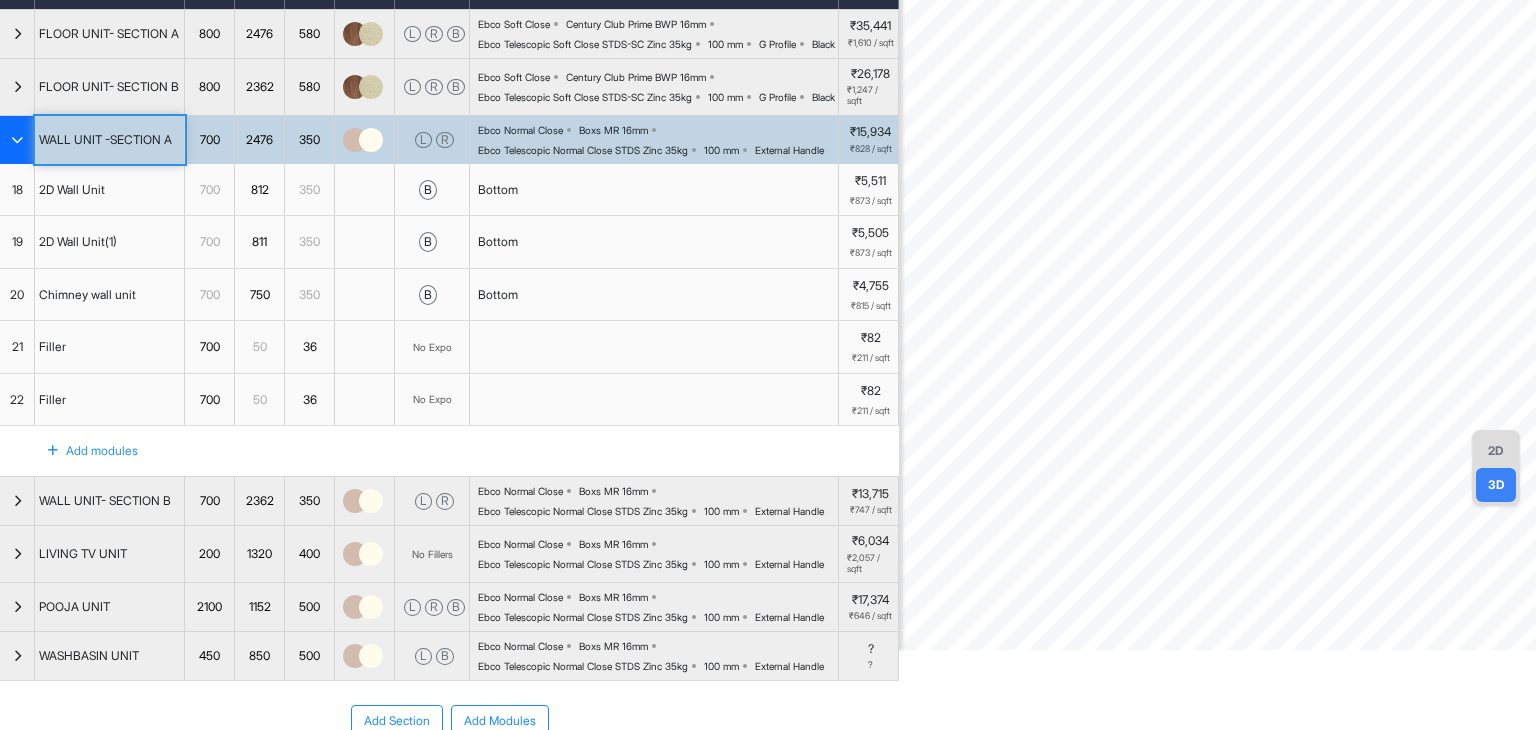 scroll, scrollTop: 0, scrollLeft: 0, axis: both 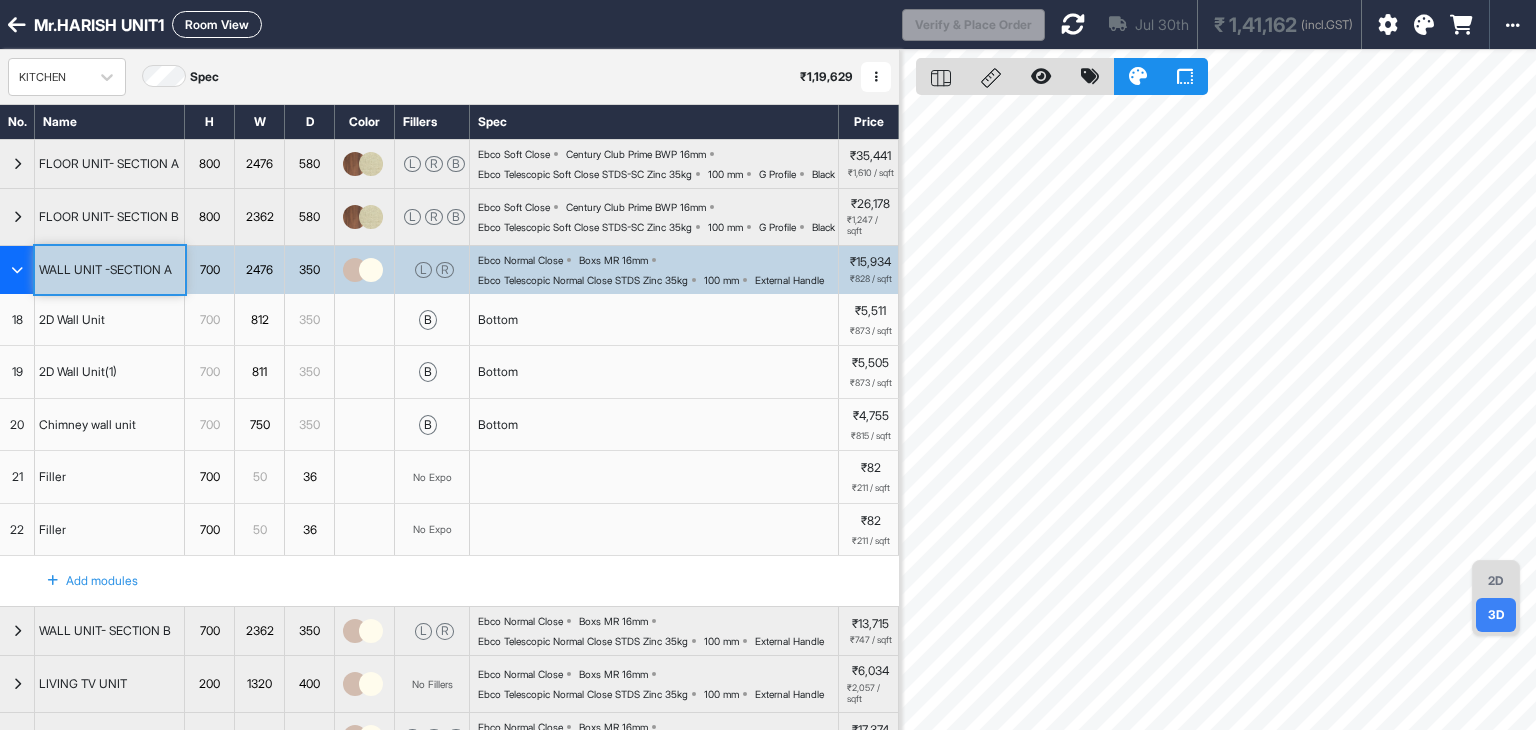 click at bounding box center [17, 270] 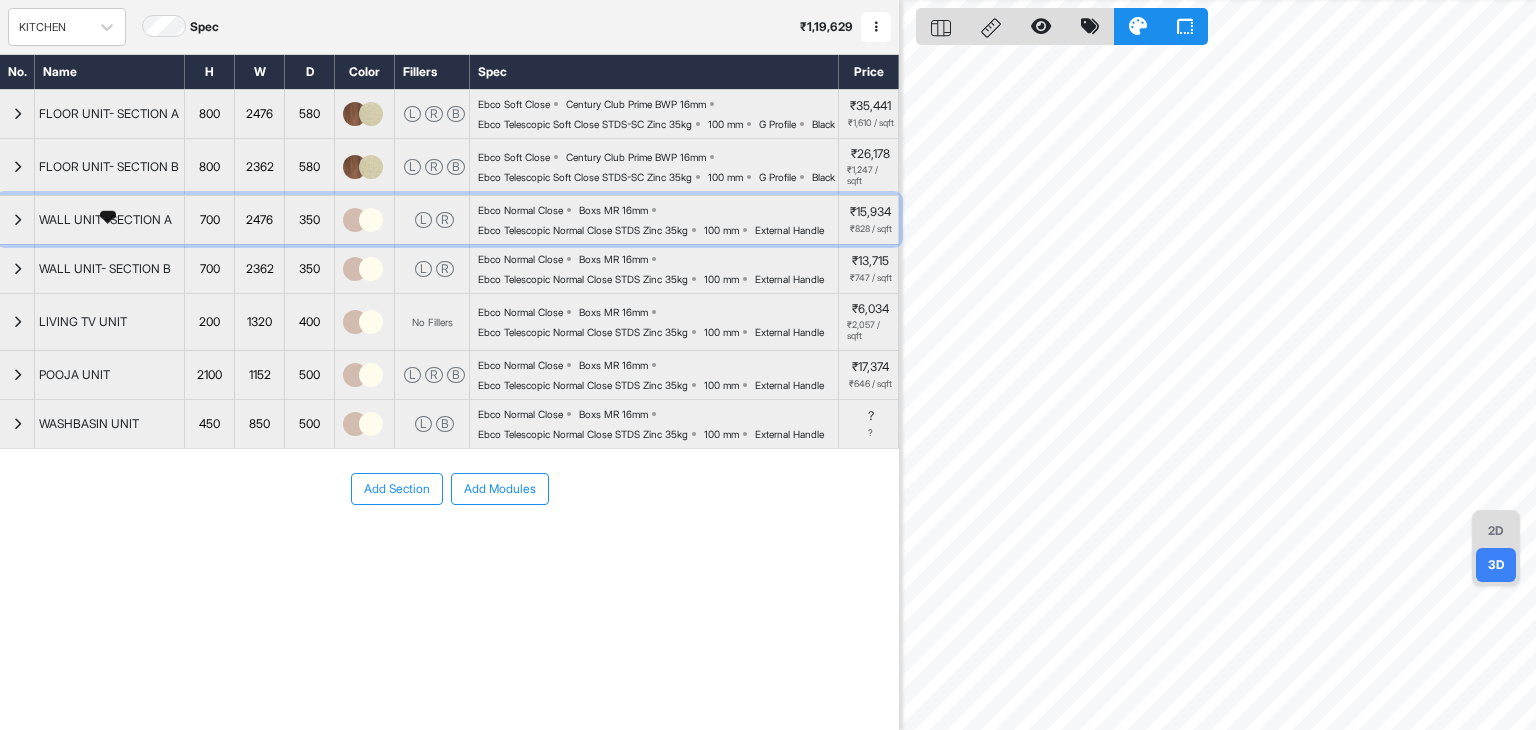 scroll, scrollTop: 92, scrollLeft: 0, axis: vertical 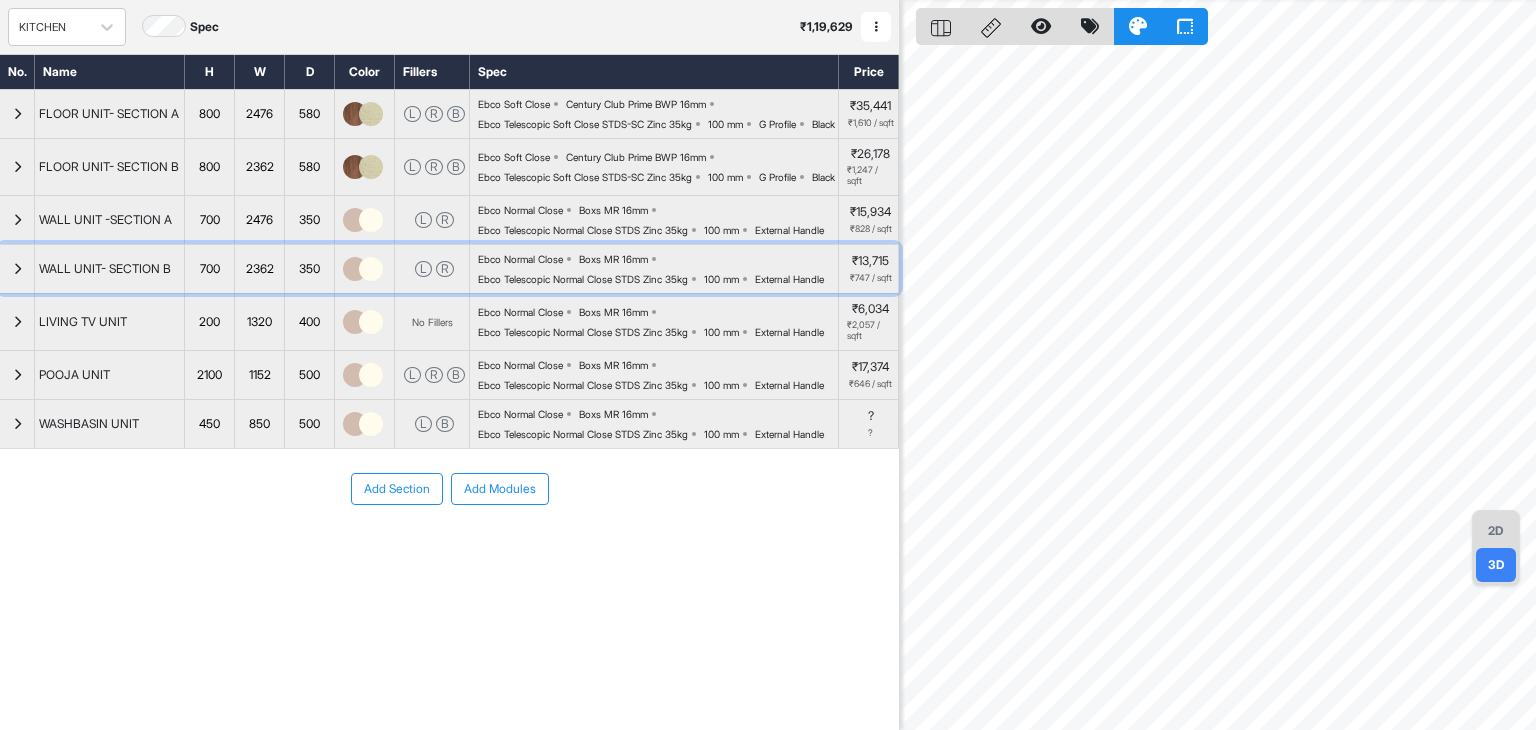 click at bounding box center (17, 269) 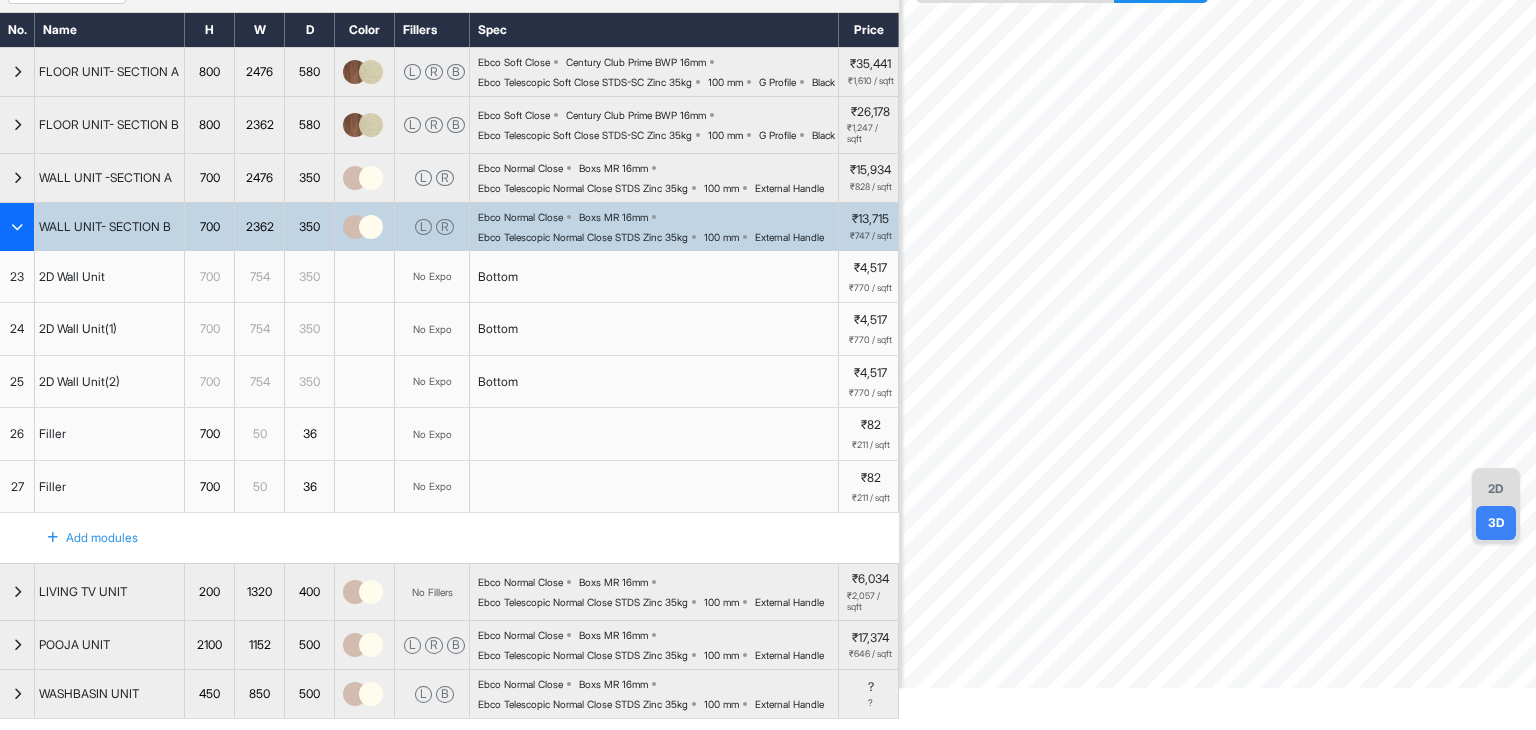 click at bounding box center [17, 227] 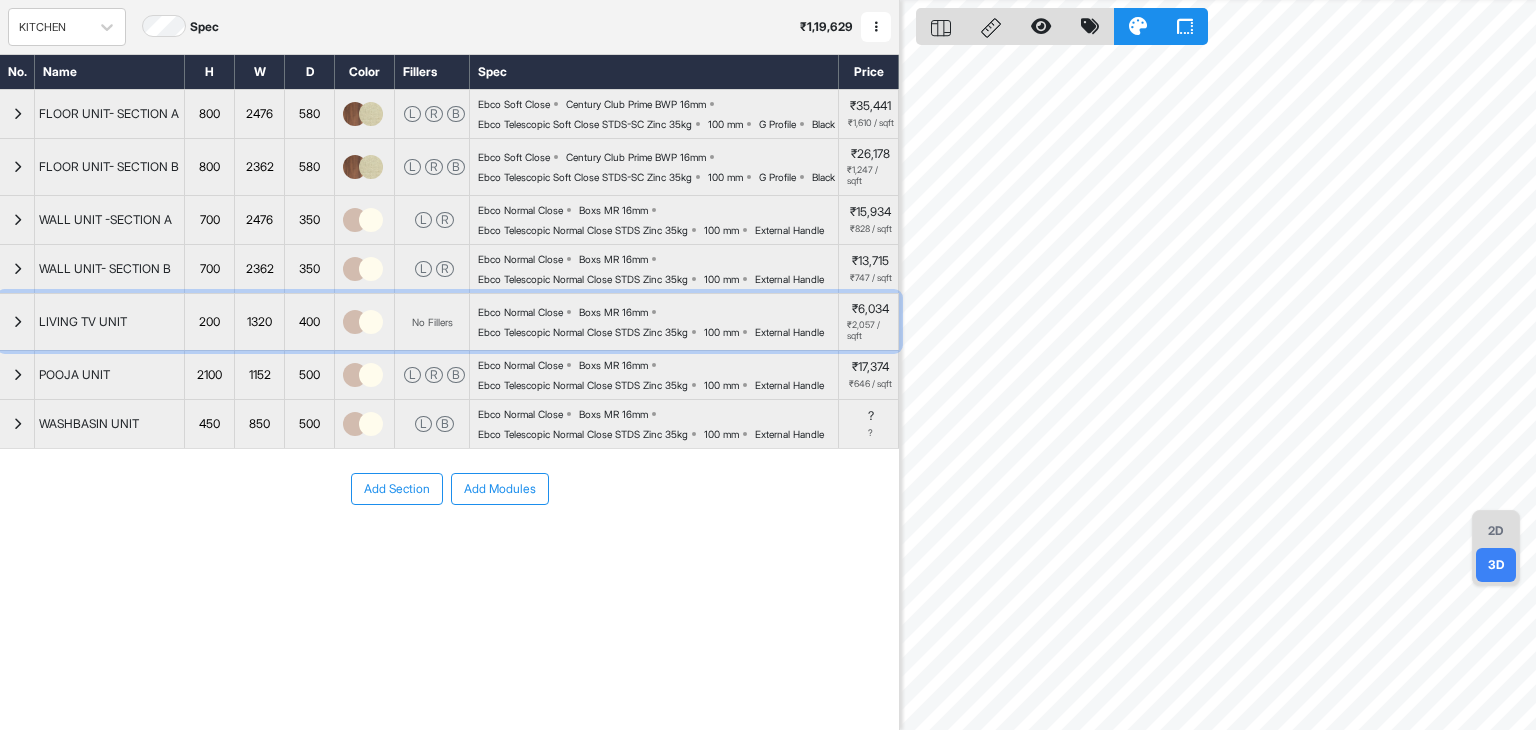 click at bounding box center [17, 322] 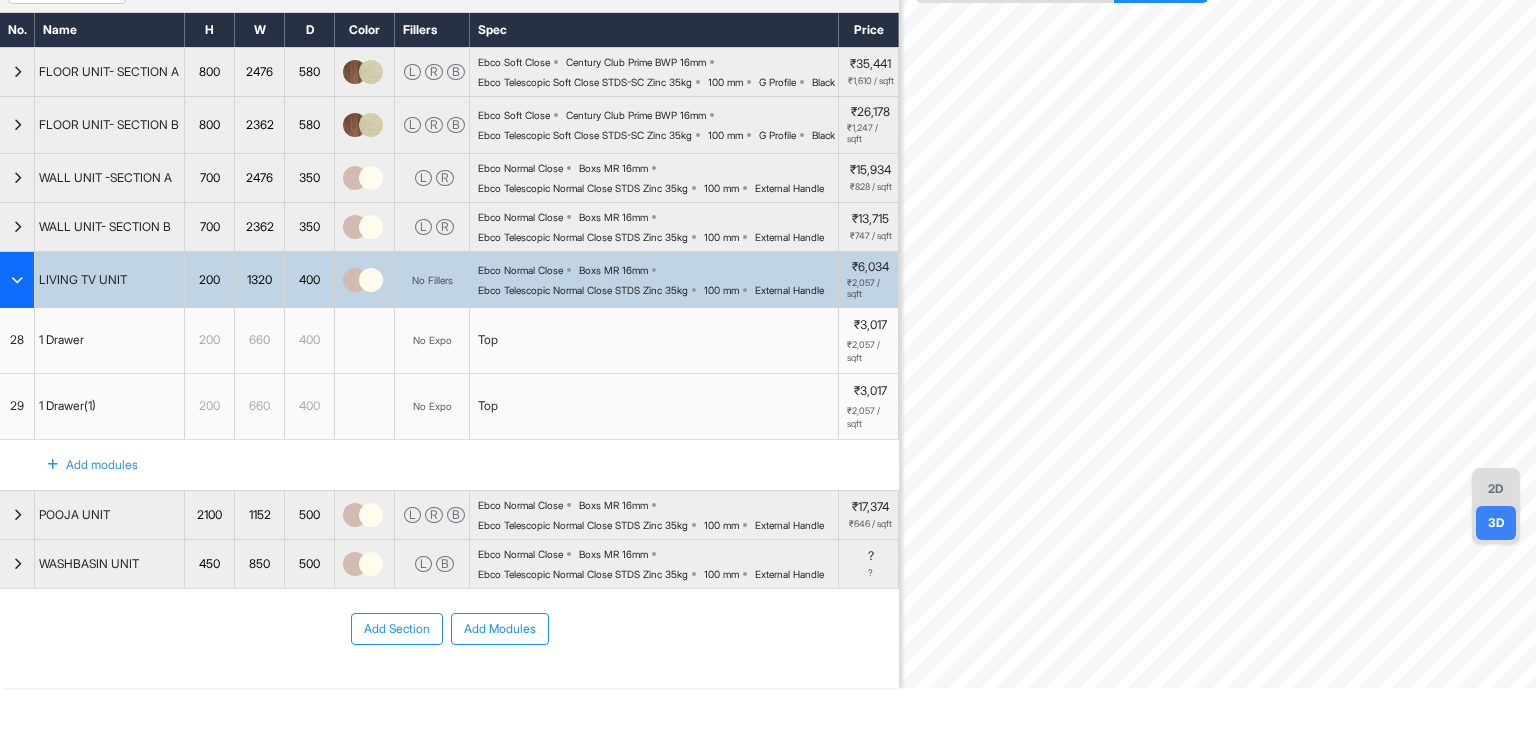 click at bounding box center (17, 280) 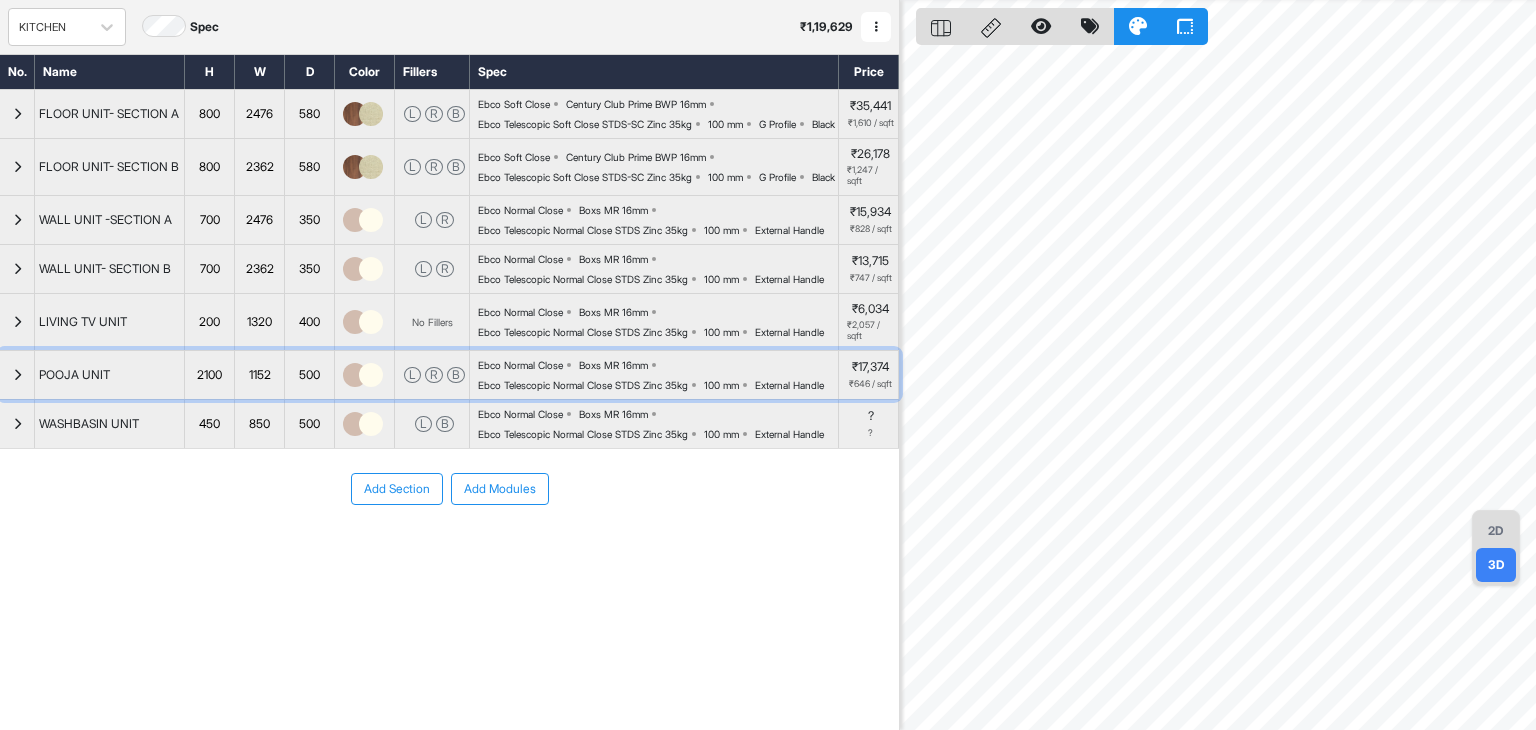 click at bounding box center (17, 375) 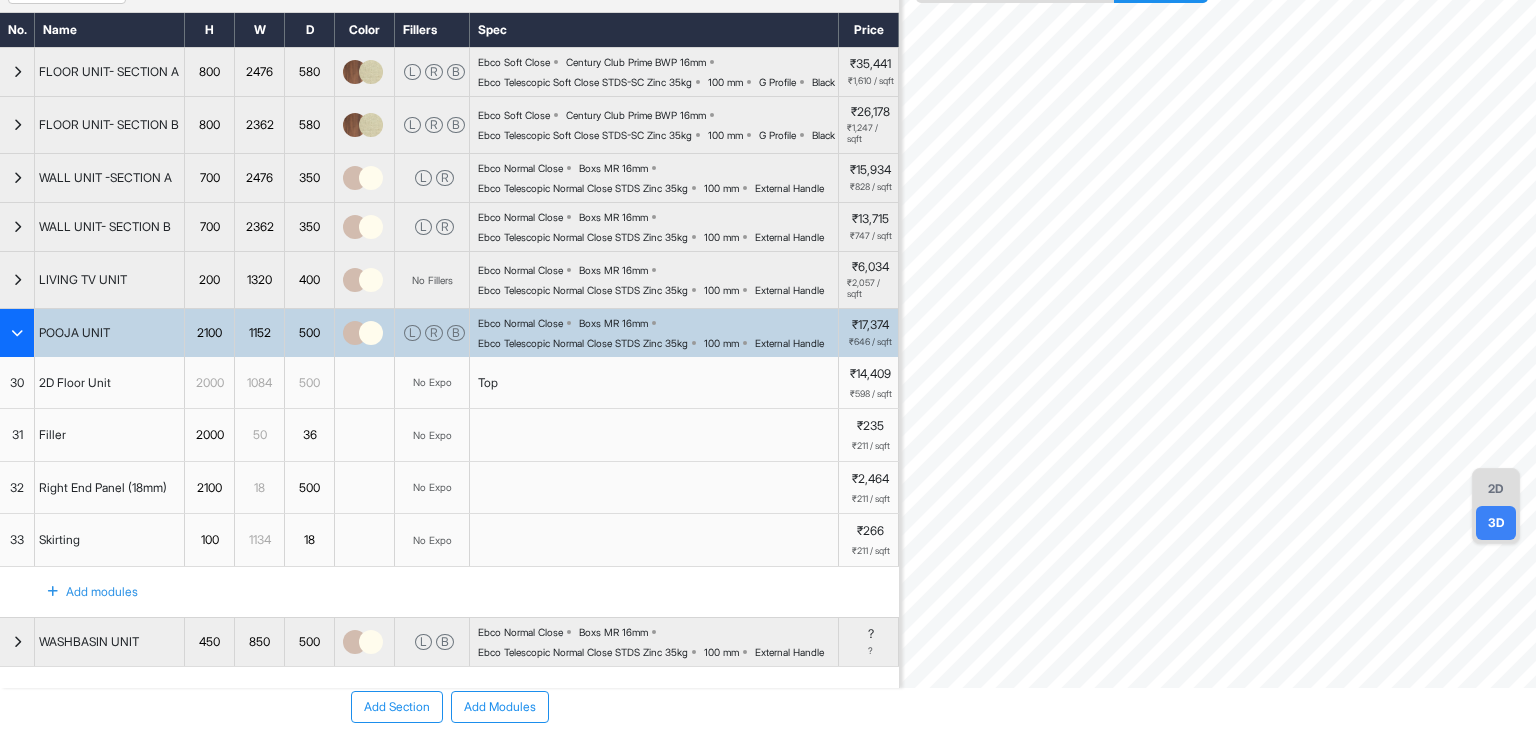 click at bounding box center (17, 333) 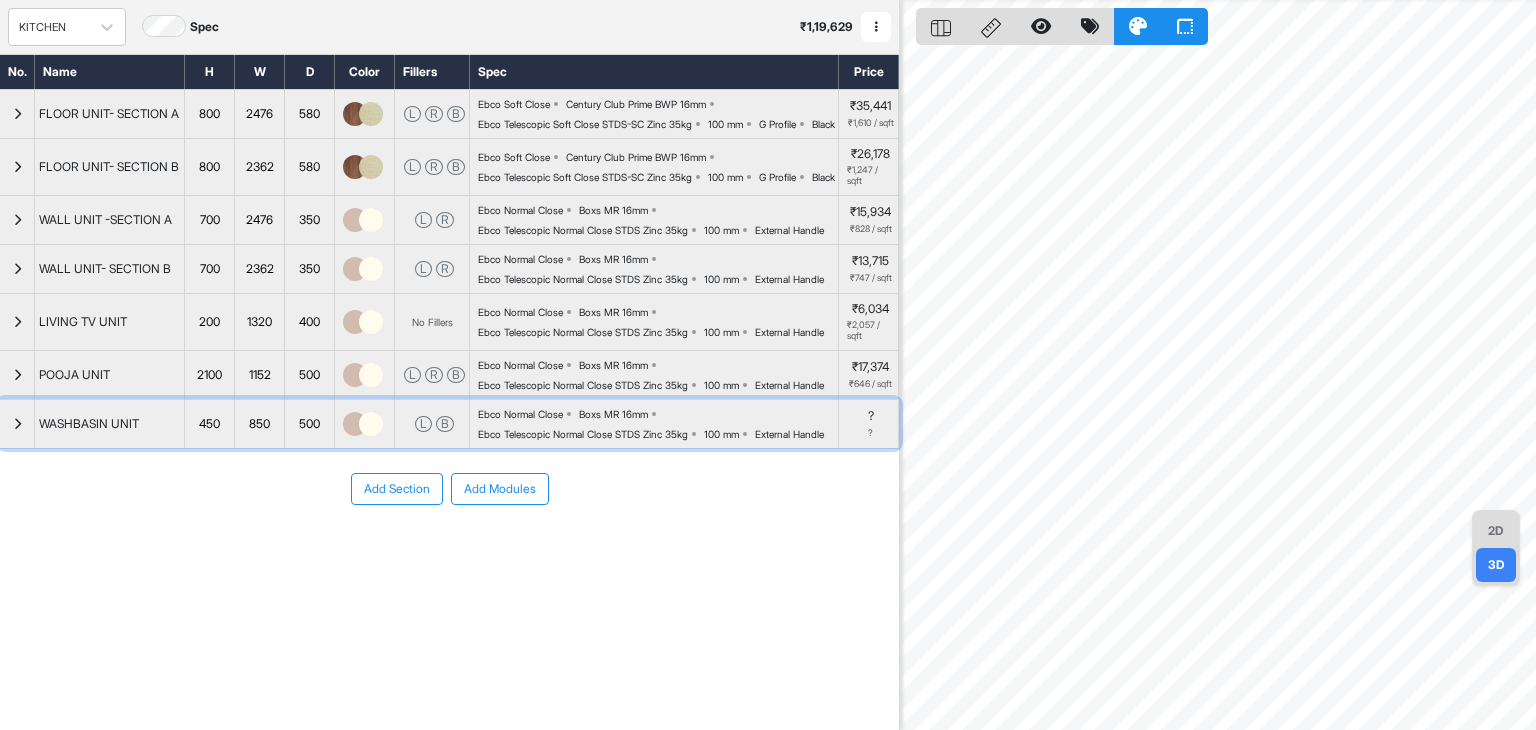 click at bounding box center (17, 424) 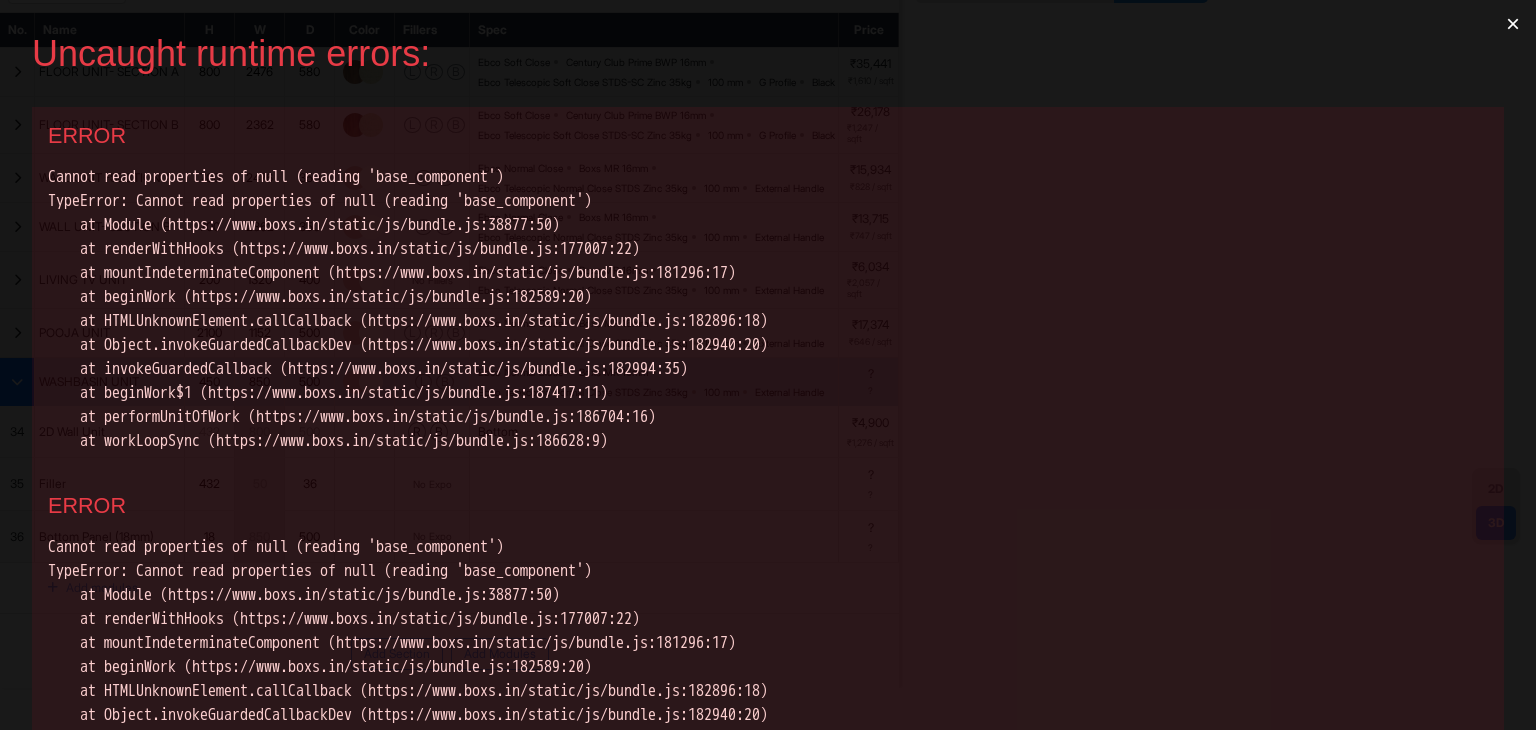 scroll, scrollTop: 0, scrollLeft: 0, axis: both 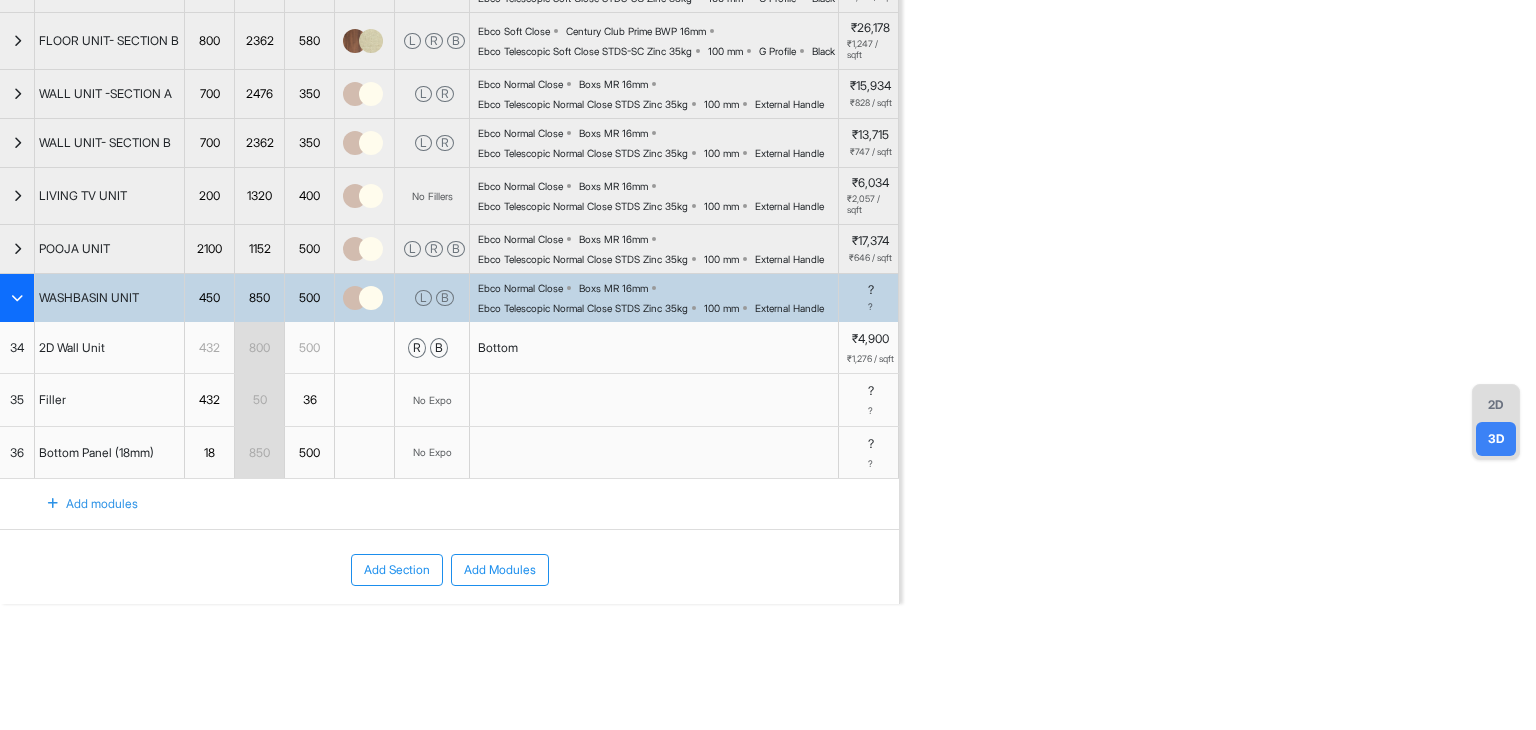 click at bounding box center [17, 298] 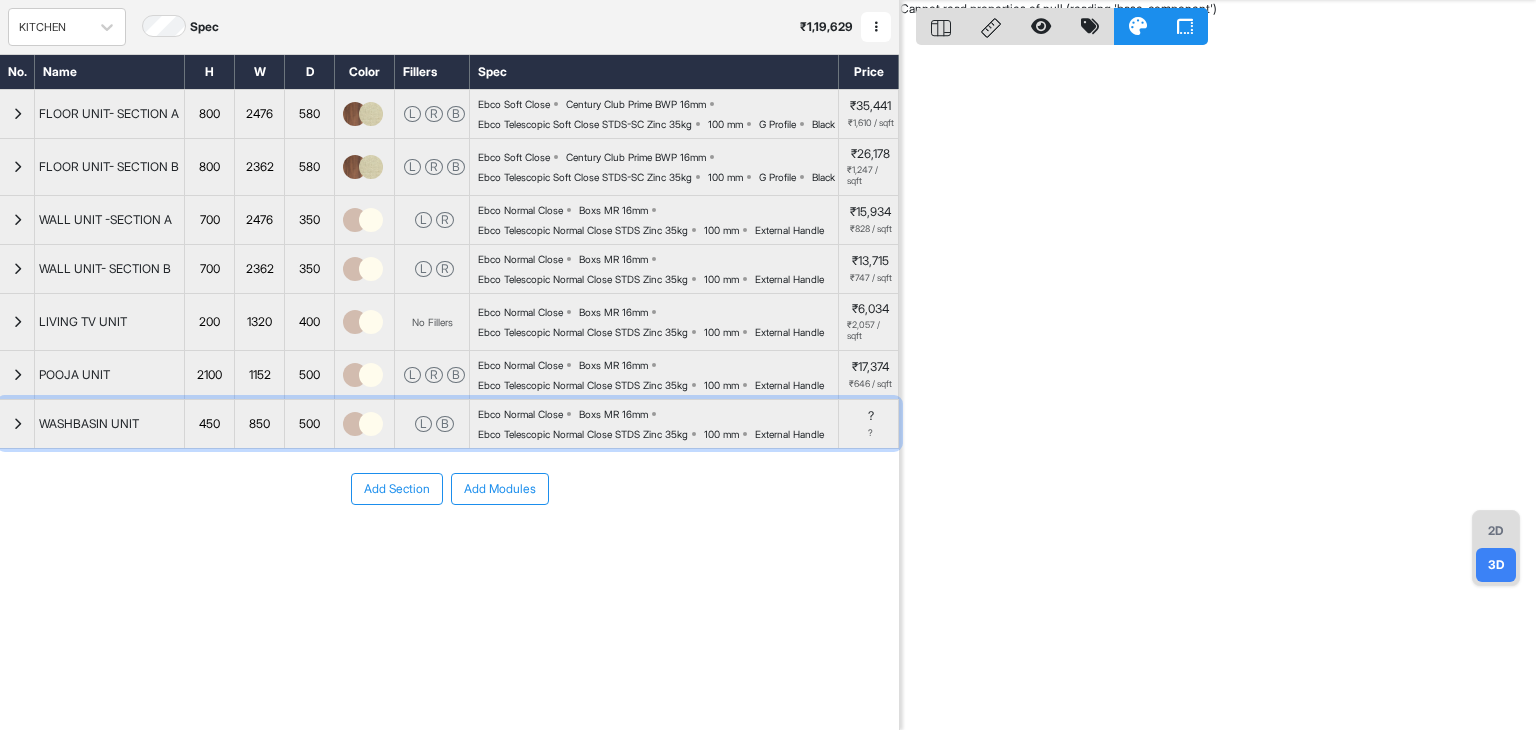 scroll, scrollTop: 0, scrollLeft: 0, axis: both 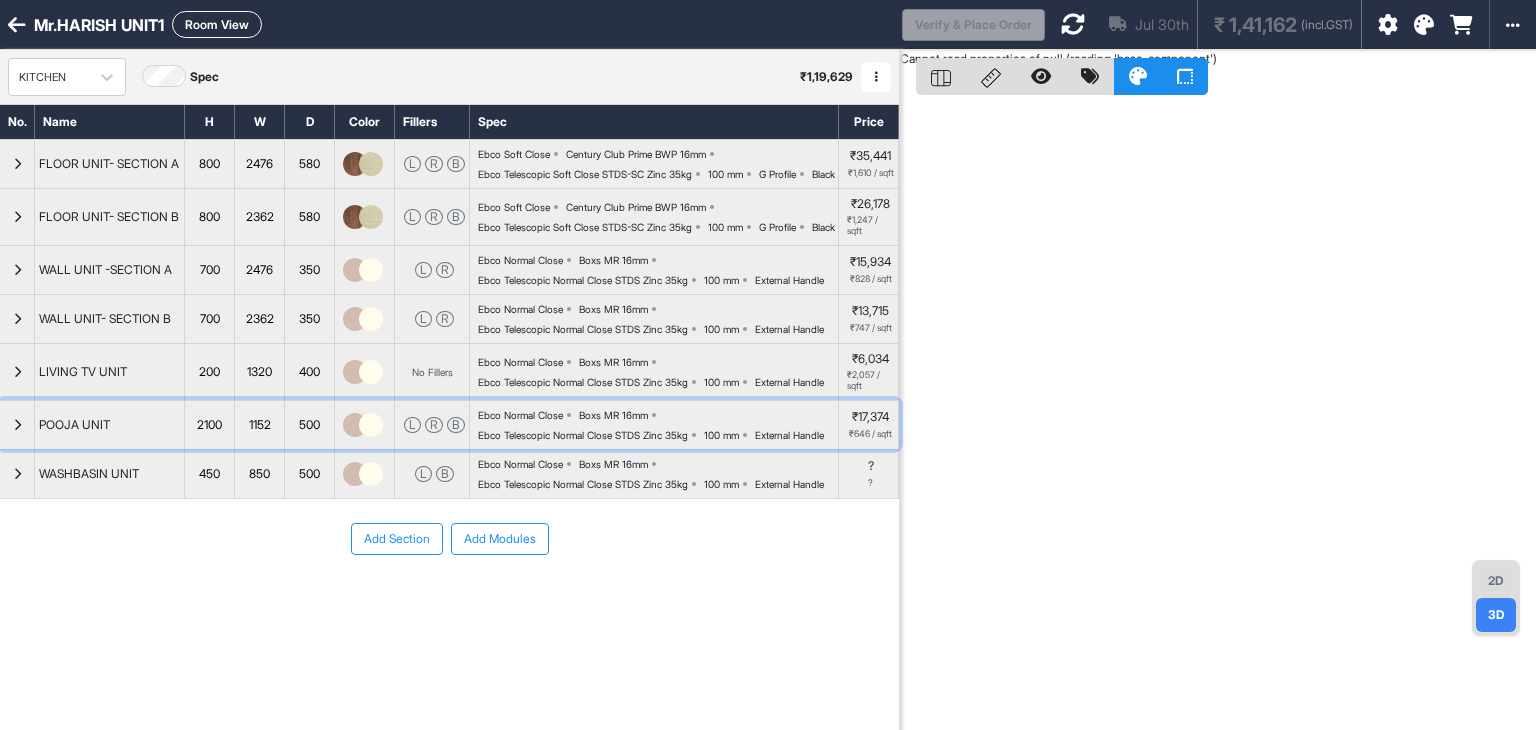 click on "POOJA UNIT" at bounding box center (110, 425) 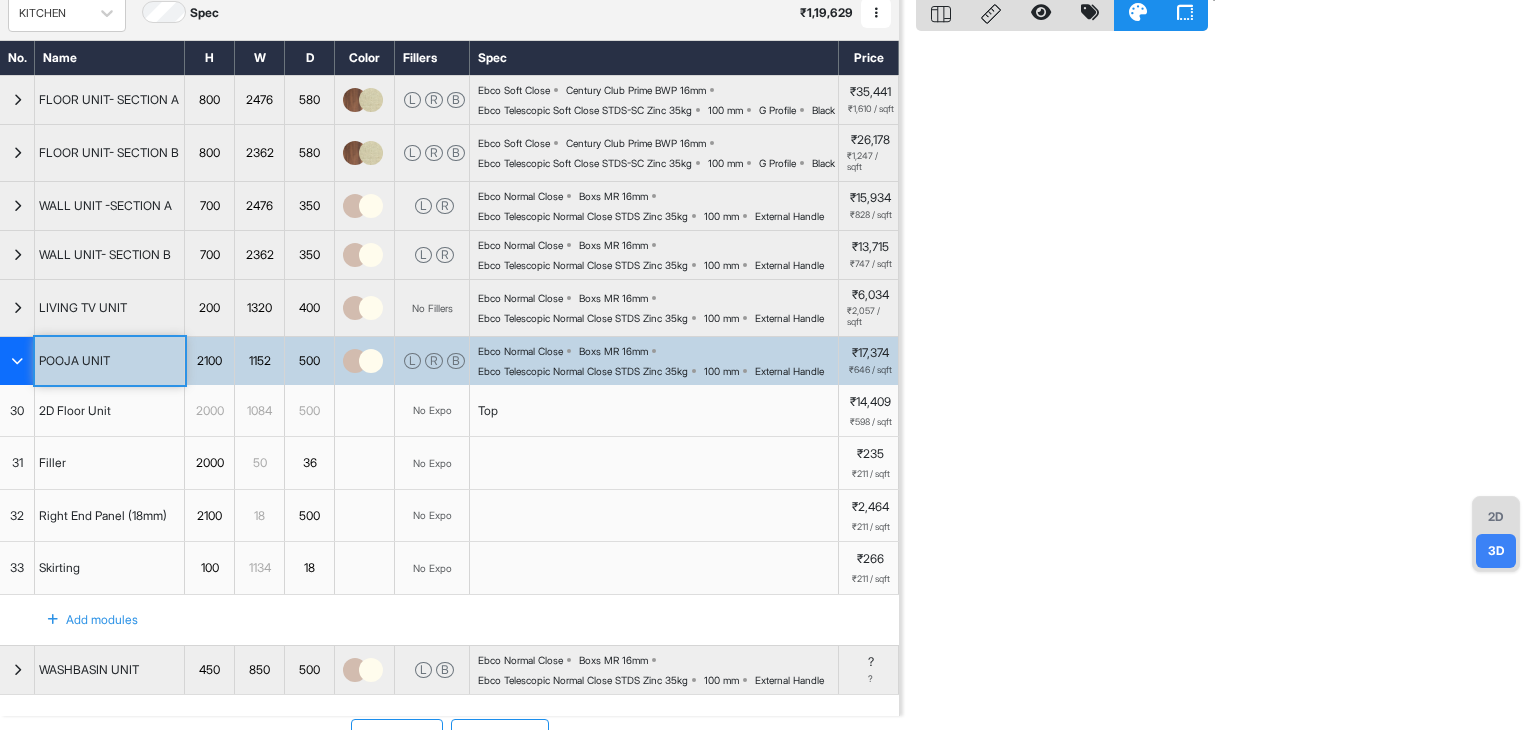 scroll, scrollTop: 300, scrollLeft: 0, axis: vertical 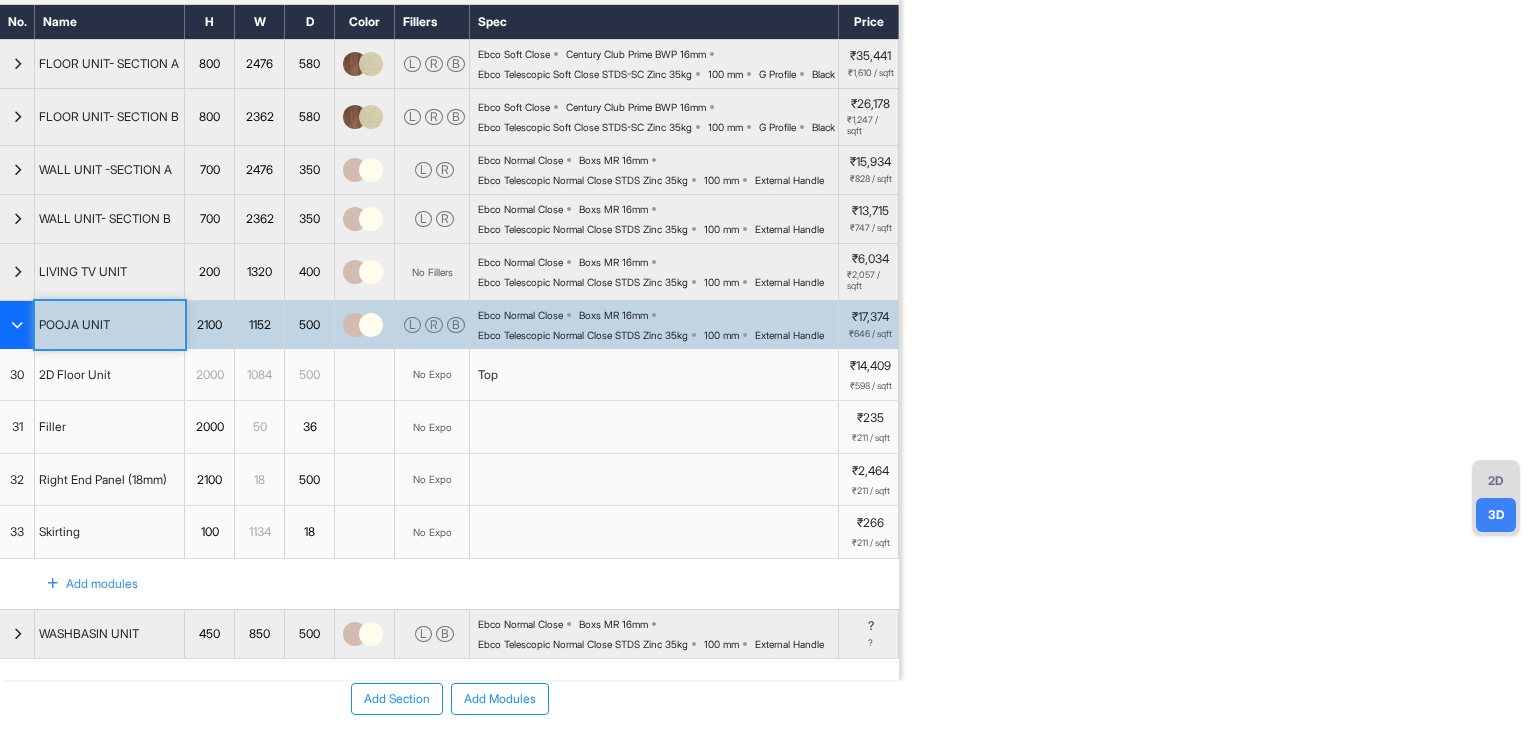 click on "POOJA UNIT" at bounding box center (110, 325) 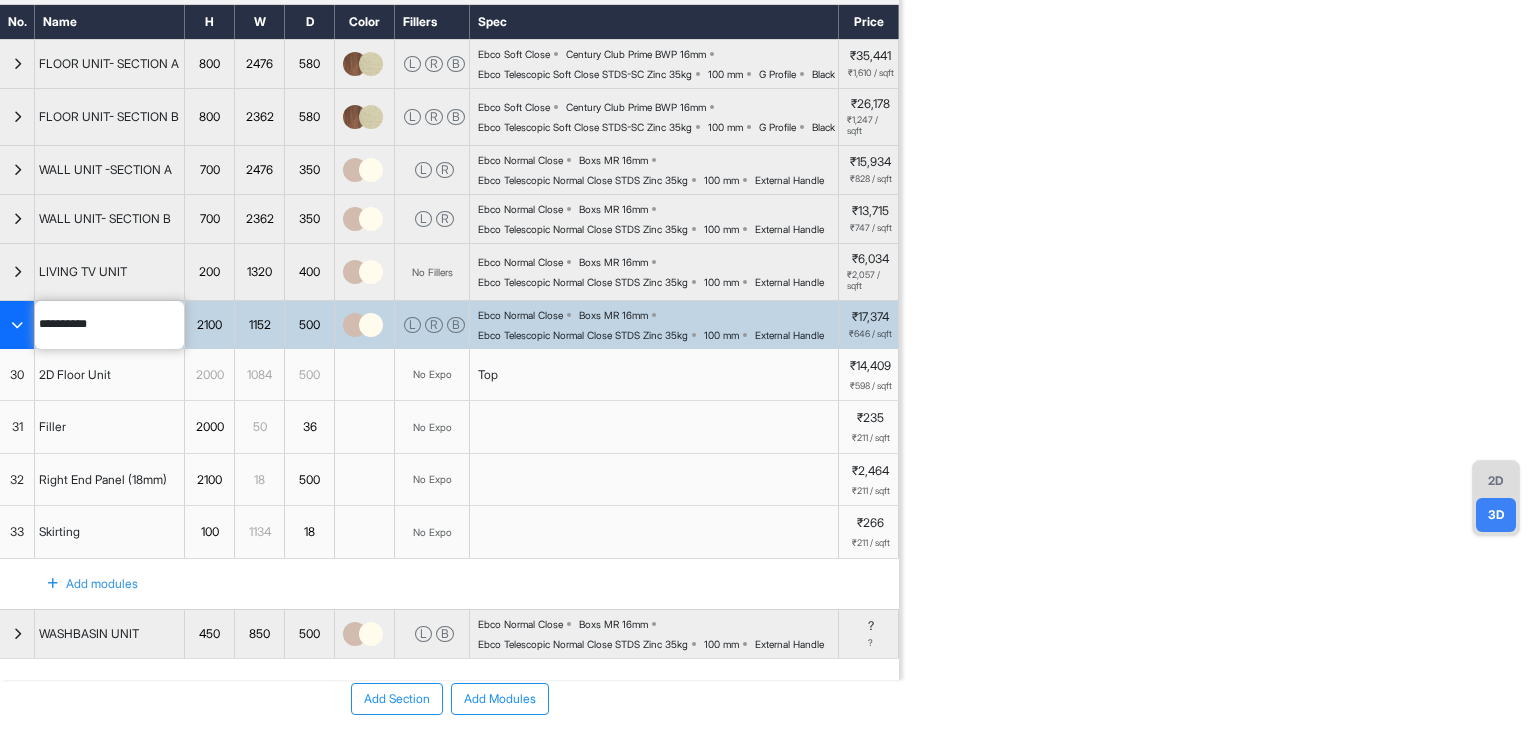click on "30" at bounding box center [17, 375] 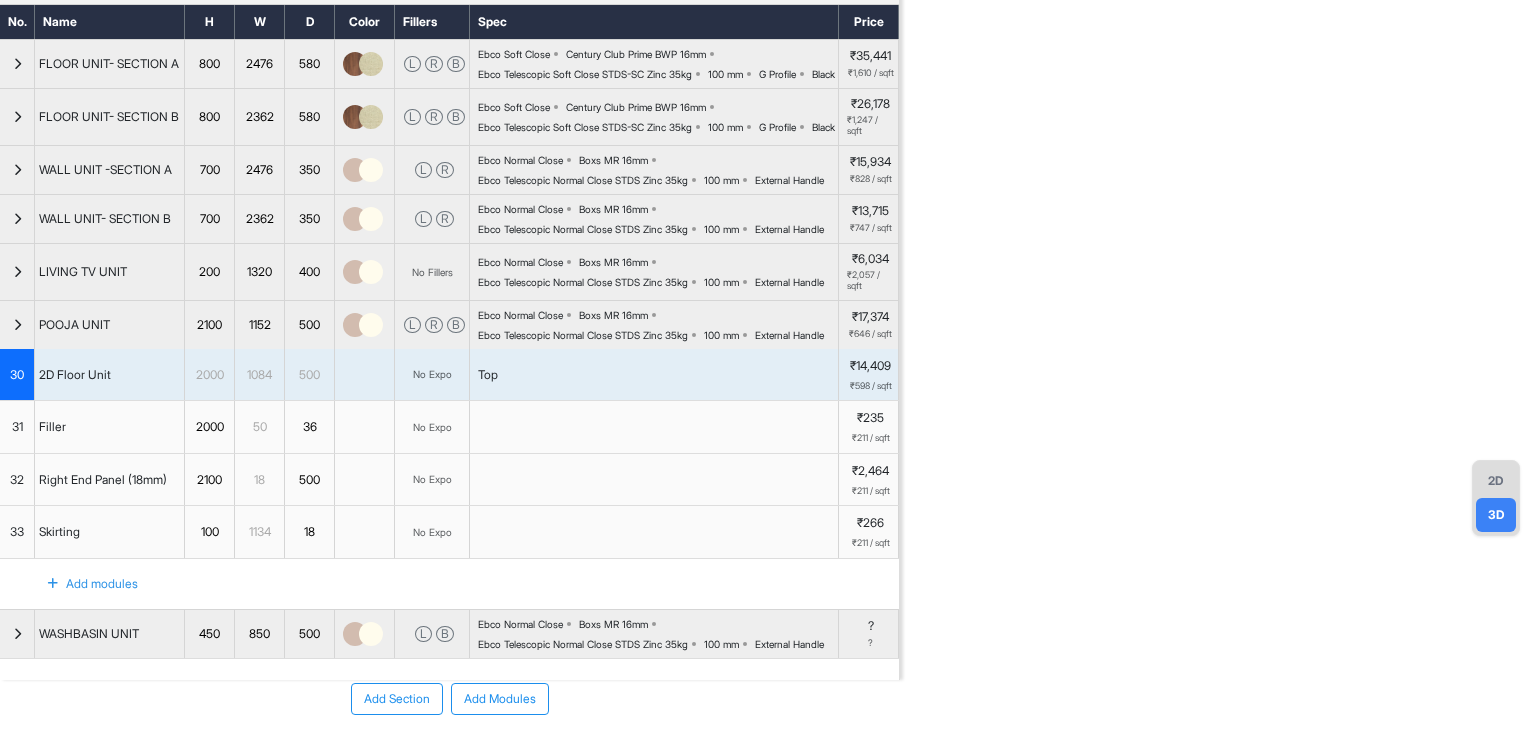 click on "30" at bounding box center [17, 375] 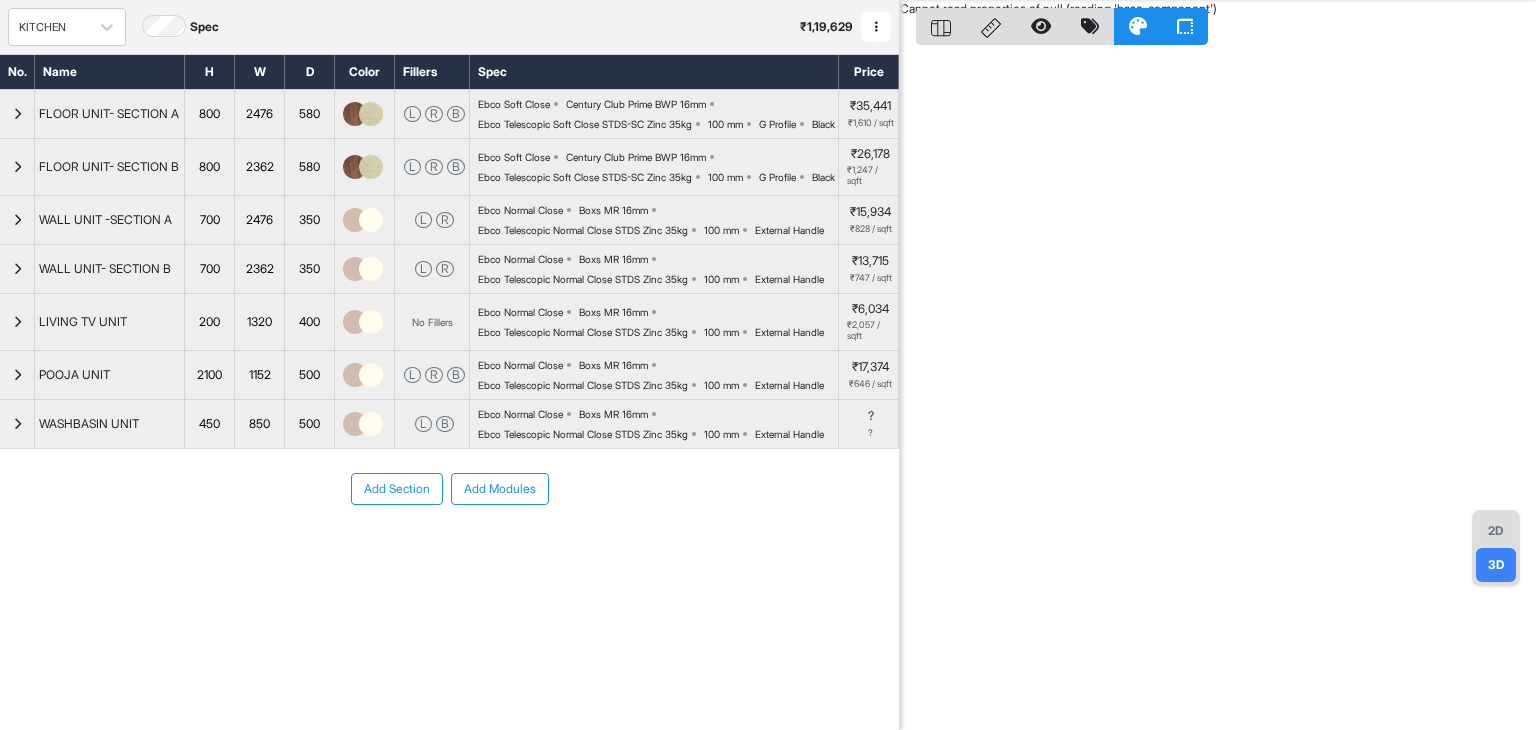 click at bounding box center [17, 375] 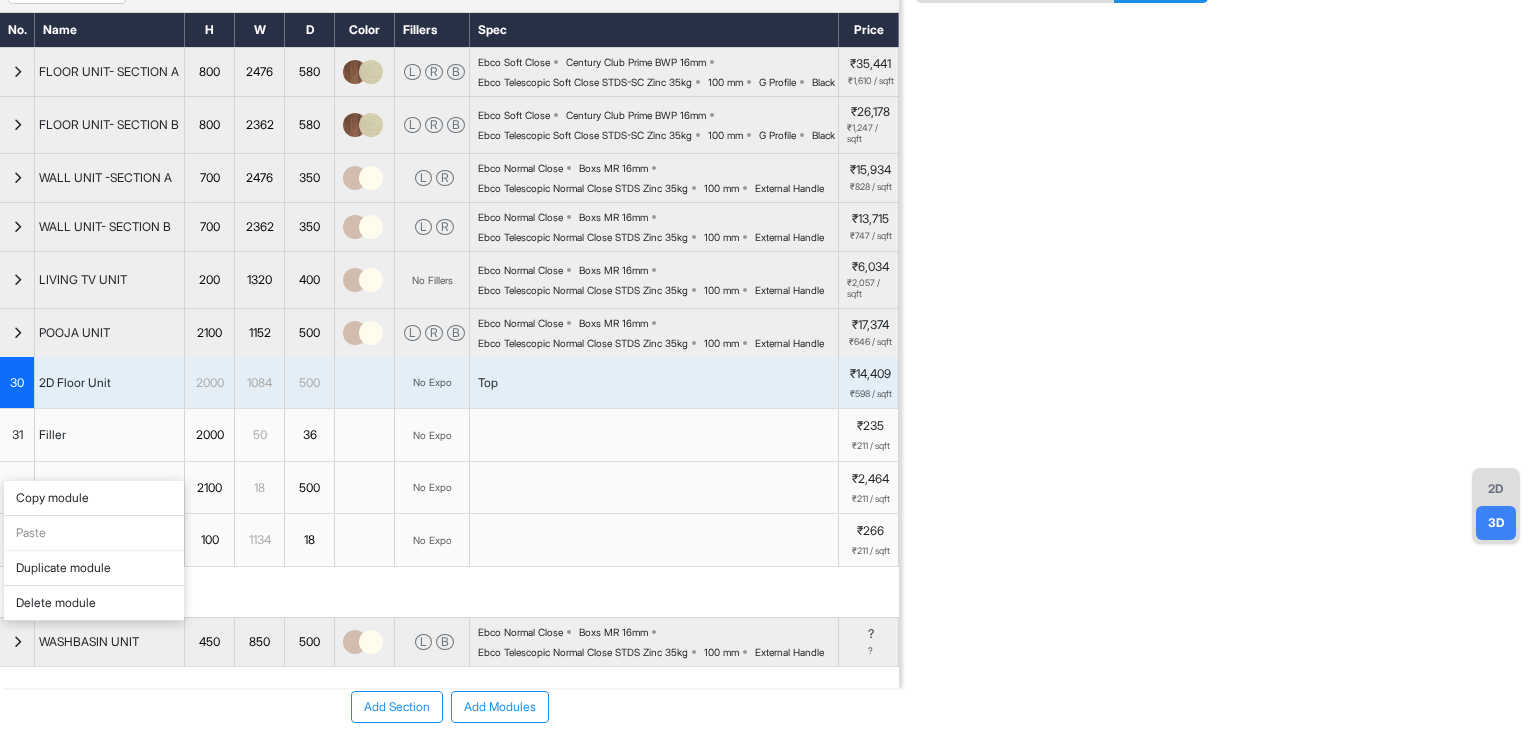 drag, startPoint x: 355, startPoint y: 476, endPoint x: 338, endPoint y: 473, distance: 17.262676 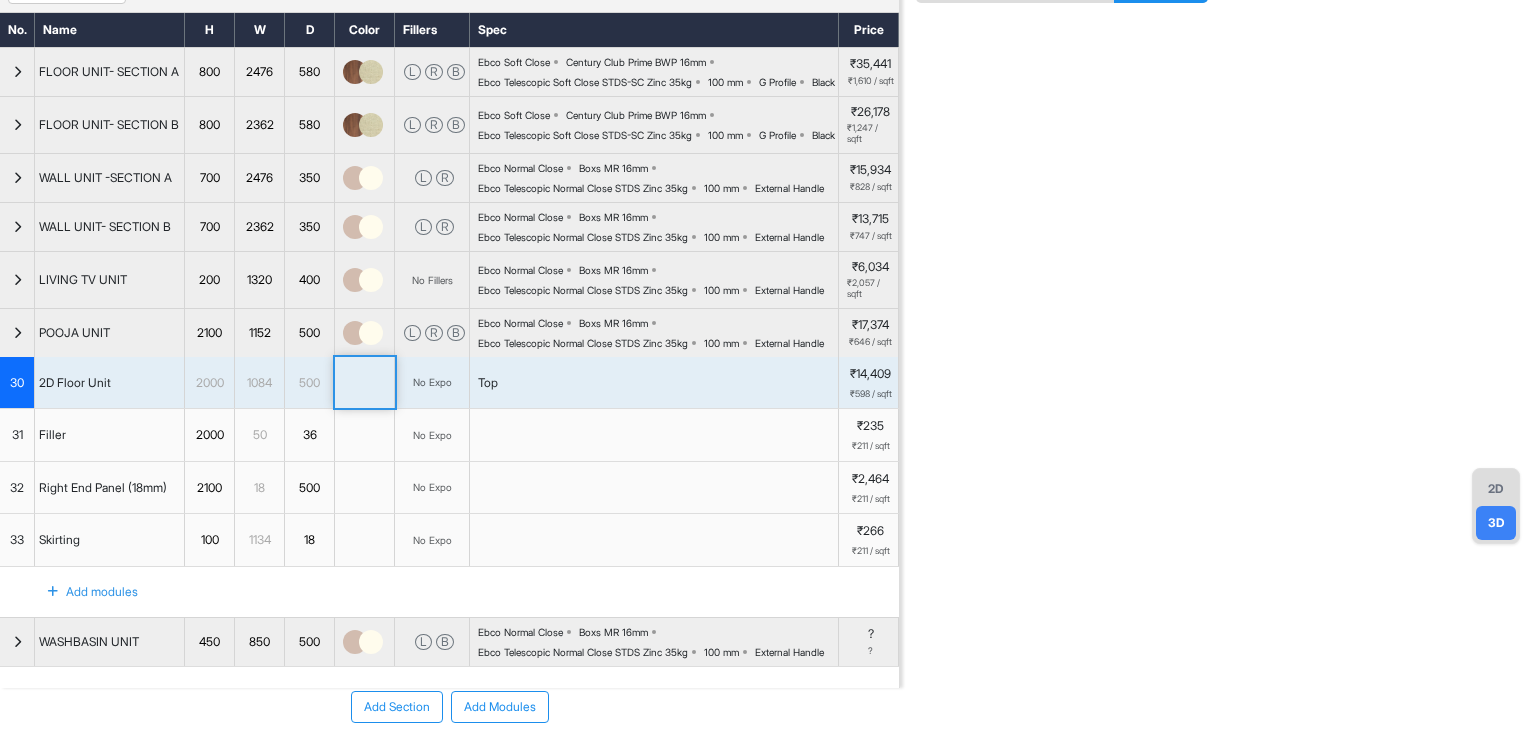 click on "2D" at bounding box center [1496, 489] 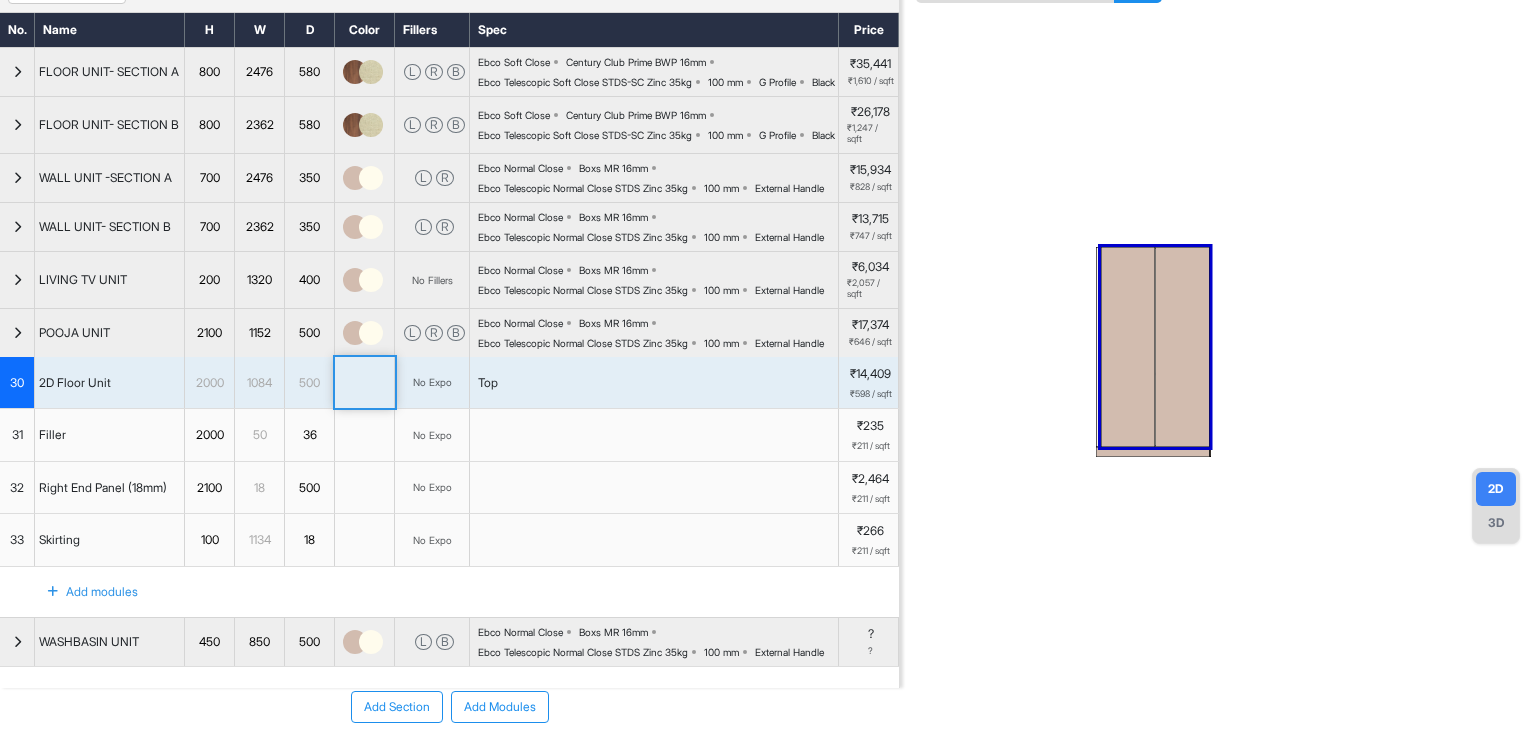 click on "30" at bounding box center (17, 383) 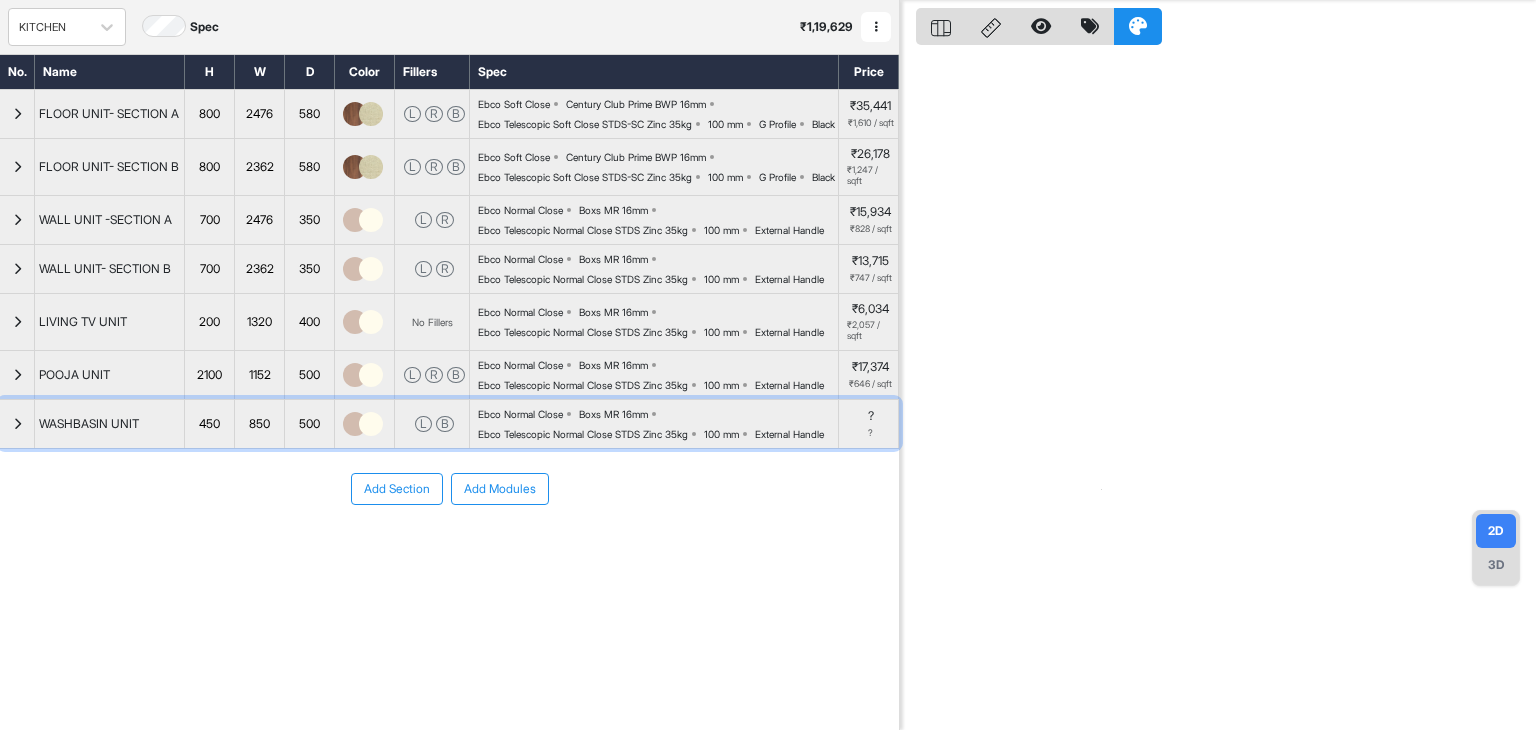 click at bounding box center [17, 424] 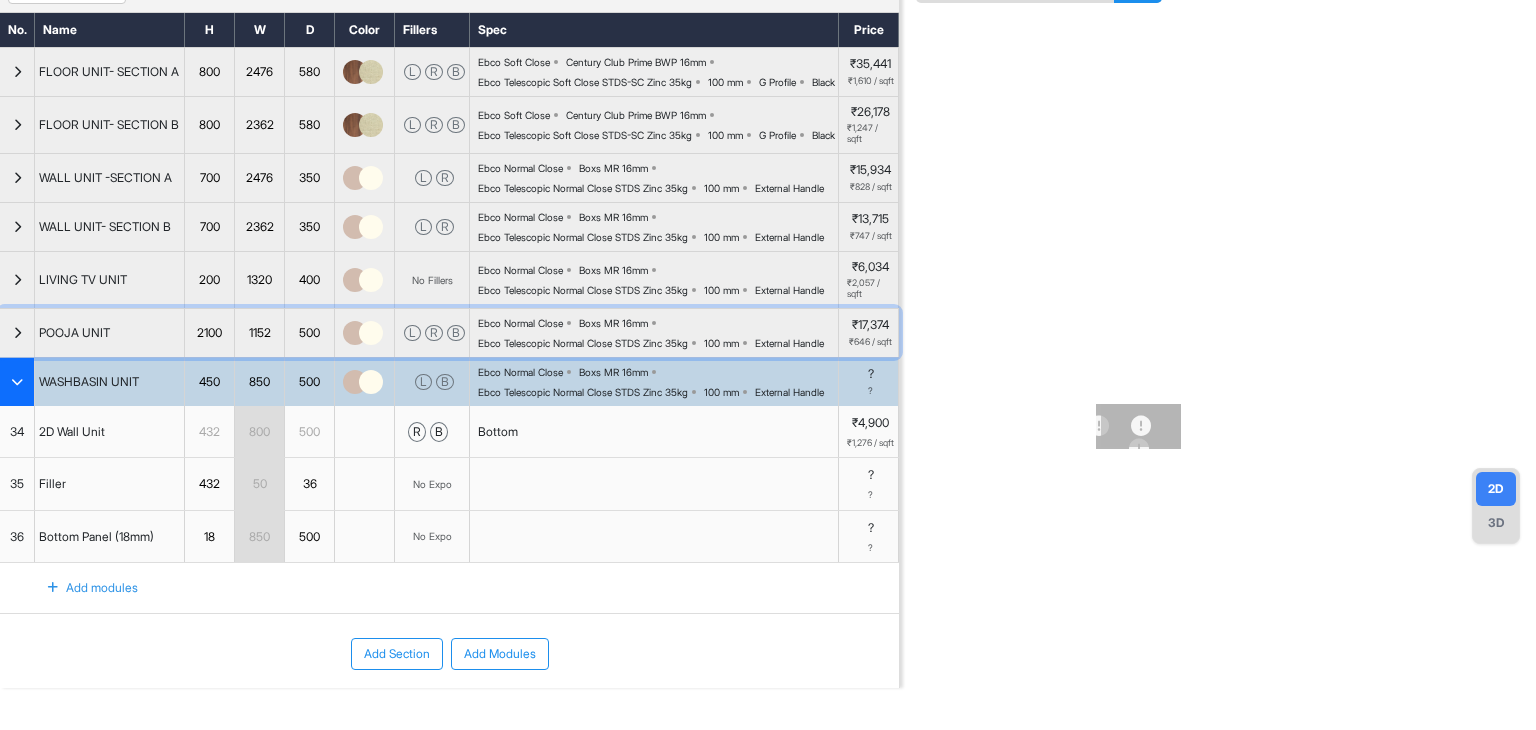 click at bounding box center (17, 333) 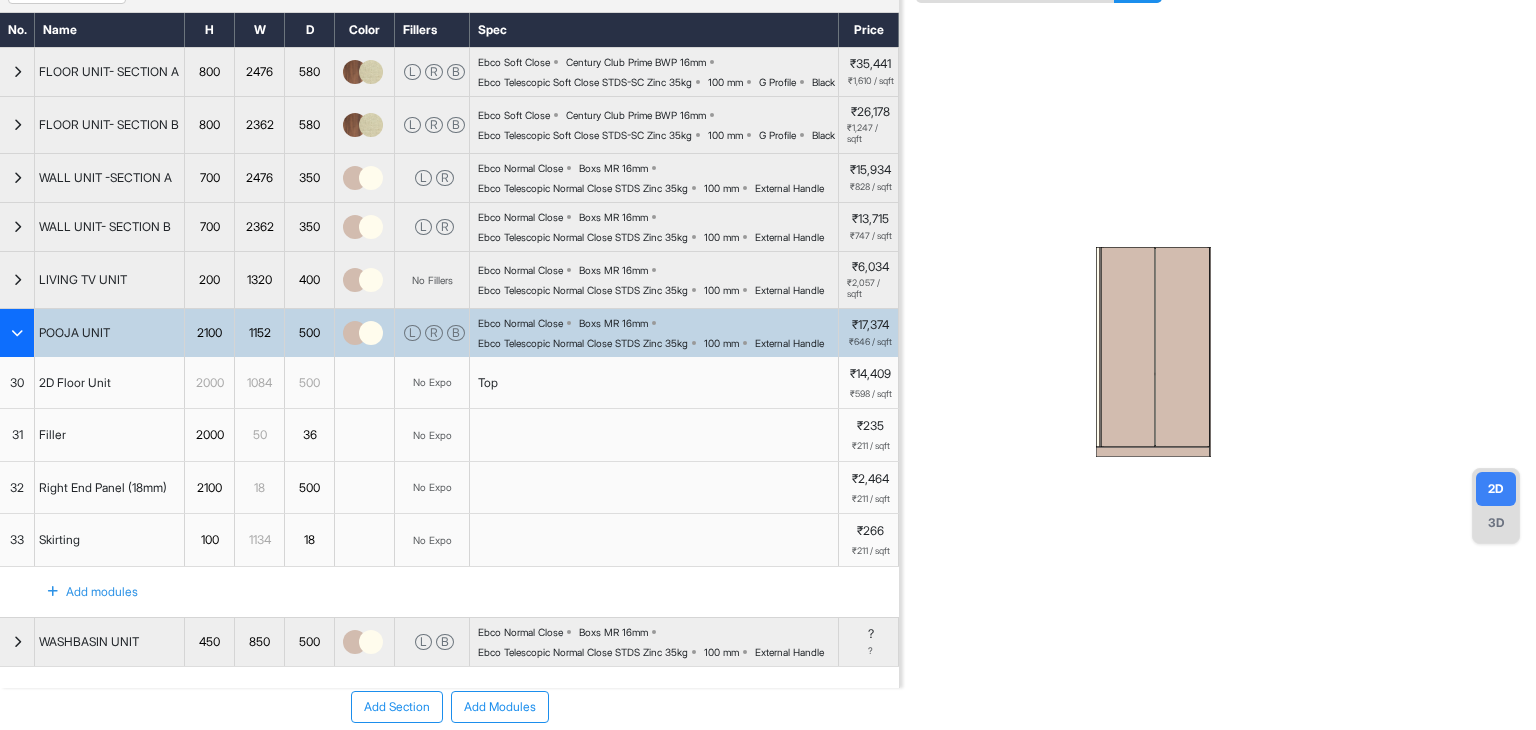 click at bounding box center [17, 333] 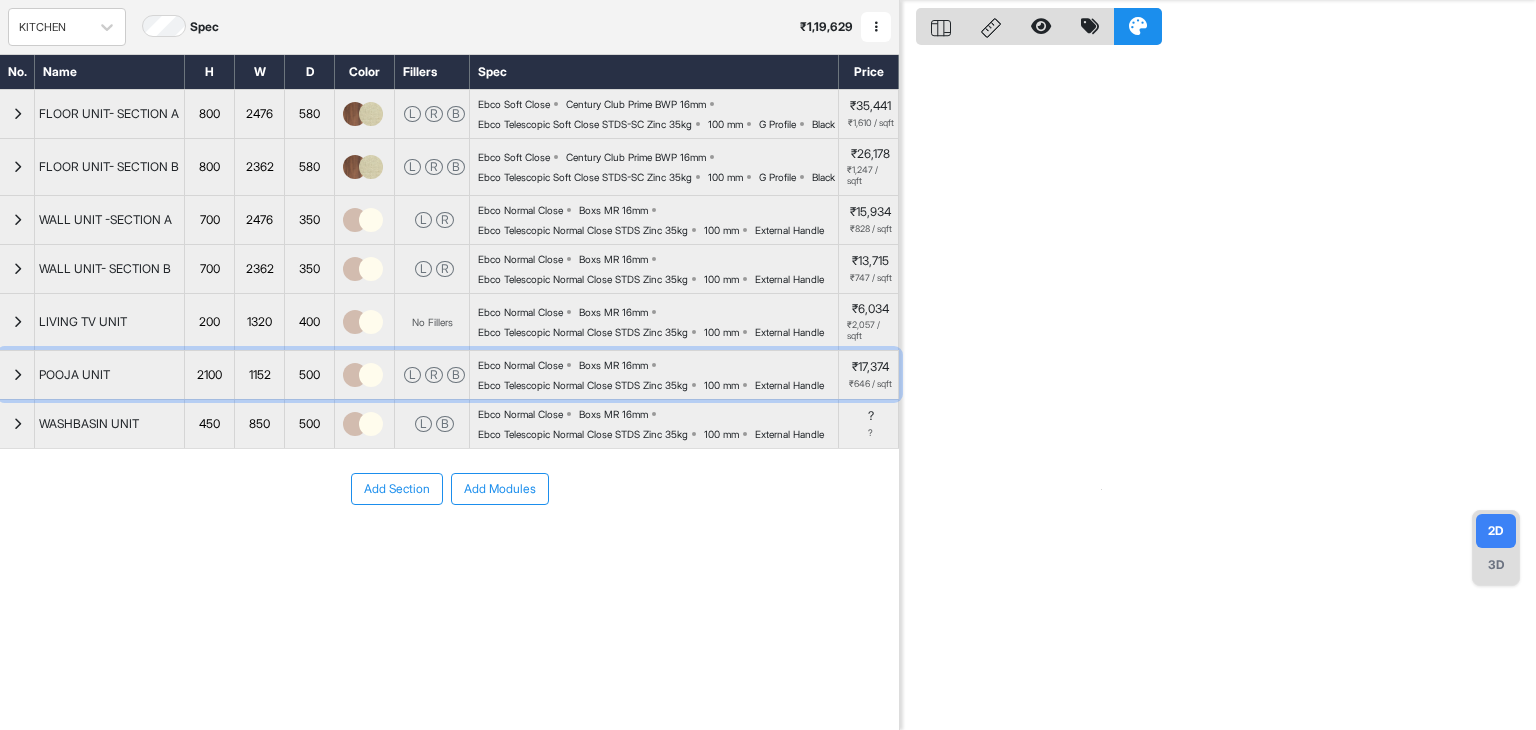 click at bounding box center [17, 375] 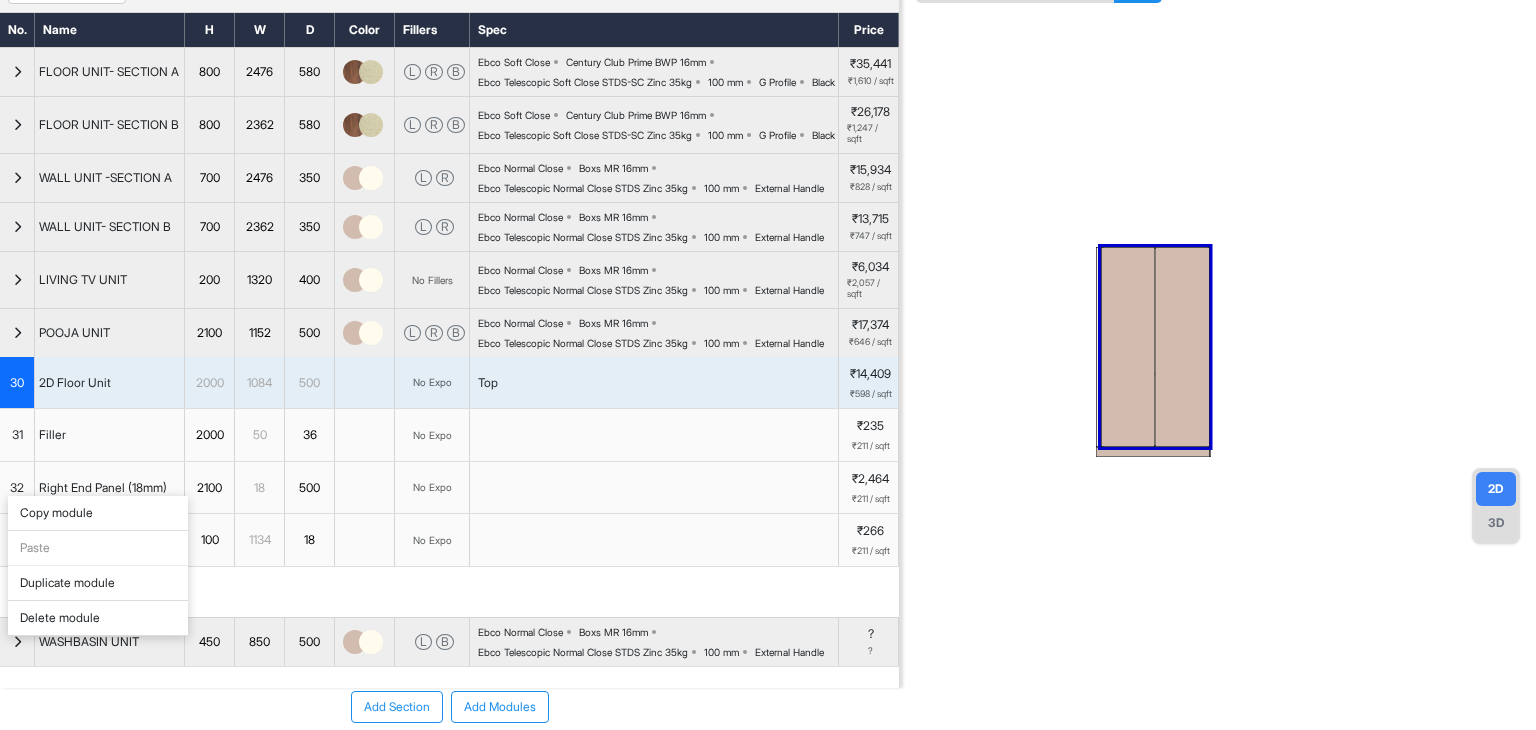click on "Delete module" at bounding box center [98, 618] 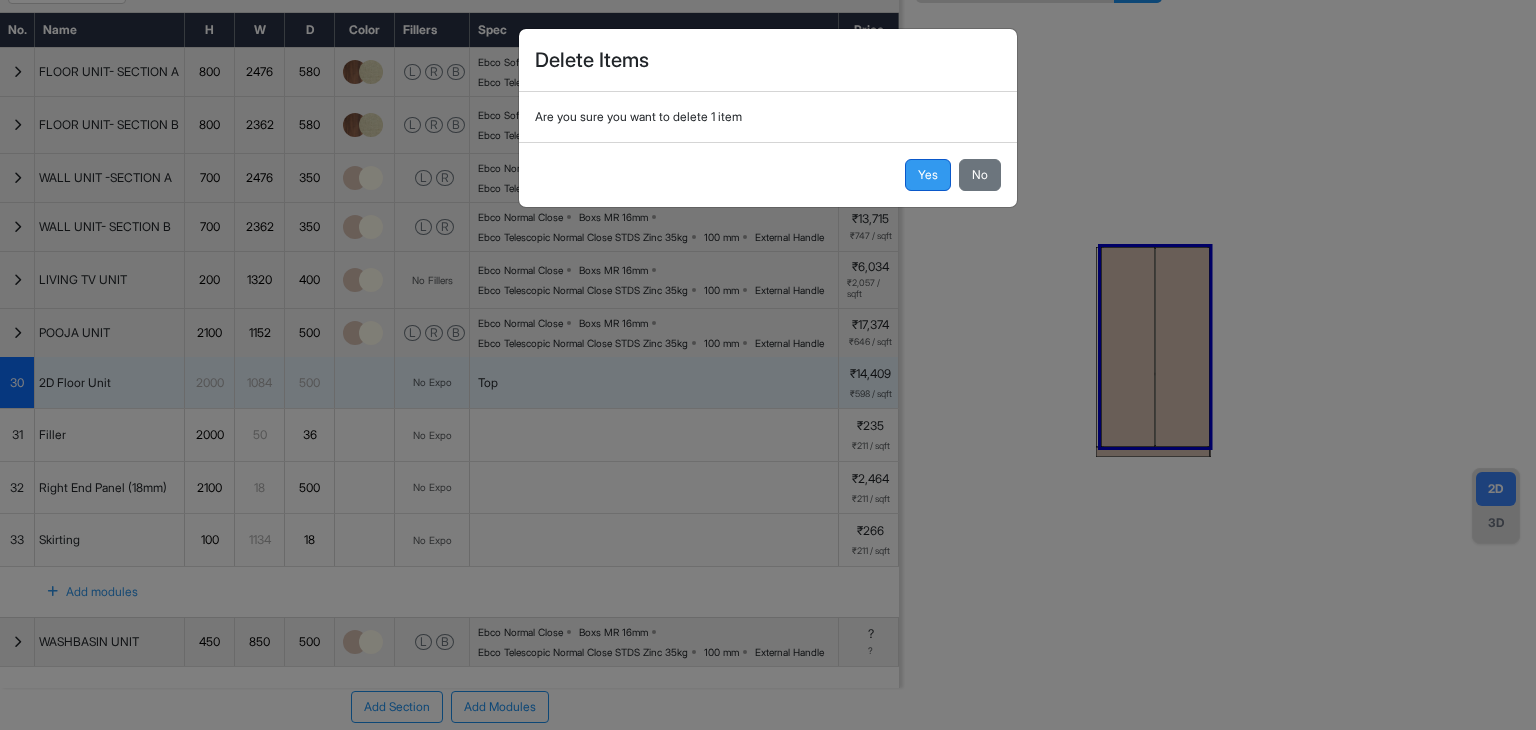 click on "Yes" at bounding box center (928, 175) 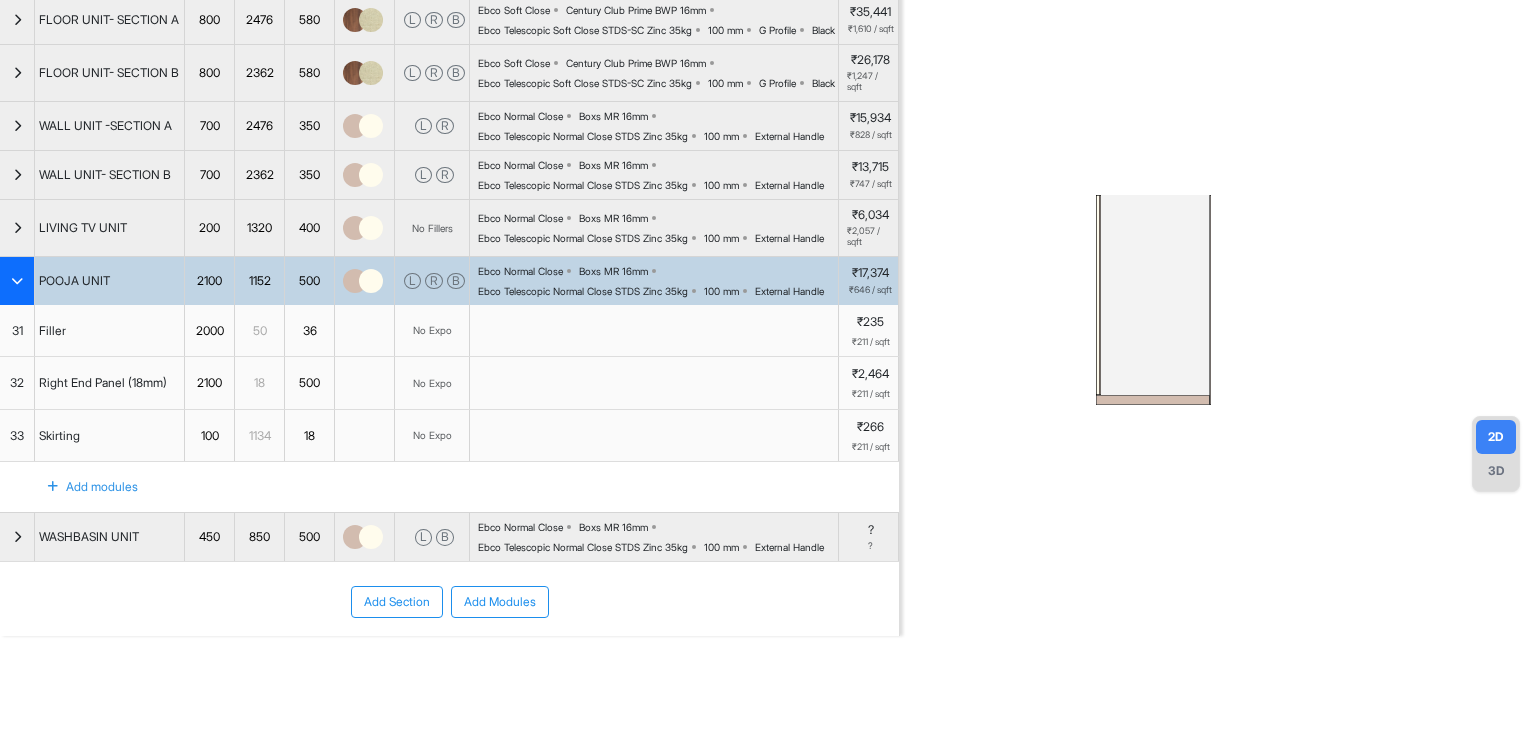 scroll, scrollTop: 192, scrollLeft: 0, axis: vertical 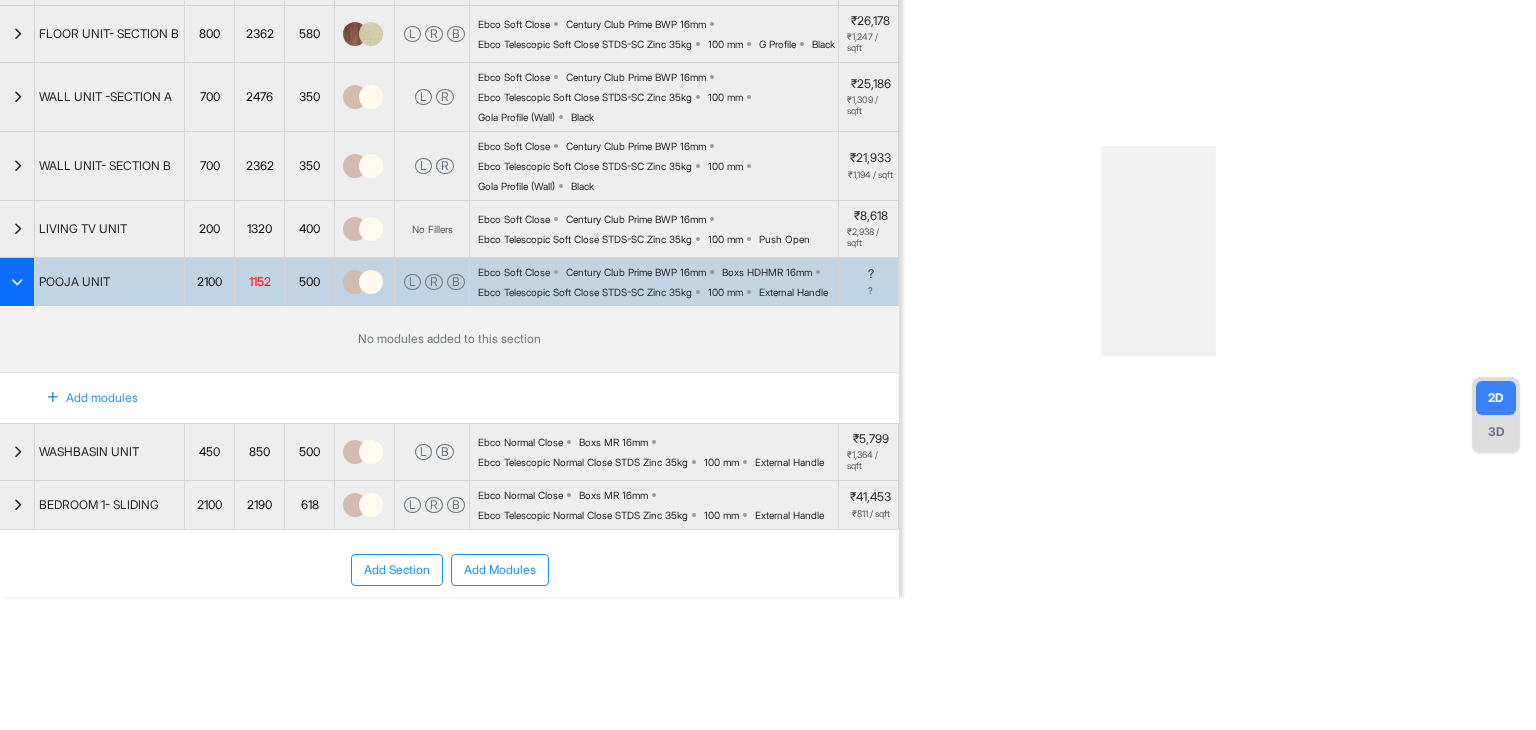 click on "Add modules" at bounding box center (81, 398) 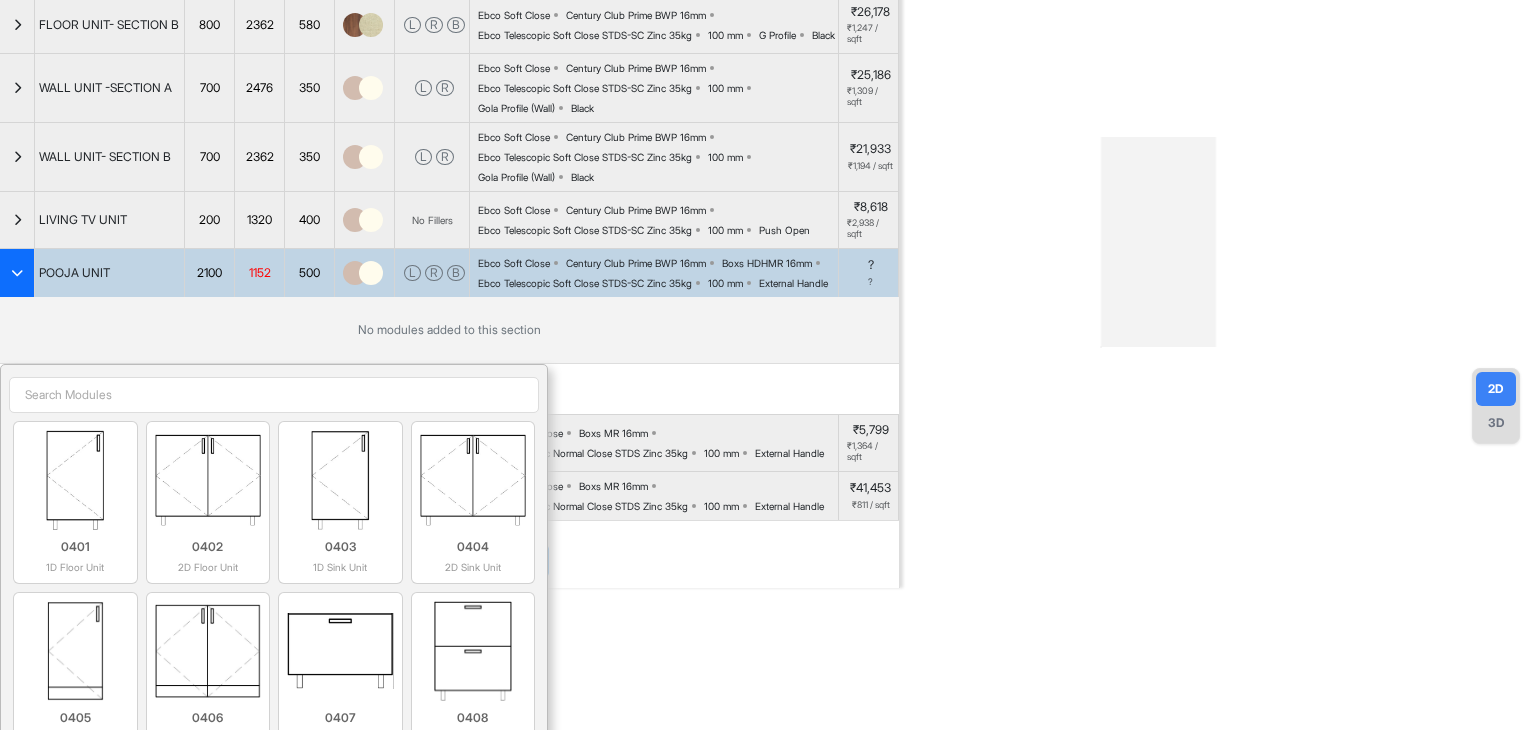 click at bounding box center [274, 395] 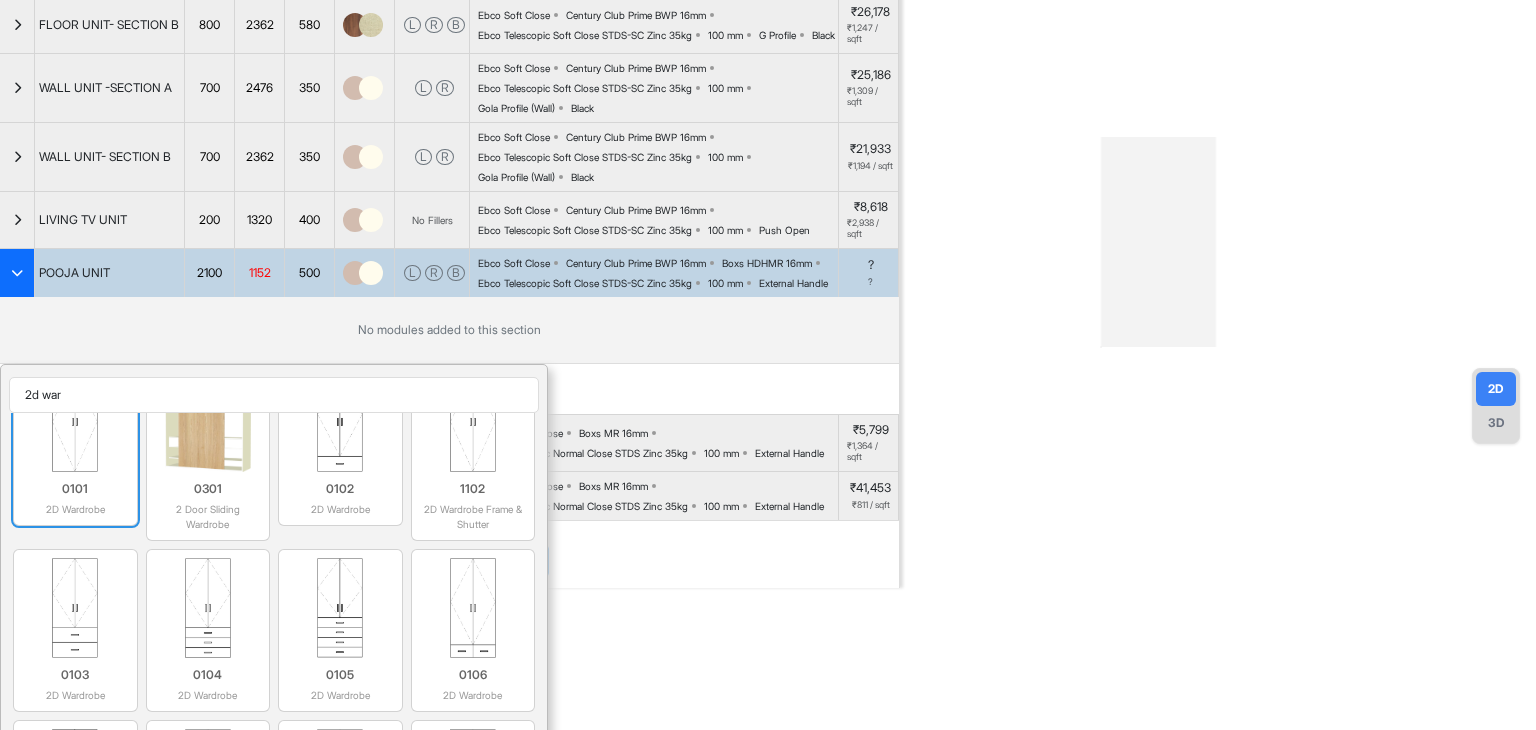 scroll, scrollTop: 117, scrollLeft: 0, axis: vertical 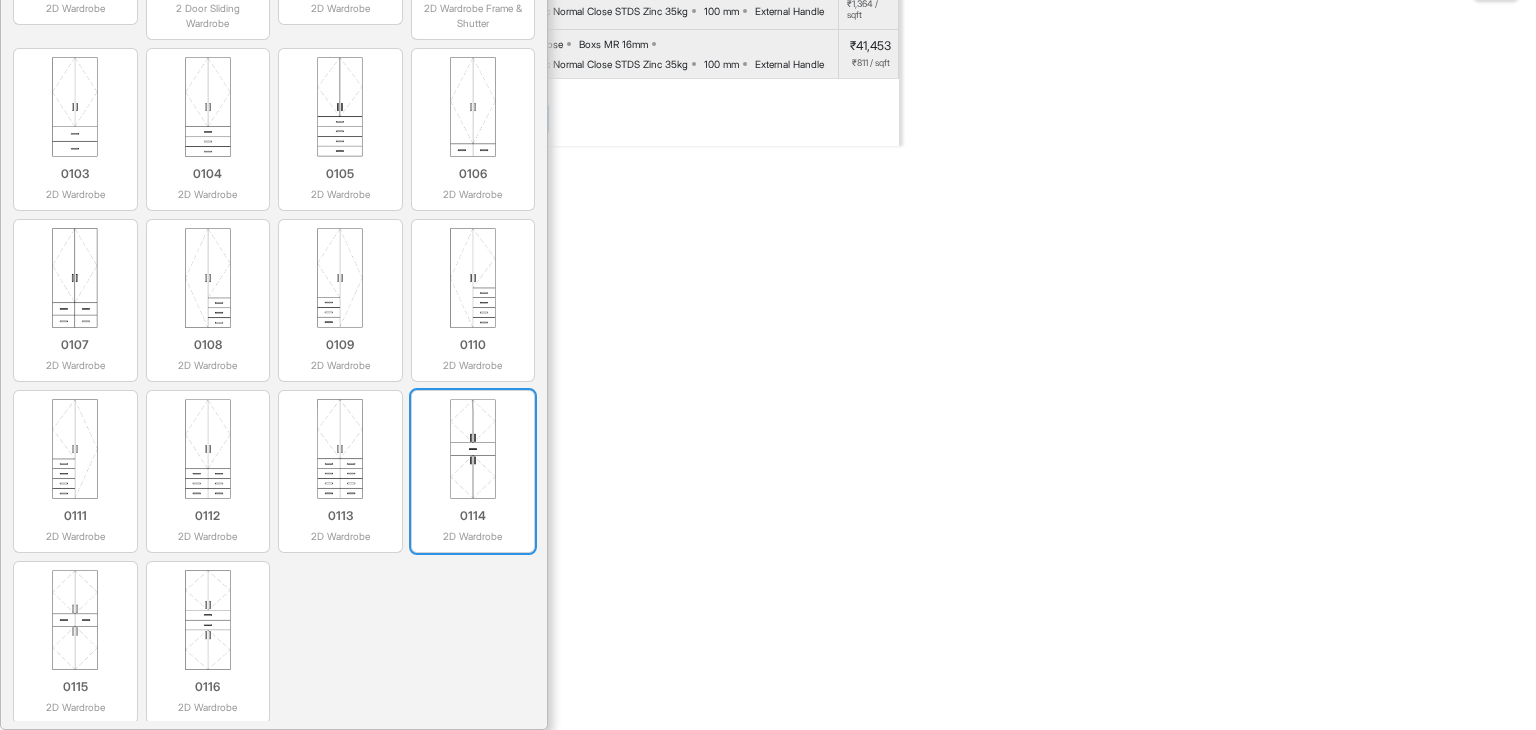 type on "2d war" 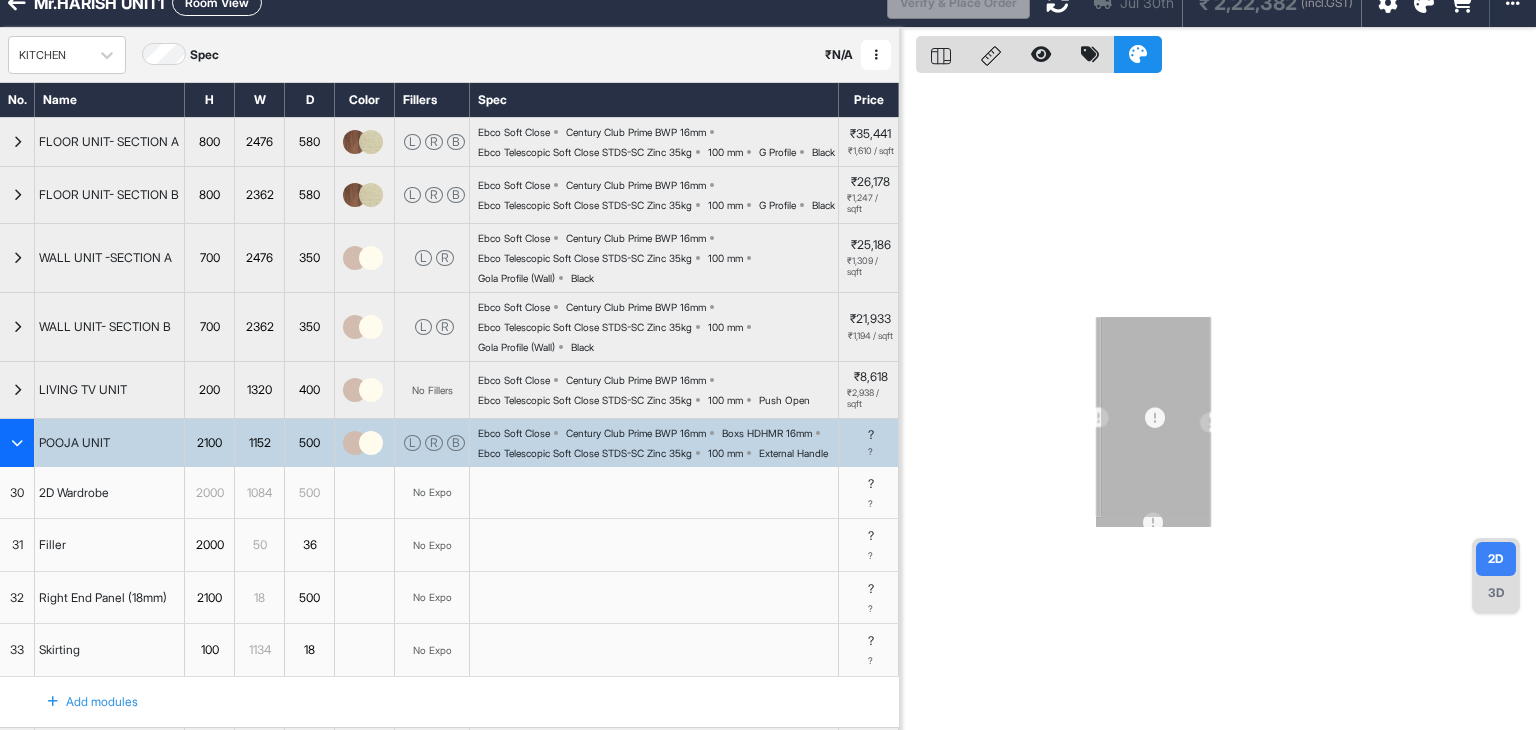 scroll, scrollTop: 0, scrollLeft: 0, axis: both 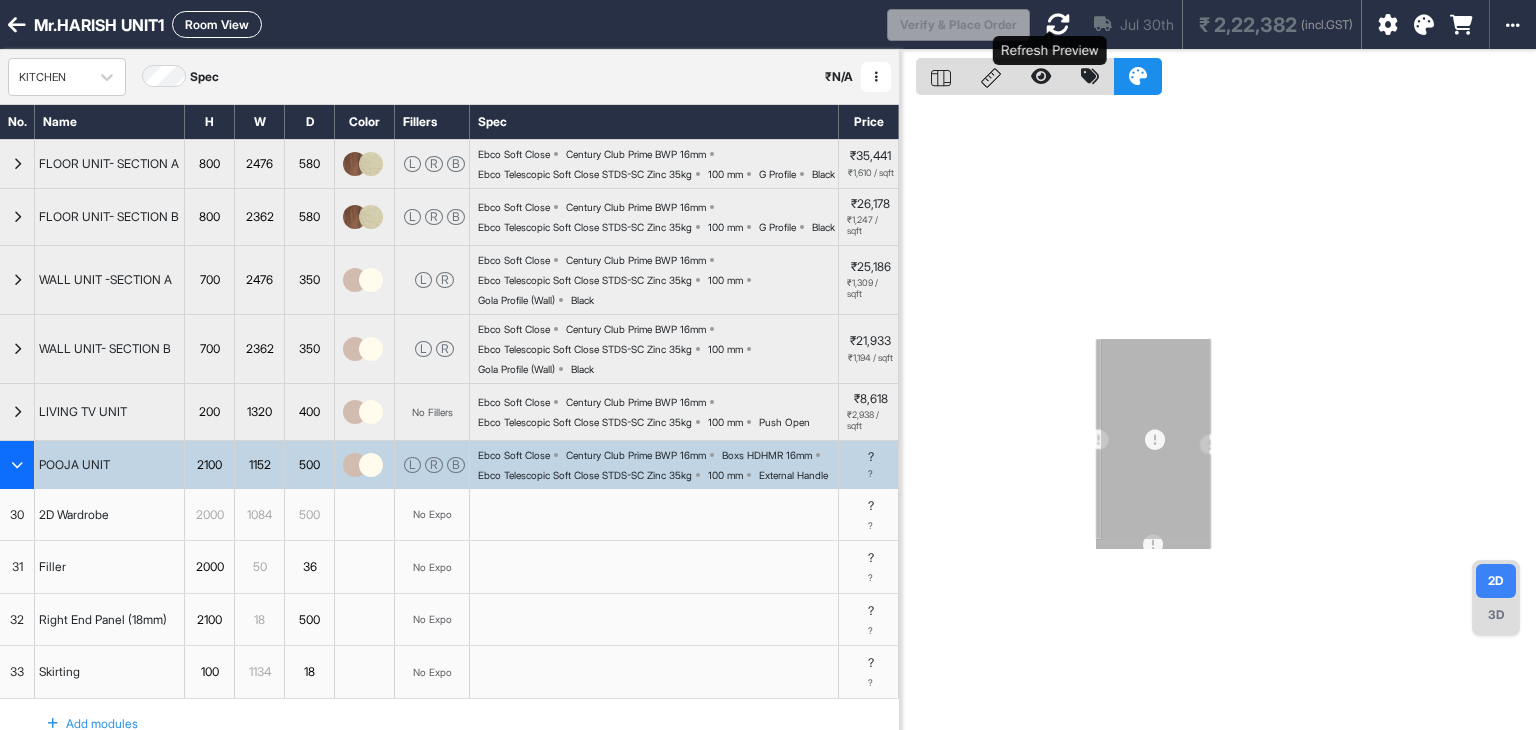 click at bounding box center (1058, 24) 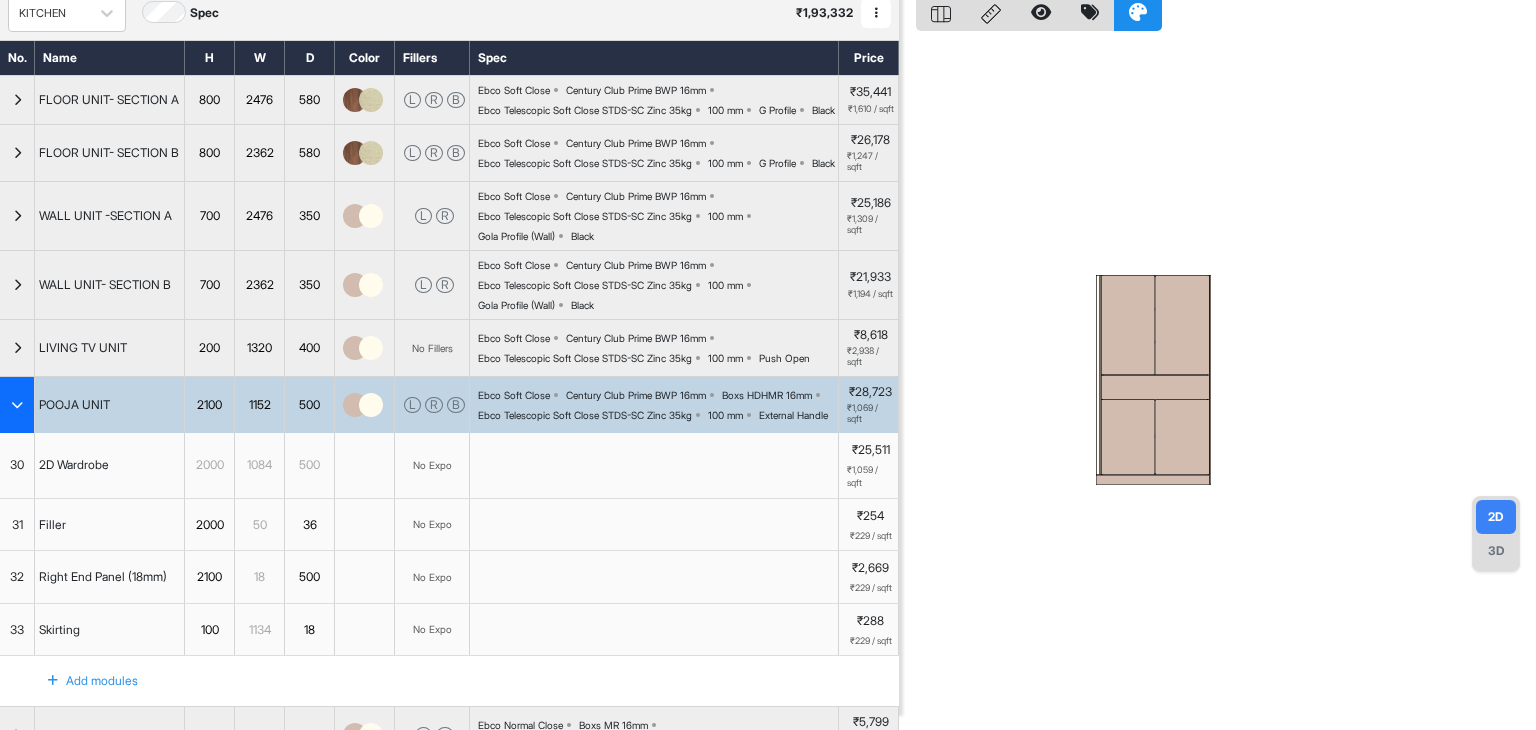 scroll, scrollTop: 100, scrollLeft: 0, axis: vertical 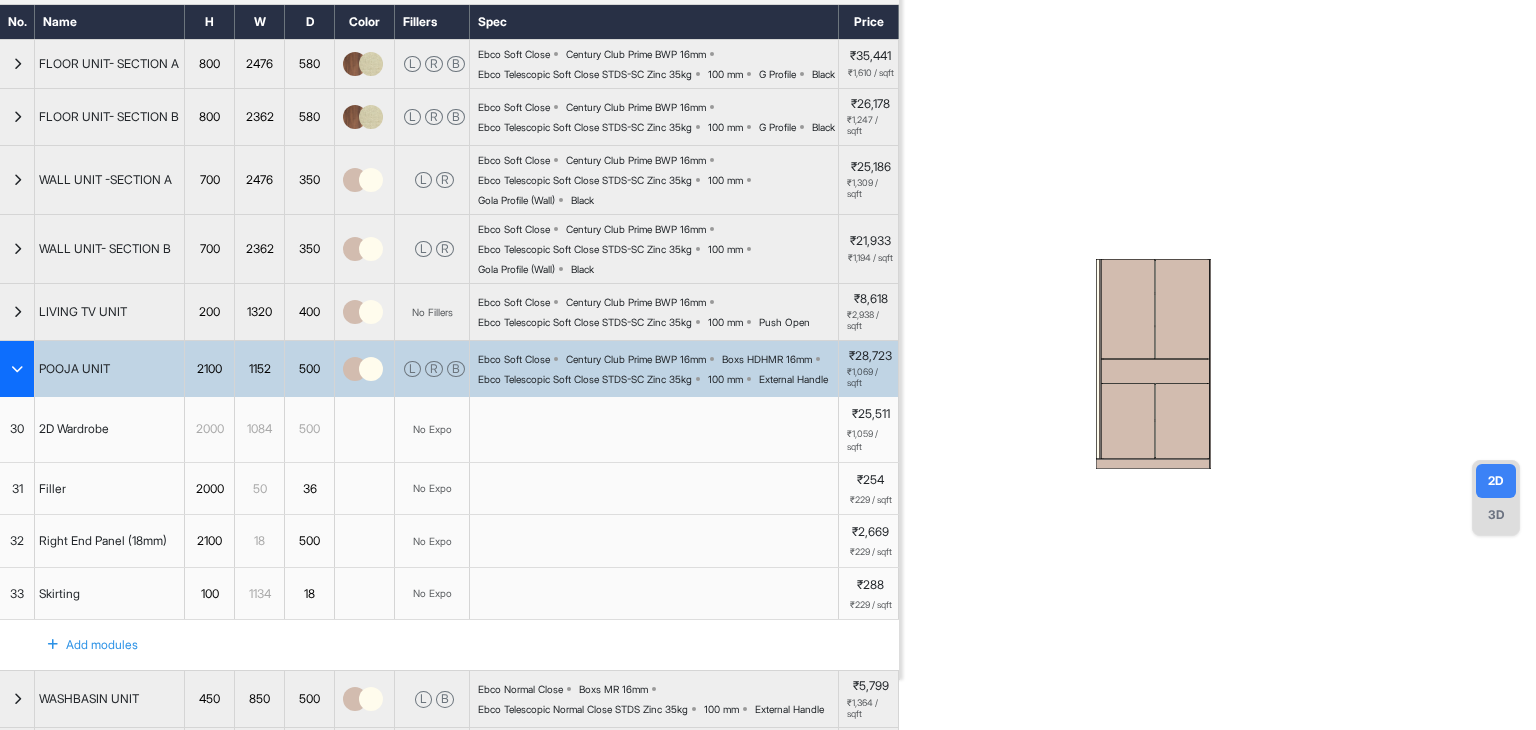 click at bounding box center [1128, 309] 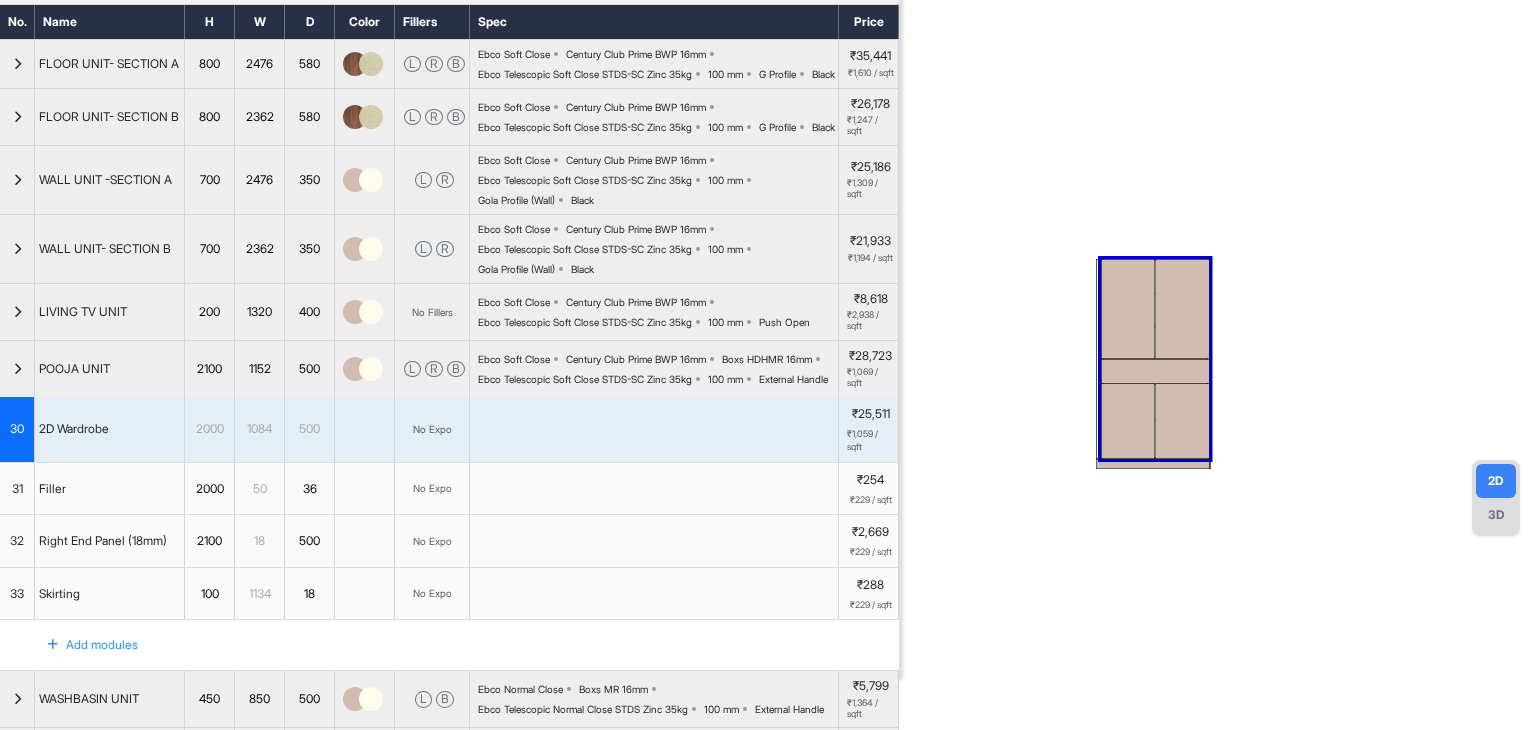click at bounding box center [1128, 309] 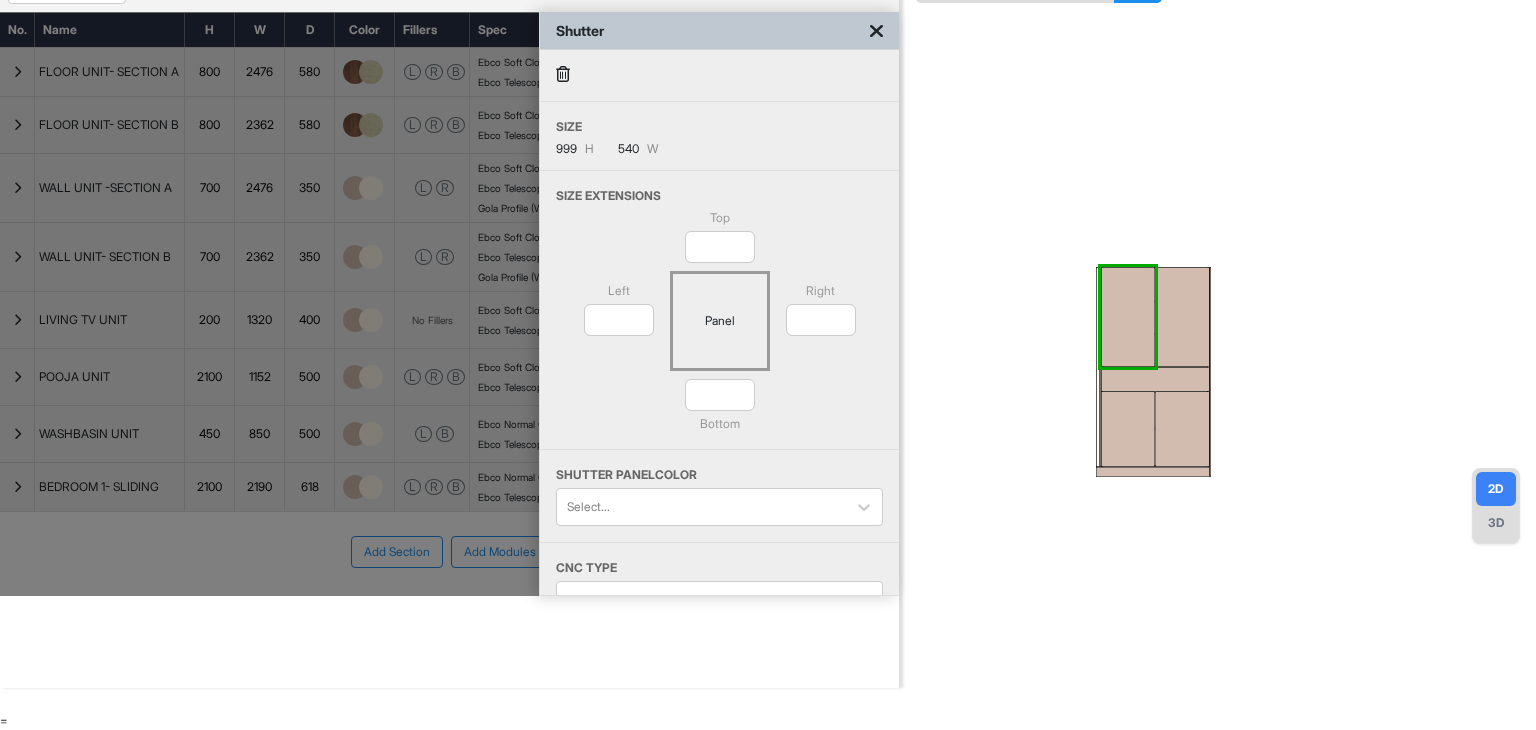 click at bounding box center [876, 31] 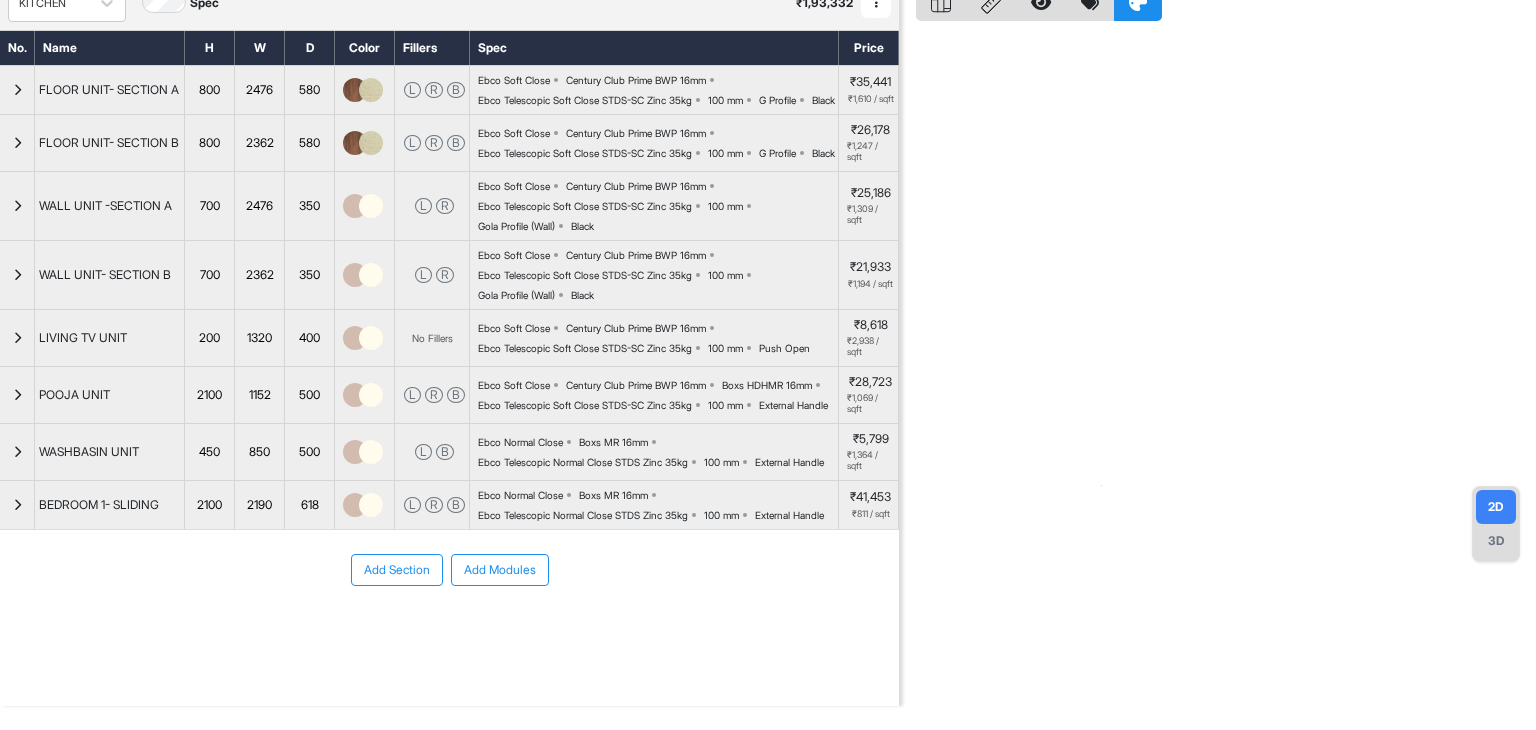 click at bounding box center (17, 395) 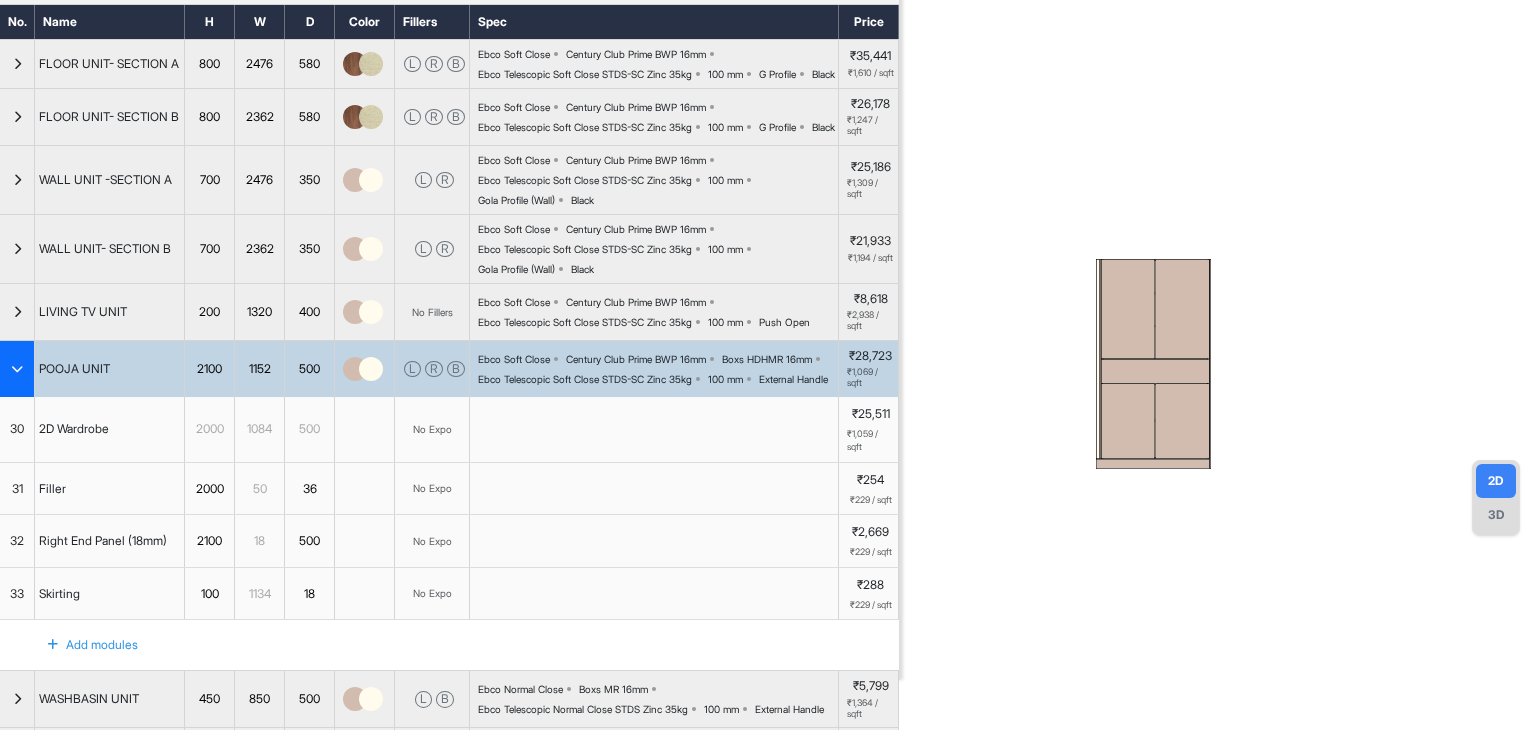 click at bounding box center [1128, 309] 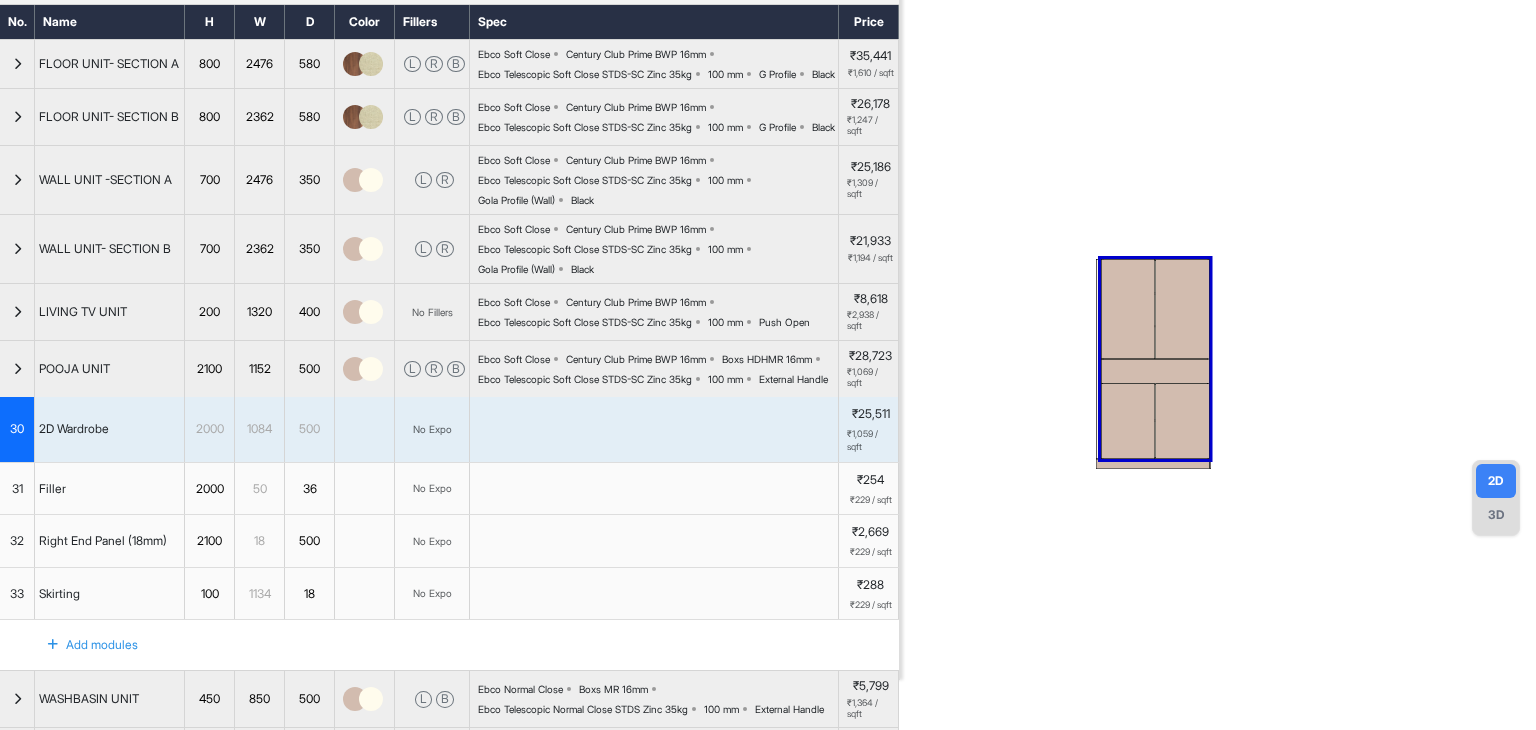 click at bounding box center (1128, 309) 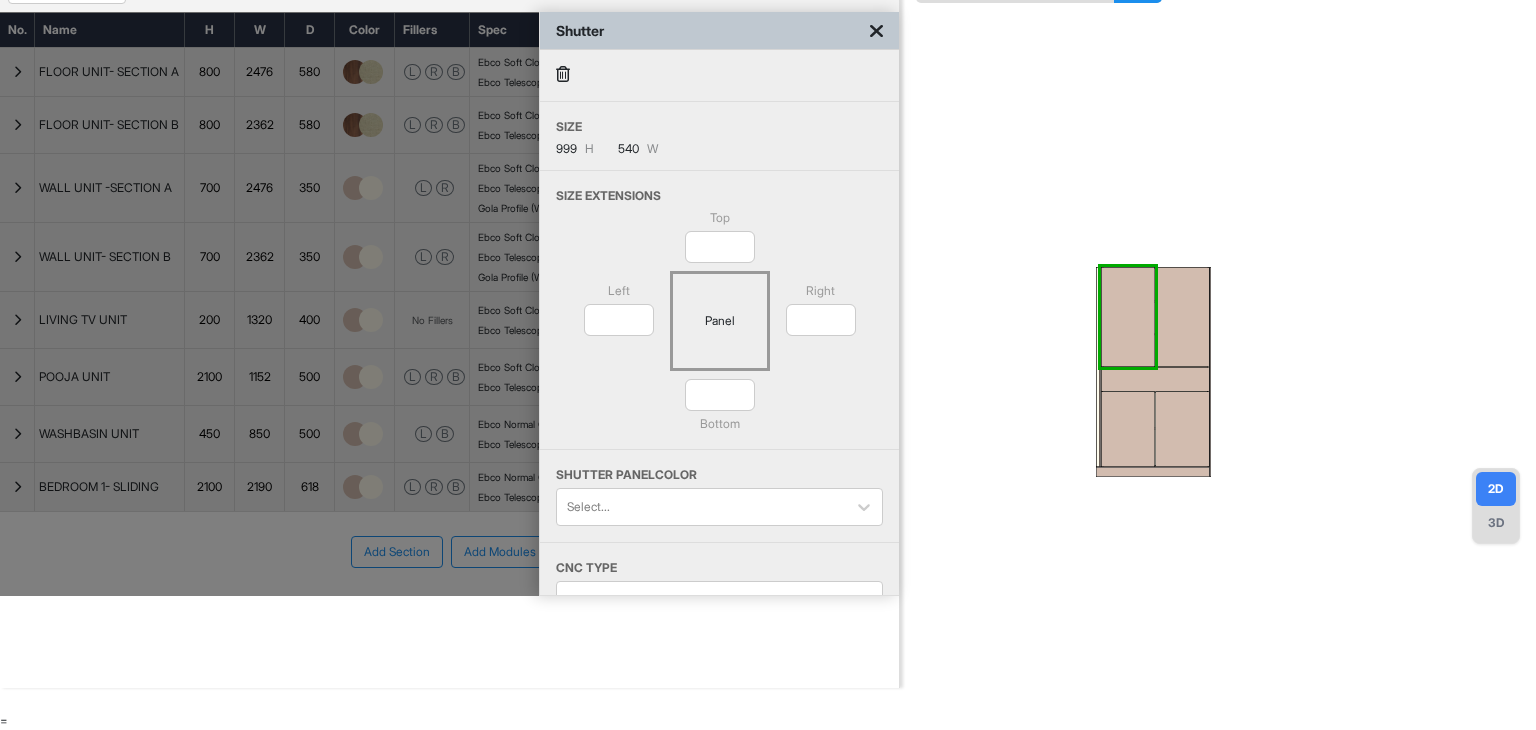 click at bounding box center (876, 31) 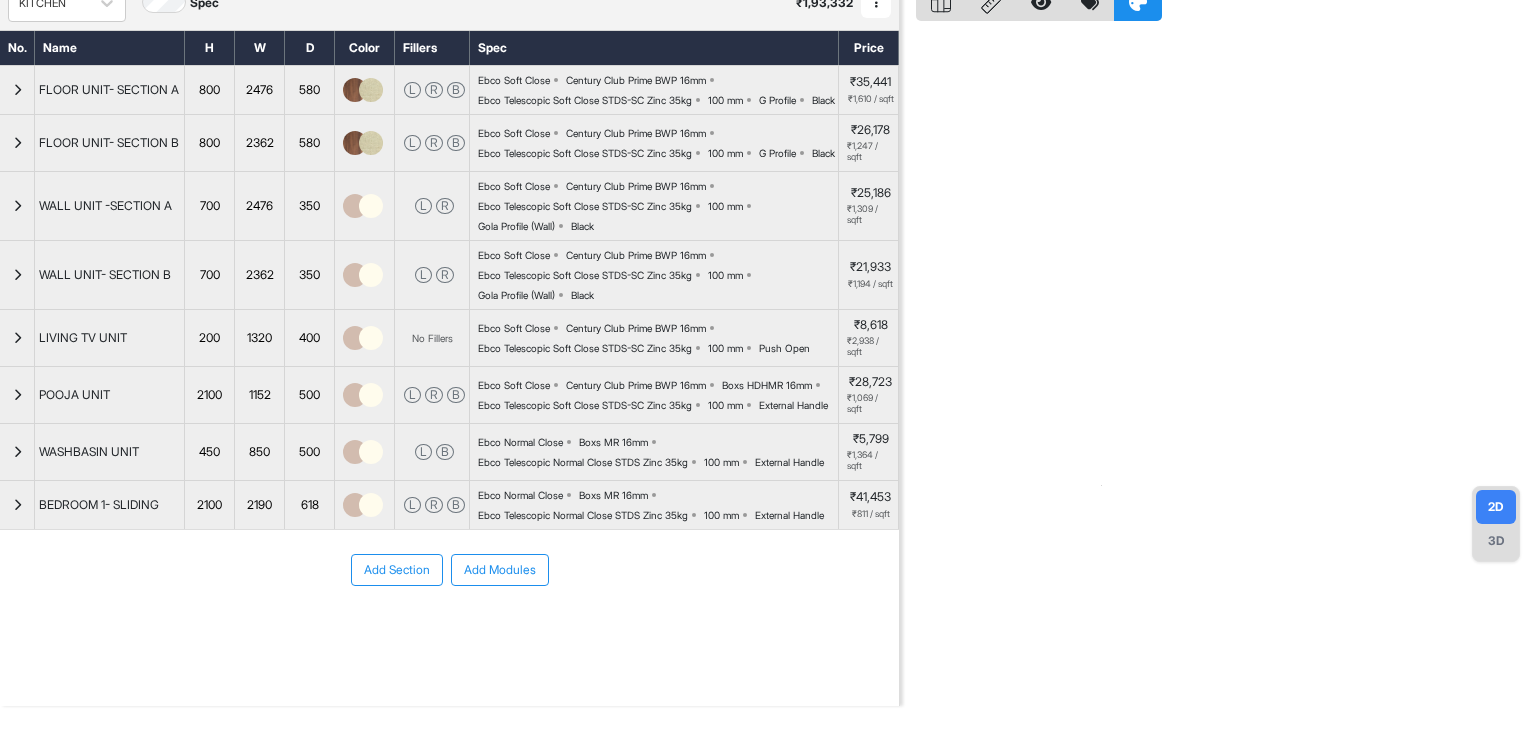 click at bounding box center (17, 395) 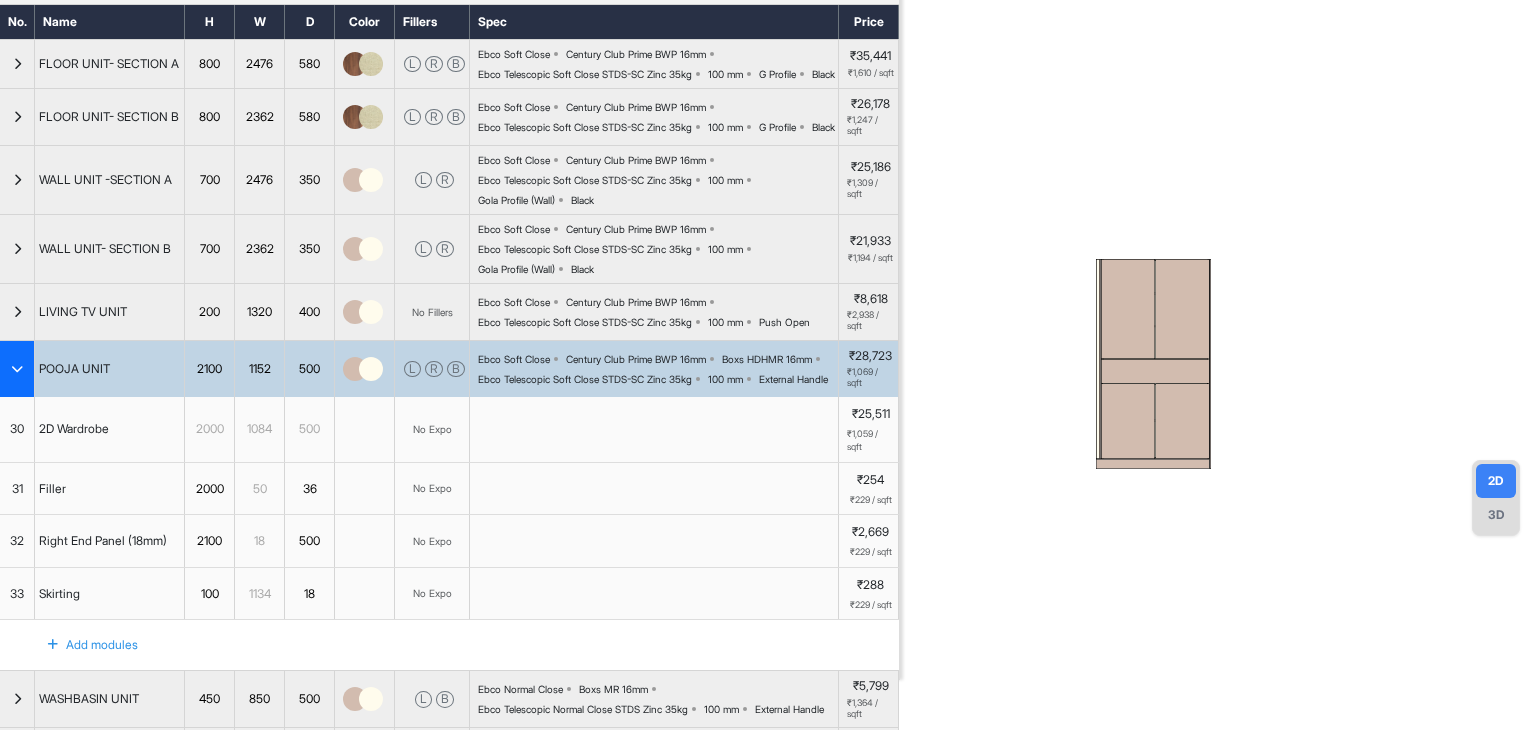 click at bounding box center (1128, 309) 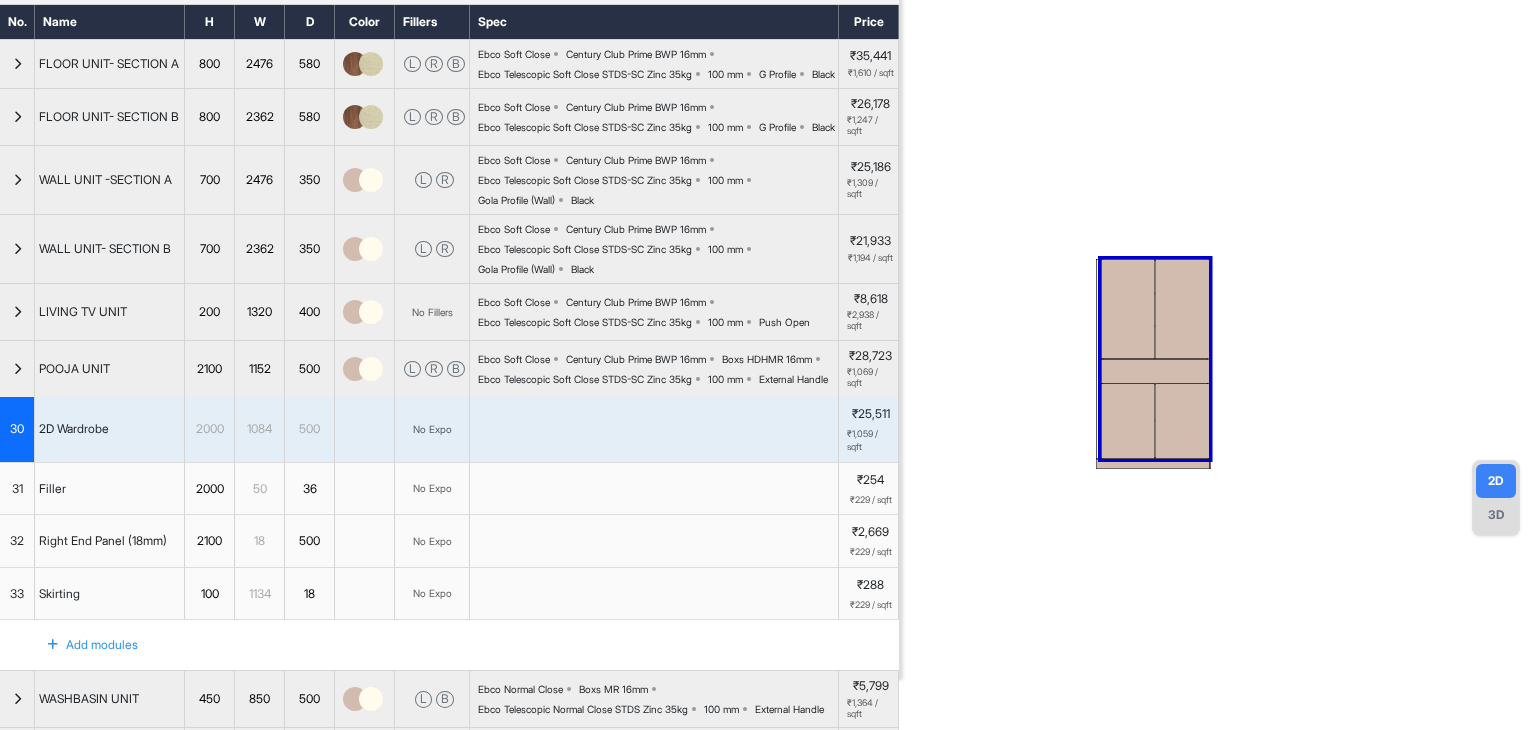 click at bounding box center (1128, 309) 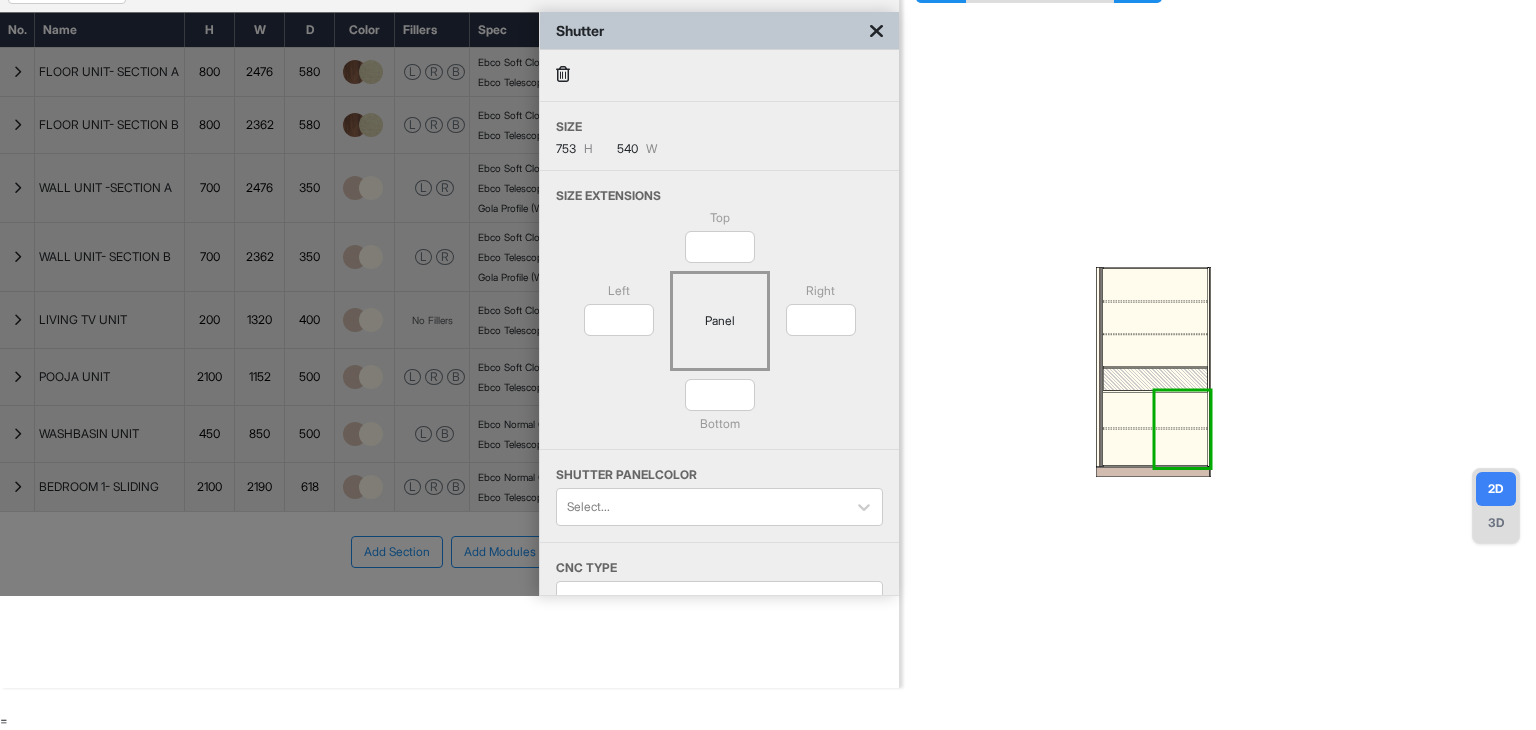 click at bounding box center (1218, 323) 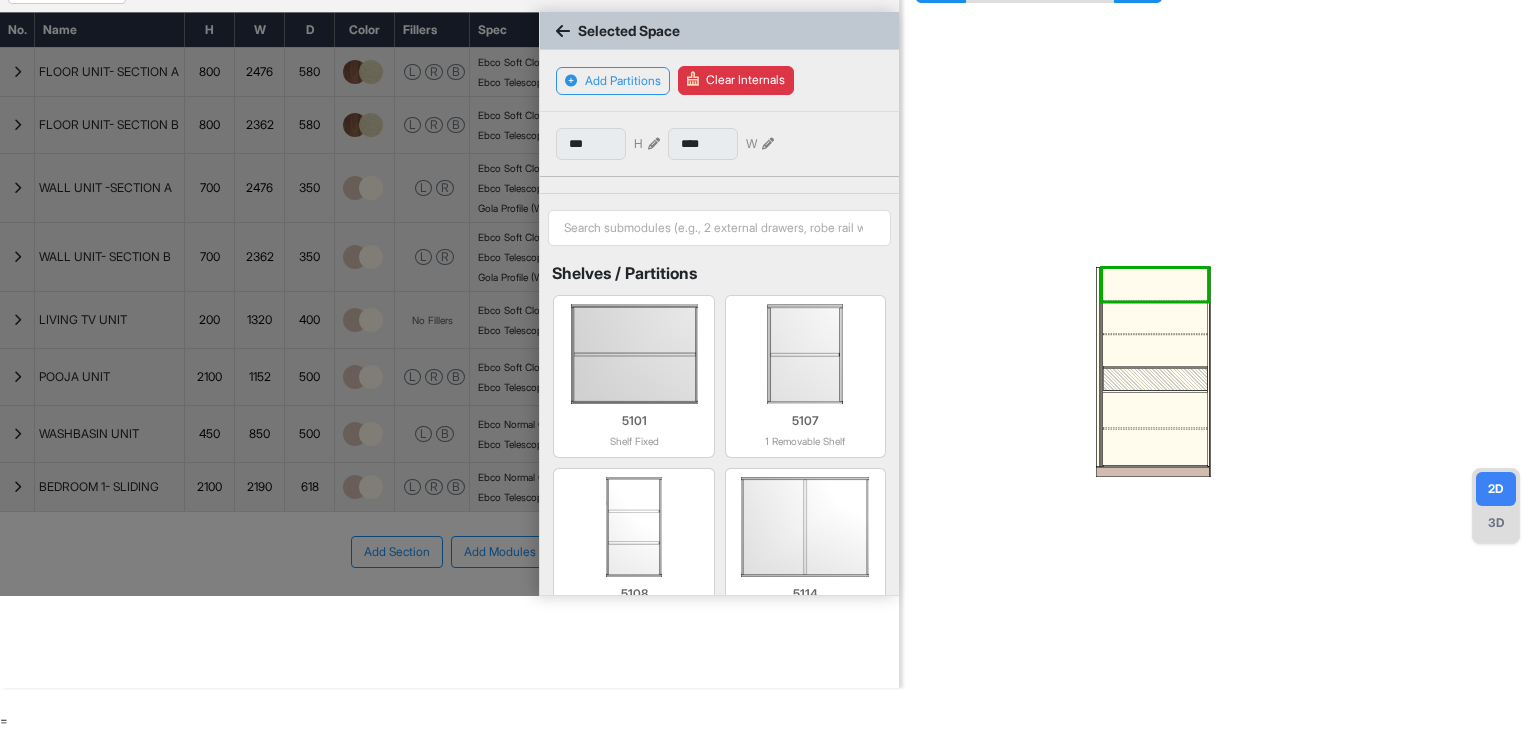 click at bounding box center [1155, 318] 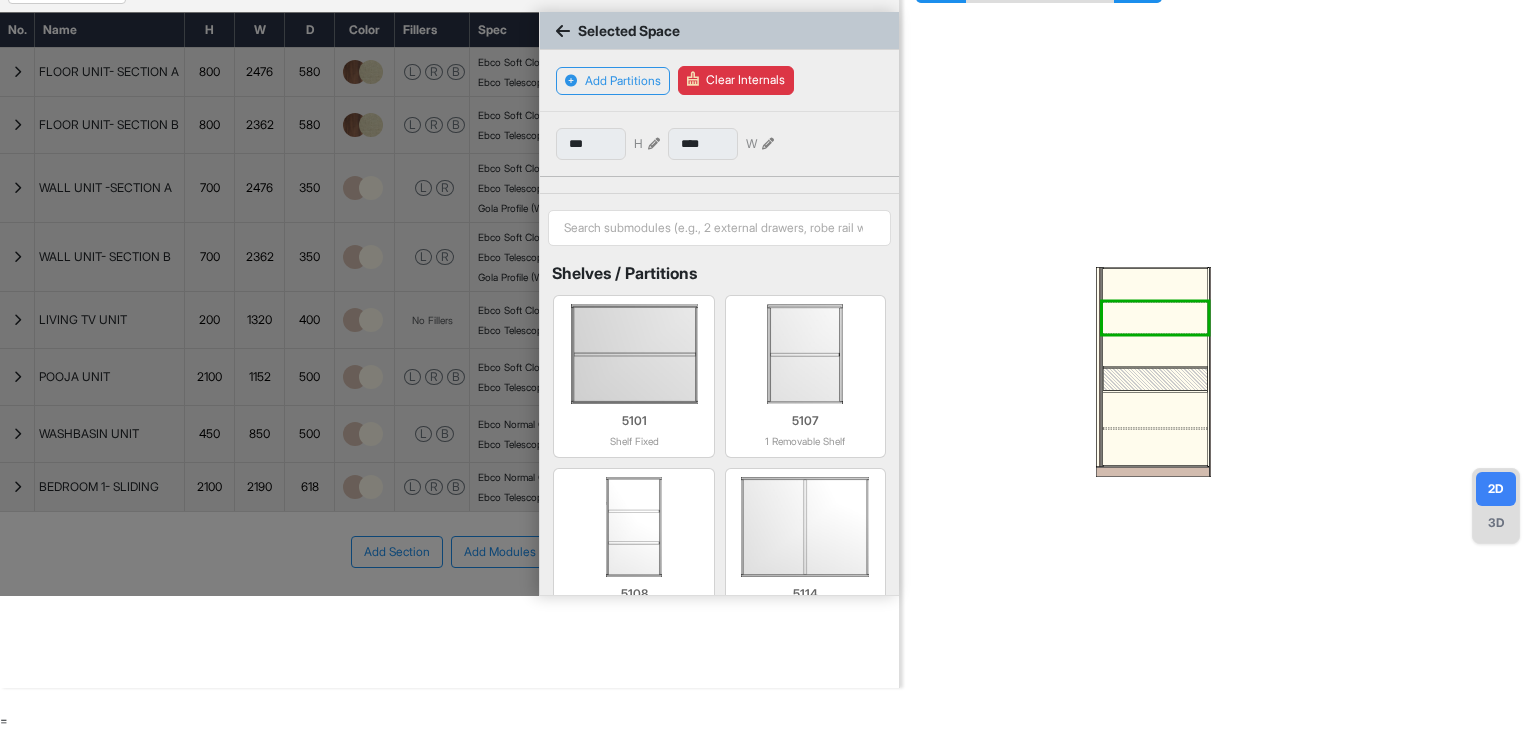 click at bounding box center [1155, 302] 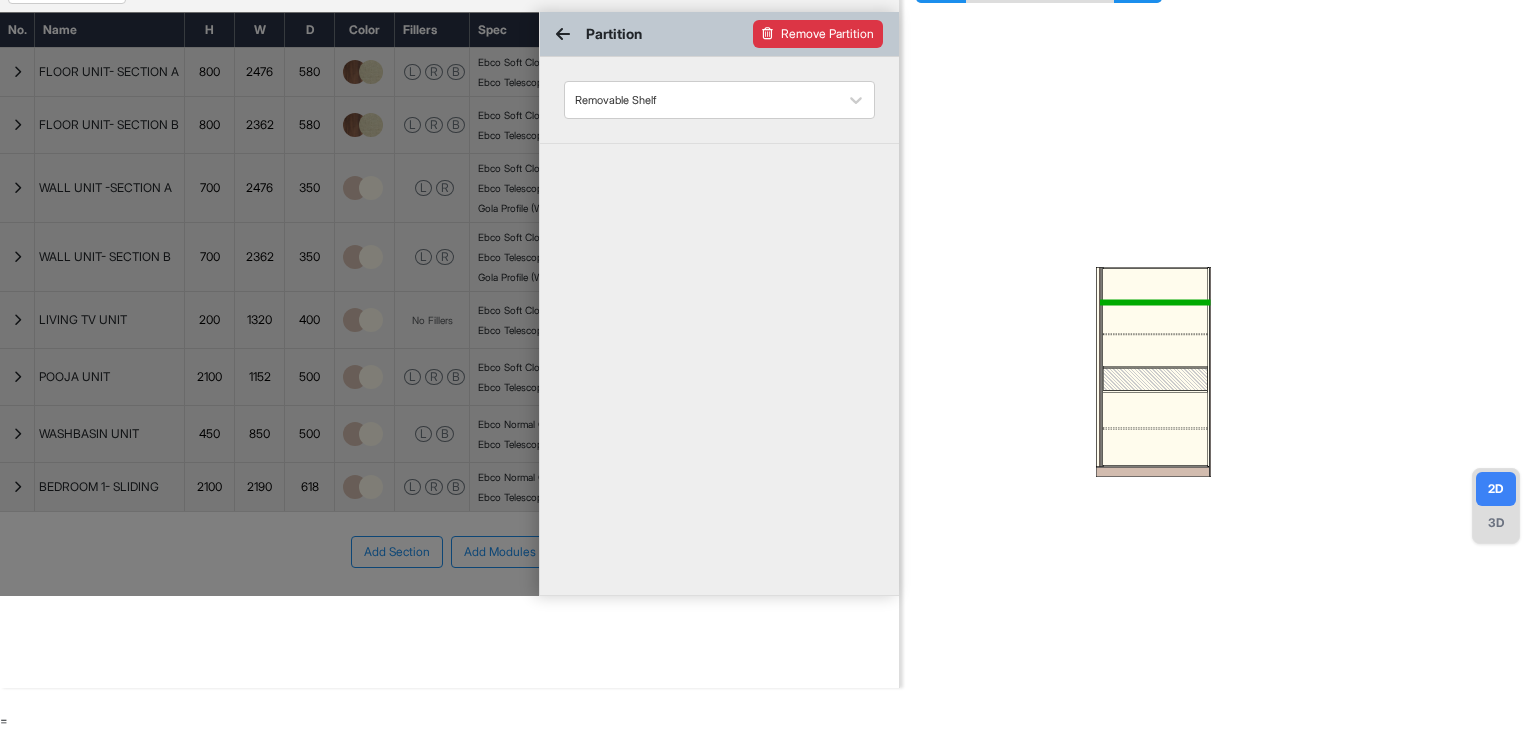 click on "Remove Partition" at bounding box center (818, 34) 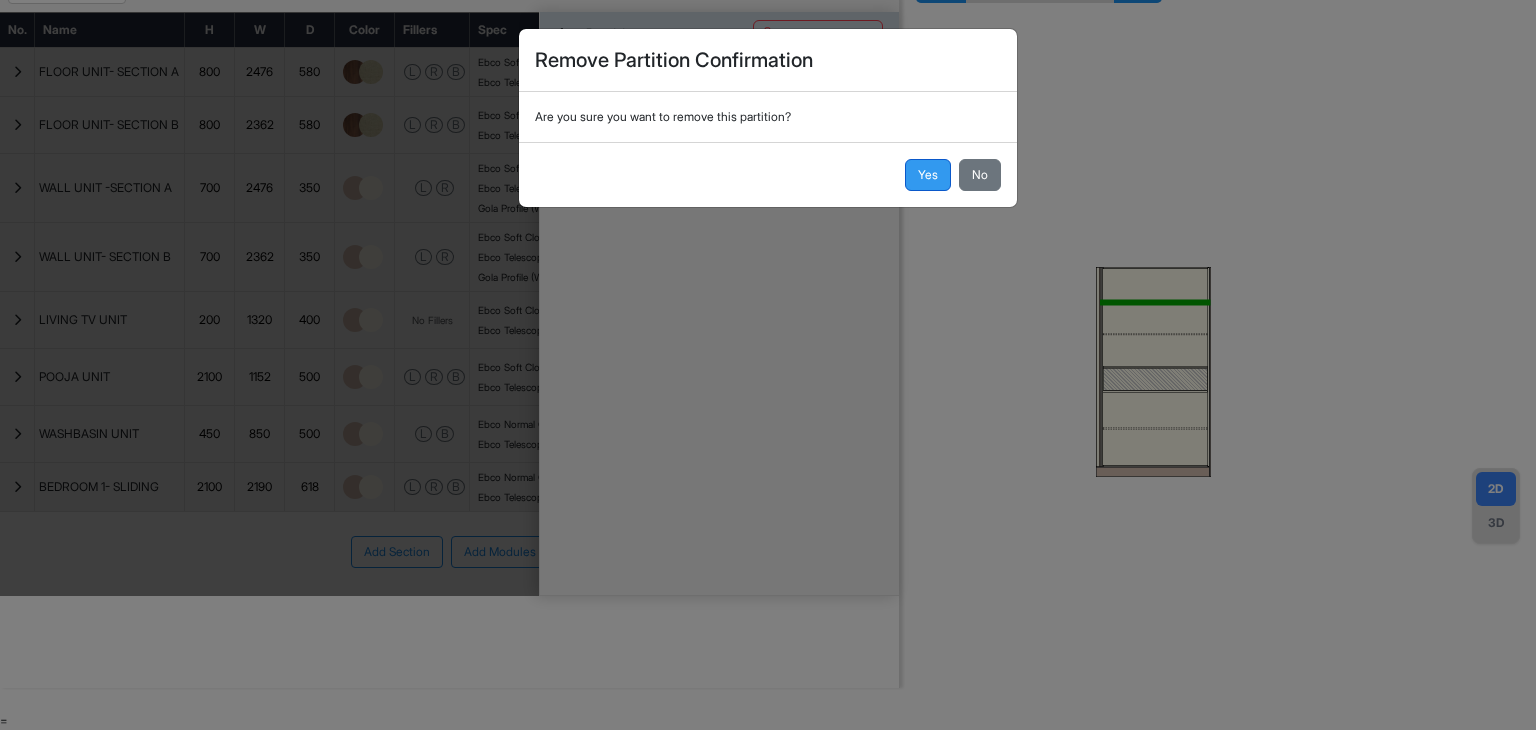 click on "Yes" at bounding box center [928, 175] 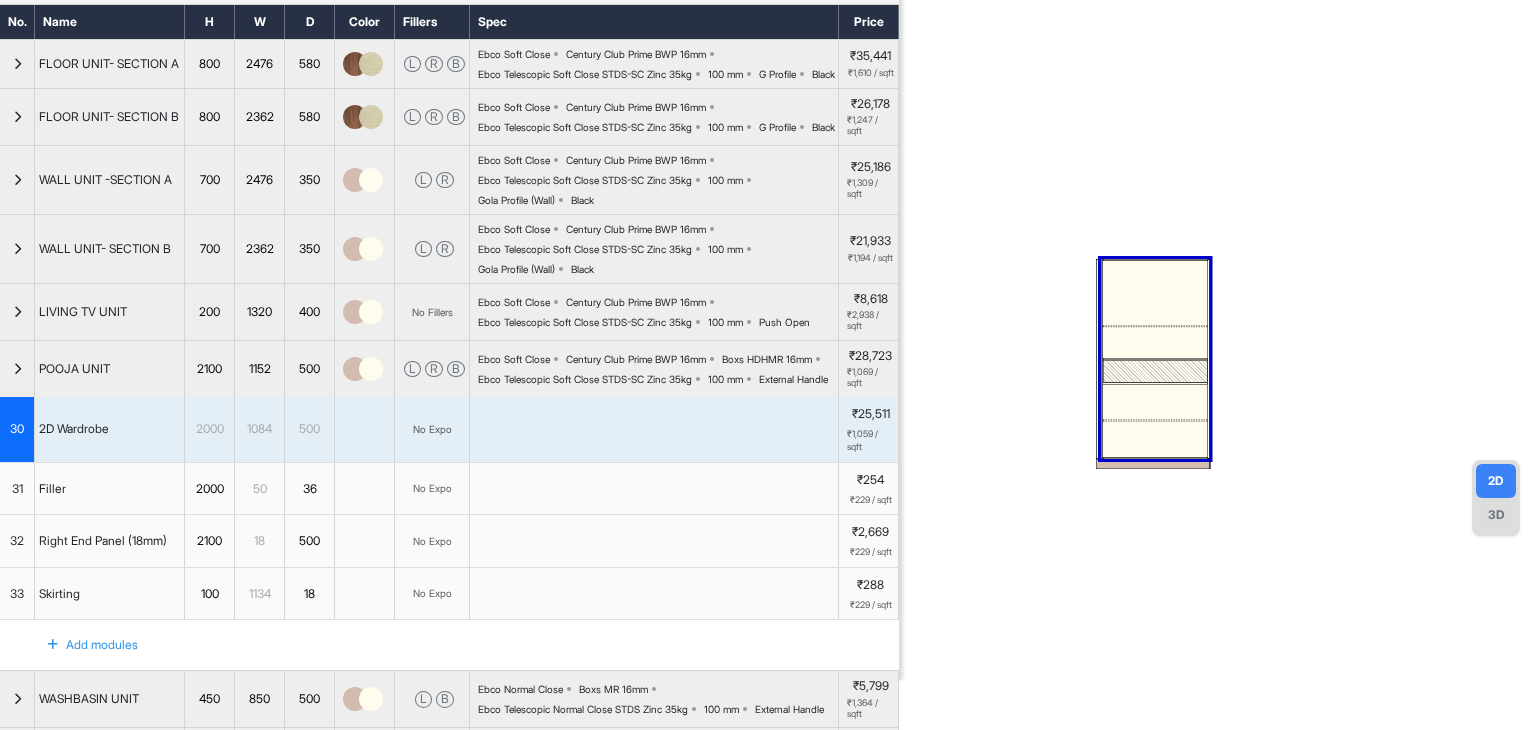 click at bounding box center (1155, 293) 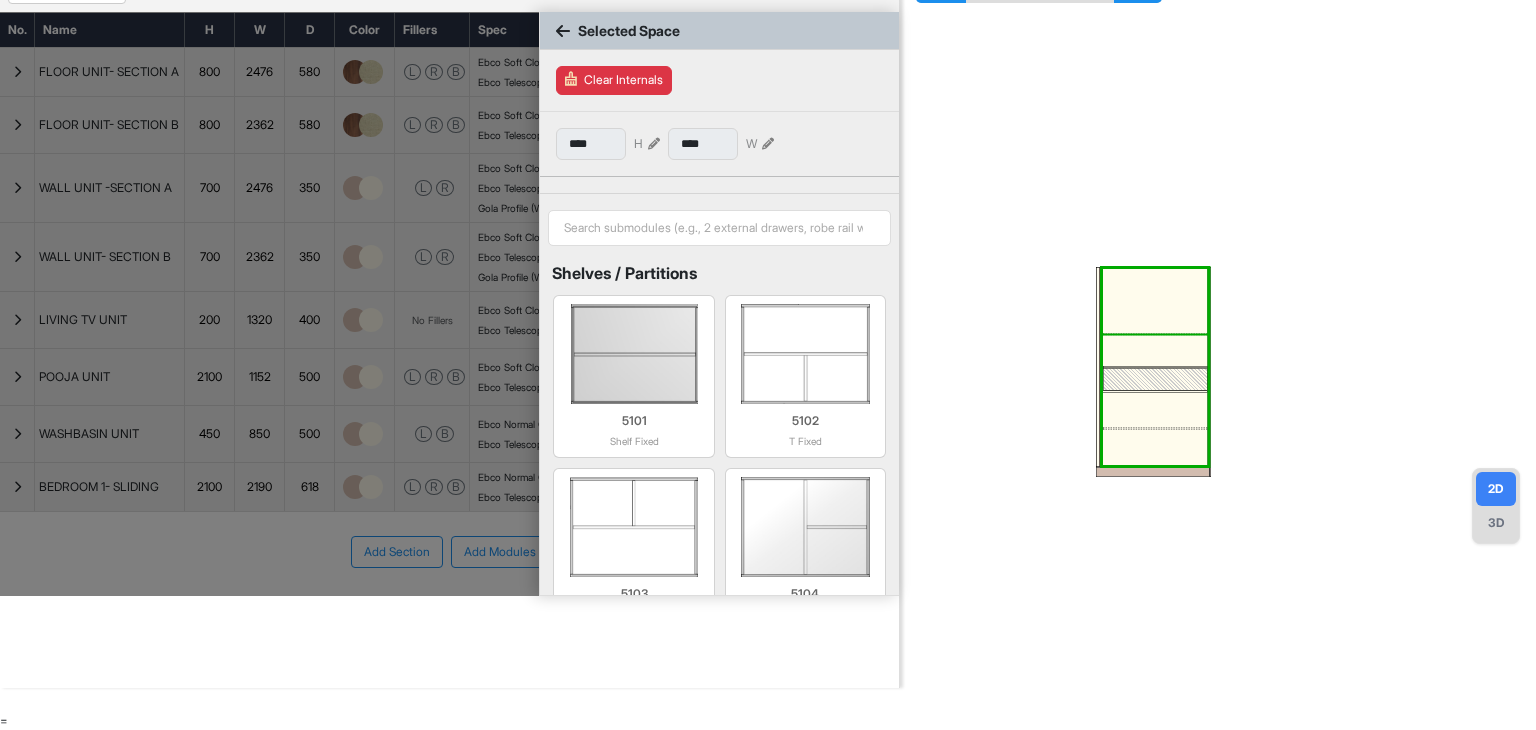 click at bounding box center (1155, 334) 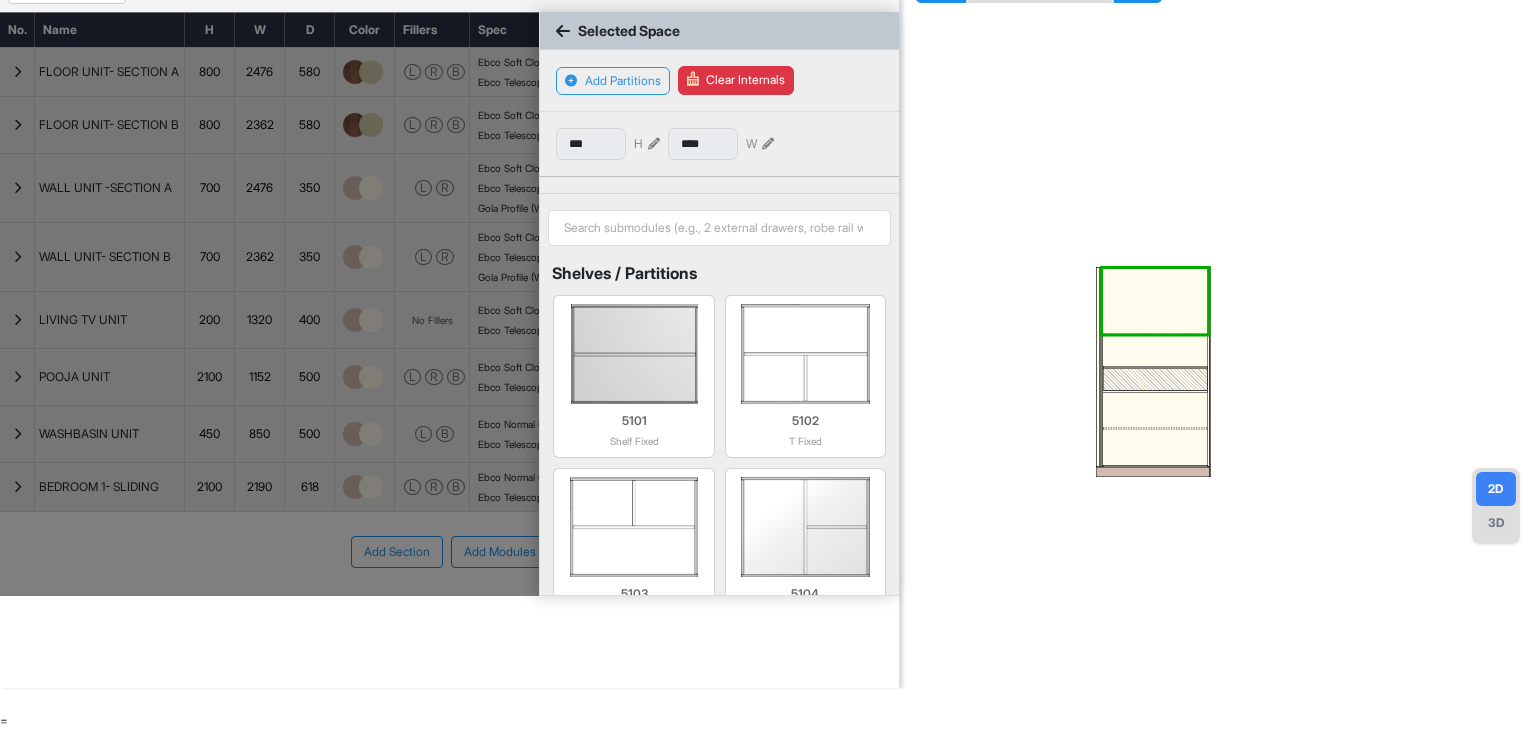 click at bounding box center (1155, 334) 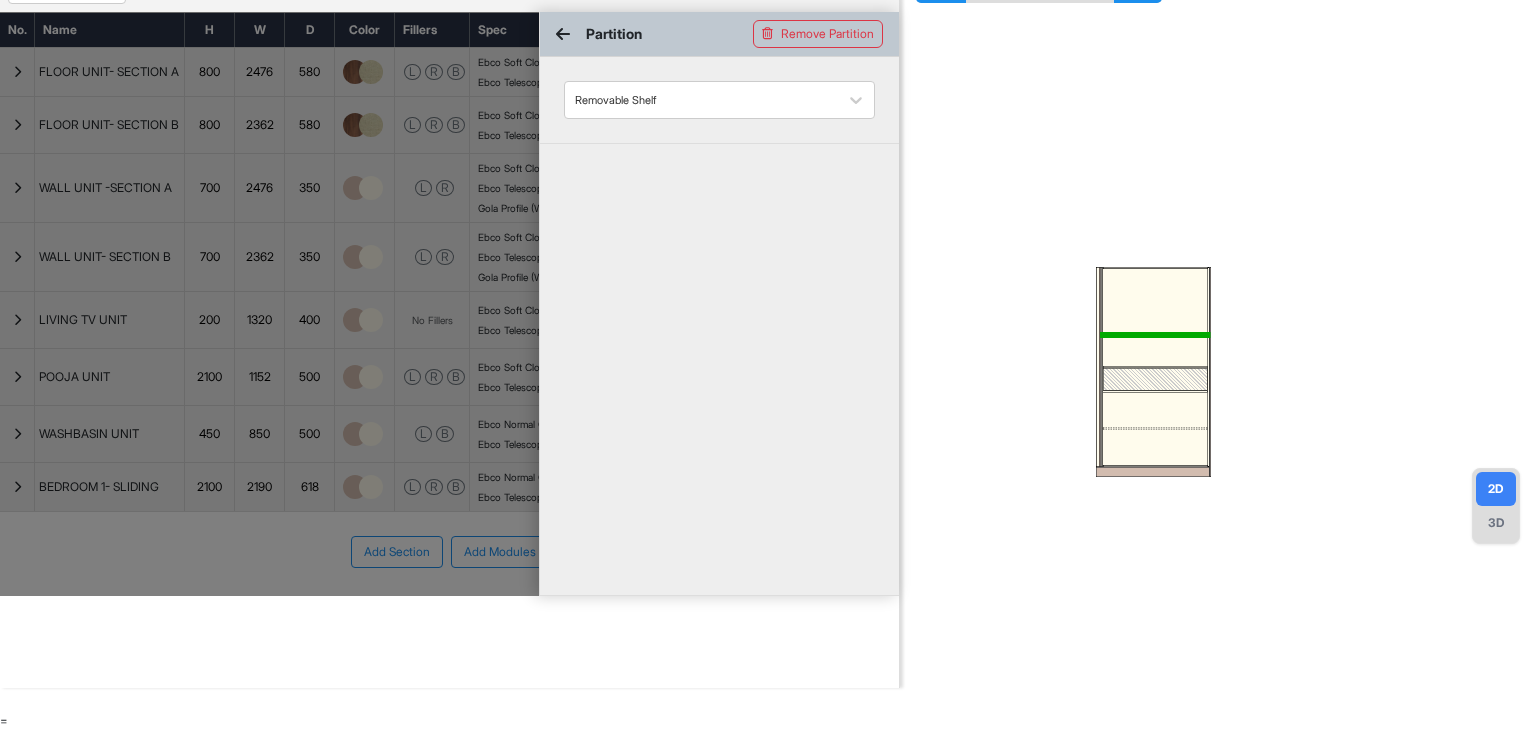 click at bounding box center (1155, 334) 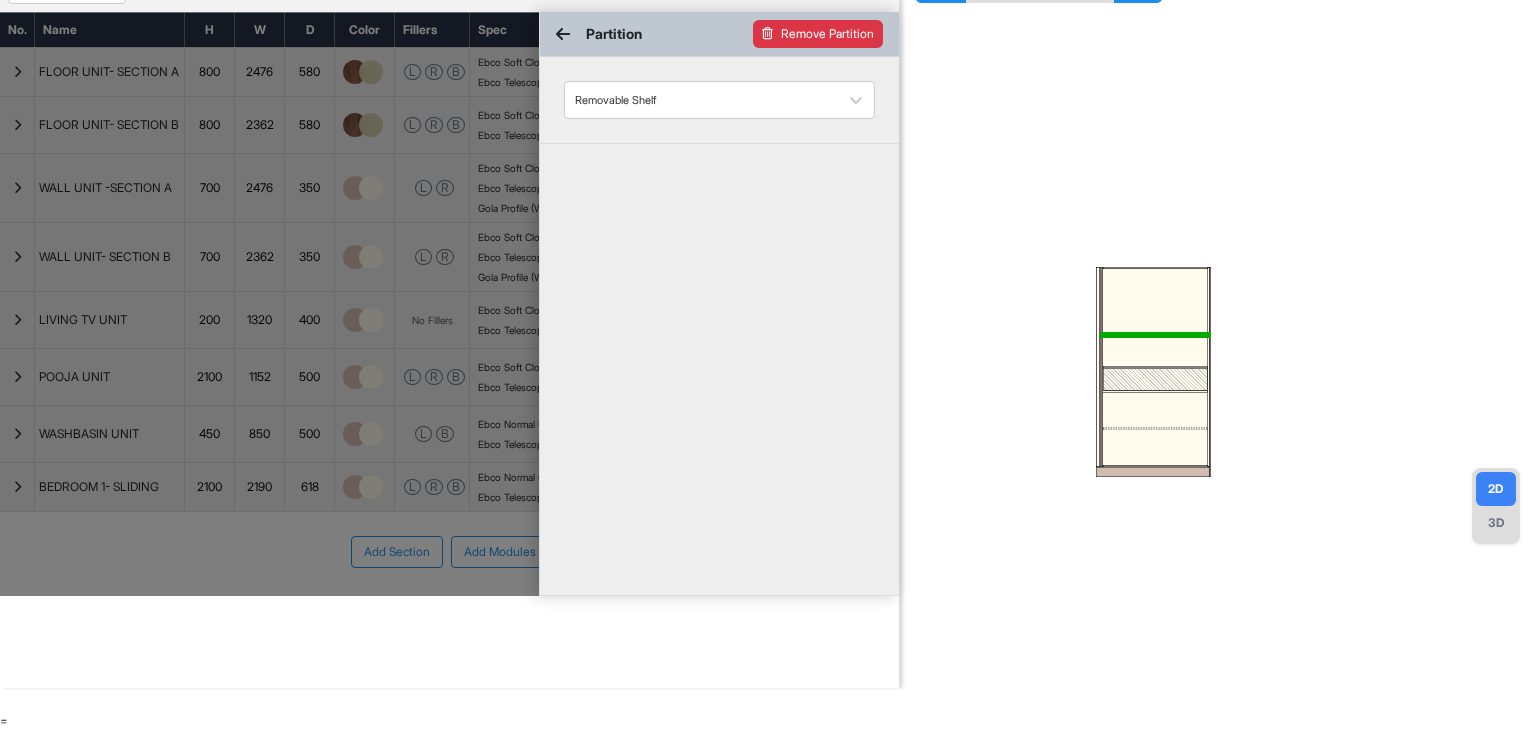 click on "Remove Partition" at bounding box center [818, 34] 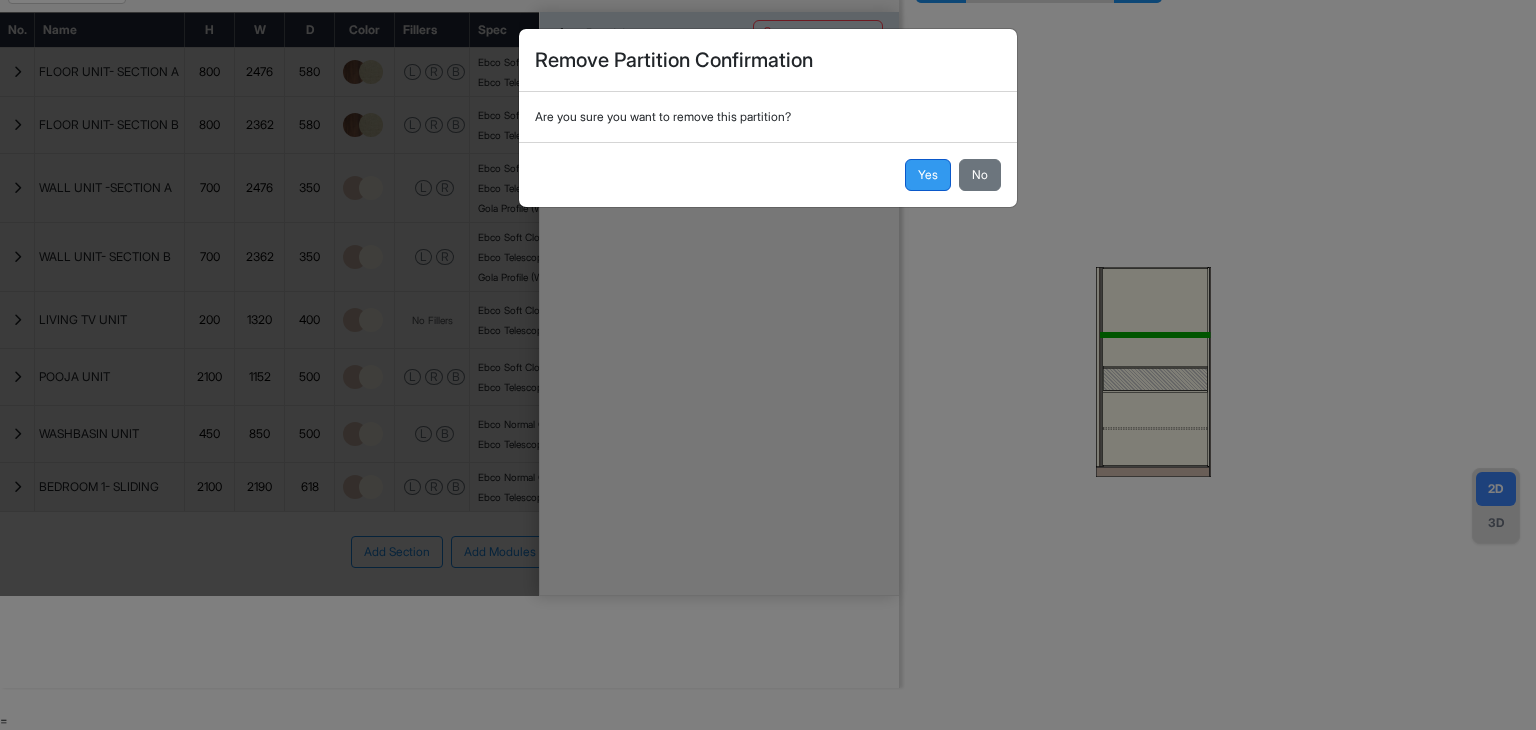 click on "Yes" at bounding box center [928, 175] 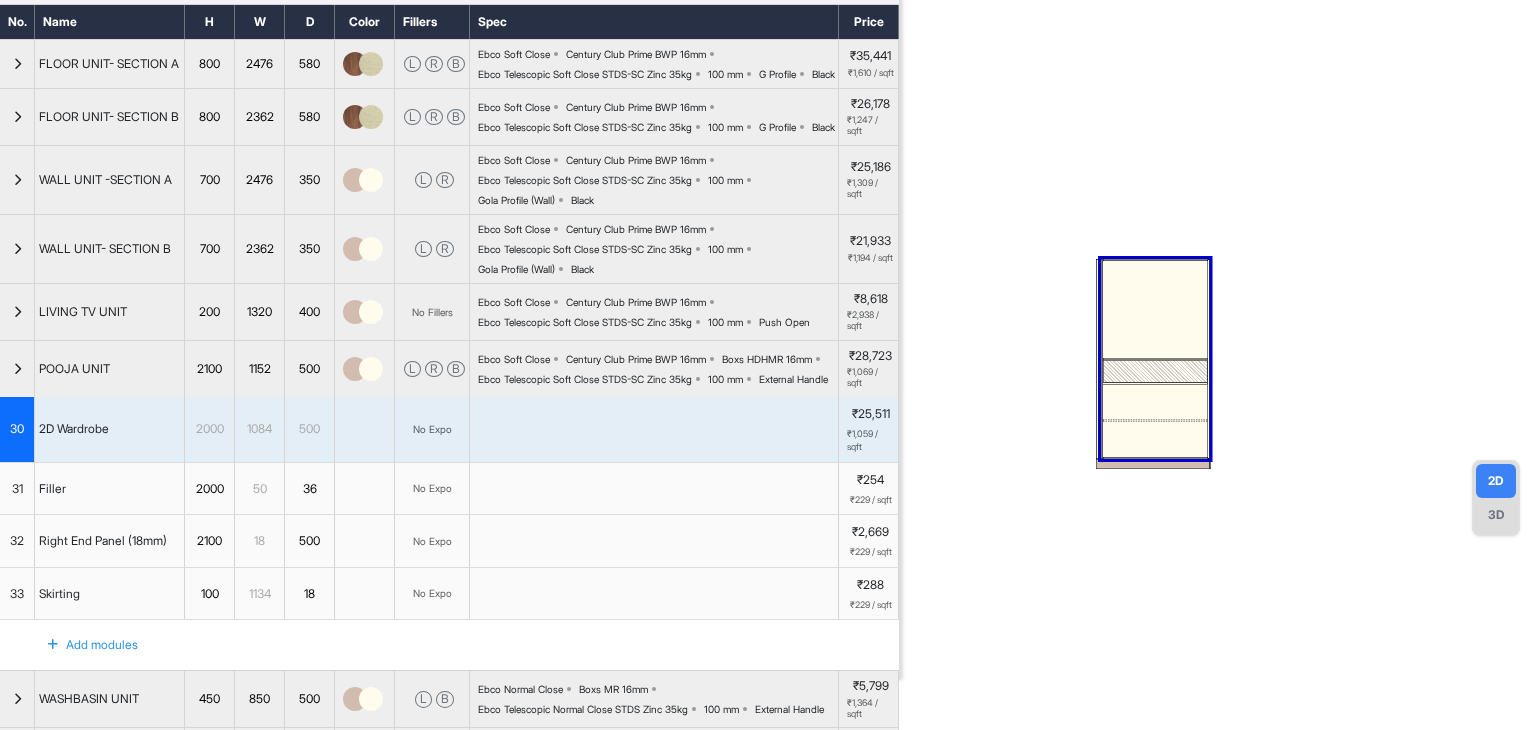 click at bounding box center [1155, 309] 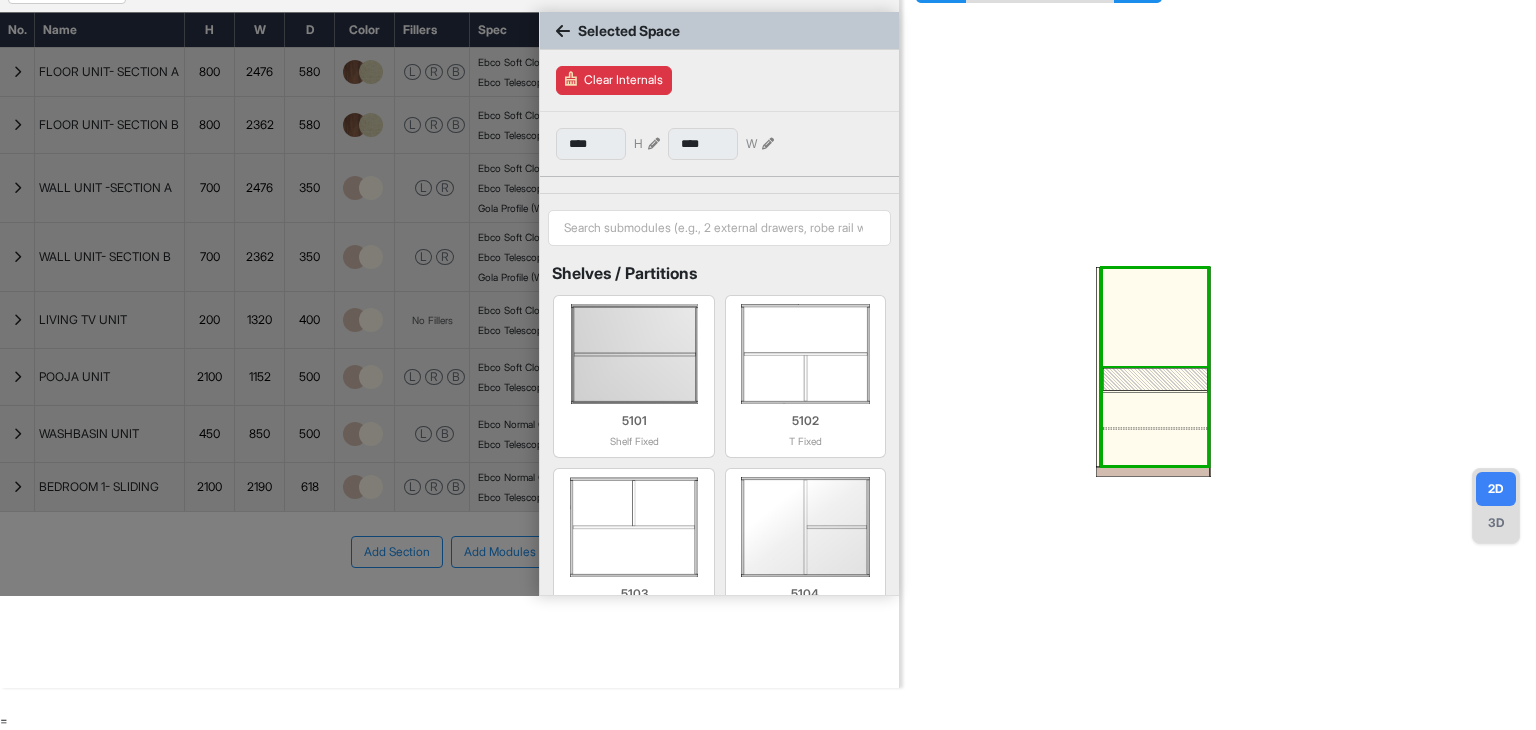 click at bounding box center (1155, 317) 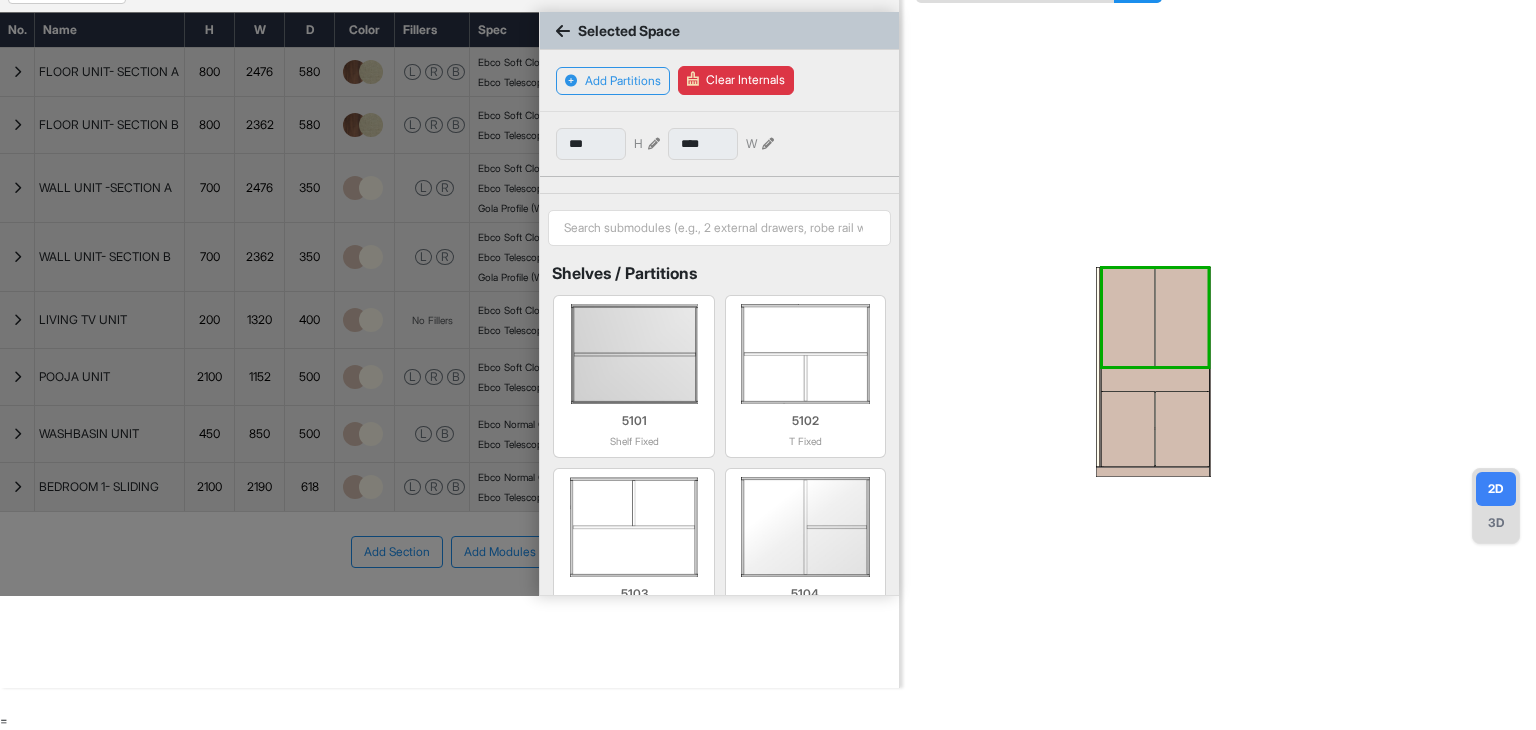 click at bounding box center (1182, 317) 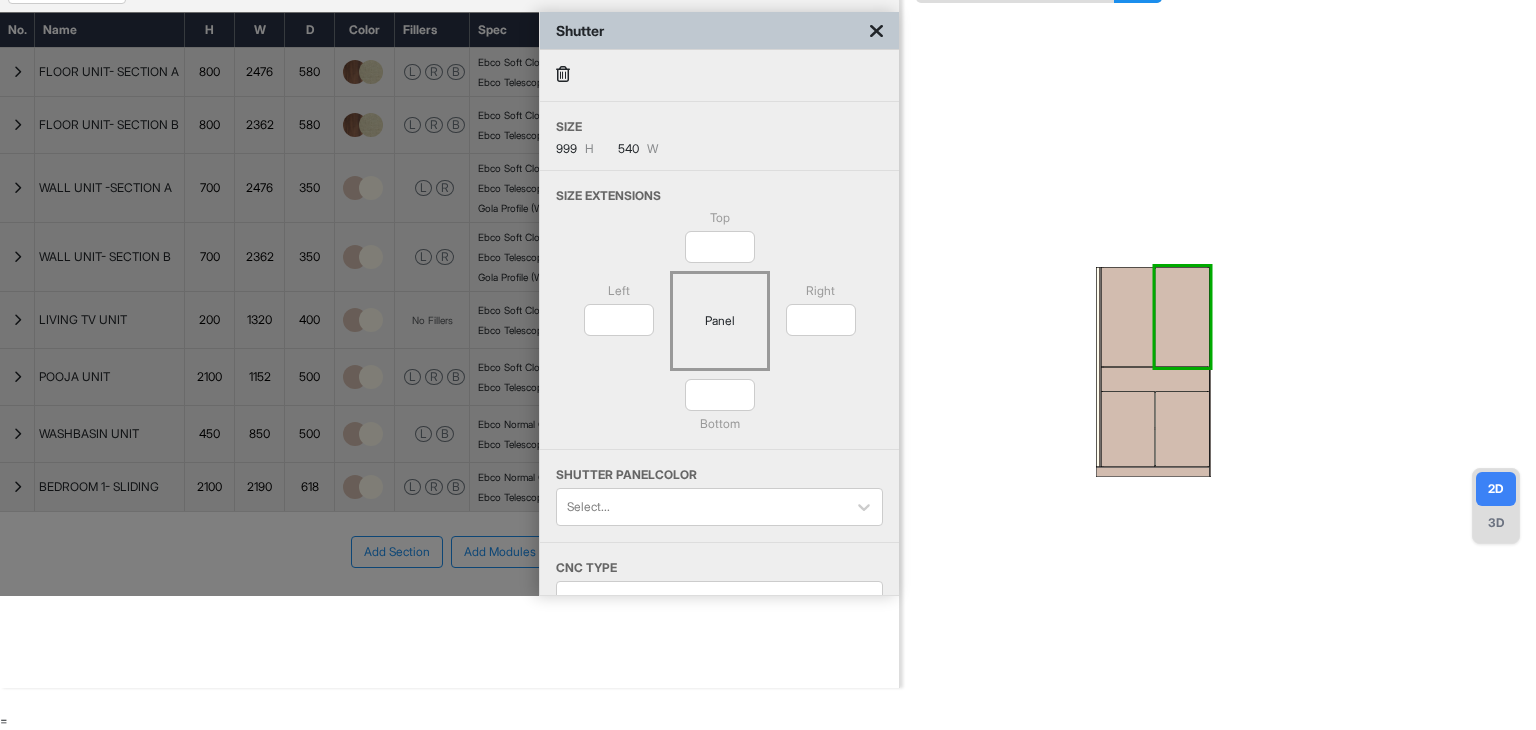 drag, startPoint x: 1172, startPoint y: 145, endPoint x: 1117, endPoint y: 156, distance: 56.089214 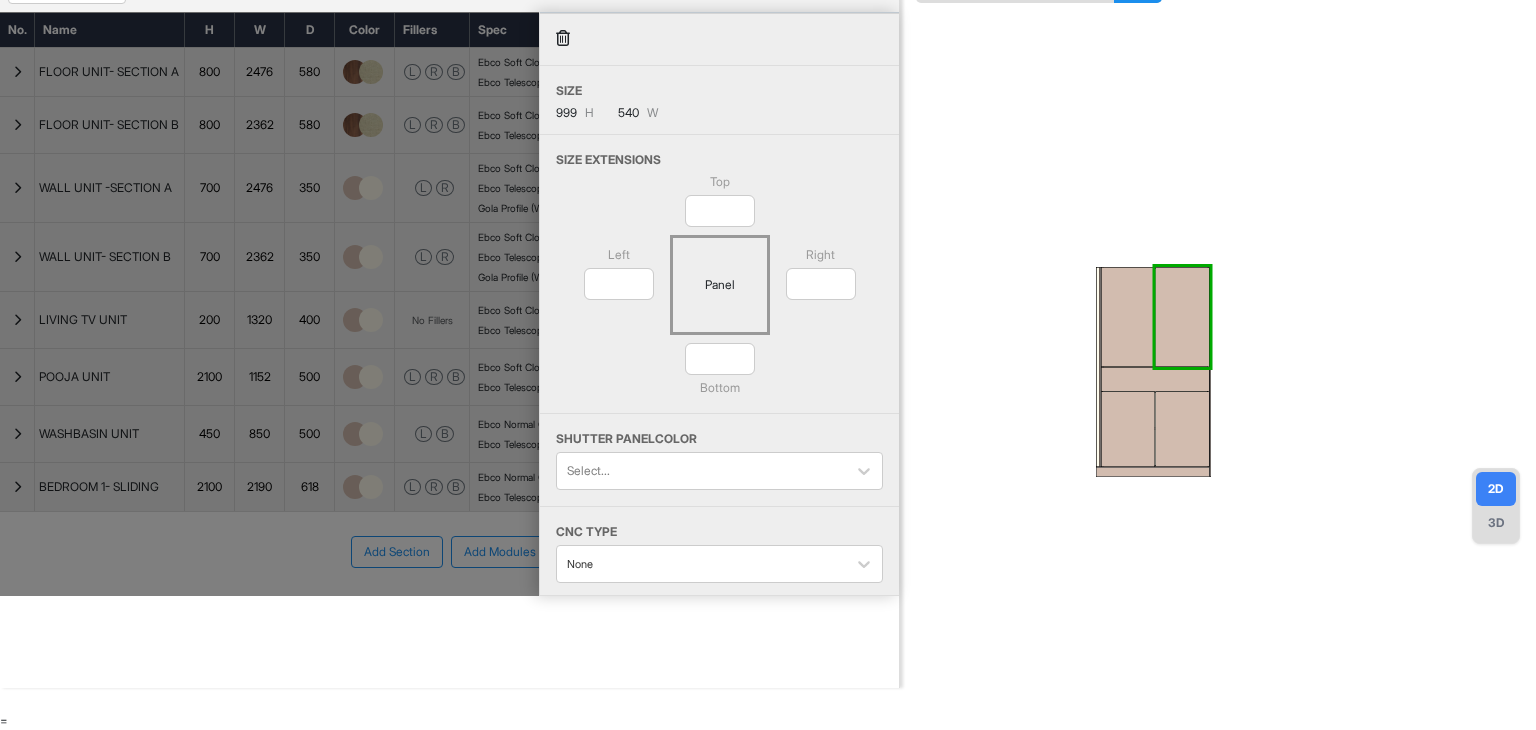 scroll, scrollTop: 100, scrollLeft: 0, axis: vertical 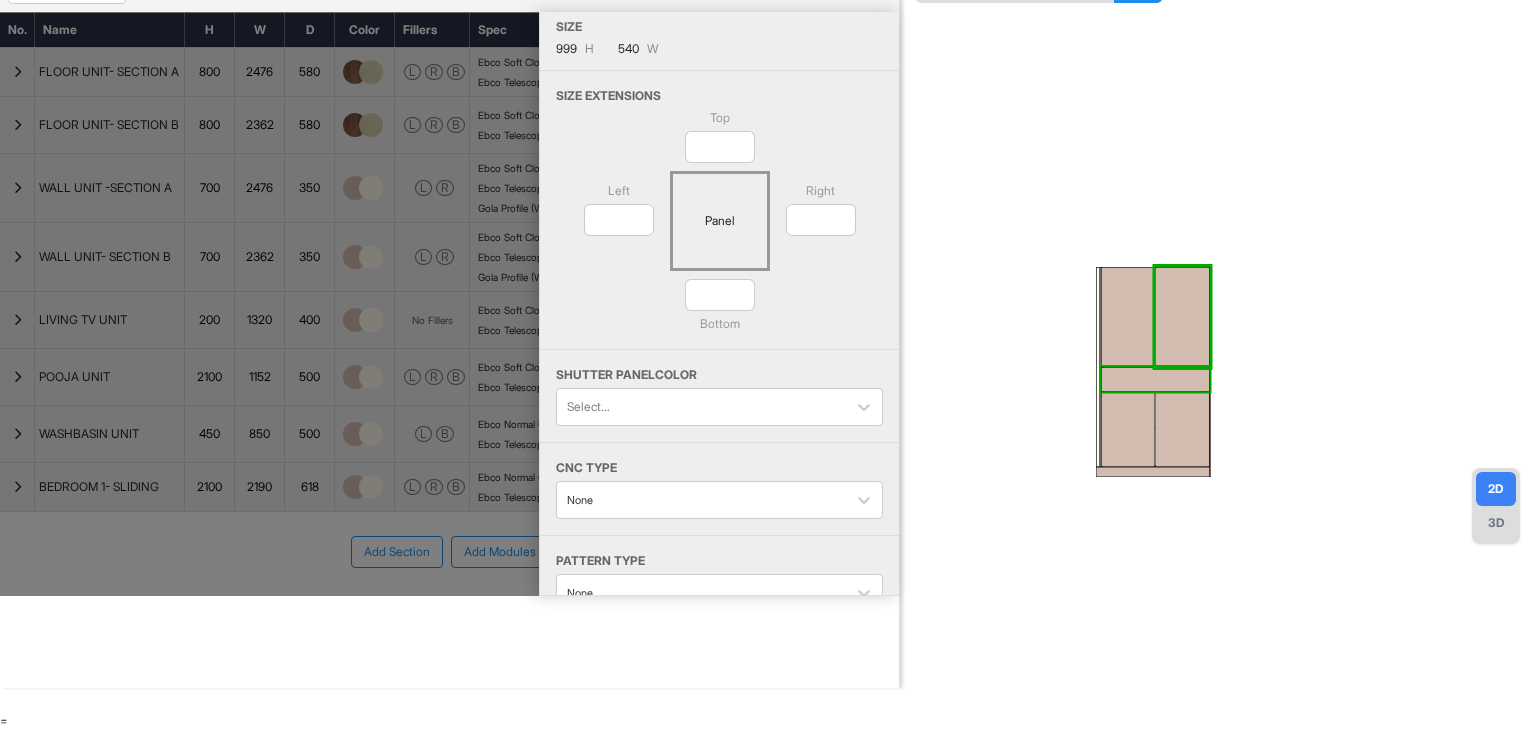 drag, startPoint x: 1371, startPoint y: 206, endPoint x: 1077, endPoint y: 149, distance: 299.47455 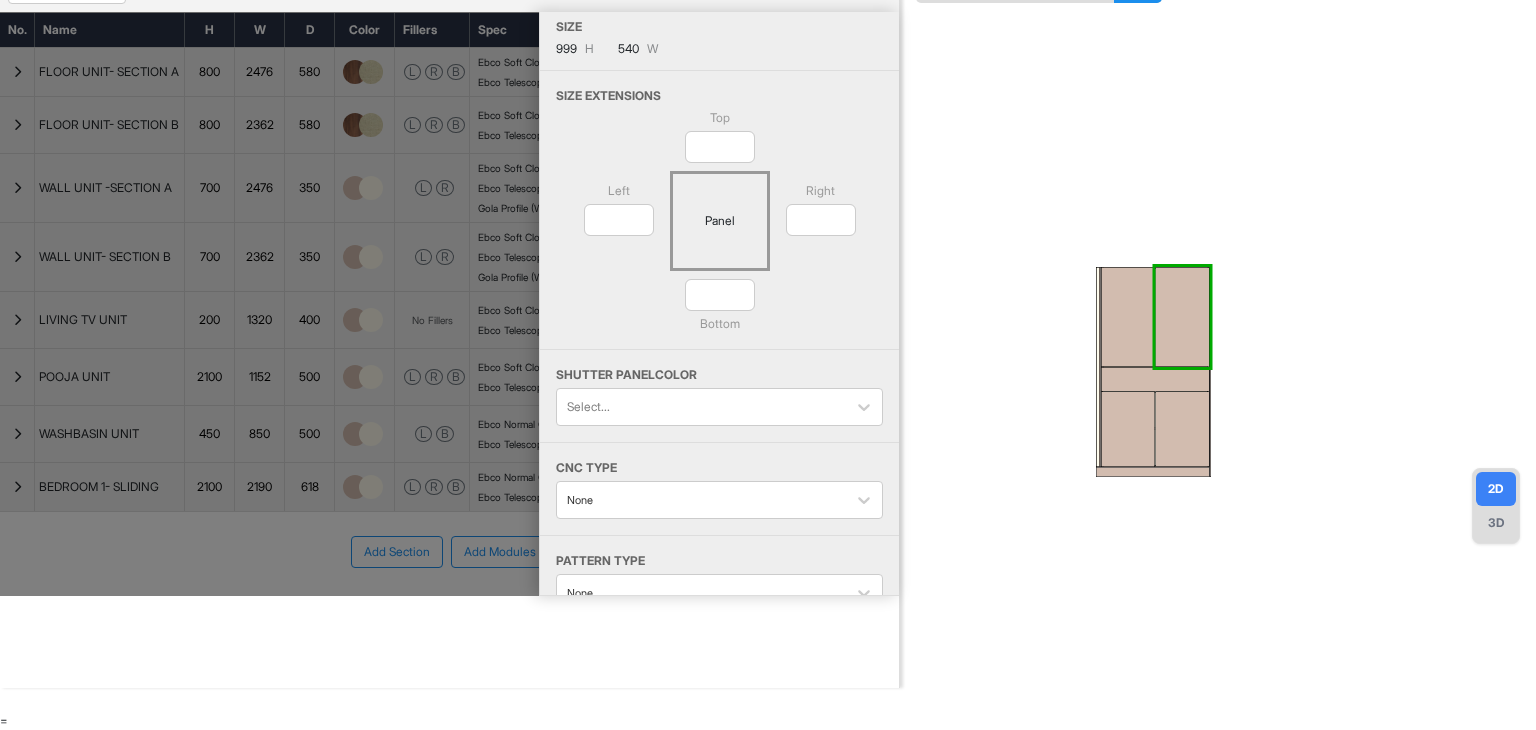 scroll, scrollTop: 0, scrollLeft: 0, axis: both 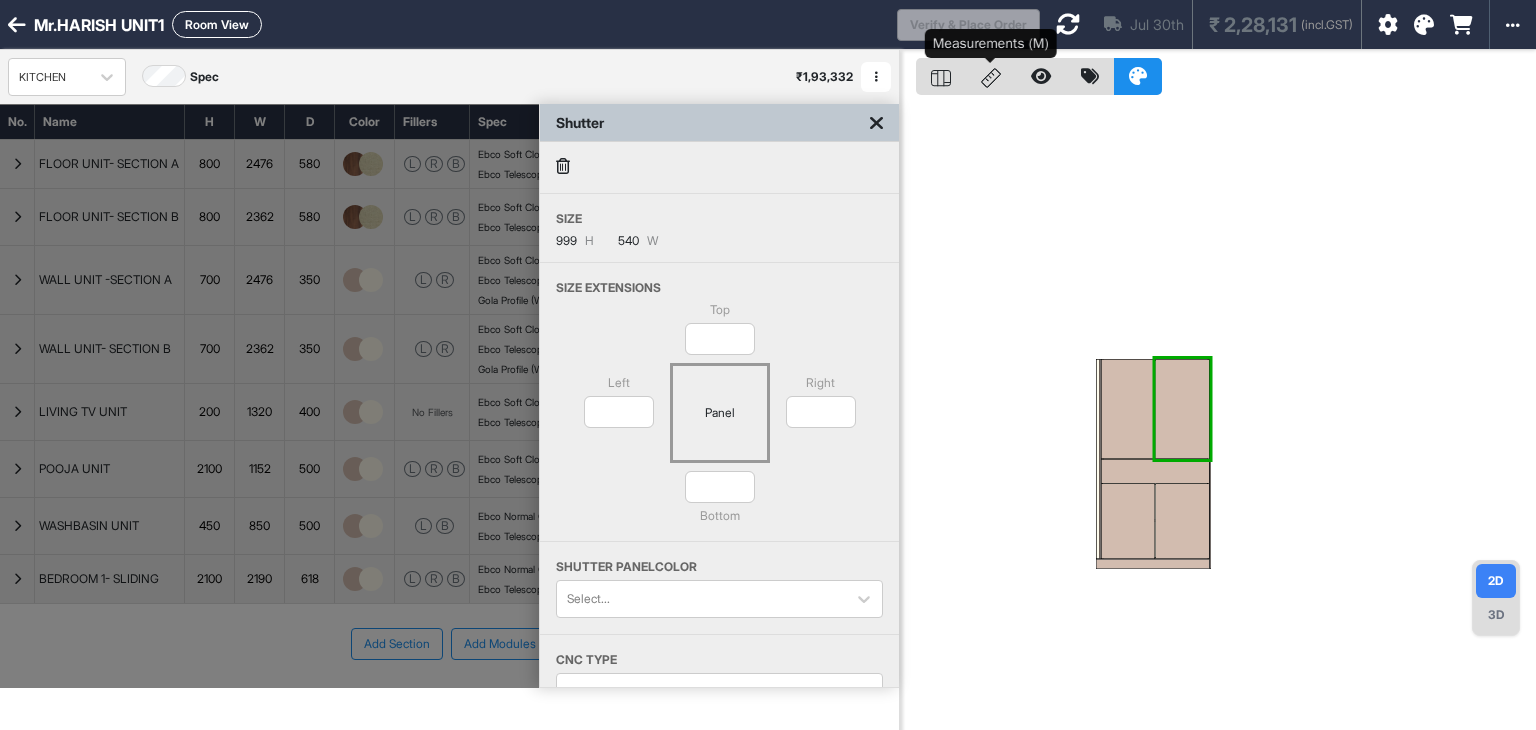 click 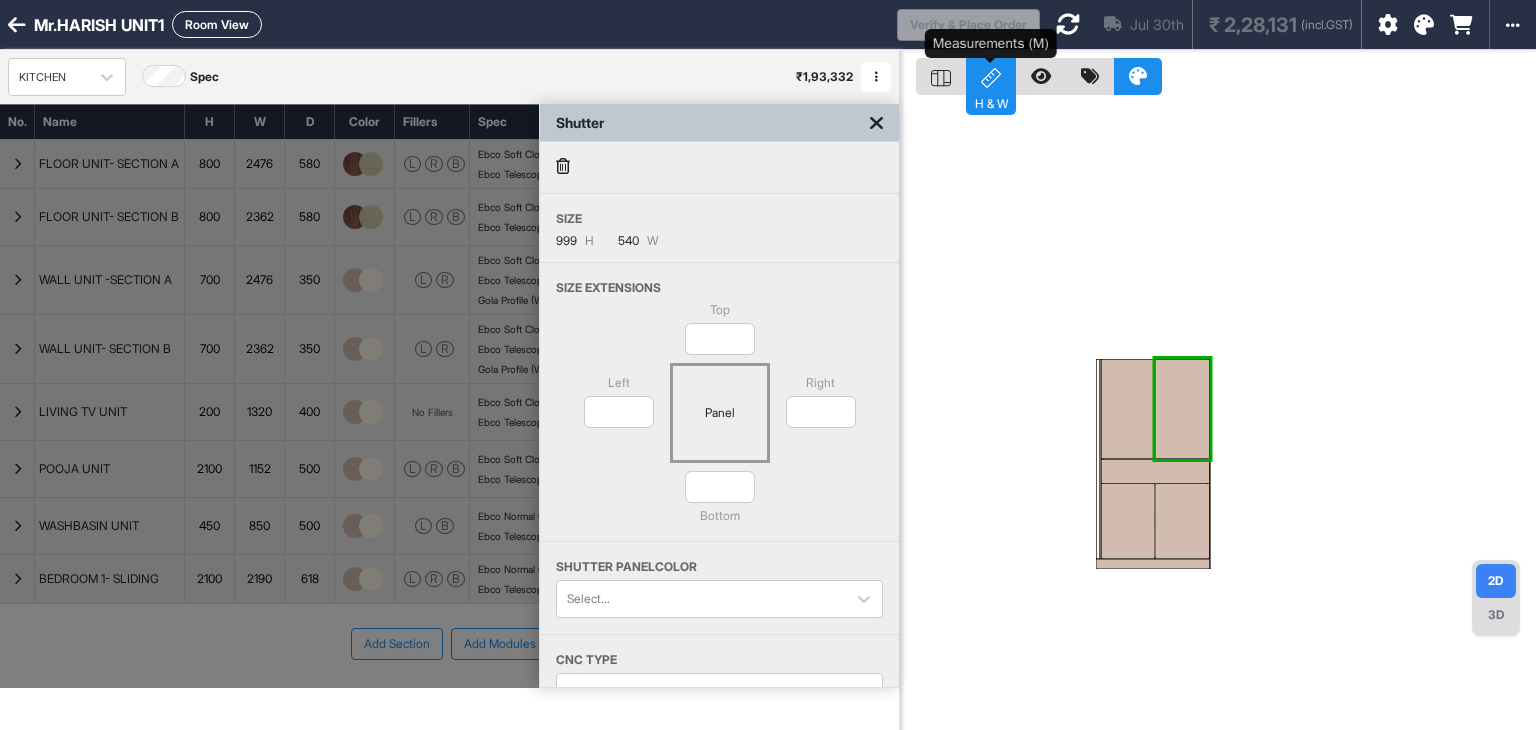click 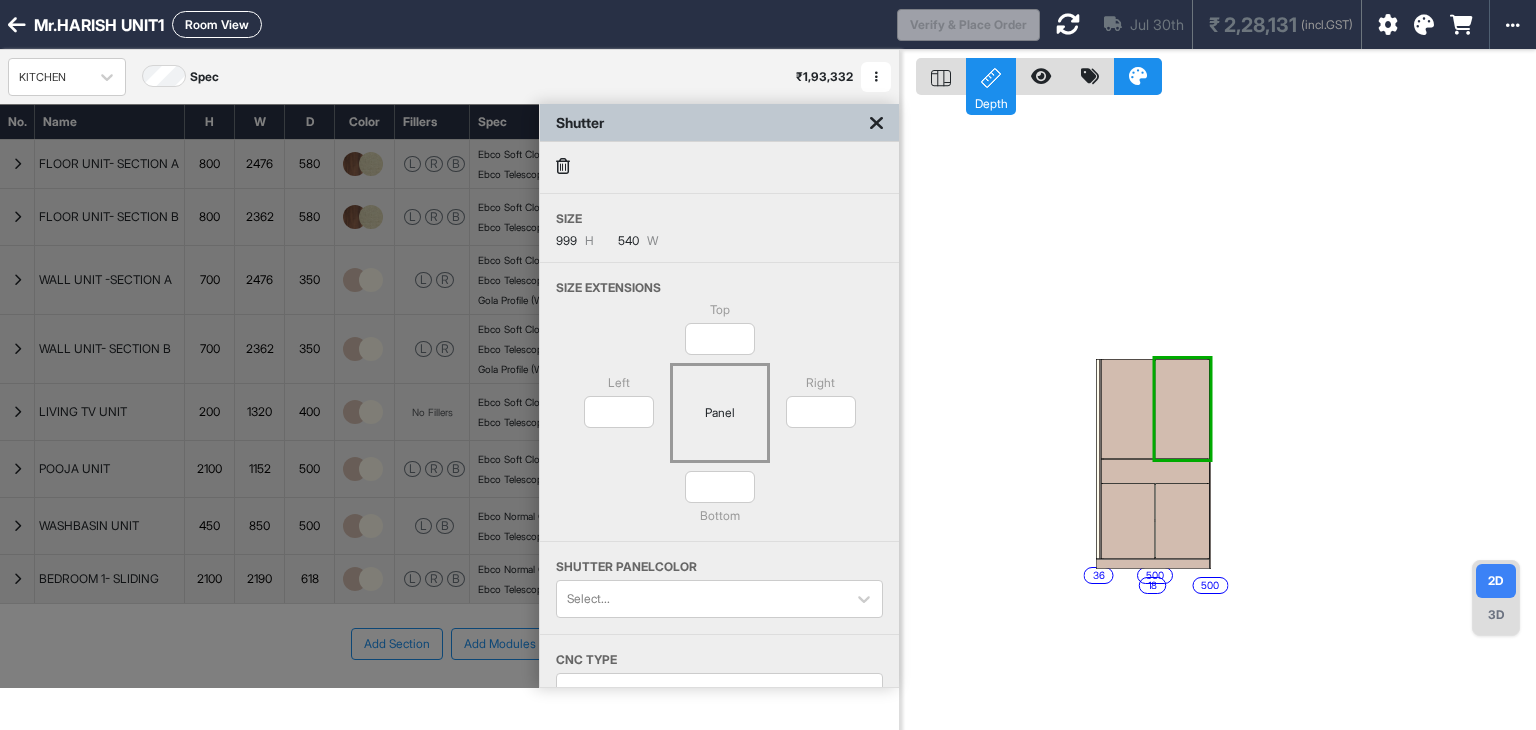 click at bounding box center [1041, 76] 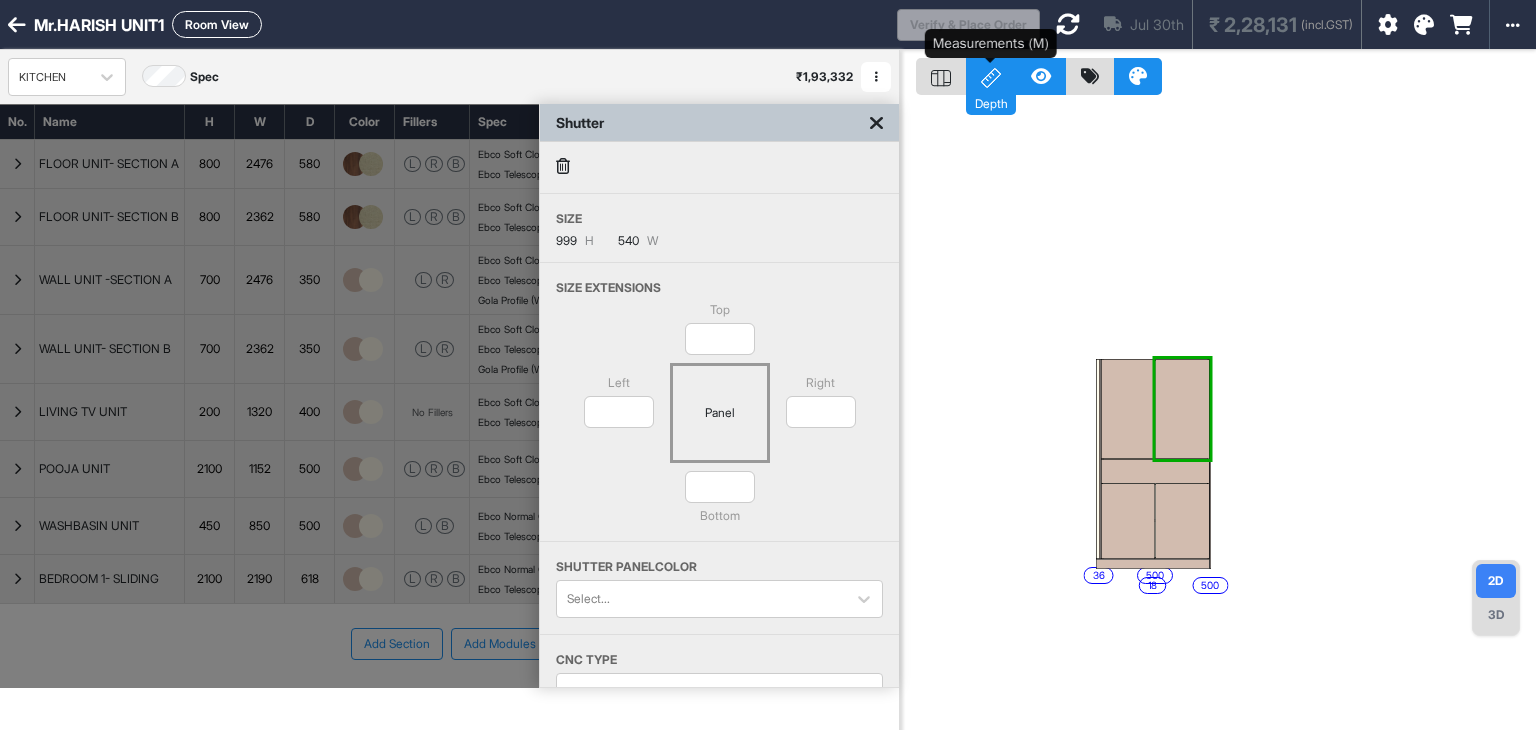 click 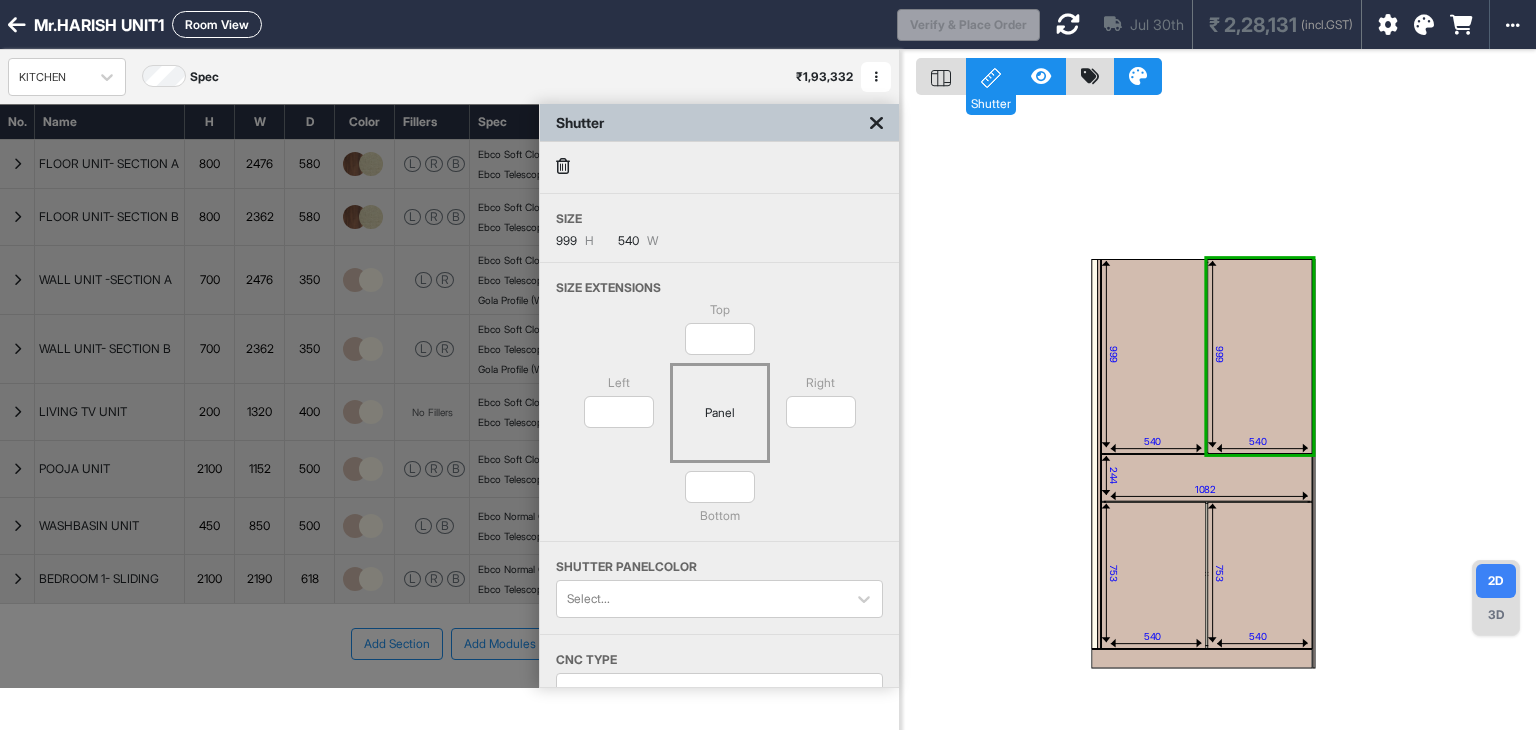 click at bounding box center [1259, 356] 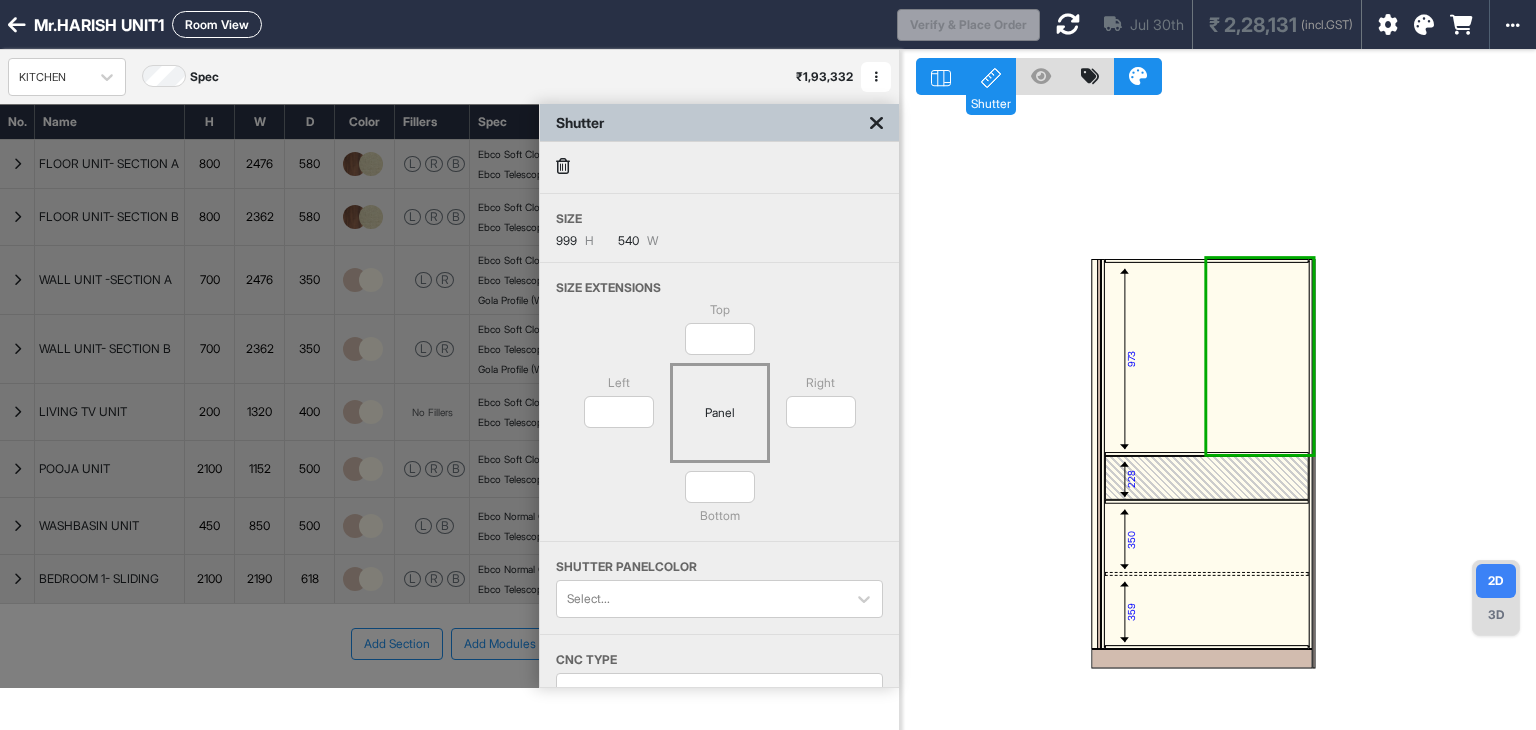 click on "973" at bounding box center (1207, 358) 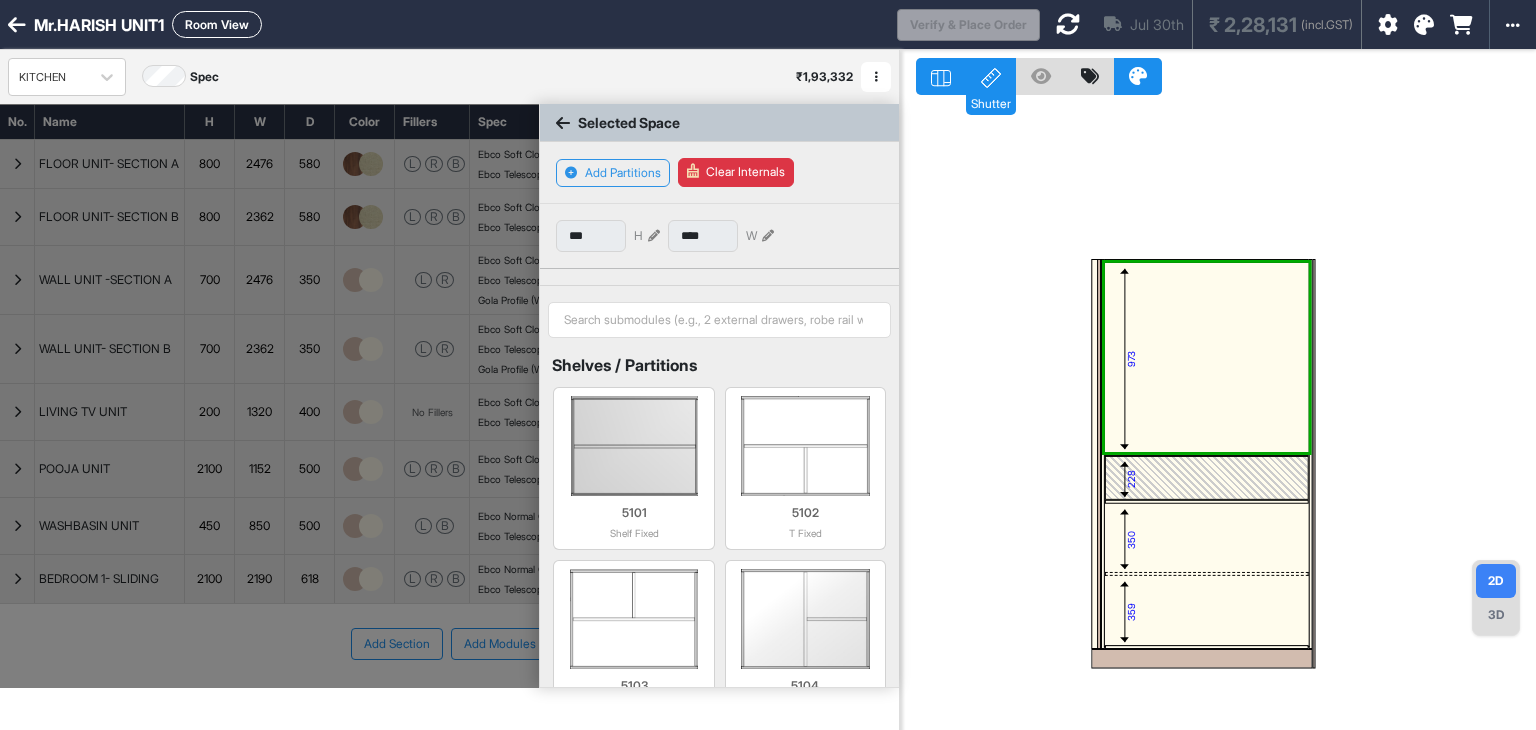 click at bounding box center [654, 236] 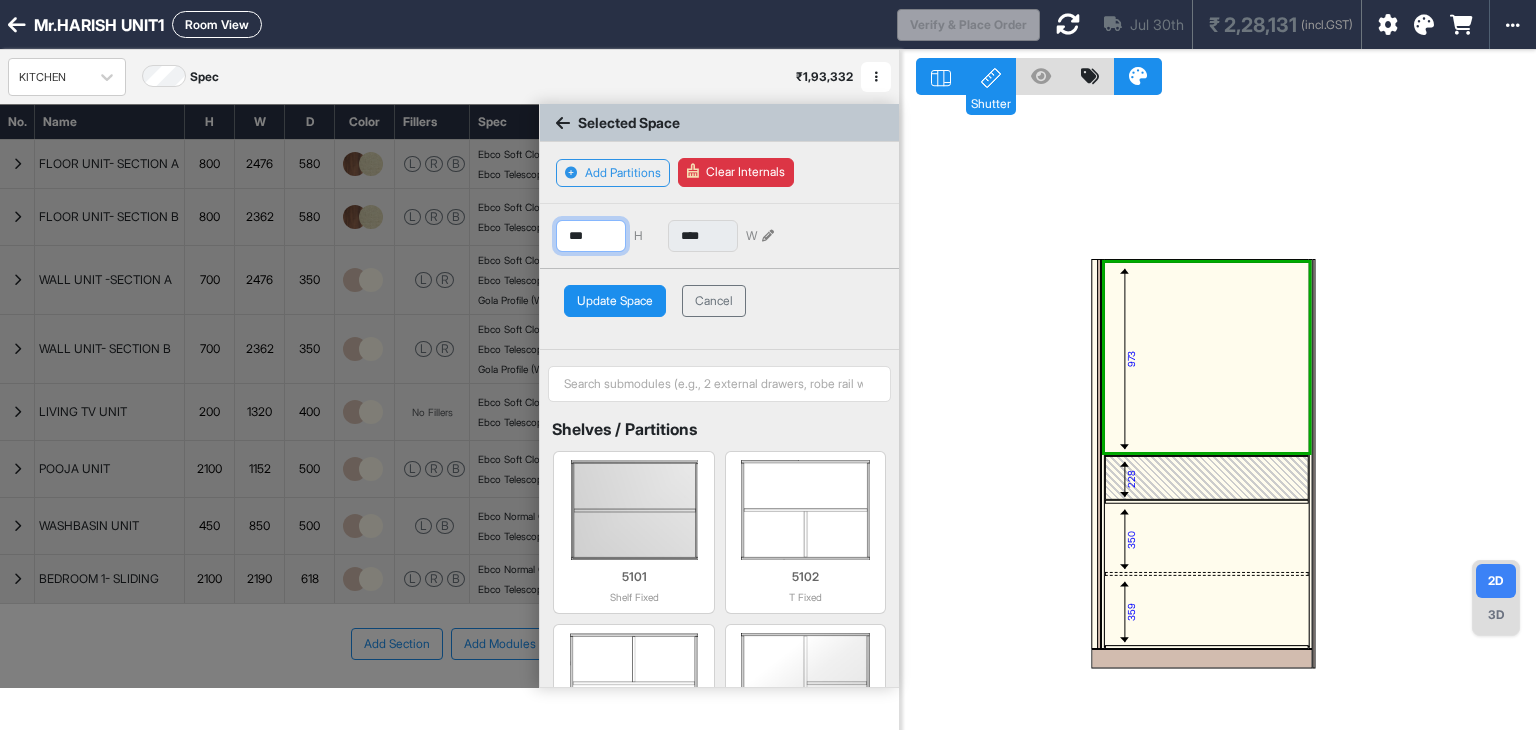 drag, startPoint x: 600, startPoint y: 233, endPoint x: 551, endPoint y: 233, distance: 49 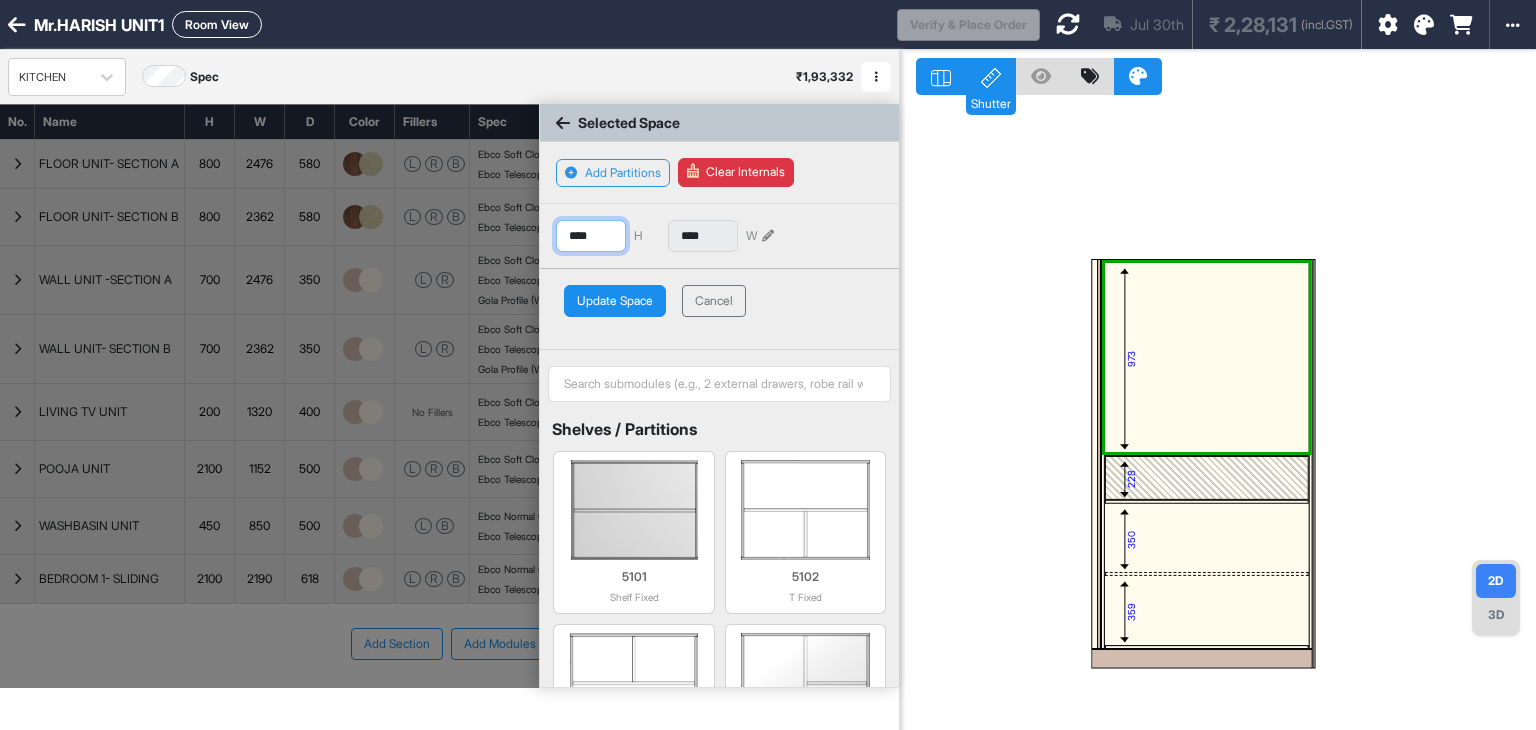 type on "****" 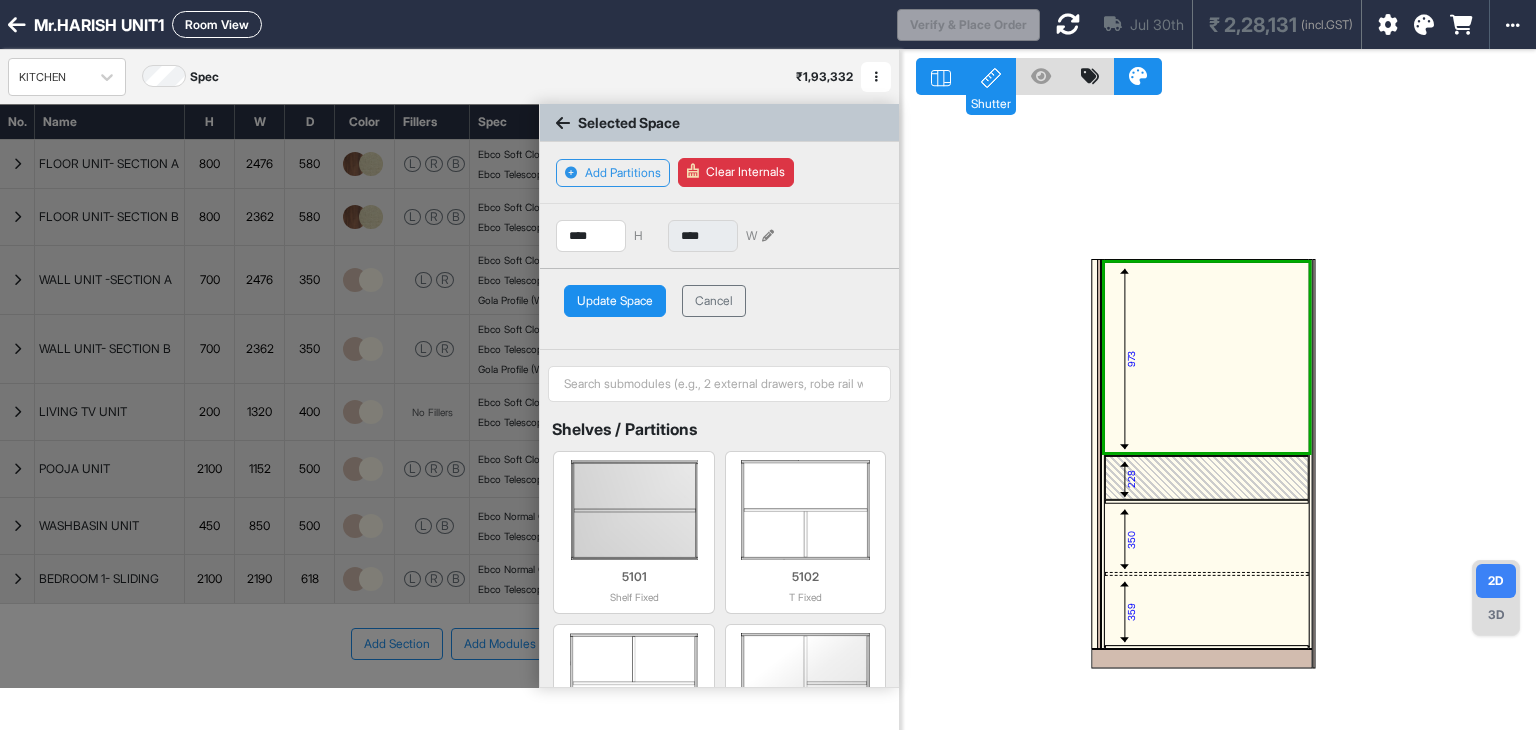 click on "Update Space" at bounding box center (615, 301) 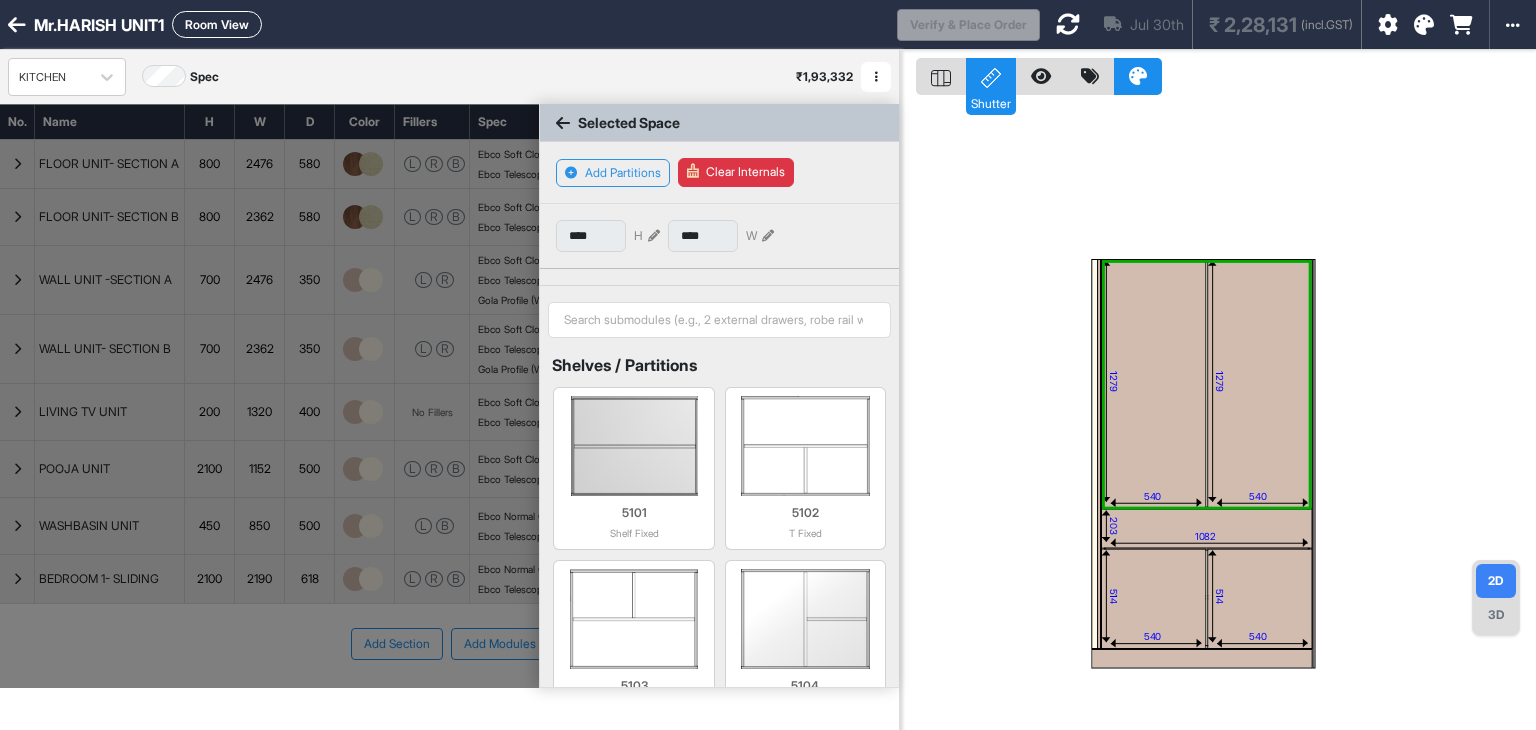 click at bounding box center [1206, 529] 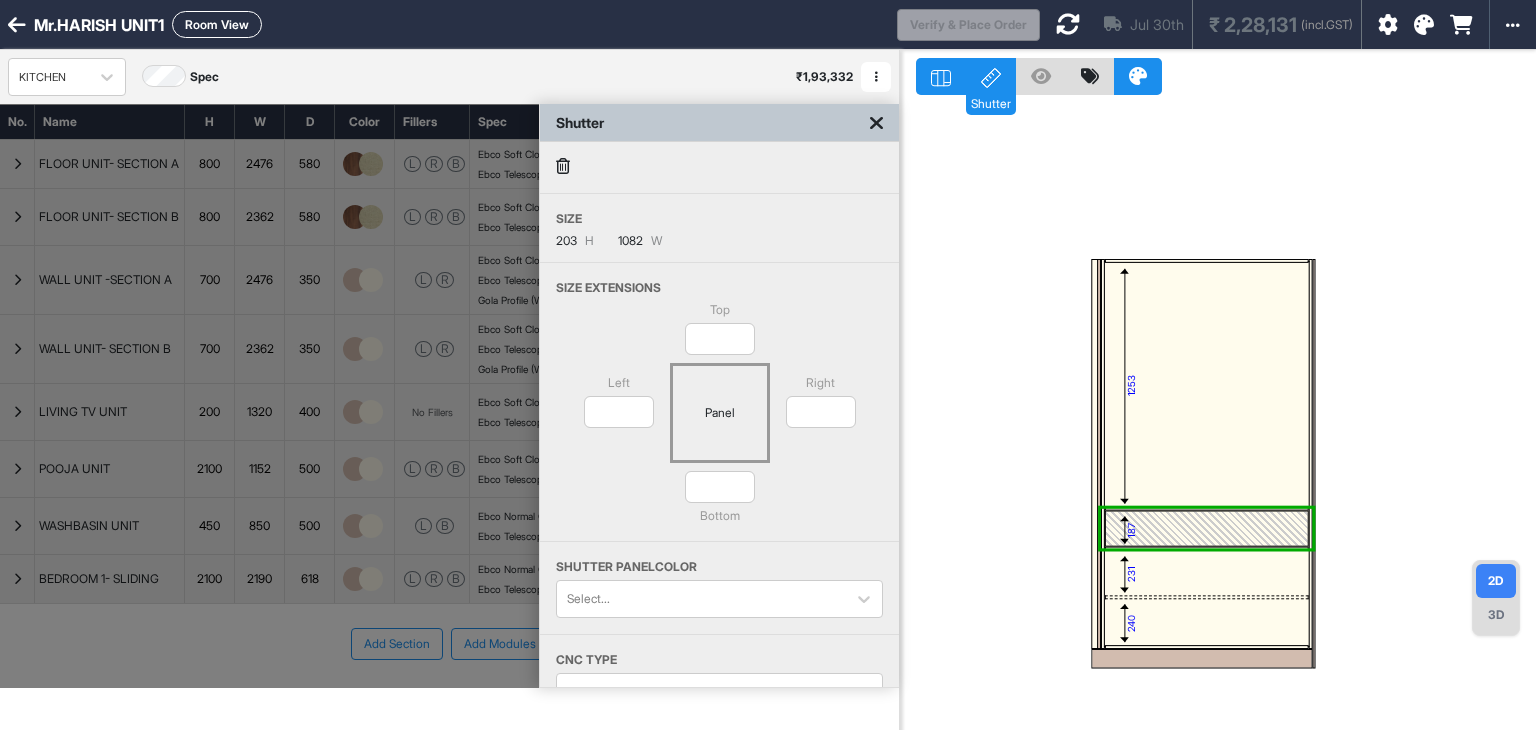 click at bounding box center (1207, 528) 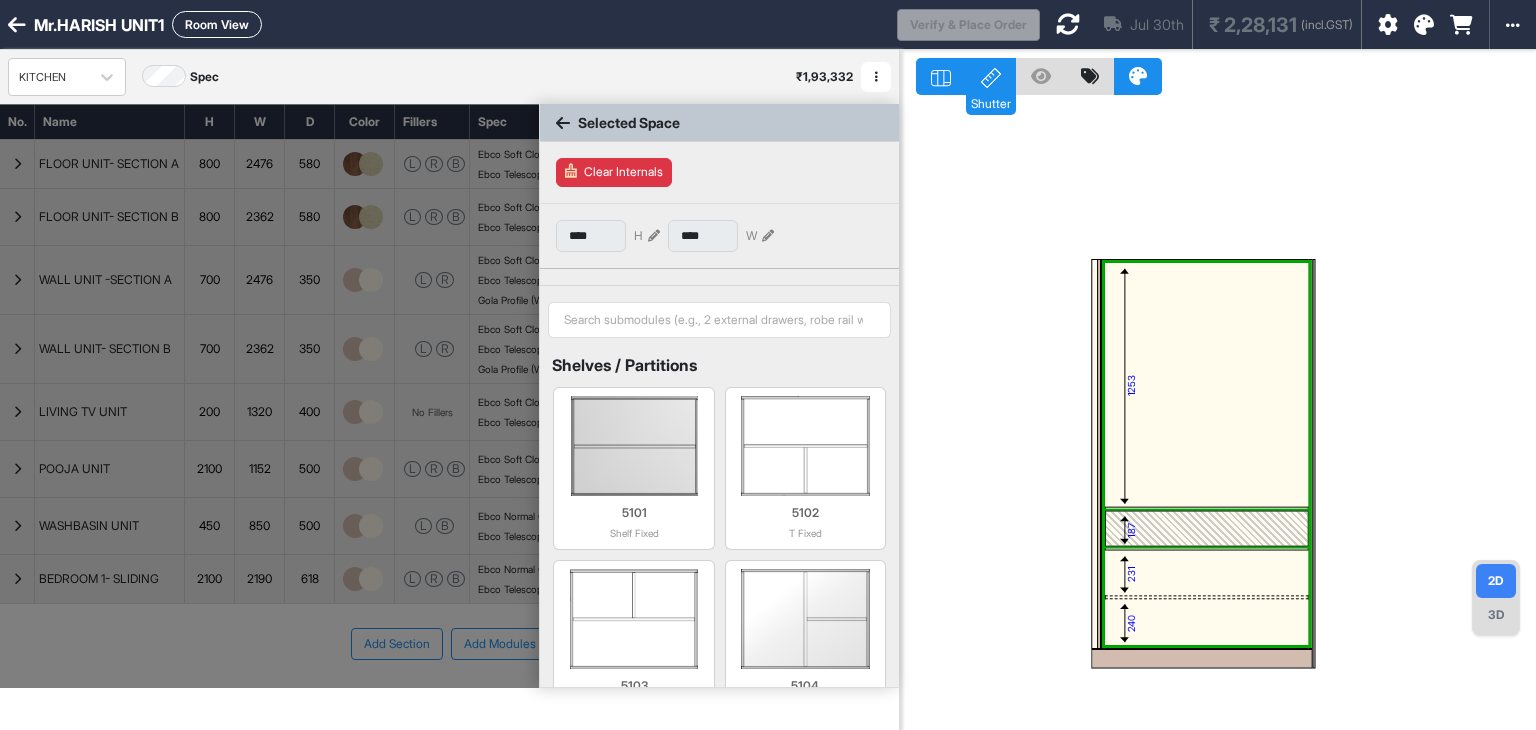 click at bounding box center (1207, 528) 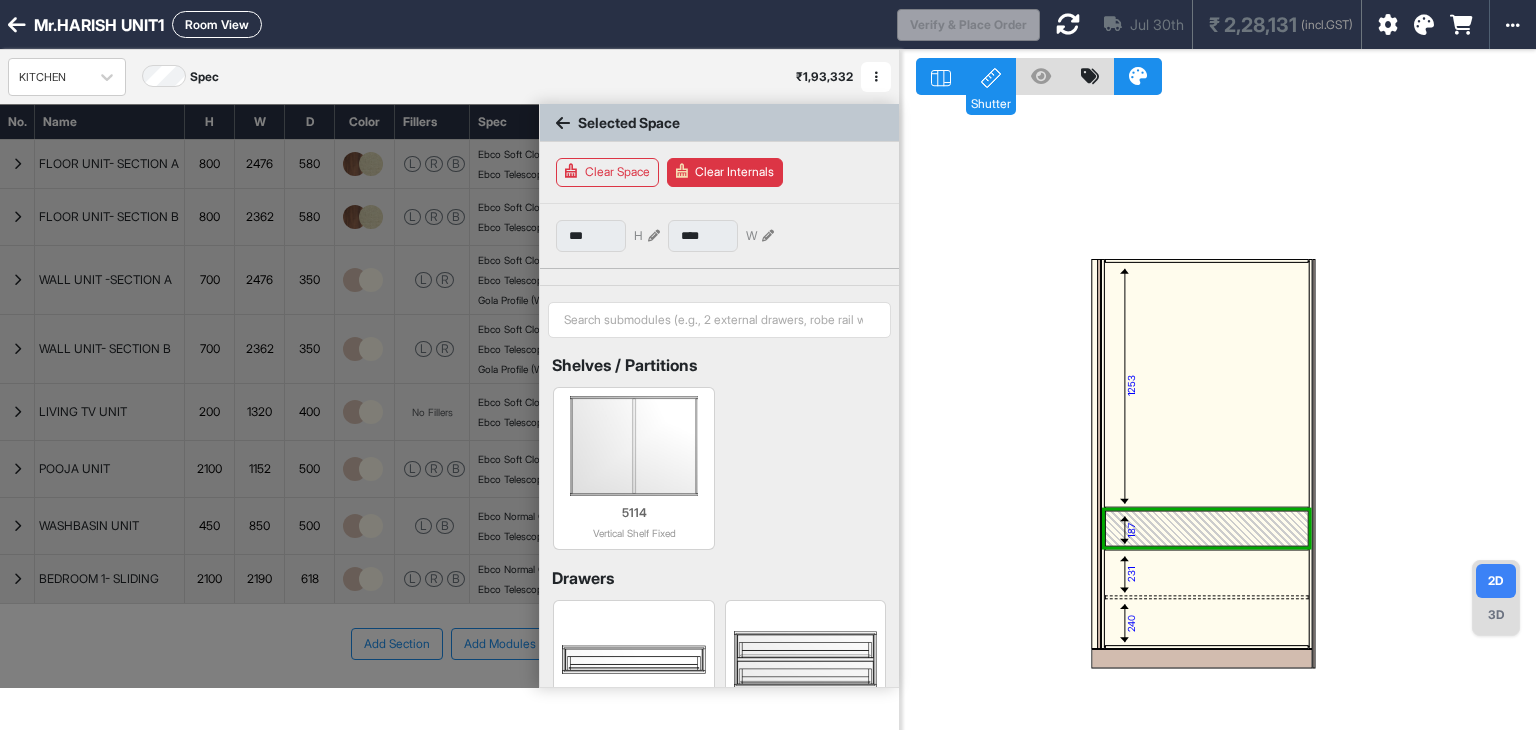 drag, startPoint x: 652, startPoint y: 235, endPoint x: 628, endPoint y: 253, distance: 30 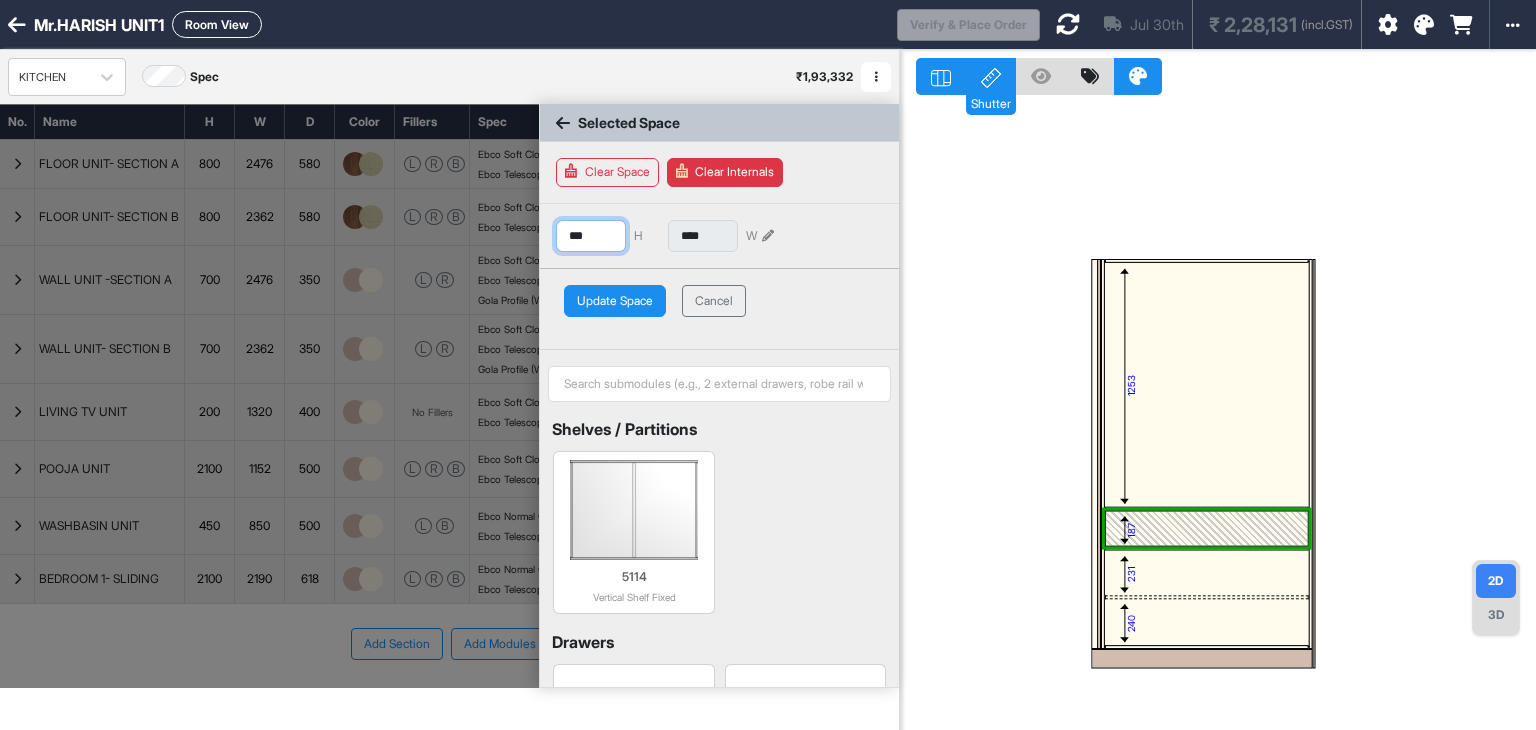 drag, startPoint x: 597, startPoint y: 235, endPoint x: 523, endPoint y: 243, distance: 74.431175 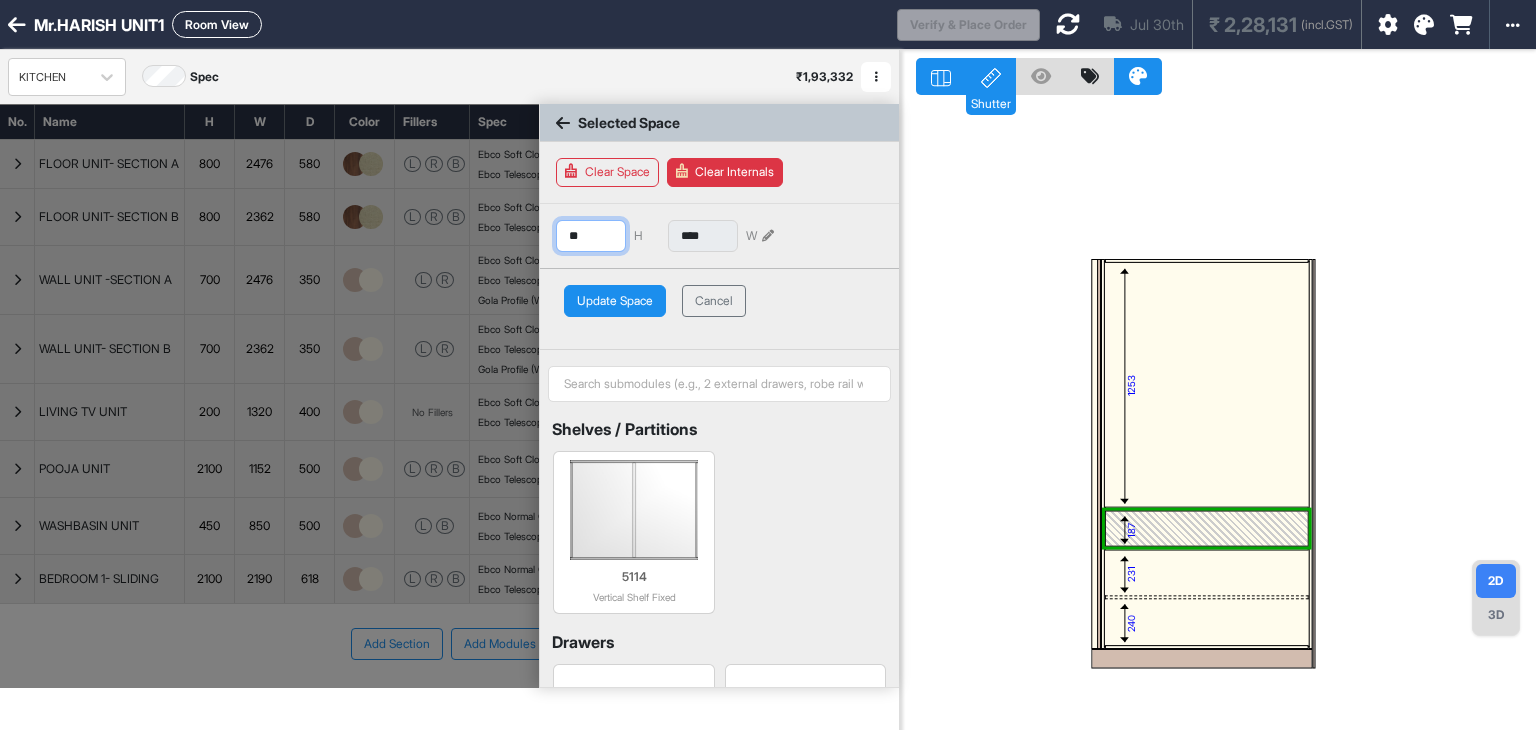 type on "**" 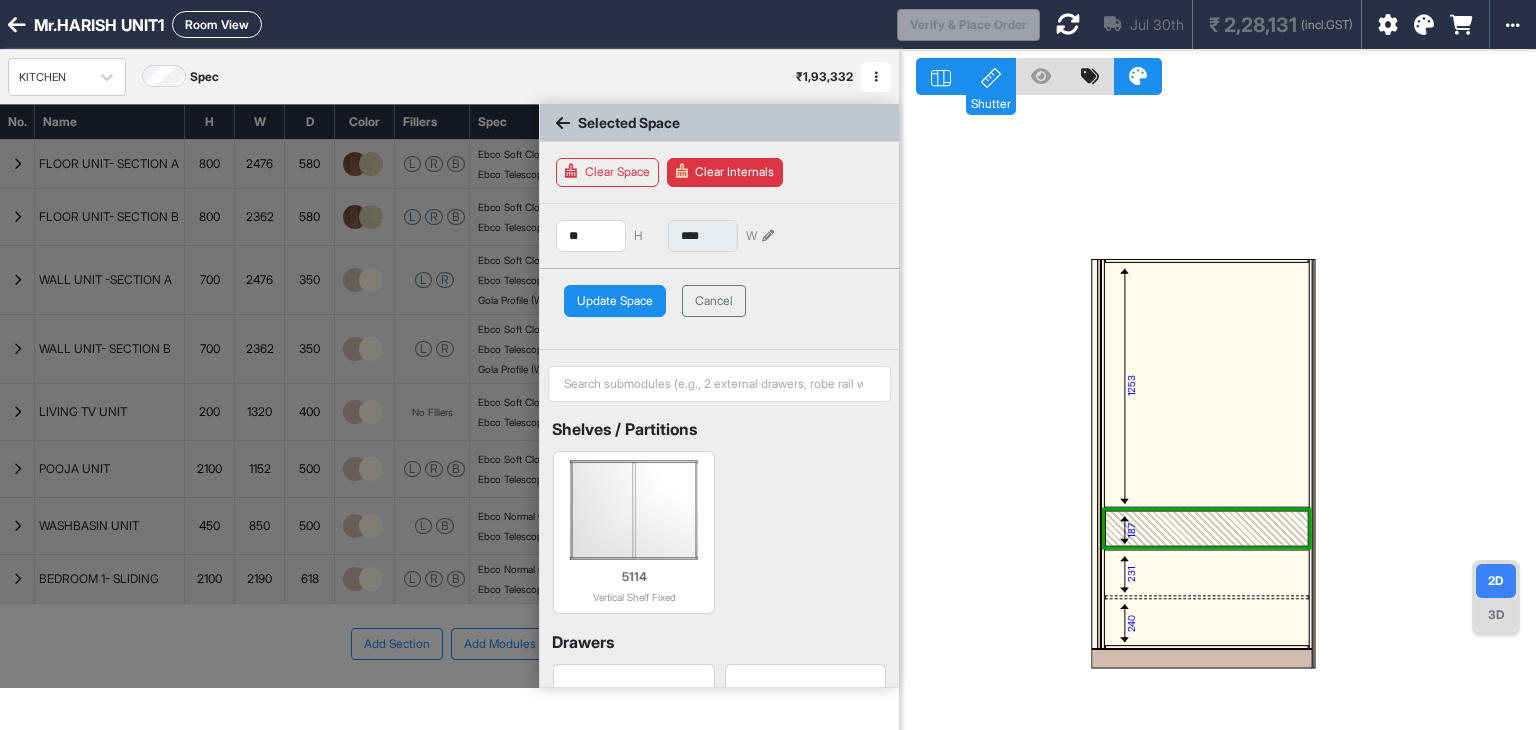 click on "Update Space" at bounding box center [615, 301] 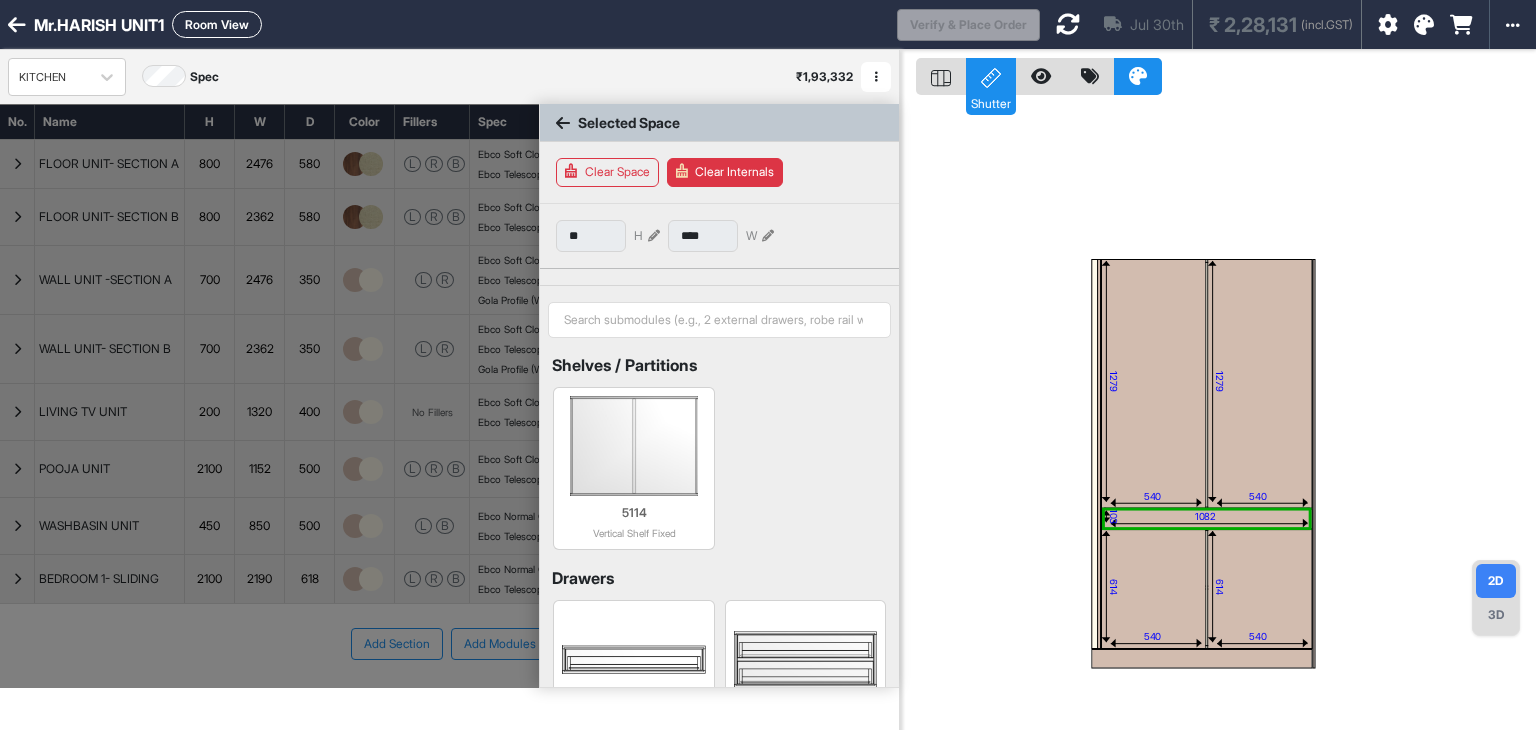 click on "1082" at bounding box center [1205, 516] 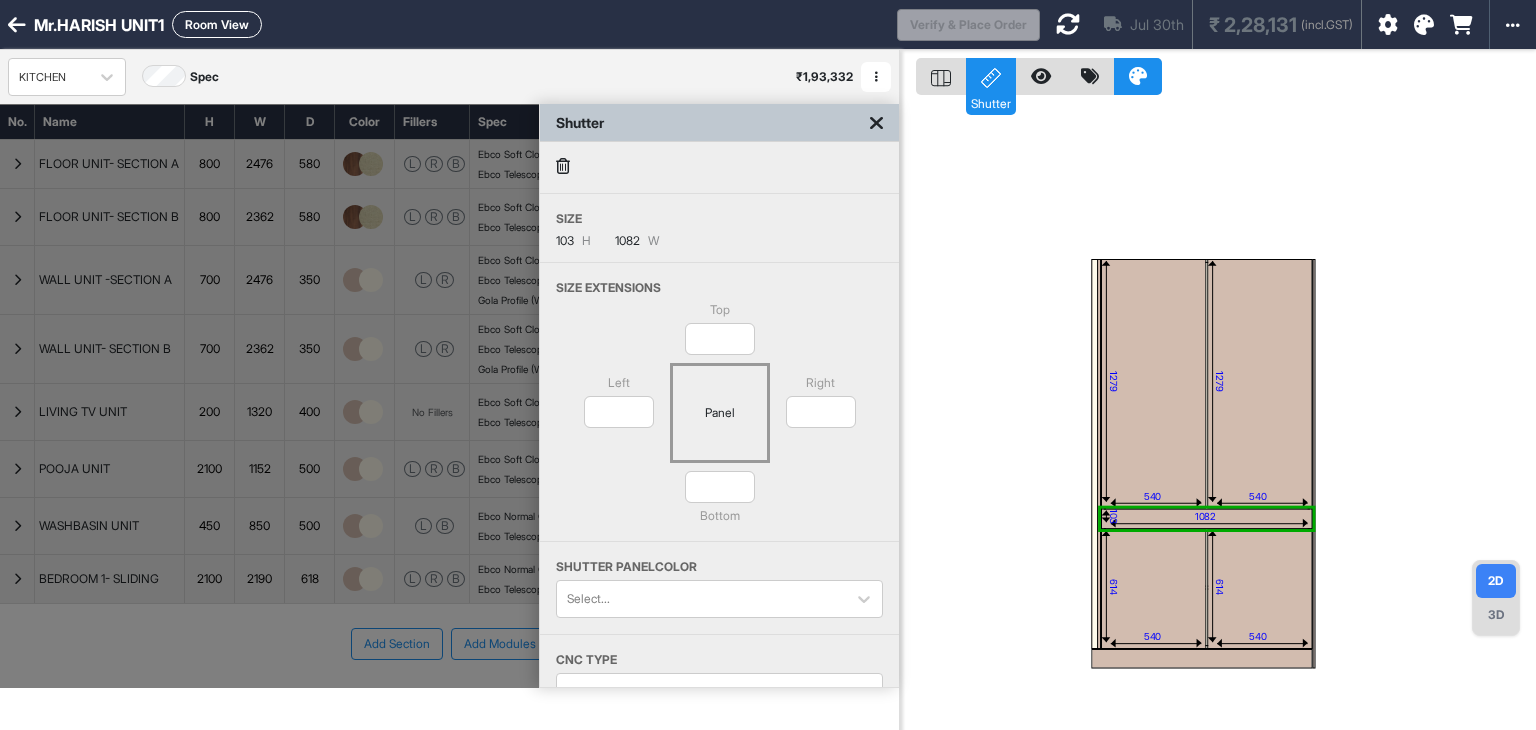 click on "[PHONE]" at bounding box center [1218, 415] 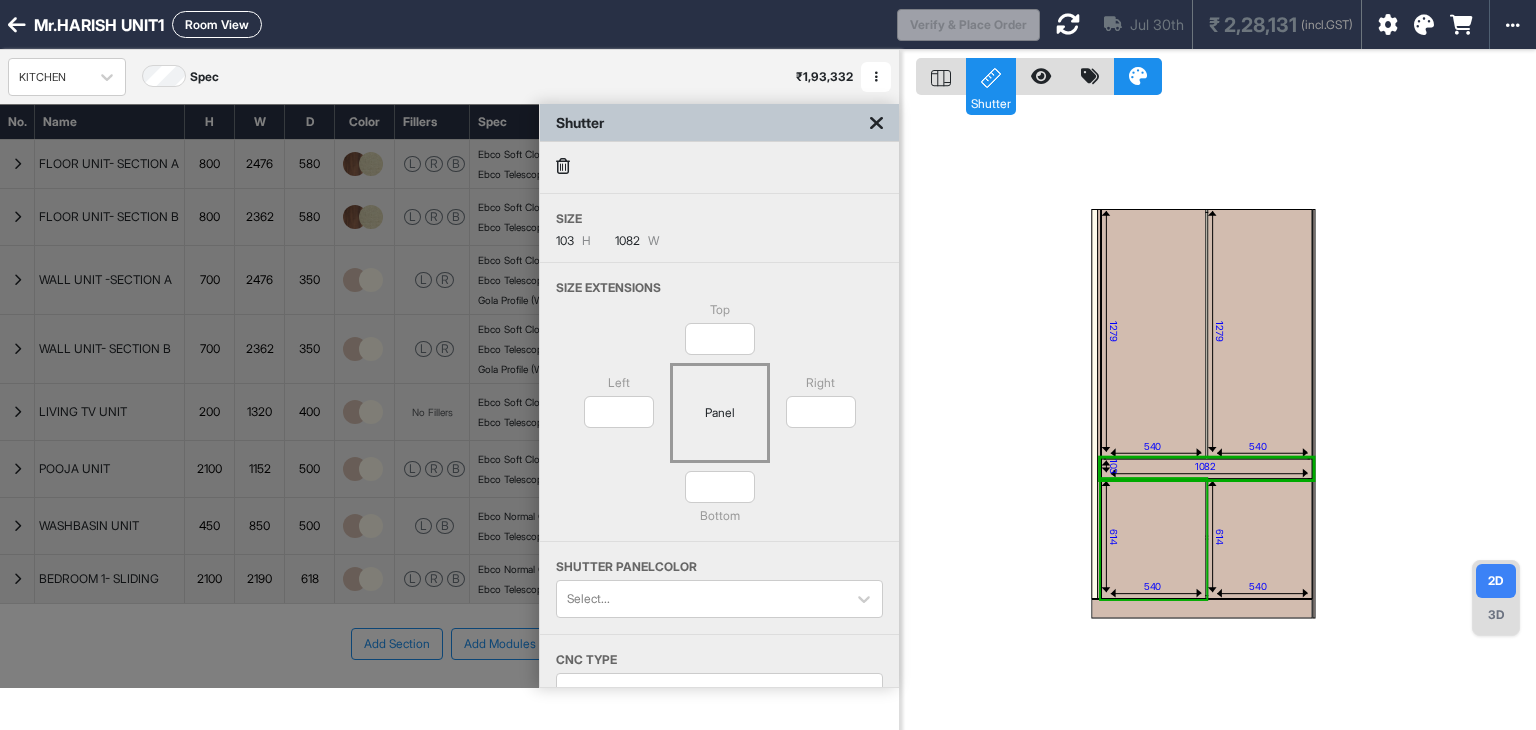 click at bounding box center (876, 123) 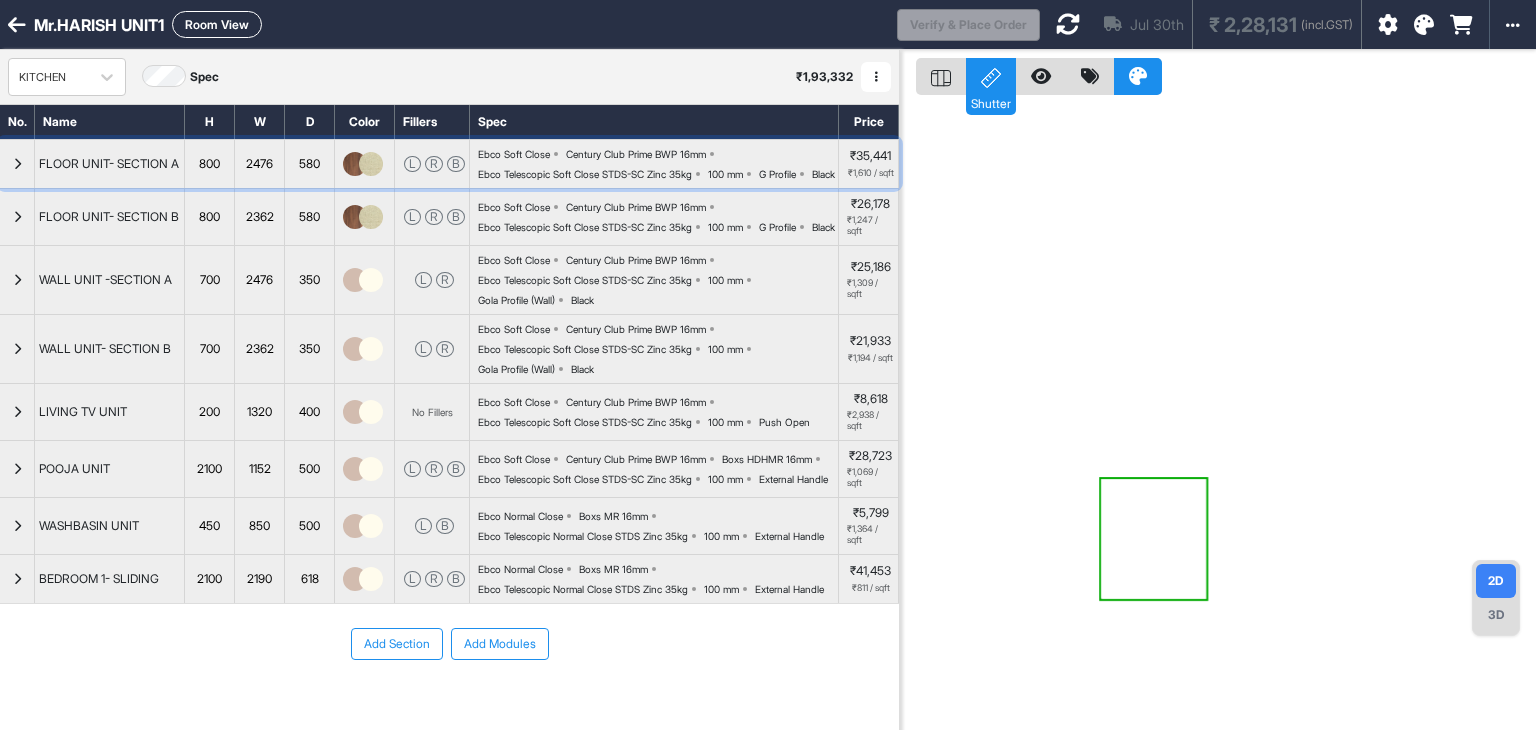 click on "FLOOR UNIT- SECTION A" at bounding box center (109, 164) 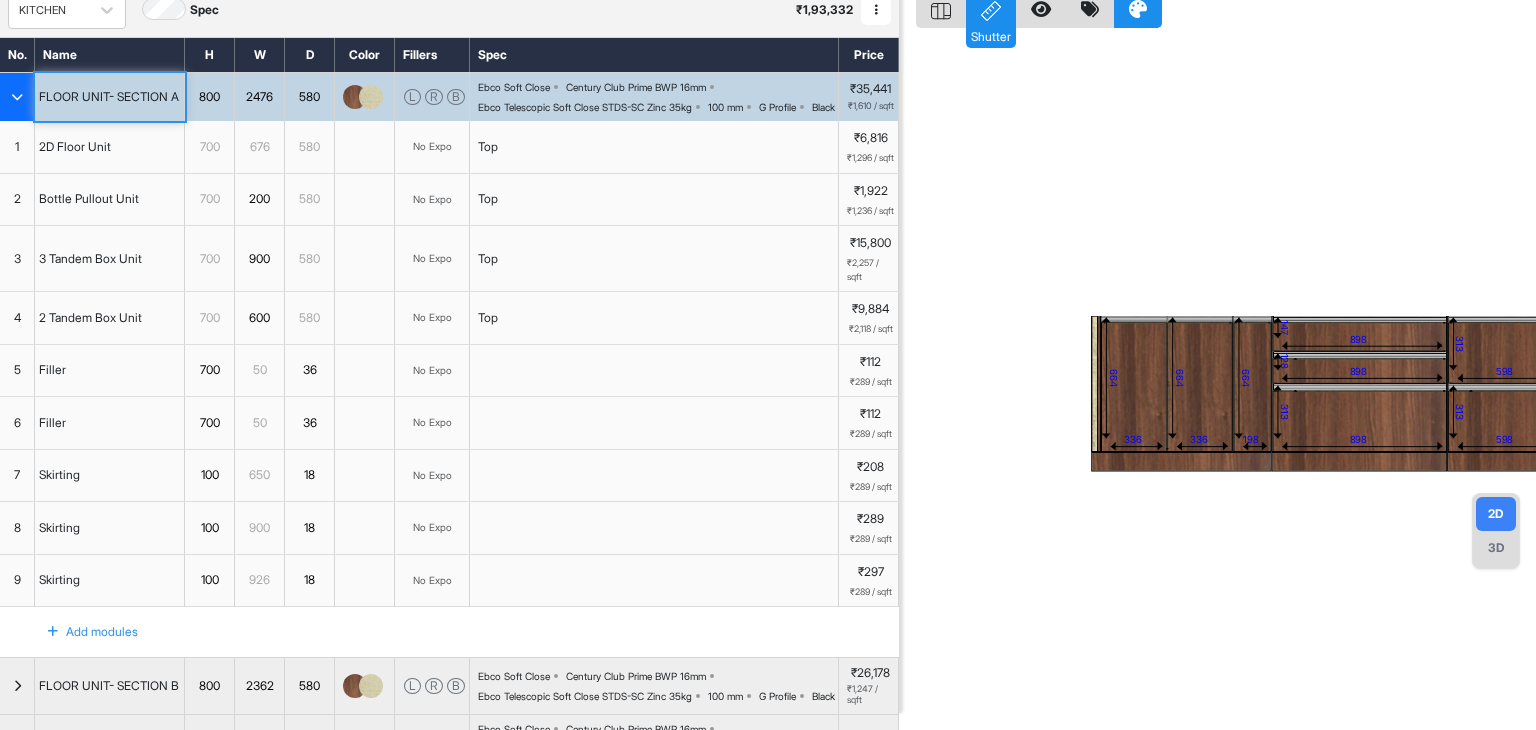 scroll, scrollTop: 100, scrollLeft: 0, axis: vertical 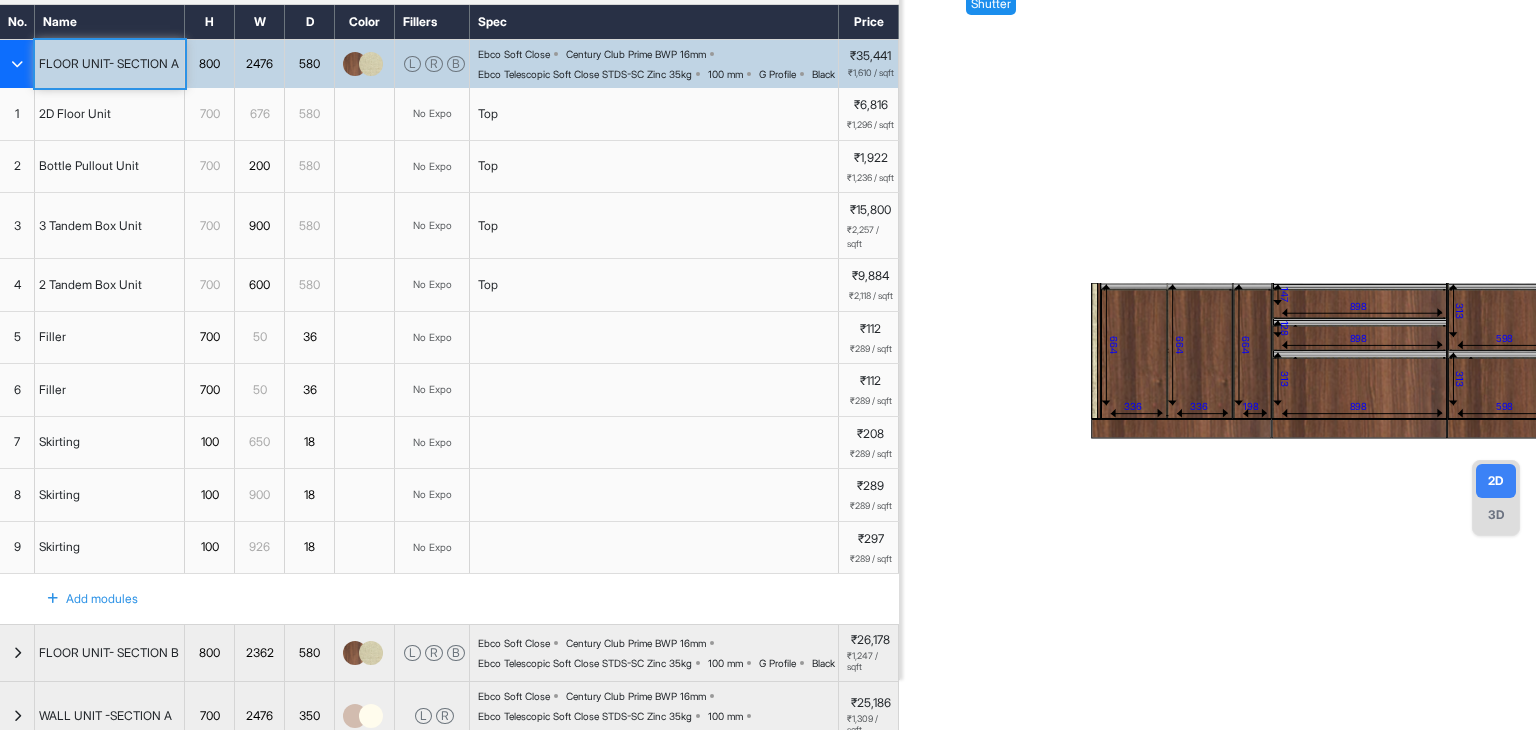 click on "1" at bounding box center [17, 114] 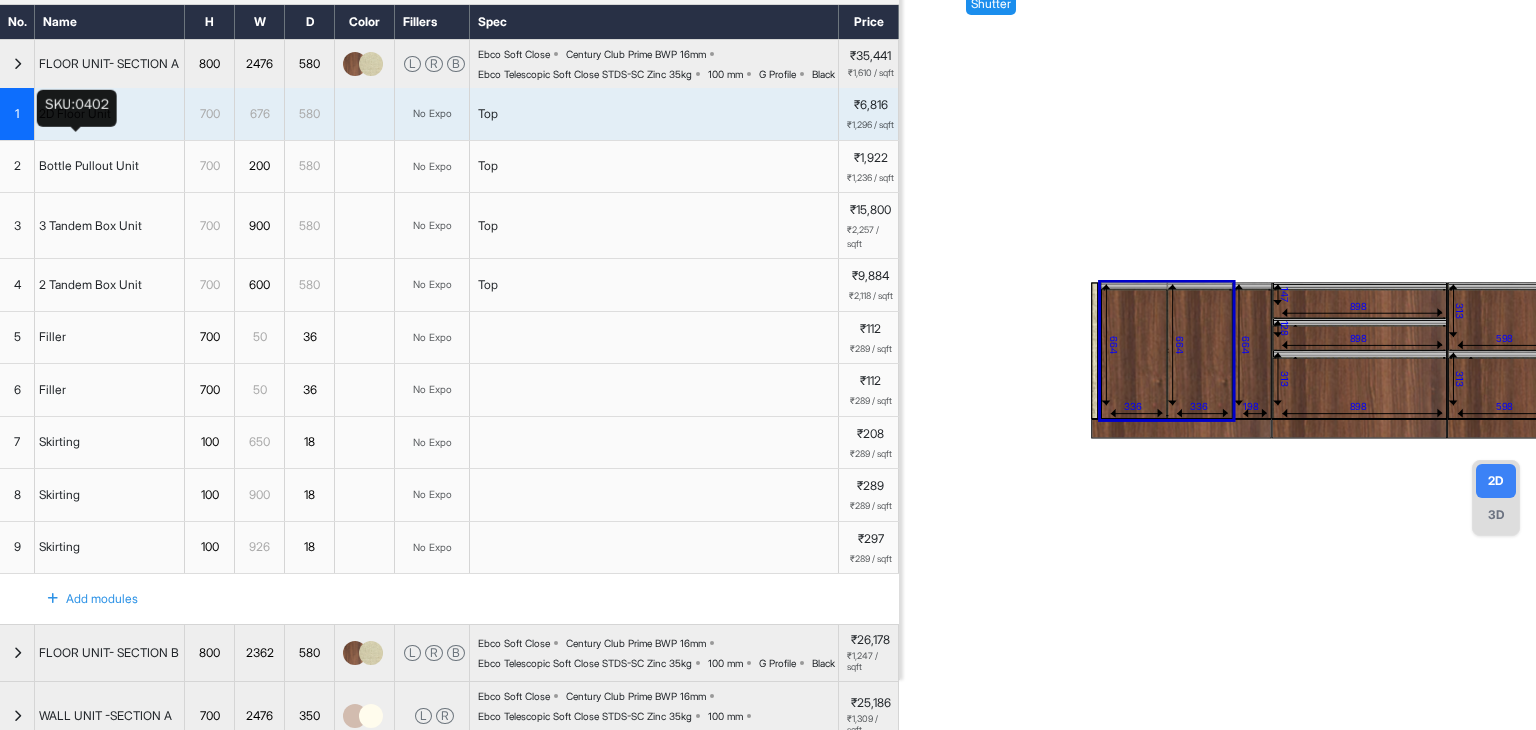 click on "2D Floor Unit" at bounding box center [75, 114] 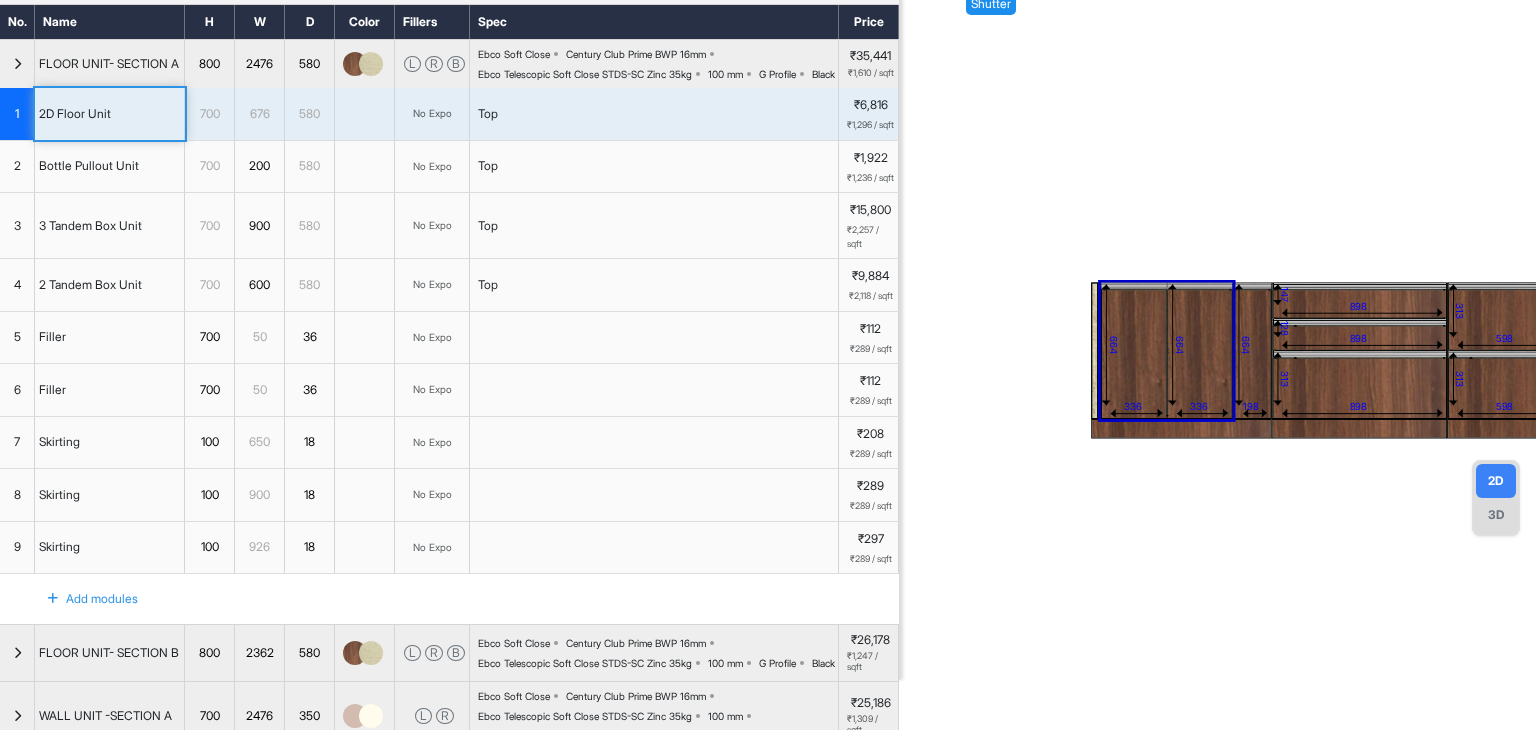 click on "Bottle Pullout Unit" at bounding box center [110, 167] 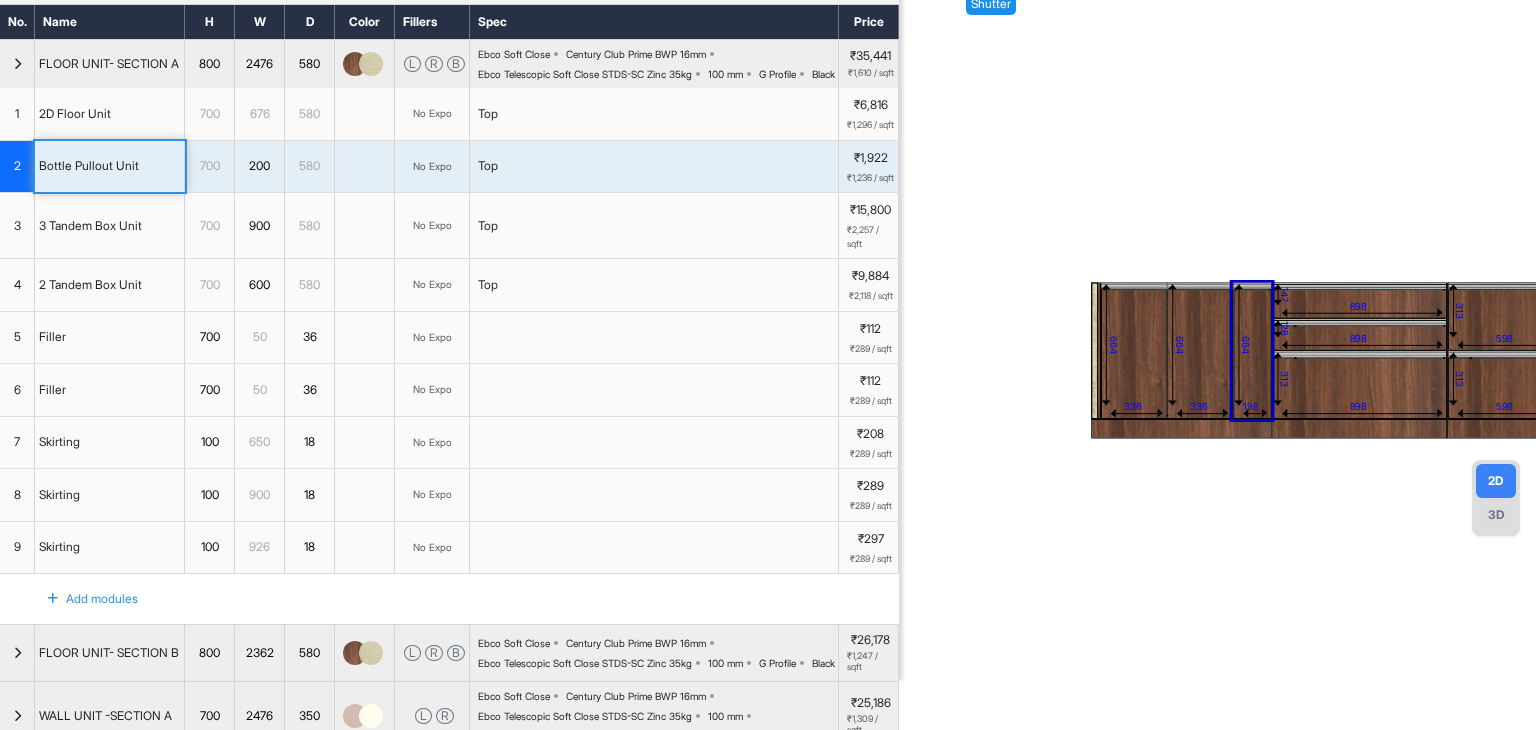 click at bounding box center (17, 64) 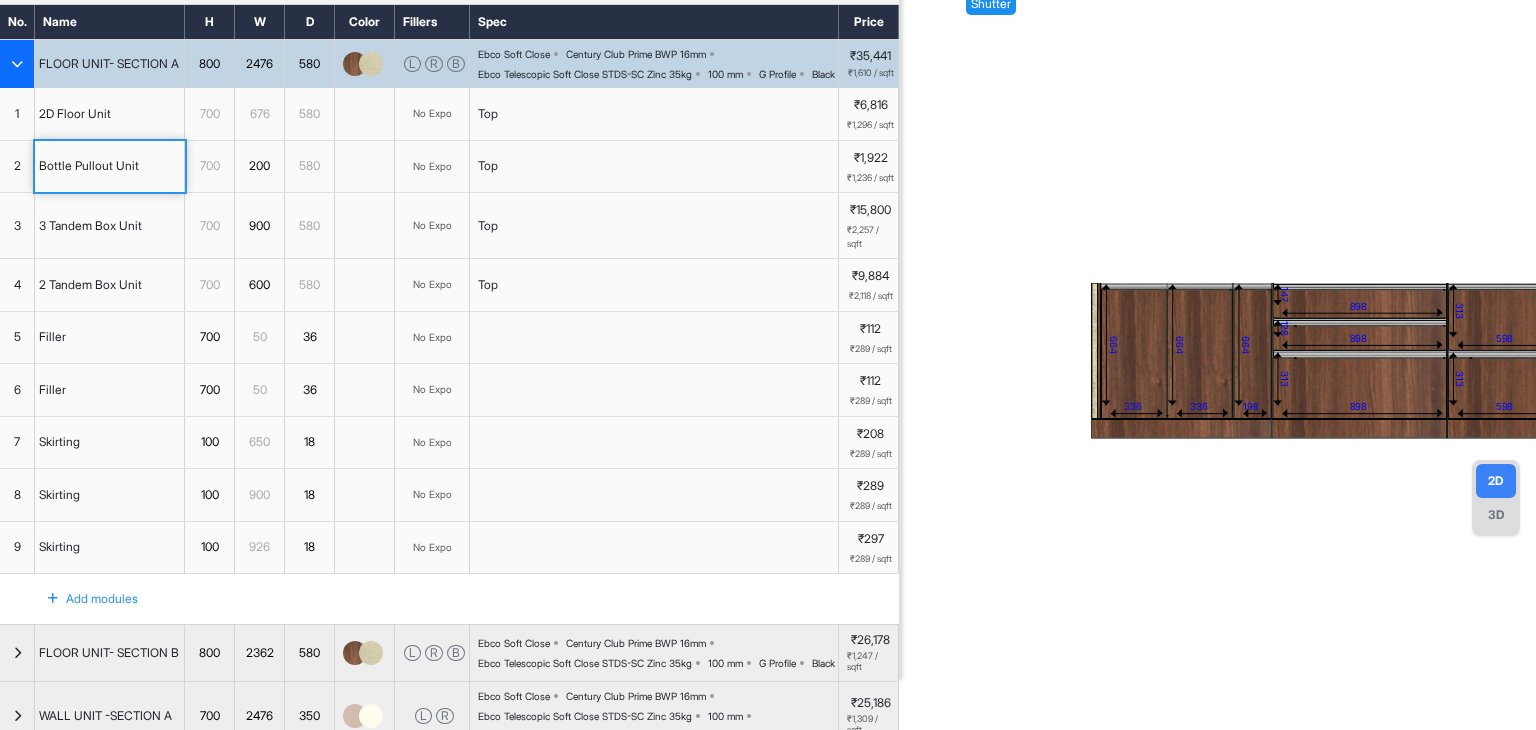 click at bounding box center [17, 64] 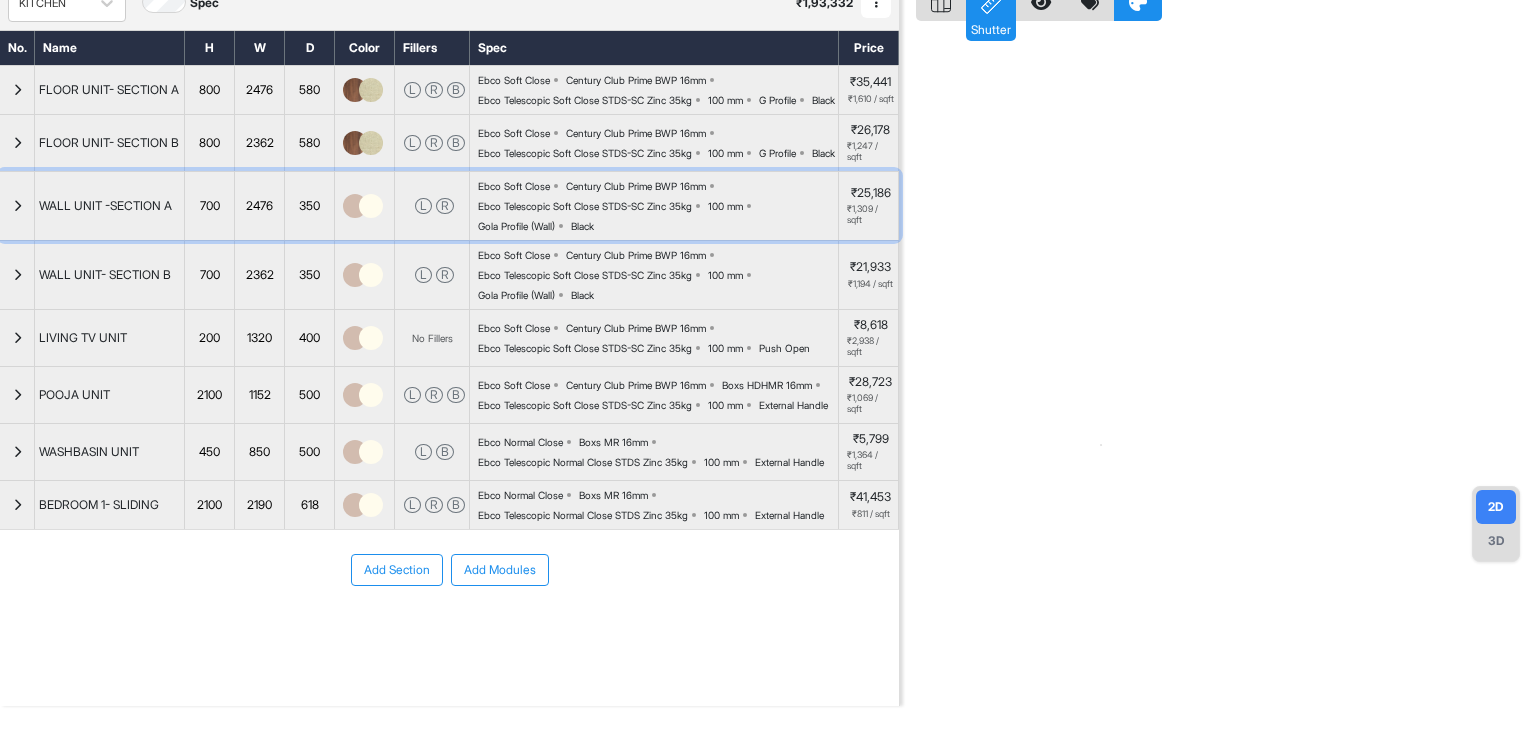 click at bounding box center (17, 206) 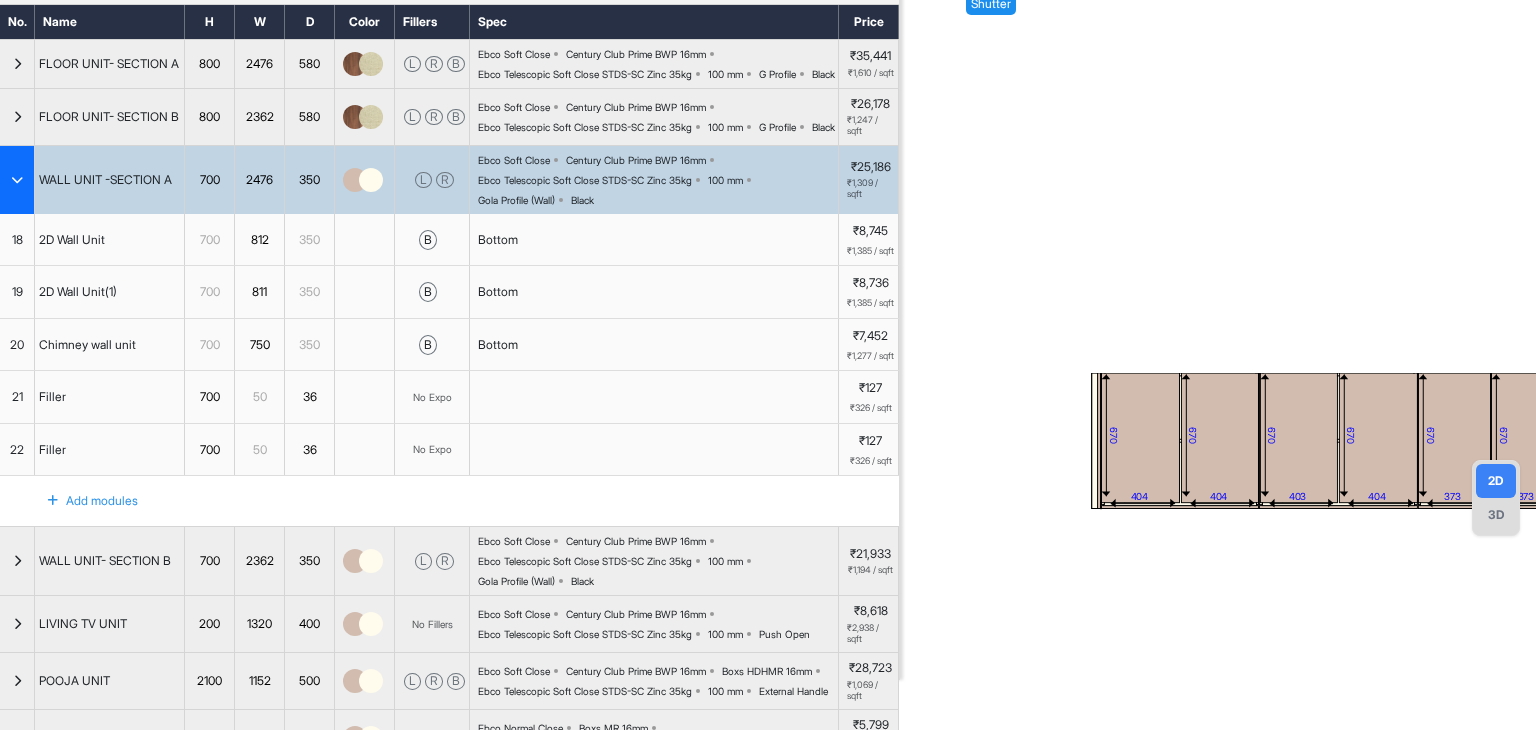 click on "Chimney wall unit" at bounding box center [87, 345] 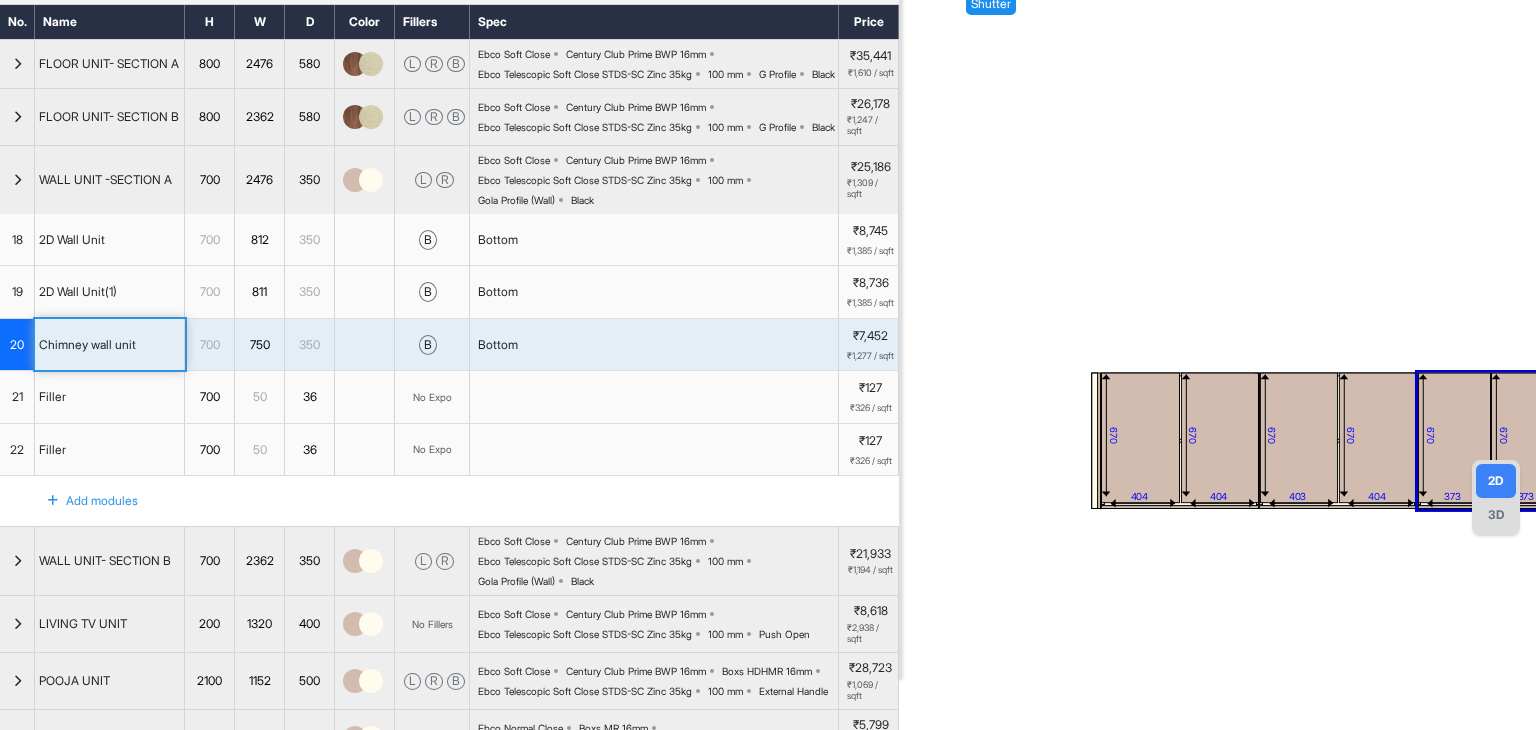 click on "Chimney wall unit" at bounding box center (87, 345) 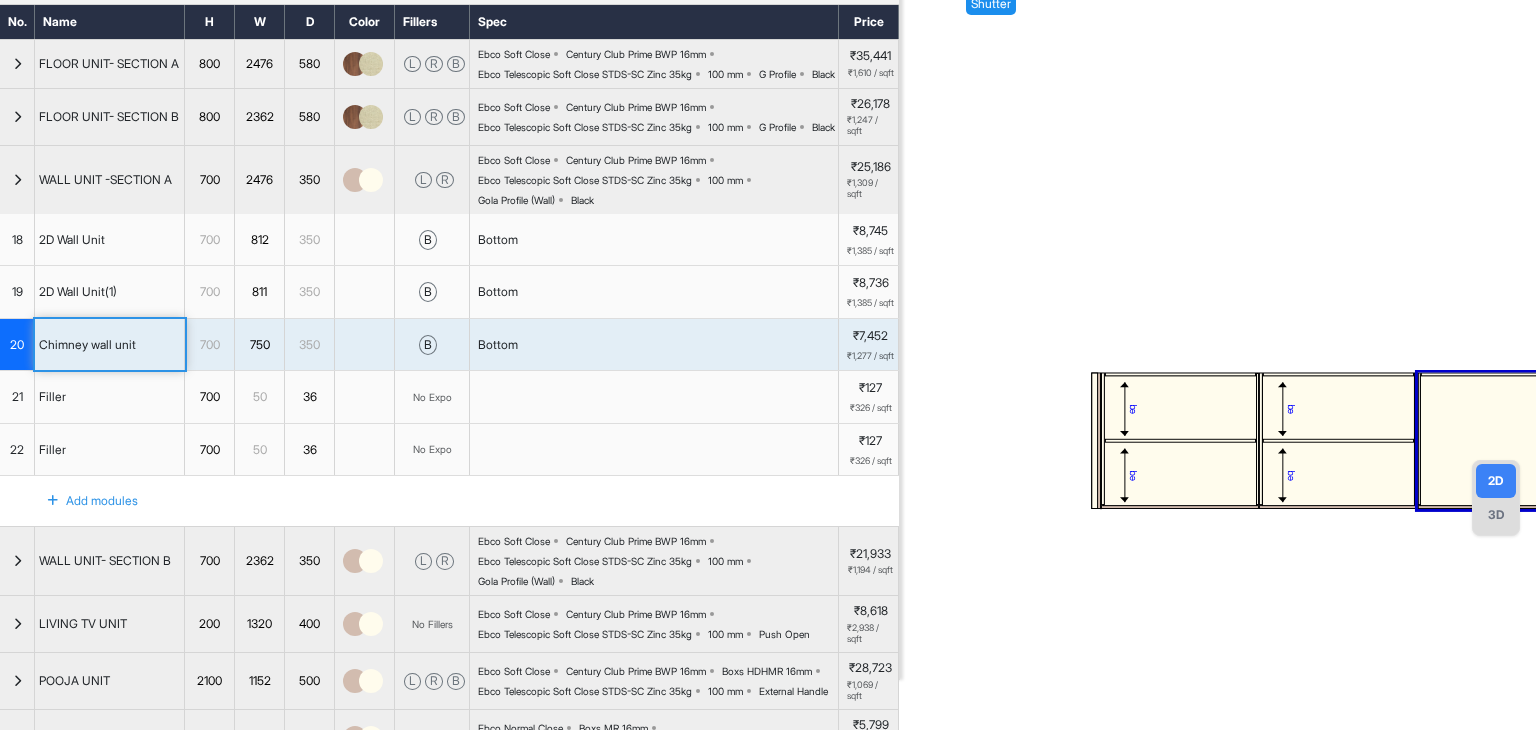 click at bounding box center [17, 180] 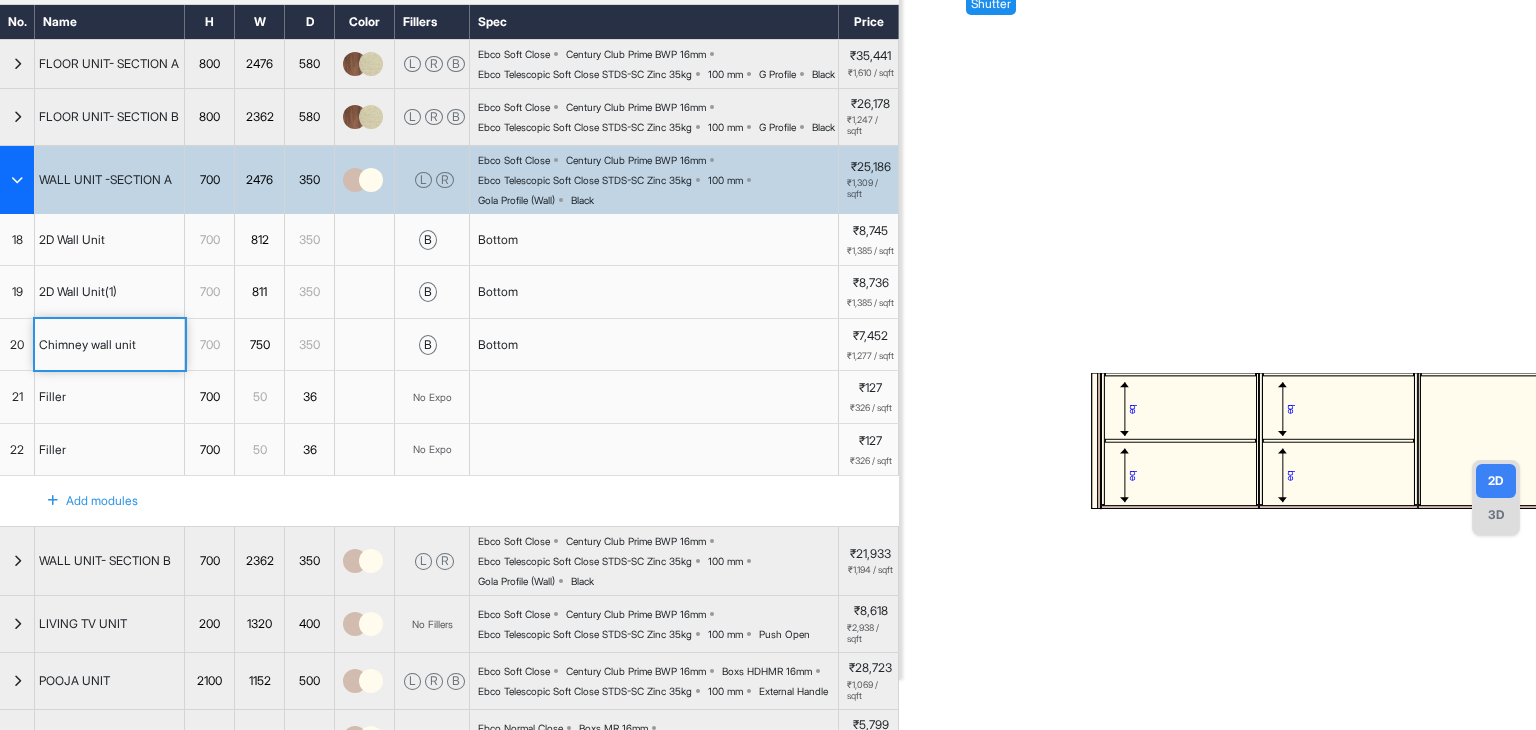 click at bounding box center [17, 180] 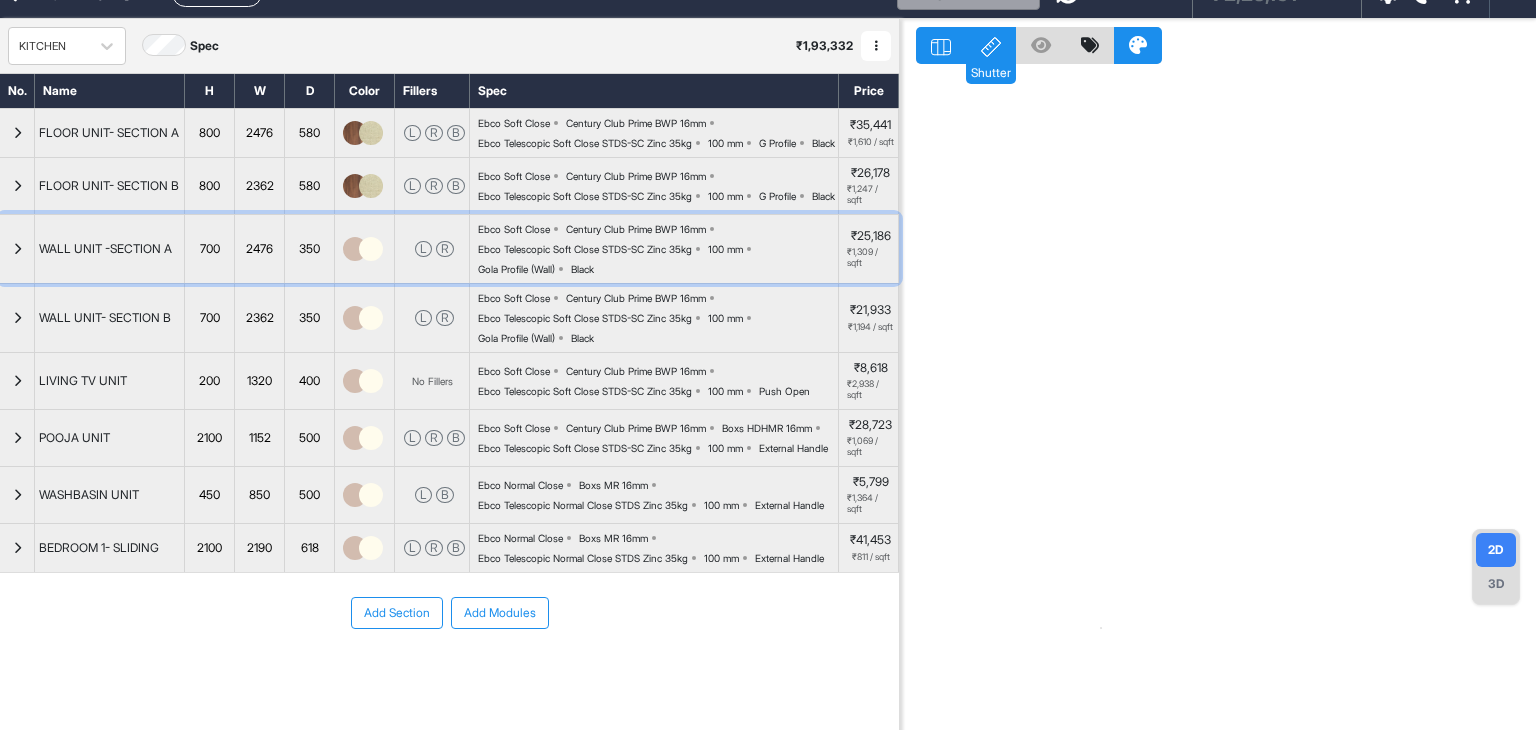 scroll, scrollTop: 0, scrollLeft: 0, axis: both 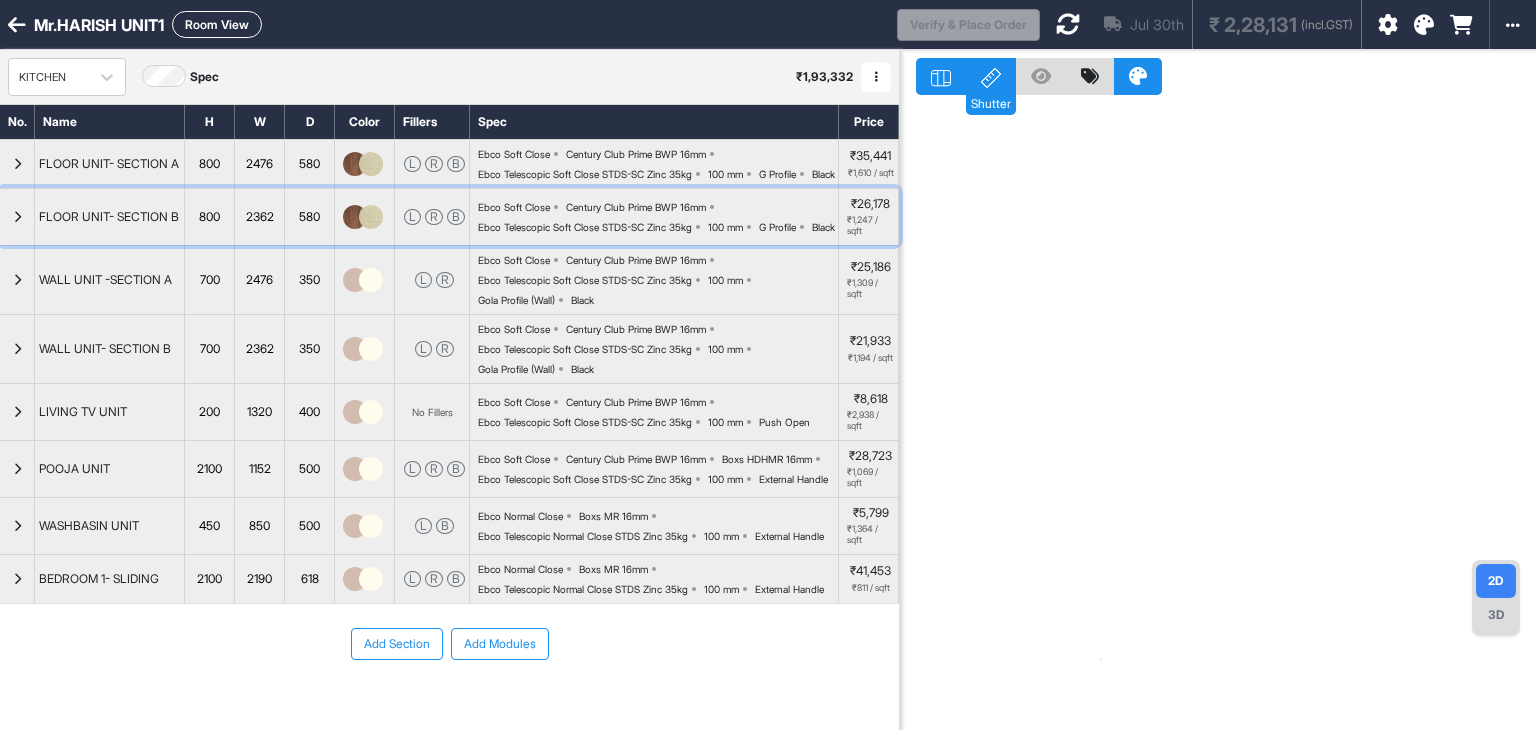 click on "FLOOR UNIT- SECTION B" at bounding box center (109, 217) 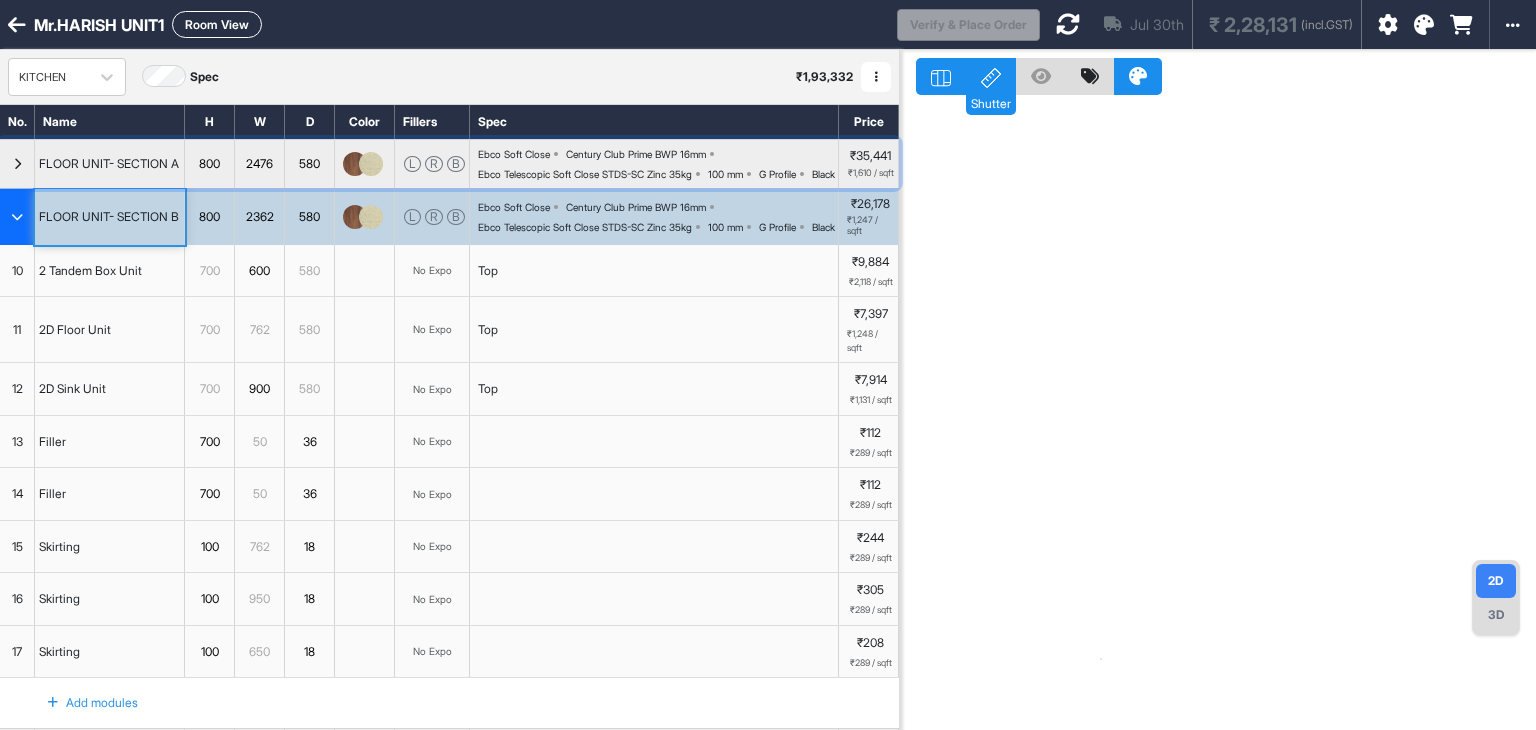 drag, startPoint x: 98, startPoint y: 183, endPoint x: 65, endPoint y: 183, distance: 33 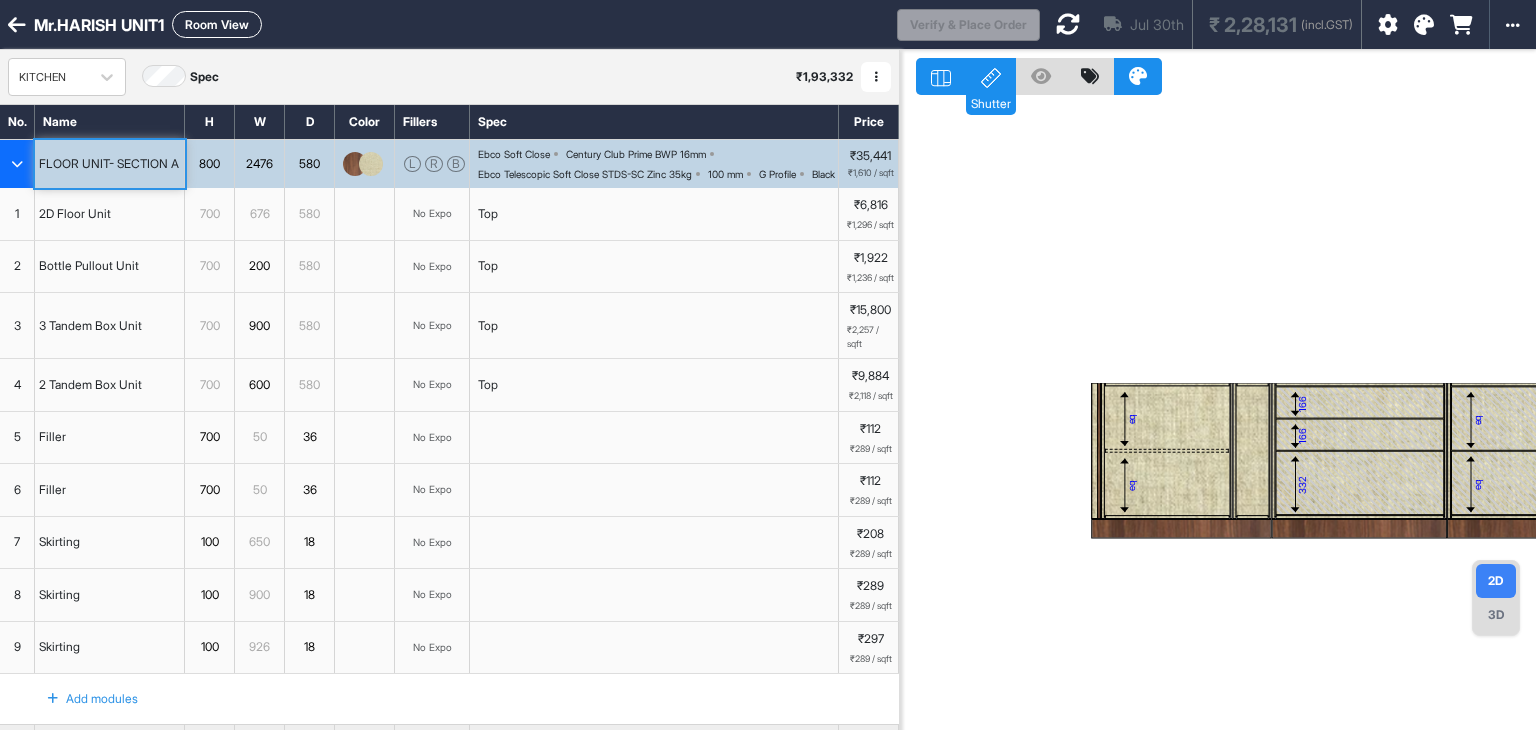 type 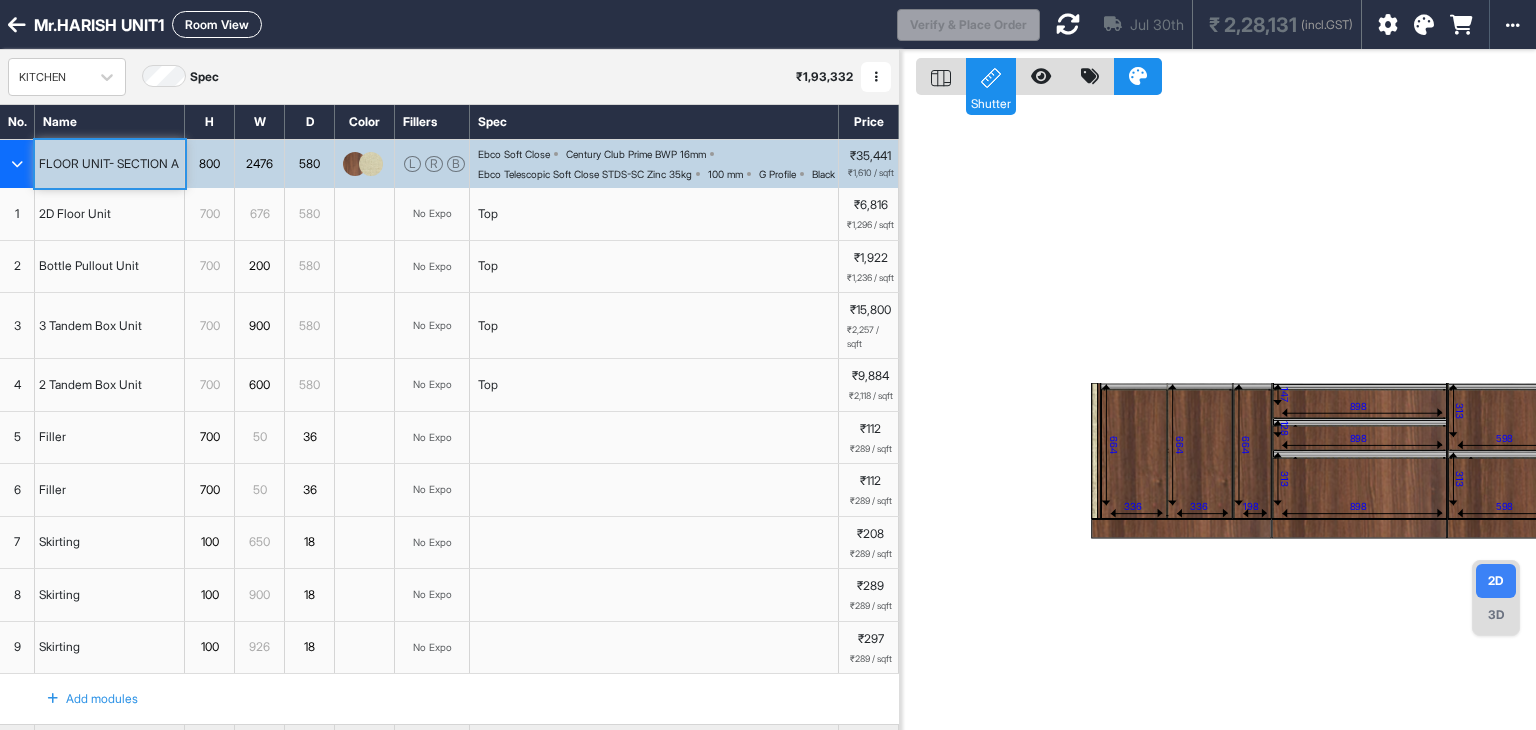 click on "eq eq 336 664 336 664 198 664 166 166 332 898 147 898 128 898 313 eq eq 598 313 598 313" at bounding box center [1218, 415] 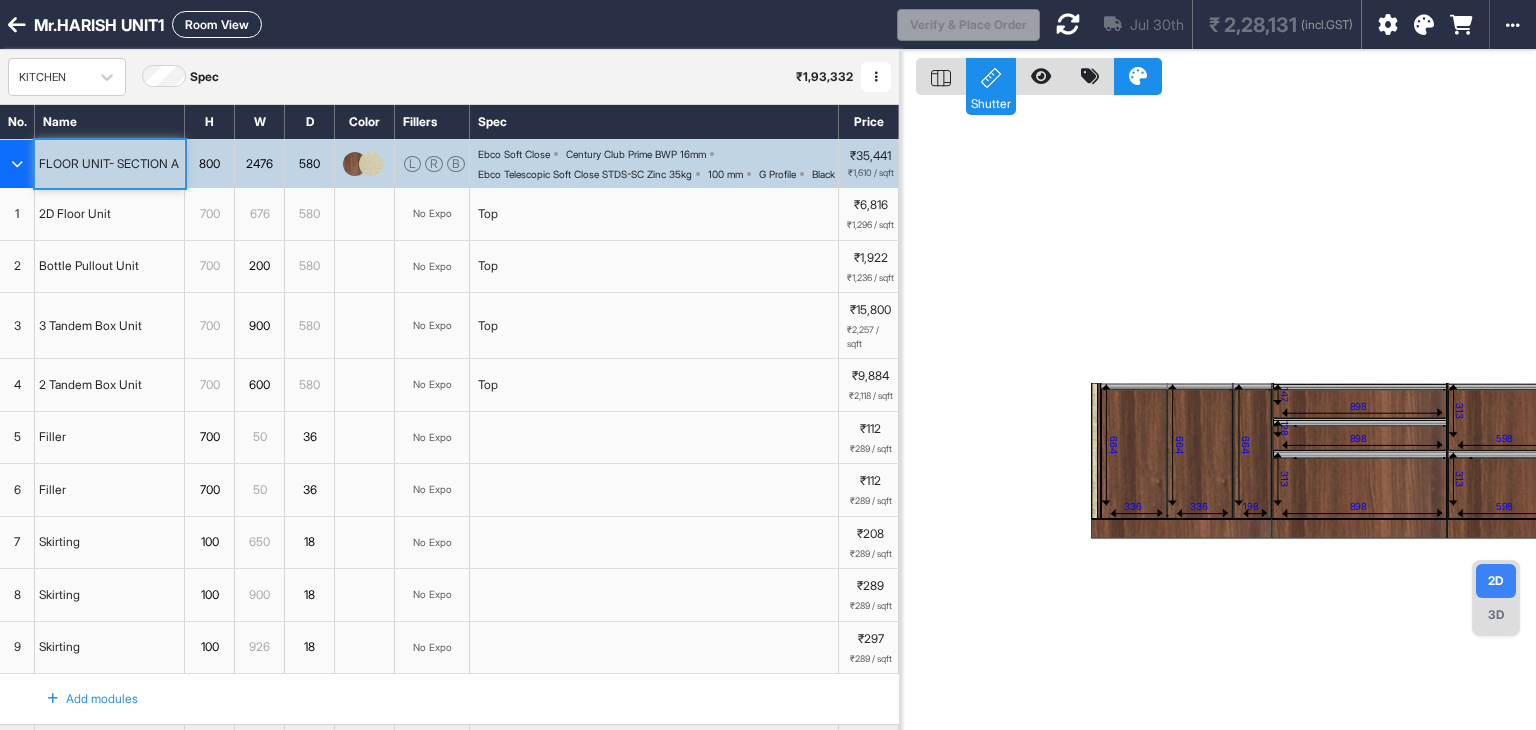 click on "KITCHEN Spec ₹ 1,93,332 Add Room Edit Room Name Delete Room Duplicate Room" at bounding box center [449, 77] 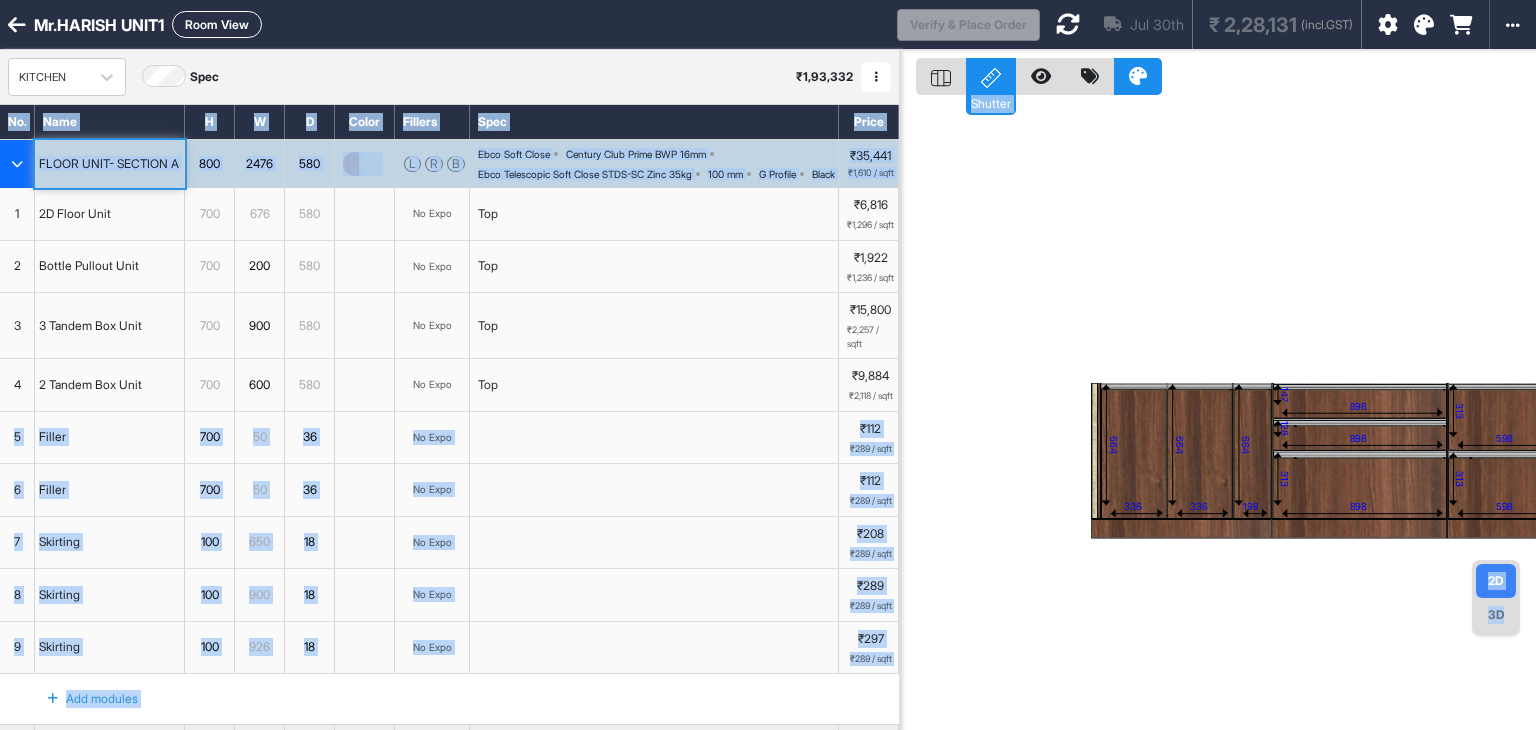 drag, startPoint x: 898, startPoint y: 86, endPoint x: 912, endPoint y: 73, distance: 19.104973 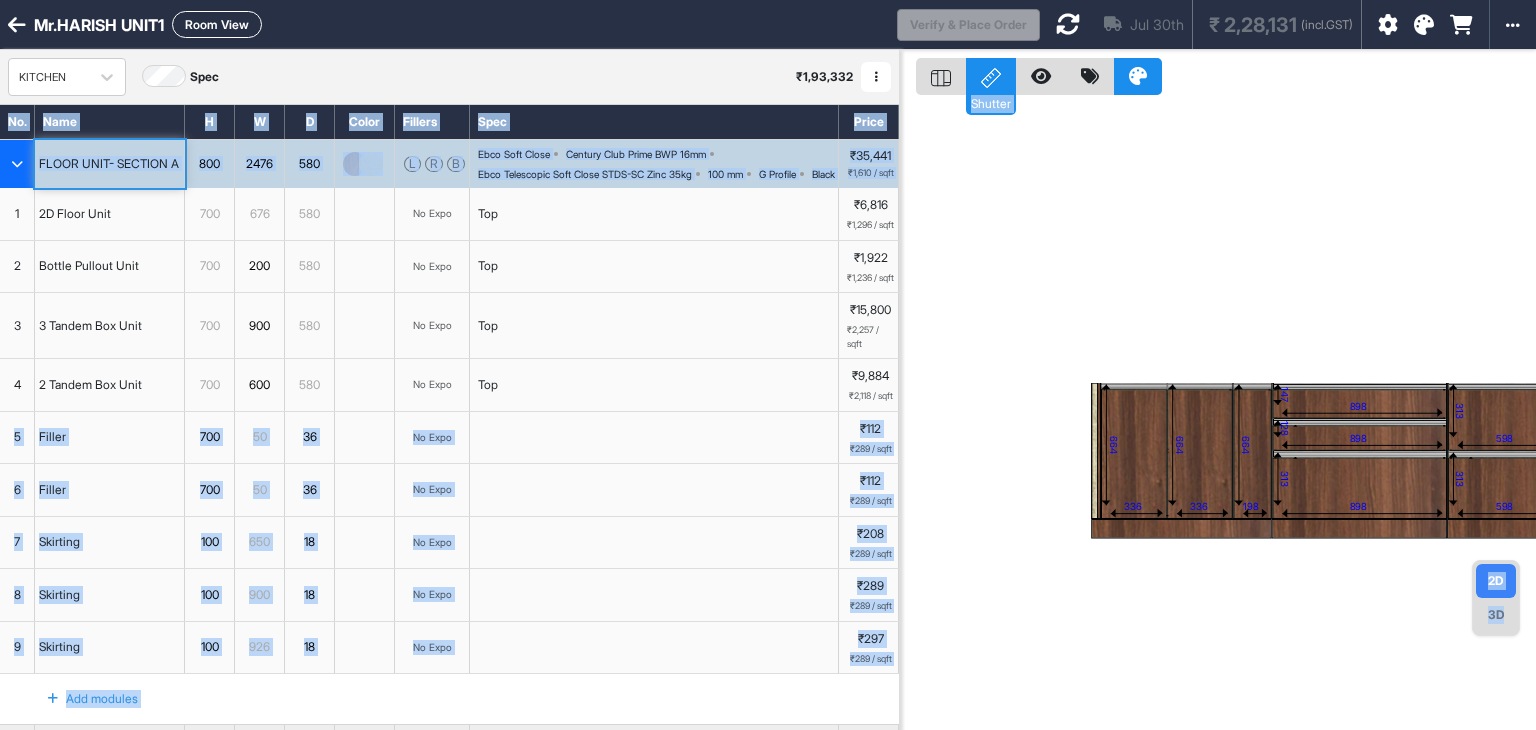 click on "FLOOR UNIT- SECTION A" at bounding box center (109, 164) 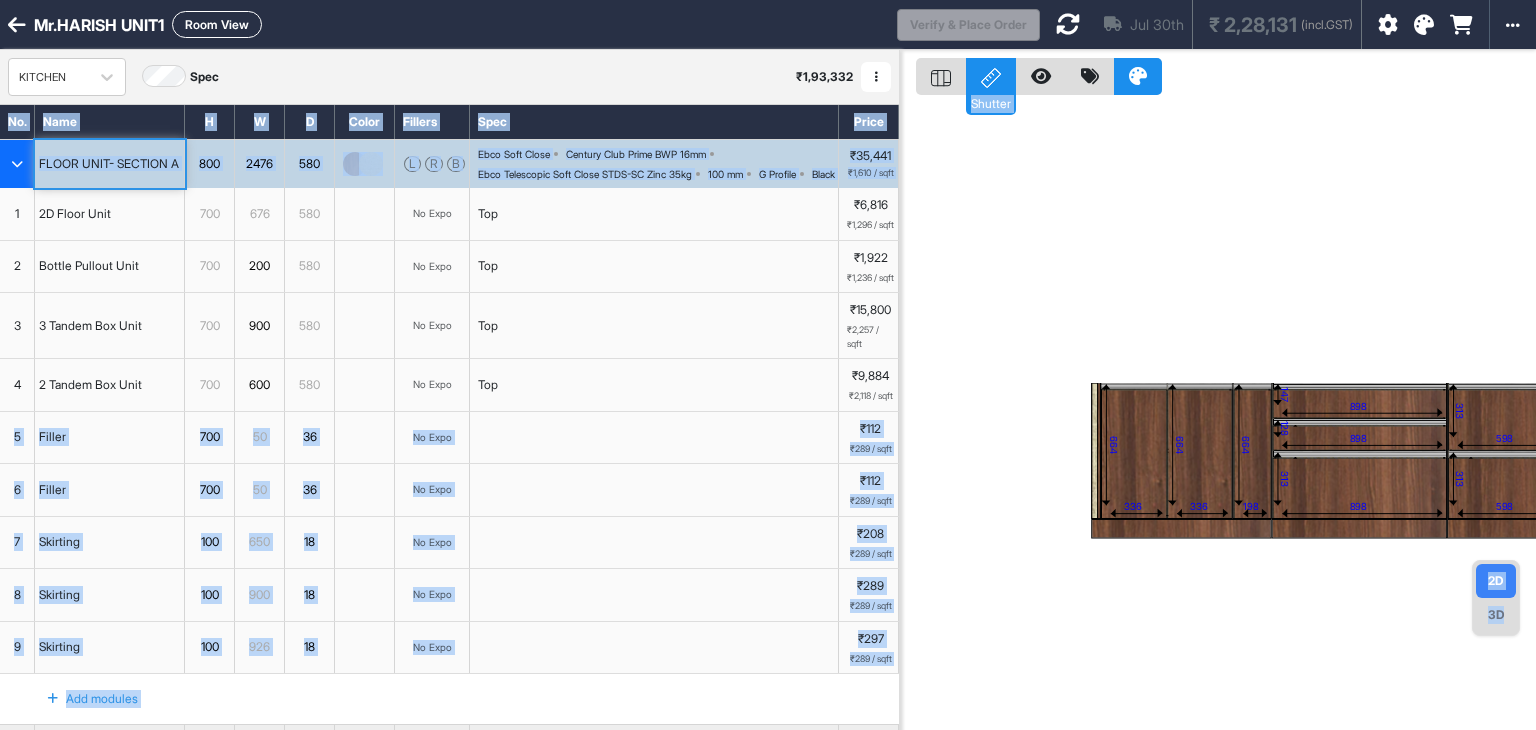 drag, startPoint x: 1078, startPoint y: 148, endPoint x: 1068, endPoint y: 154, distance: 11.661903 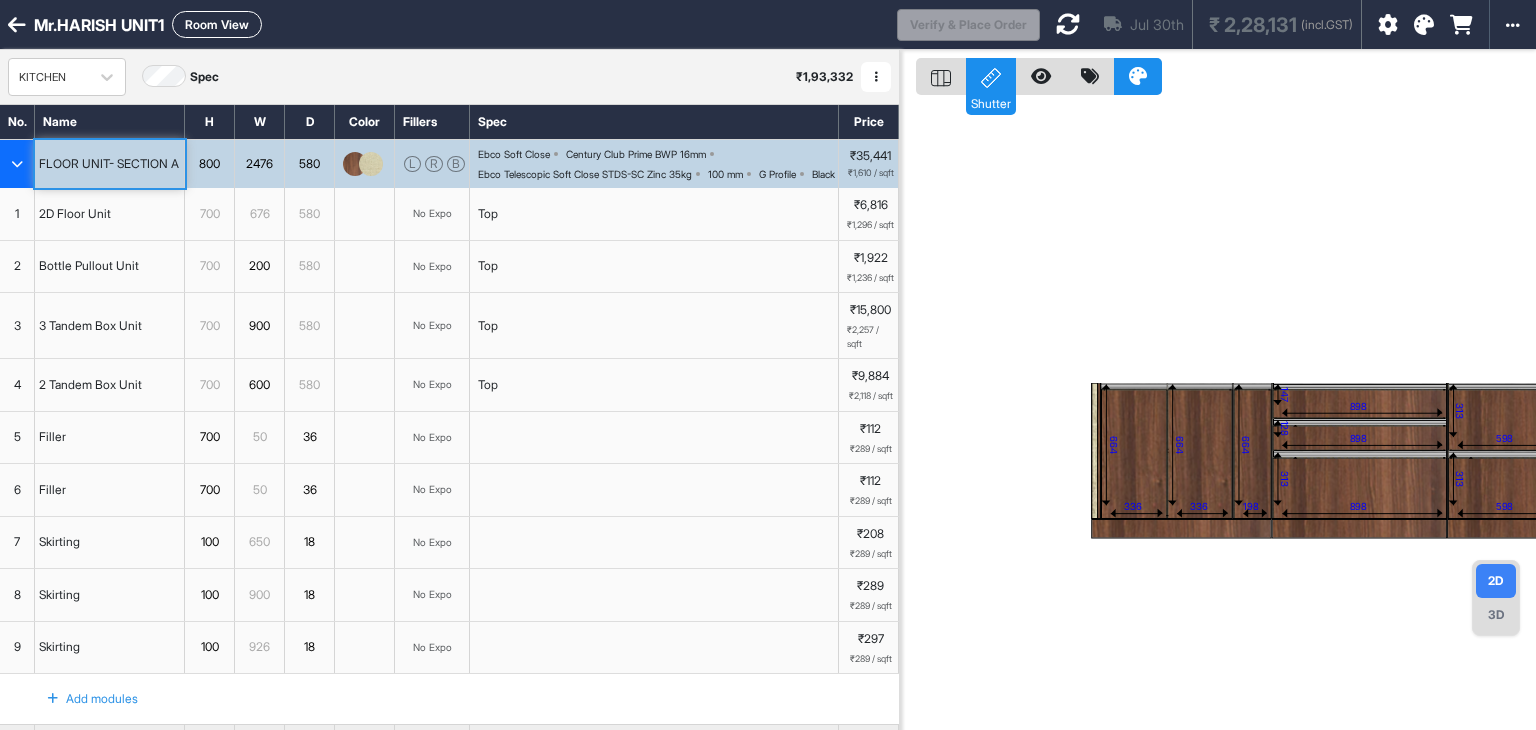 click on "Jul 30th ₹ 2,28,131 (incl.GST)" at bounding box center (1200, 24) 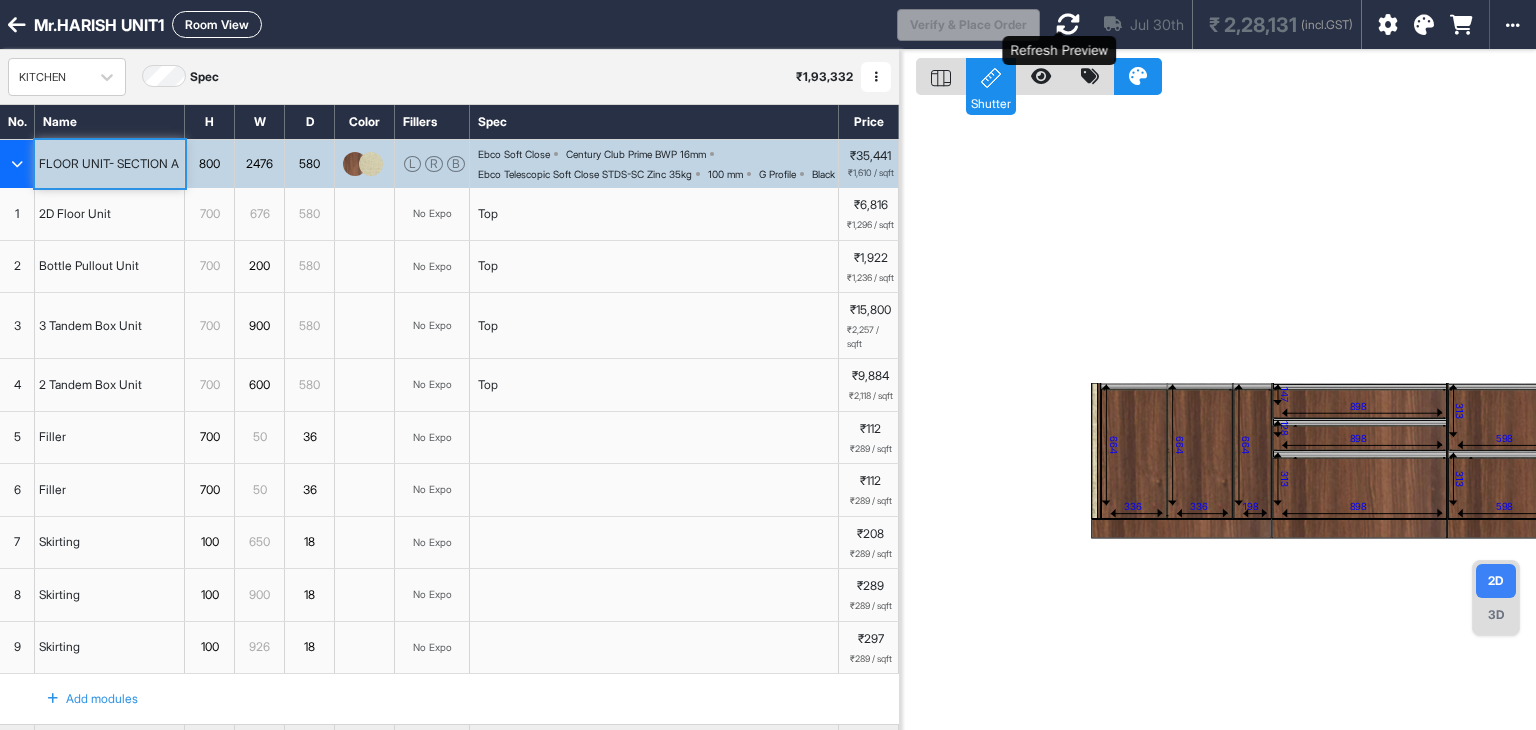 click at bounding box center [1068, 24] 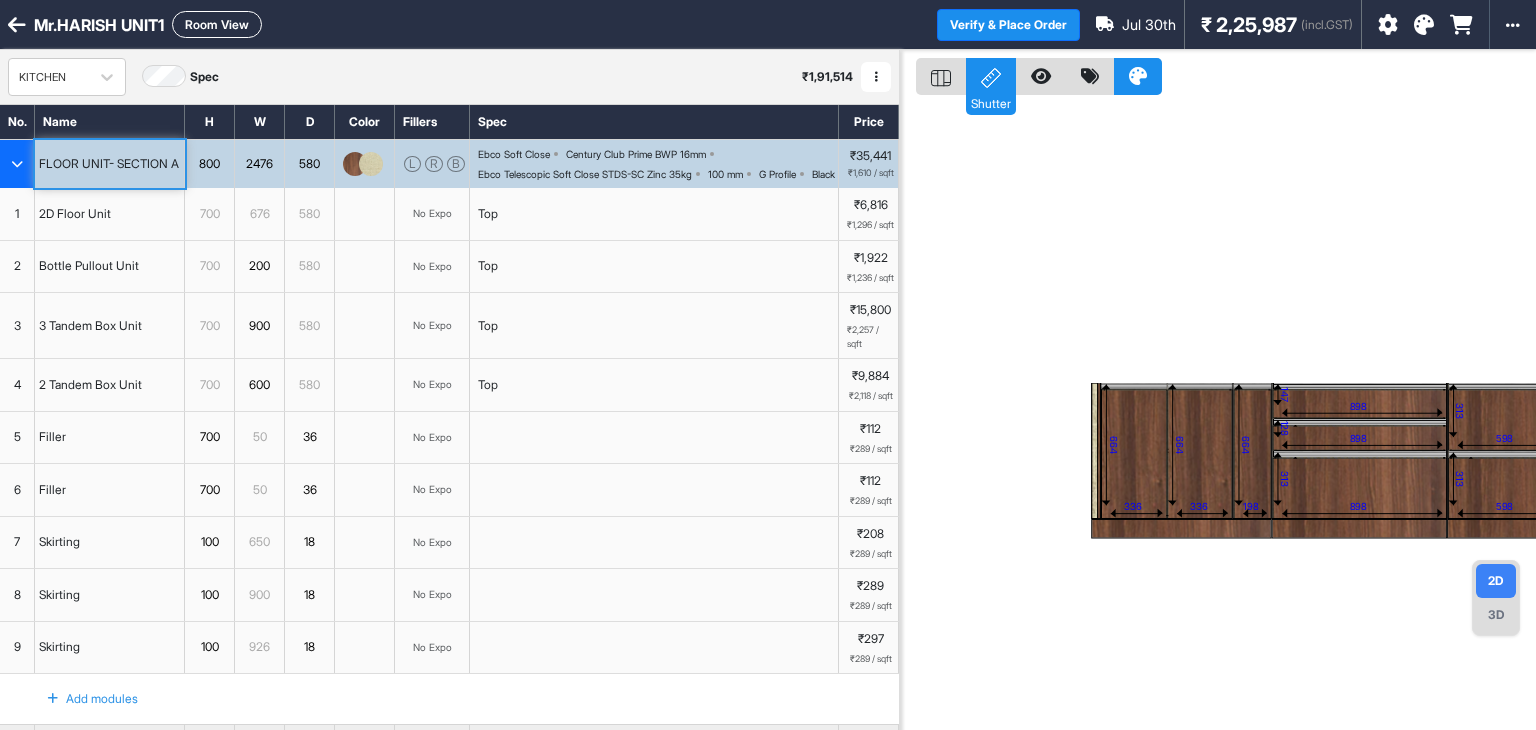 click at bounding box center [17, 164] 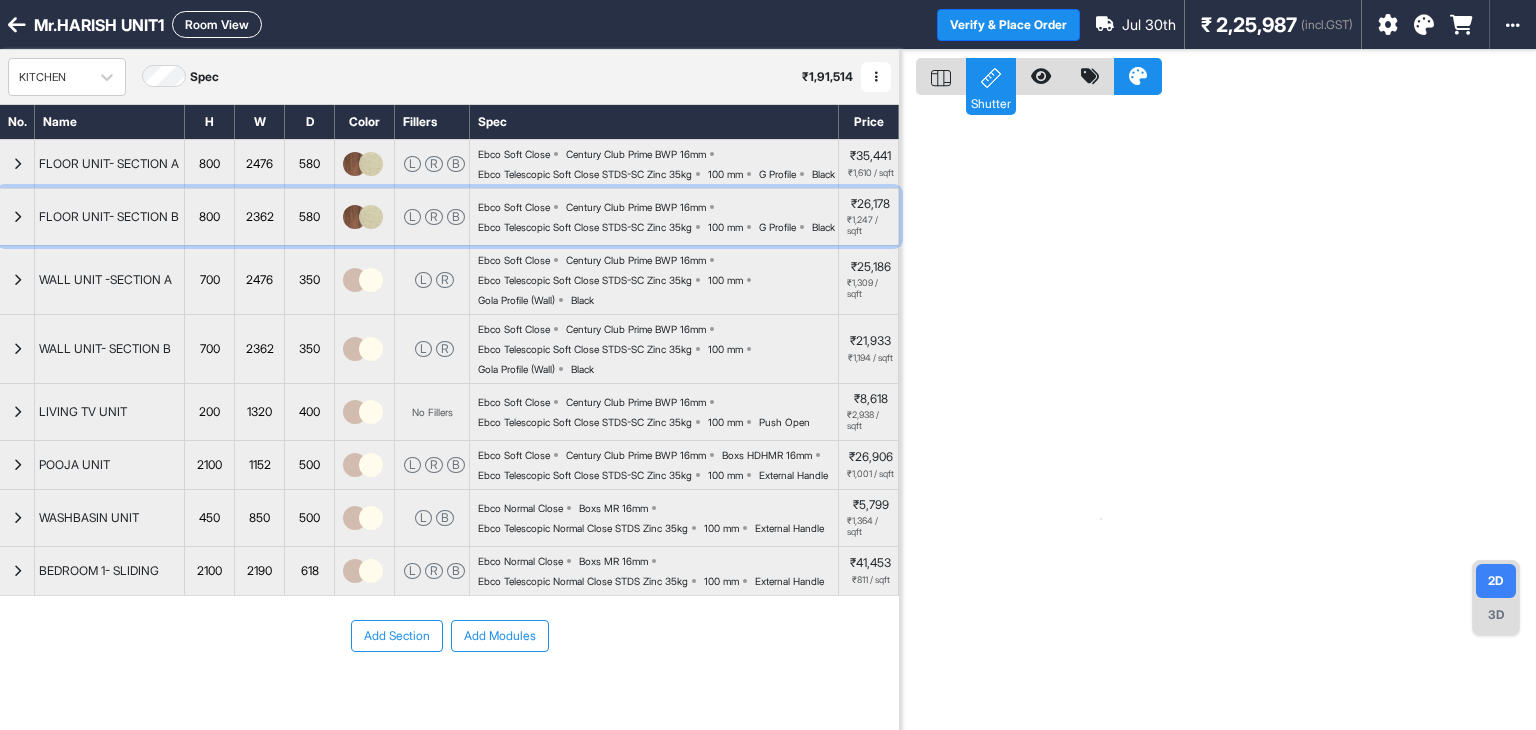 click at bounding box center (17, 217) 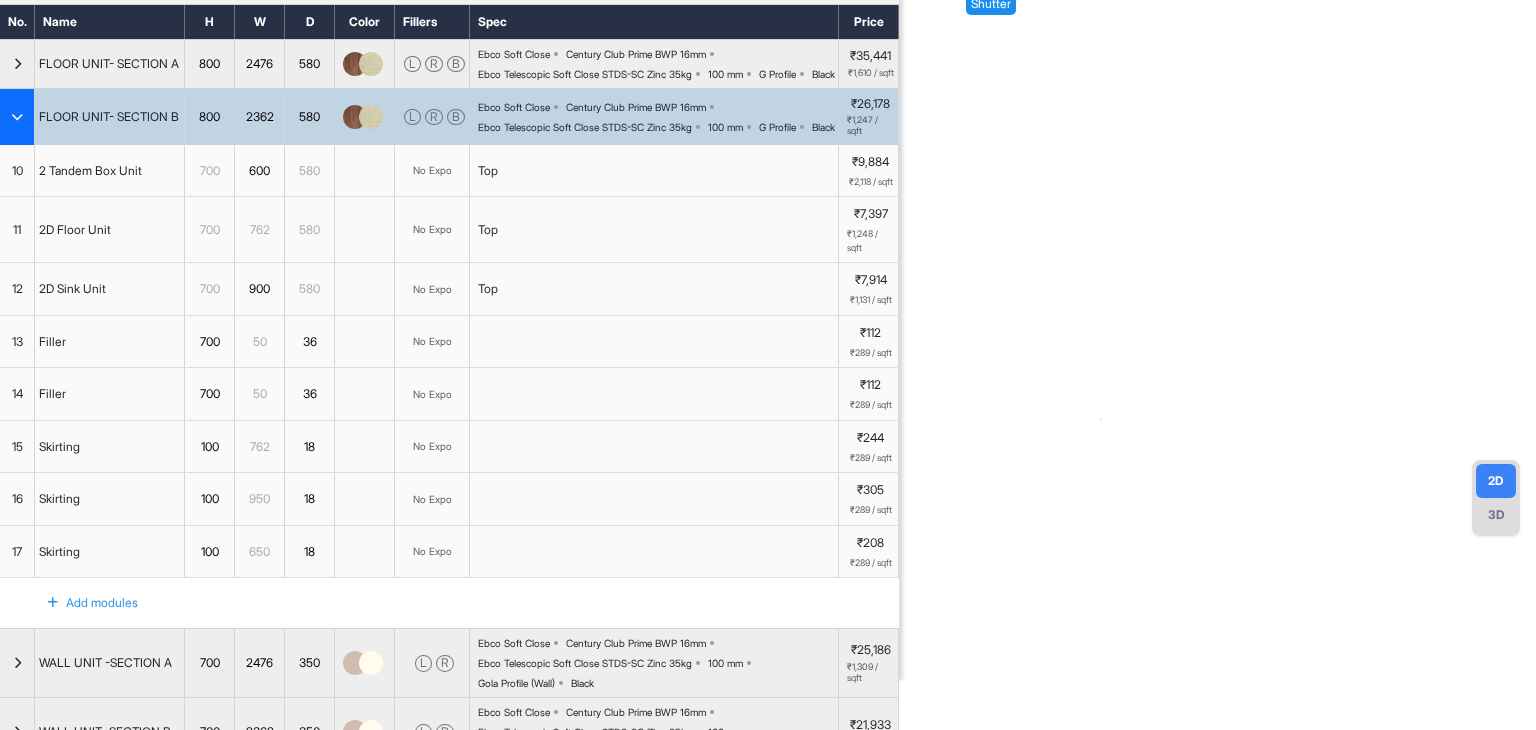 scroll, scrollTop: 0, scrollLeft: 0, axis: both 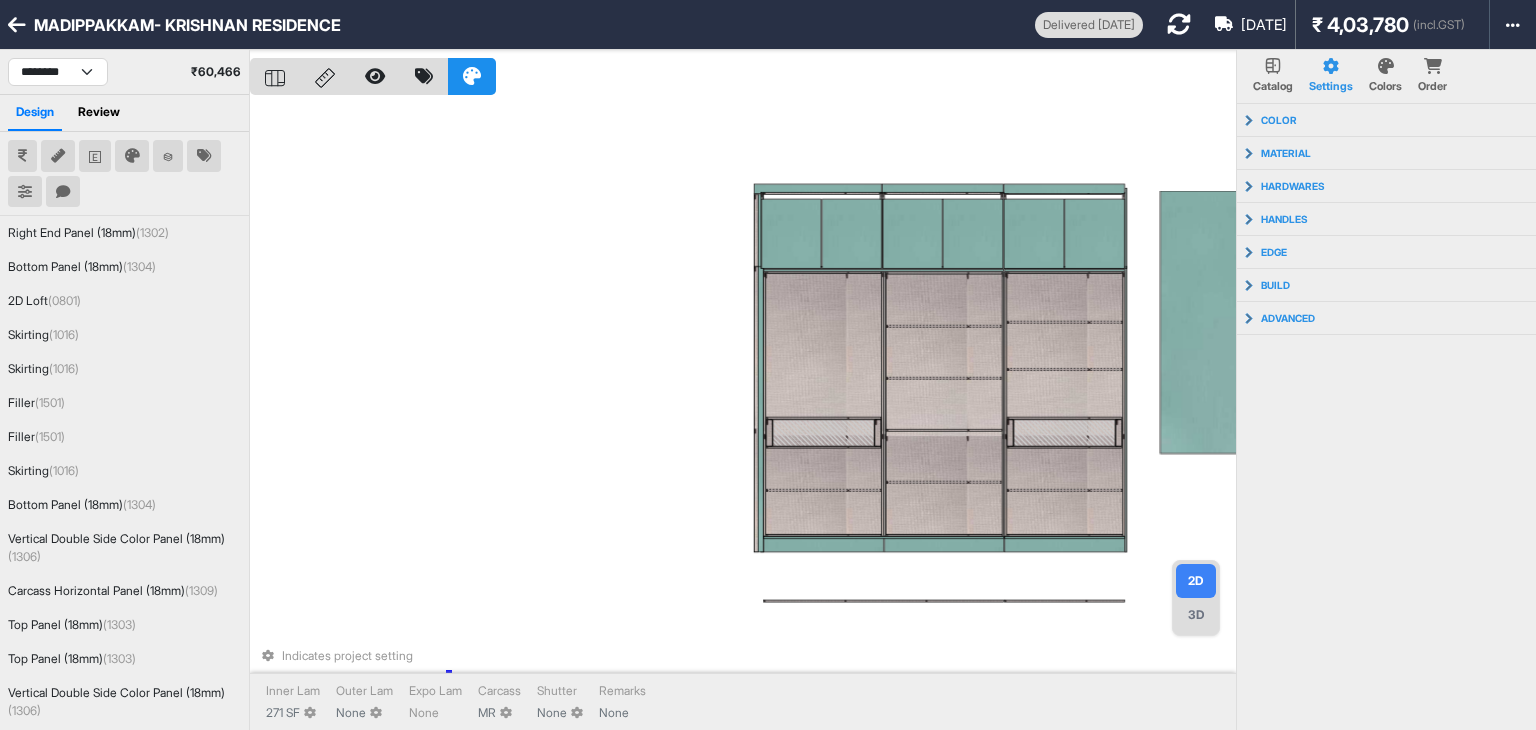 click on "Expo Lam None" at bounding box center [435, 702] 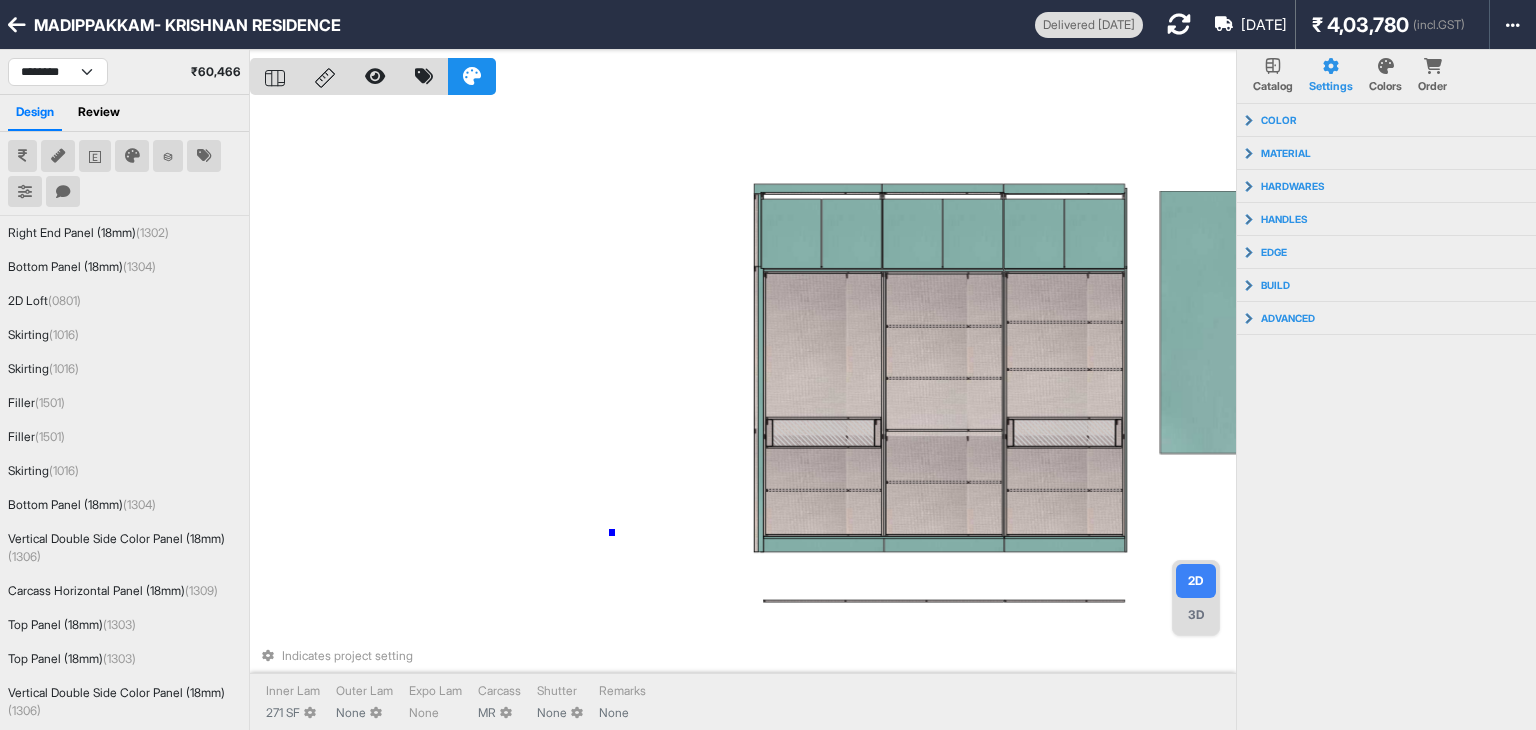 click on "Indicates project setting Inner Lam 271 SF Outer Lam None Expo Lam None Carcass MR Shutter None Remarks None" at bounding box center (743, 415) 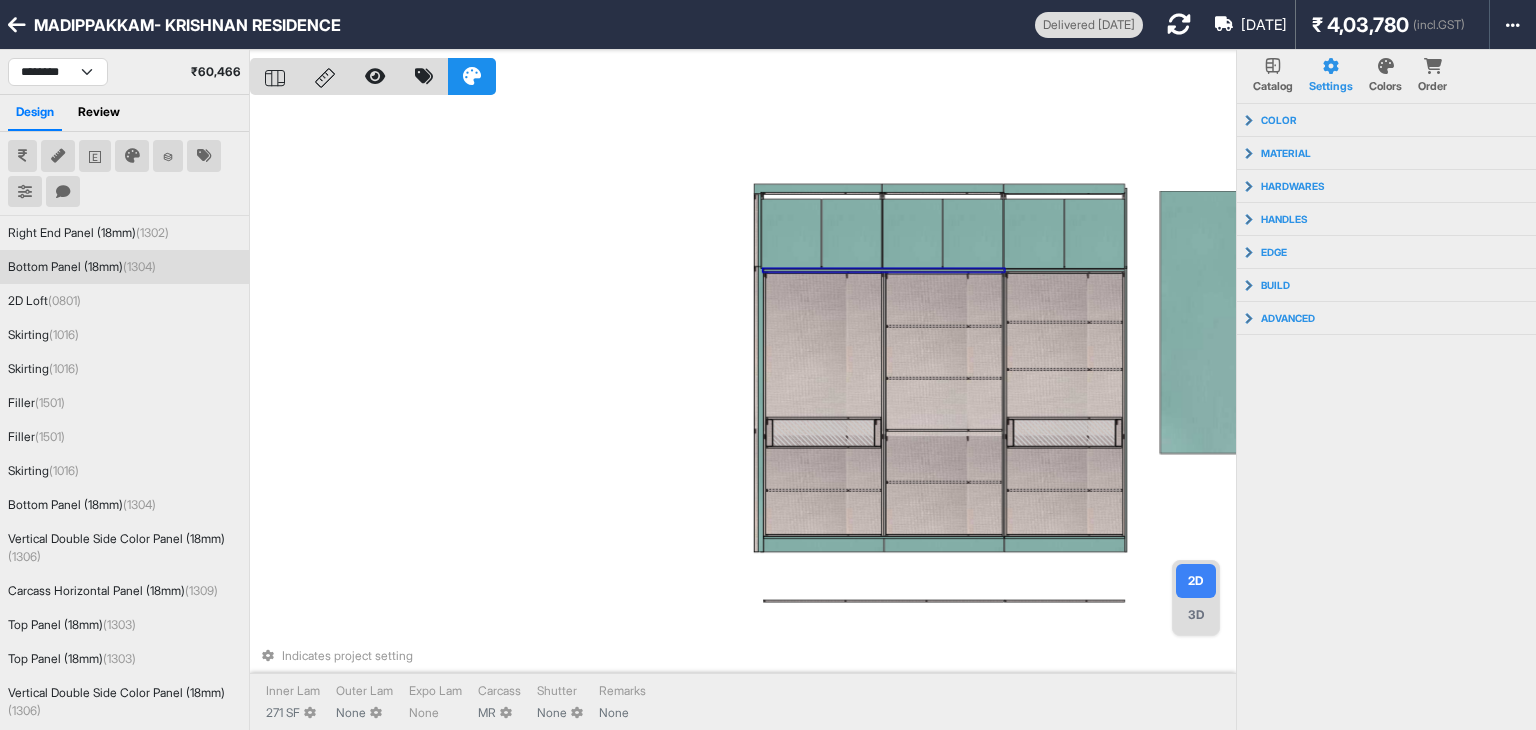 click on "Bottom Panel (18mm)  (1304)" at bounding box center (124, 267) 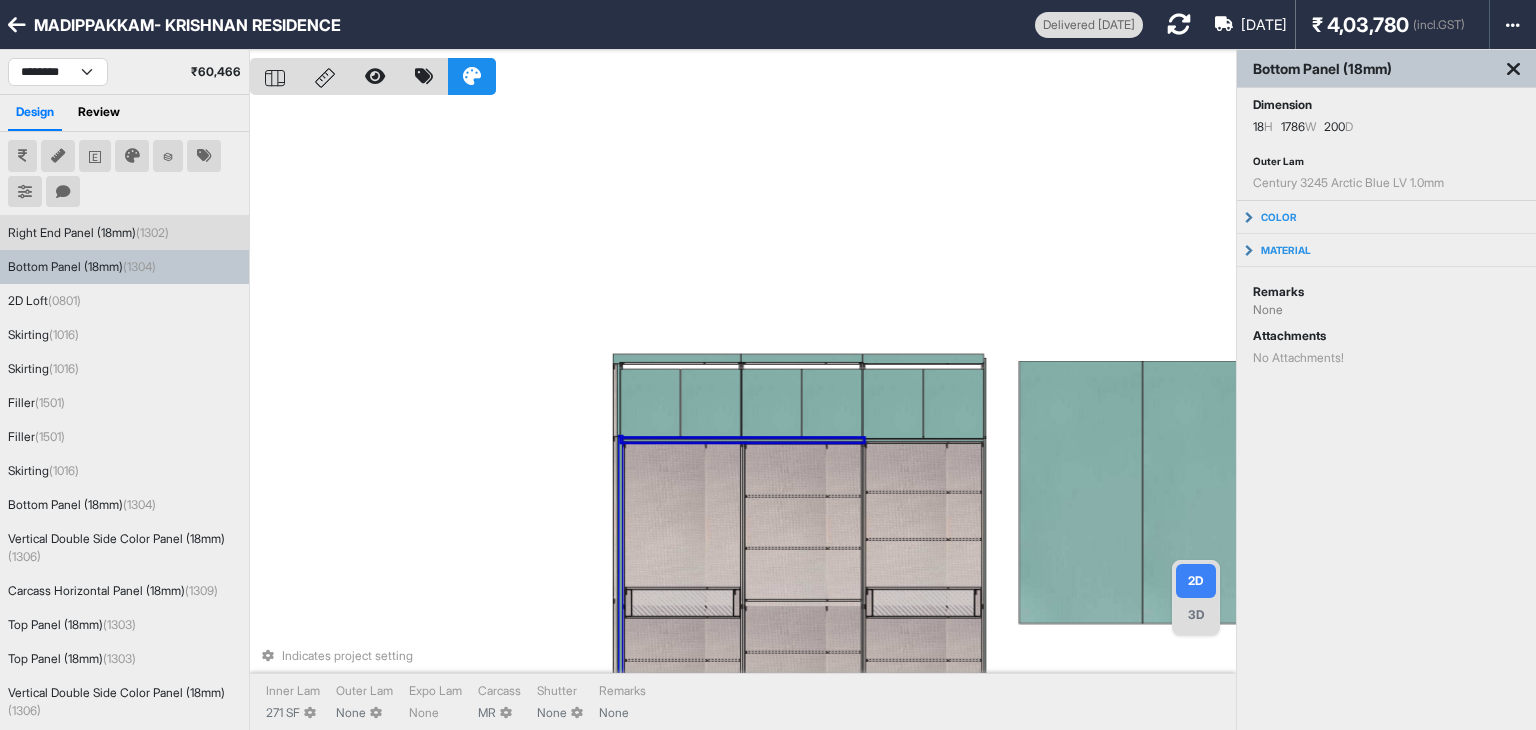 click on "Right End Panel (18mm)  (1302)" at bounding box center [88, 233] 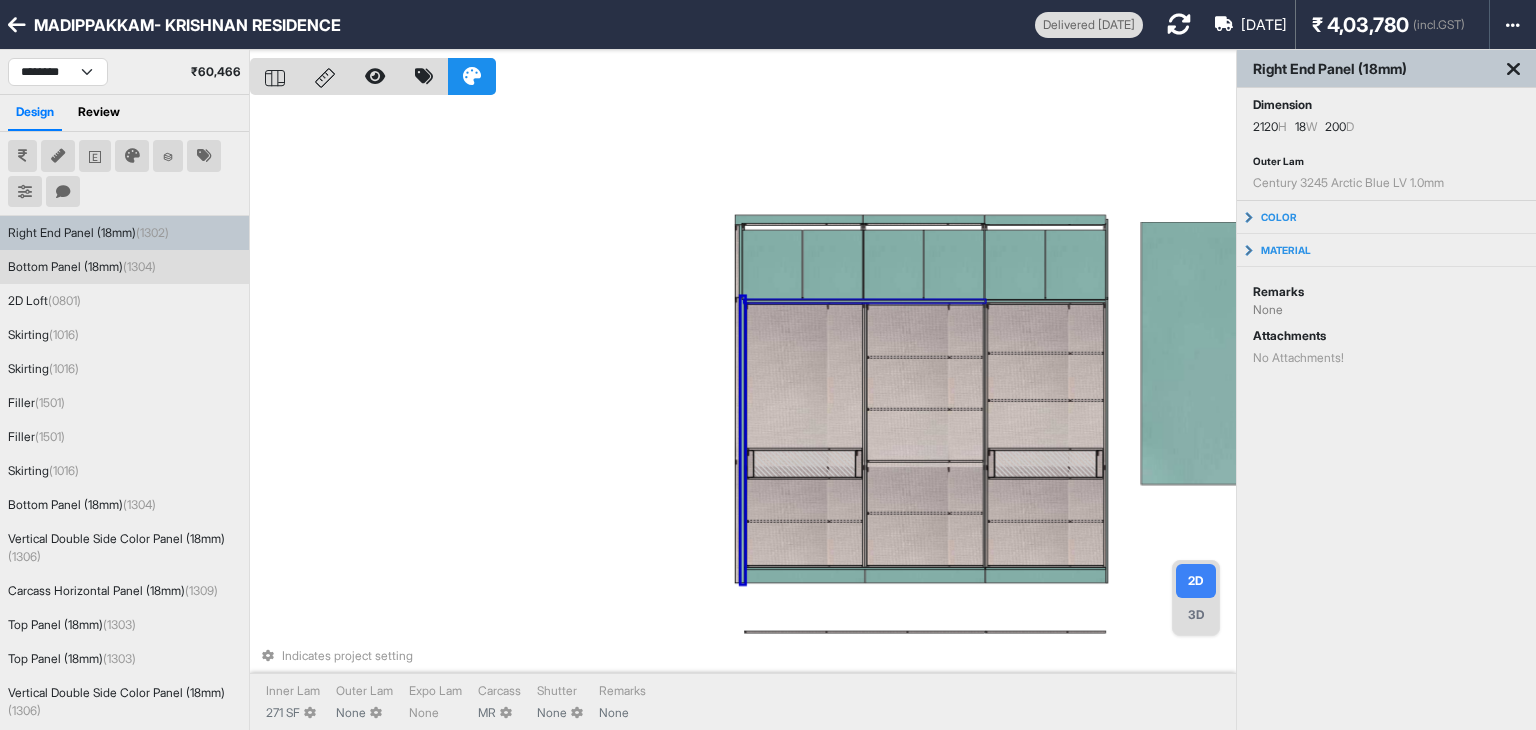 click on "Bottom Panel (18mm)  (1304)" at bounding box center [124, 267] 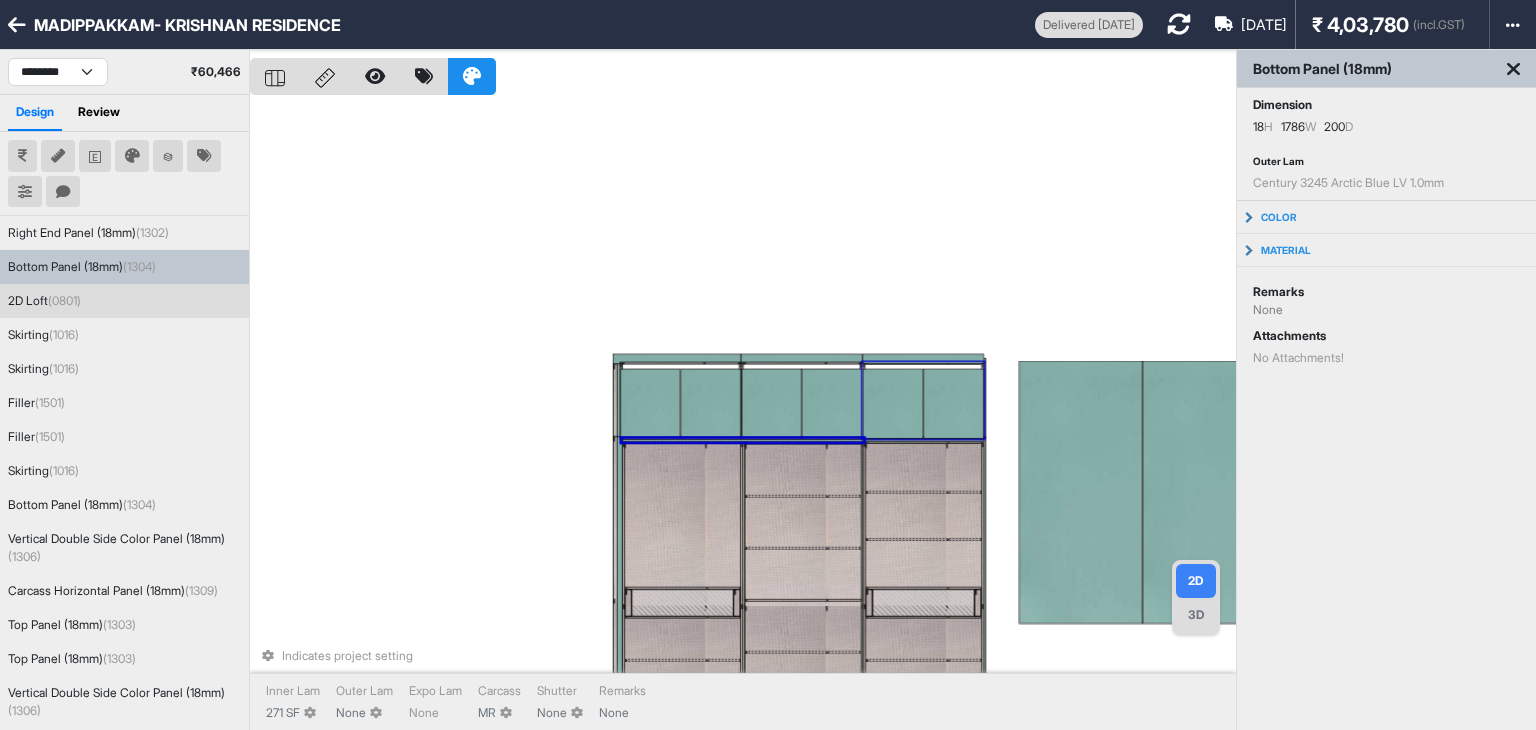 drag, startPoint x: 88, startPoint y: 283, endPoint x: 73, endPoint y: 296, distance: 19.849434 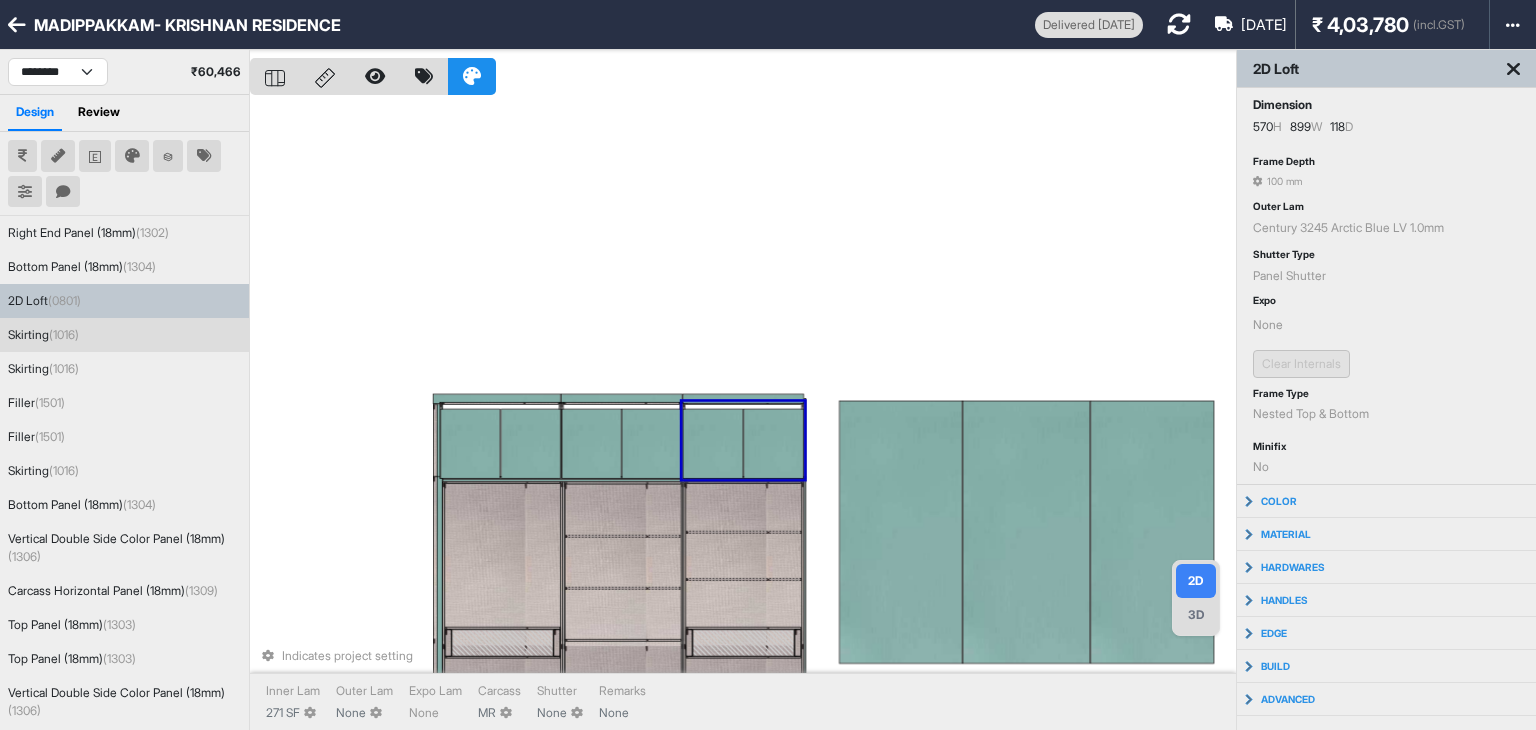 click on "Skirting  (1016)" at bounding box center (124, 335) 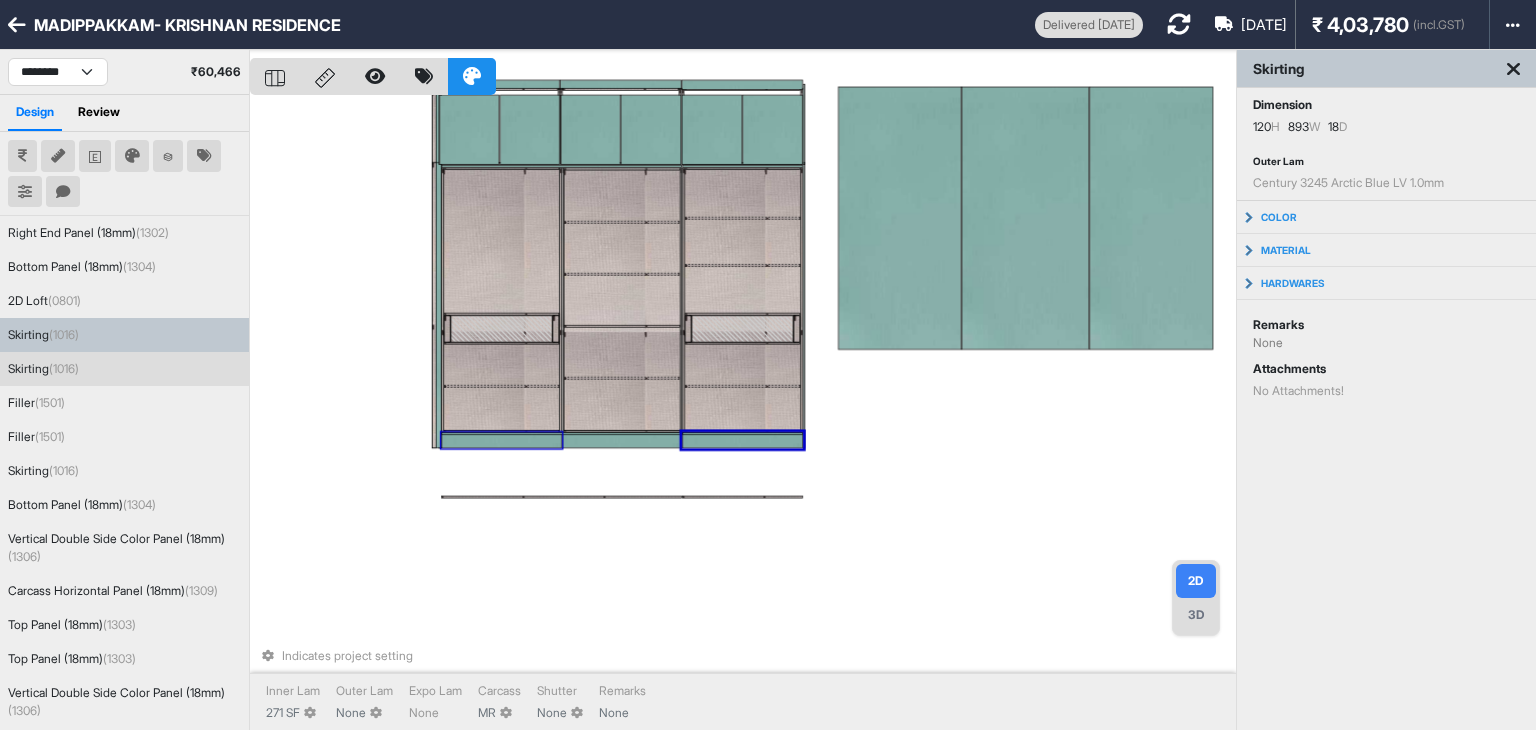 click on "(1016)" at bounding box center [64, 368] 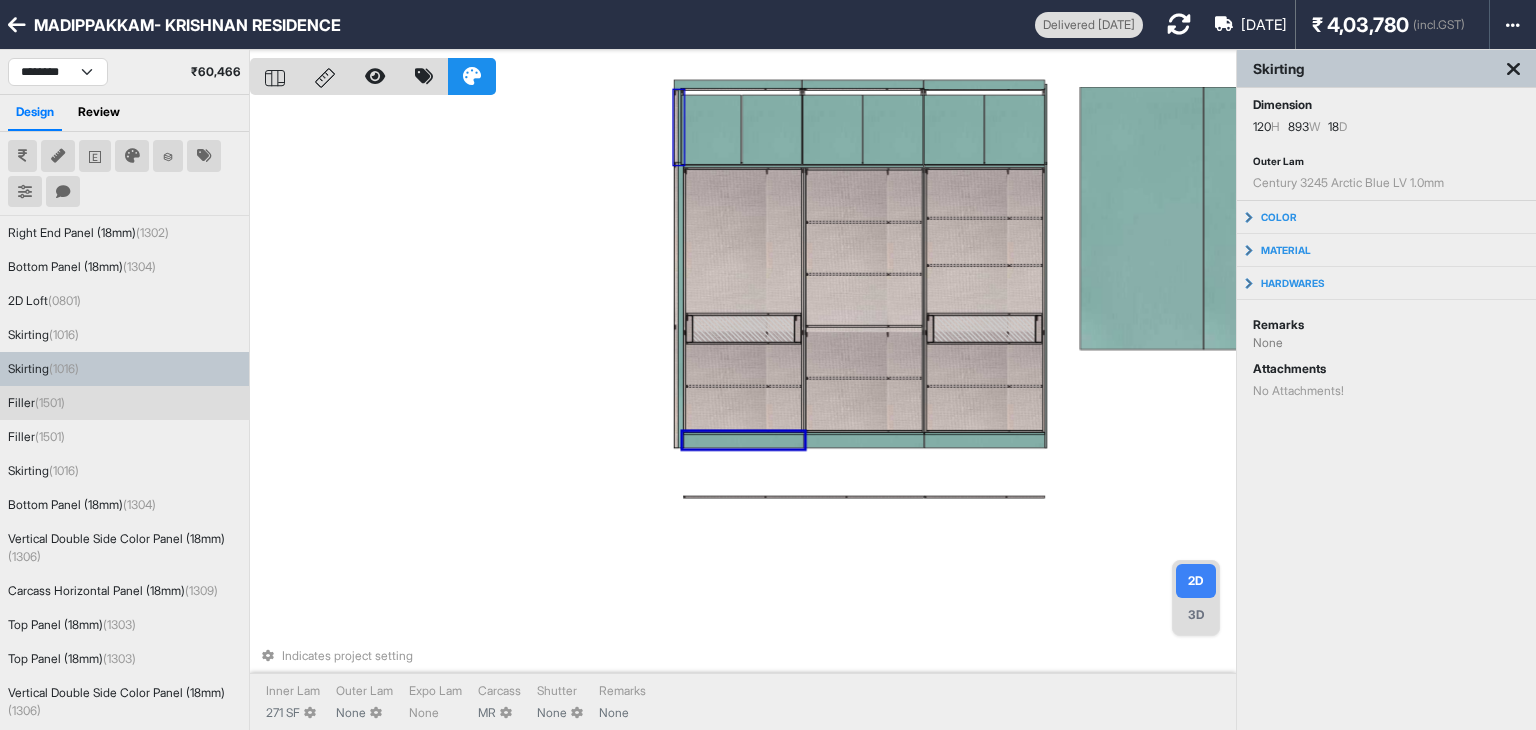 click on "(1501)" at bounding box center (50, 402) 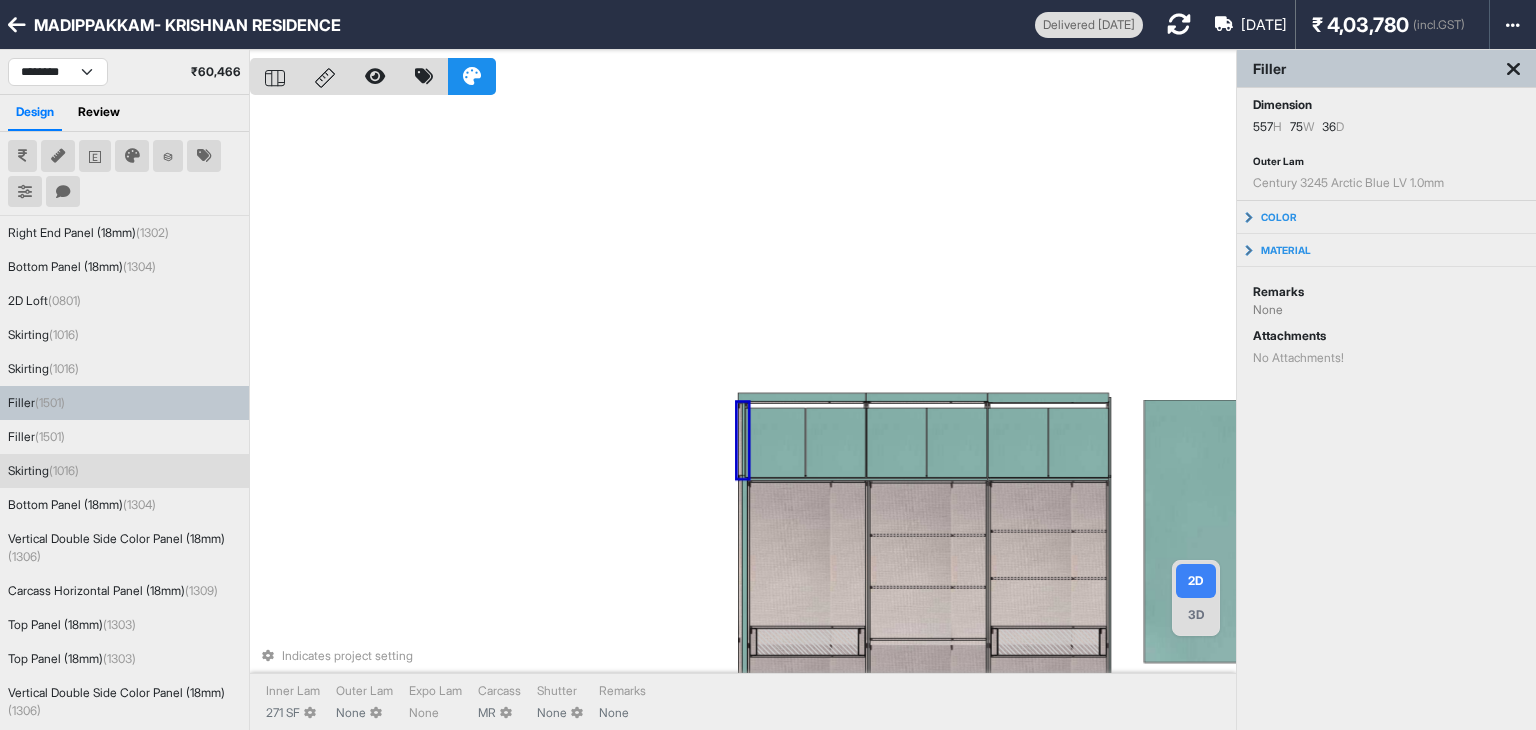 click on "Skirting  (1016)" at bounding box center [43, 471] 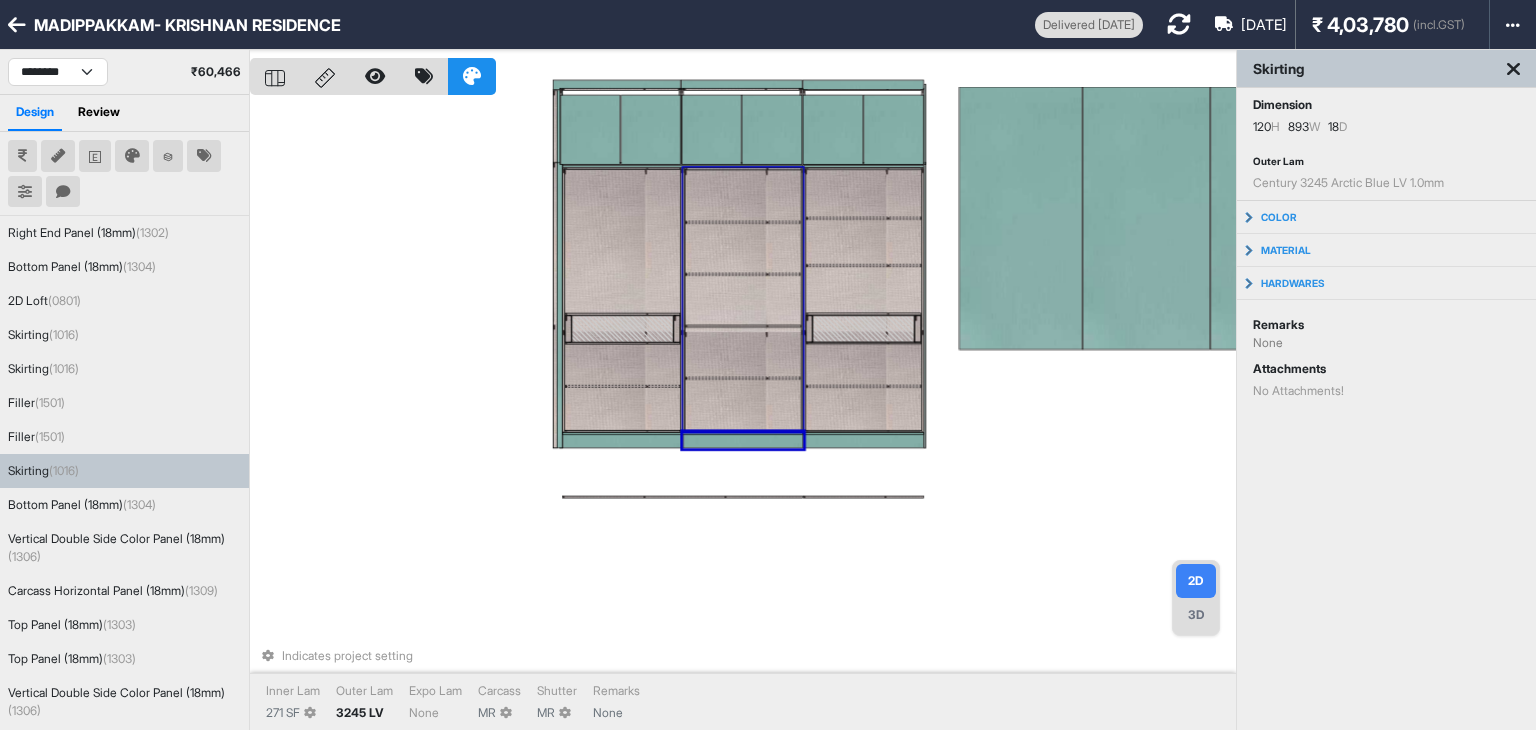 click at bounding box center [743, 300] 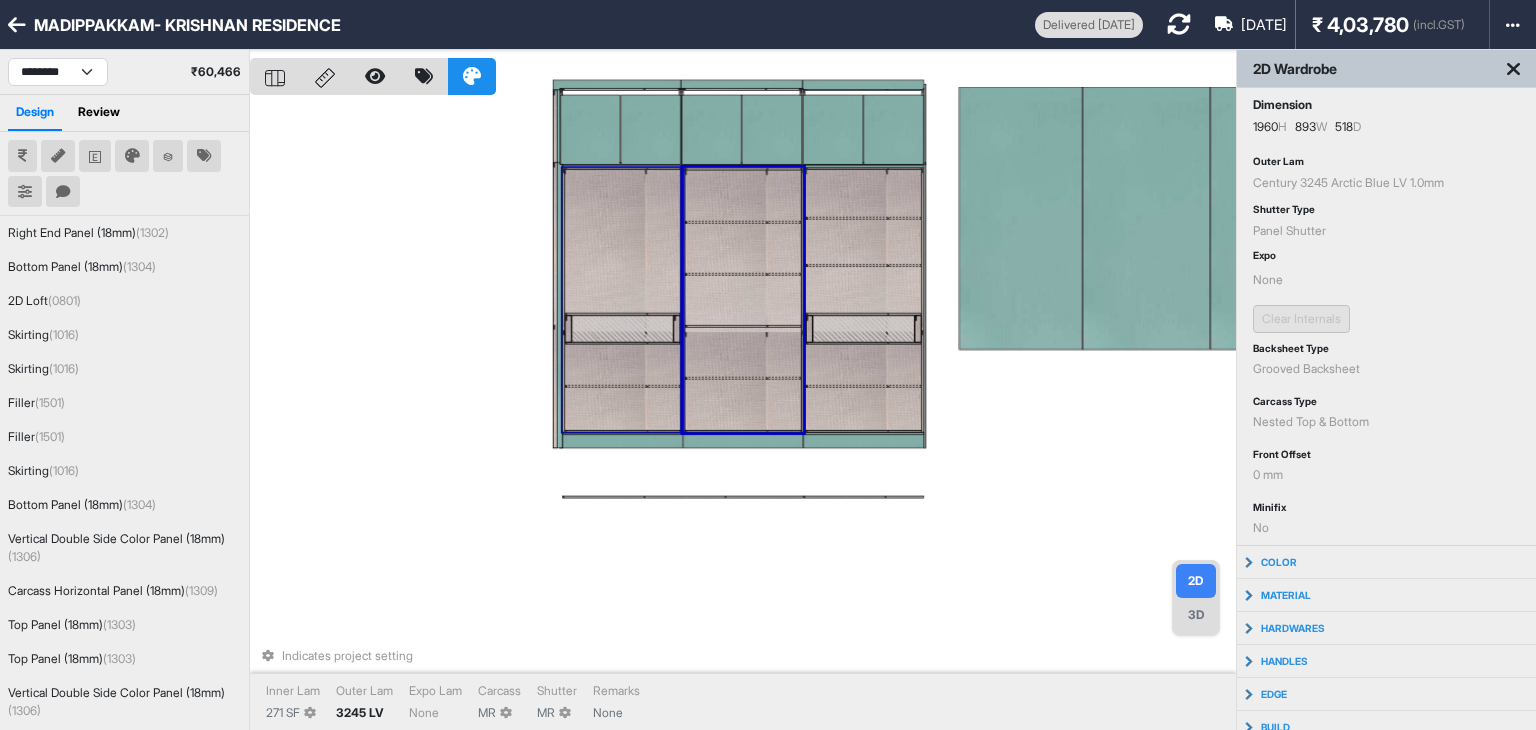 click on "Indicates project setting Inner Lam 271 SF Outer Lam 3245 LV Expo Lam None Carcass MR Shutter MR Remarks None" at bounding box center [743, 415] 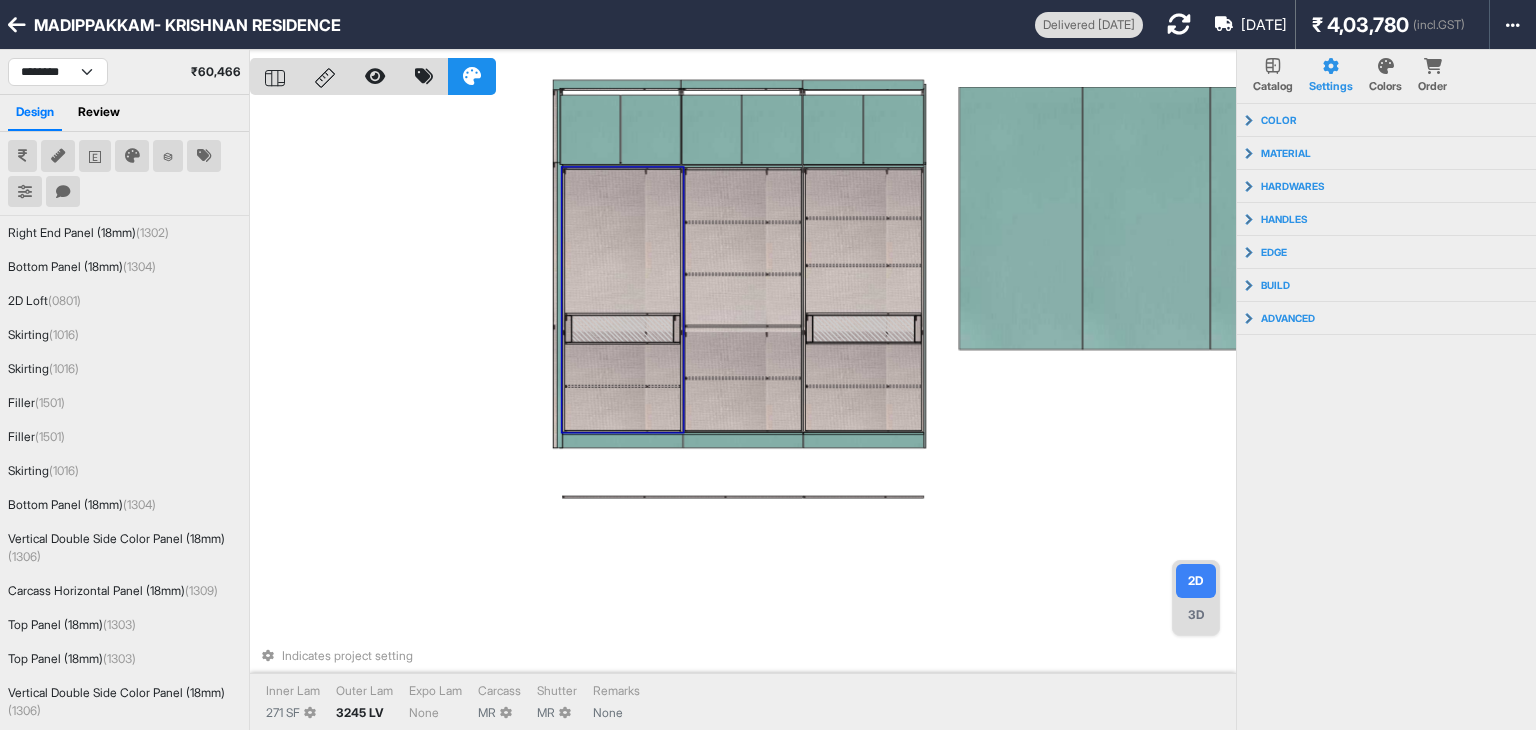 drag, startPoint x: 584, startPoint y: 226, endPoint x: 596, endPoint y: 226, distance: 12 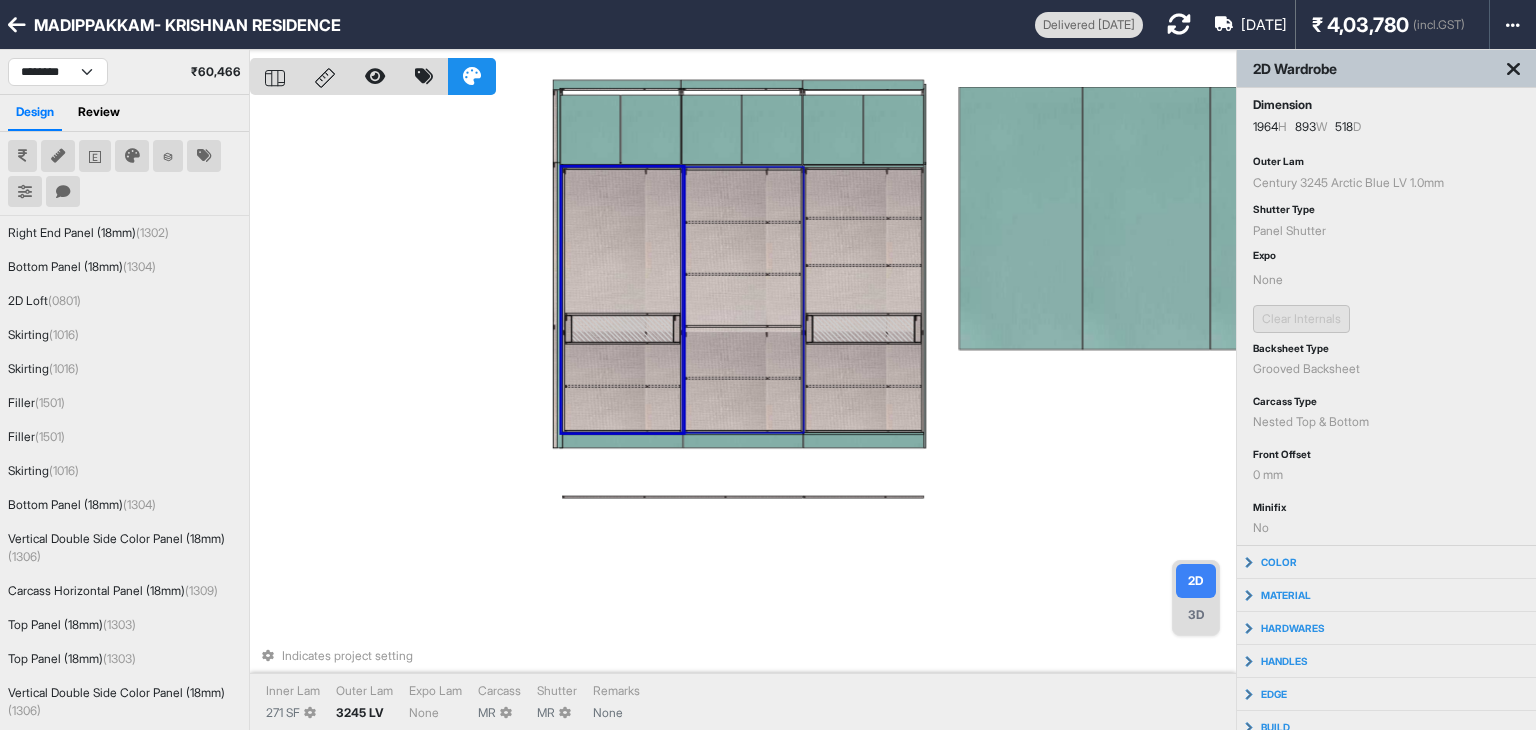 click at bounding box center (743, 195) 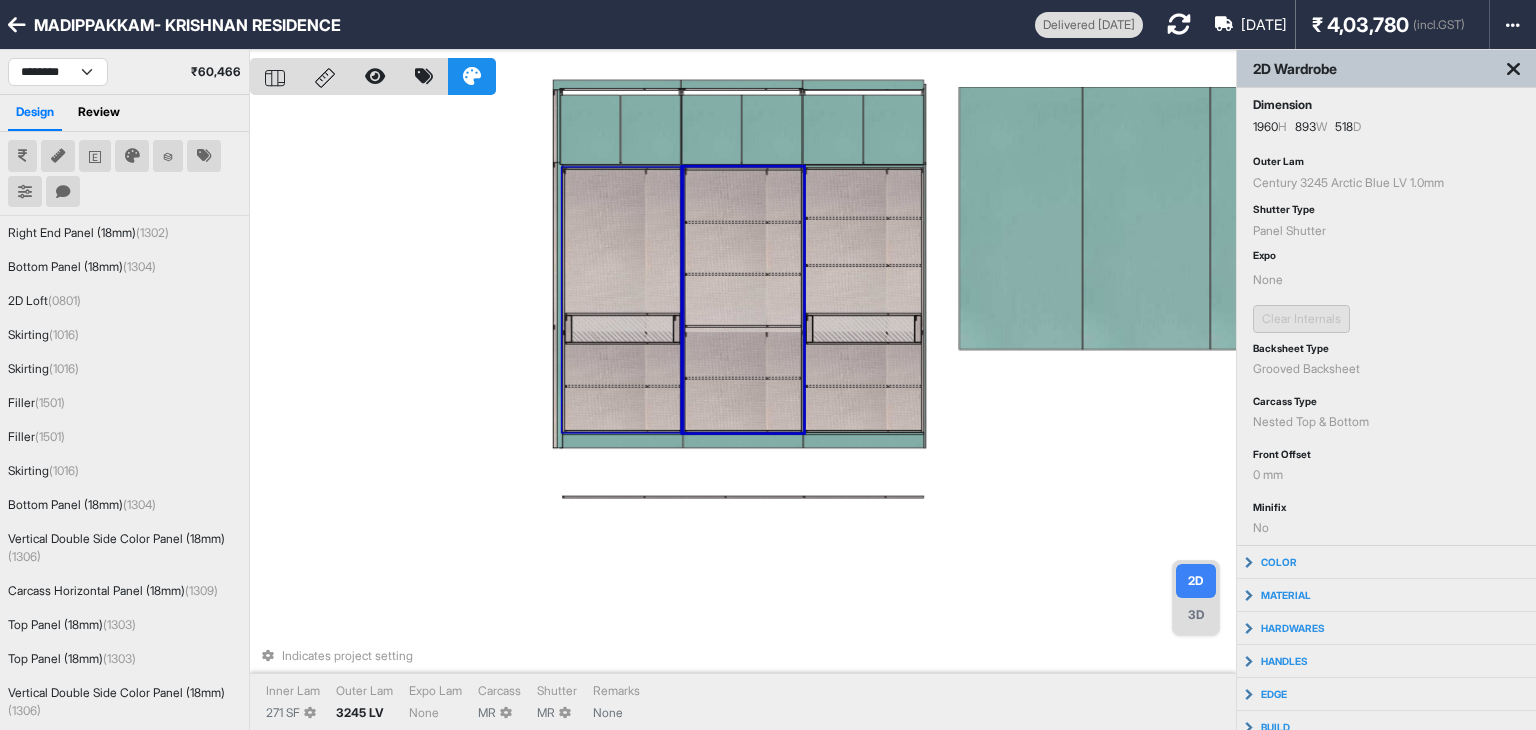 click at bounding box center (623, 242) 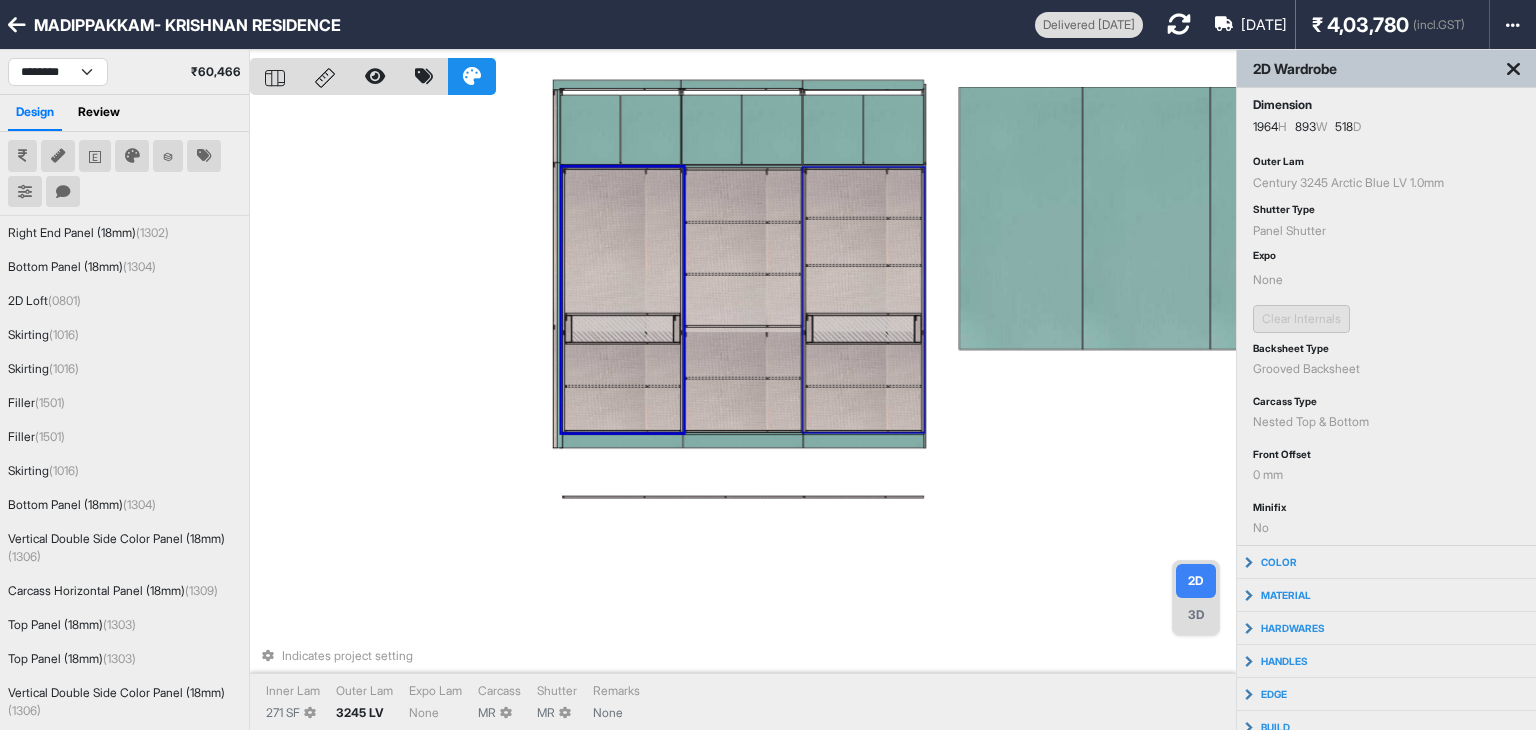 click at bounding box center [864, 241] 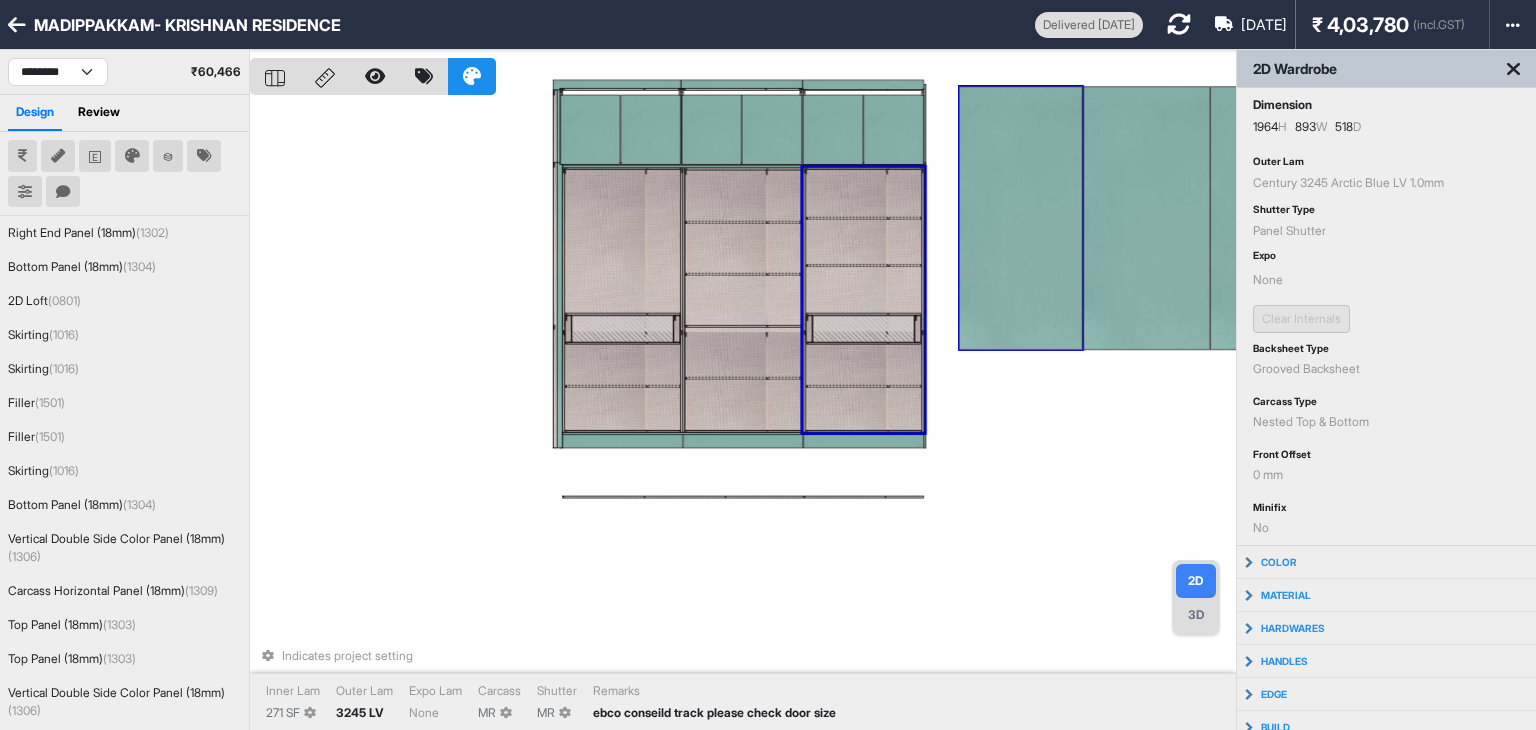 click at bounding box center (1021, 218) 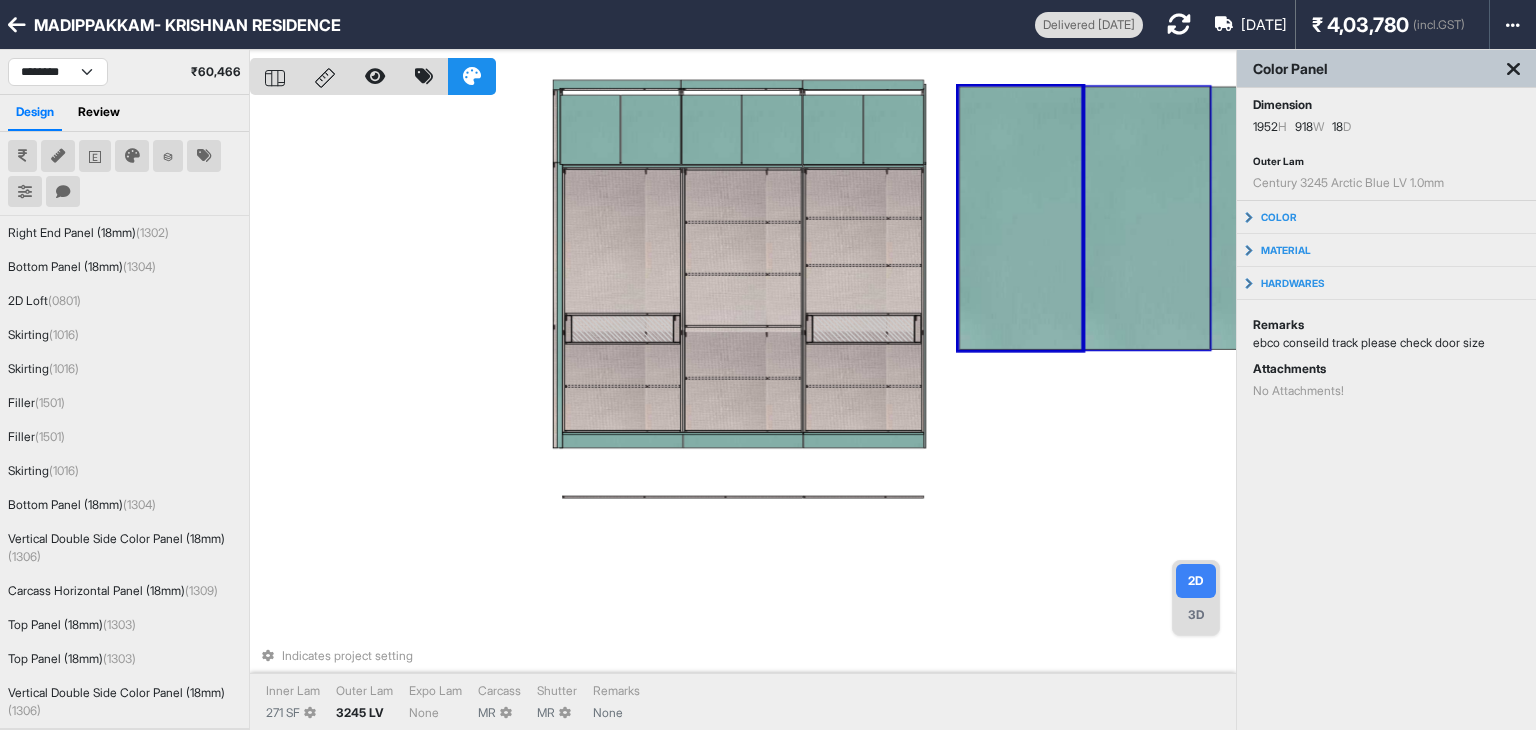 drag, startPoint x: 1179, startPoint y: 201, endPoint x: 1169, endPoint y: 219, distance: 20.59126 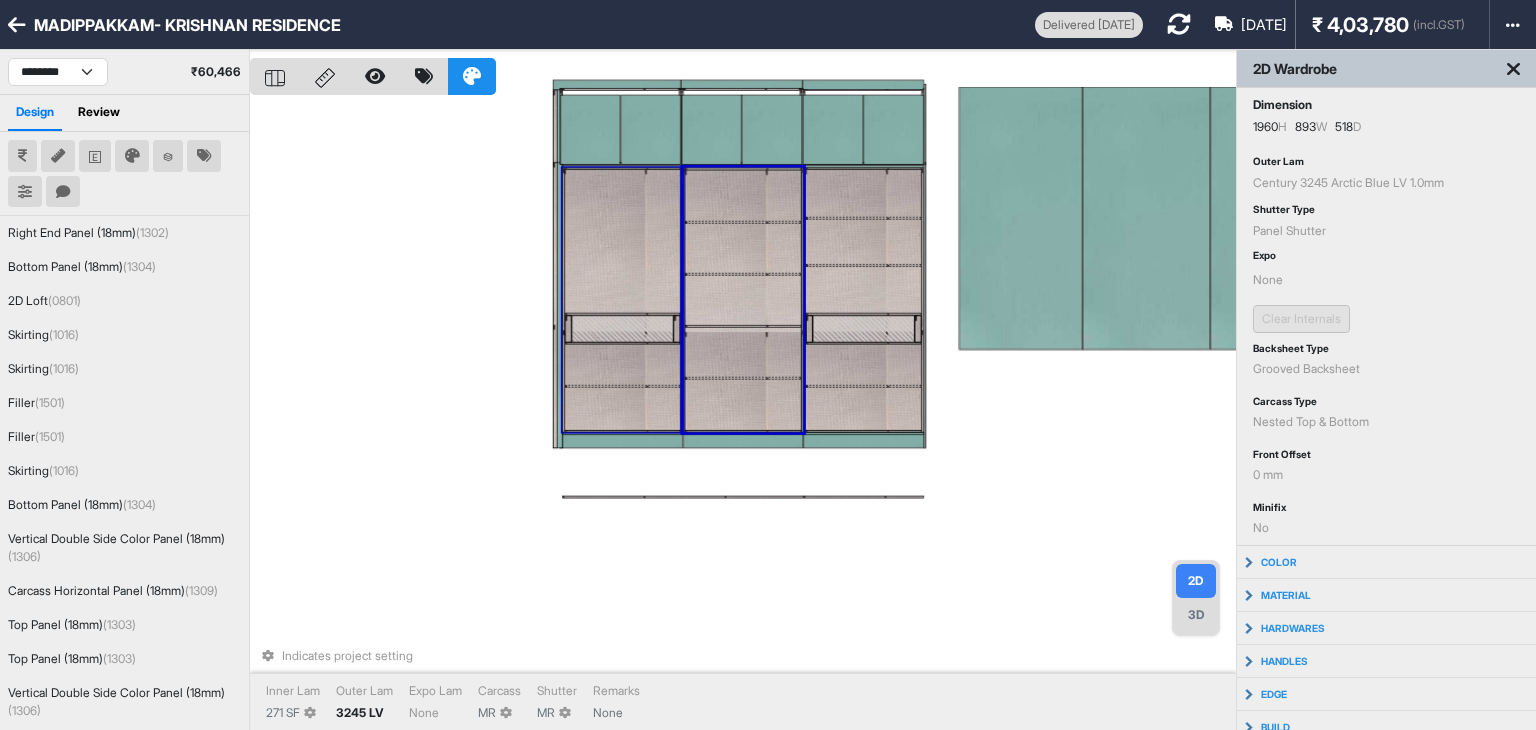 click at bounding box center [623, 242] 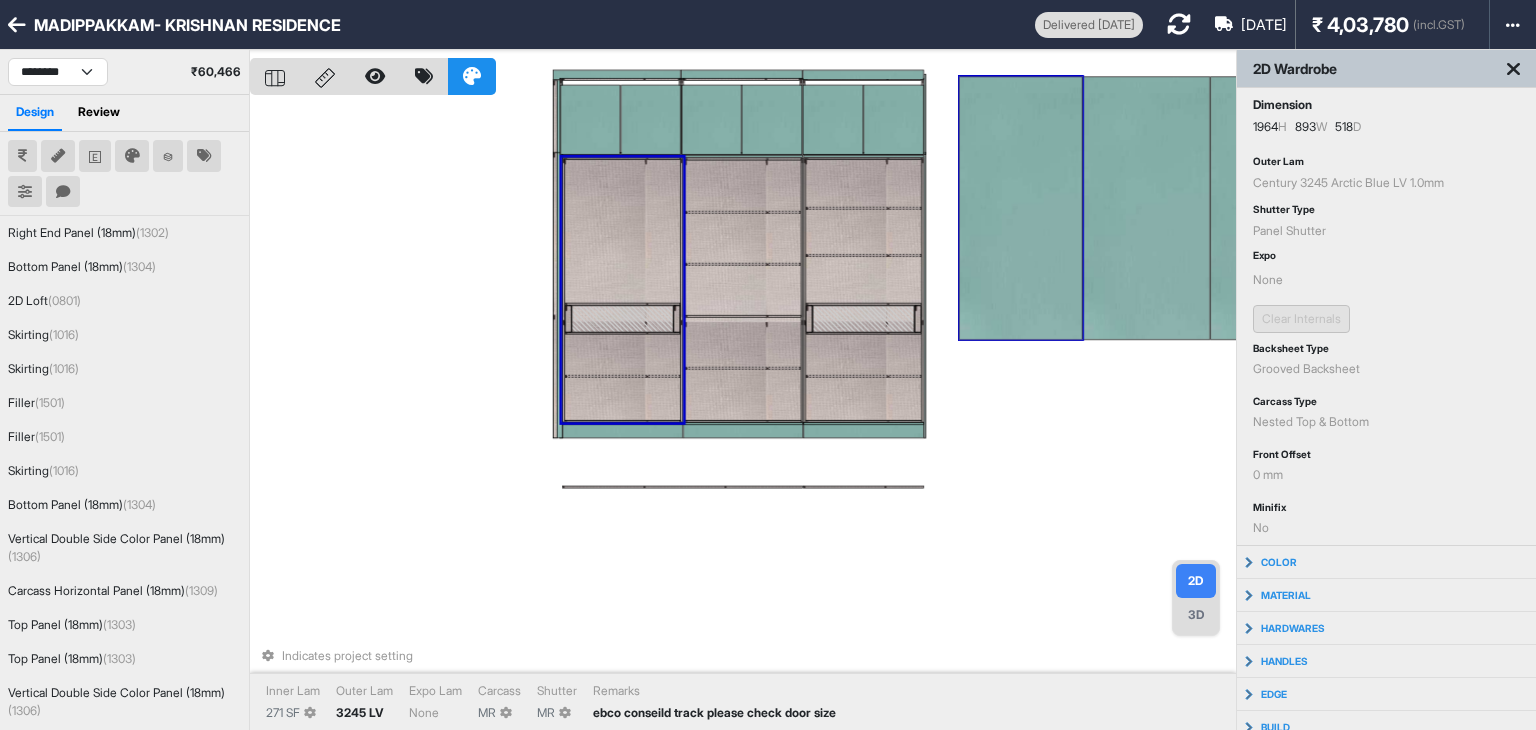 click at bounding box center [1021, 208] 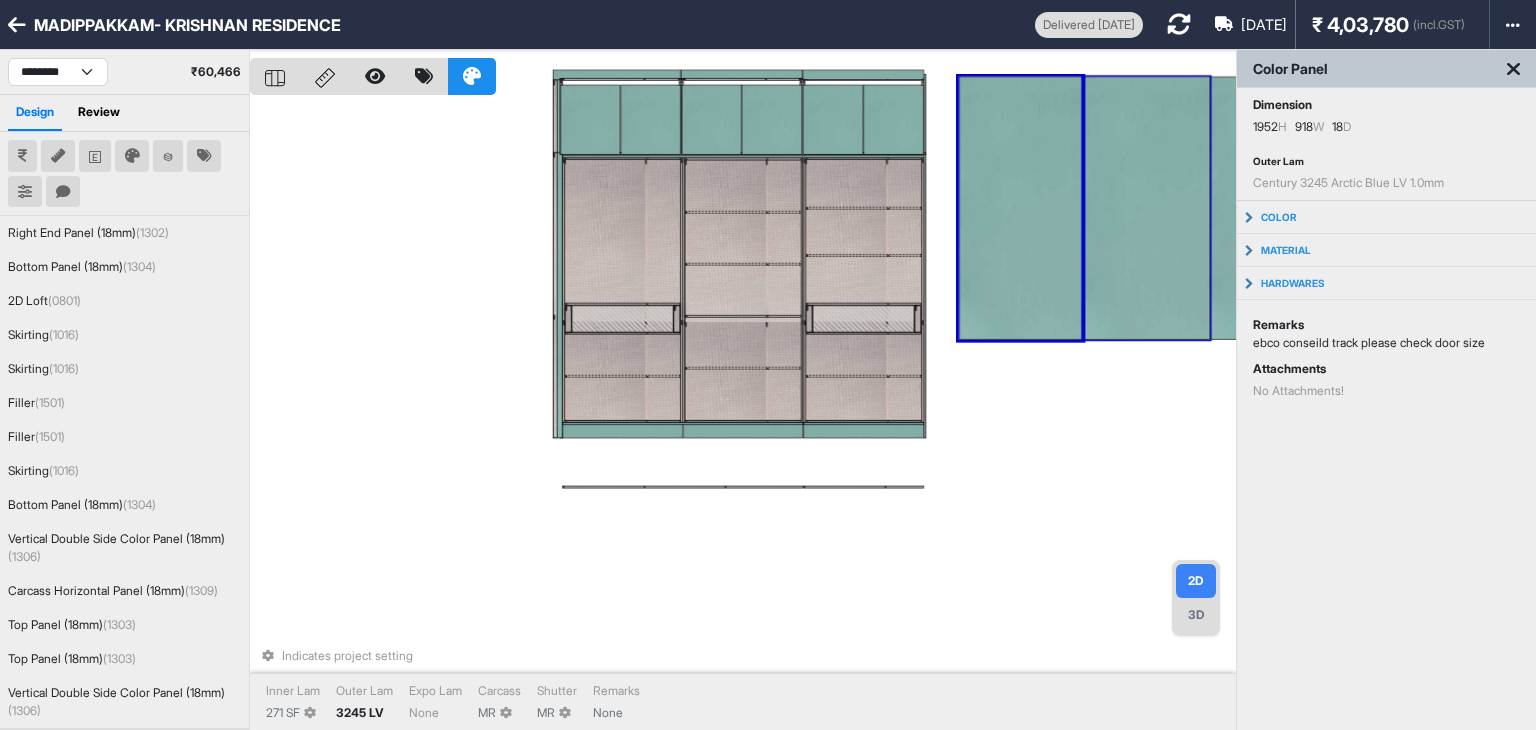 click at bounding box center (1146, 208) 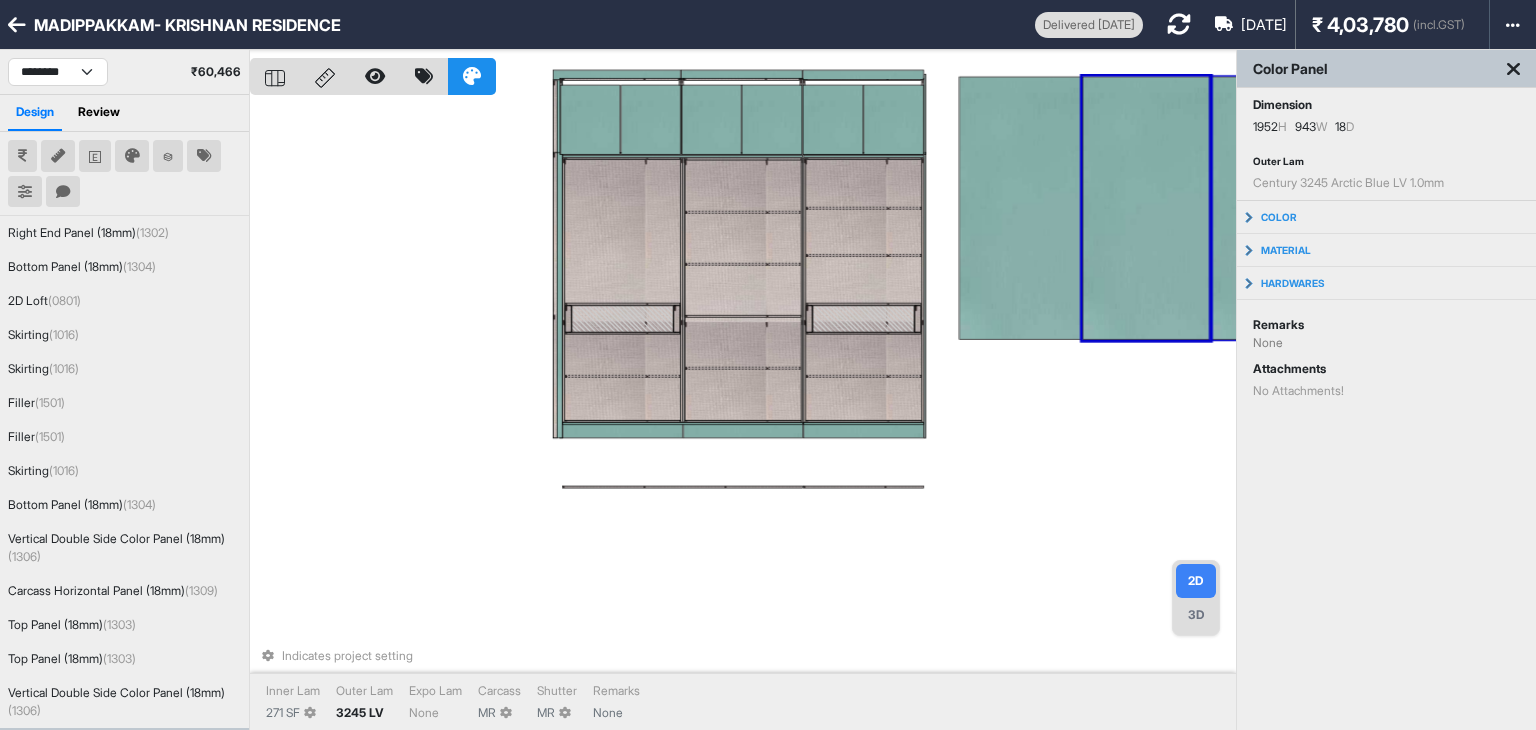 drag, startPoint x: 1234, startPoint y: 229, endPoint x: 1227, endPoint y: 245, distance: 17.464249 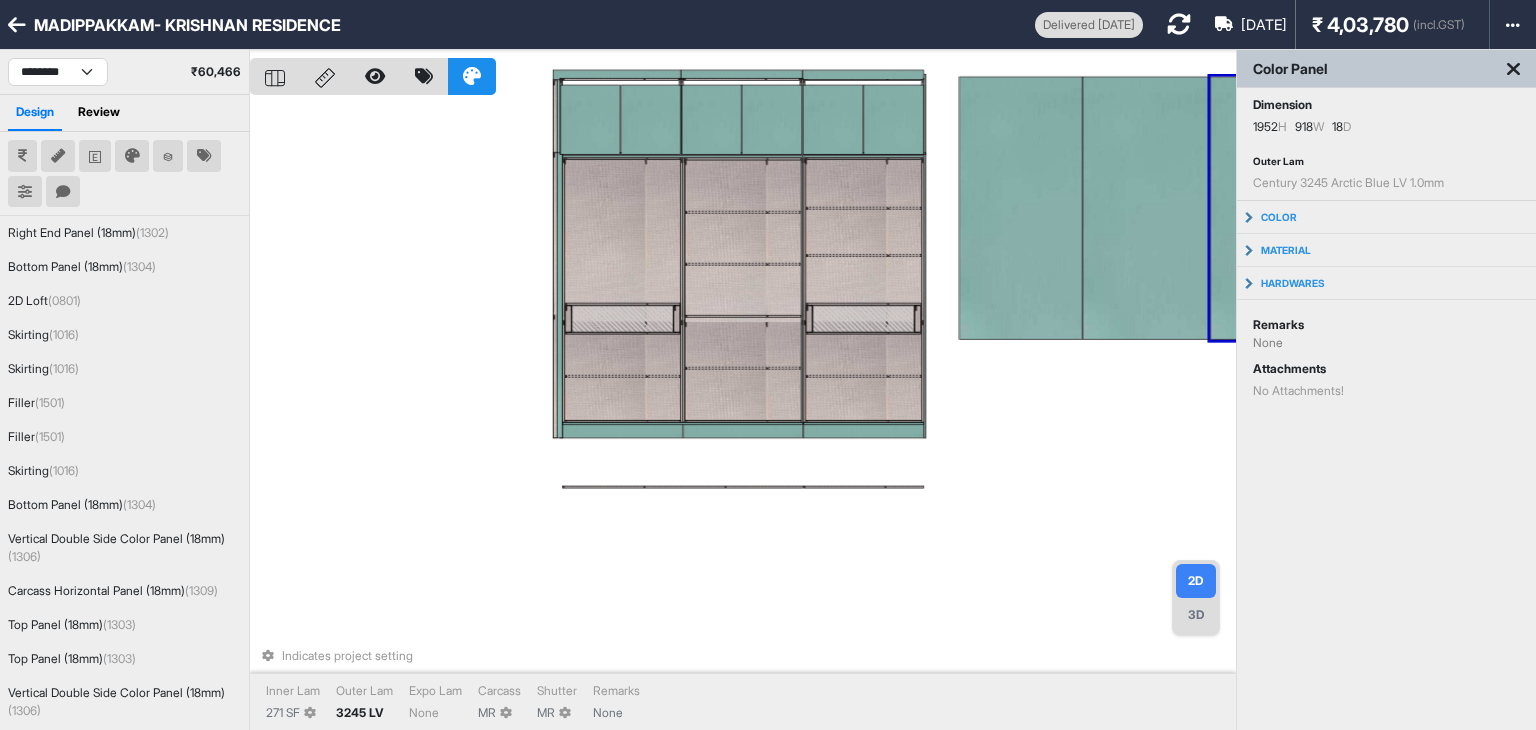 click on "Indicates project setting Inner Lam 271 SF Outer Lam 3245 LV Expo Lam None Carcass MR Shutter MR Remarks None" at bounding box center (743, 415) 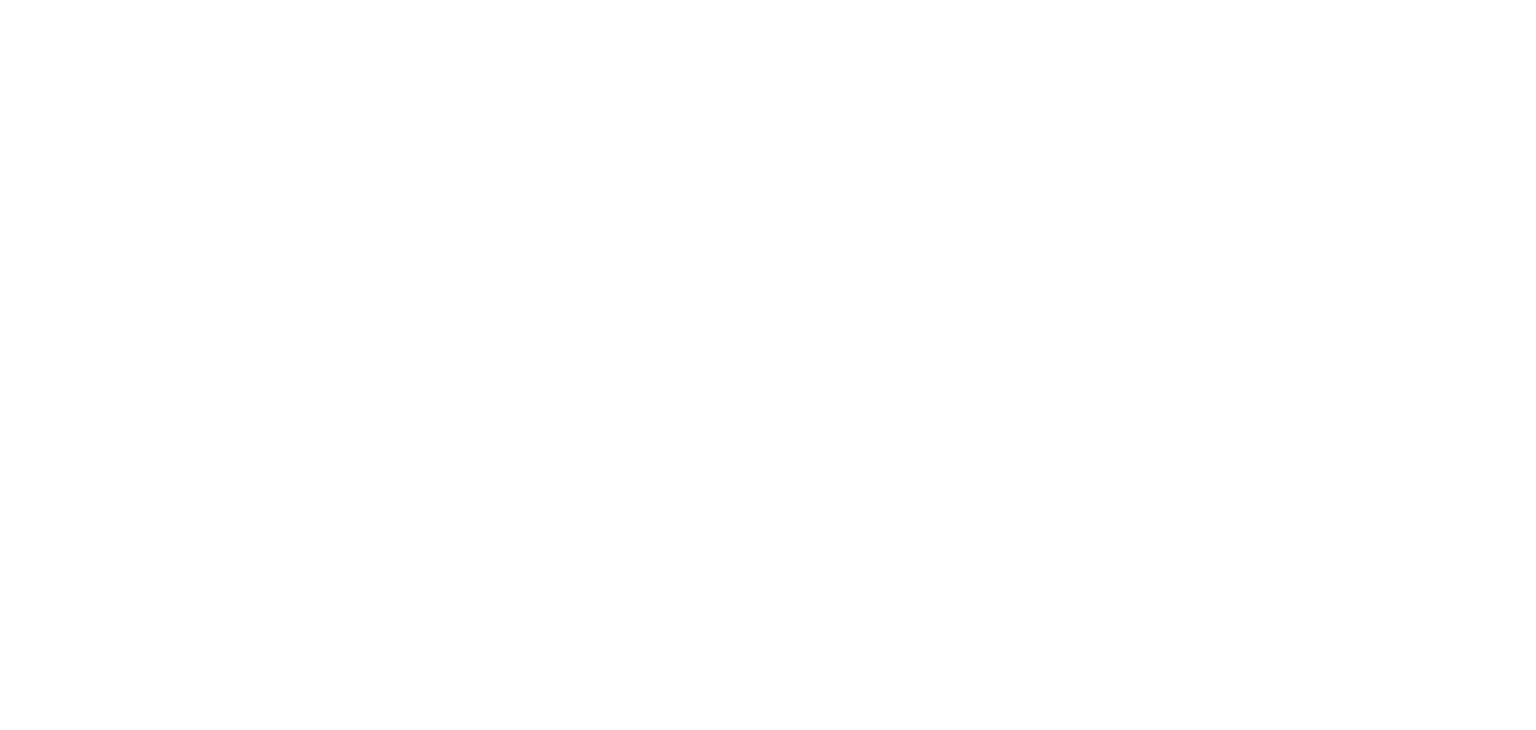 scroll, scrollTop: 0, scrollLeft: 0, axis: both 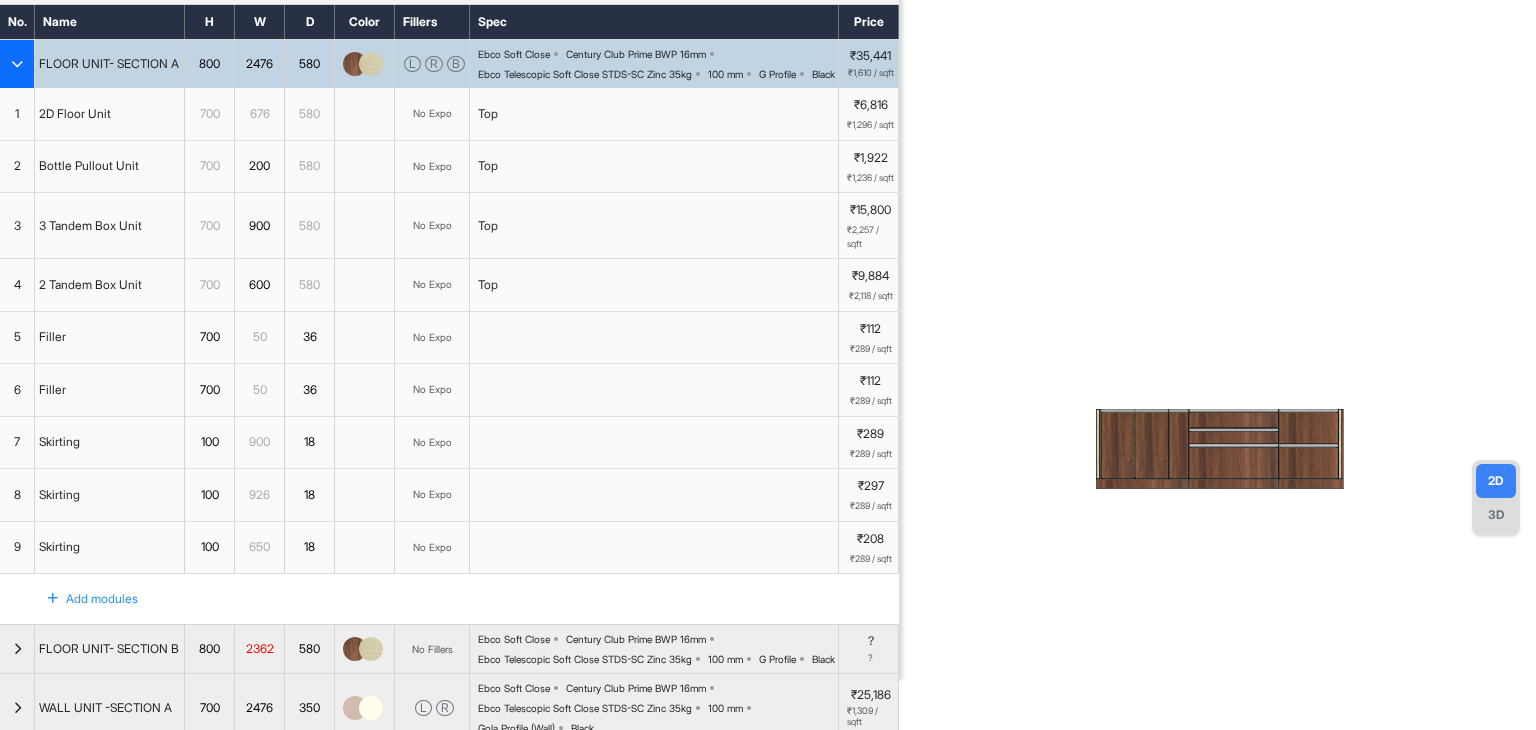 click at bounding box center (17, 64) 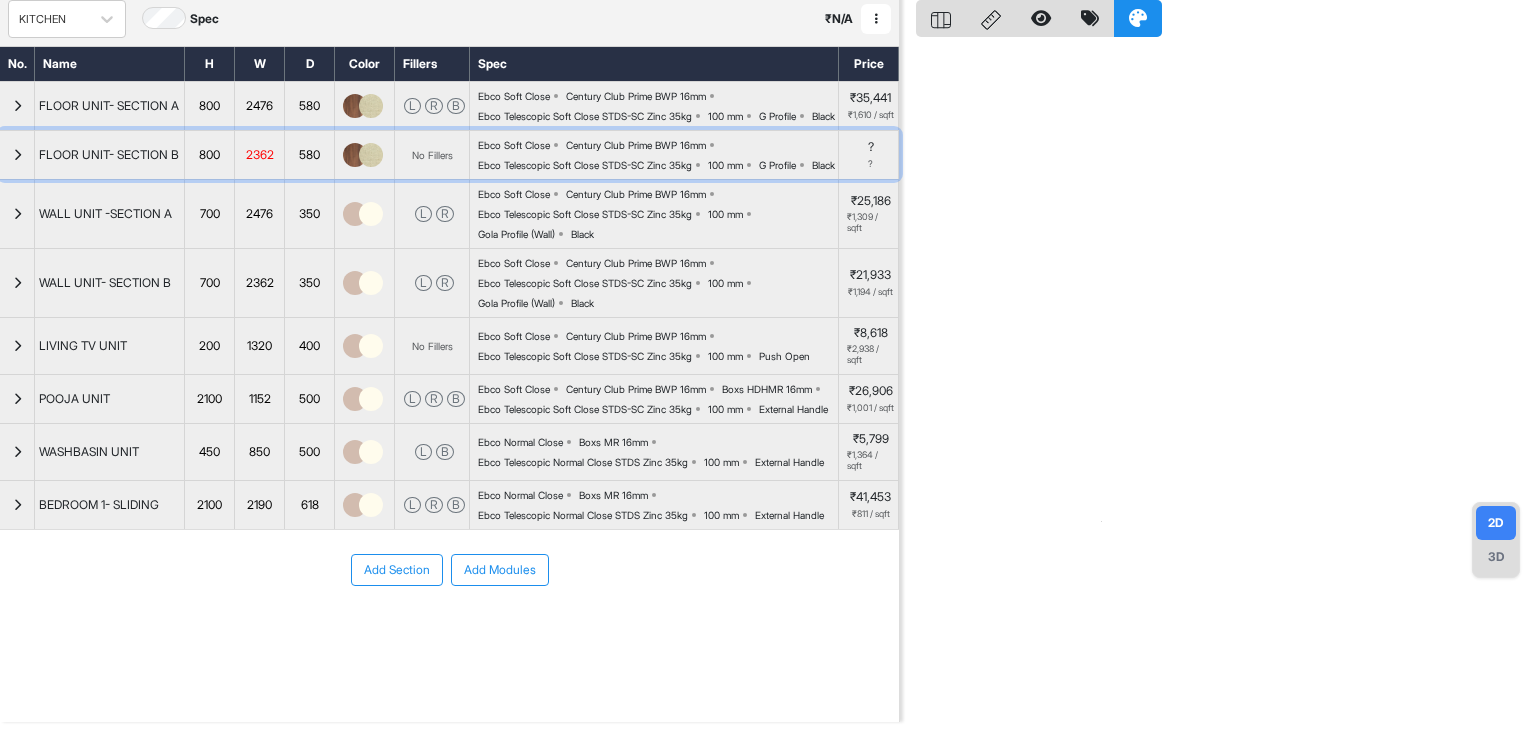 click at bounding box center (17, 155) 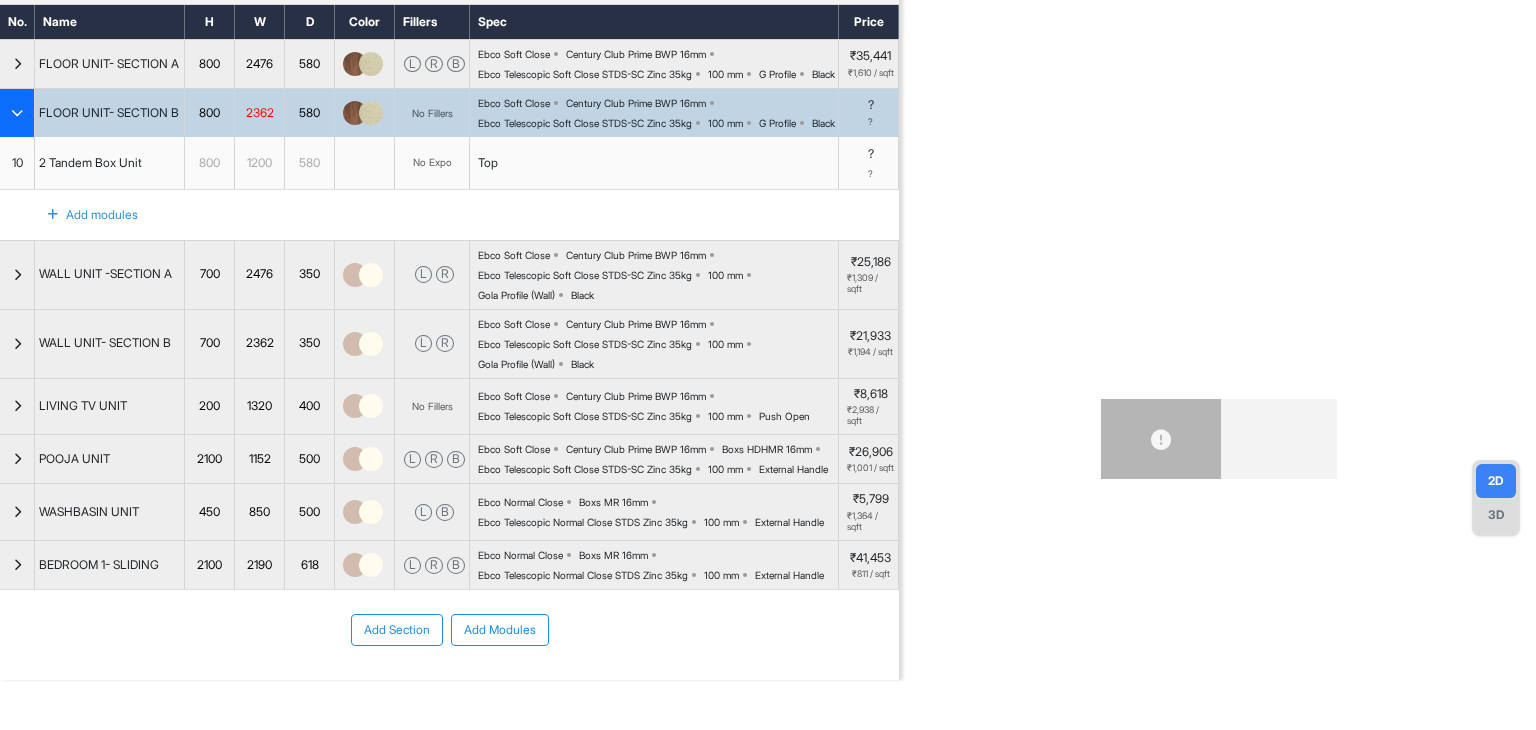 click on "Add modules" at bounding box center [81, 215] 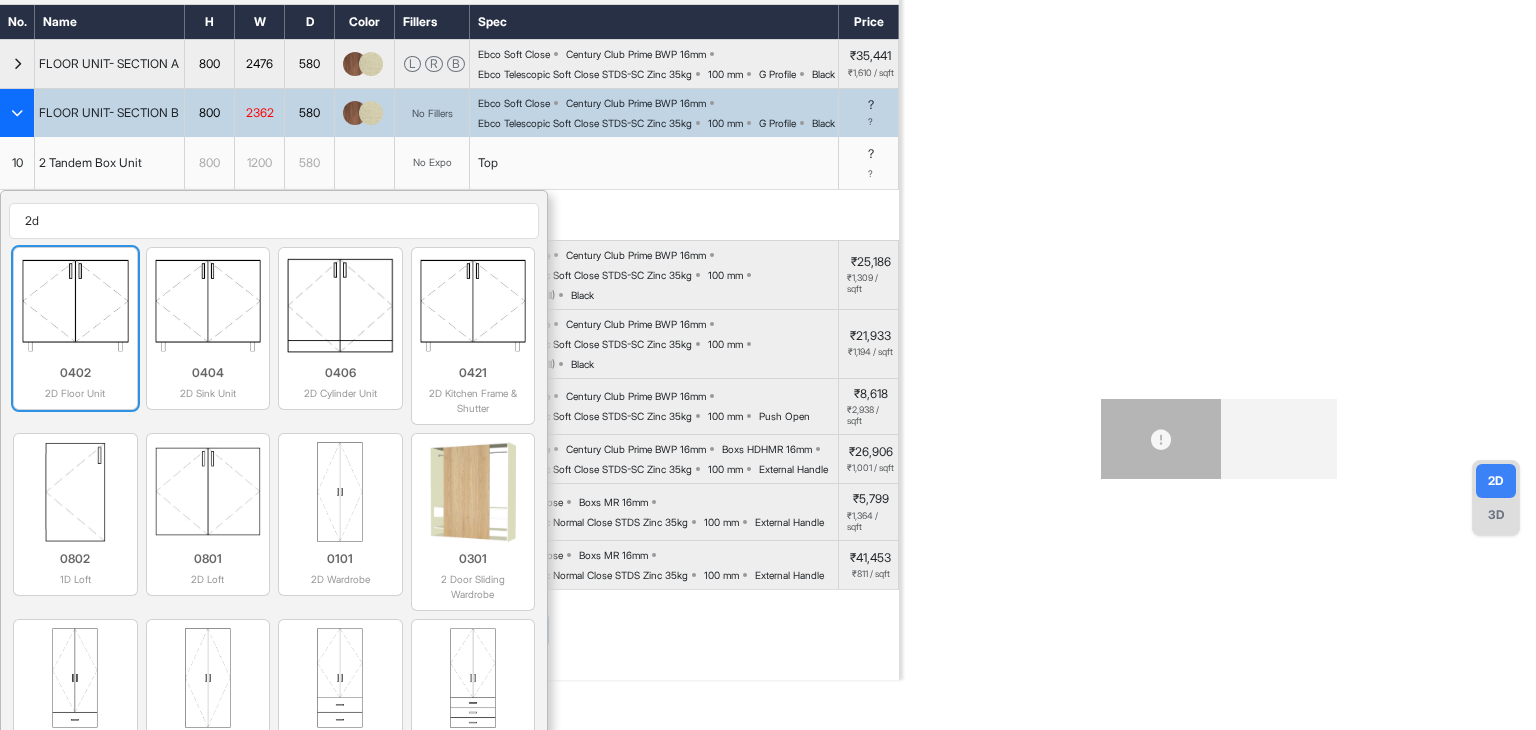 type on "2d" 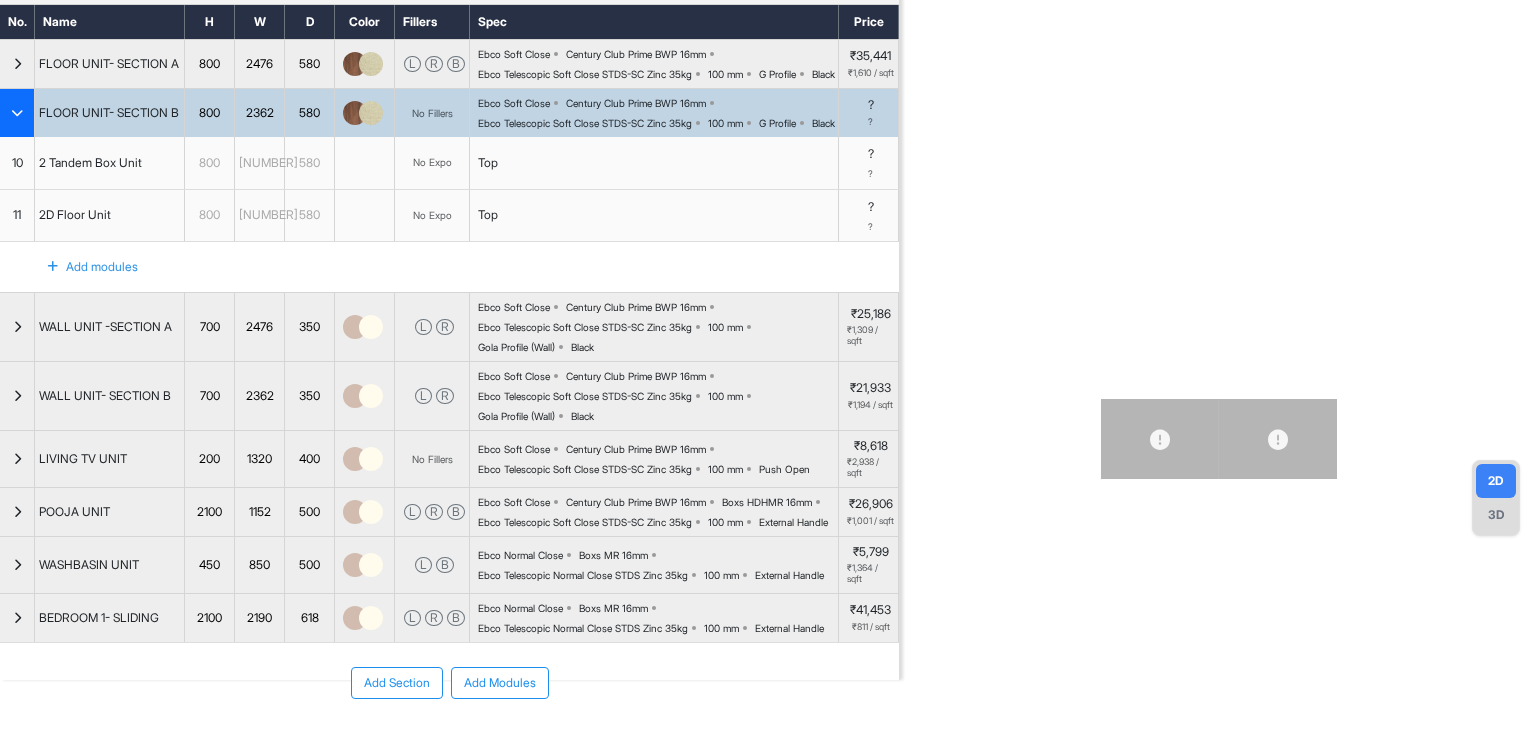 click on "Add modules" at bounding box center [81, 267] 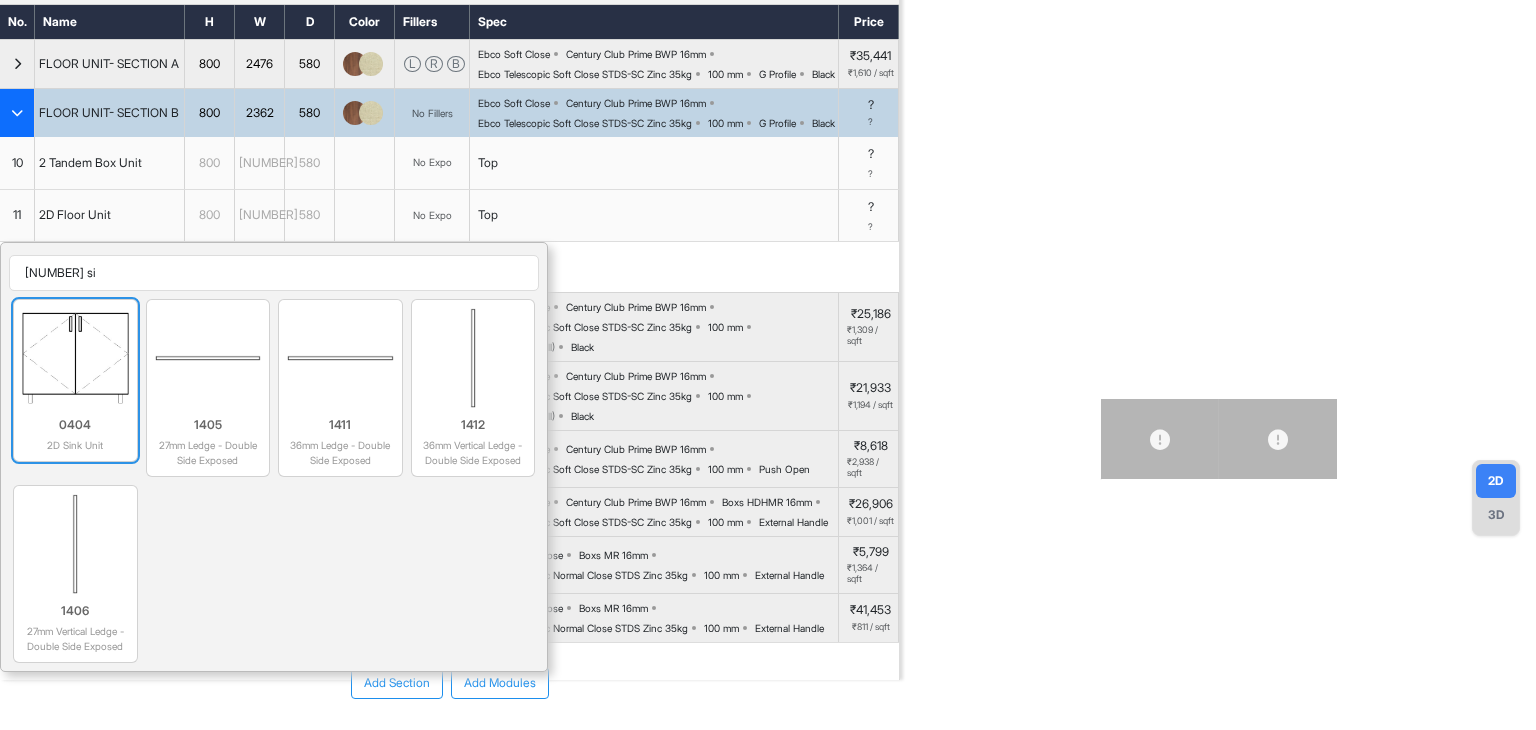 type on "2 si" 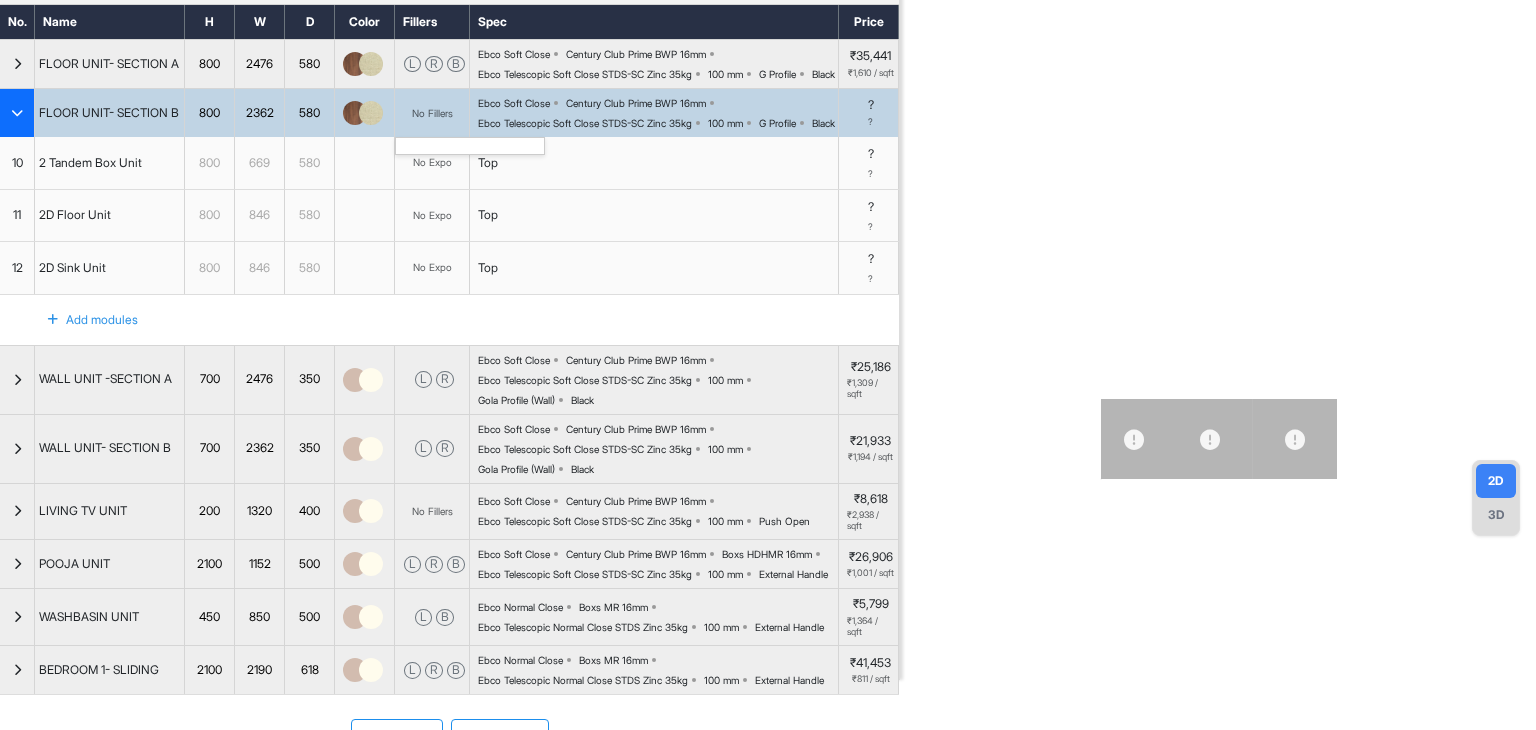 click on "No Fillers" at bounding box center (432, 113) 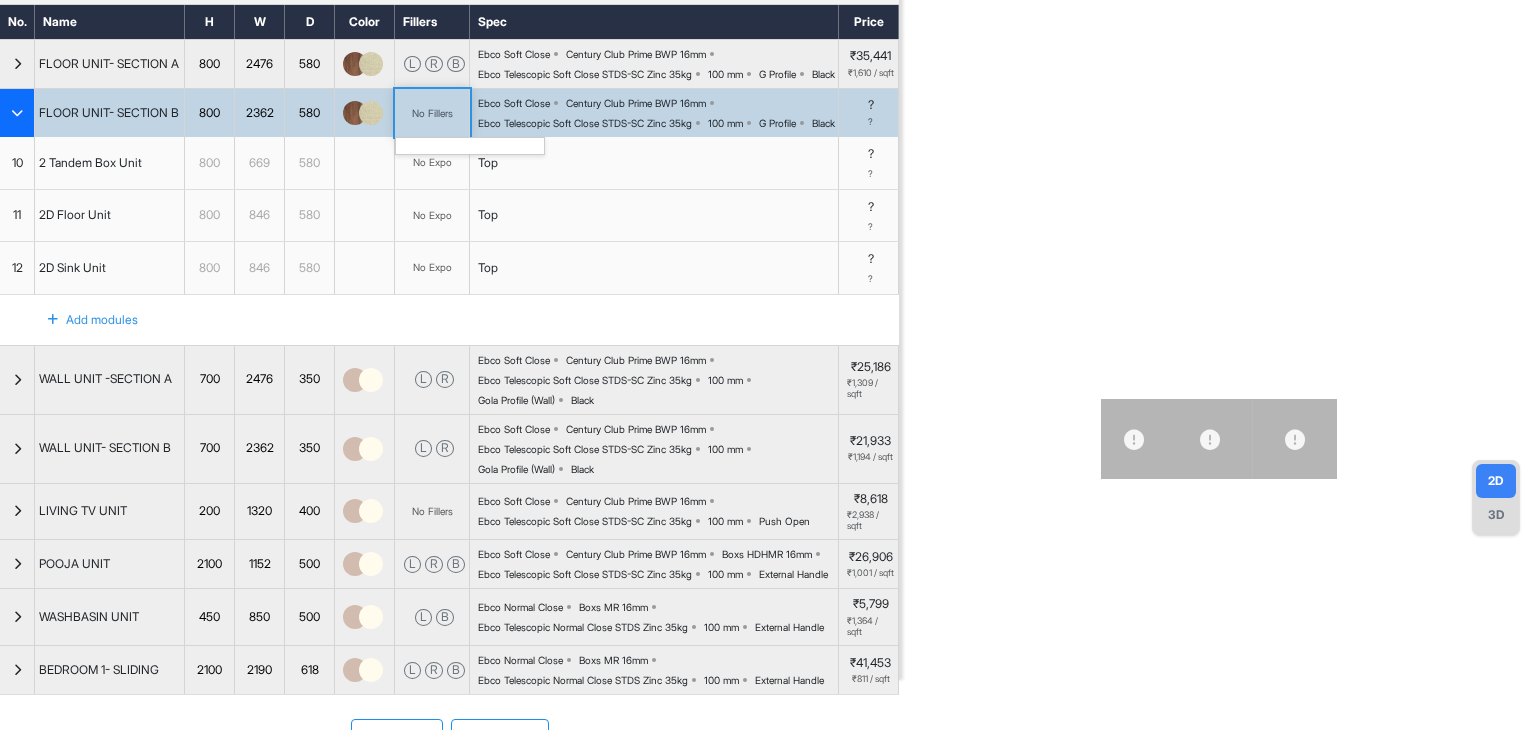 click on "No Fillers" at bounding box center (432, 113) 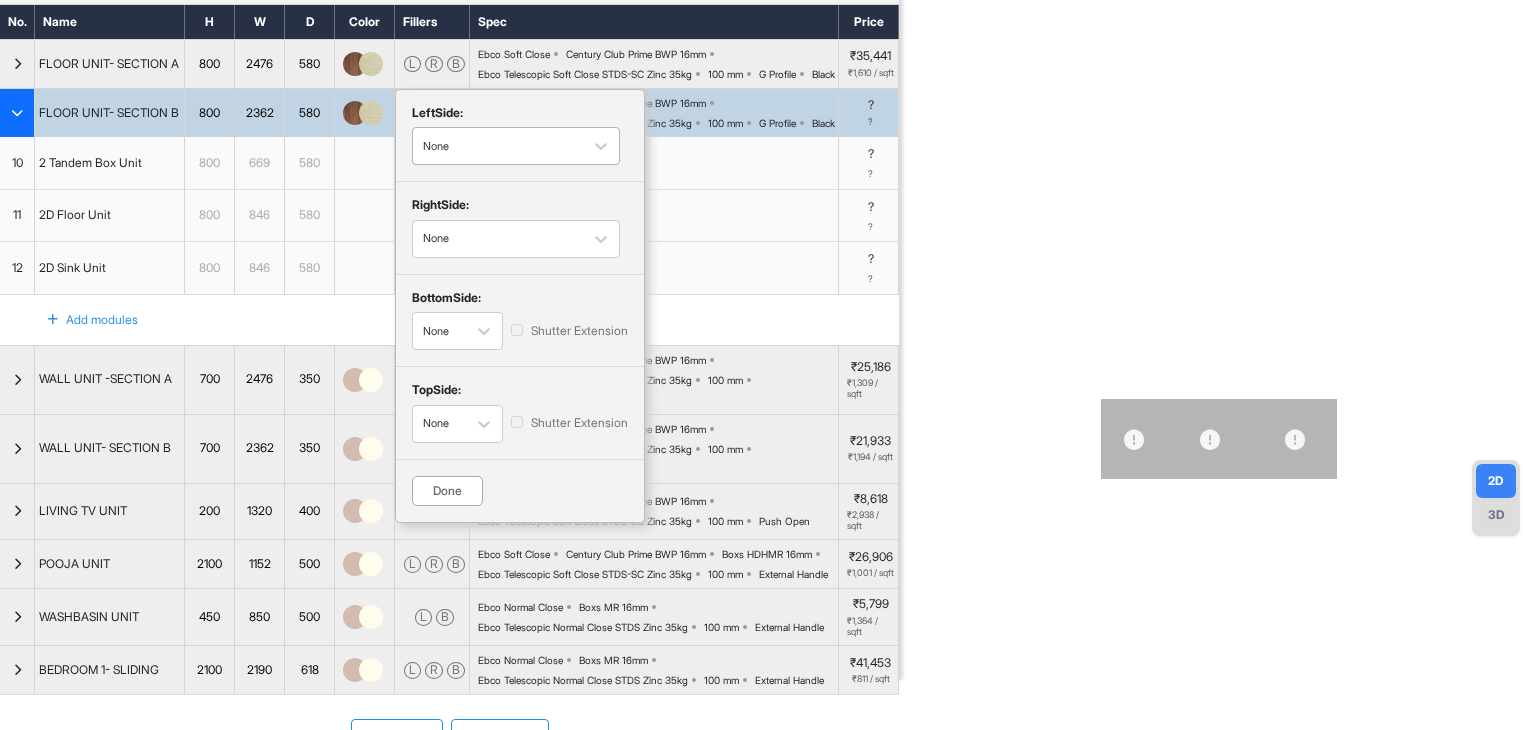 click on "None" at bounding box center [498, 146] 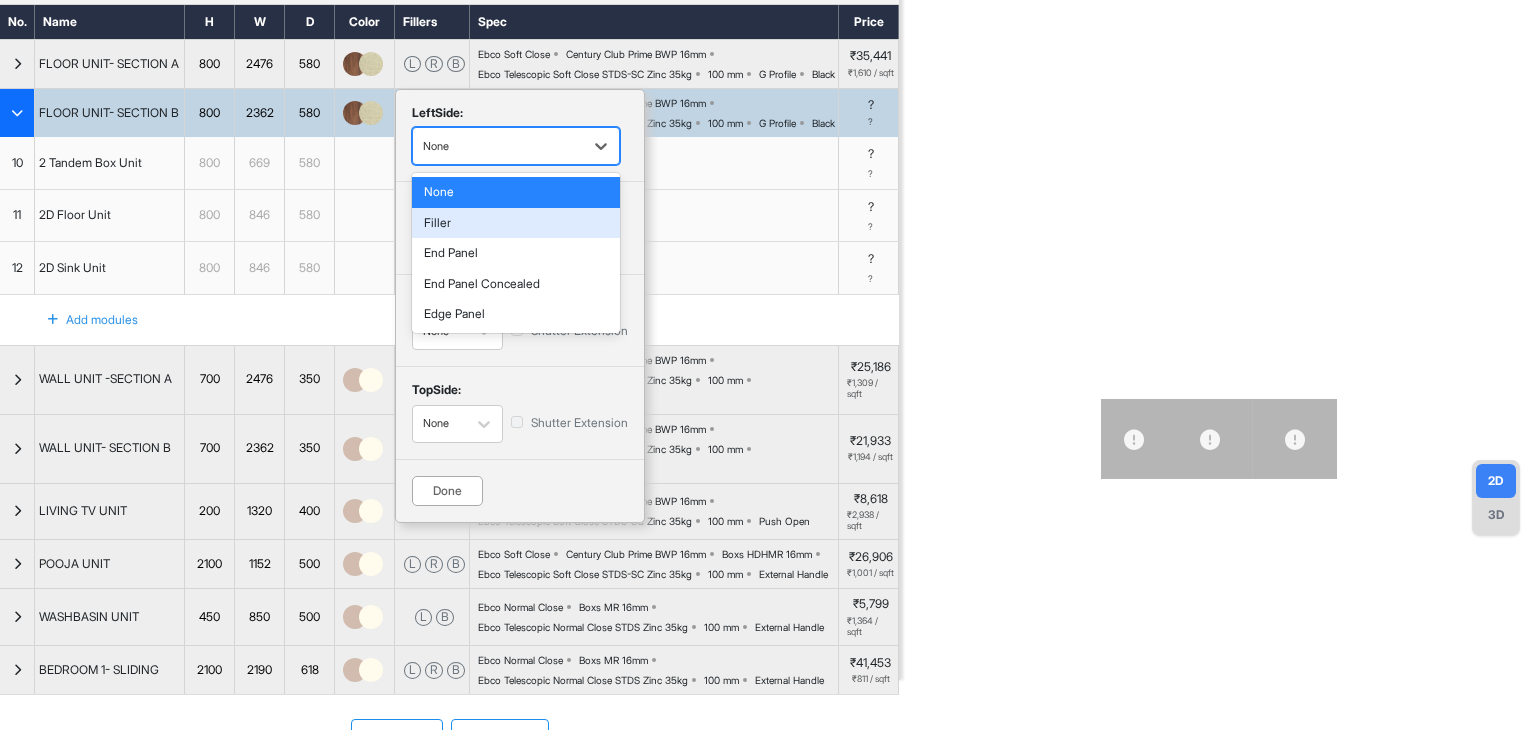 click on "Filler" at bounding box center (516, 223) 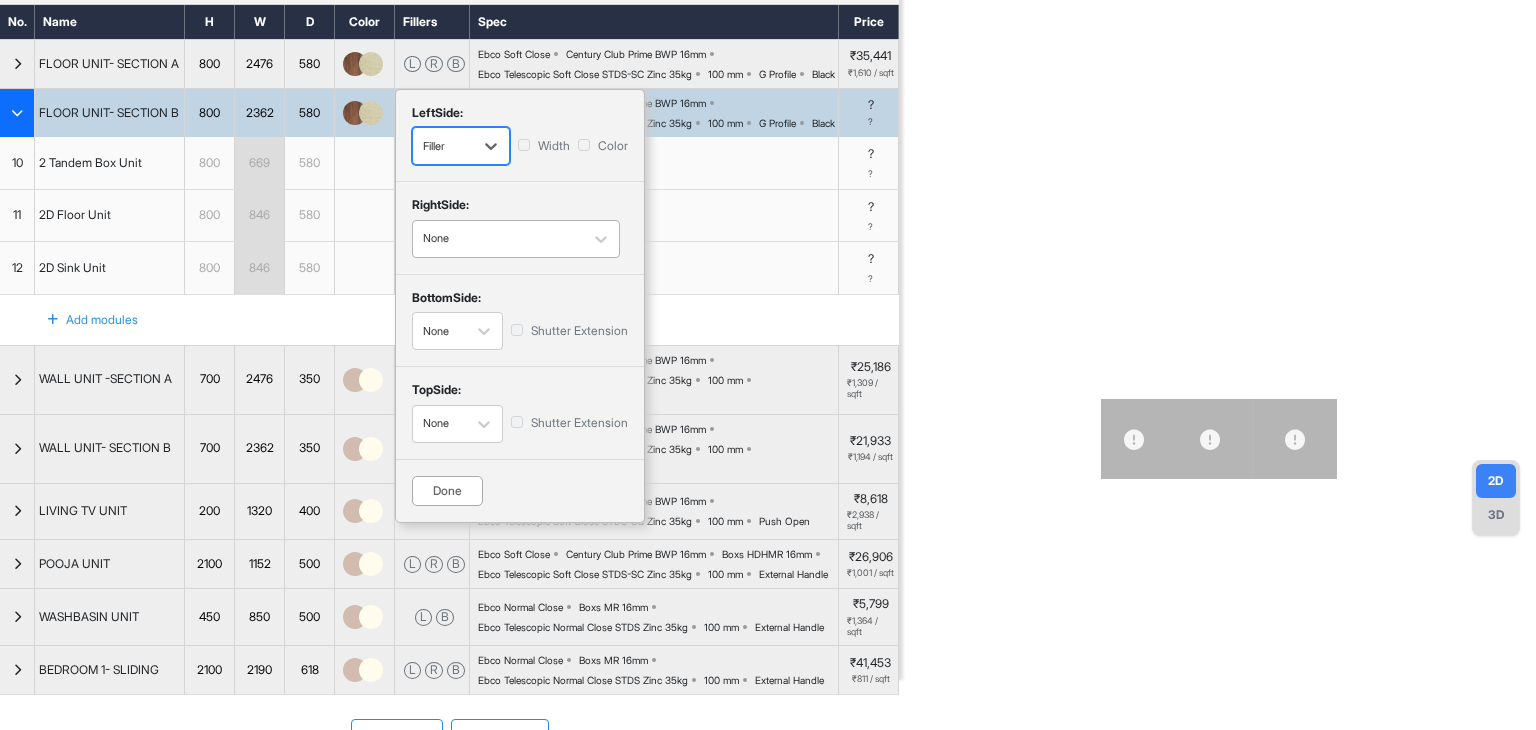 click at bounding box center (498, 239) 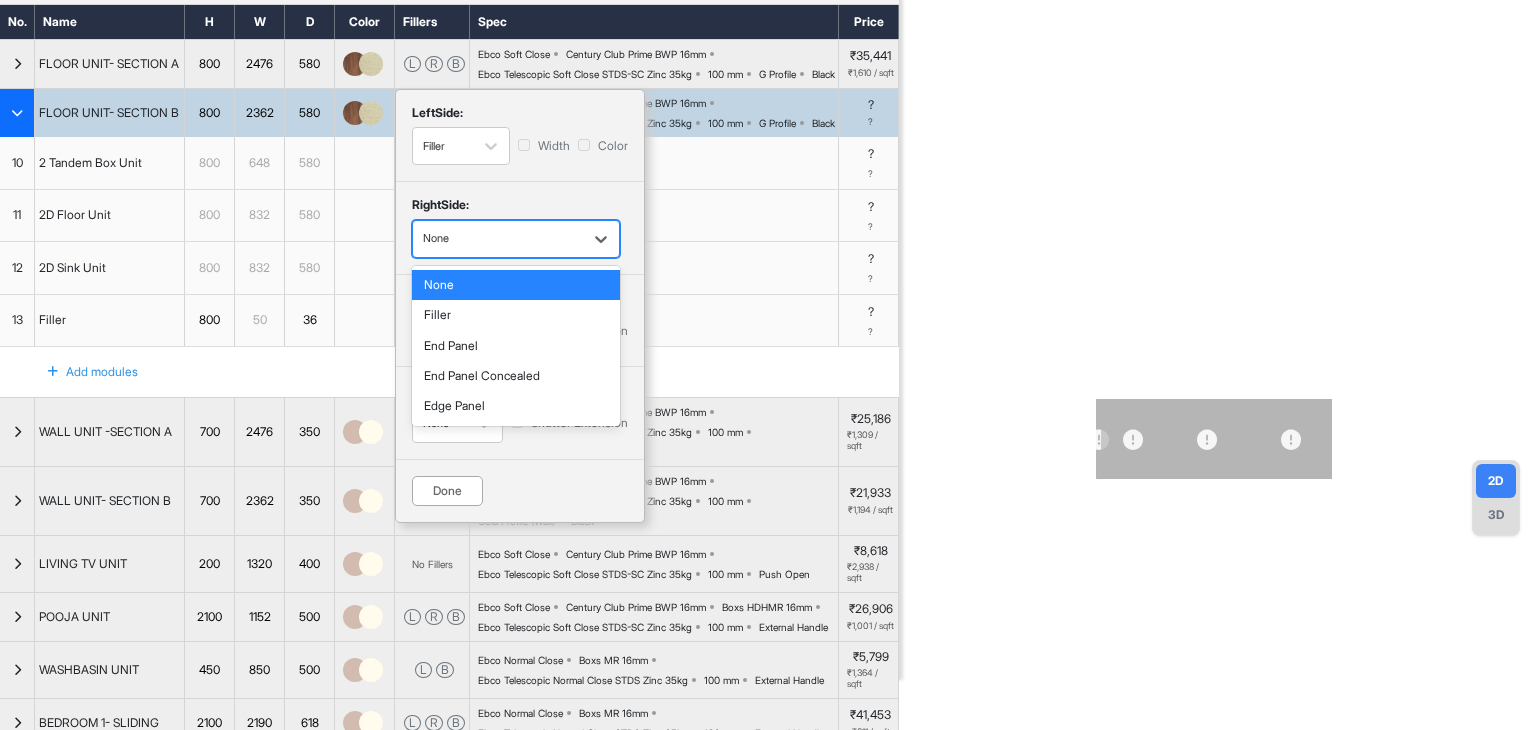 click on "Filler" at bounding box center (516, 315) 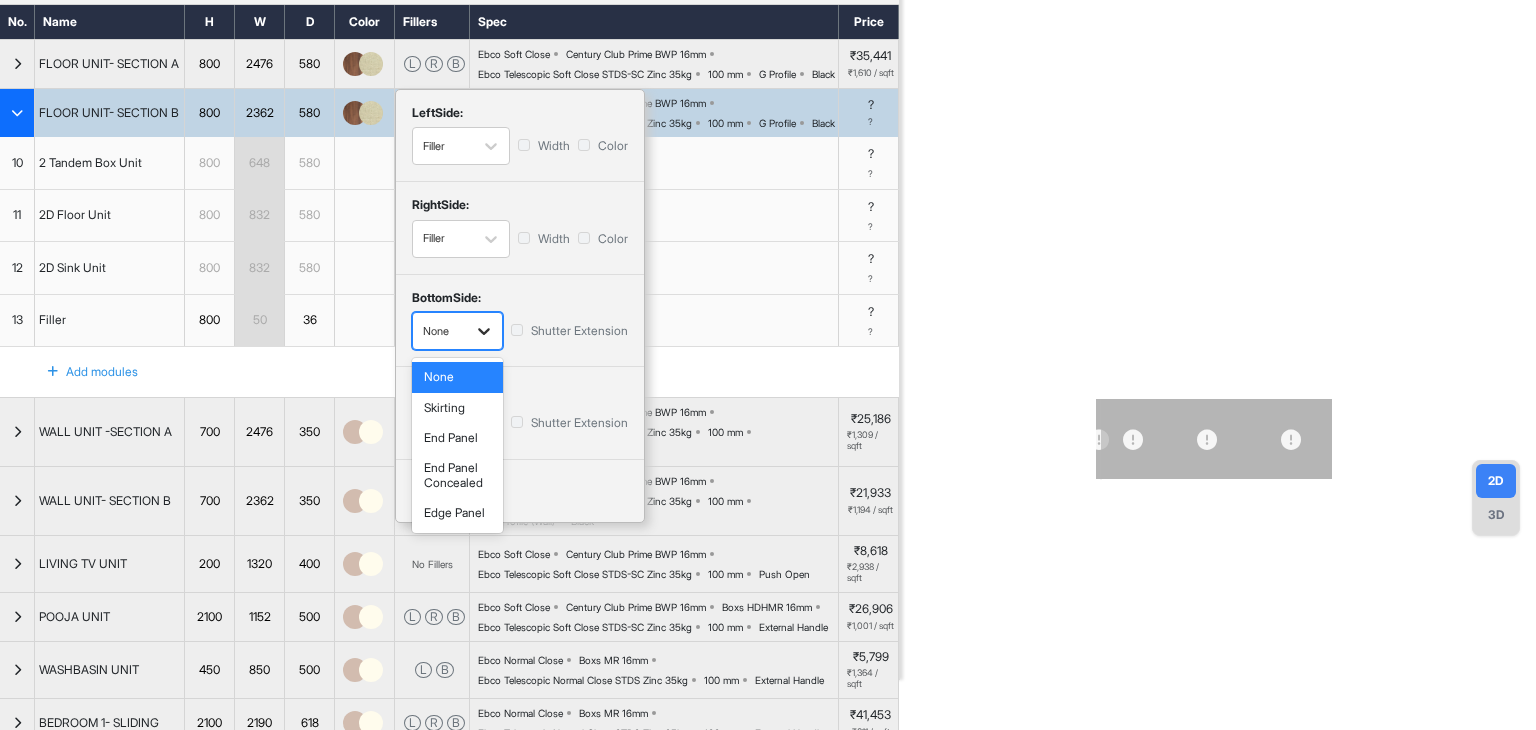 click at bounding box center [484, 331] 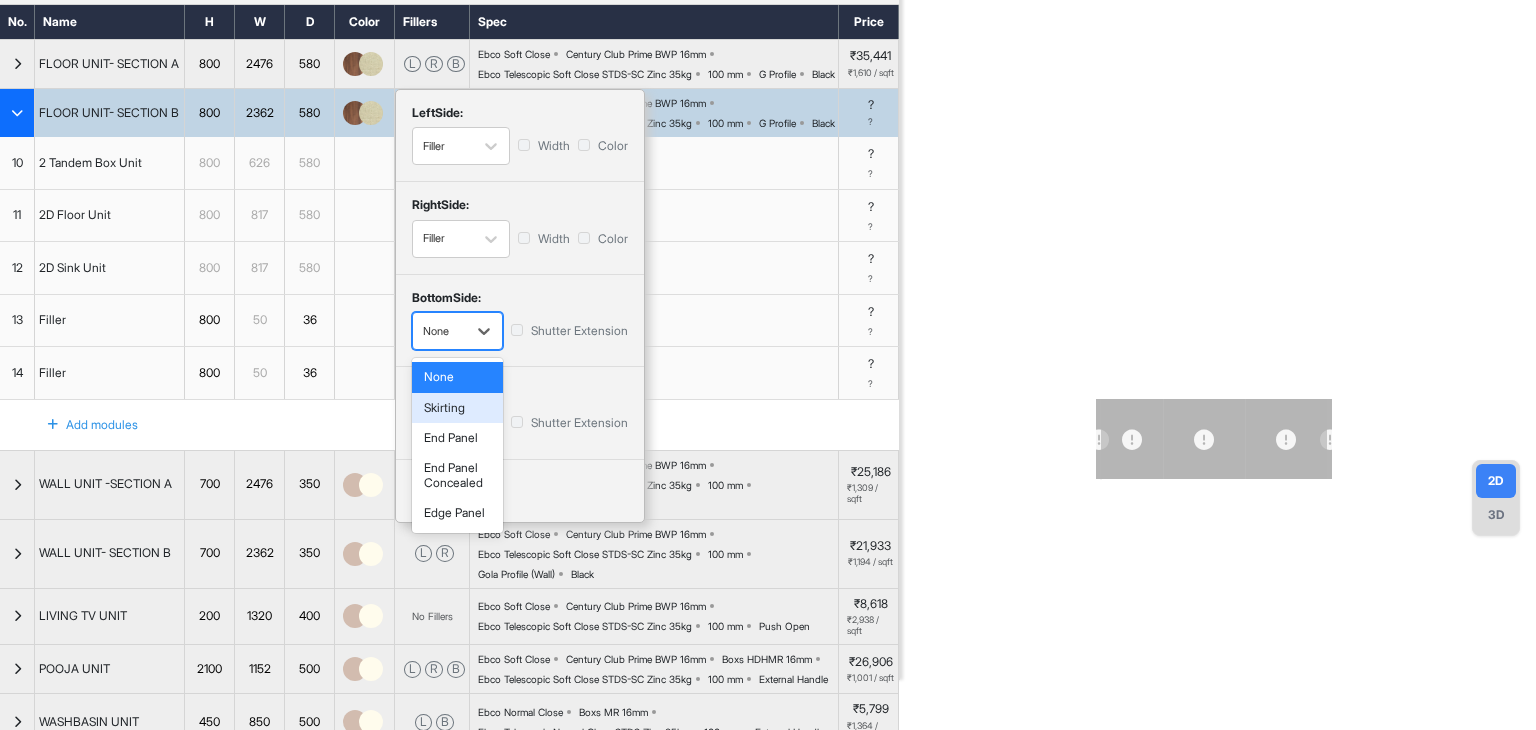 click on "Skirting" at bounding box center (457, 408) 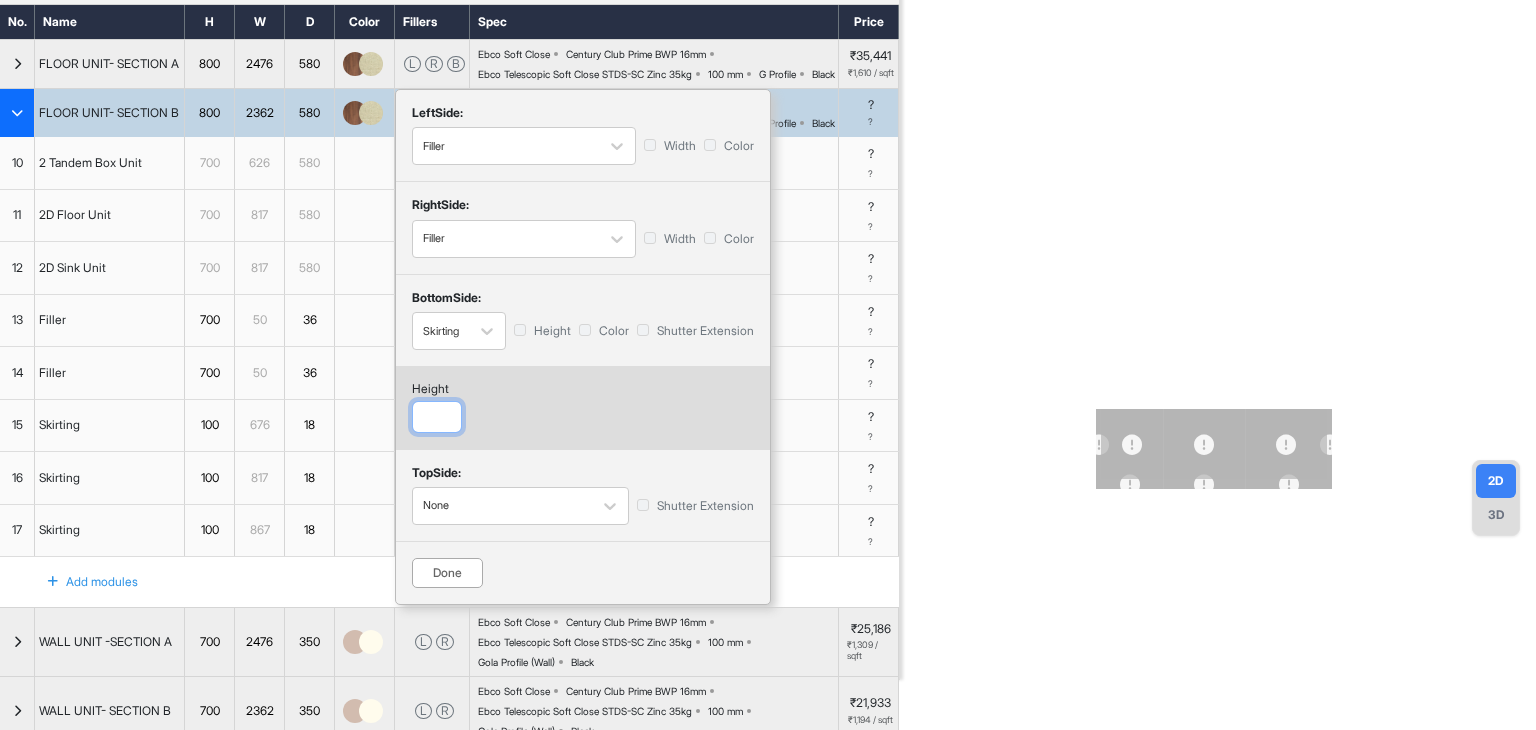 click at bounding box center (437, 417) 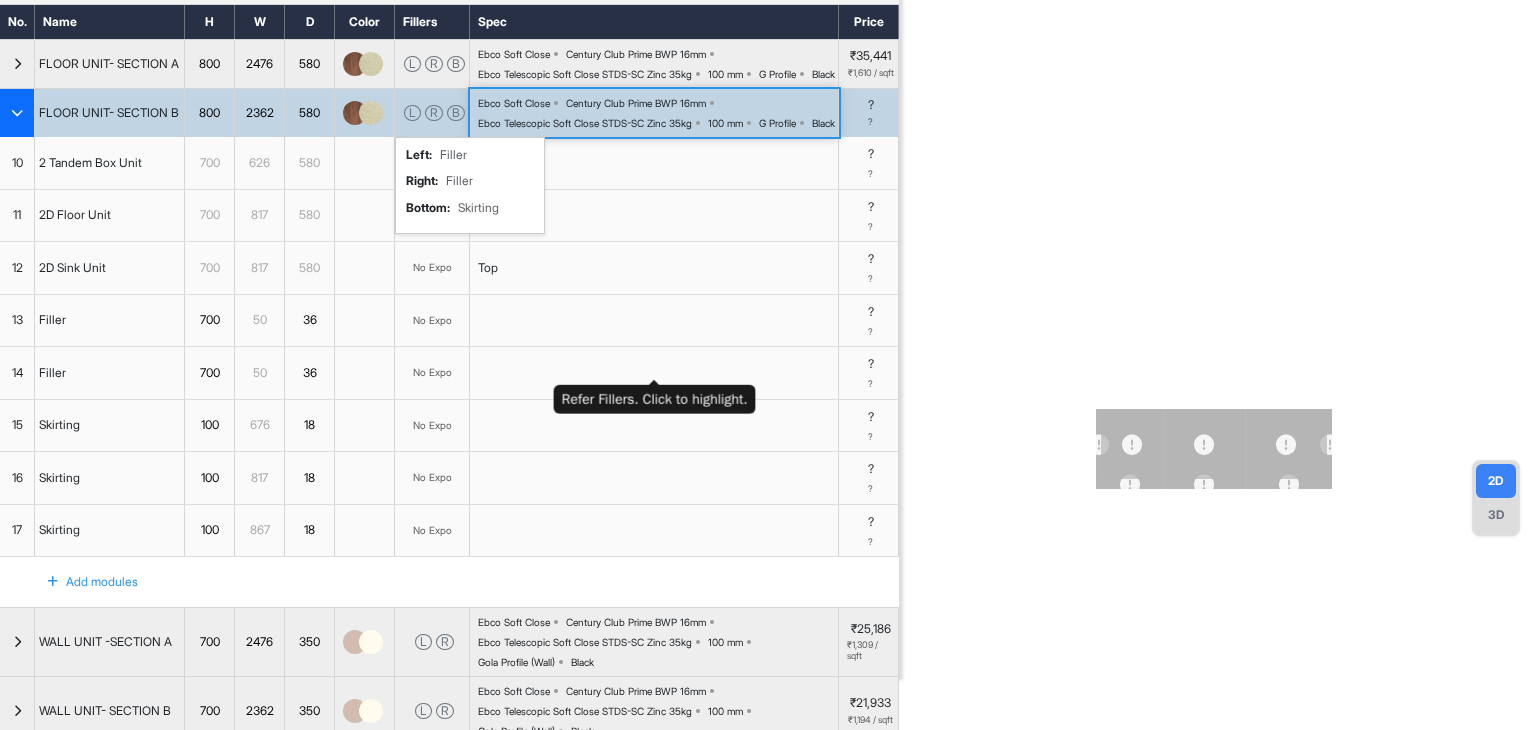 click at bounding box center [654, 321] 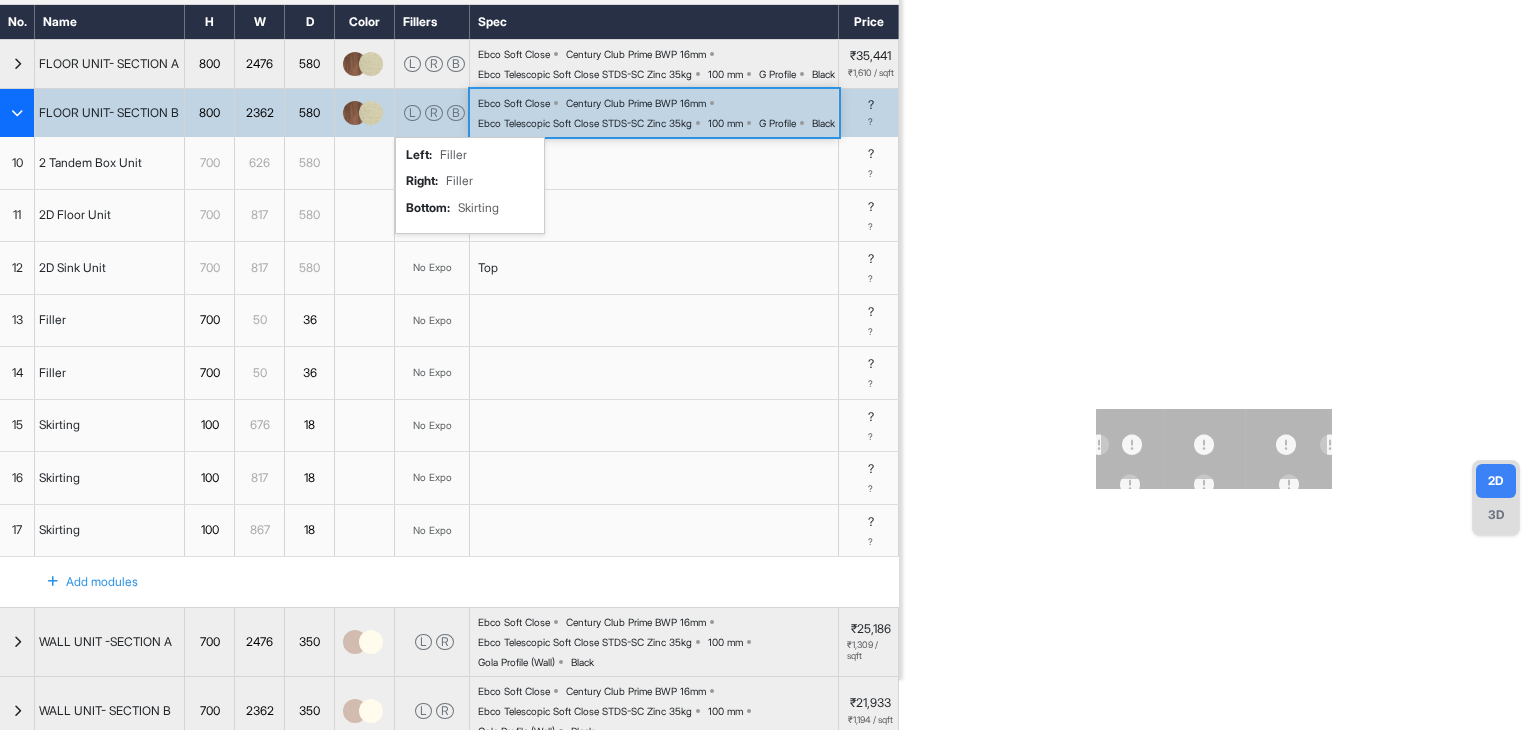 click on "FLOOR UNIT- SECTION B" at bounding box center (110, 113) 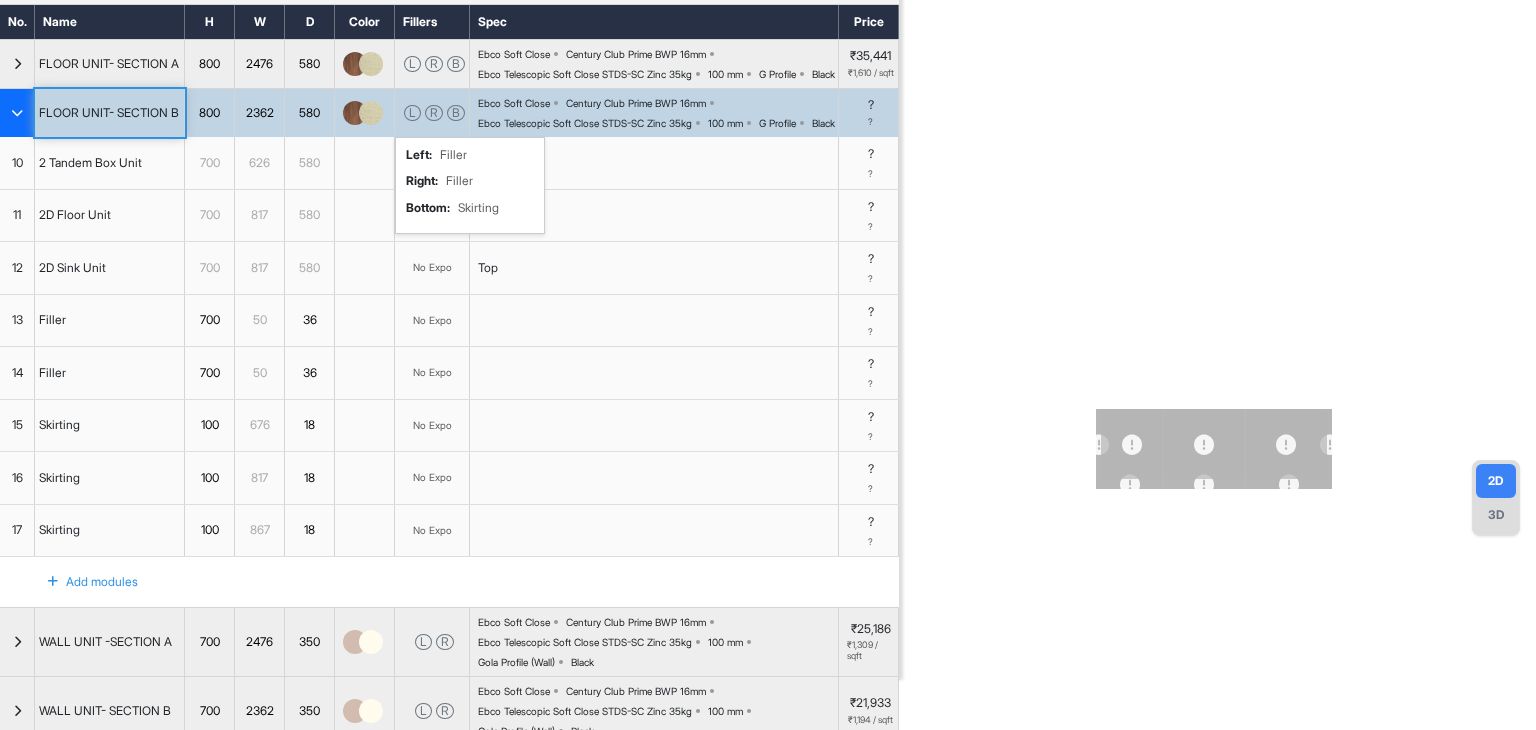 click on "2D Floor Unit" at bounding box center (110, 216) 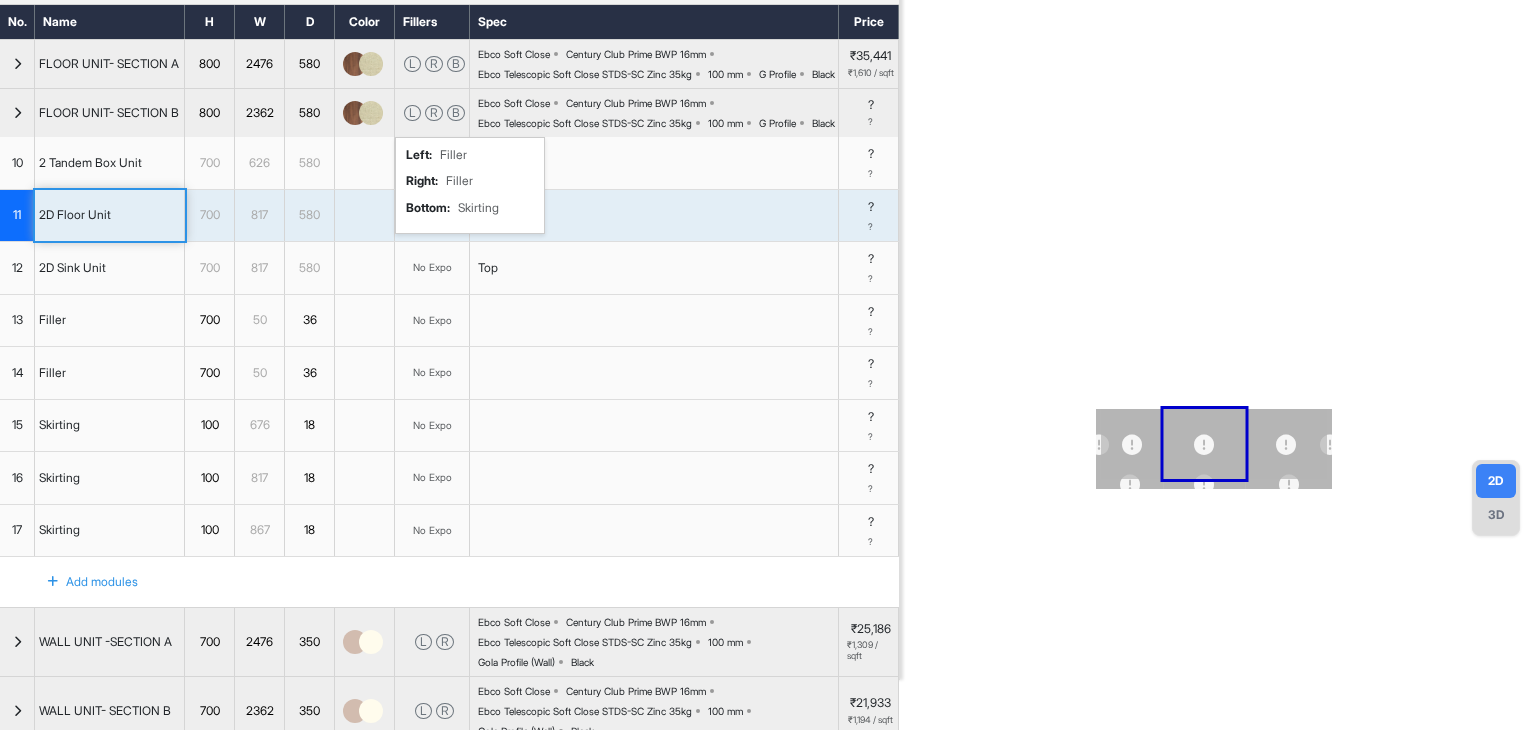 click on "817" at bounding box center (259, 215) 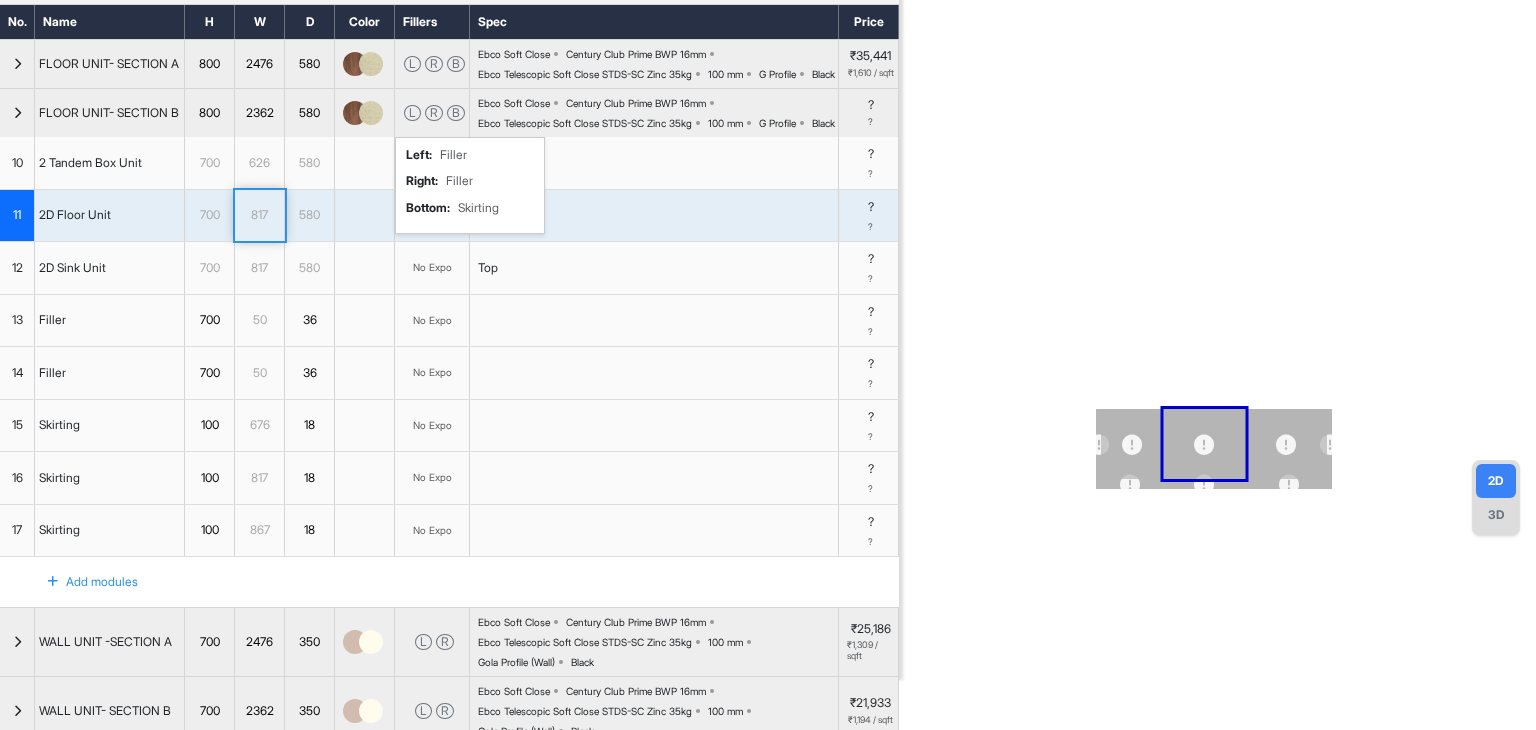 click on "580" at bounding box center (309, 268) 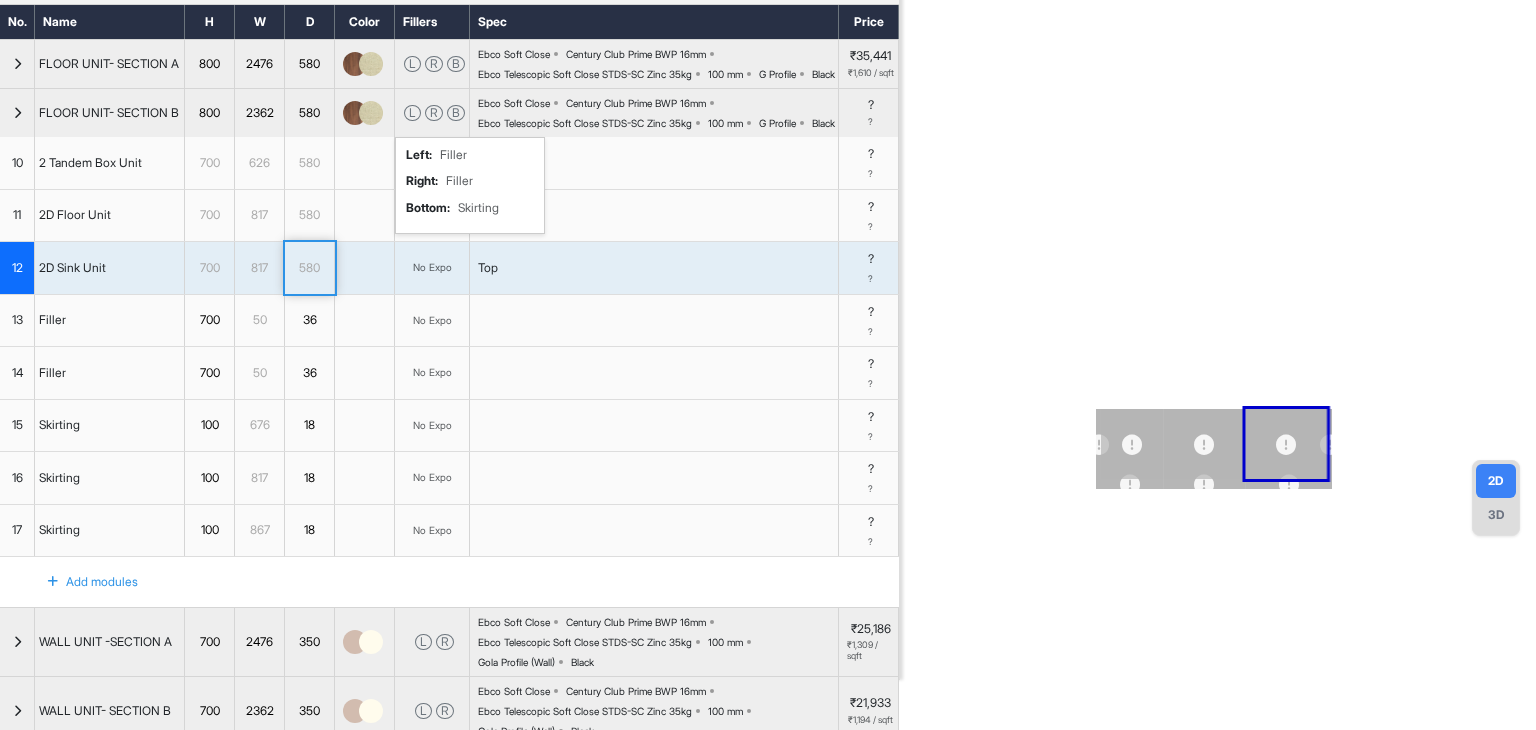 click on "817" at bounding box center (259, 215) 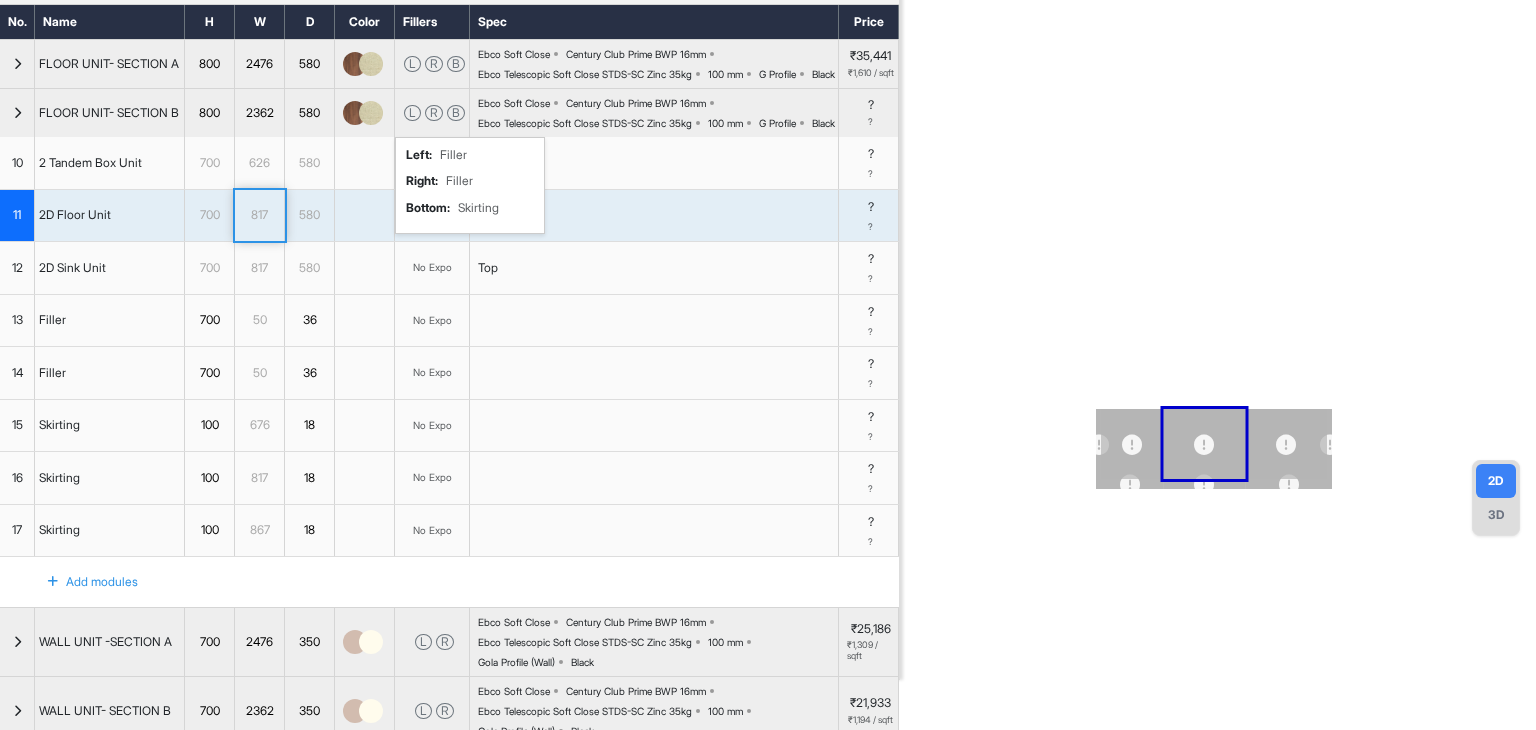 click on "817" at bounding box center (259, 215) 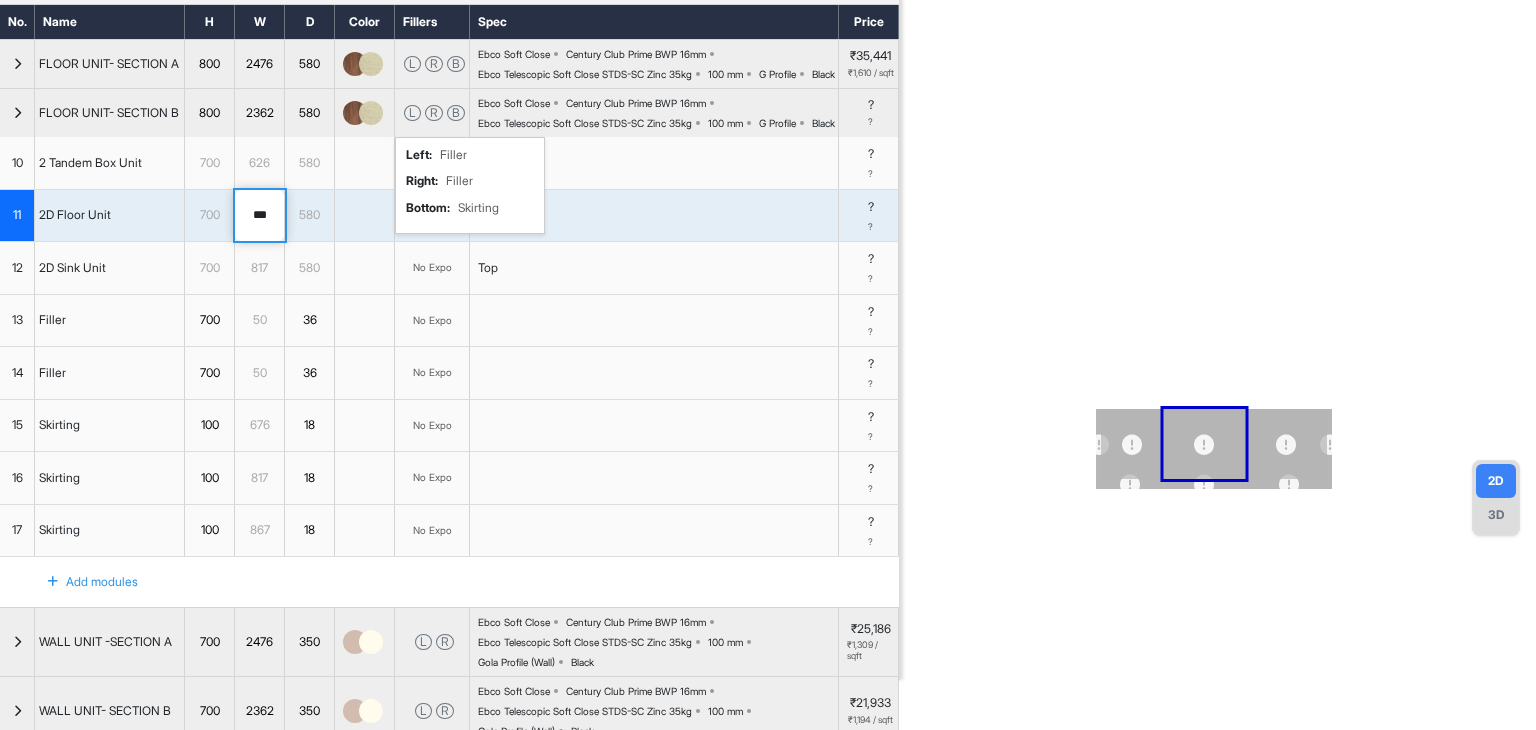 click on "817" at bounding box center [259, 268] 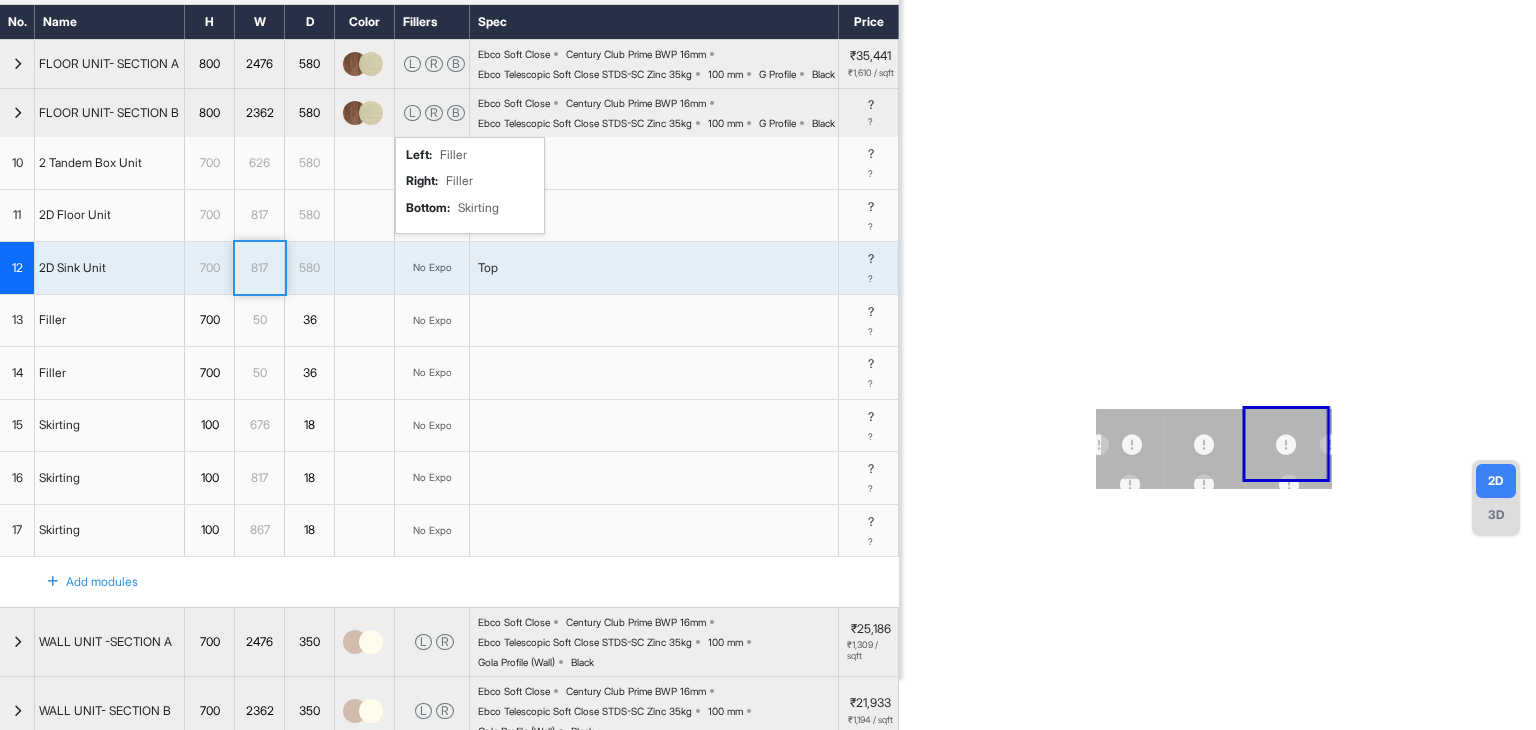 click on "817" at bounding box center (259, 268) 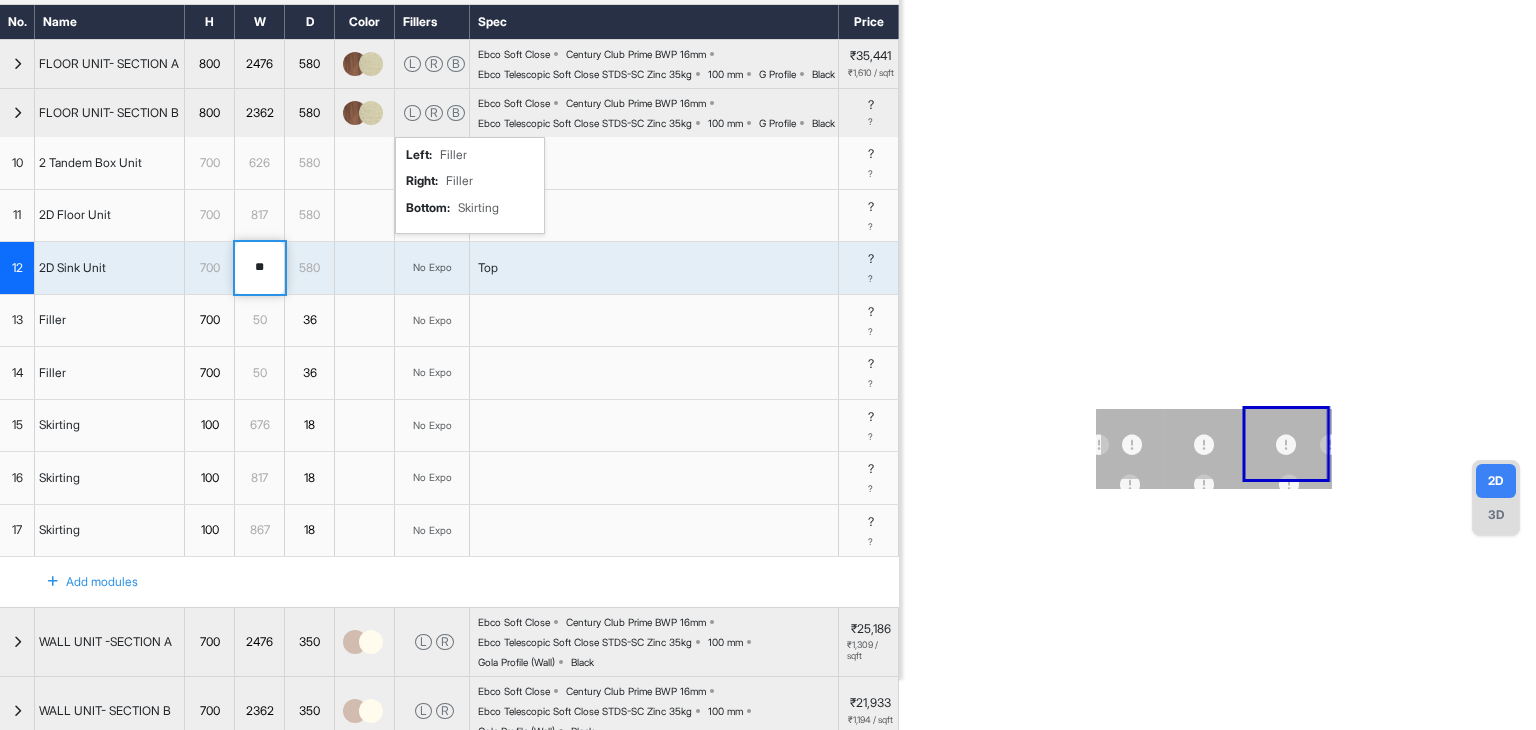 type on "***" 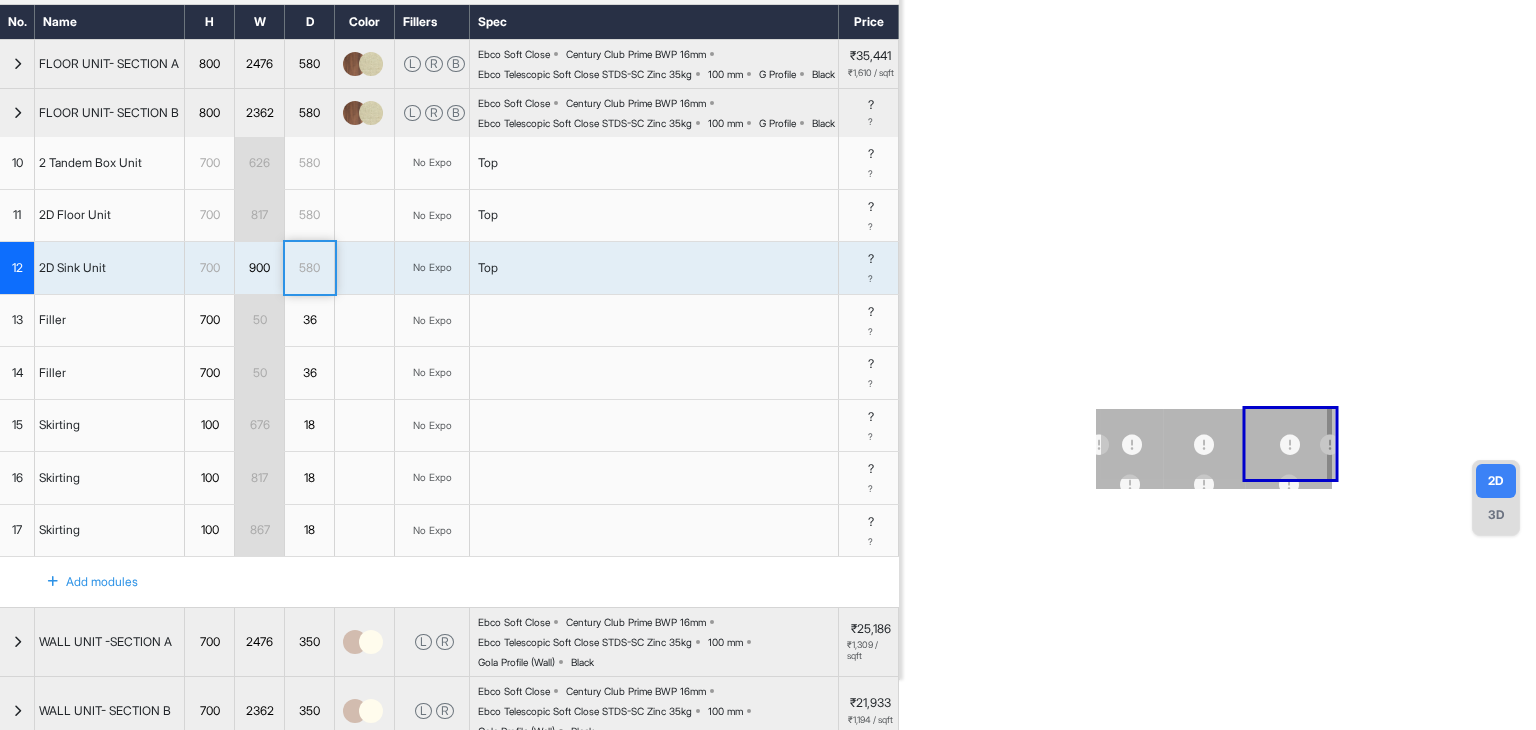 click on "817" at bounding box center [260, 216] 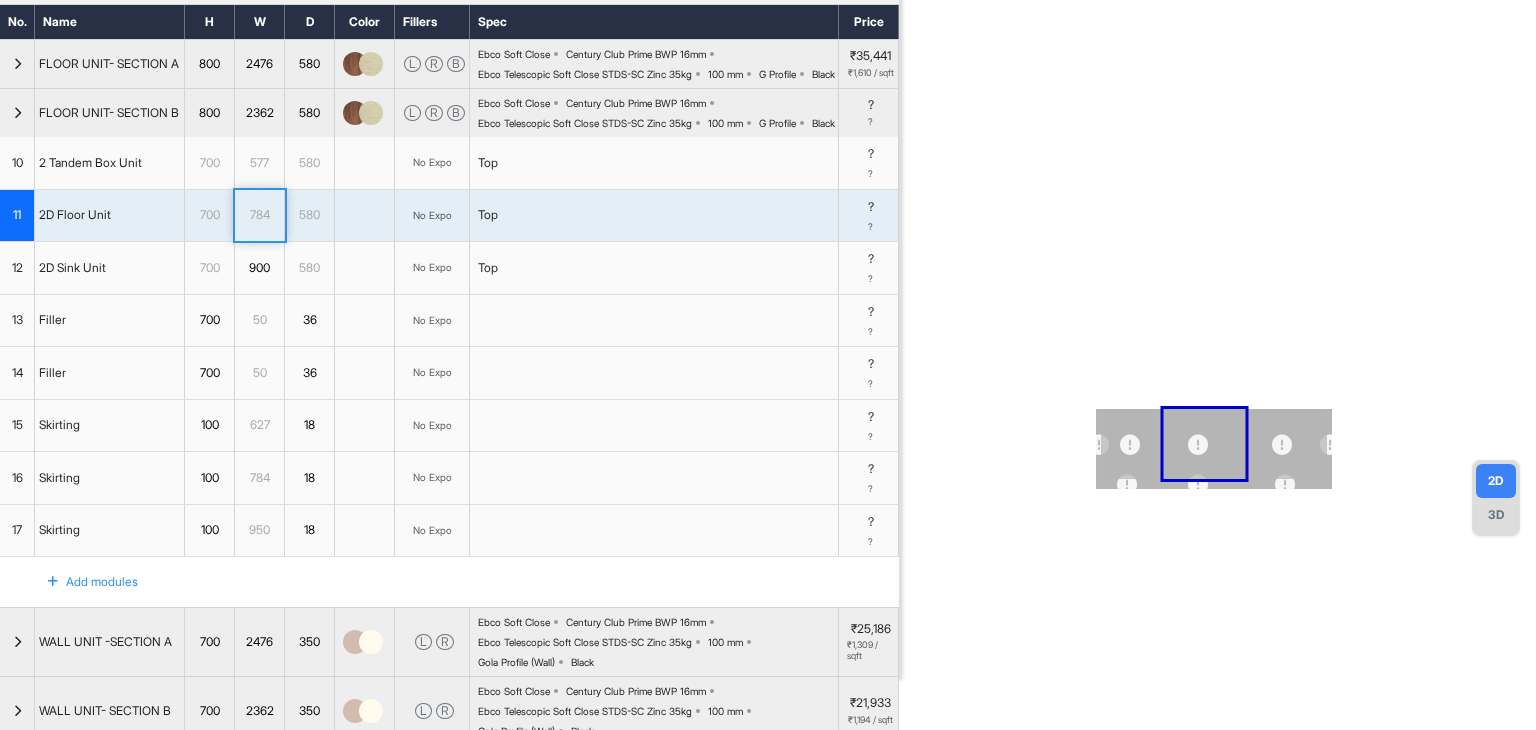 click on "577" at bounding box center [259, 163] 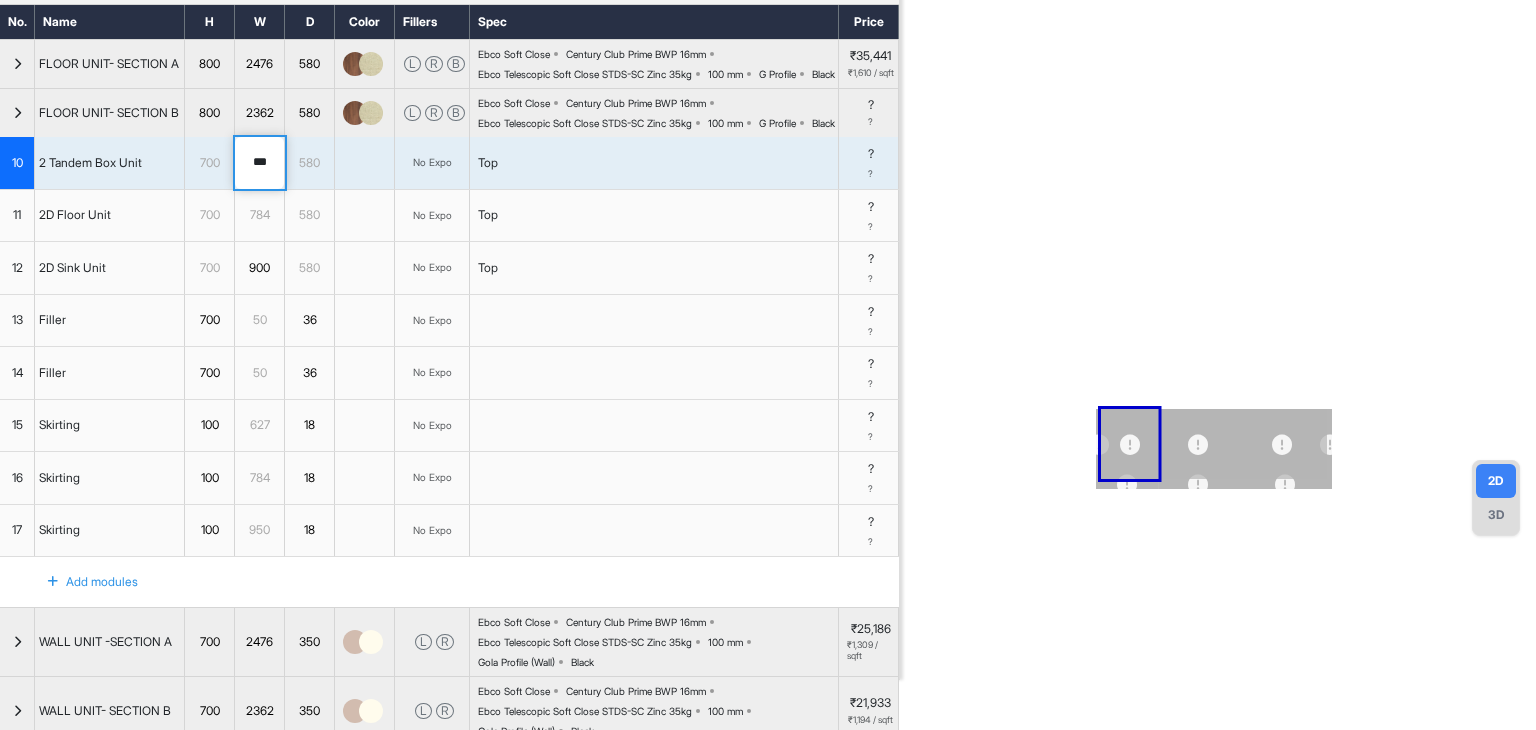 click on "10 2 Tandem Box Unit 700 *** 580 No Expo Top ? ?" at bounding box center [449, 163] 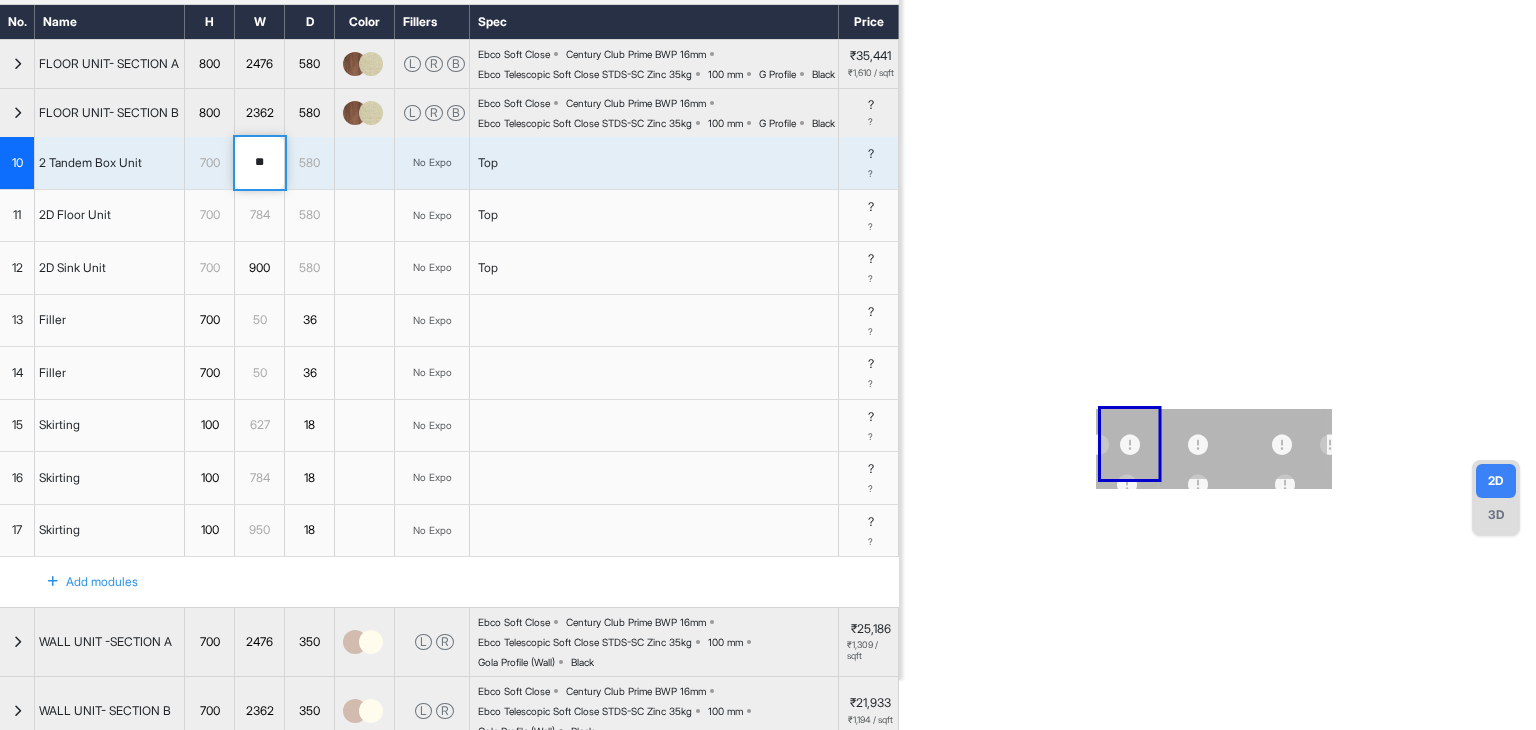 type on "***" 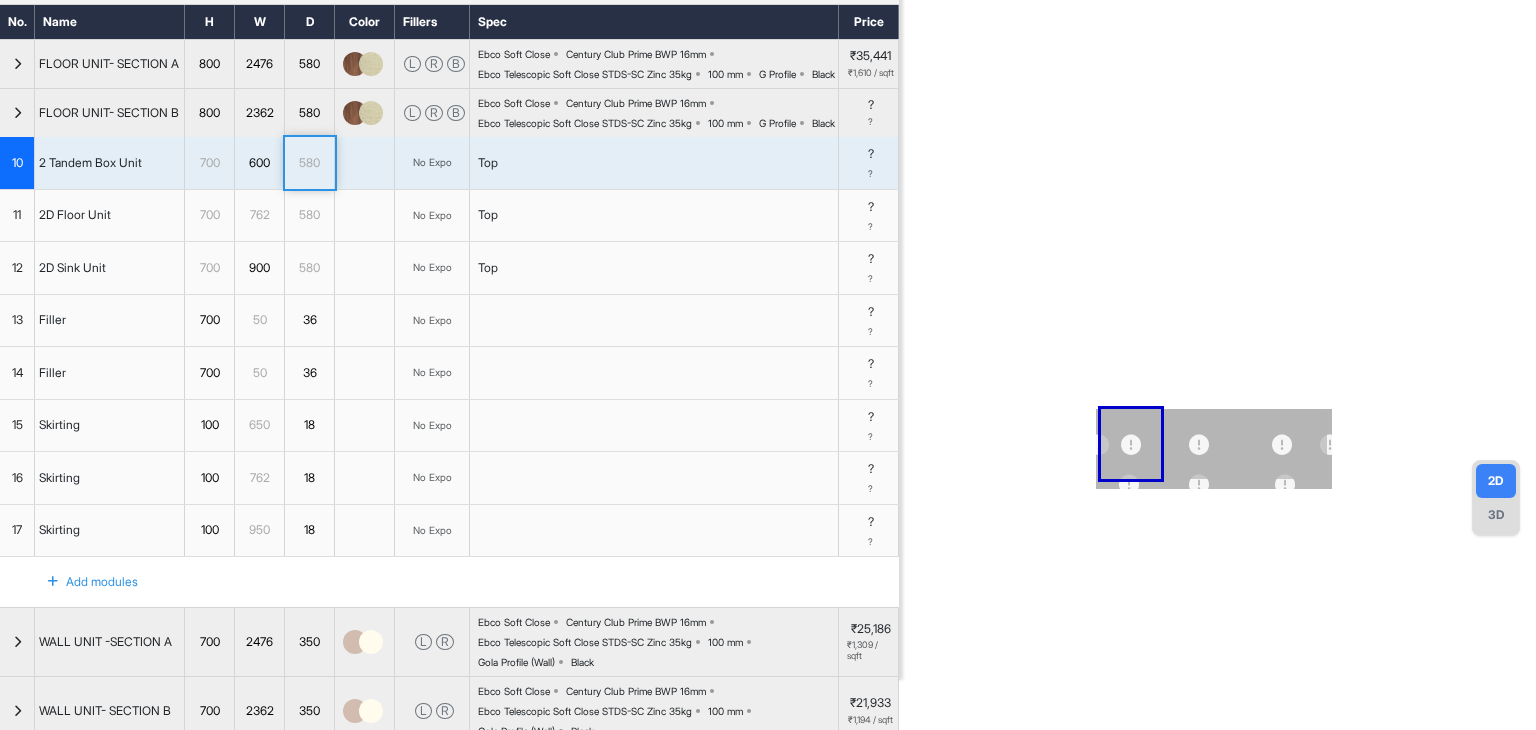 click on "2D Floor Unit" at bounding box center (110, 216) 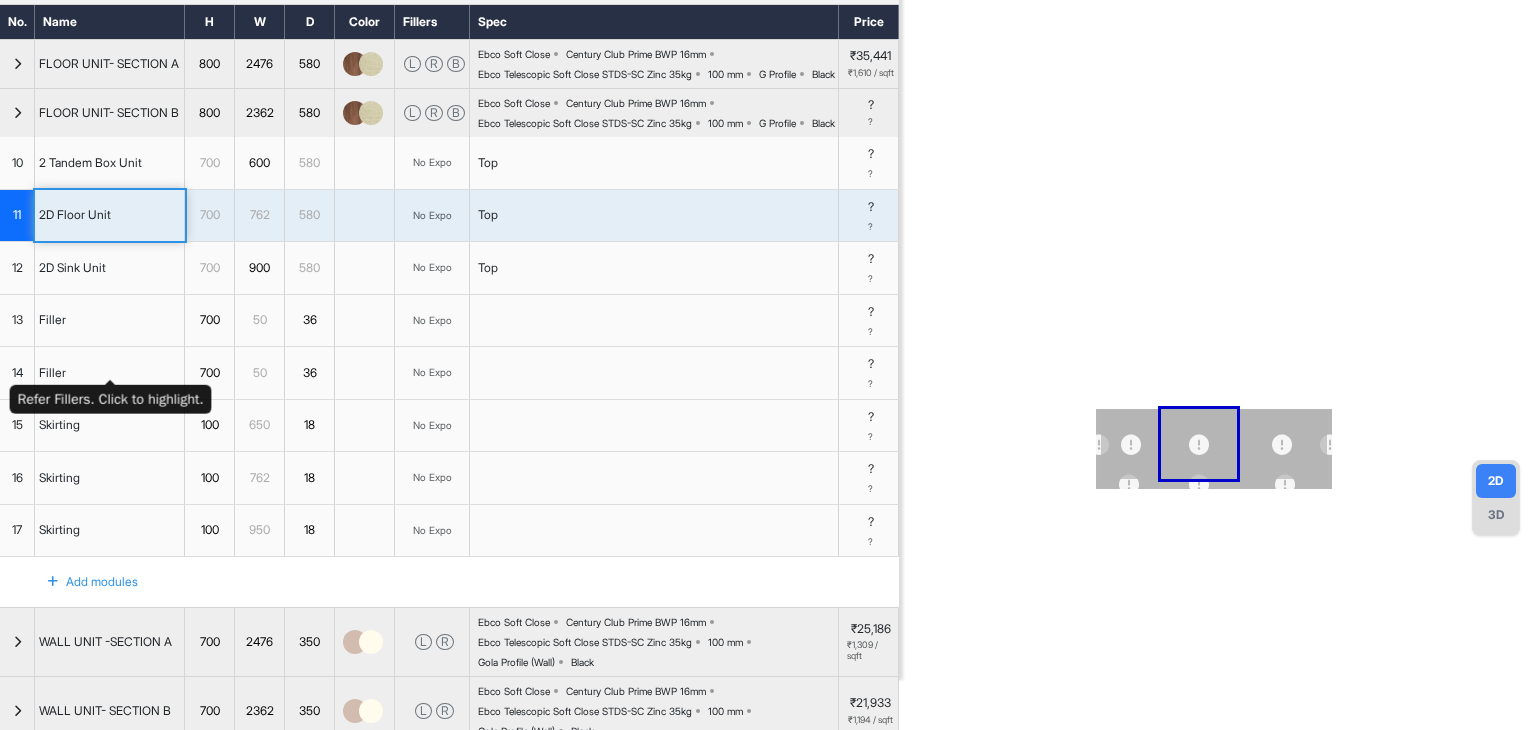 click on "Filler" at bounding box center (110, 321) 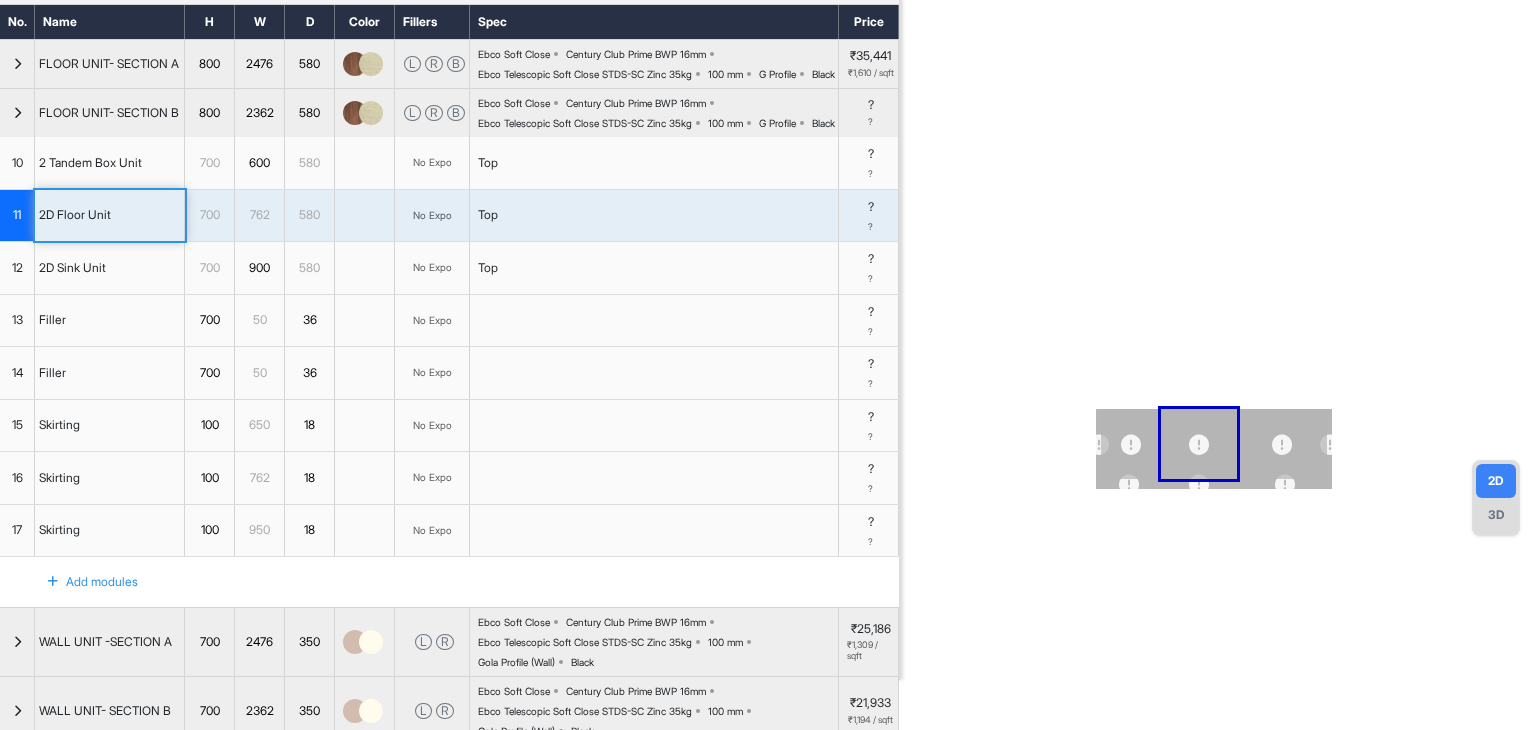 click on "762" at bounding box center (260, 216) 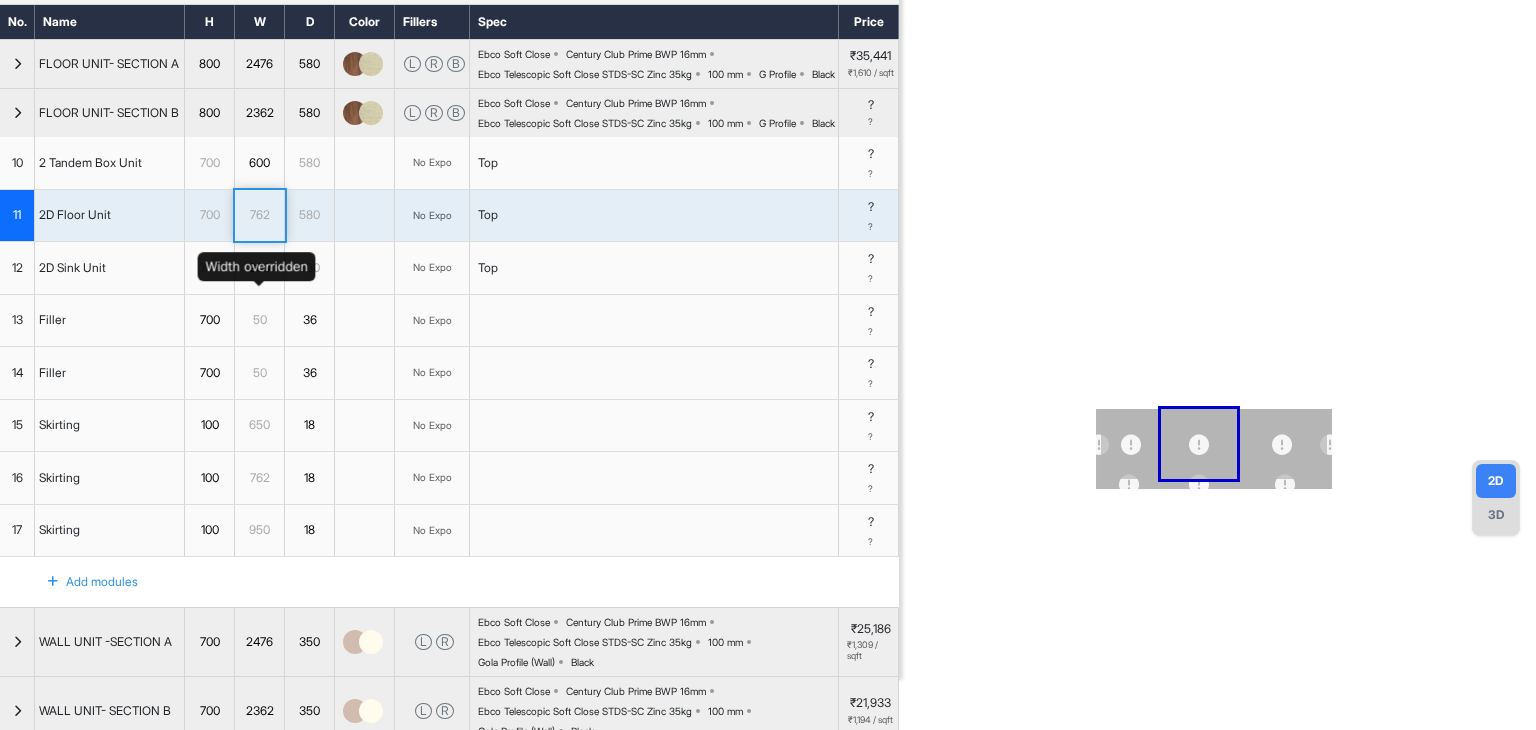 click on "900" at bounding box center [259, 268] 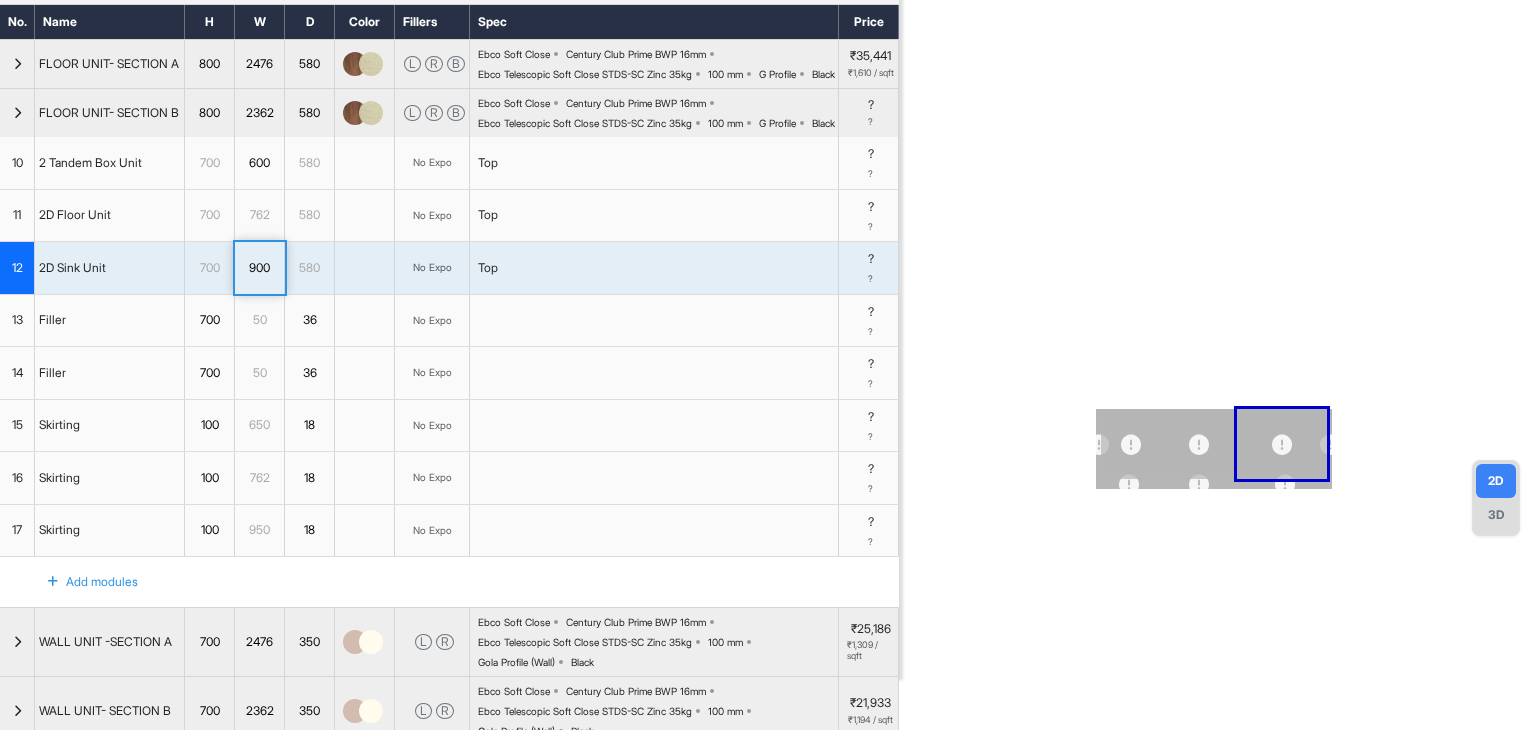 click on "No Expo" at bounding box center (432, 163) 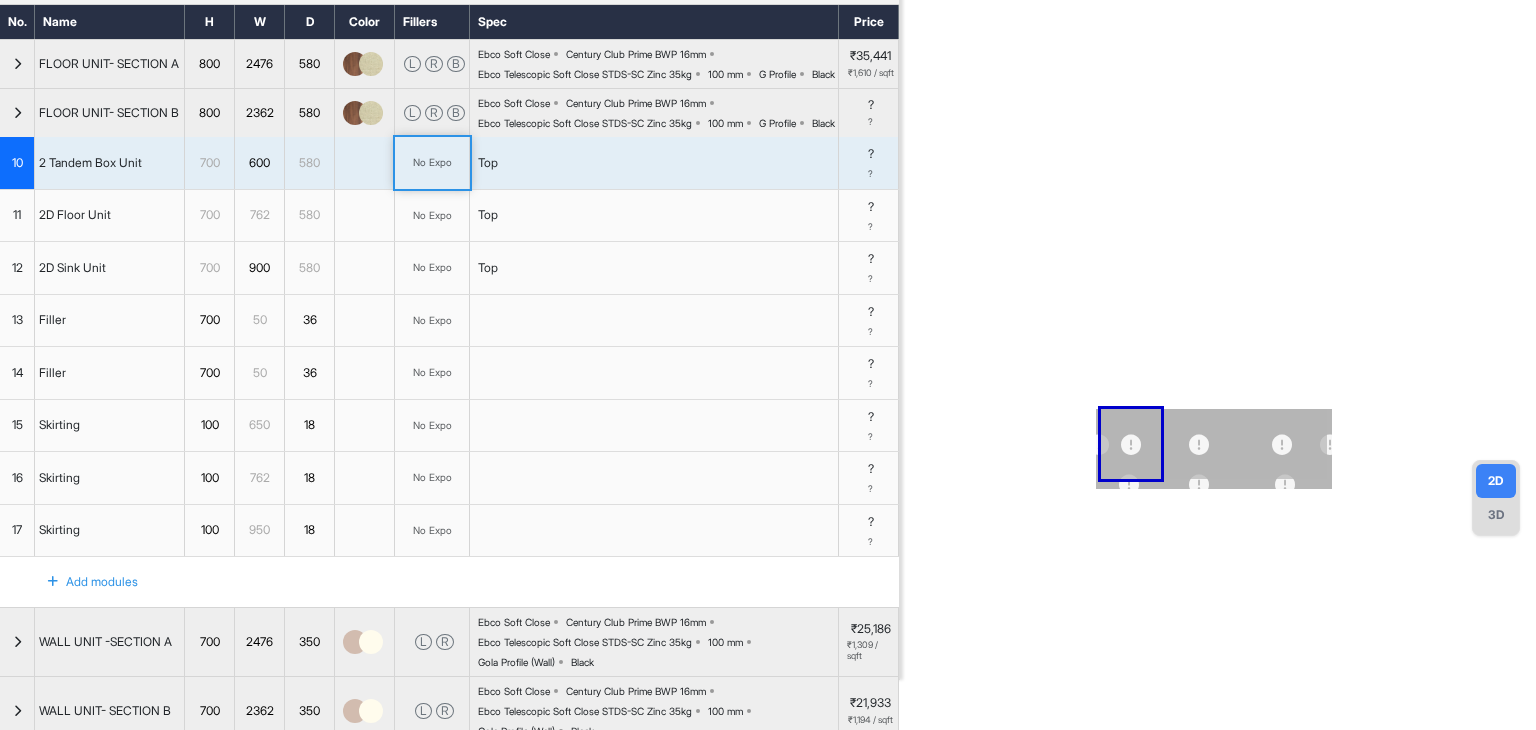 click on "No Expo" at bounding box center [432, 163] 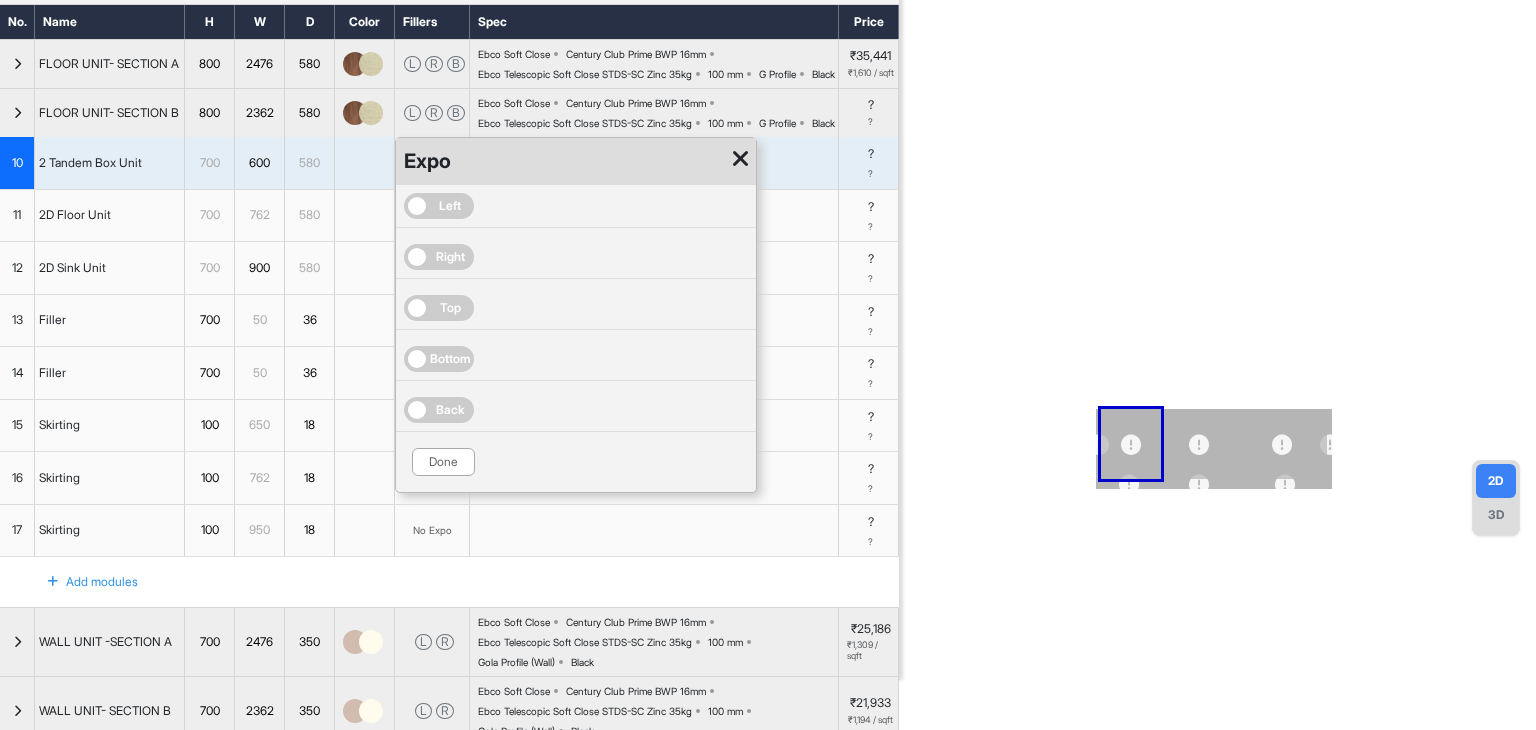 click at bounding box center (740, 159) 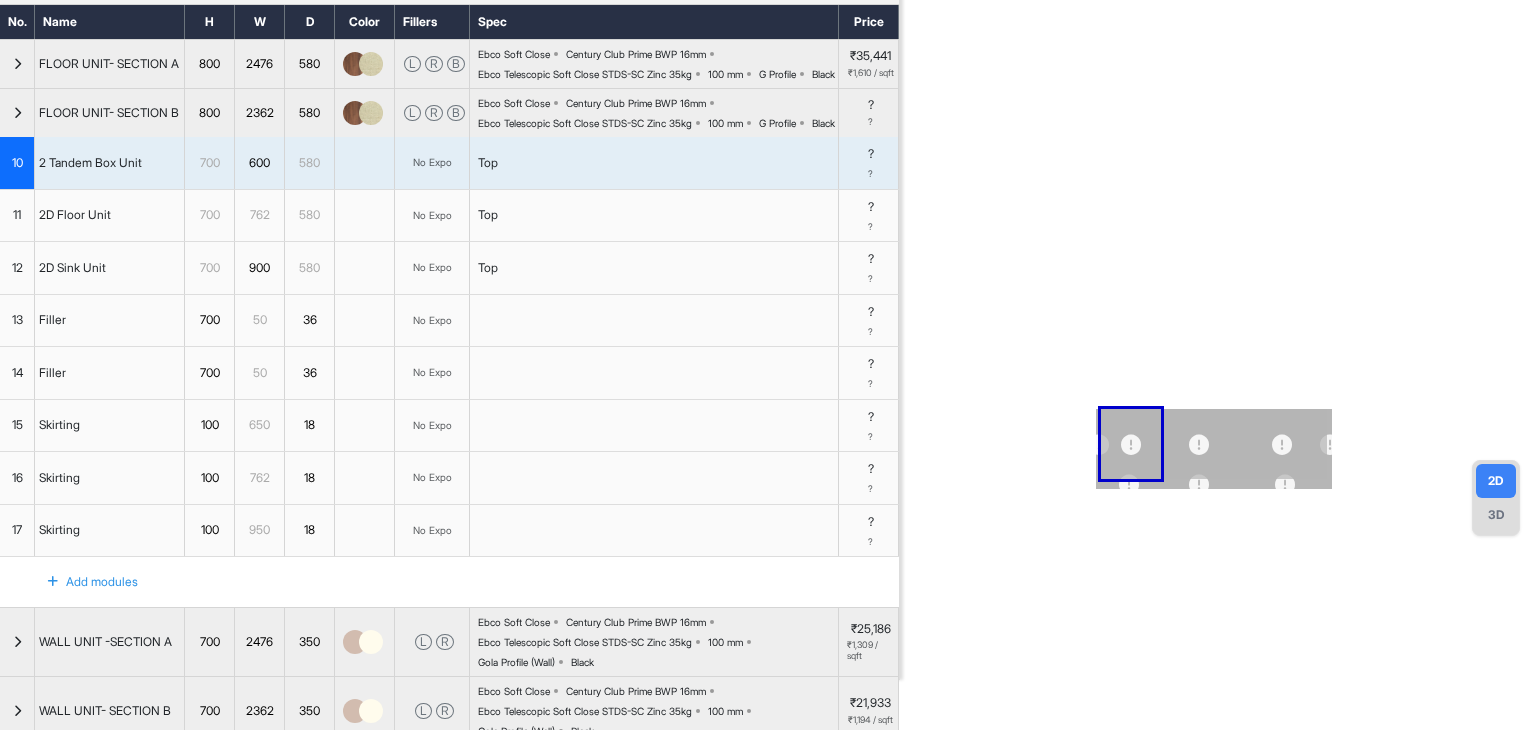 scroll, scrollTop: 0, scrollLeft: 0, axis: both 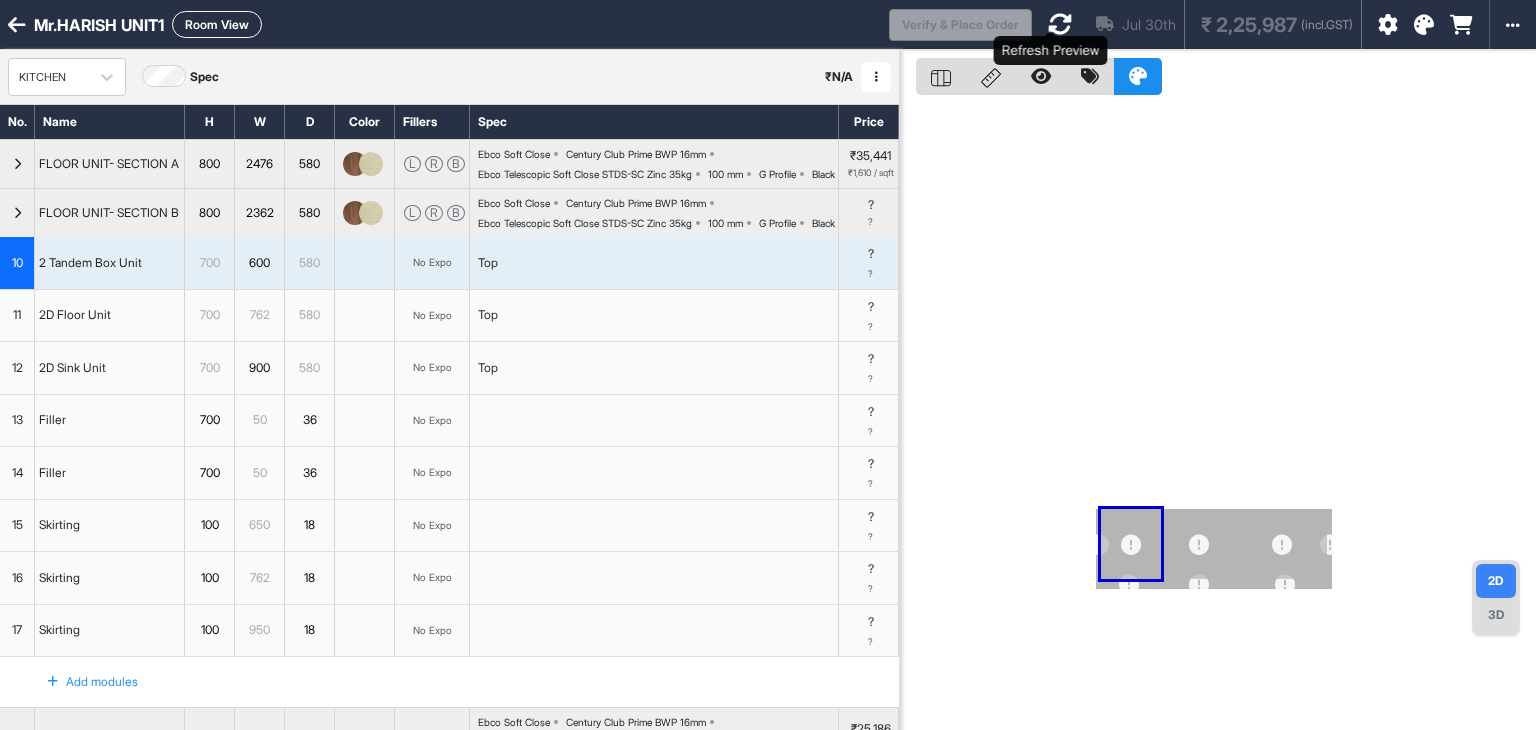 click at bounding box center (1060, 24) 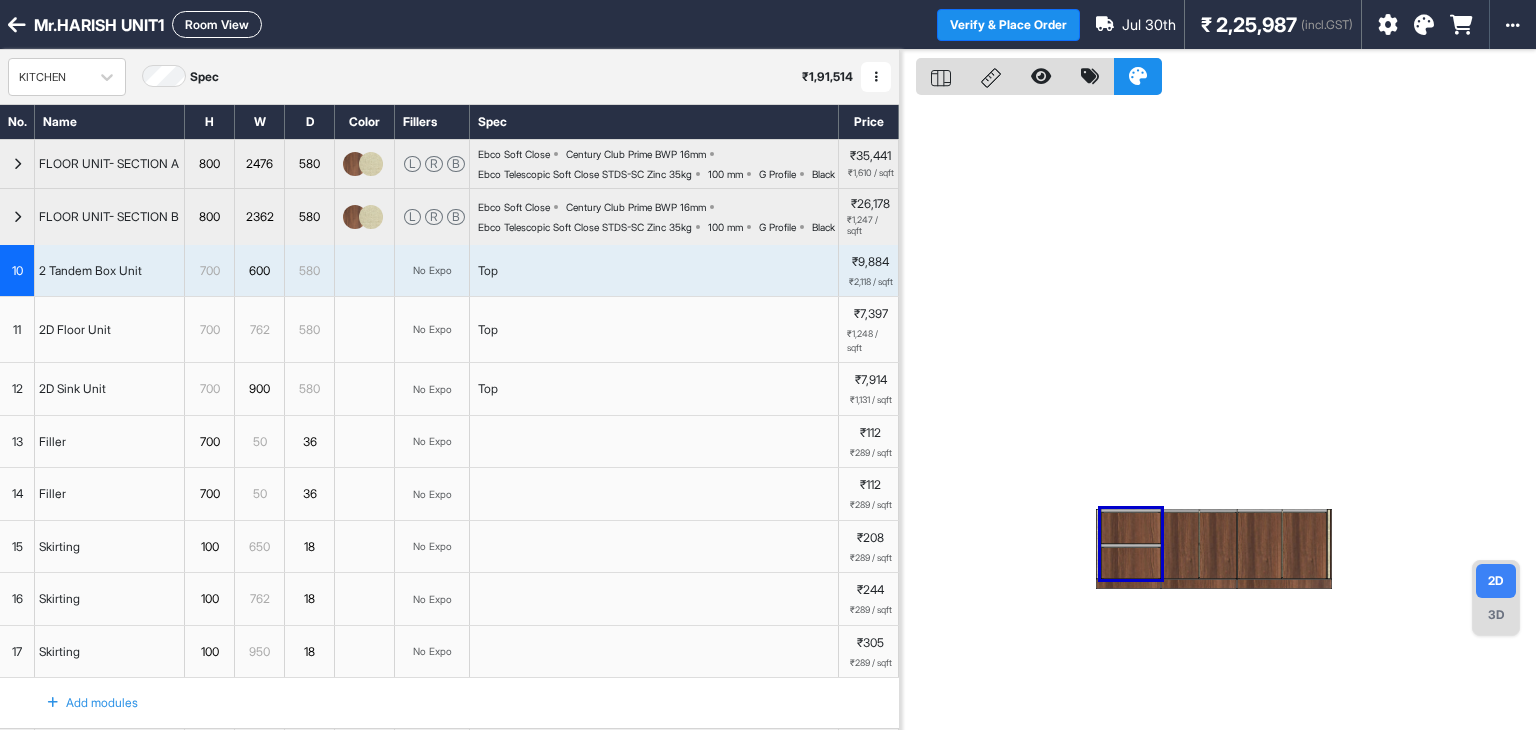 click at bounding box center [1218, 415] 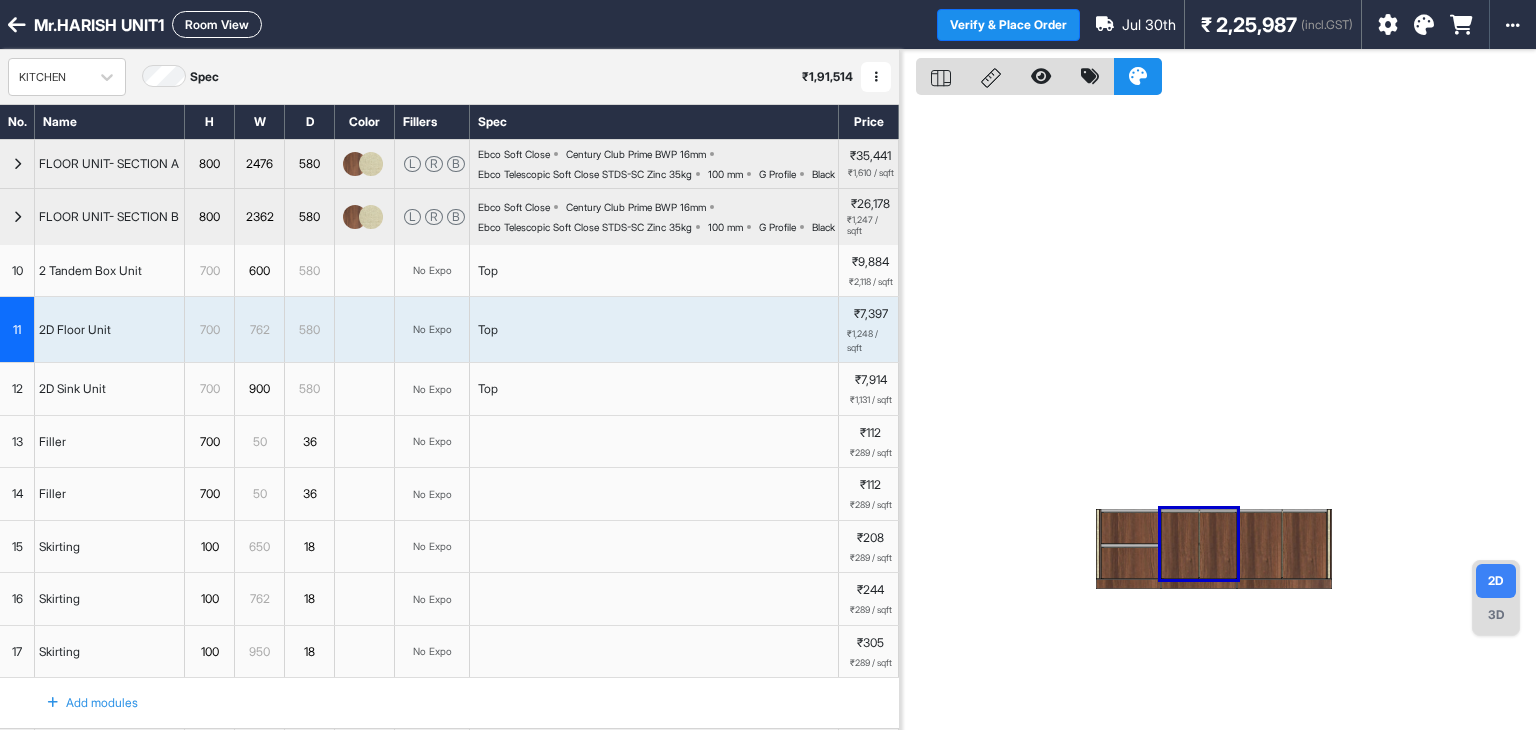 click at bounding box center (1304, 546) 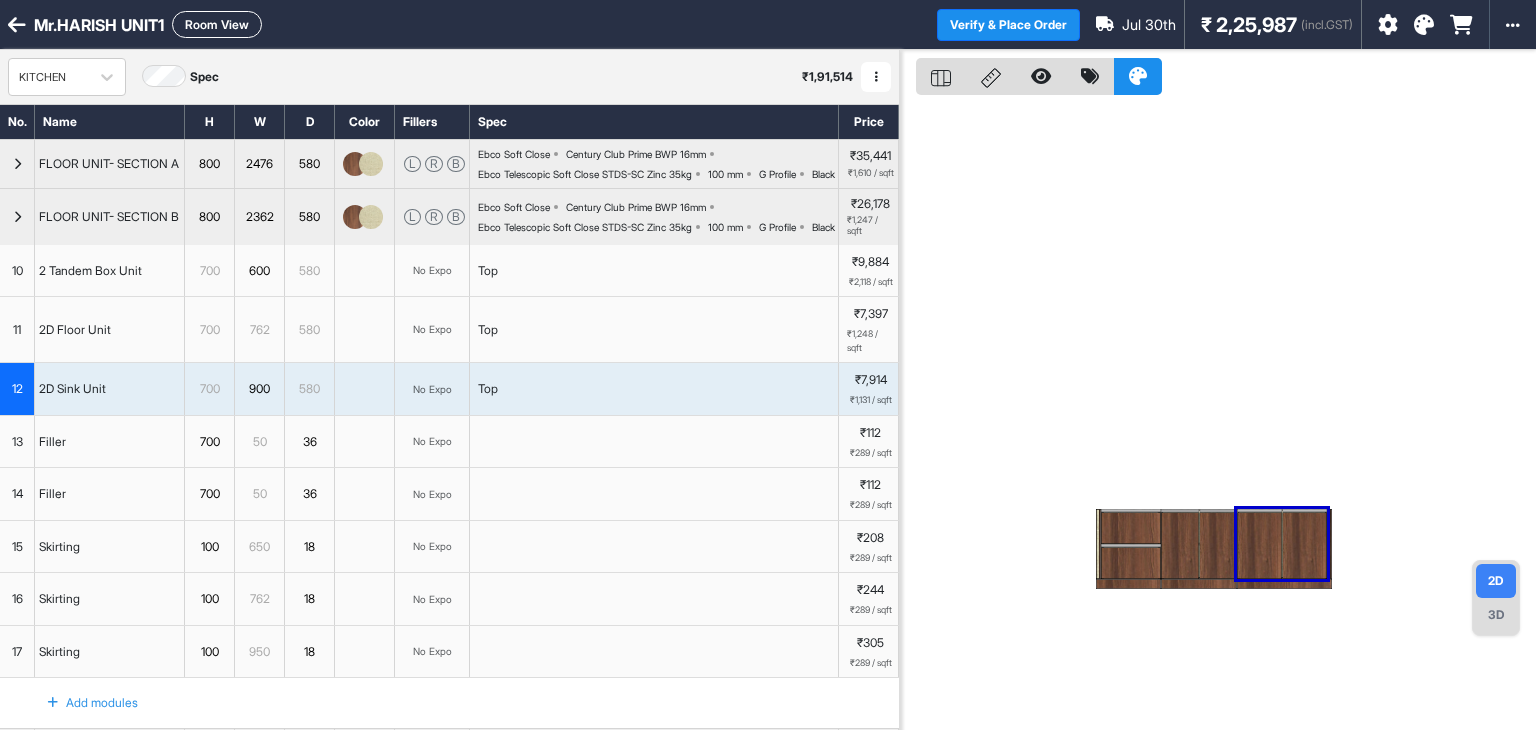 click at bounding box center [17, 217] 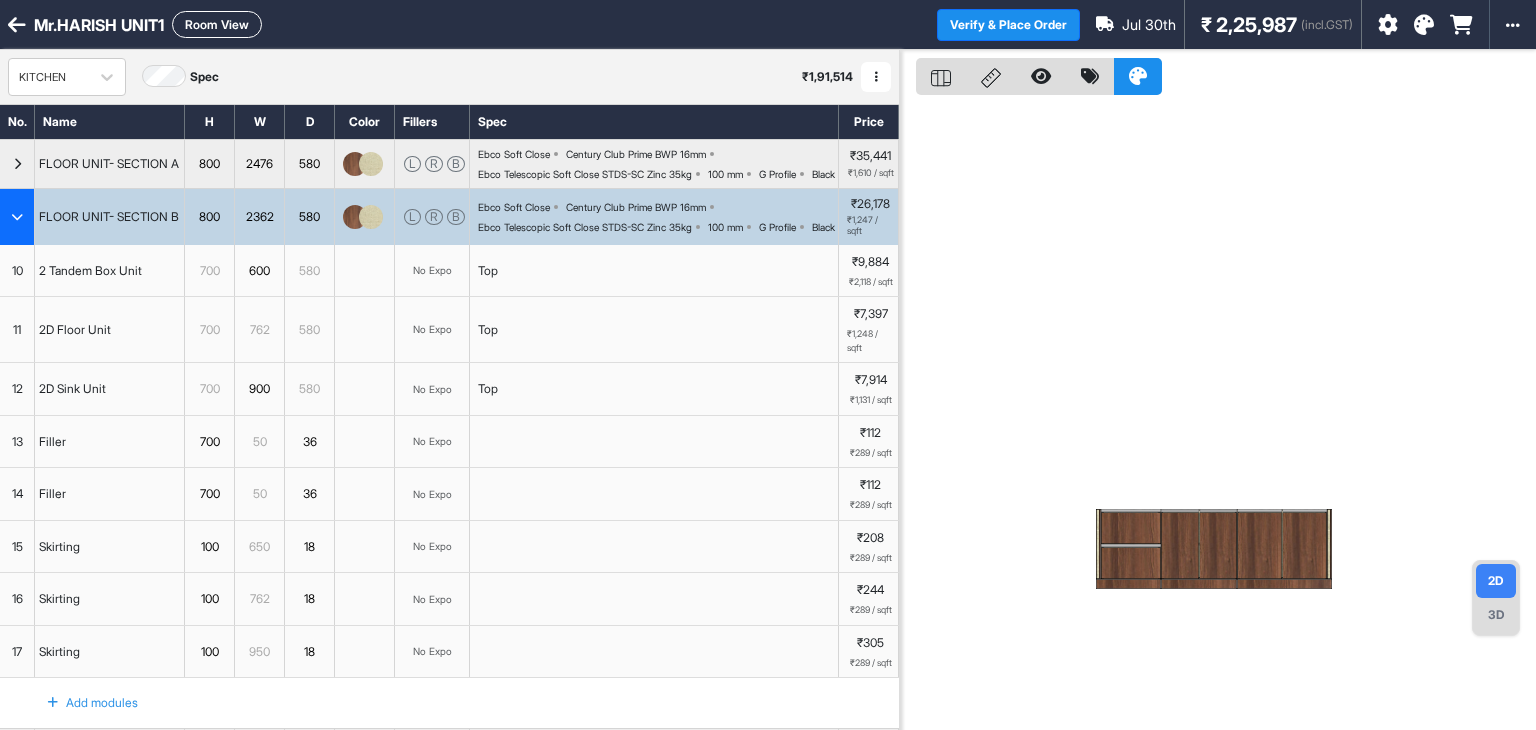 click at bounding box center [17, 217] 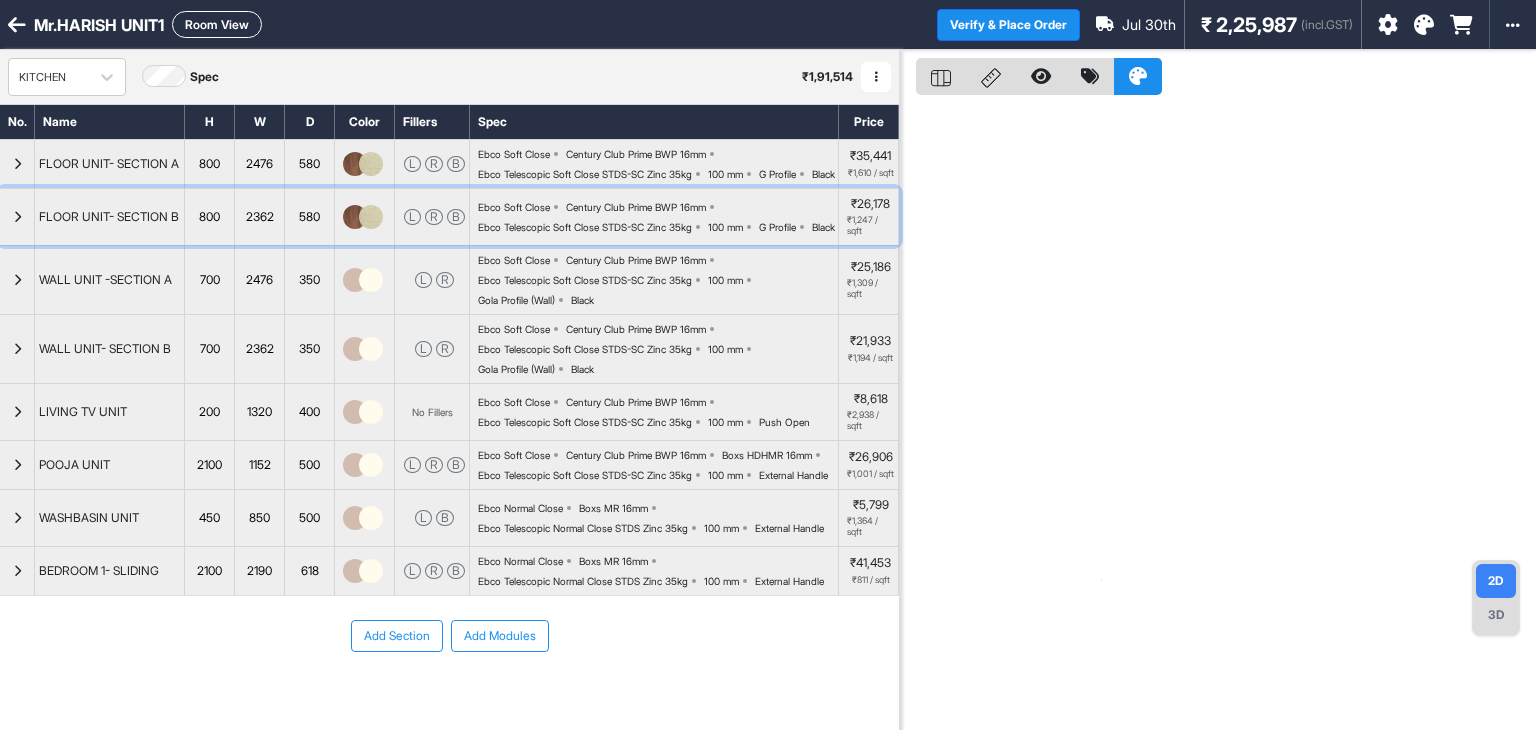 click at bounding box center [17, 217] 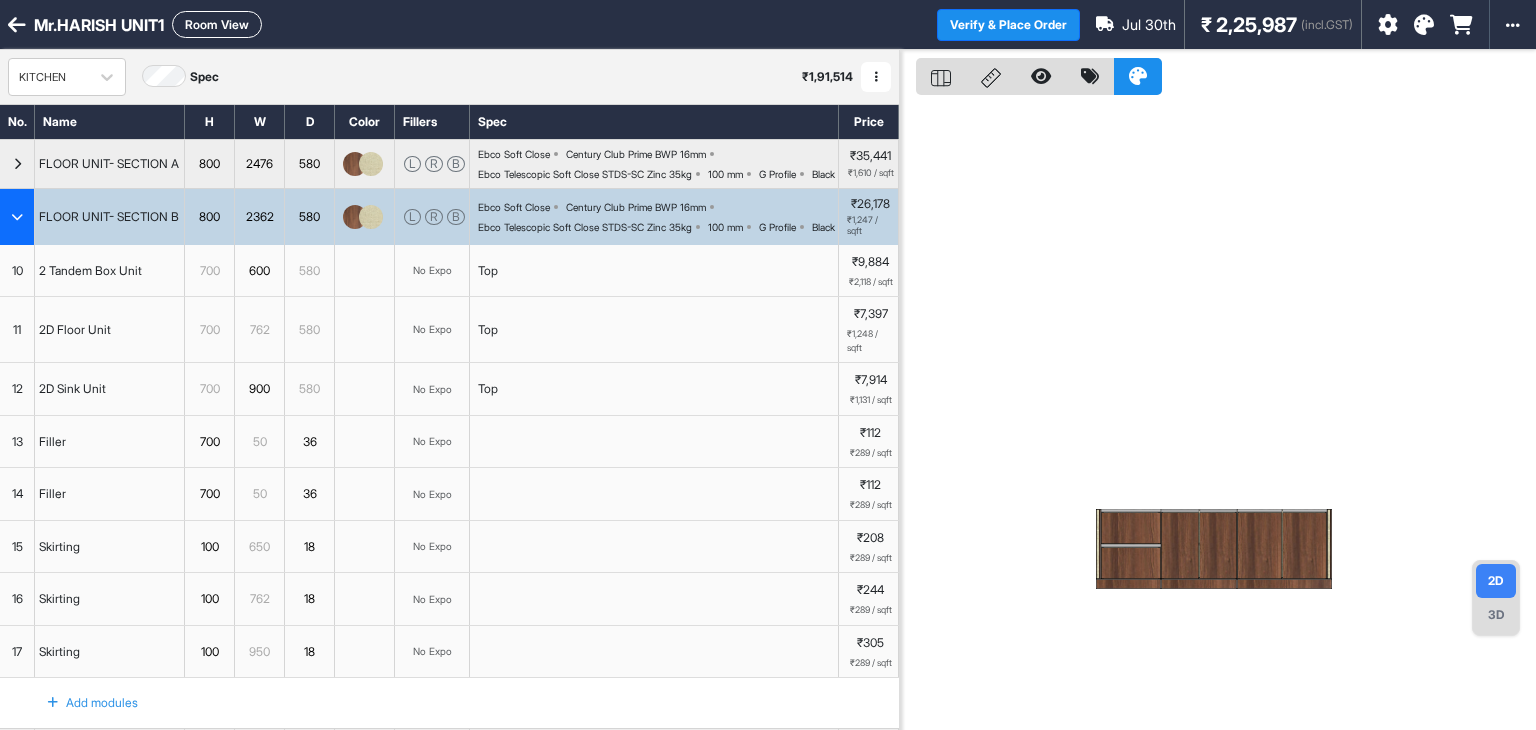 type 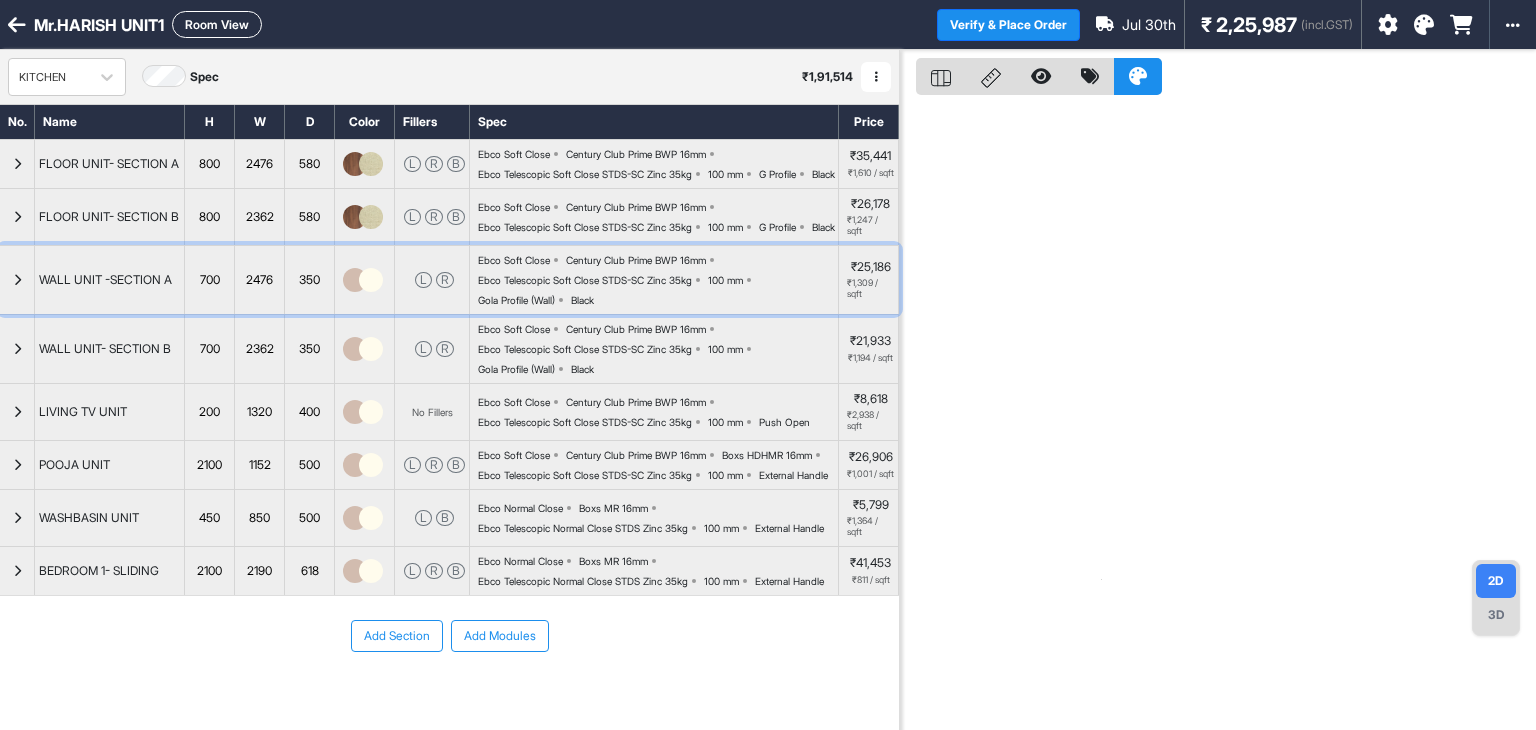 click at bounding box center [17, 280] 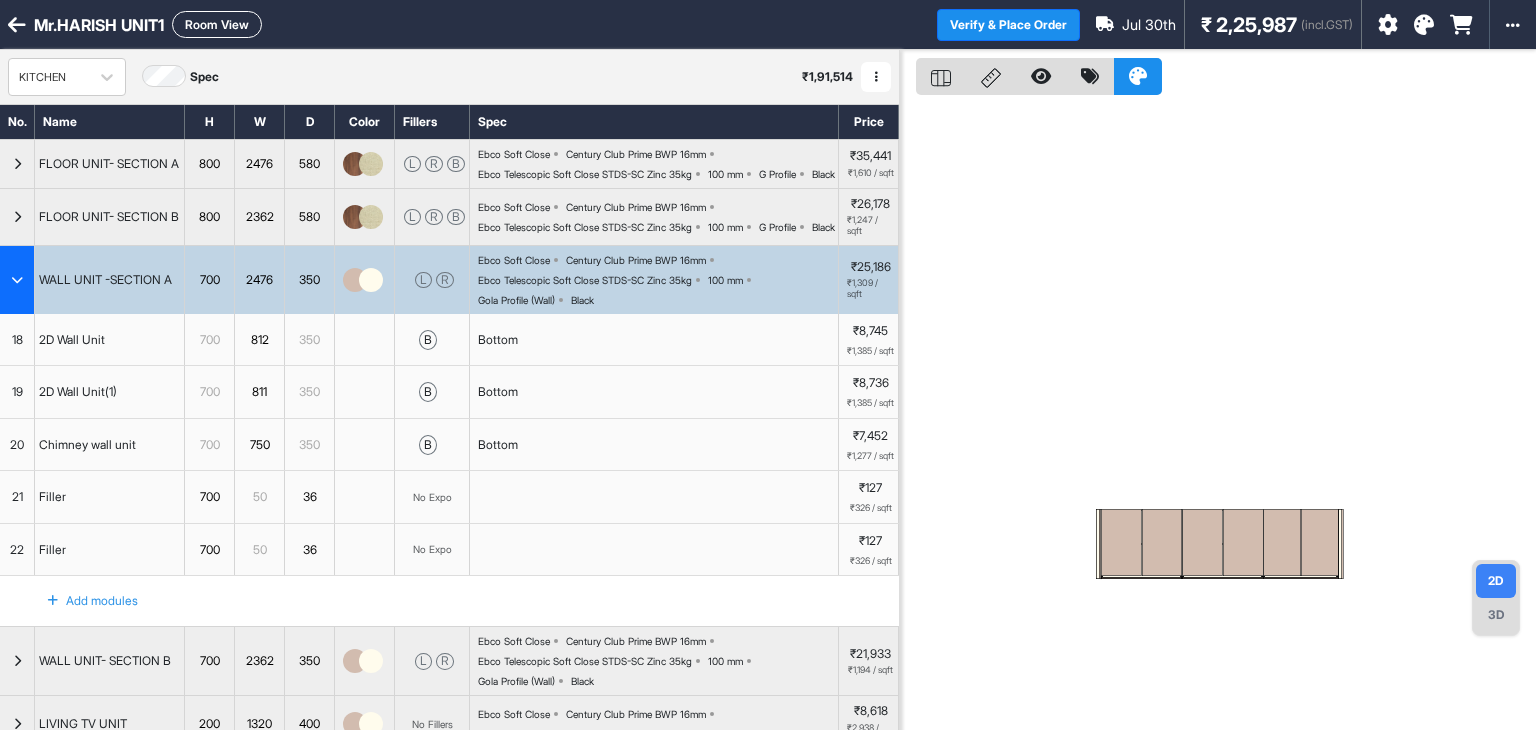 click at bounding box center (371, 280) 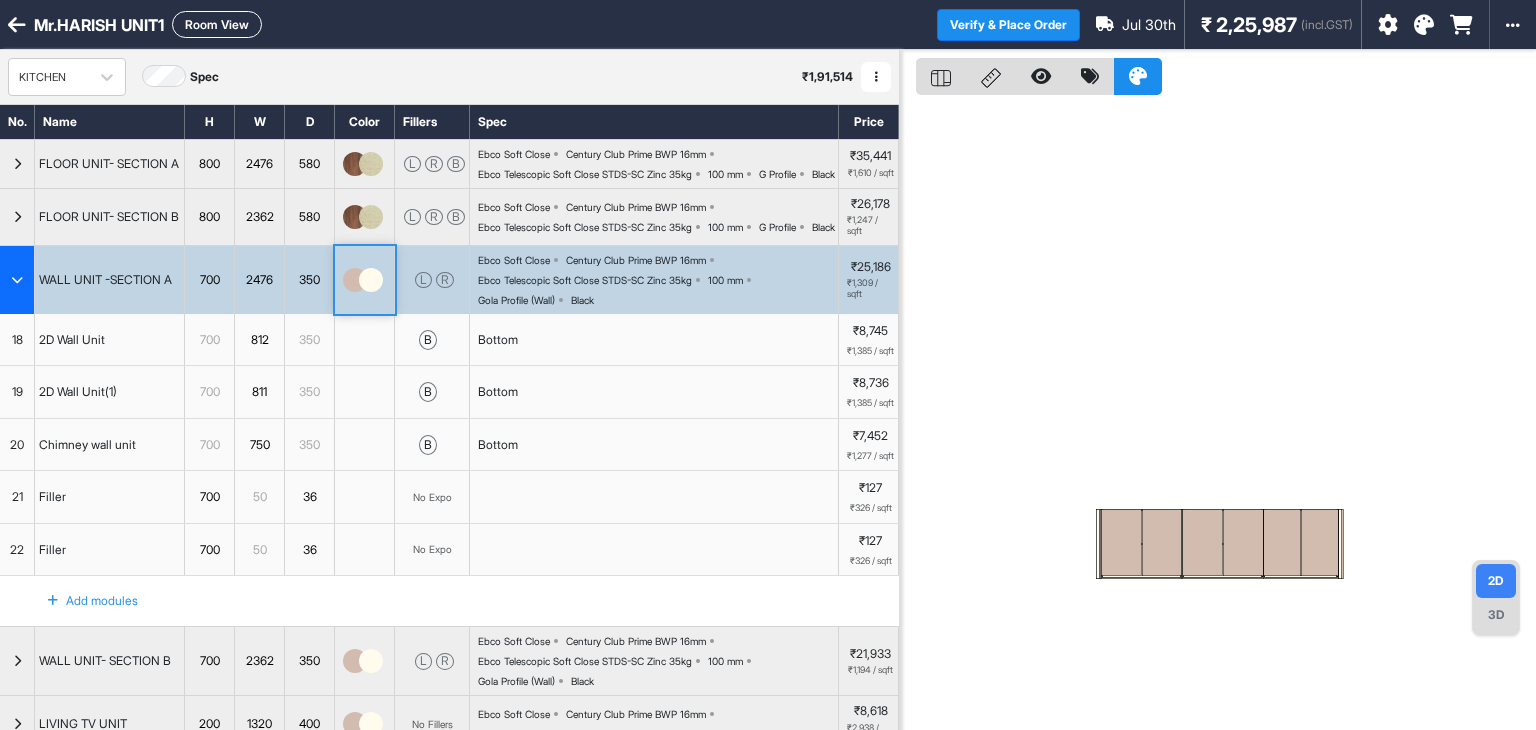click at bounding box center [371, 280] 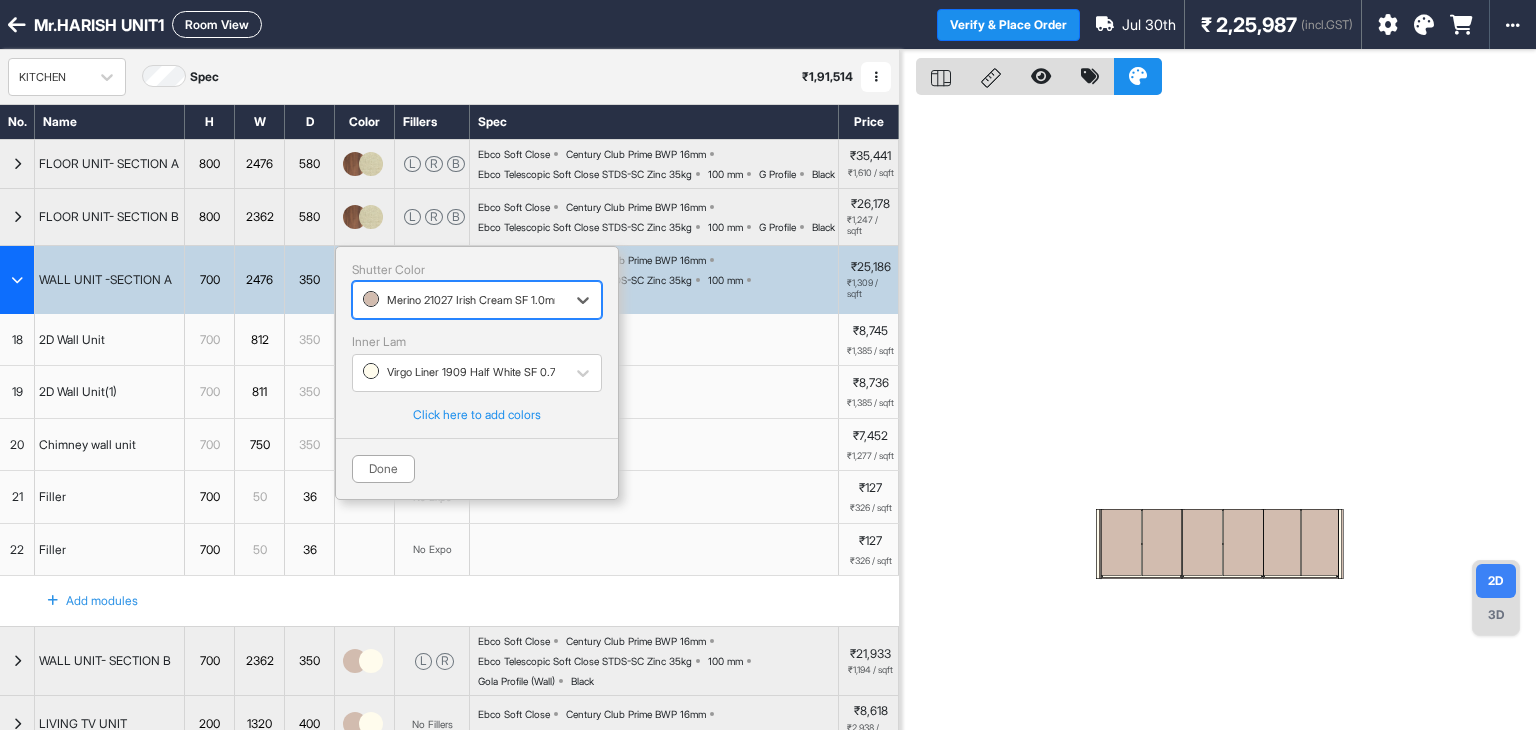 click at bounding box center [459, 300] 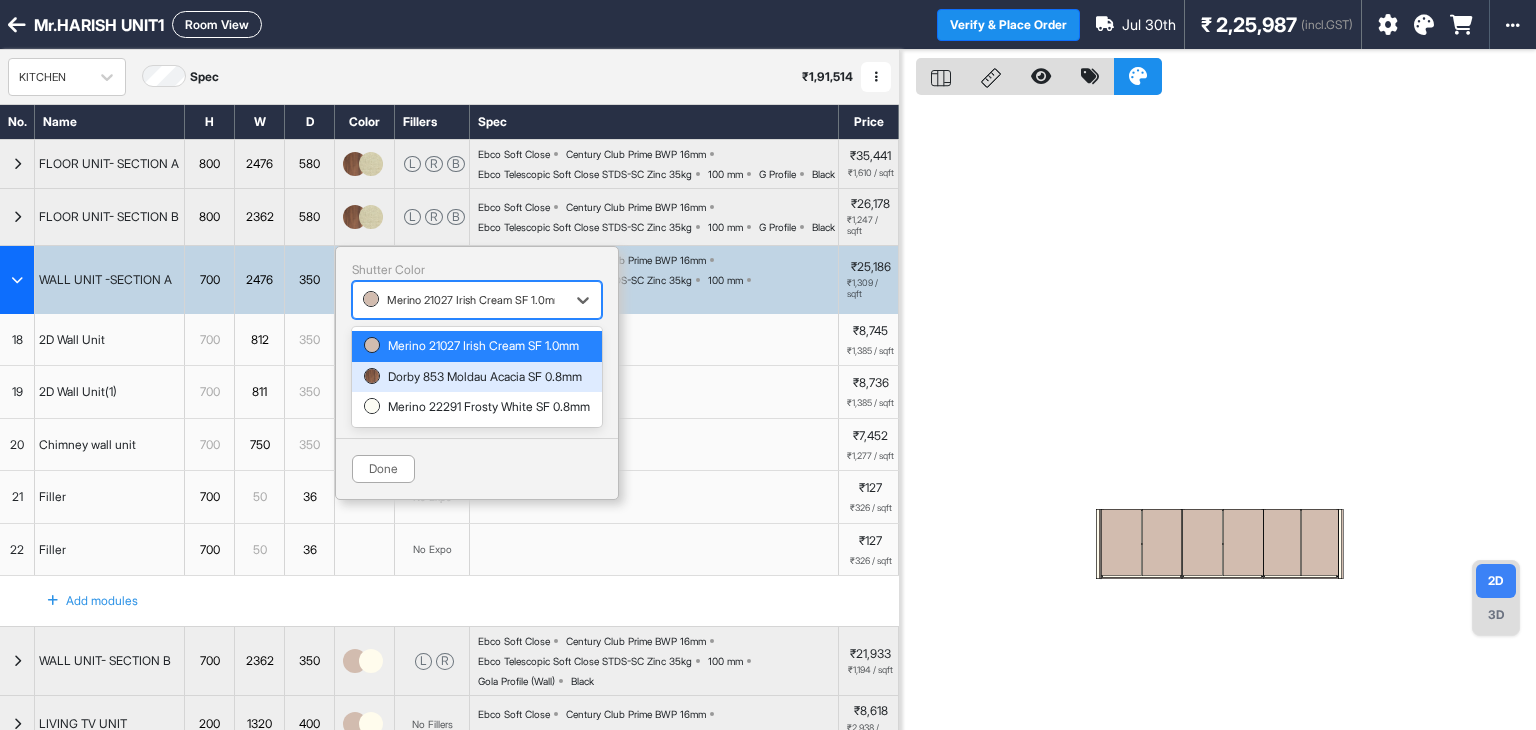 click on "Dorby 853 Moldau Acacia SF 0.8mm" at bounding box center (477, 377) 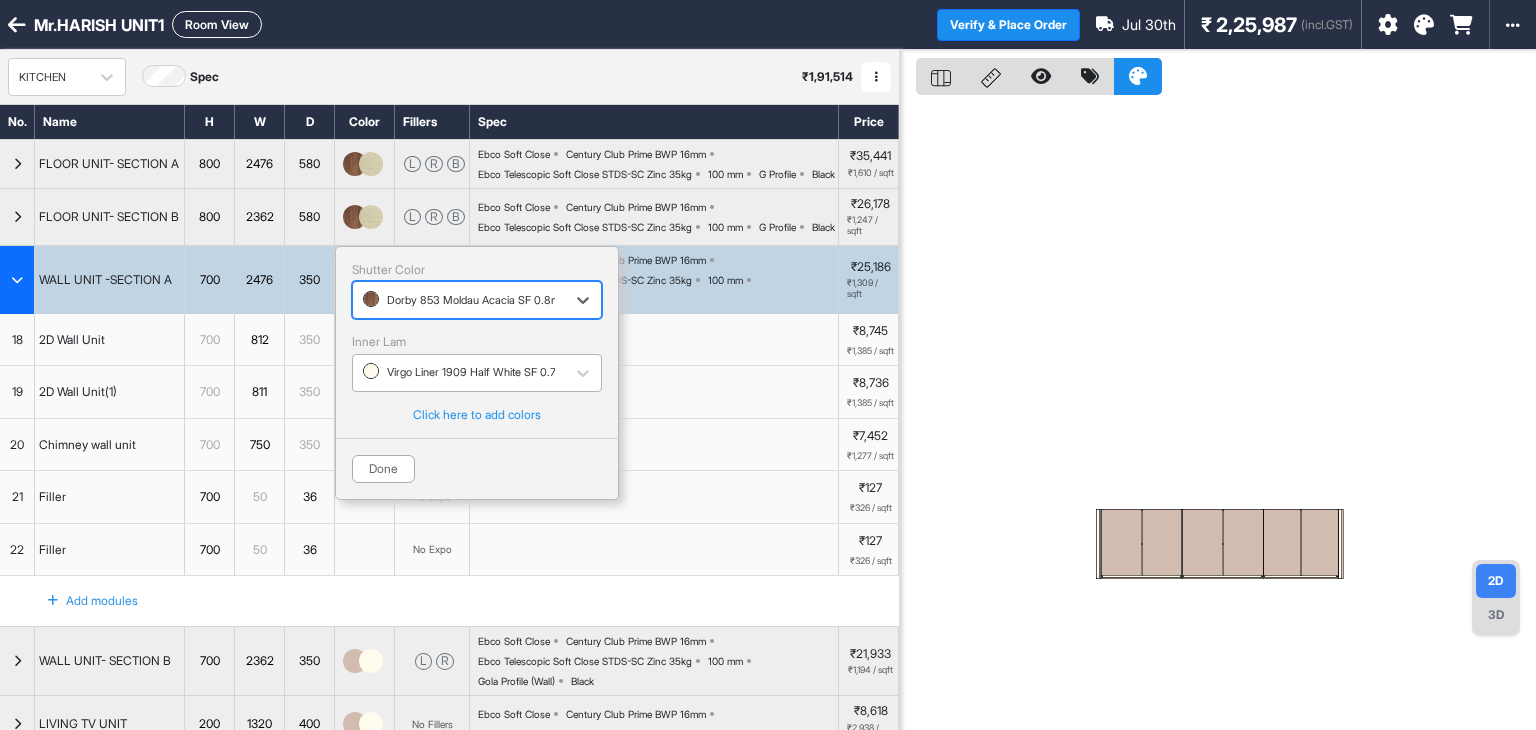 click on "Virgo Liner 1909 Half White SF 0.7mm" at bounding box center [459, 372] 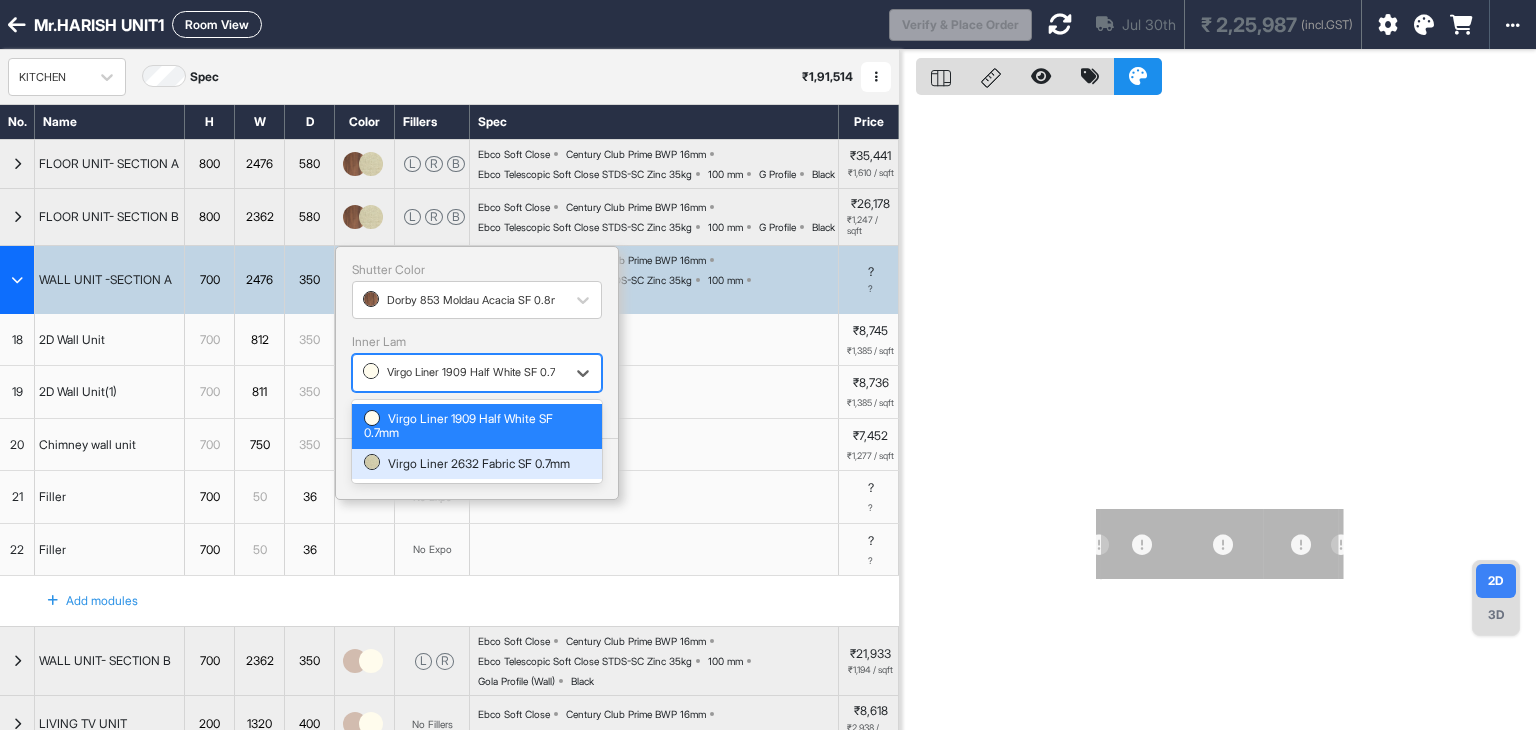 click on "Virgo Liner 2632 Fabric SF 0.7mm" at bounding box center [477, 464] 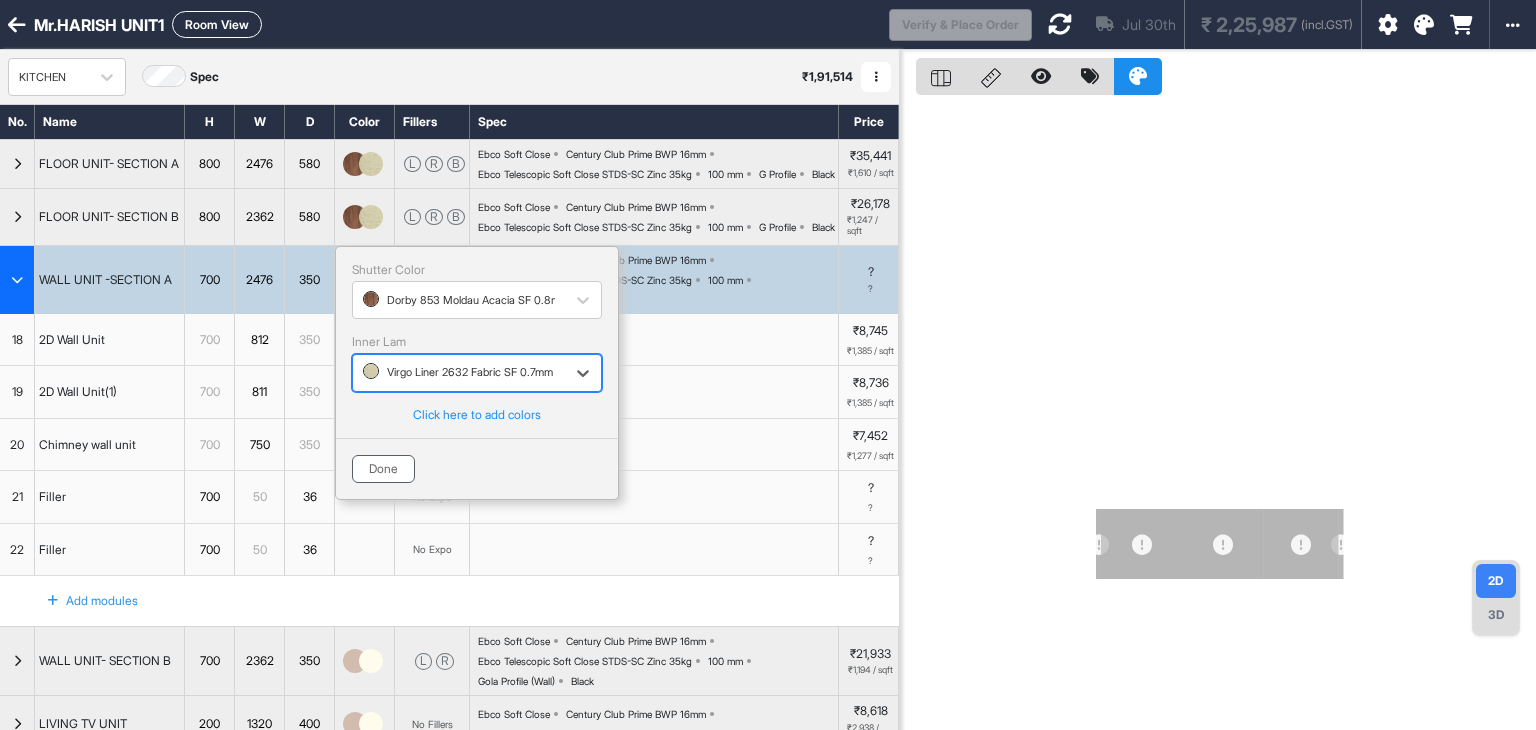 click on "Done" at bounding box center [383, 469] 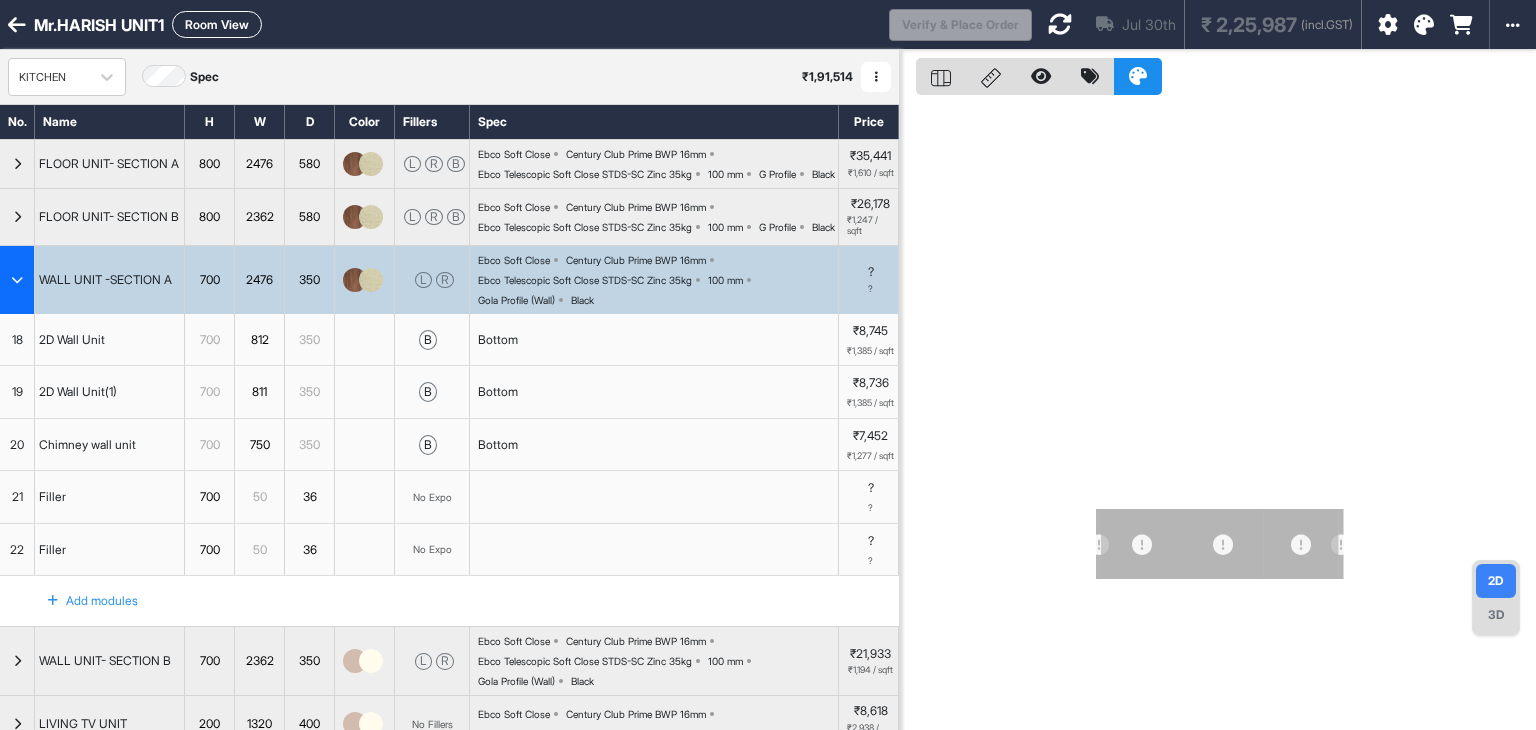click at bounding box center [1060, 24] 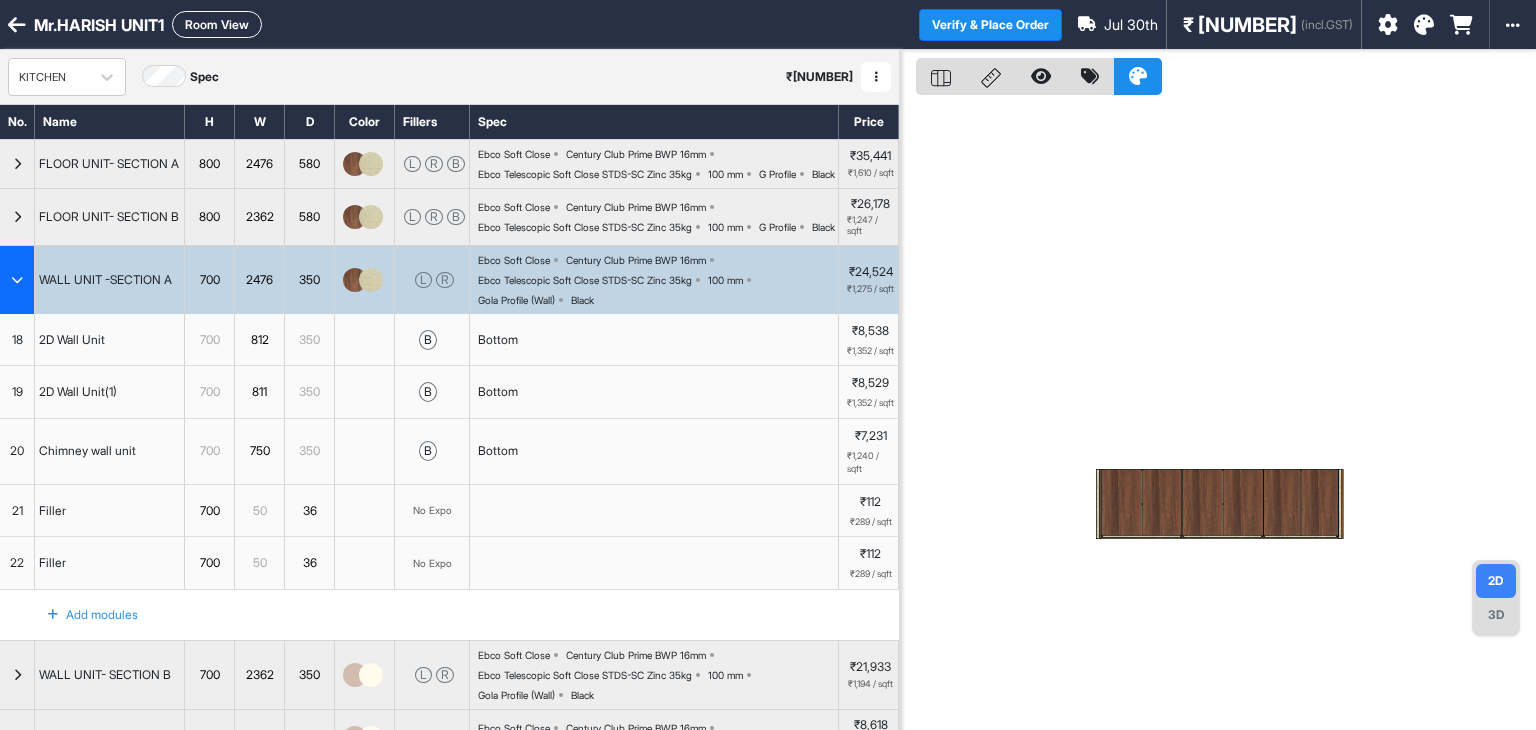 click on "3D" at bounding box center [1496, 615] 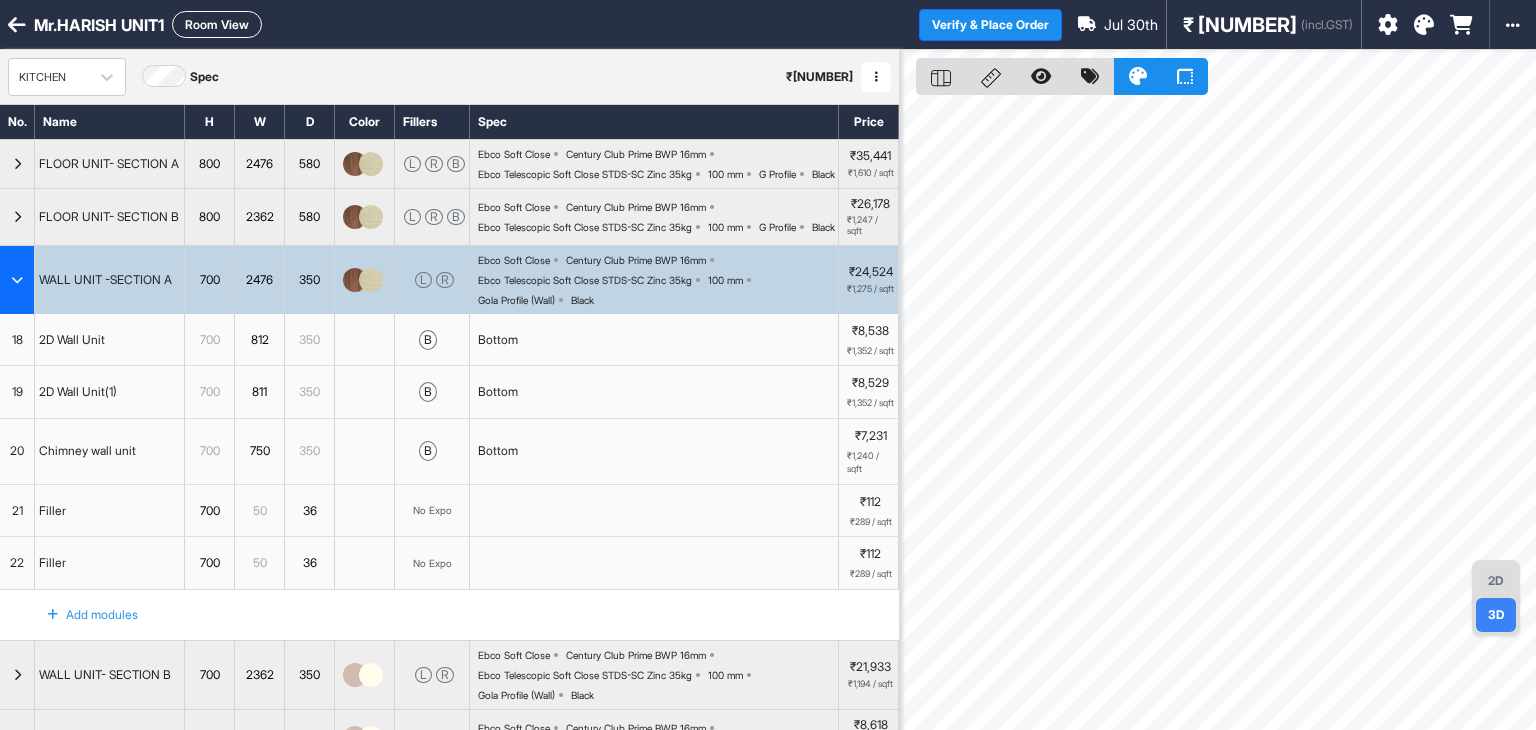 click on "2D 3D" at bounding box center [1496, 598] 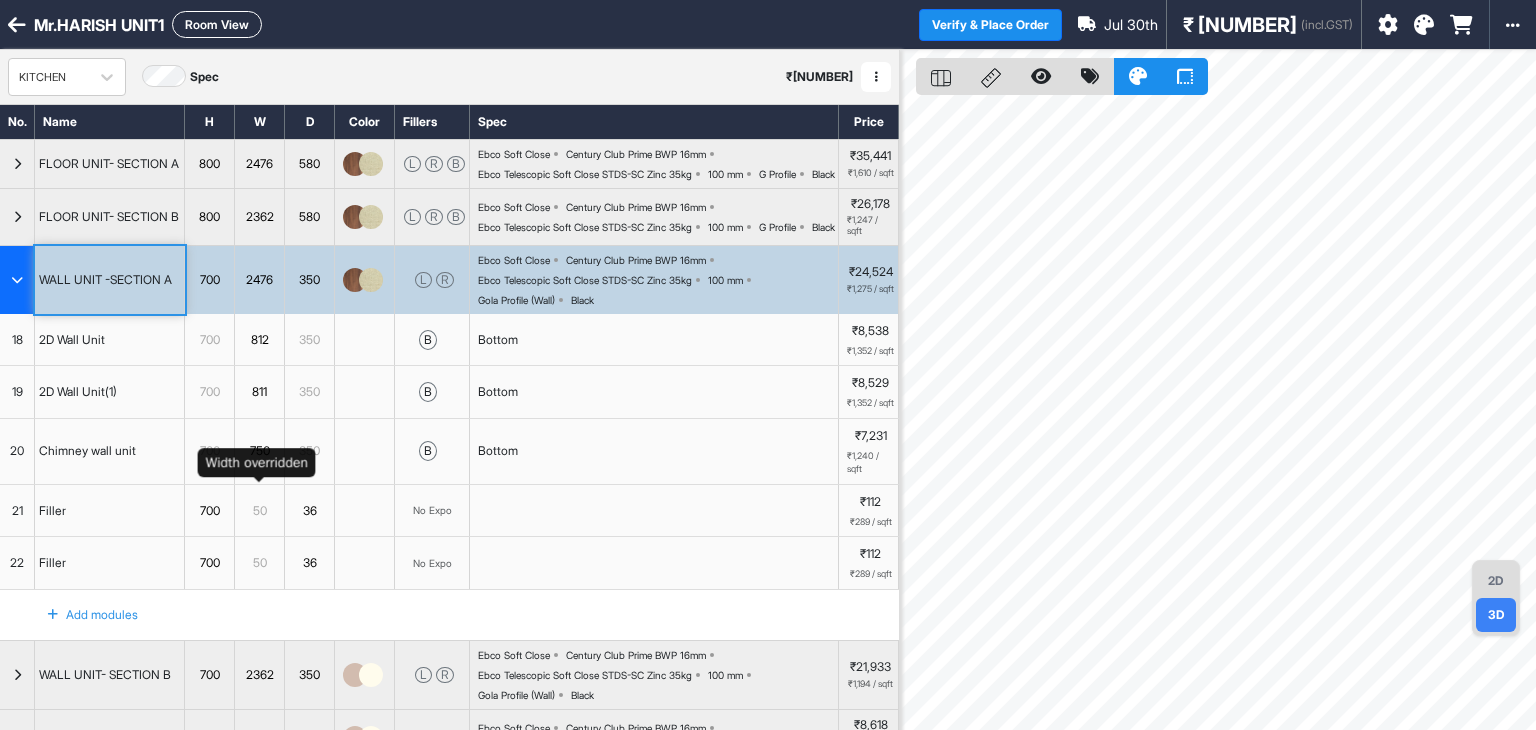 click on "750" at bounding box center (259, 451) 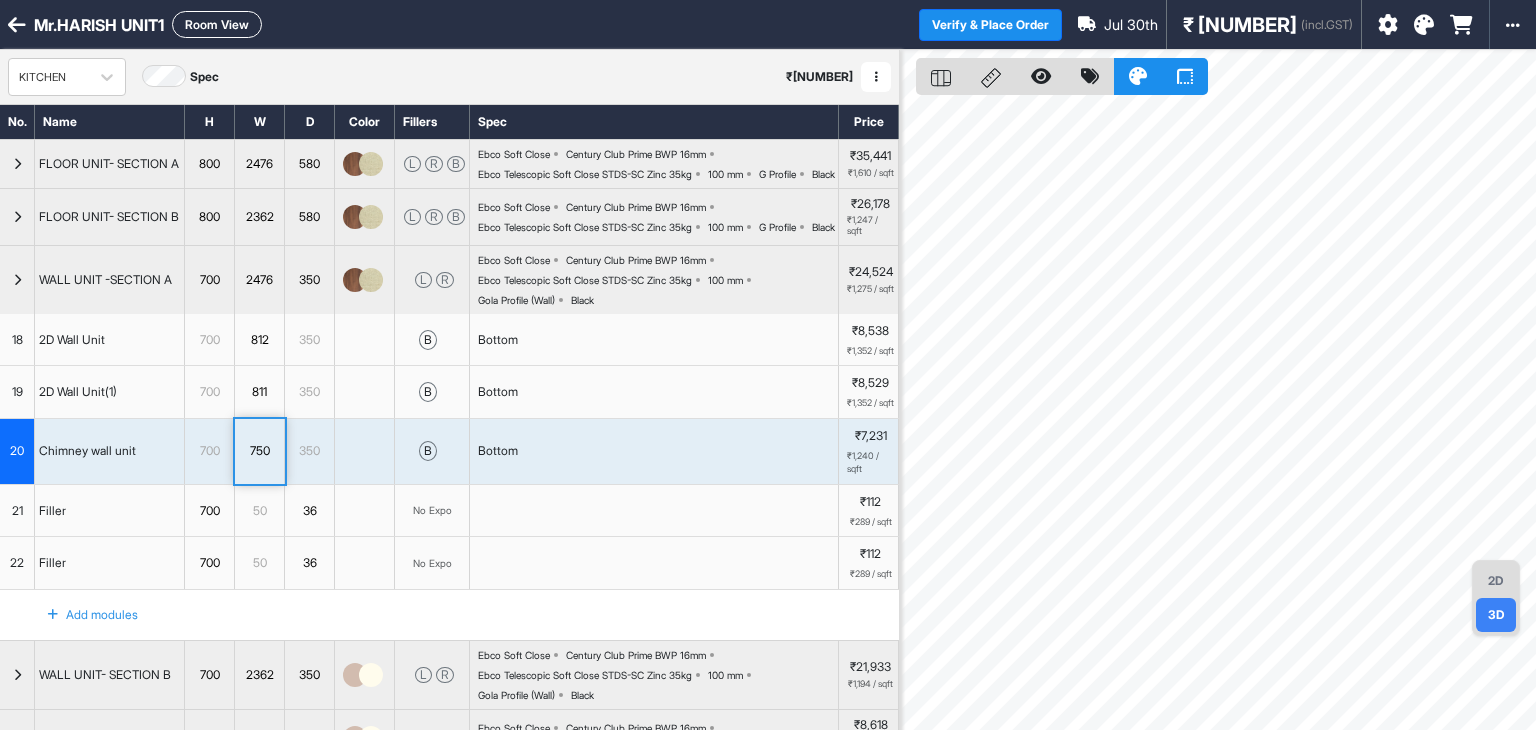 click on "20" at bounding box center (17, 451) 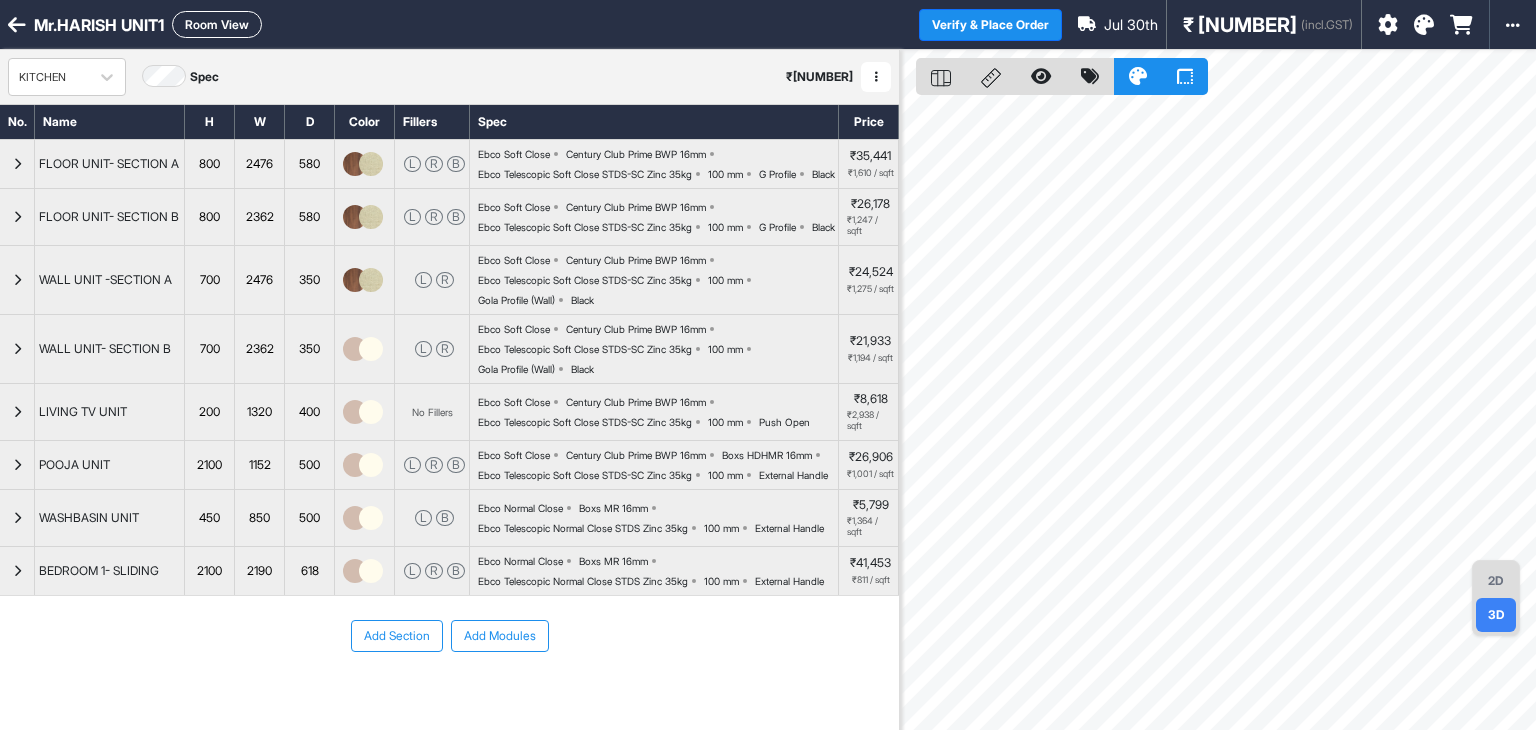 click at bounding box center [17, 280] 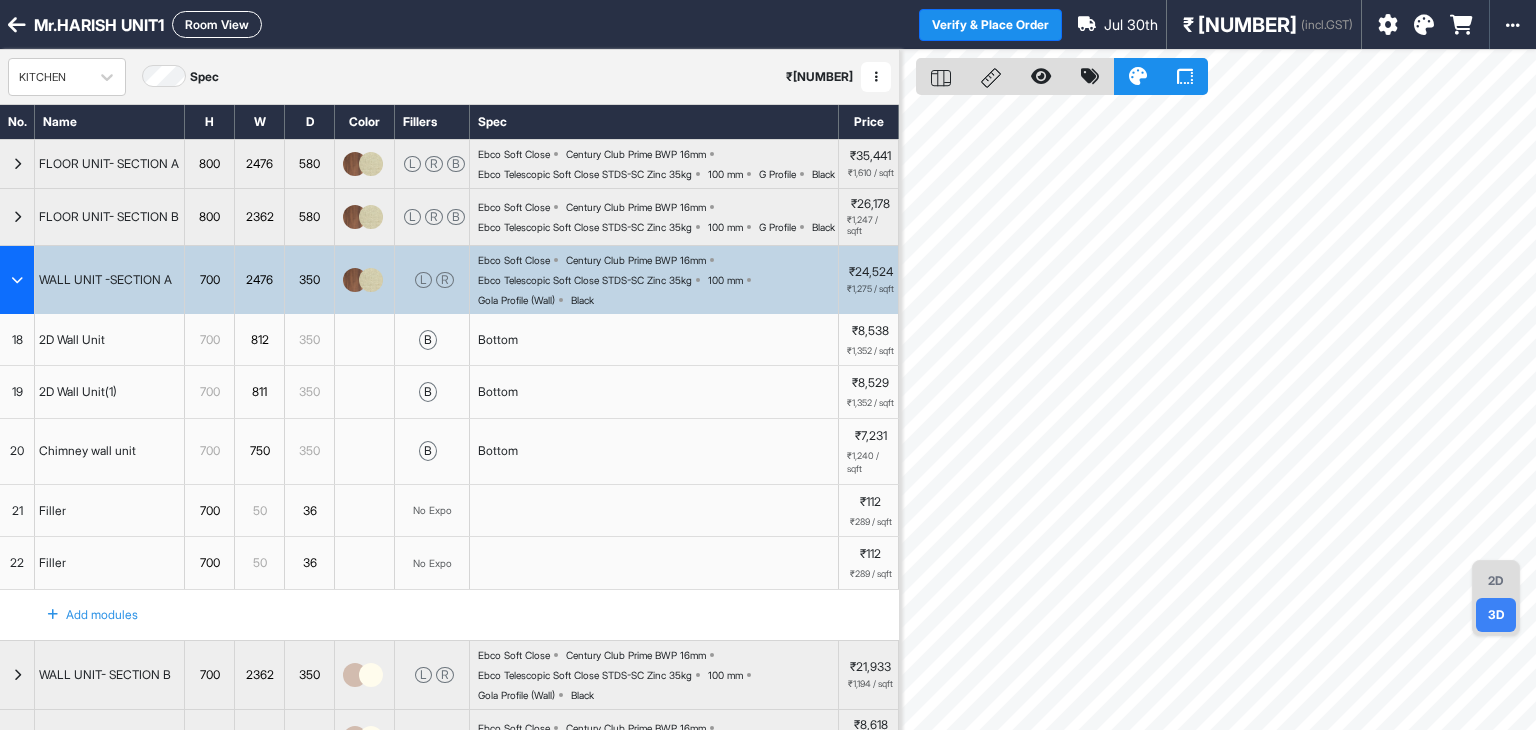 click on "20" at bounding box center (17, 451) 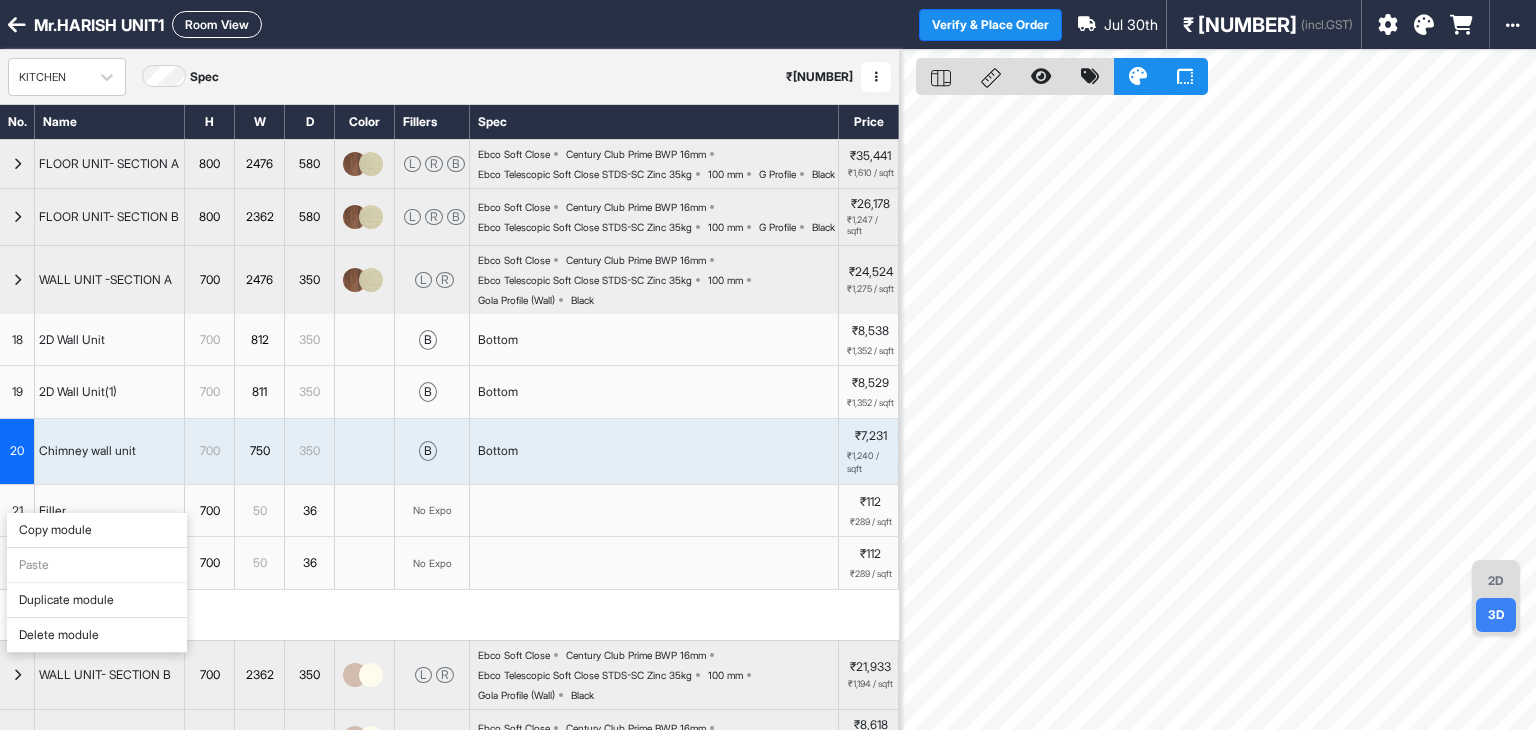 click on "Delete module" at bounding box center [97, 635] 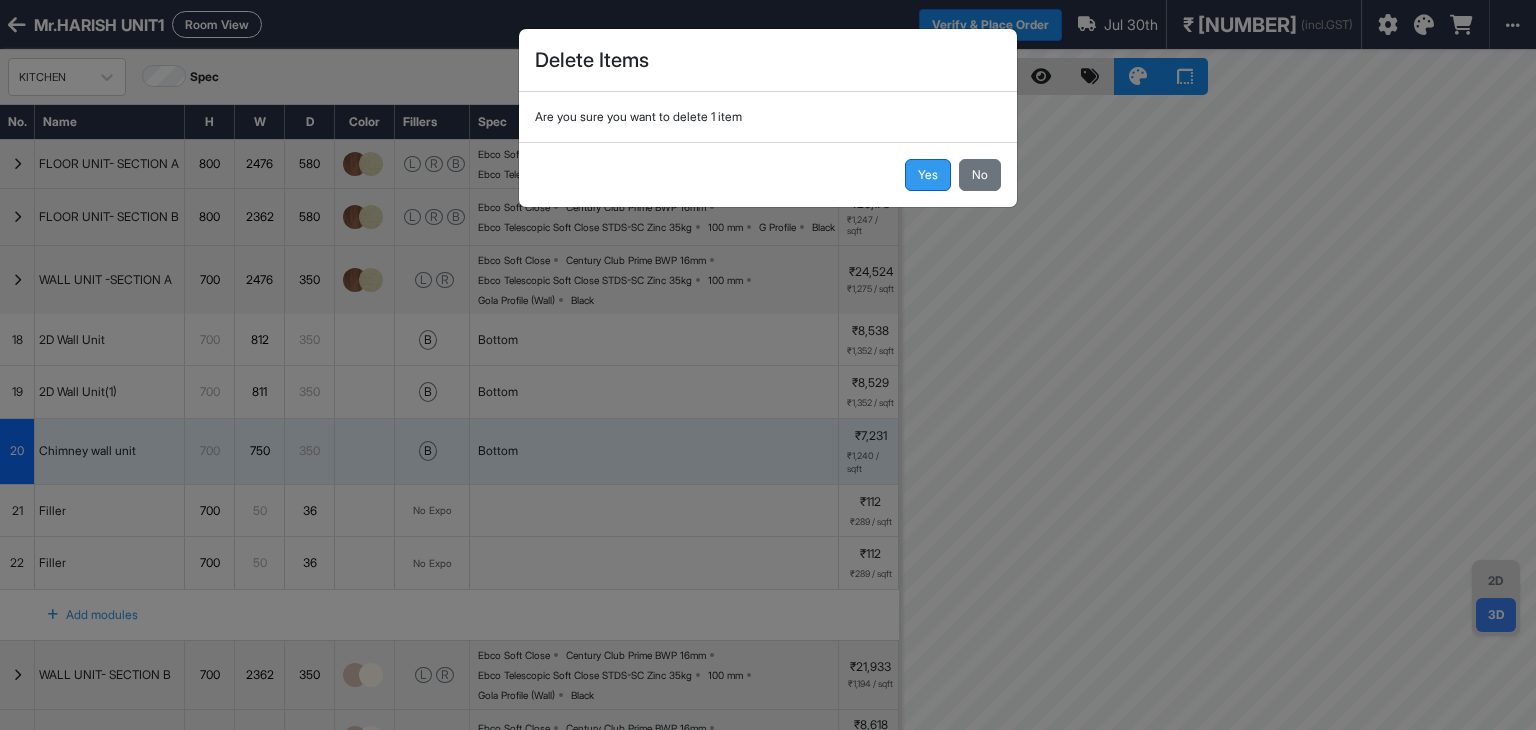 click on "Yes" at bounding box center [928, 175] 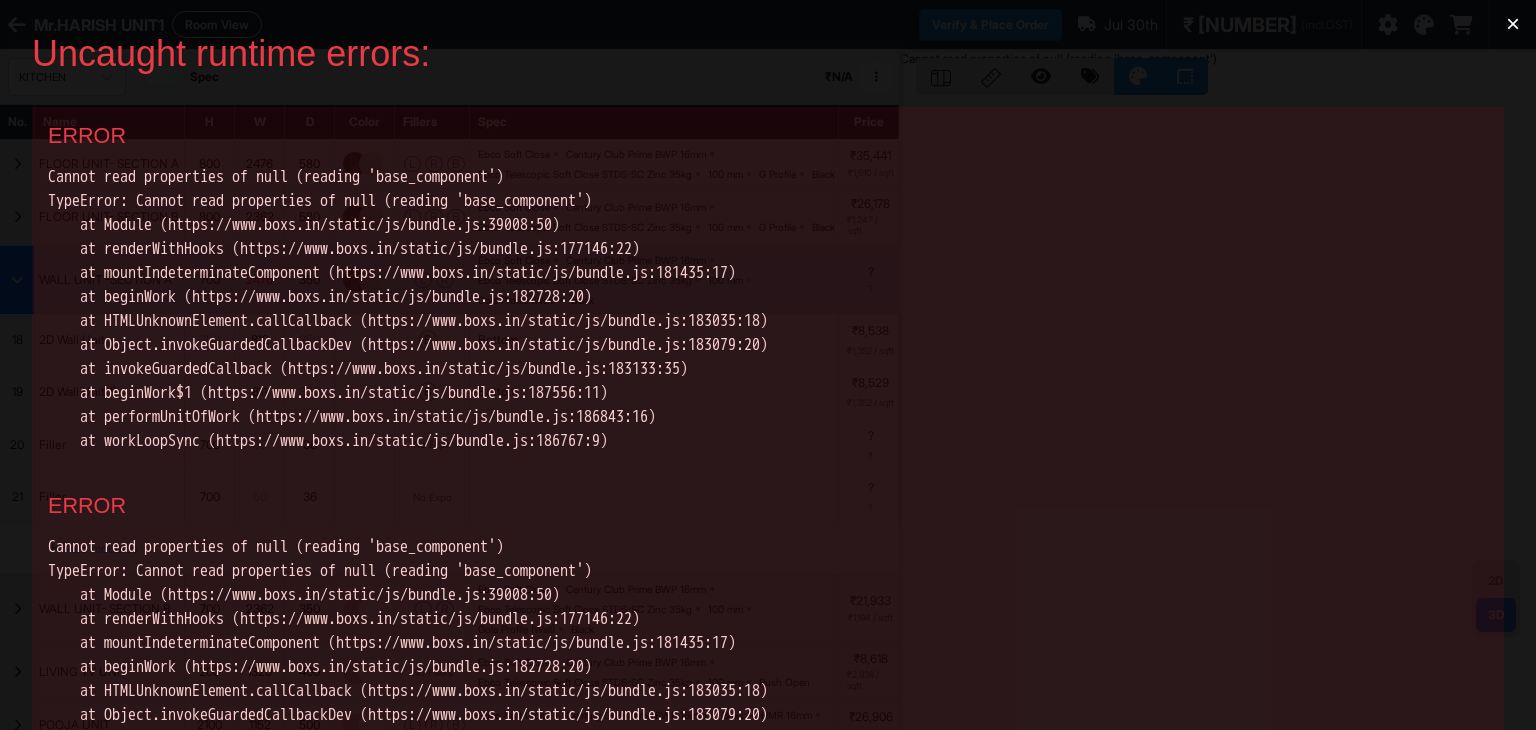 scroll, scrollTop: 0, scrollLeft: 0, axis: both 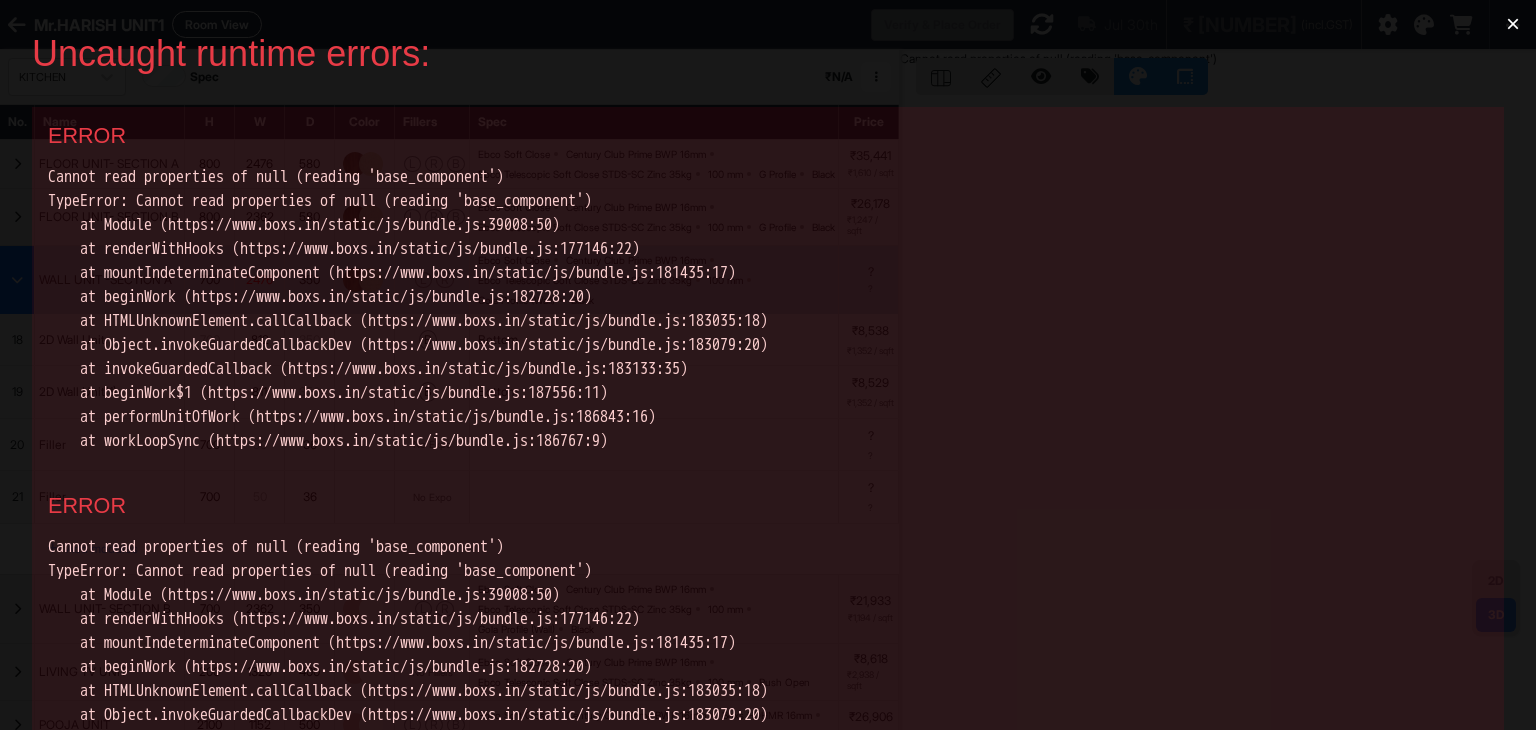 click on "×" at bounding box center (1513, 24) 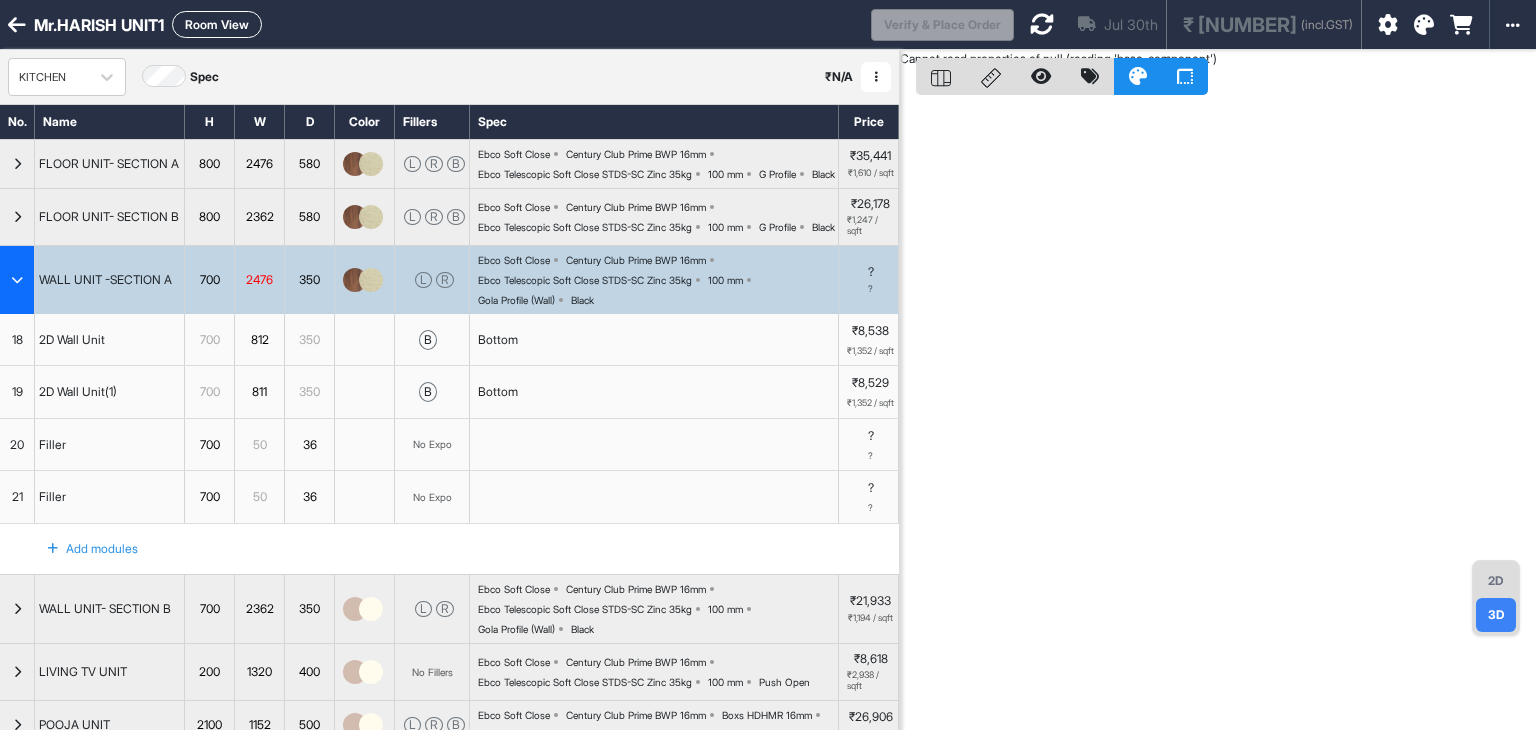 click at bounding box center (17, 280) 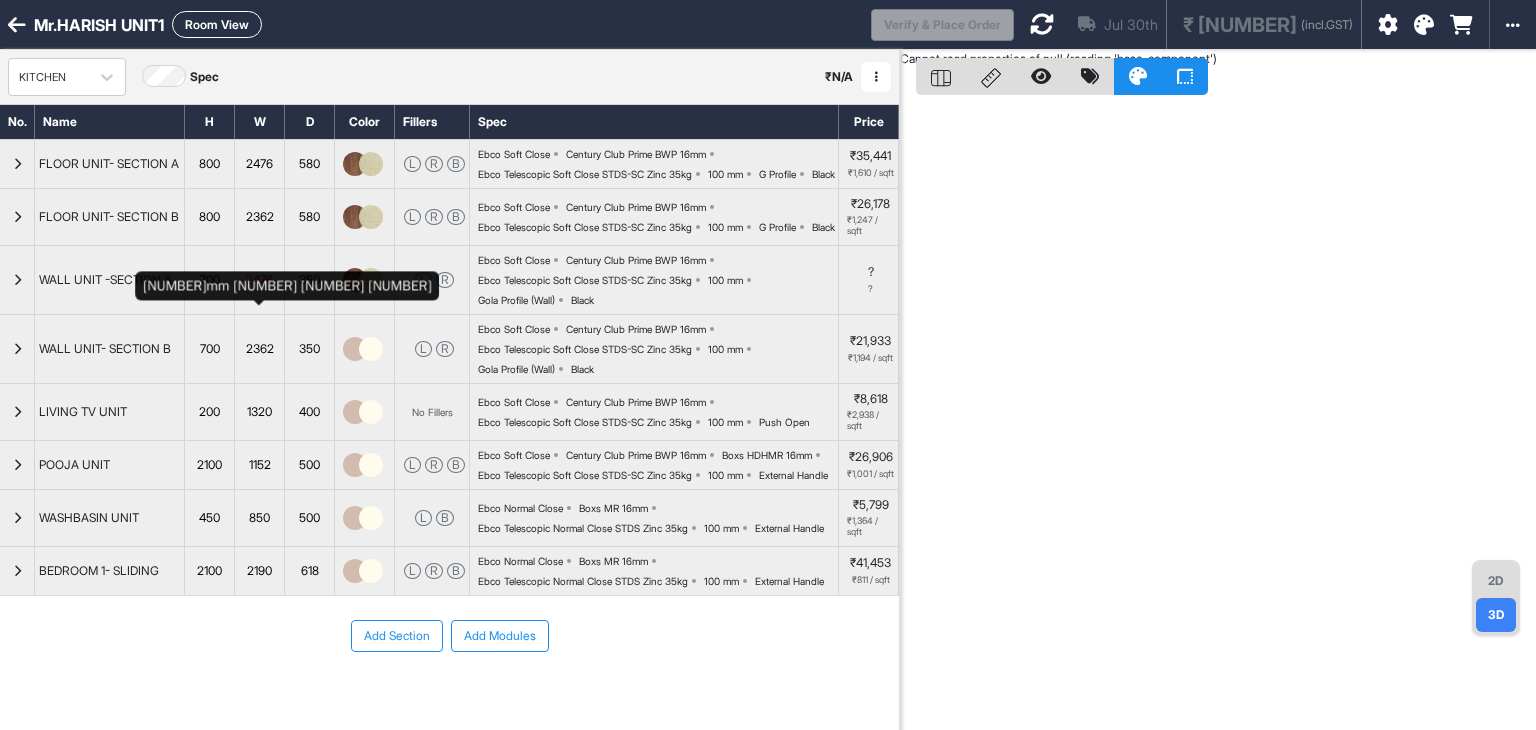 click on "2476" at bounding box center [259, 280] 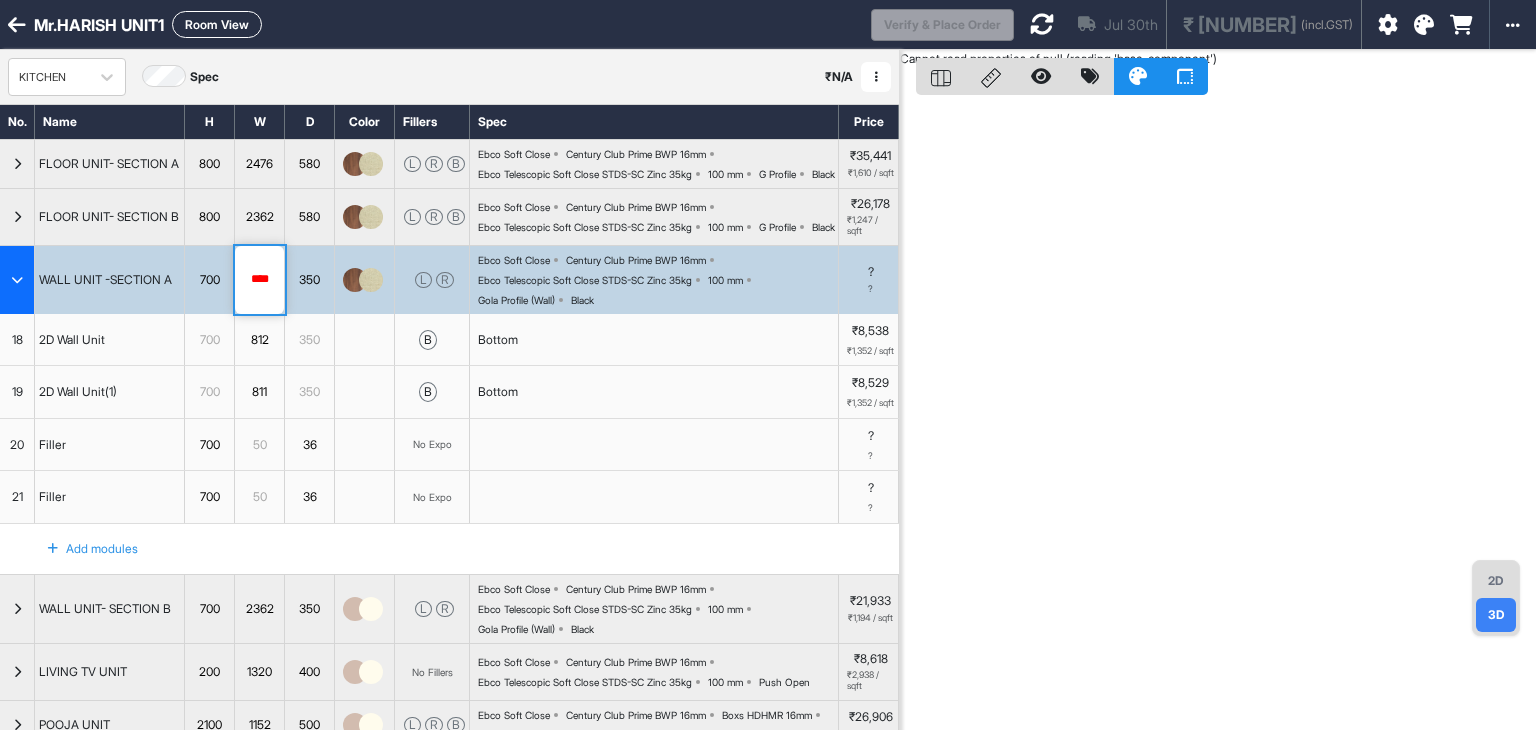 click on "350" at bounding box center [310, 392] 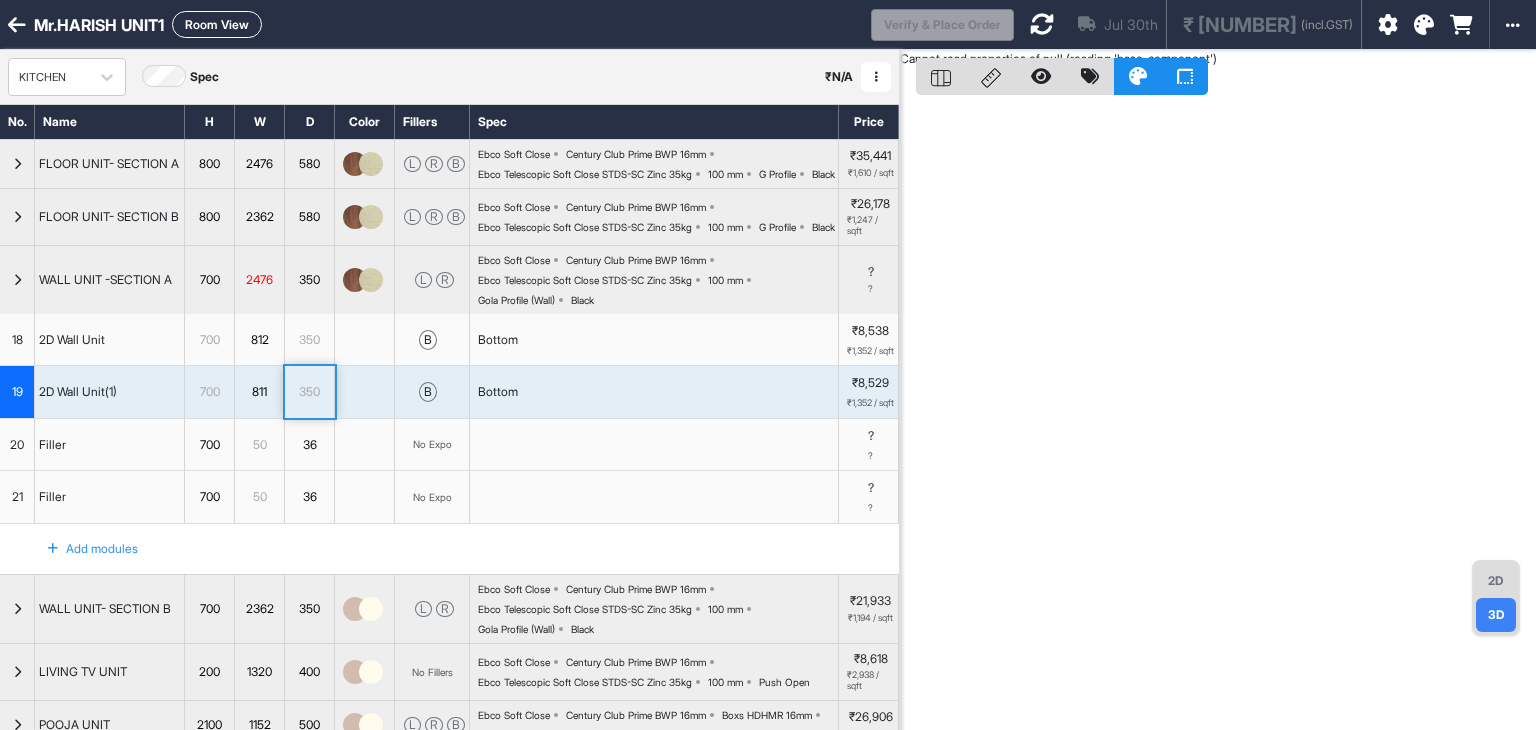 click at bounding box center [17, 280] 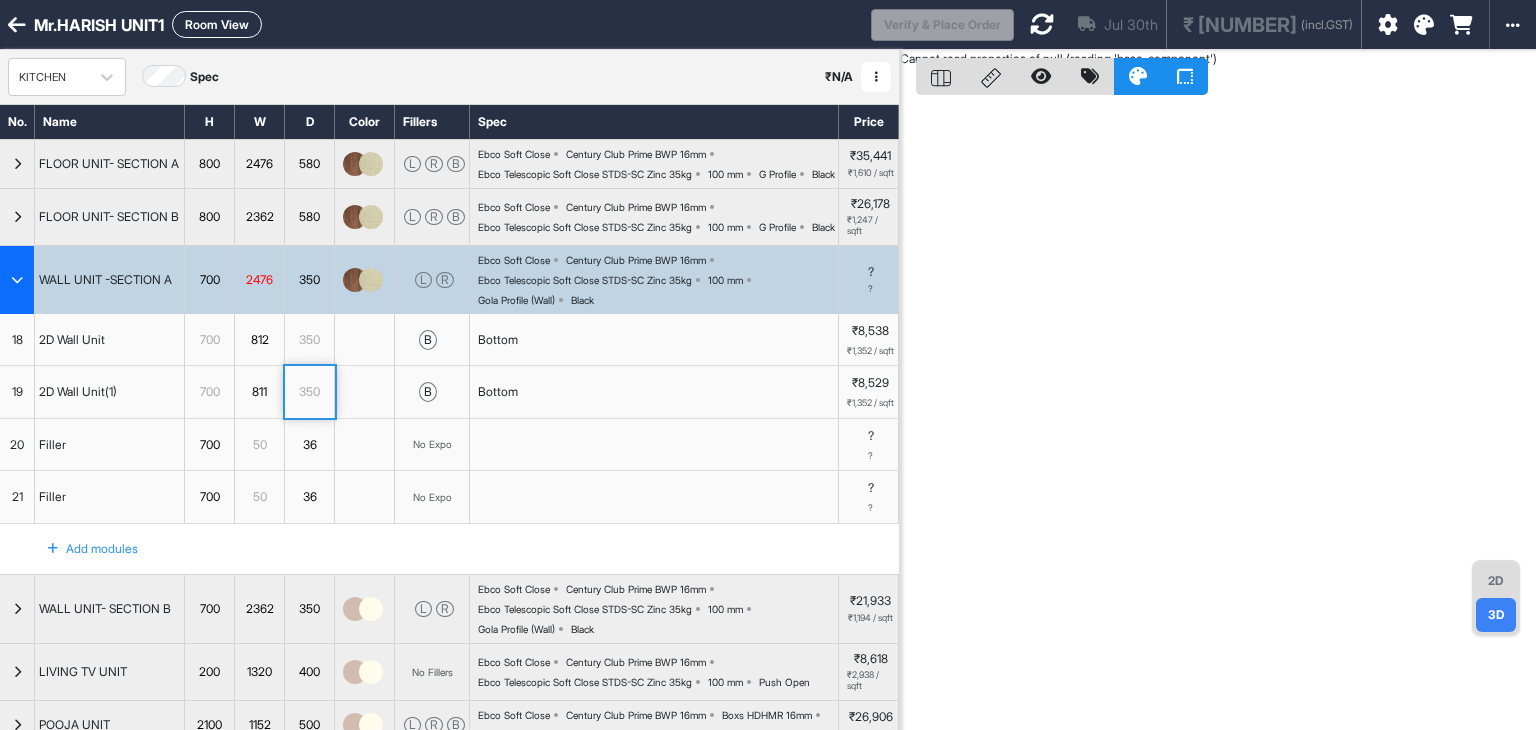 click at bounding box center [17, 280] 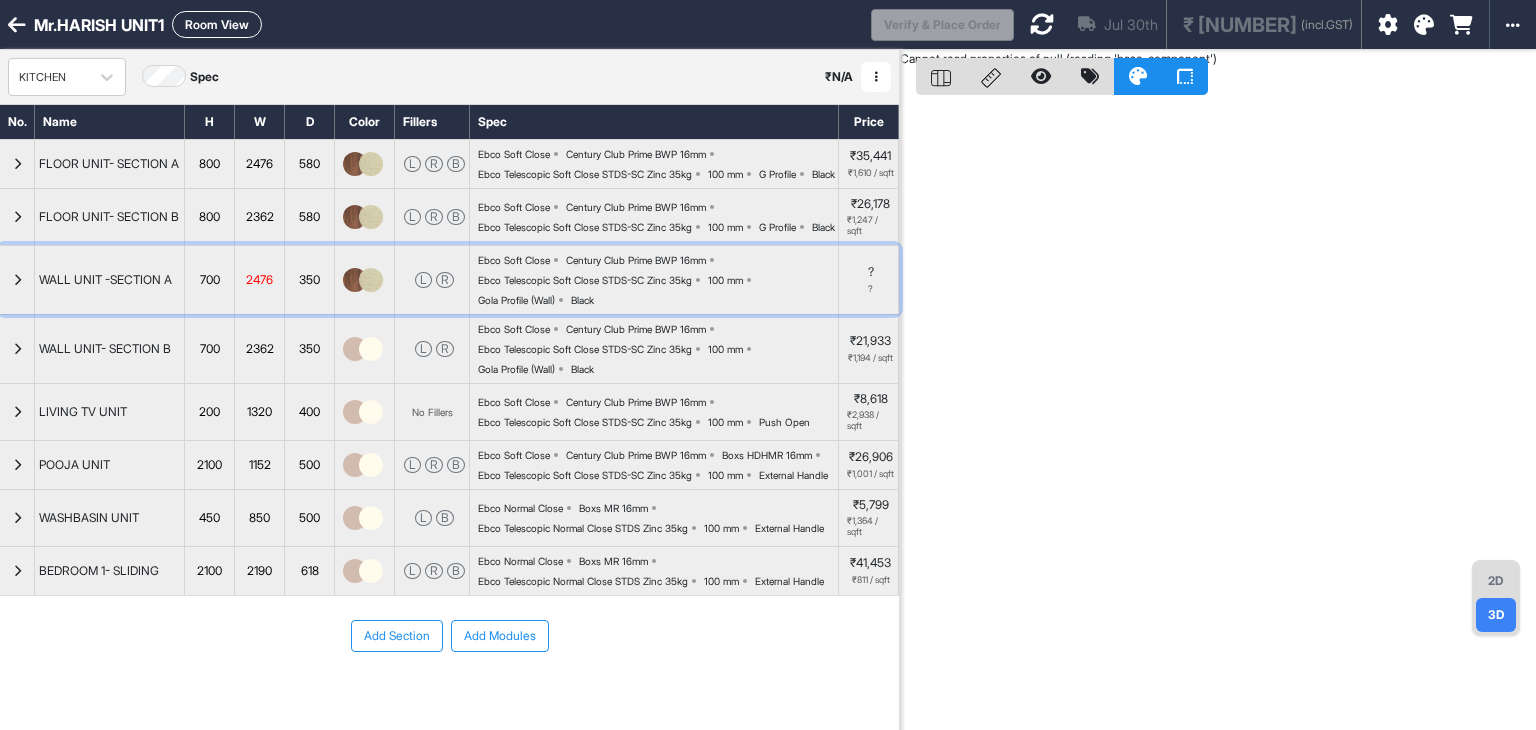 click at bounding box center (17, 280) 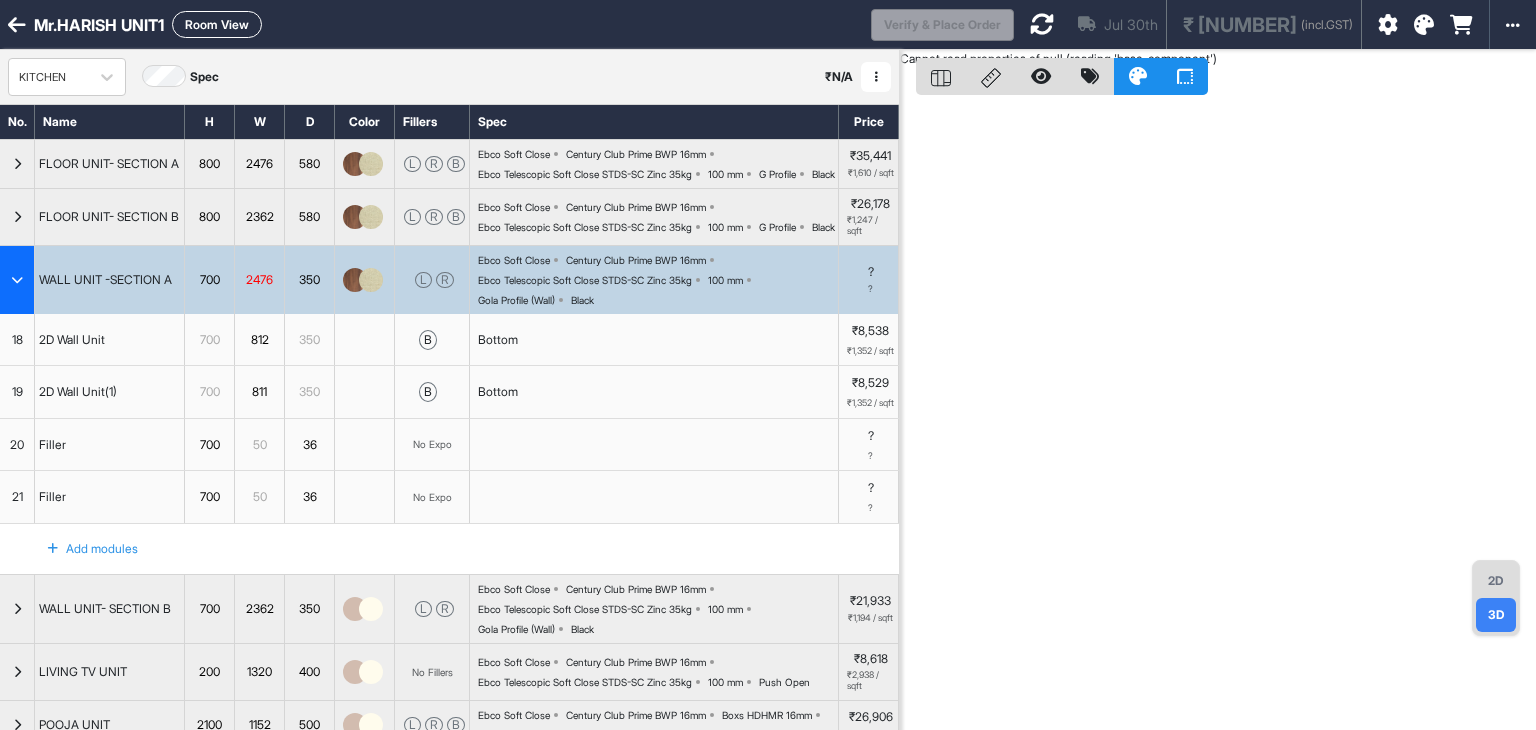 click on "Filler" at bounding box center (110, 445) 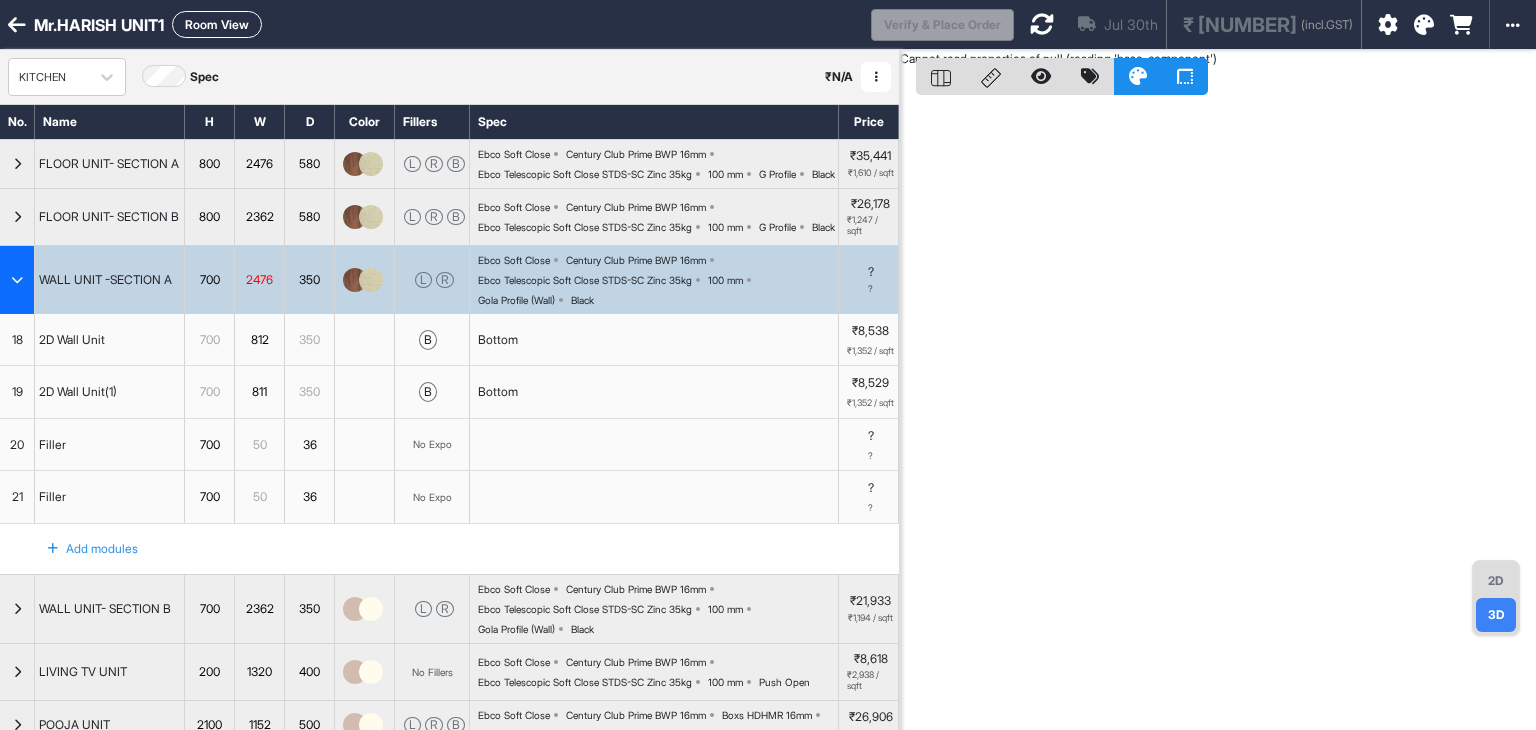 click on "2D" at bounding box center (1496, 581) 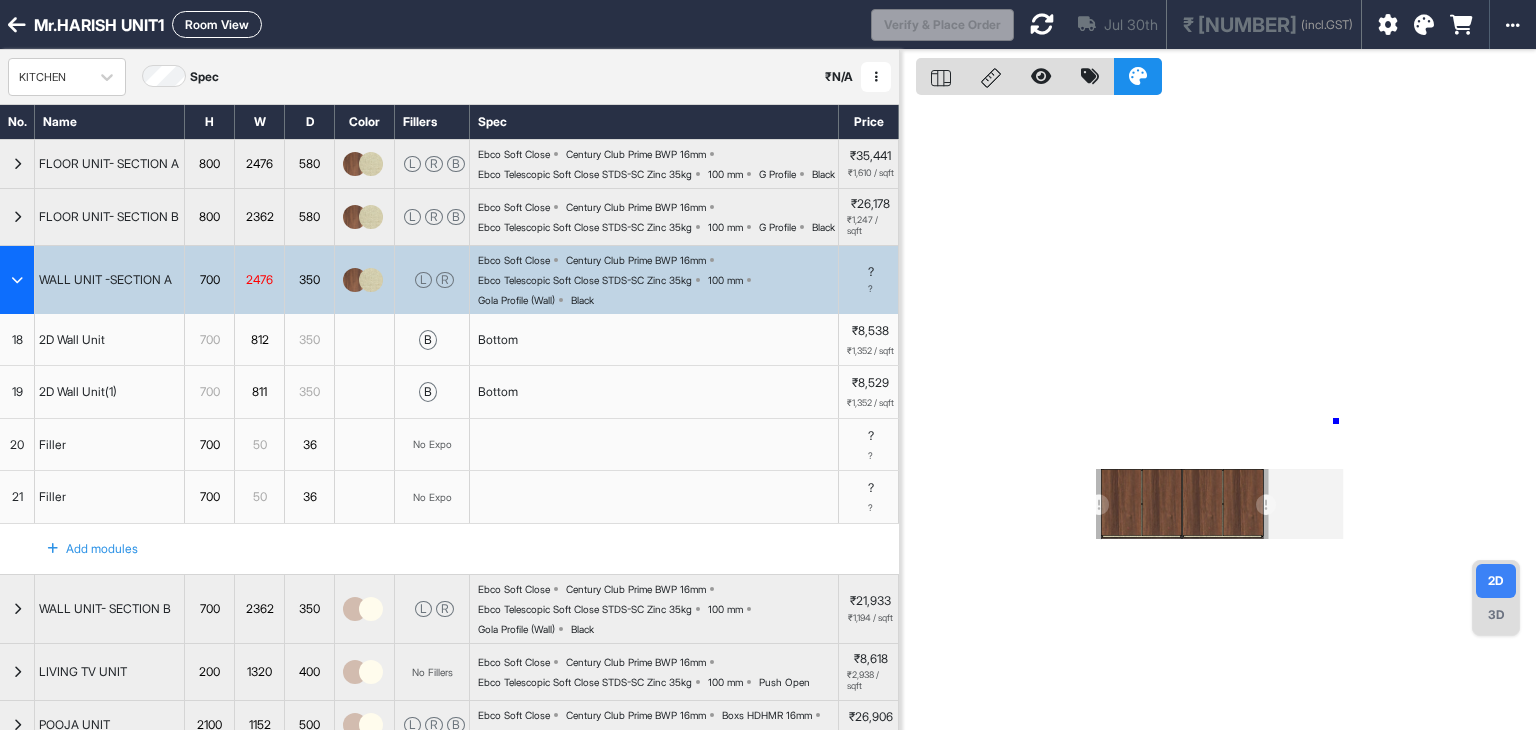 click at bounding box center [1218, 415] 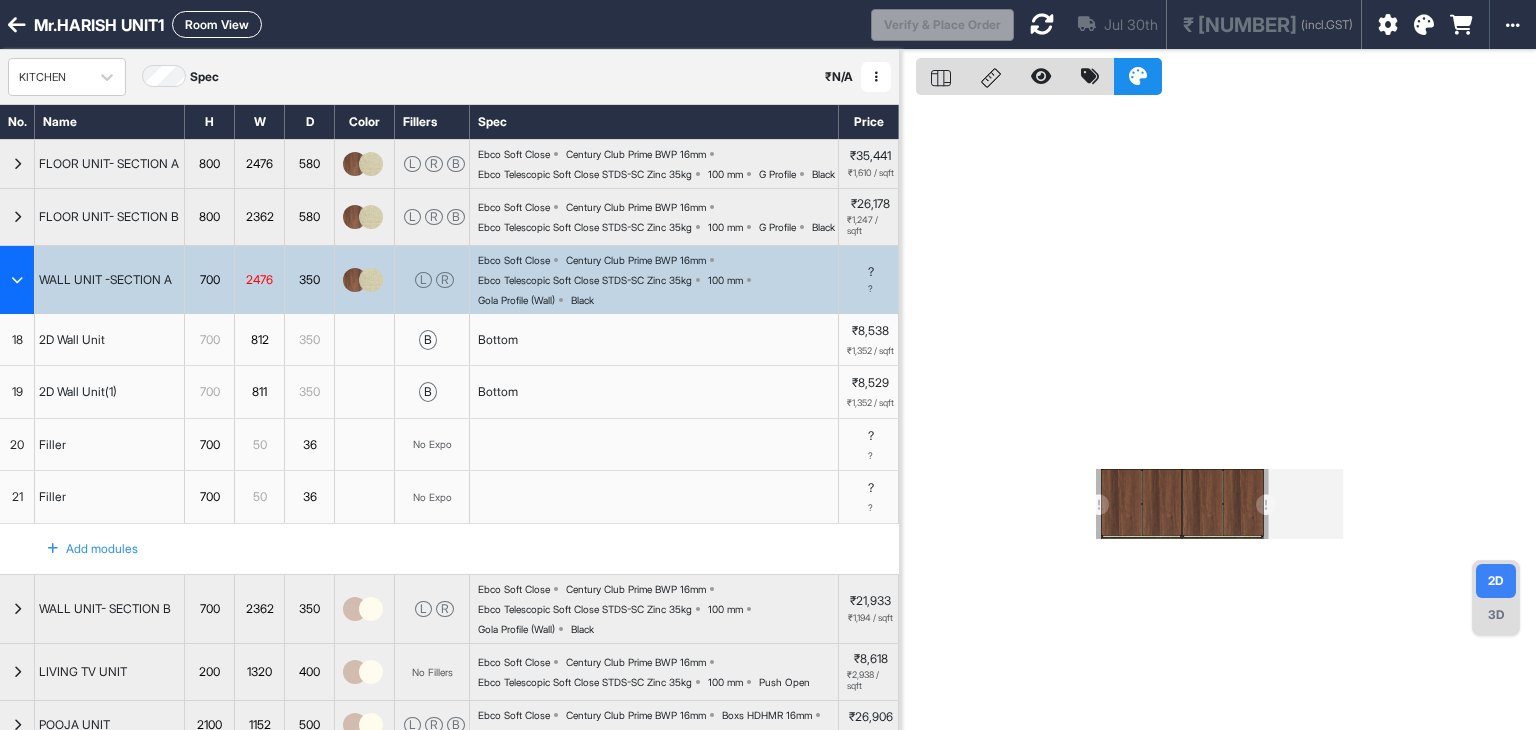 click on "3D" at bounding box center [1496, 615] 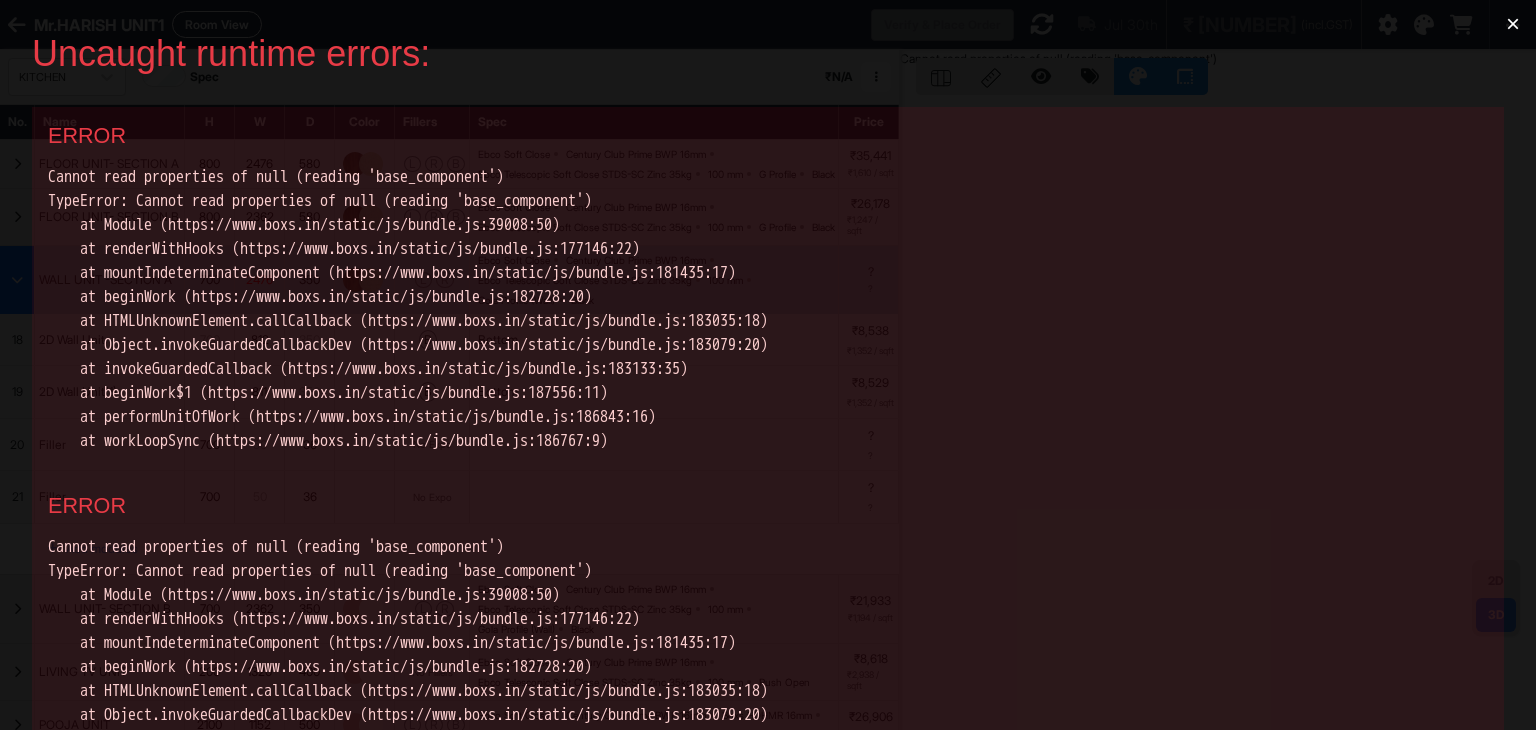scroll, scrollTop: 0, scrollLeft: 0, axis: both 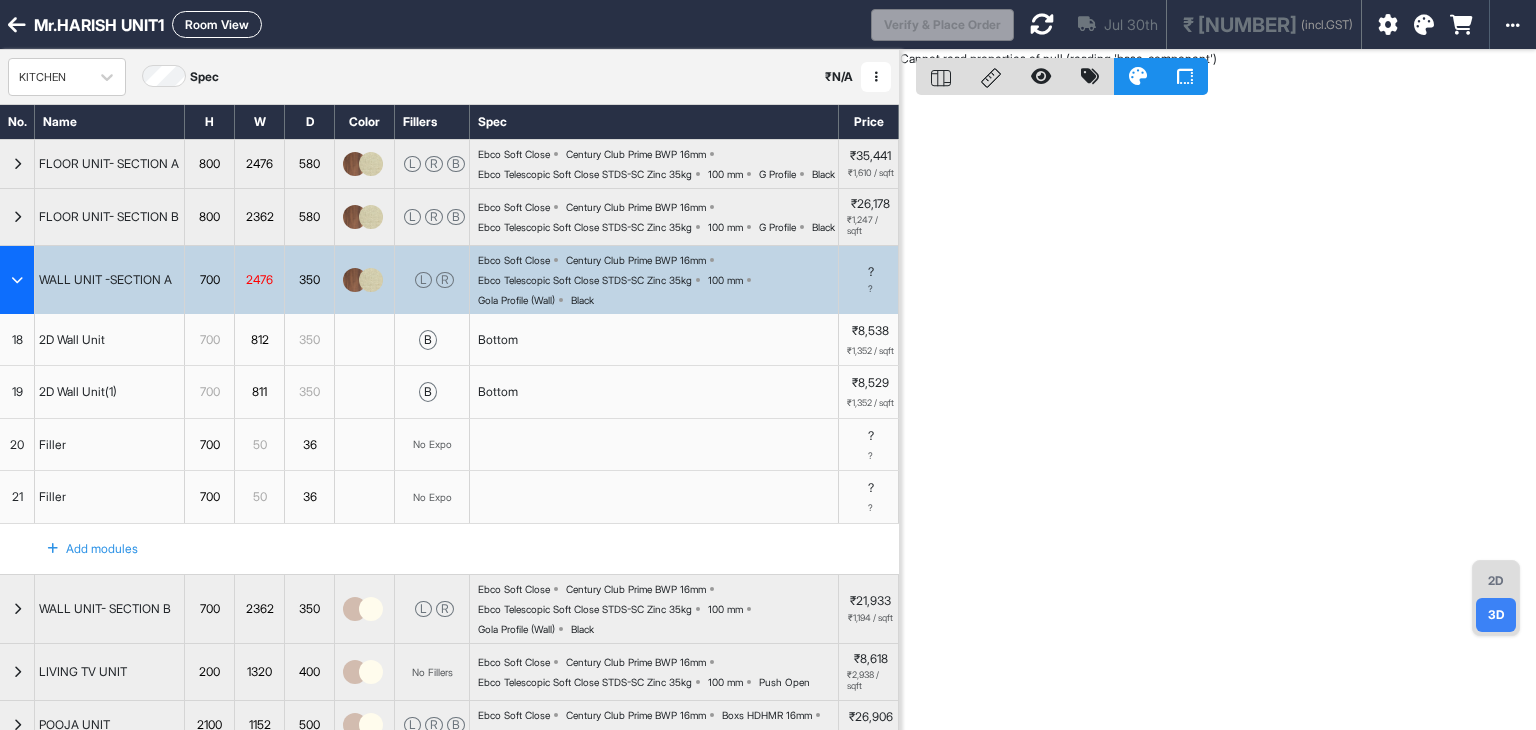click on "2476" at bounding box center (259, 280) 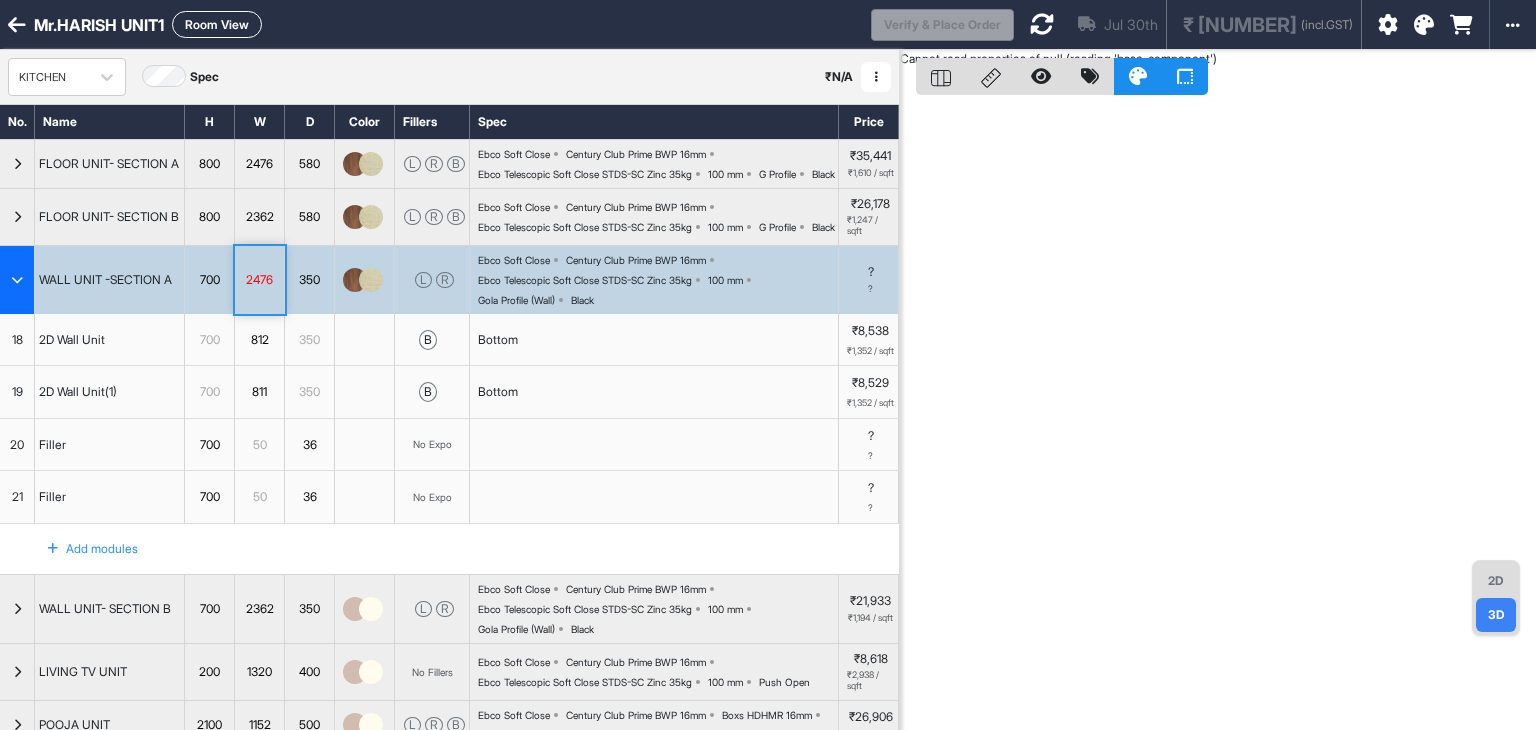 click at bounding box center [17, 280] 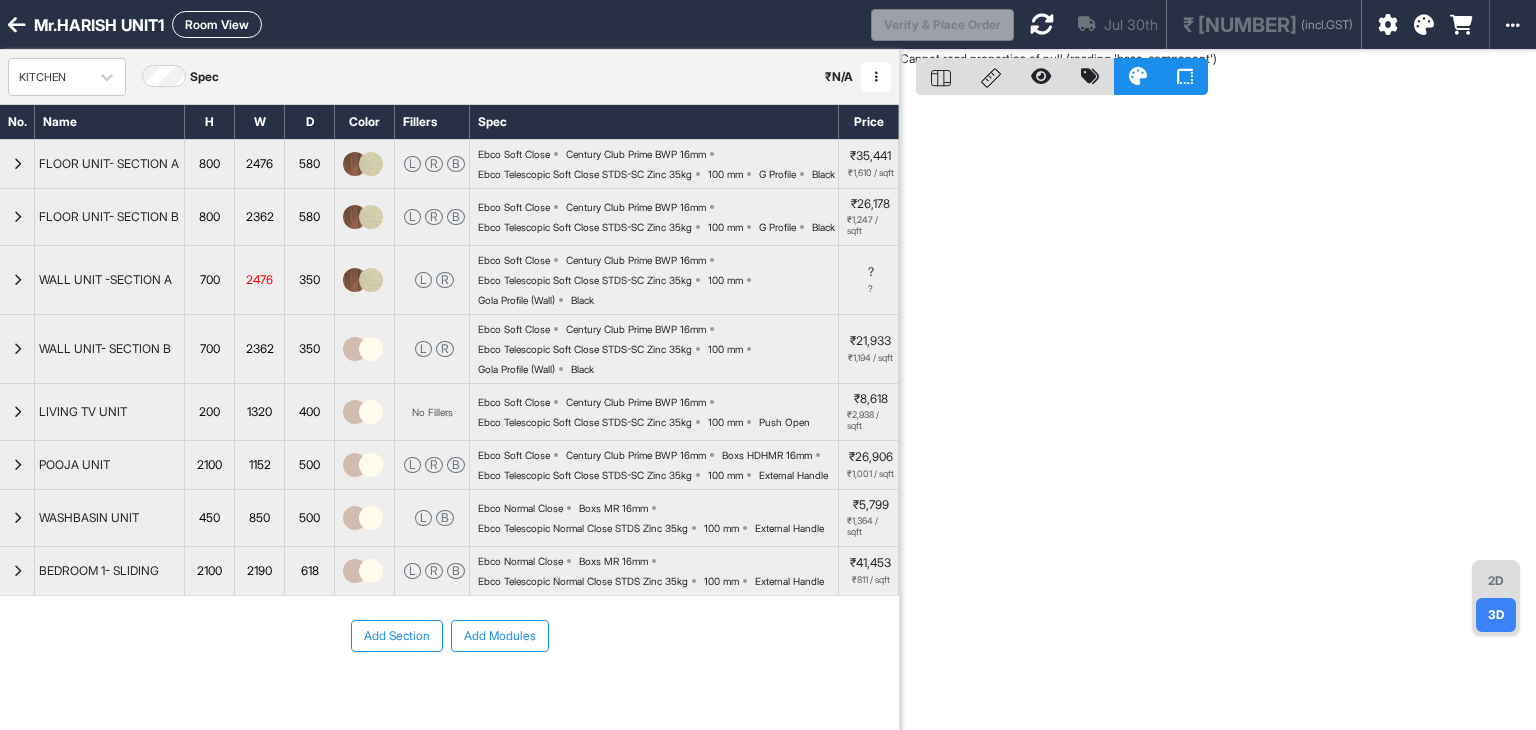 click on "2476" at bounding box center (259, 280) 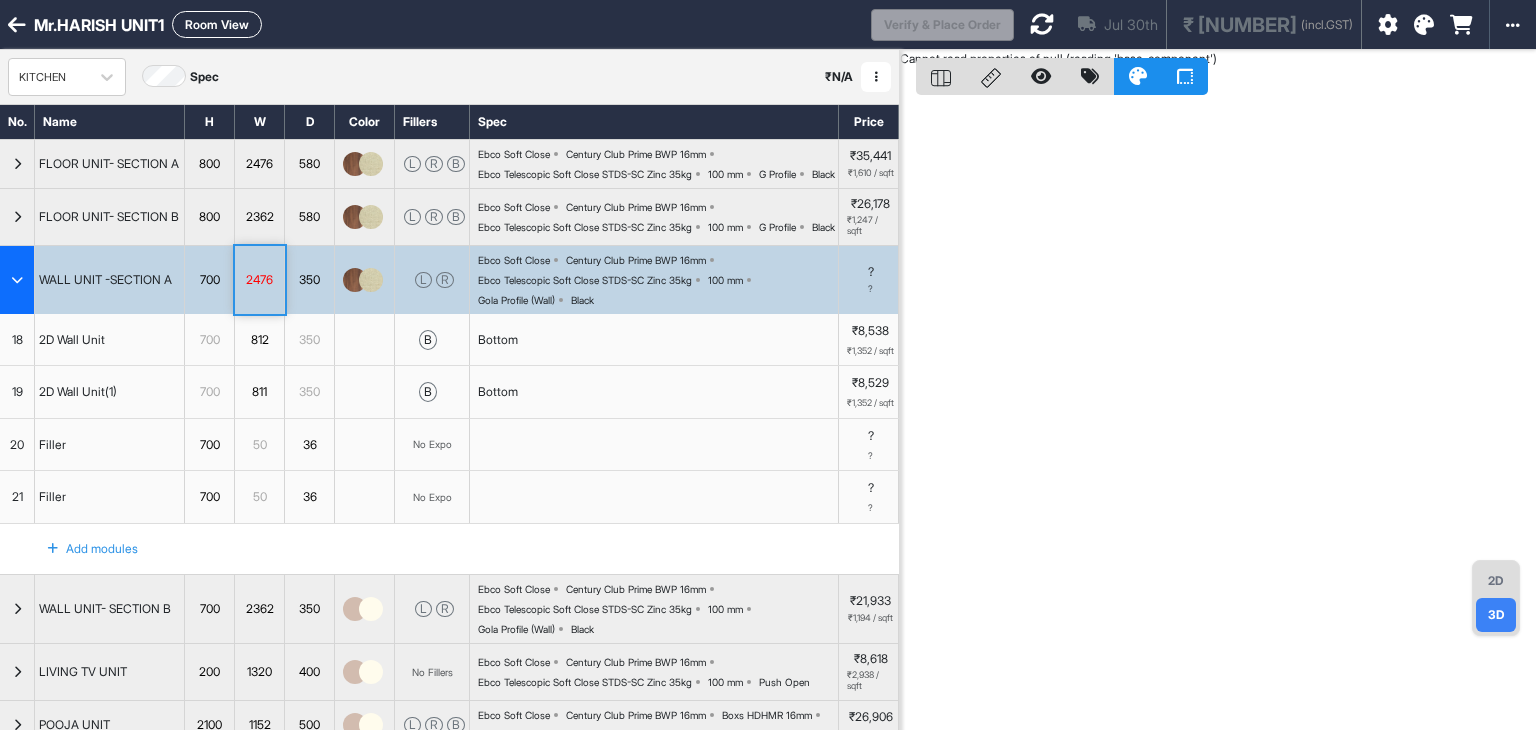 click on "2D" at bounding box center [1496, 581] 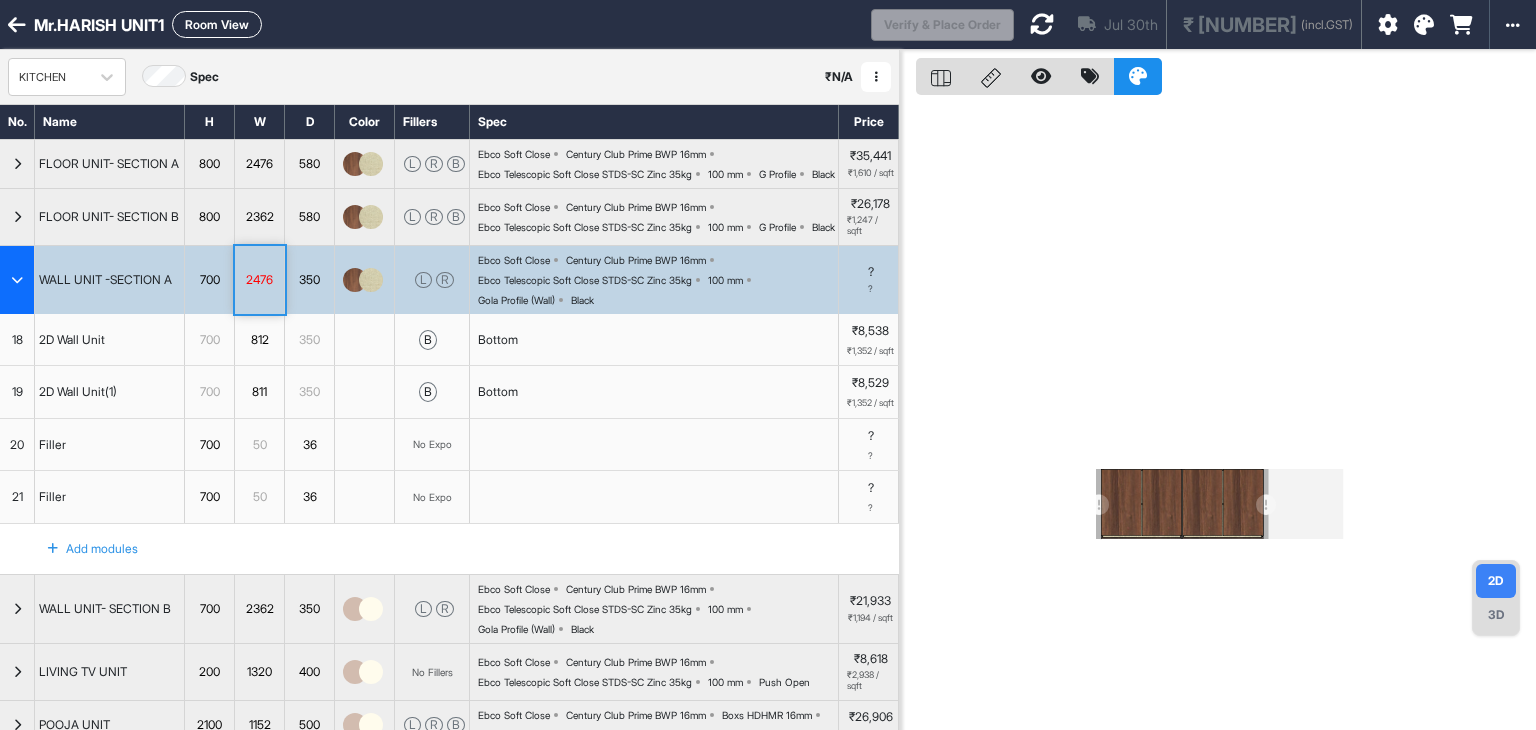 click on "3D" at bounding box center (1496, 615) 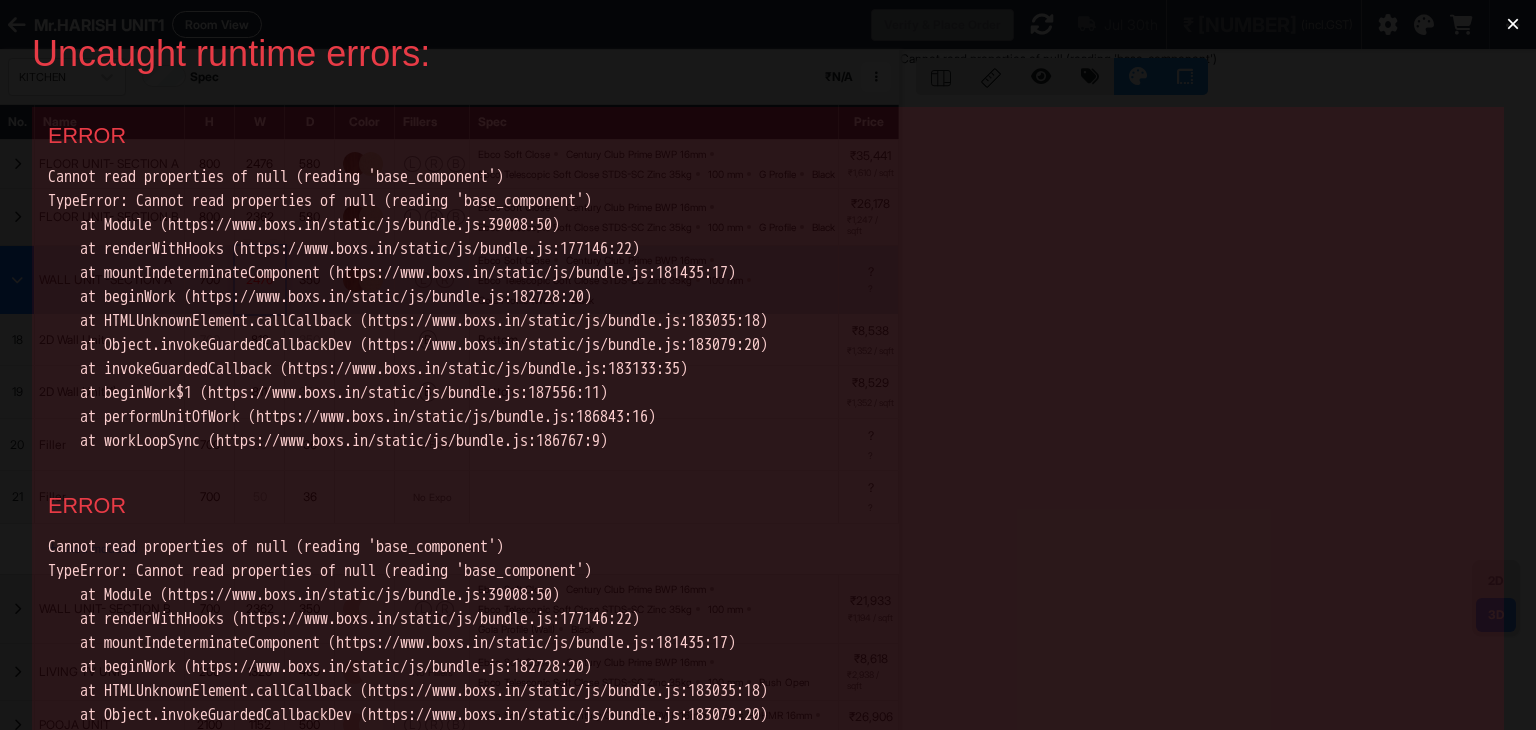scroll, scrollTop: 0, scrollLeft: 0, axis: both 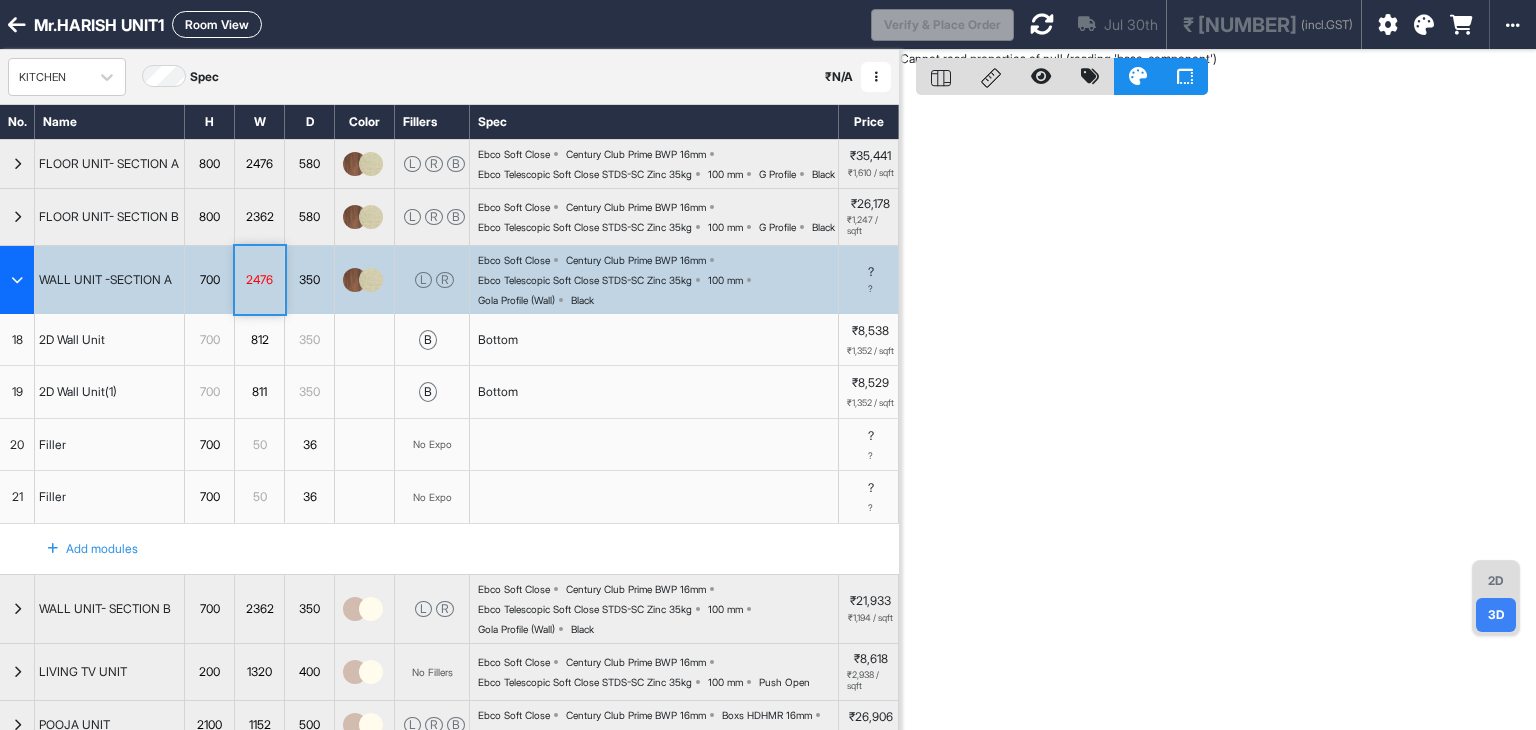 click on "WALL UNIT -SECTION A" at bounding box center [105, 280] 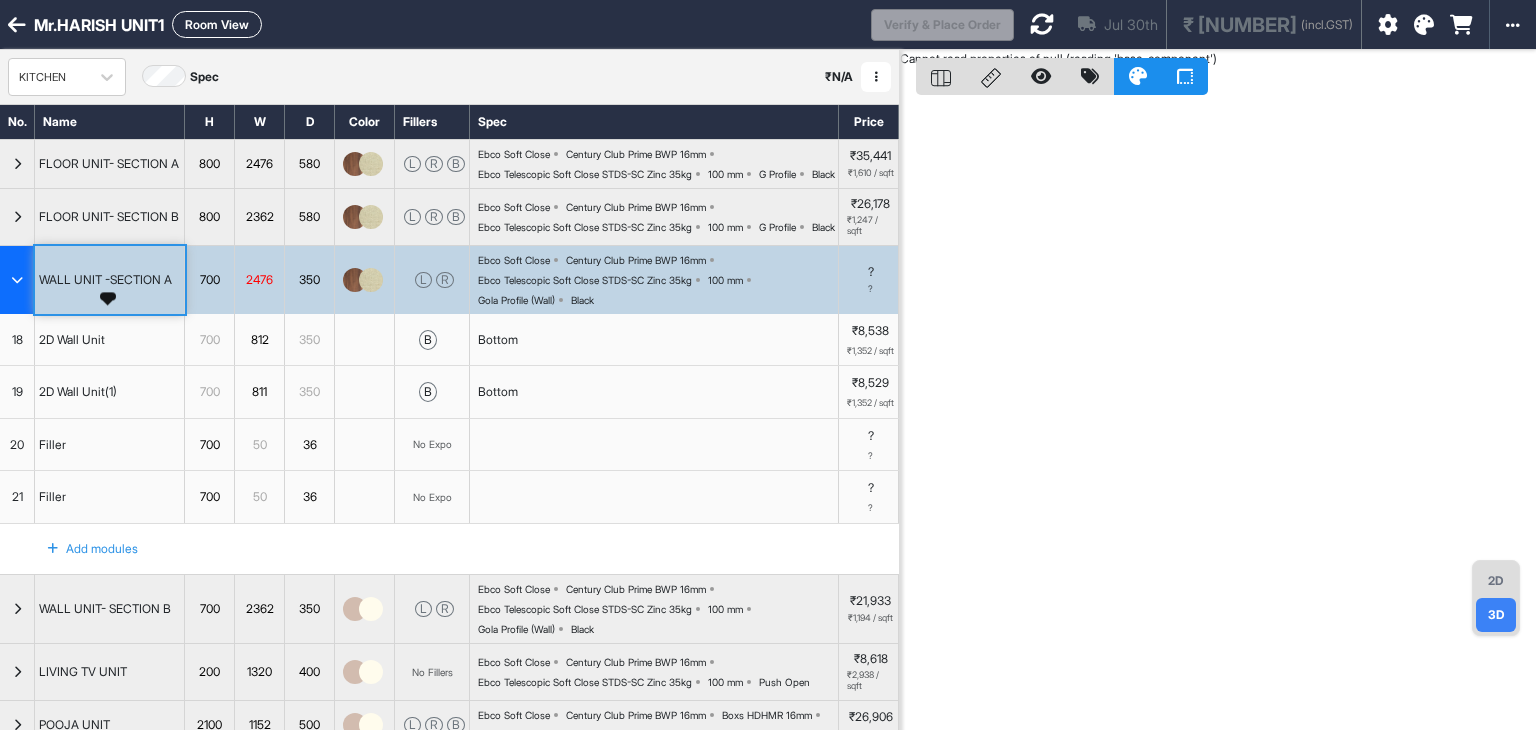 click on "WALL UNIT -SECTION A" at bounding box center (105, 280) 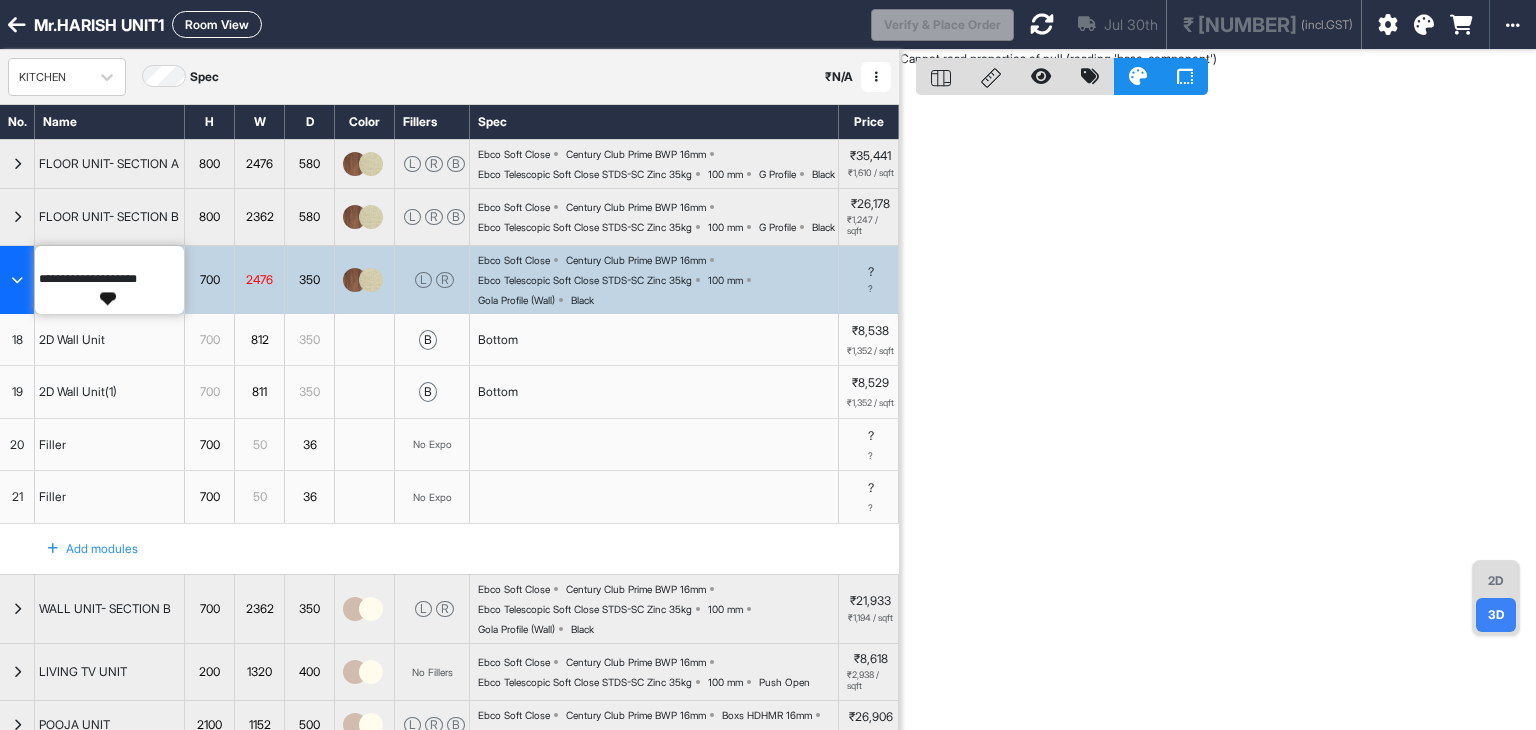 click on "2476" at bounding box center [259, 280] 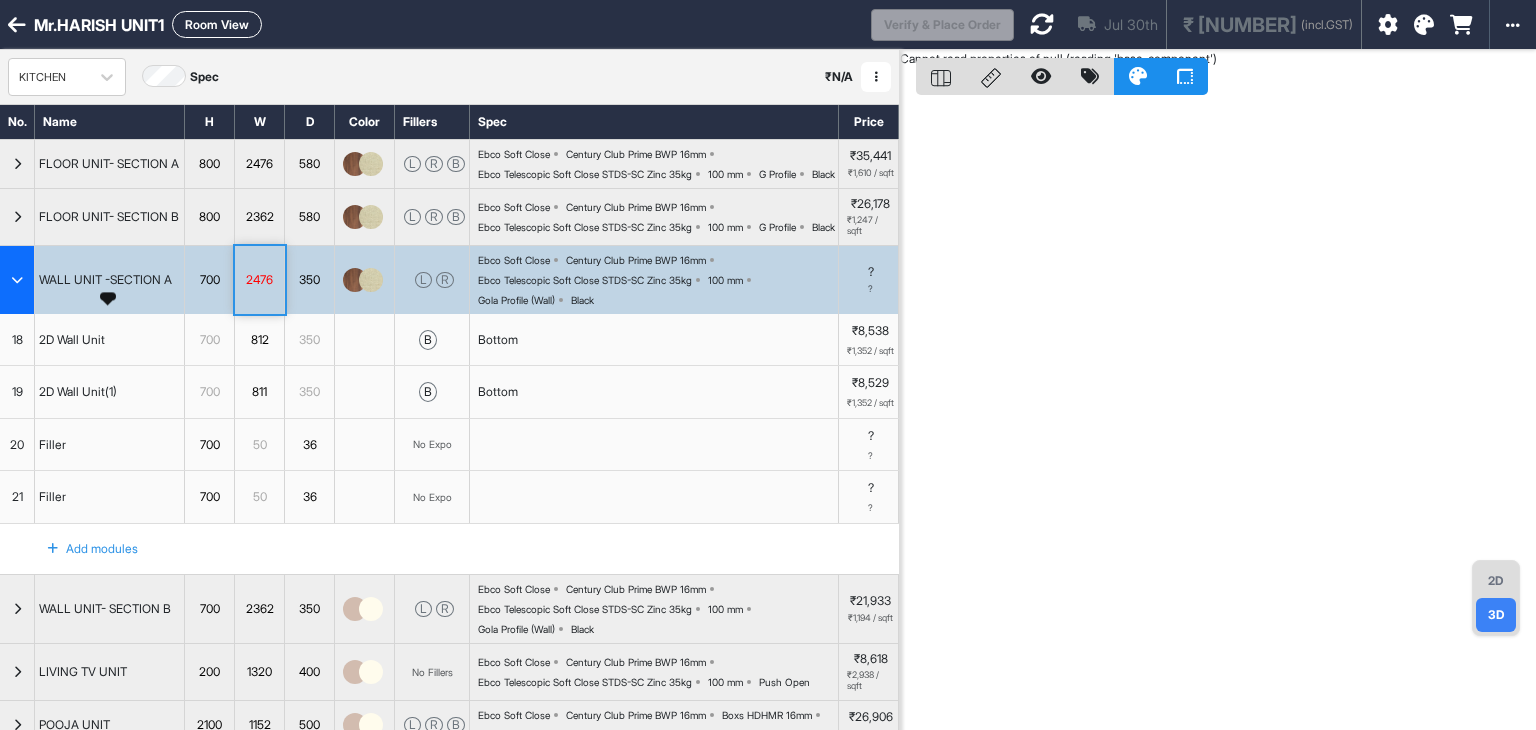 click on "2476" at bounding box center (260, 280) 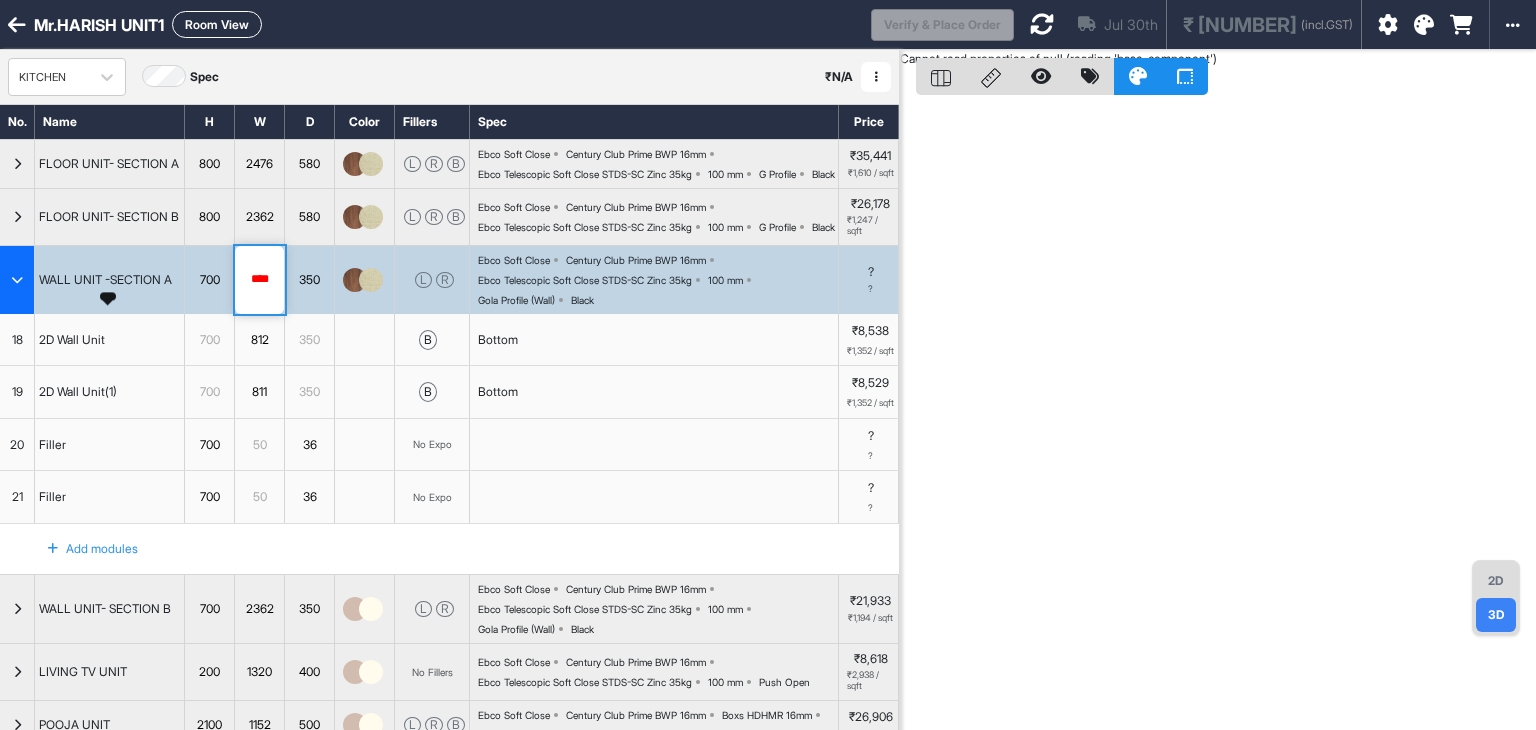 click on "2D Wall Unit" at bounding box center (72, 340) 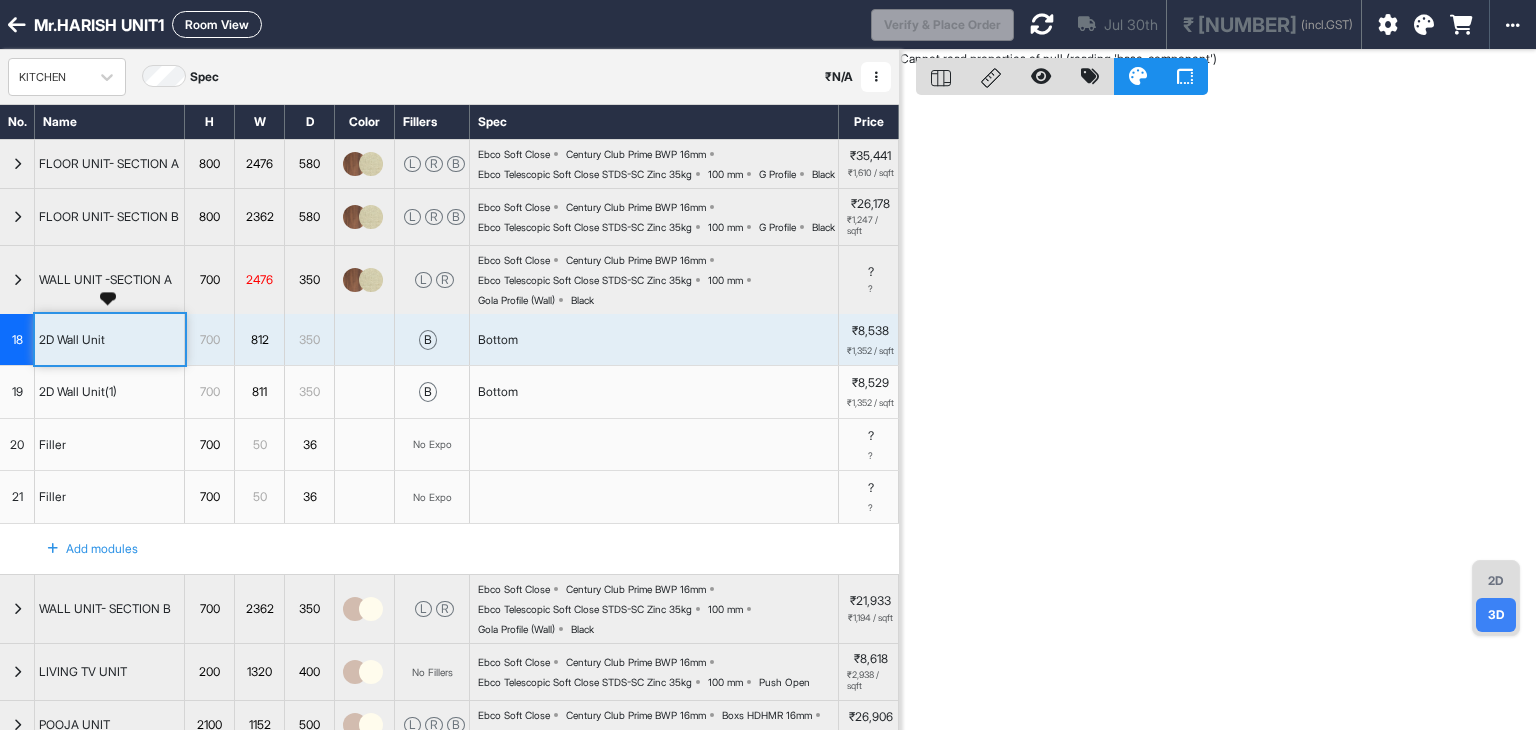 click on "19" at bounding box center [17, 392] 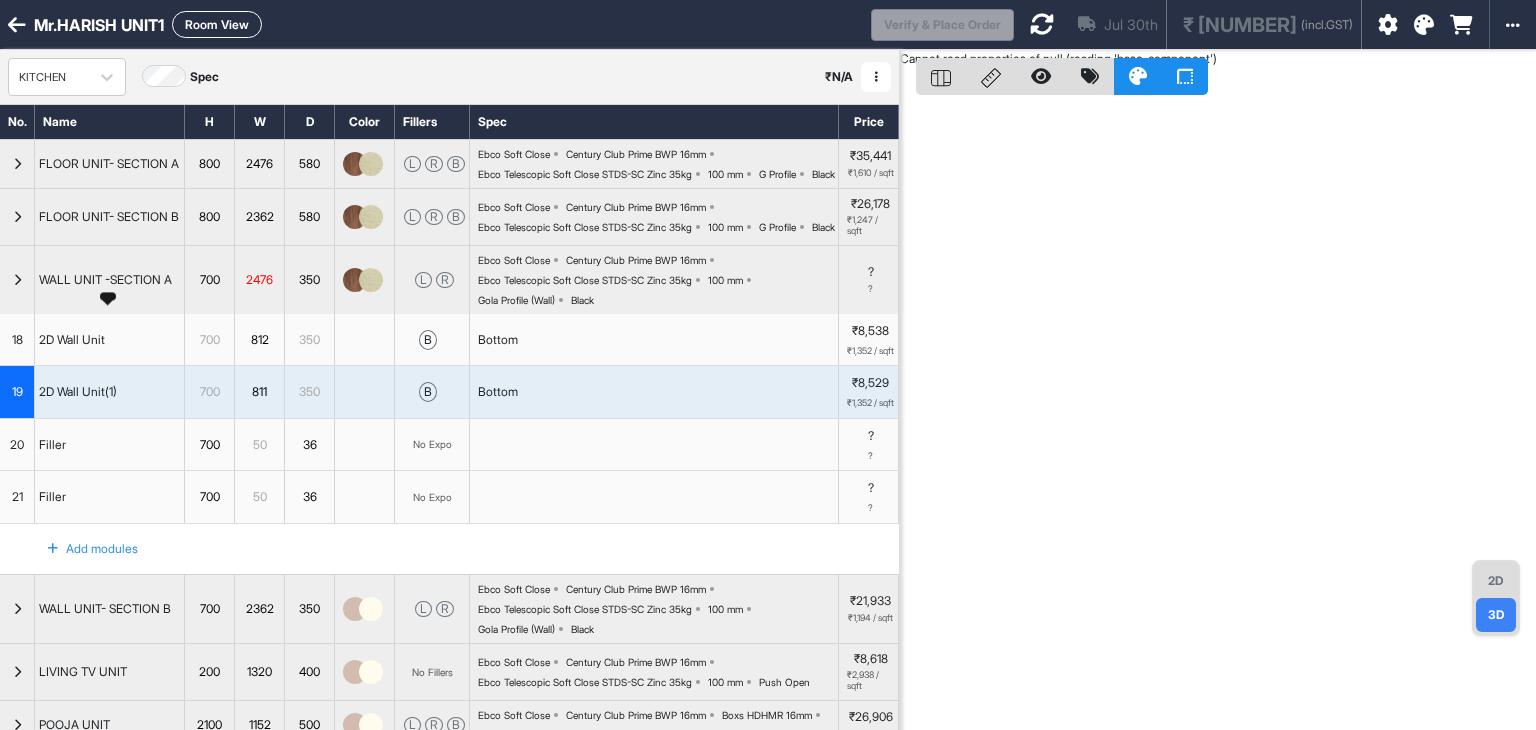 click at bounding box center (53, 549) 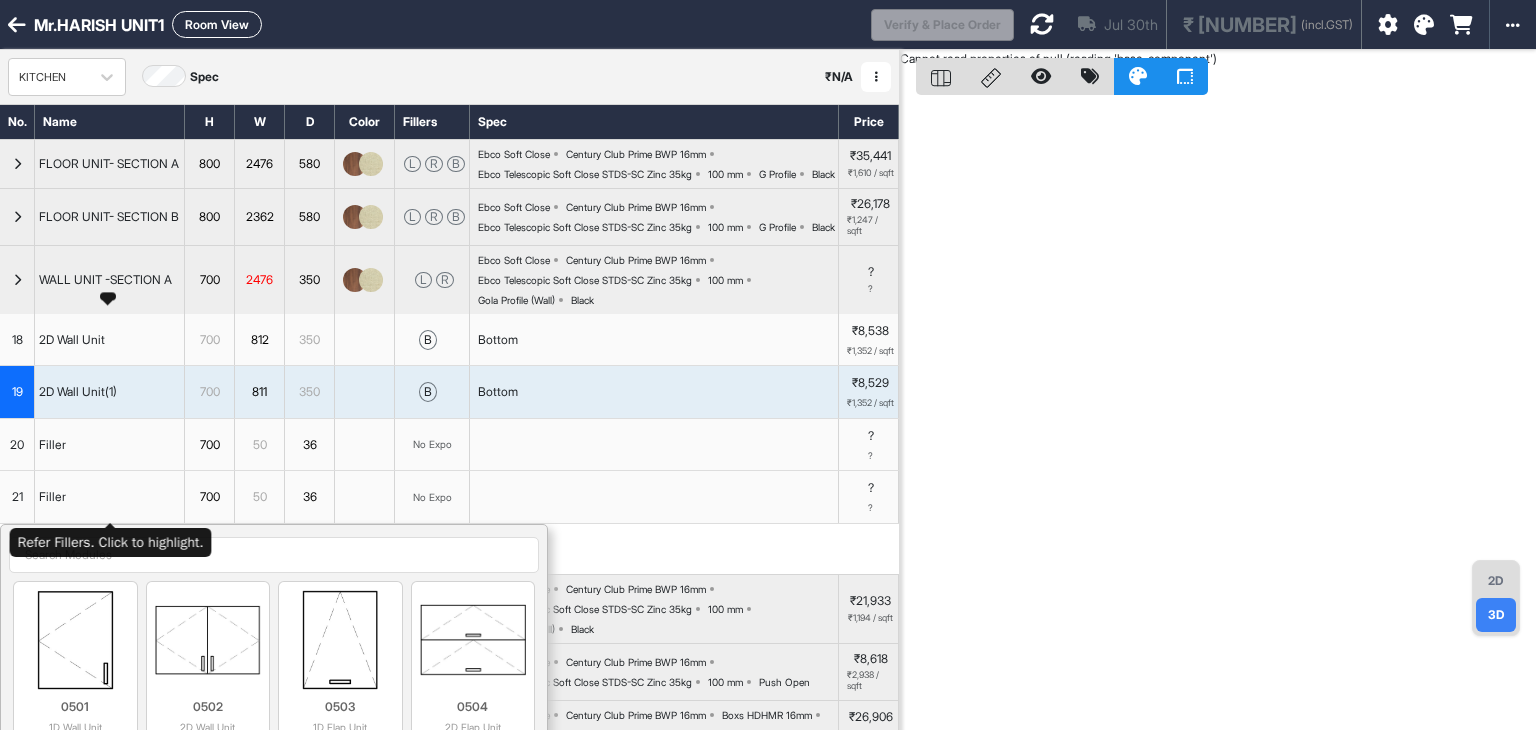 click on "Filler" at bounding box center [110, 497] 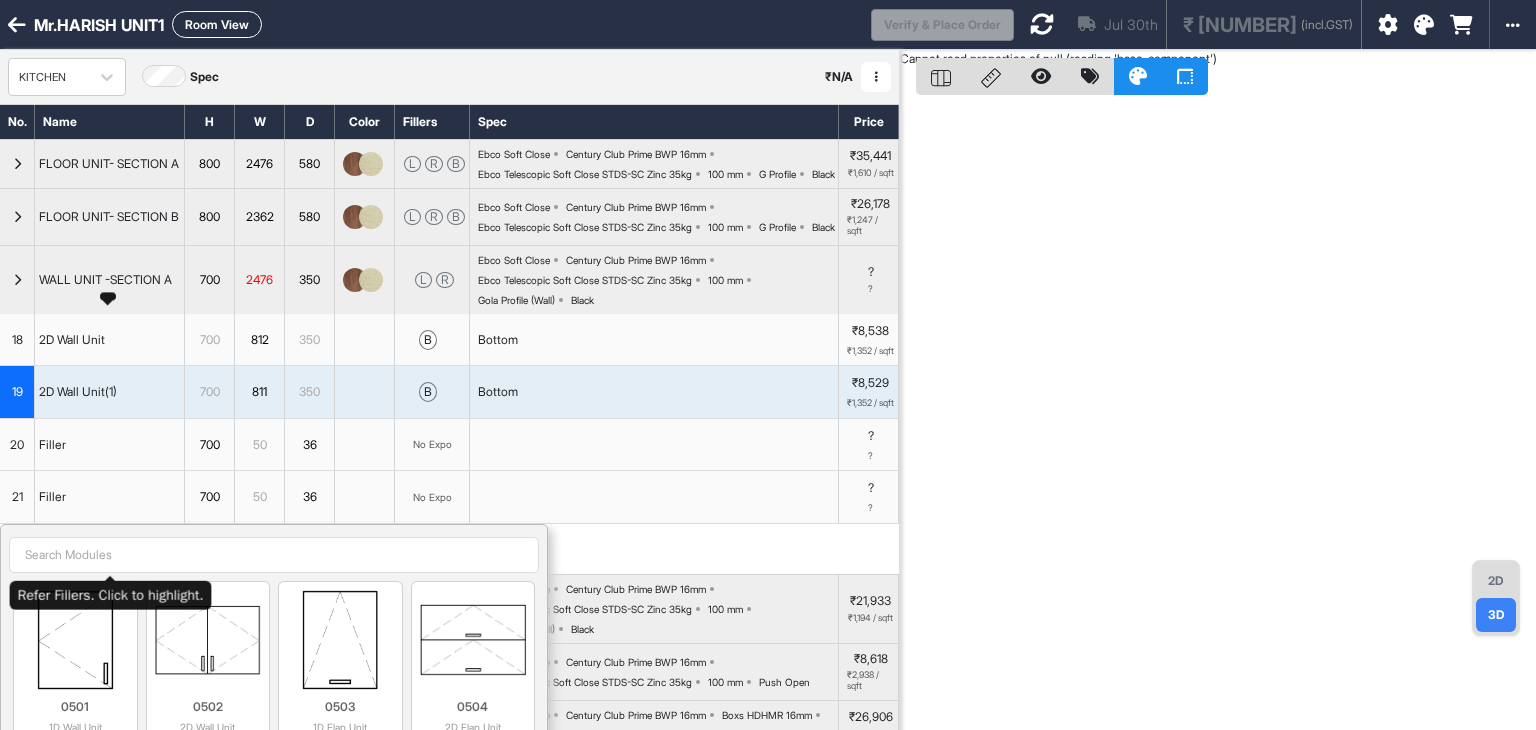 click on "Filler" at bounding box center [110, 497] 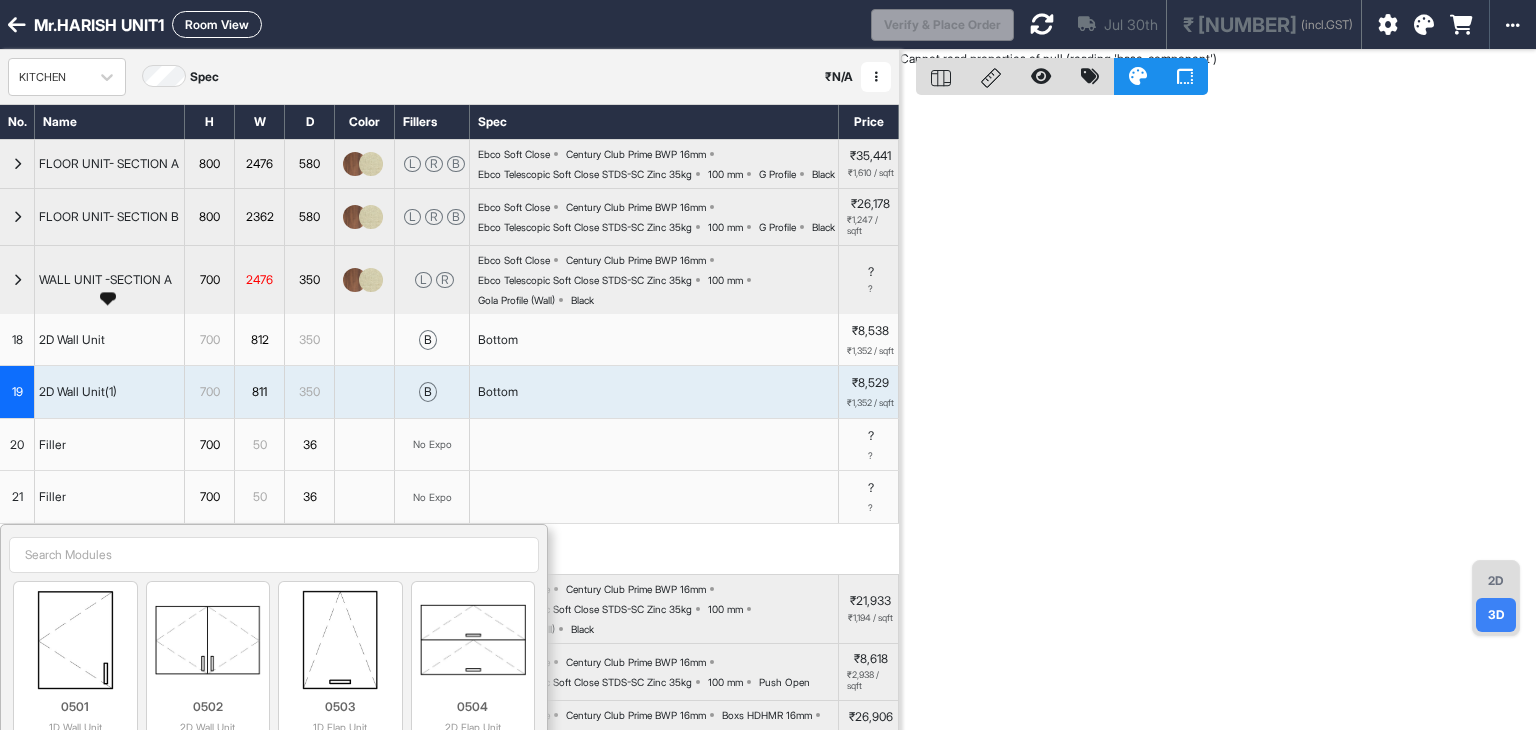 click on "Bottom" at bounding box center (654, 392) 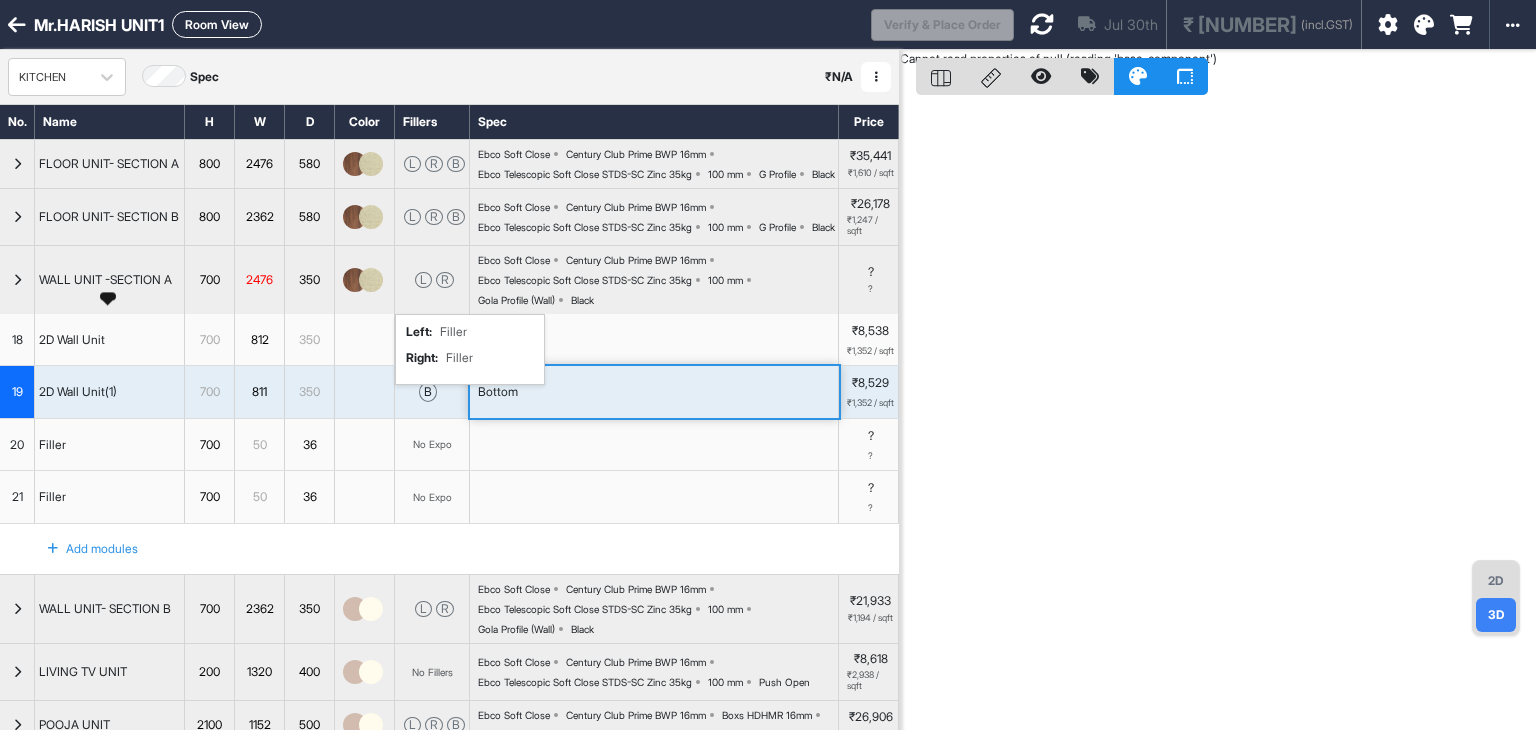 click on "L R left : Filler right : Filler" at bounding box center [432, 280] 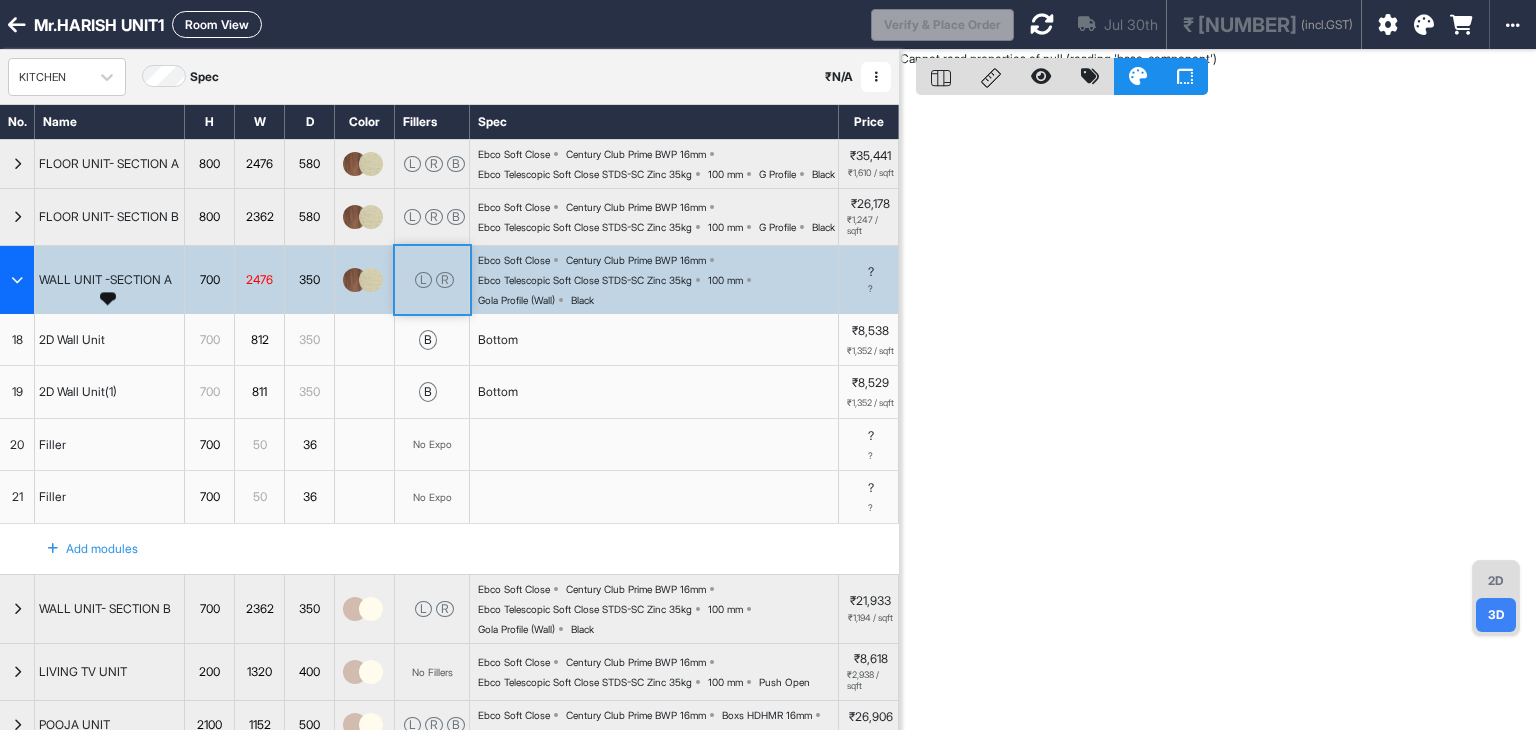 click on "2D Wall Unit" at bounding box center (72, 340) 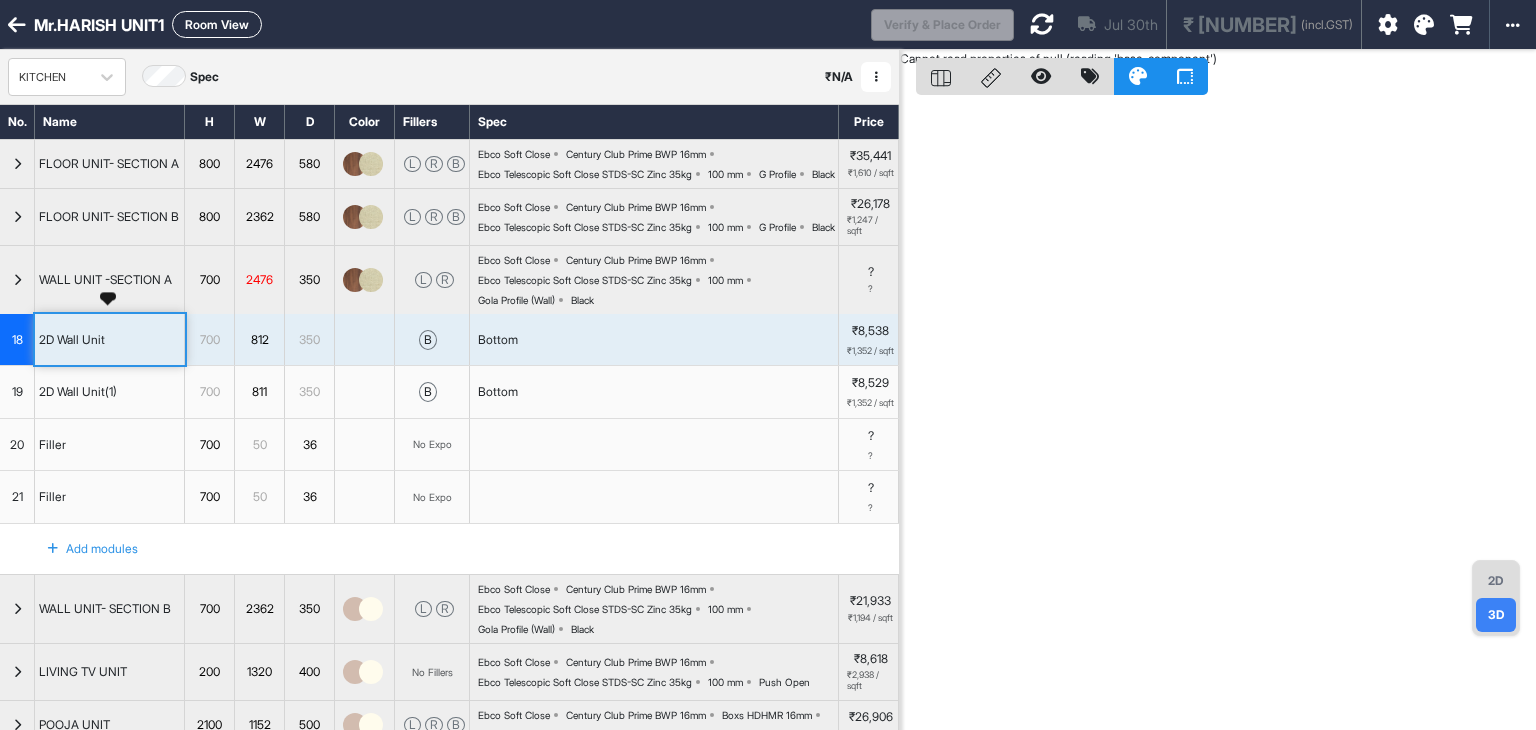 click on "Filler" at bounding box center [110, 497] 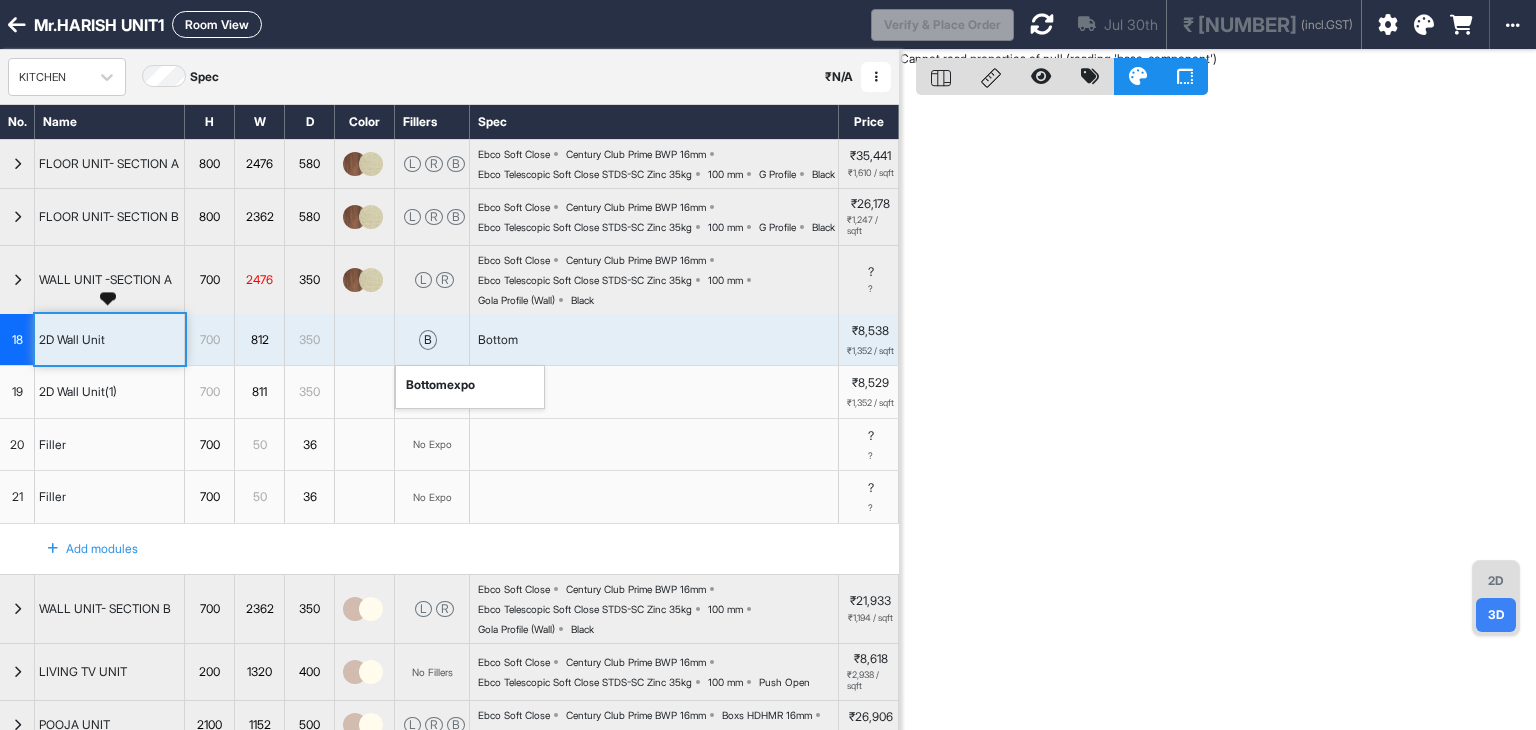 click on "b bottom  expo" at bounding box center [432, 340] 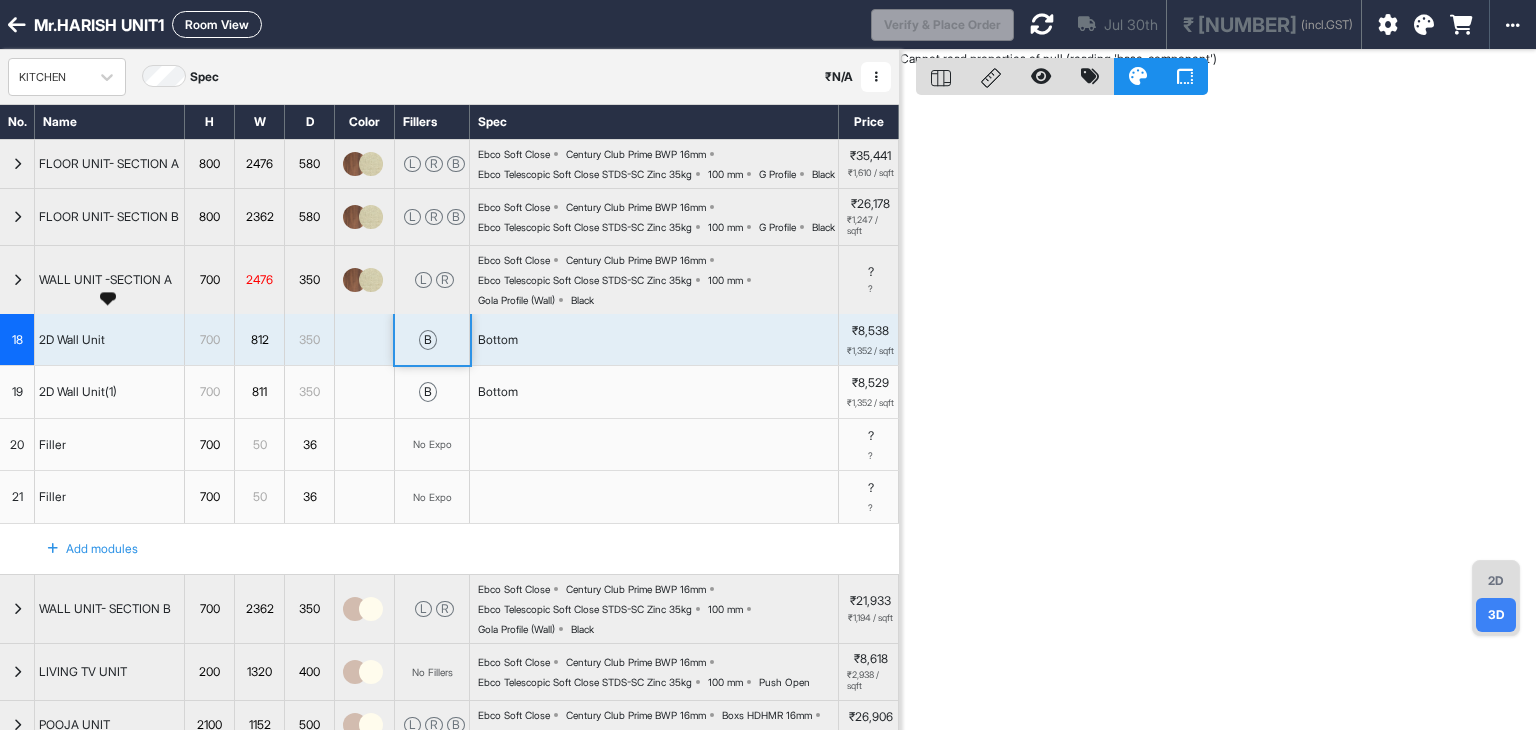 click on "WALL UNIT -SECTION A" at bounding box center (105, 280) 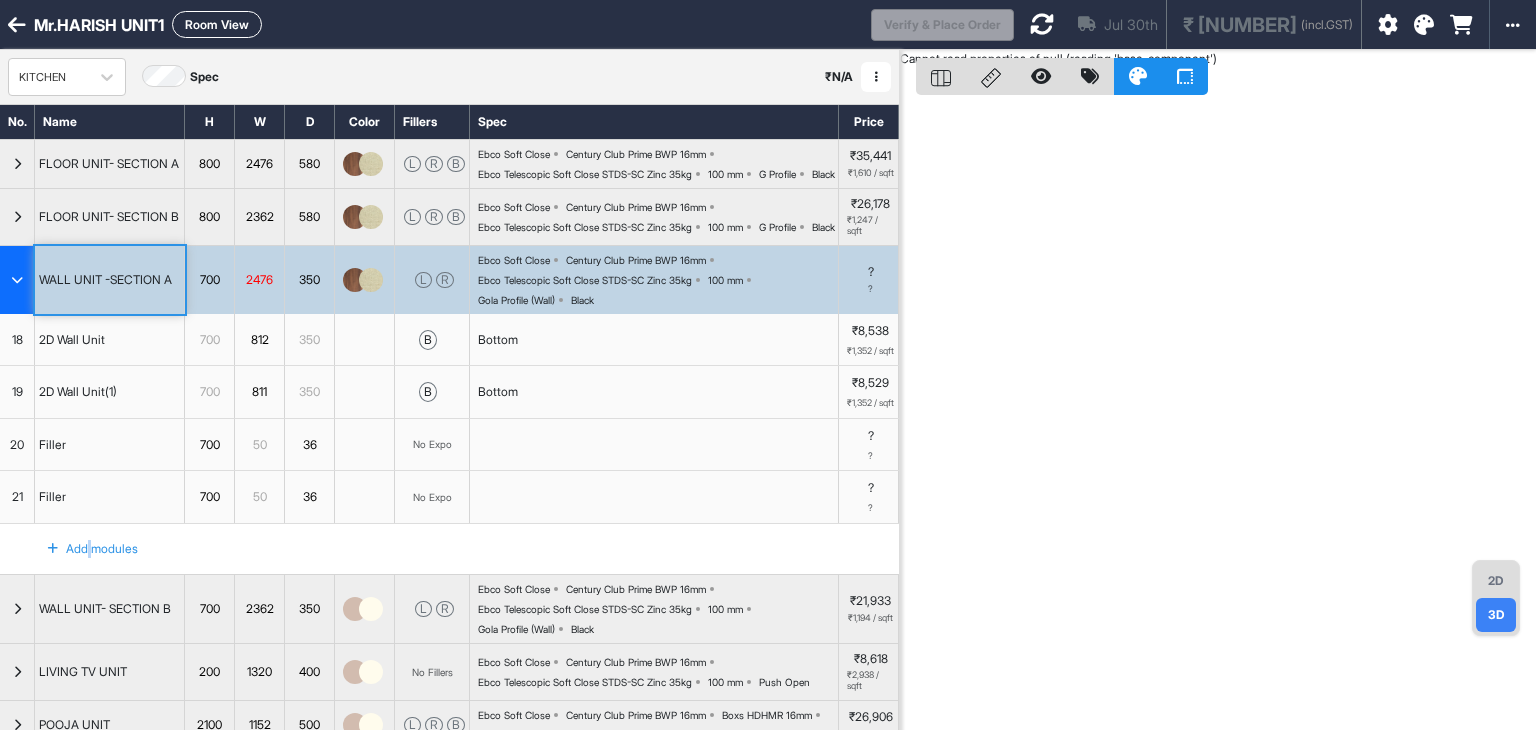 click on "Add modules" at bounding box center (81, 549) 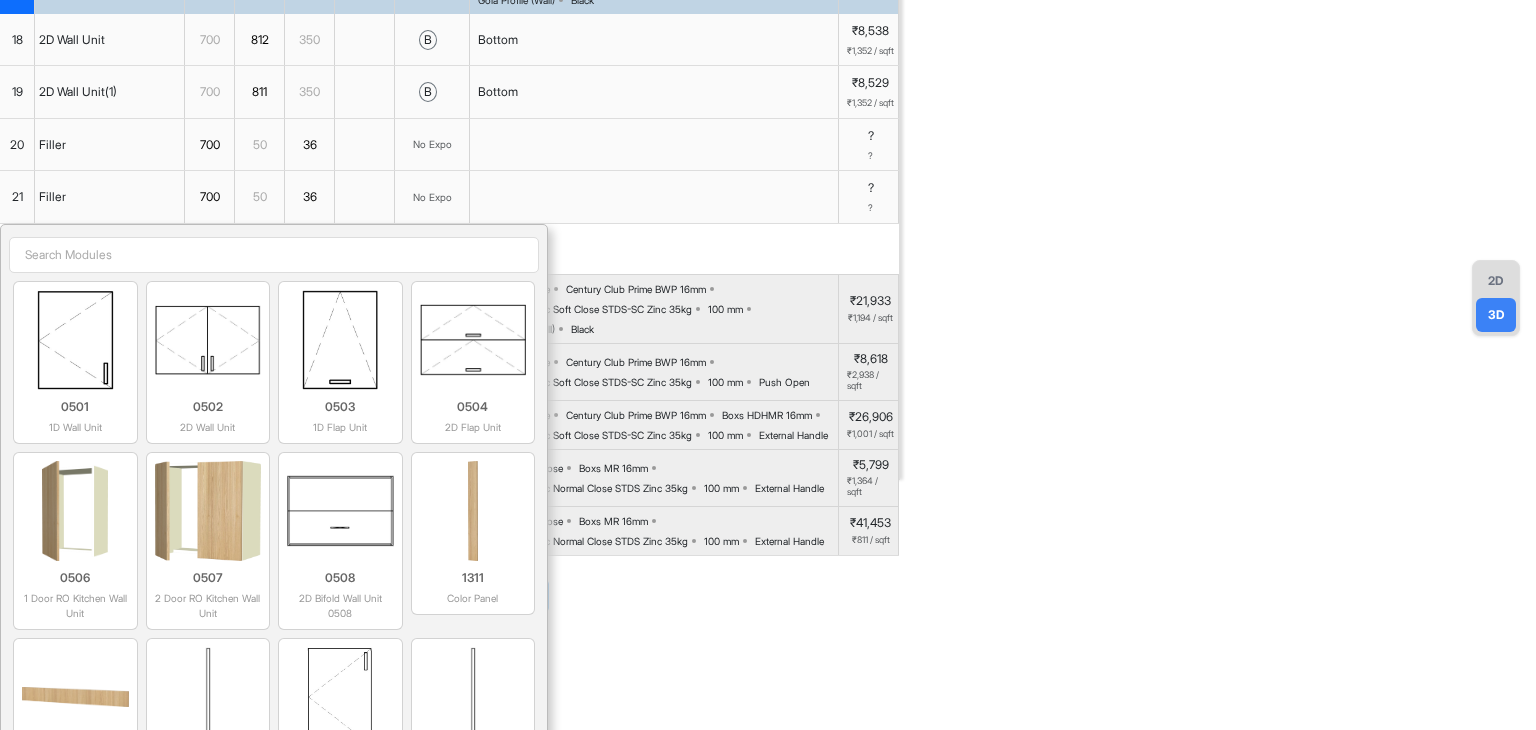 scroll, scrollTop: 200, scrollLeft: 0, axis: vertical 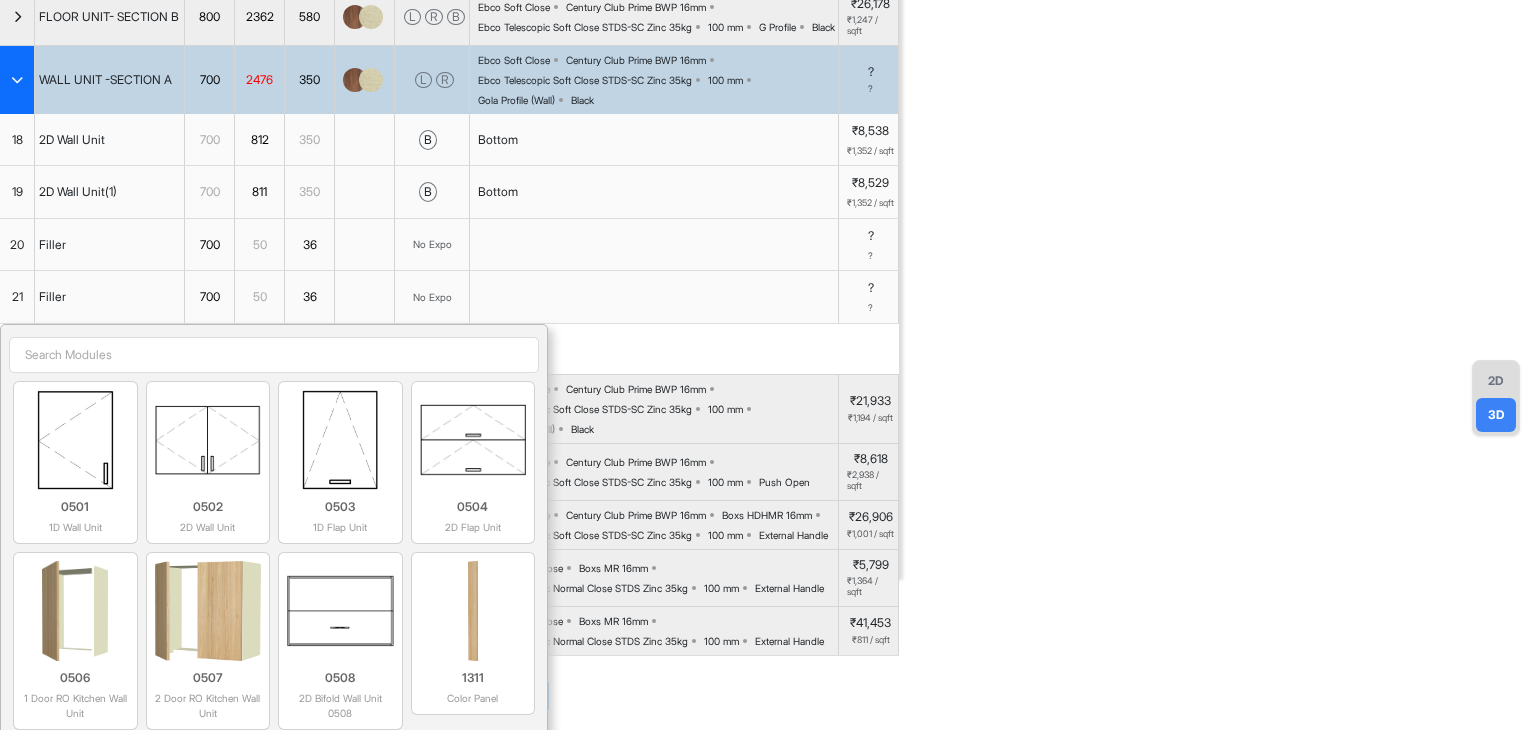 click at bounding box center (274, 355) 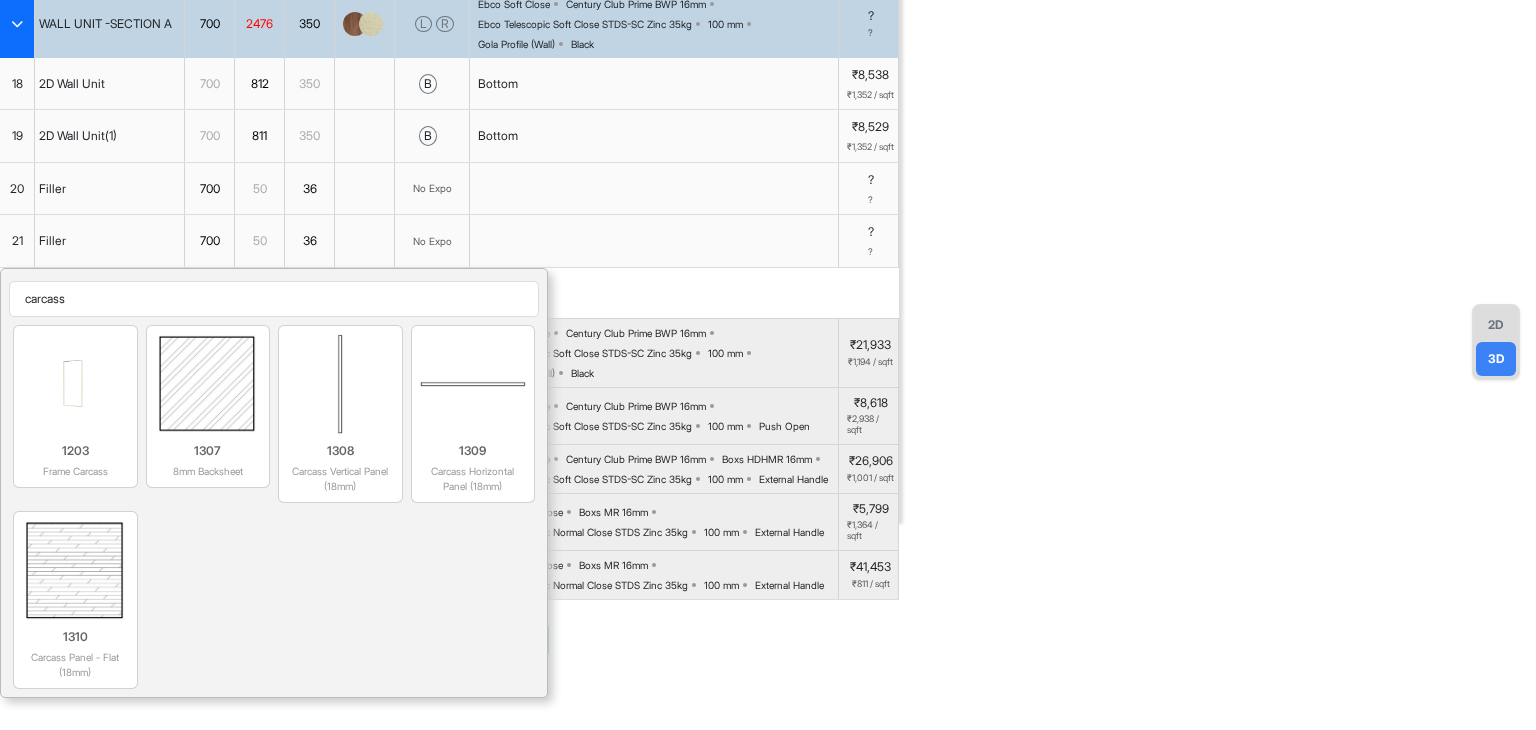 scroll, scrollTop: 300, scrollLeft: 0, axis: vertical 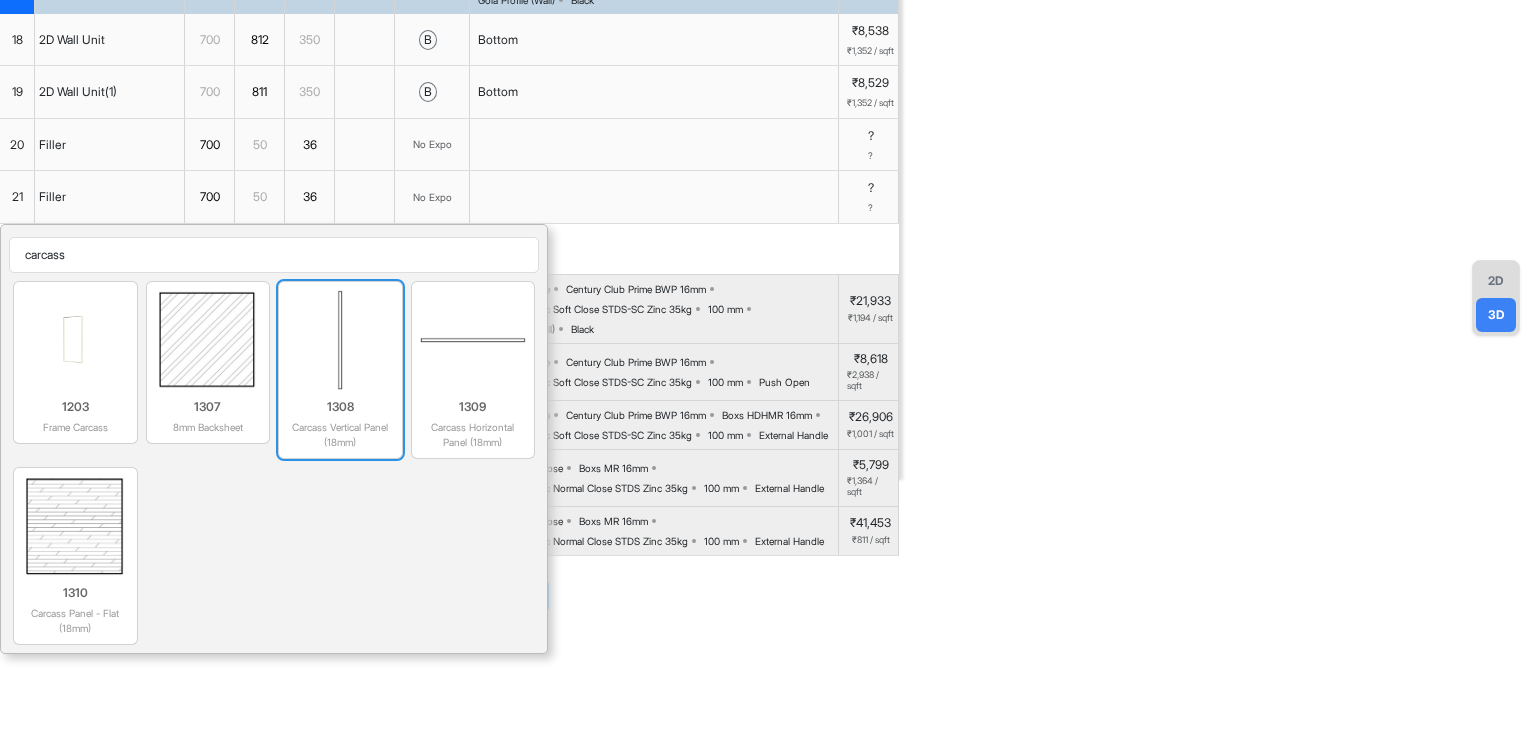 type on "carcass" 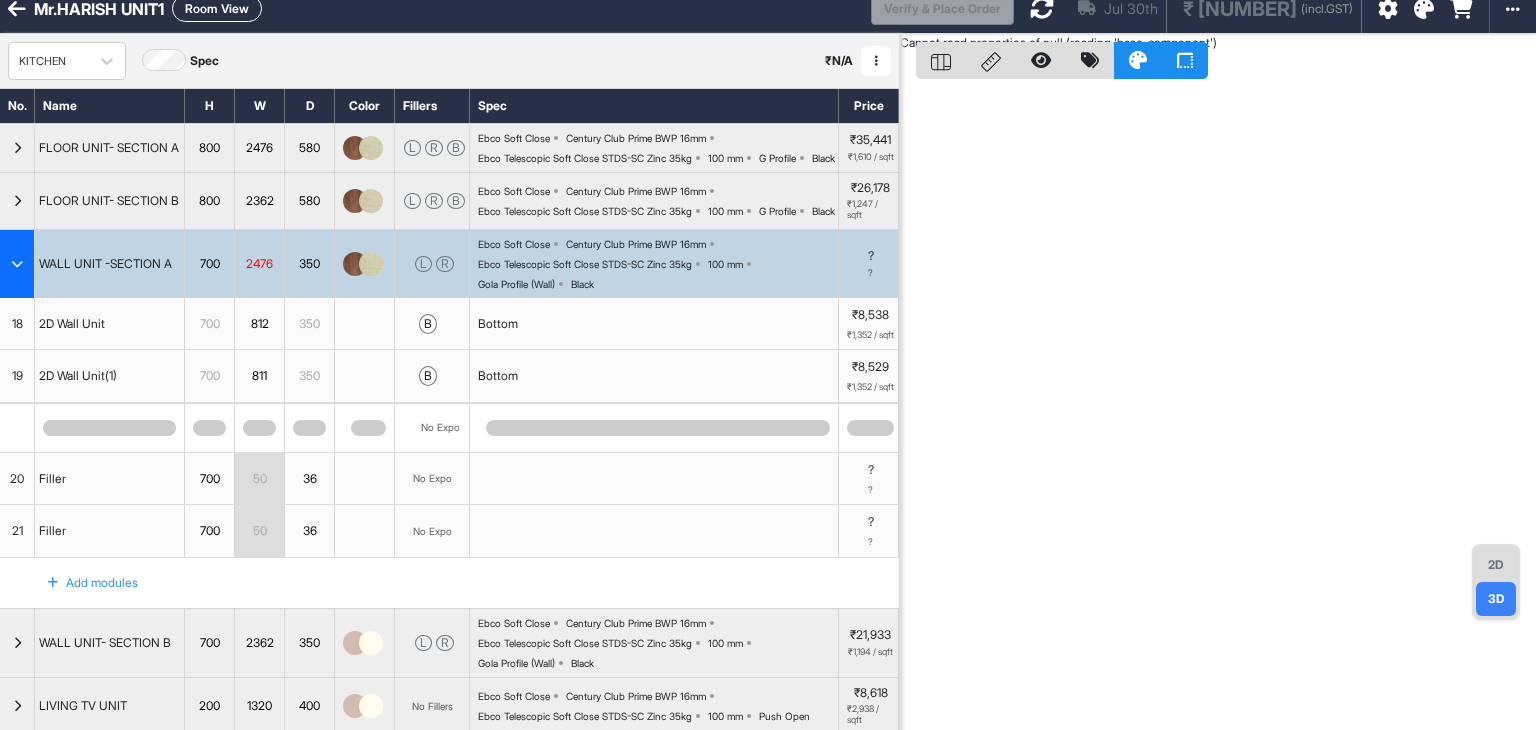 scroll, scrollTop: 0, scrollLeft: 0, axis: both 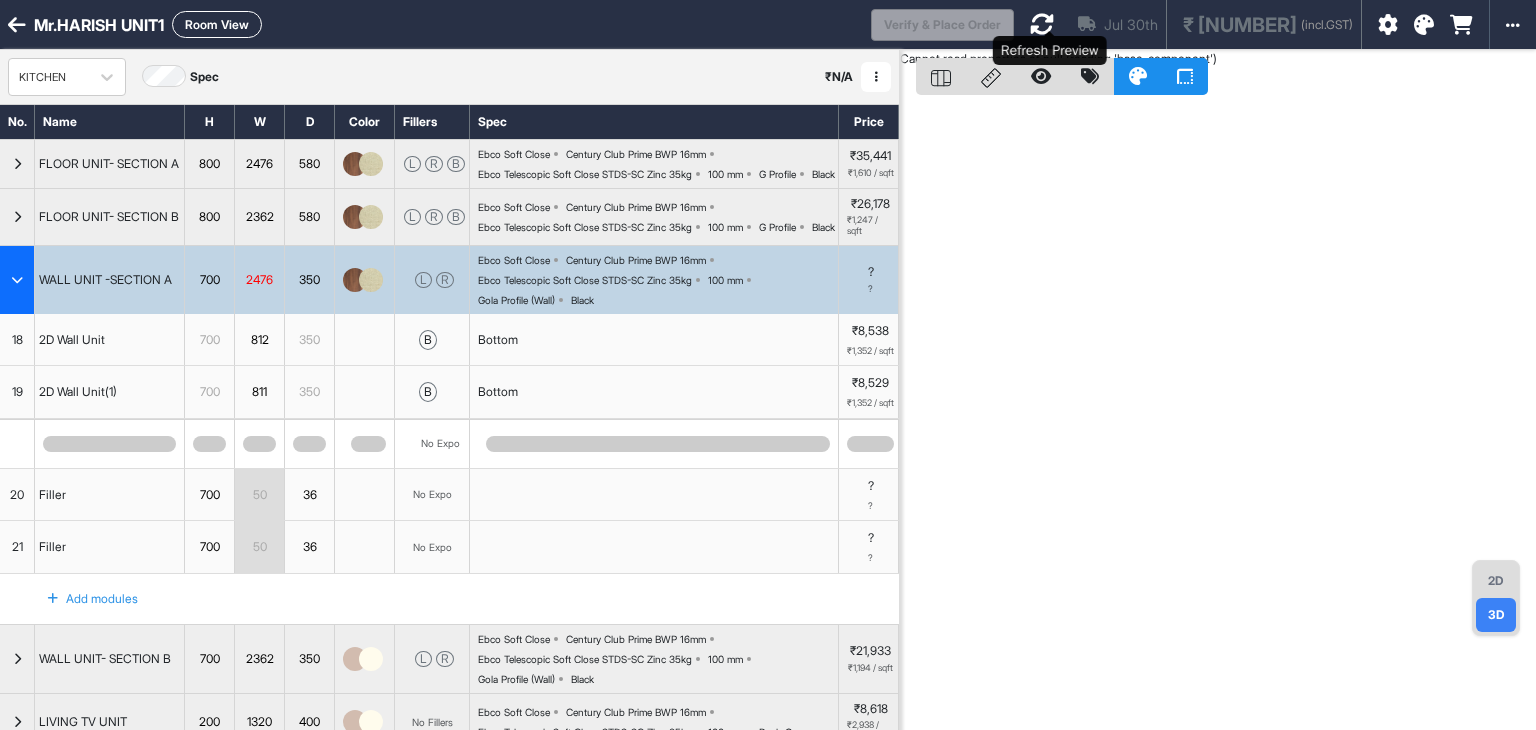 click at bounding box center (1042, 24) 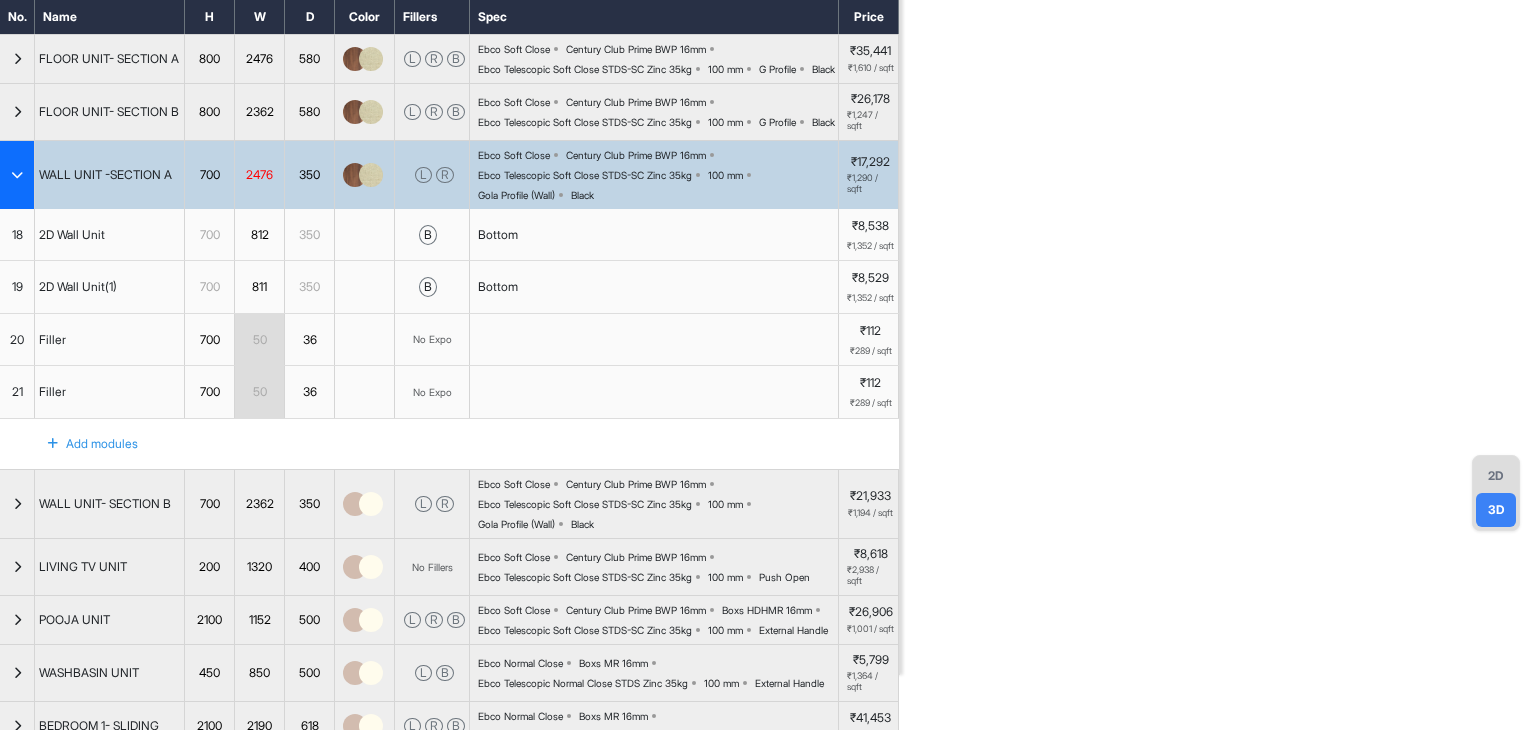 scroll, scrollTop: 100, scrollLeft: 0, axis: vertical 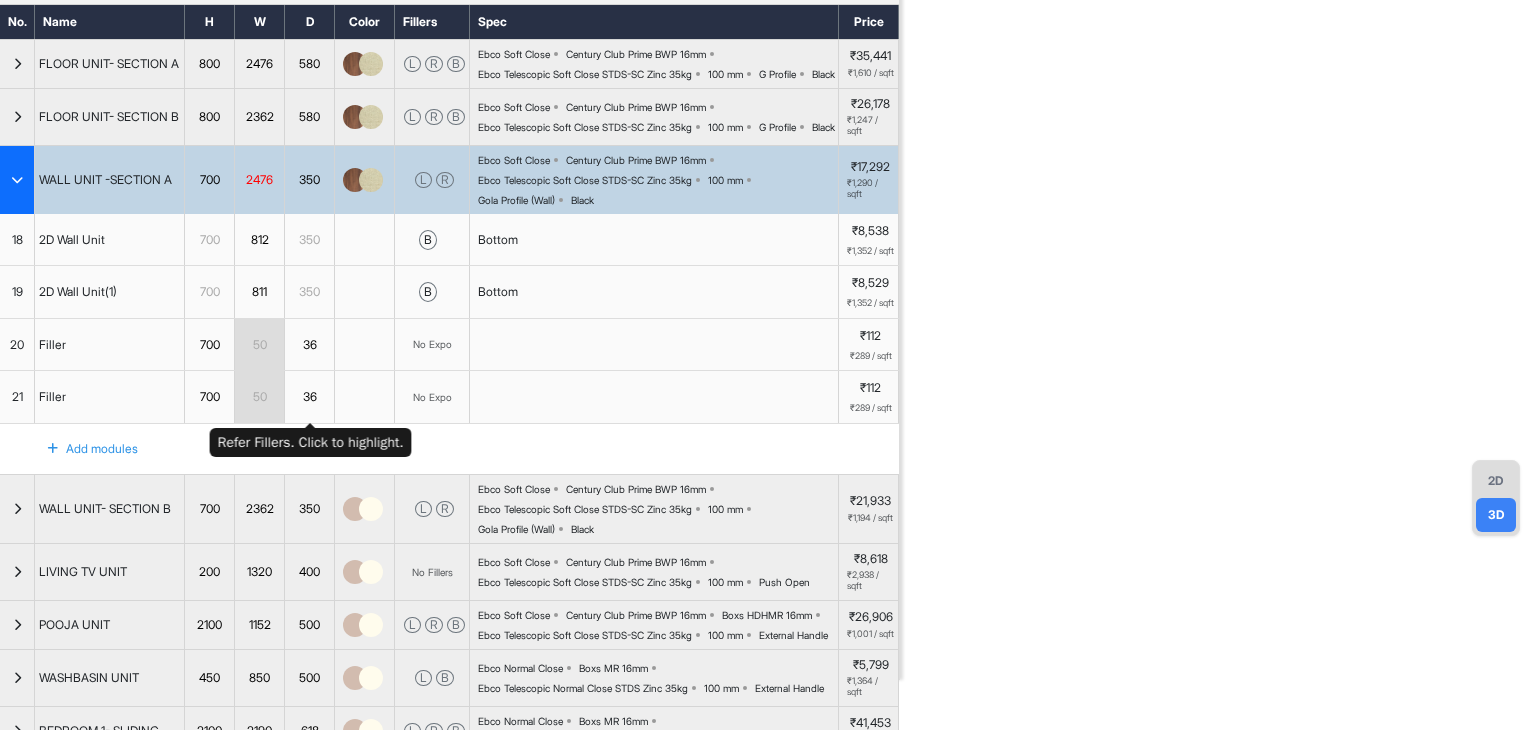 click on "36" at bounding box center (309, 345) 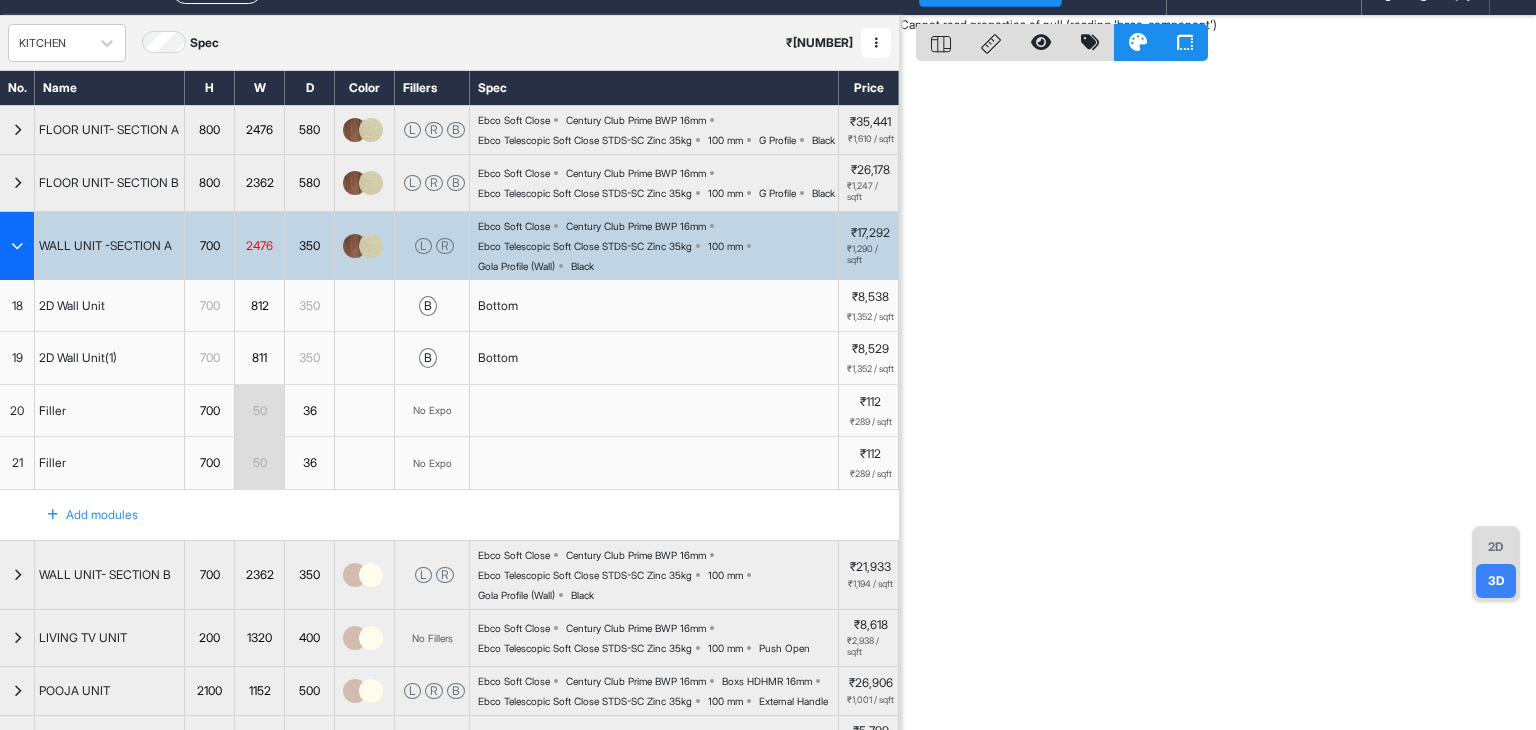 scroll, scrollTop: 0, scrollLeft: 0, axis: both 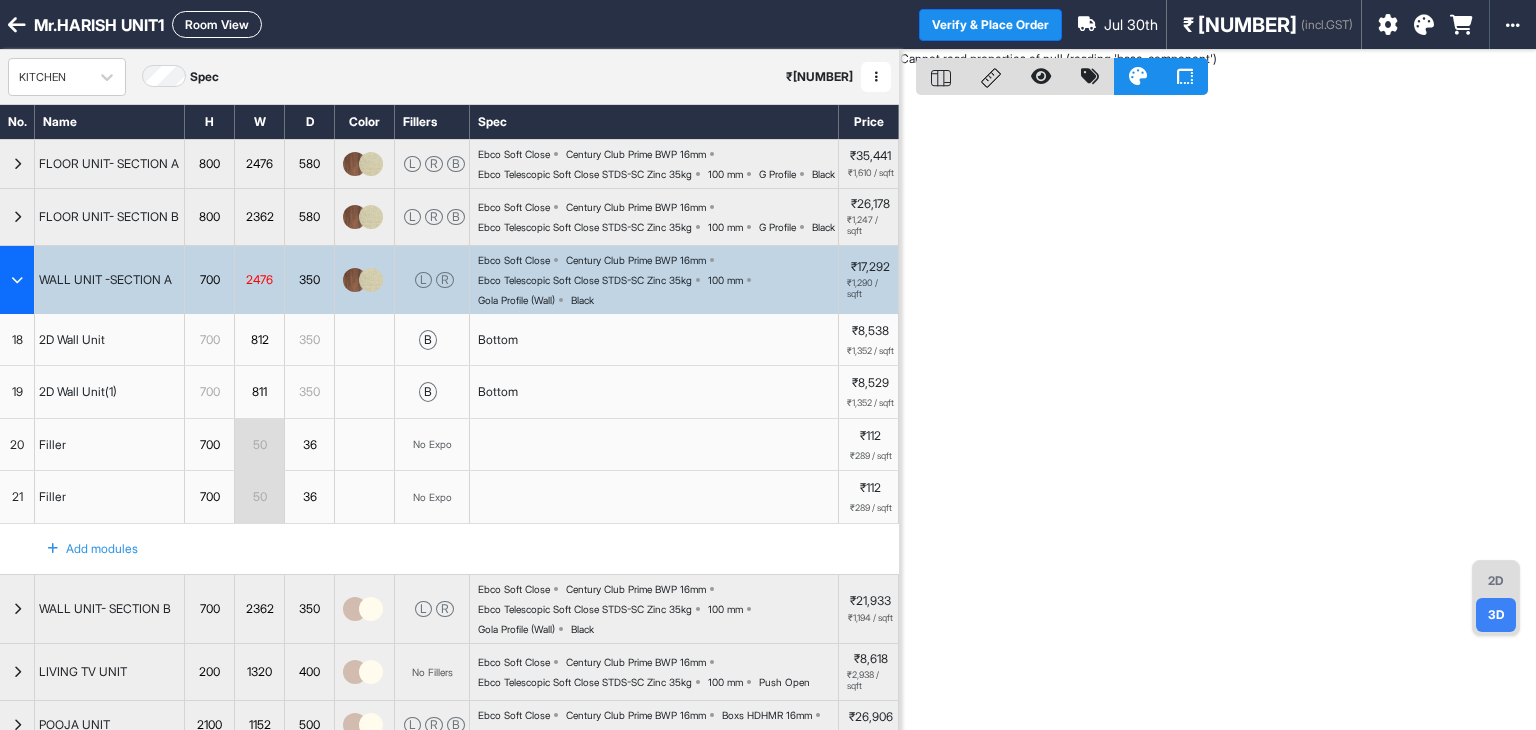 click on "2D" at bounding box center (1496, 581) 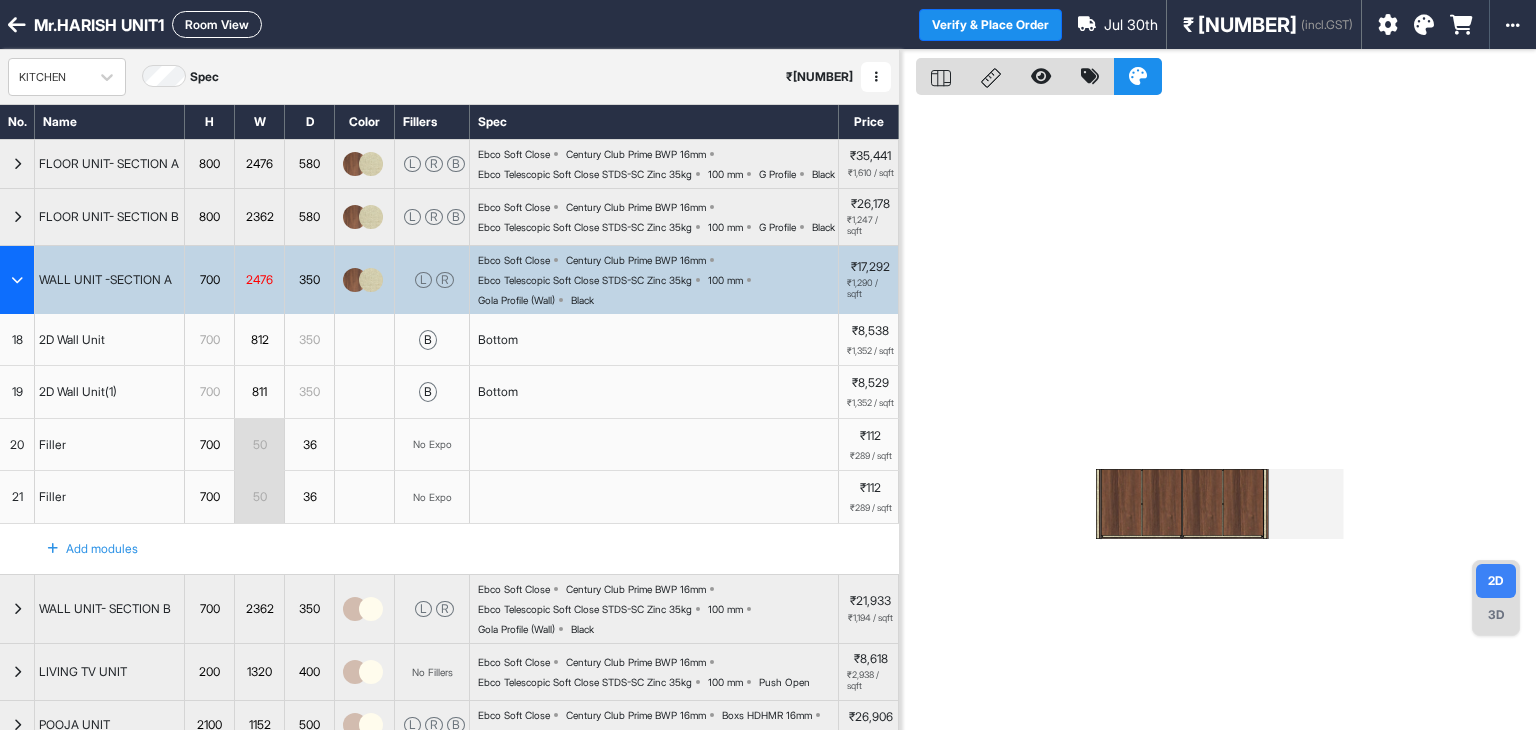click on "3D" at bounding box center (1496, 615) 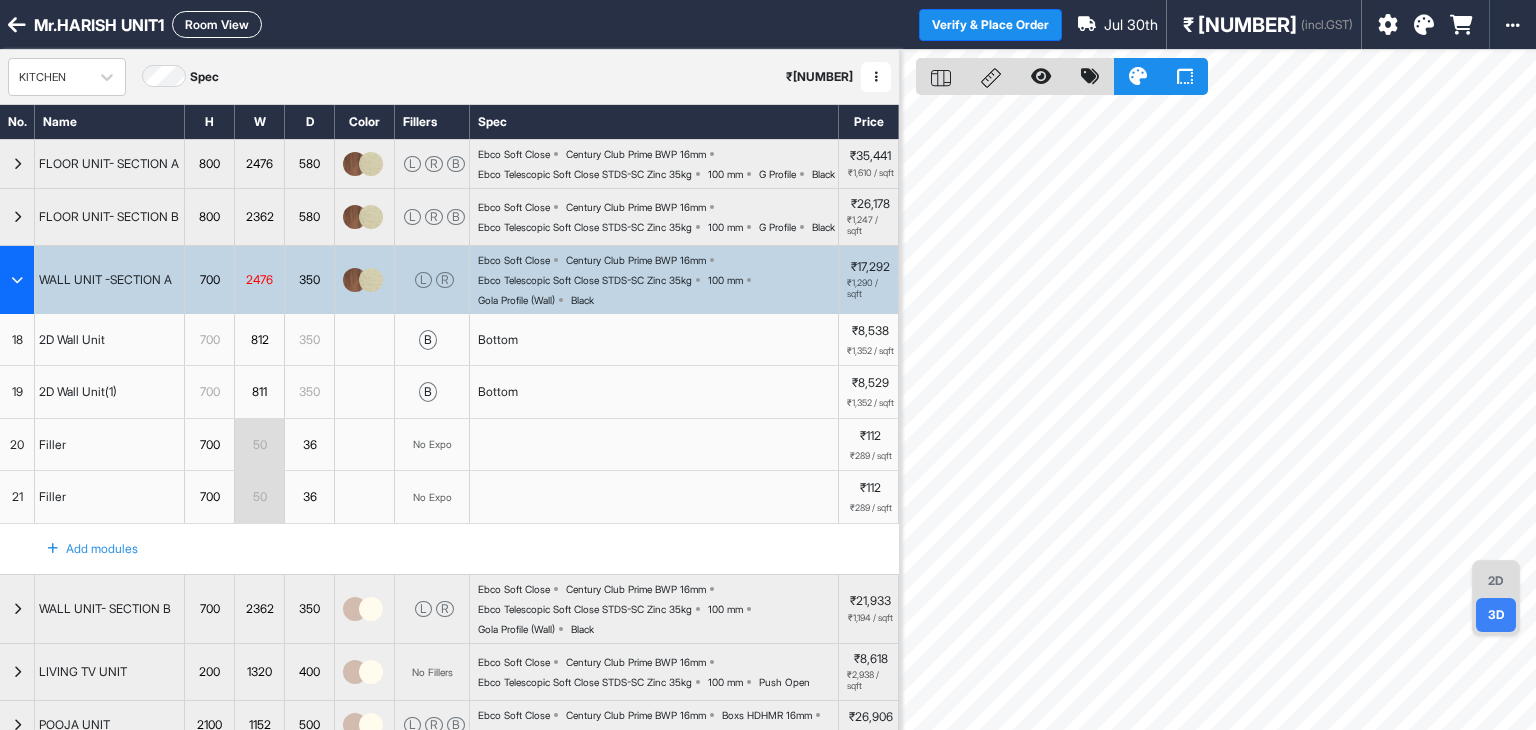 click on "Add modules" at bounding box center [92, 549] 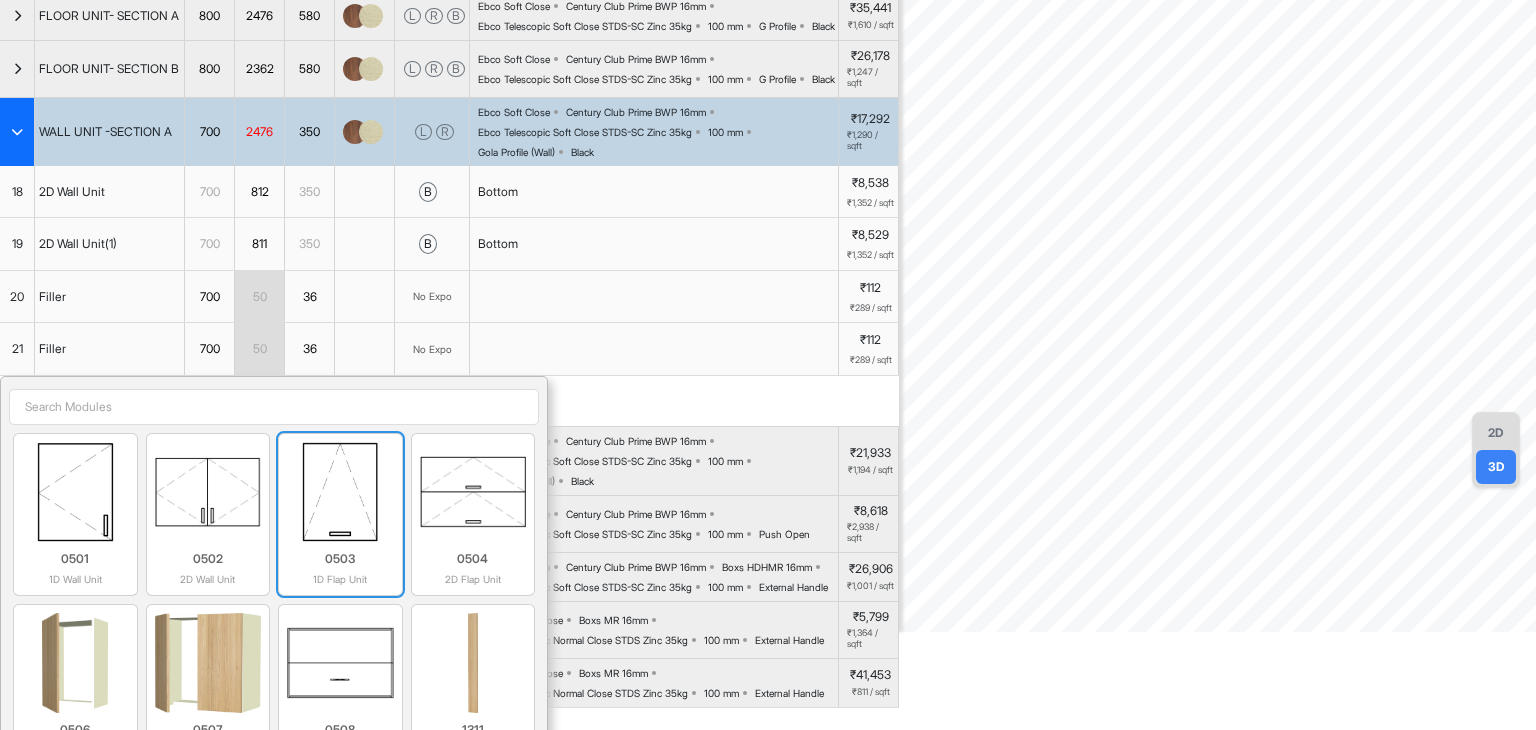 scroll, scrollTop: 300, scrollLeft: 0, axis: vertical 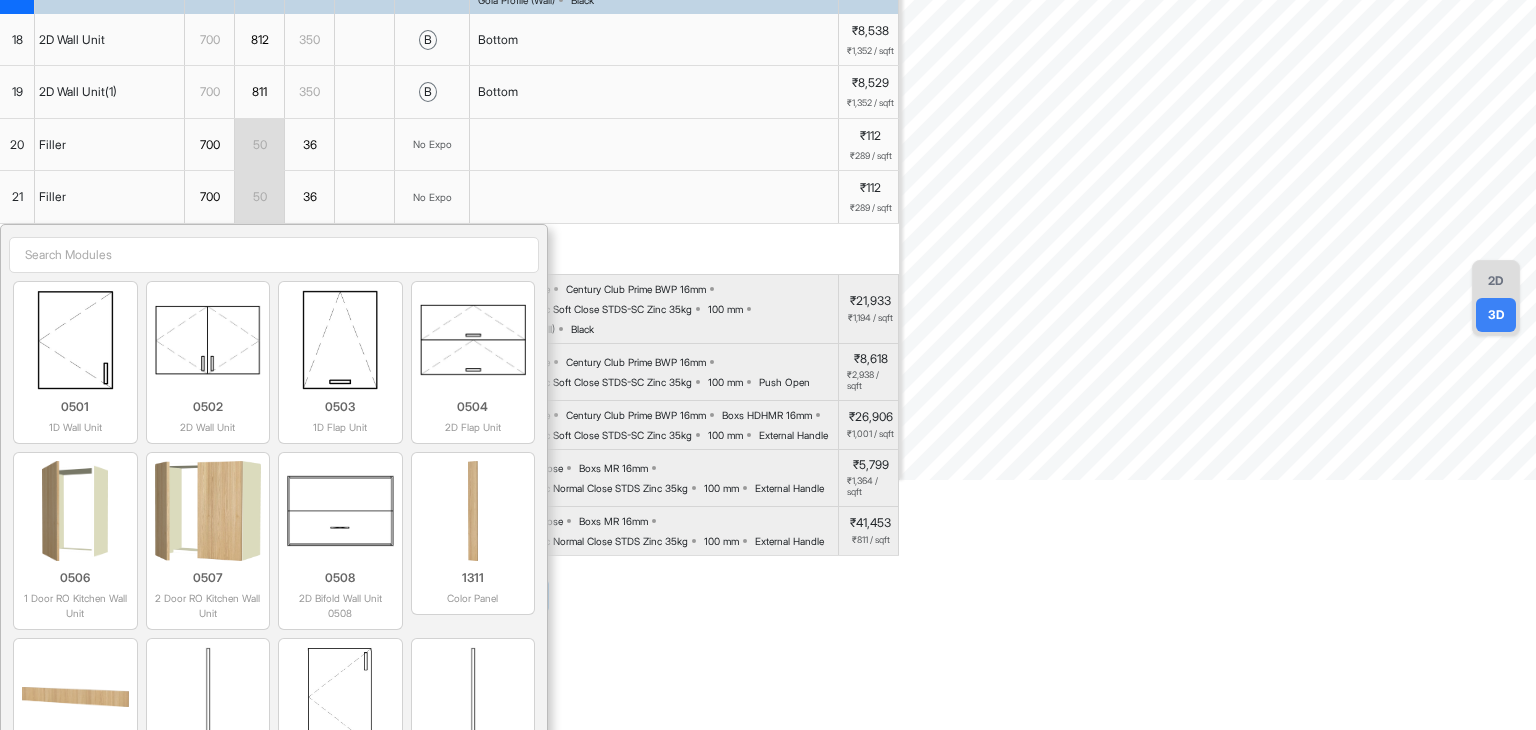 click at bounding box center (274, 255) 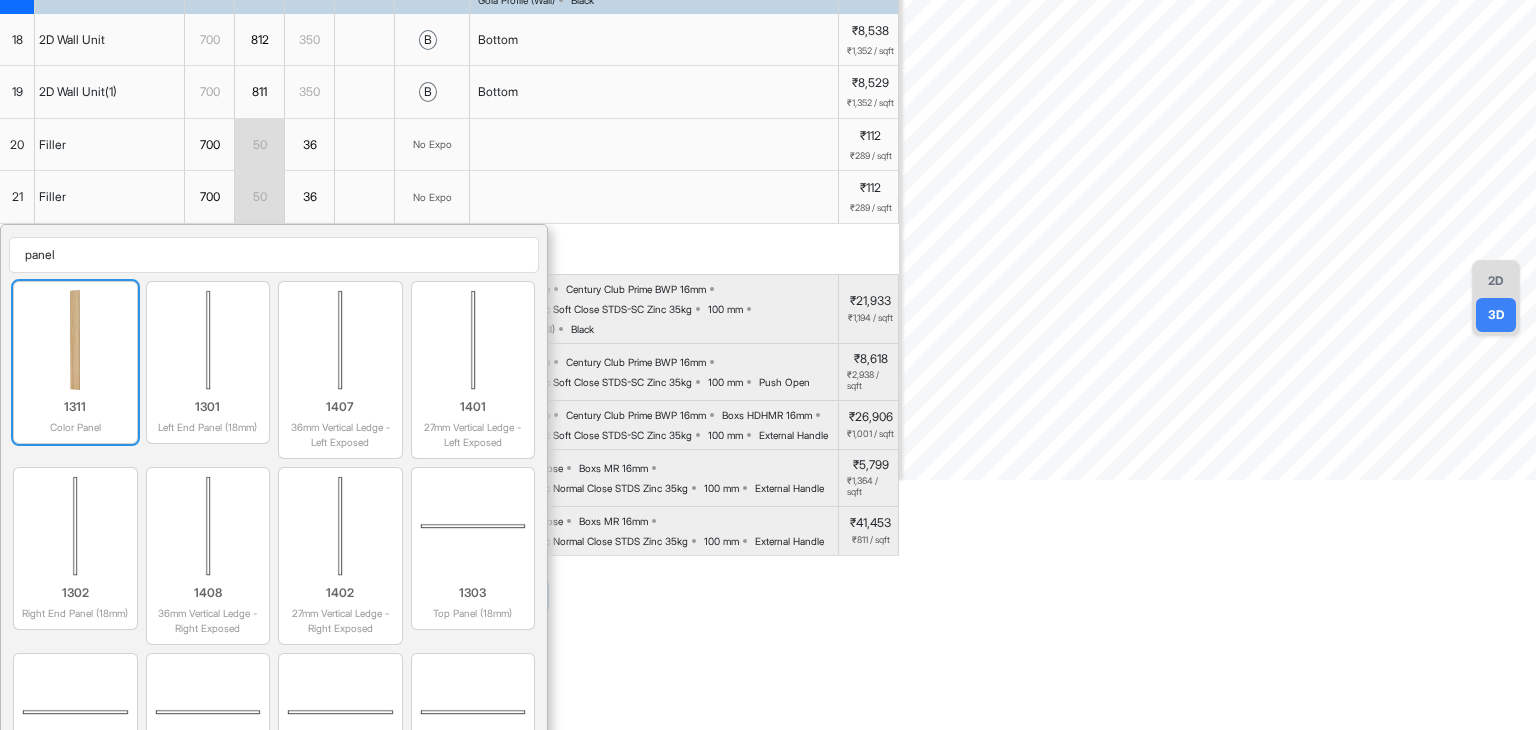 type on "panel" 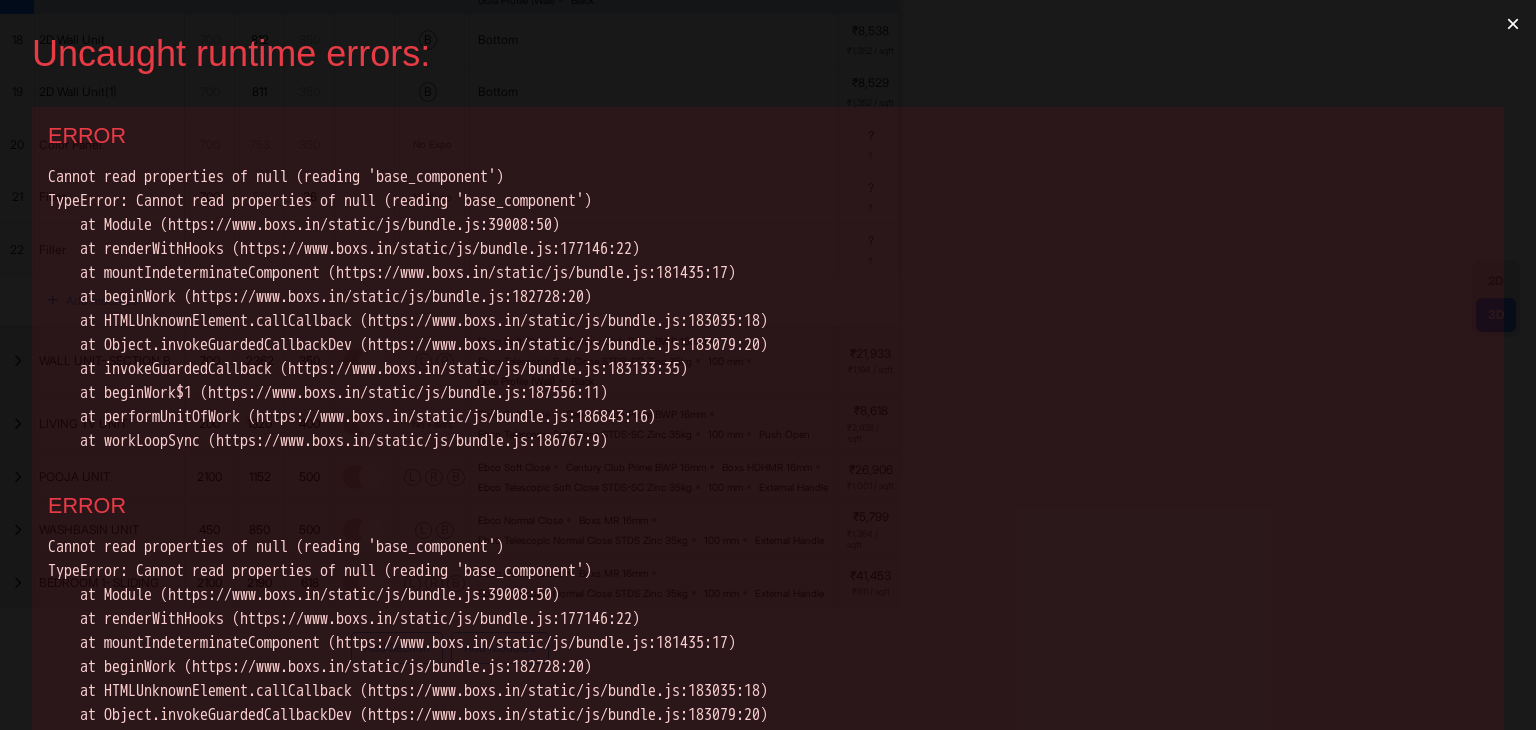 scroll, scrollTop: 0, scrollLeft: 0, axis: both 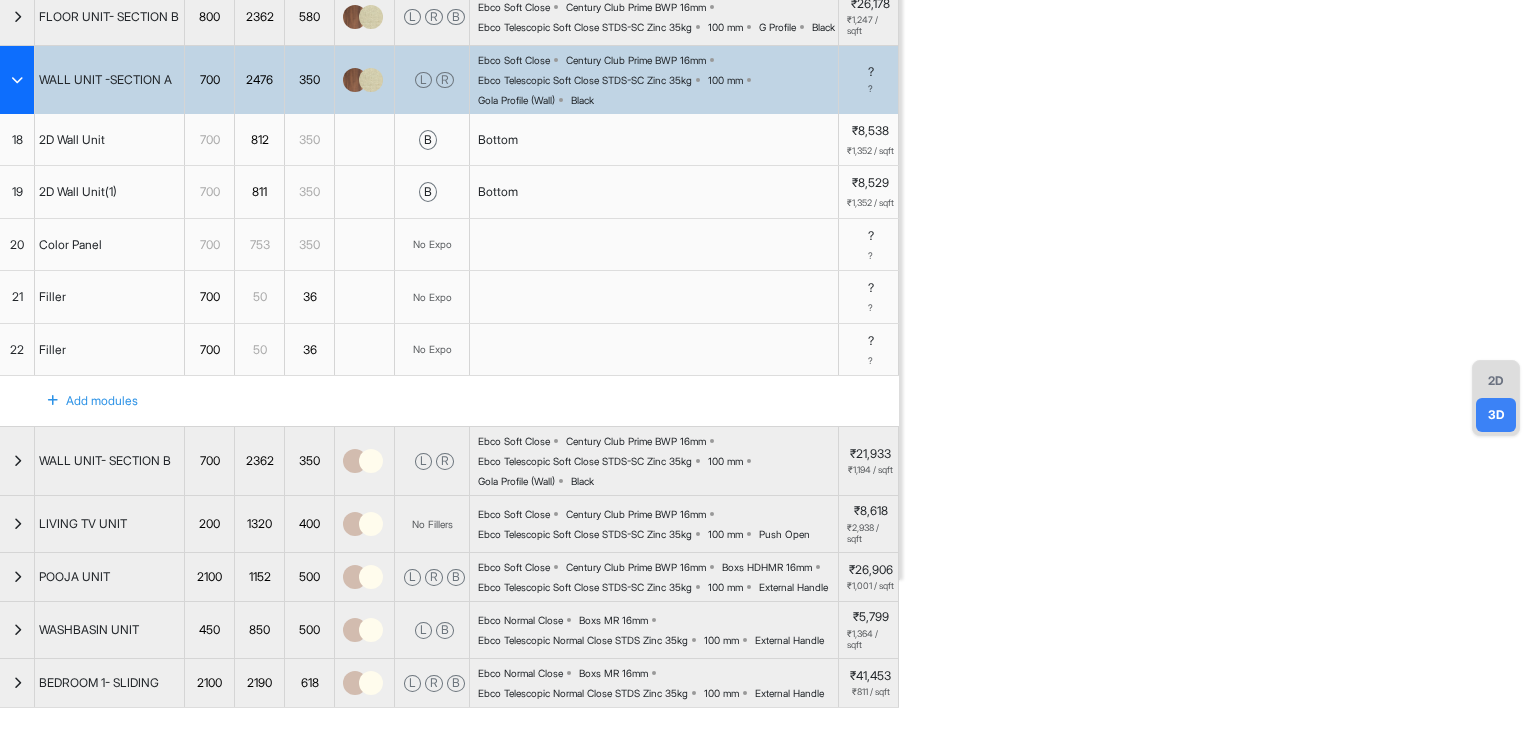 click on "Color Panel" at bounding box center [110, 245] 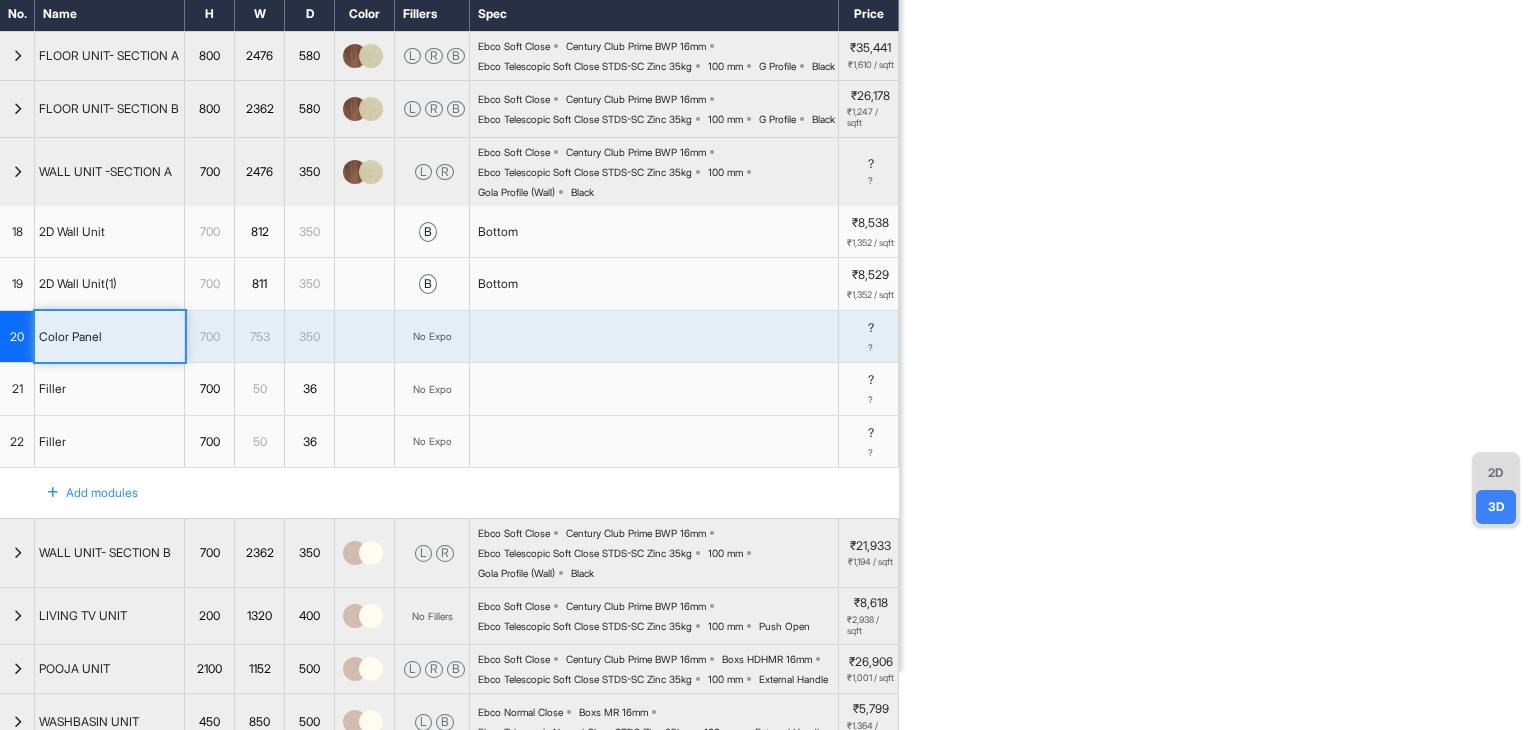 scroll, scrollTop: 0, scrollLeft: 0, axis: both 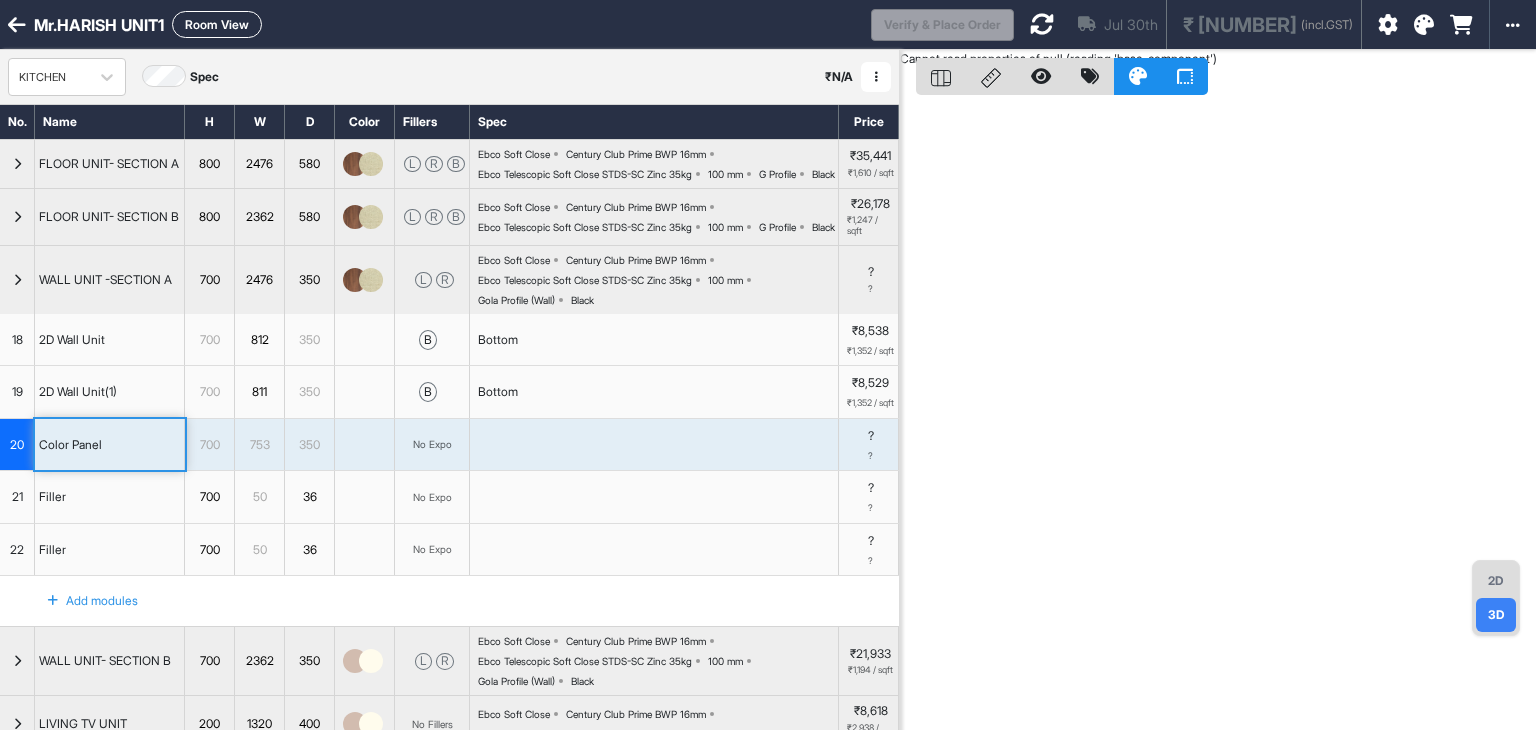 click on "753" at bounding box center [259, 445] 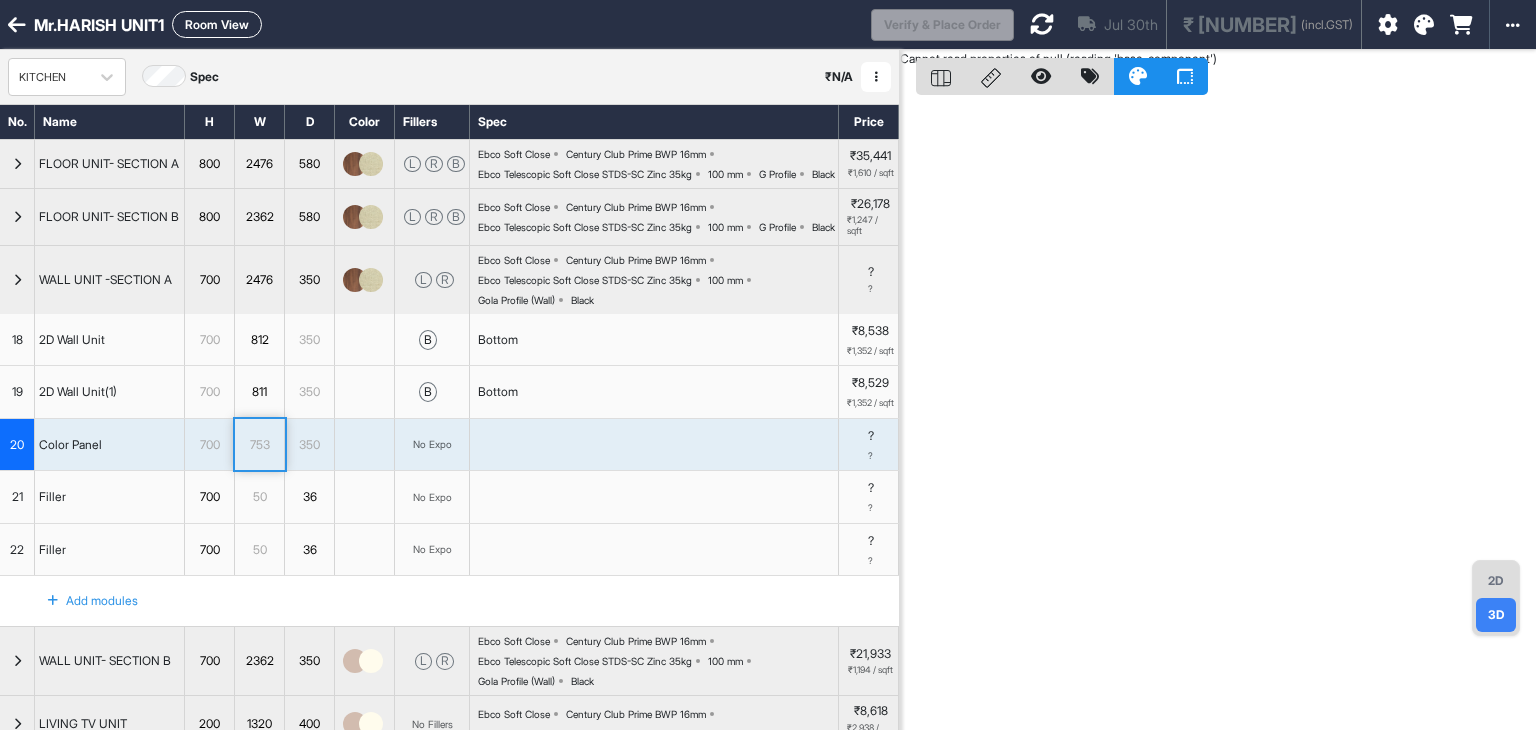 click on "753" at bounding box center [259, 445] 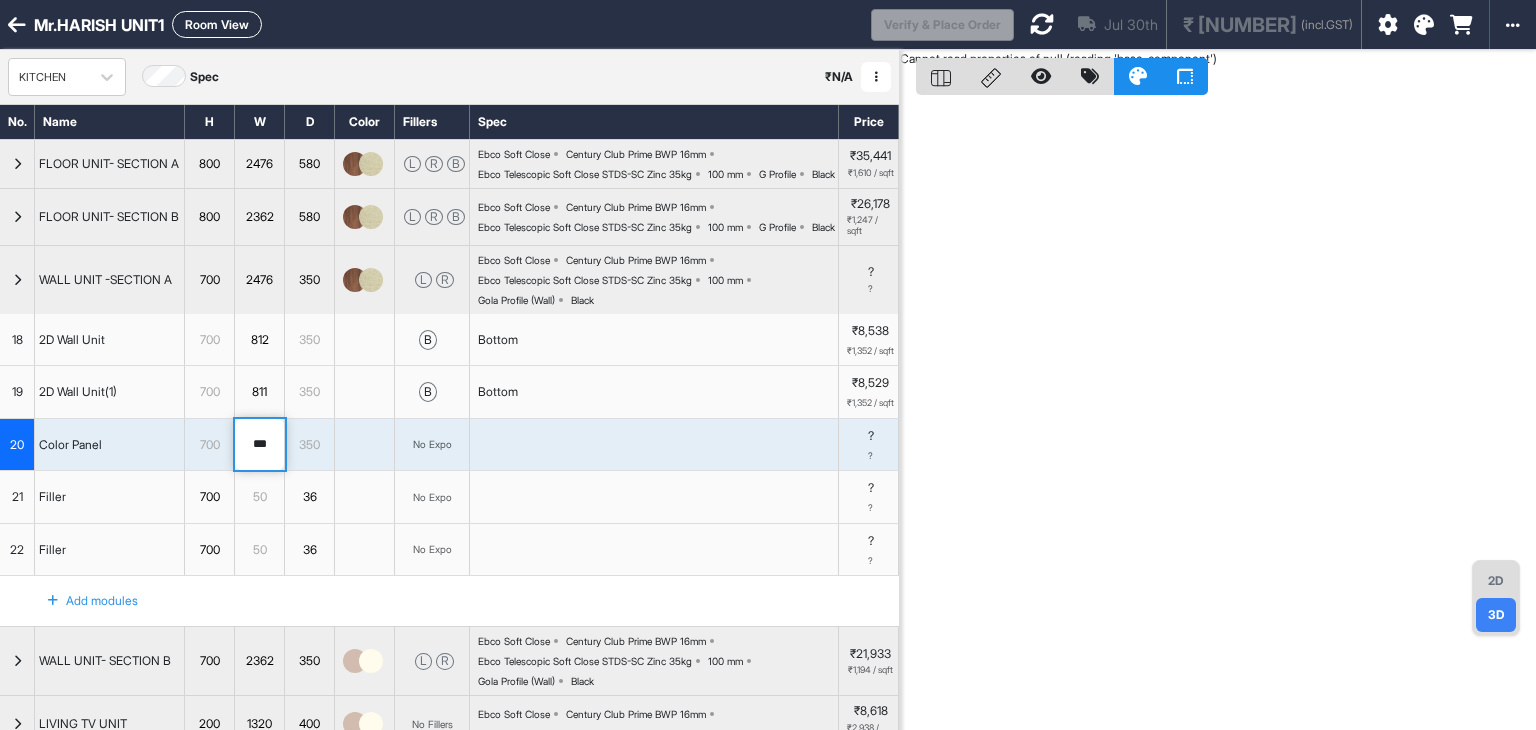 drag, startPoint x: 269, startPoint y: 503, endPoint x: 192, endPoint y: 476, distance: 81.596565 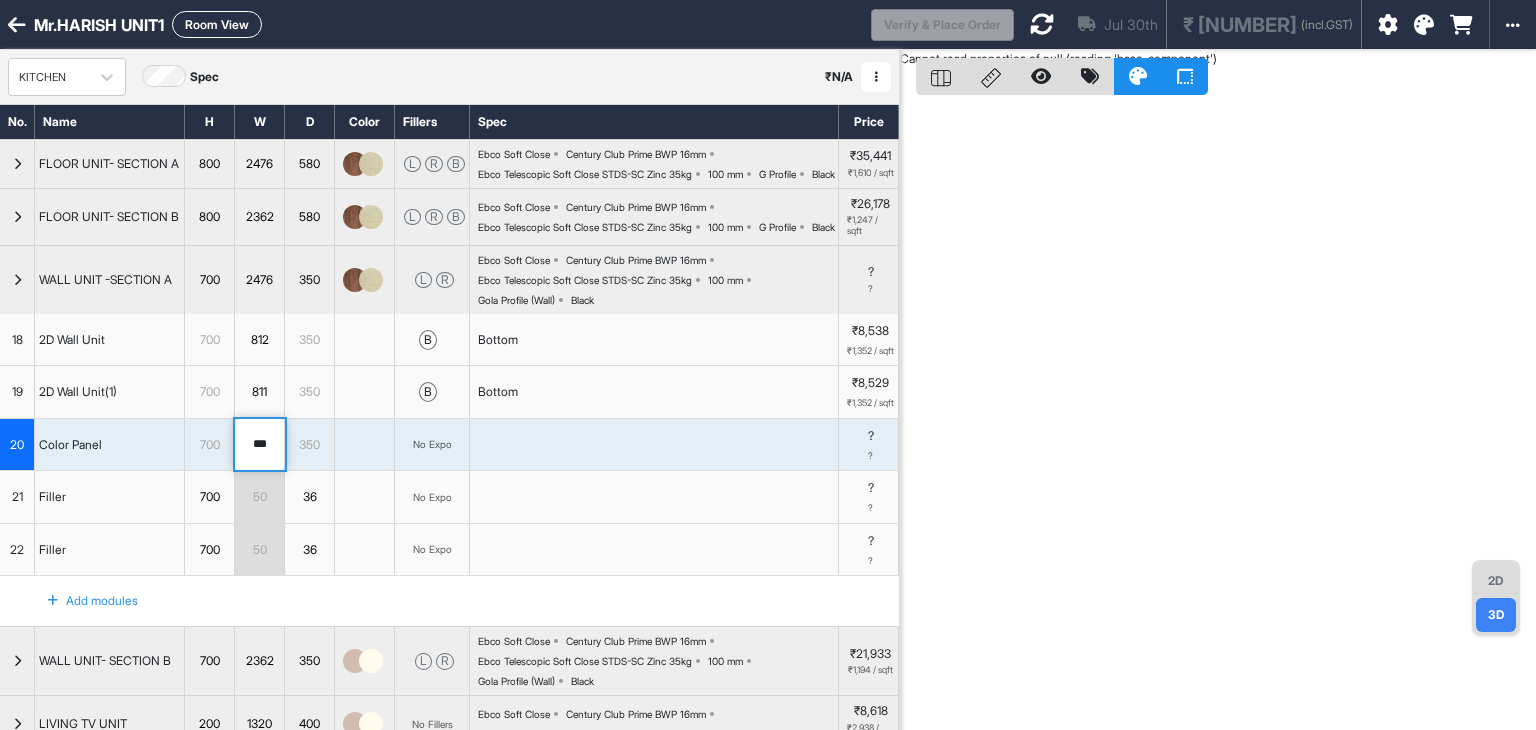 click on "350" at bounding box center (310, 445) 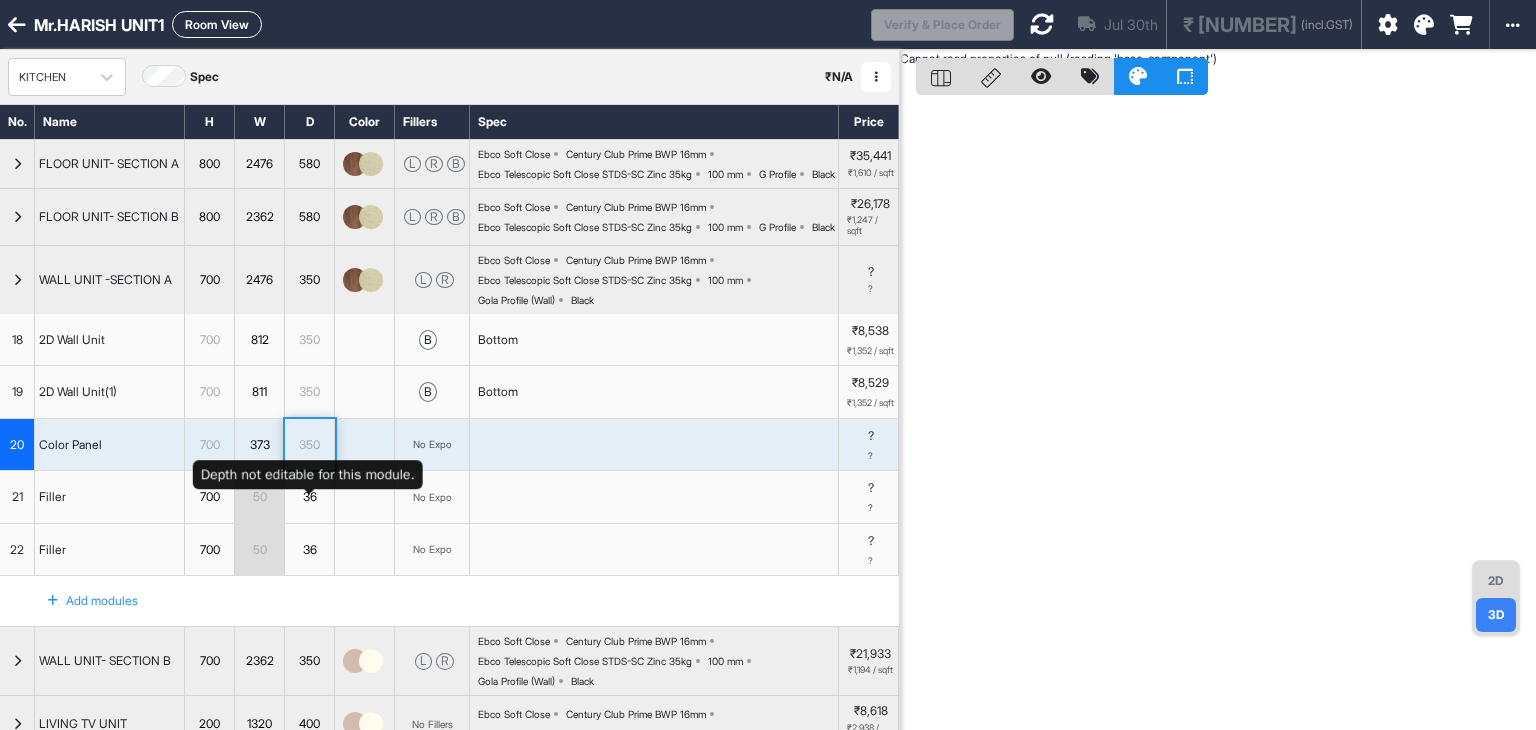 click on "350" at bounding box center (309, 445) 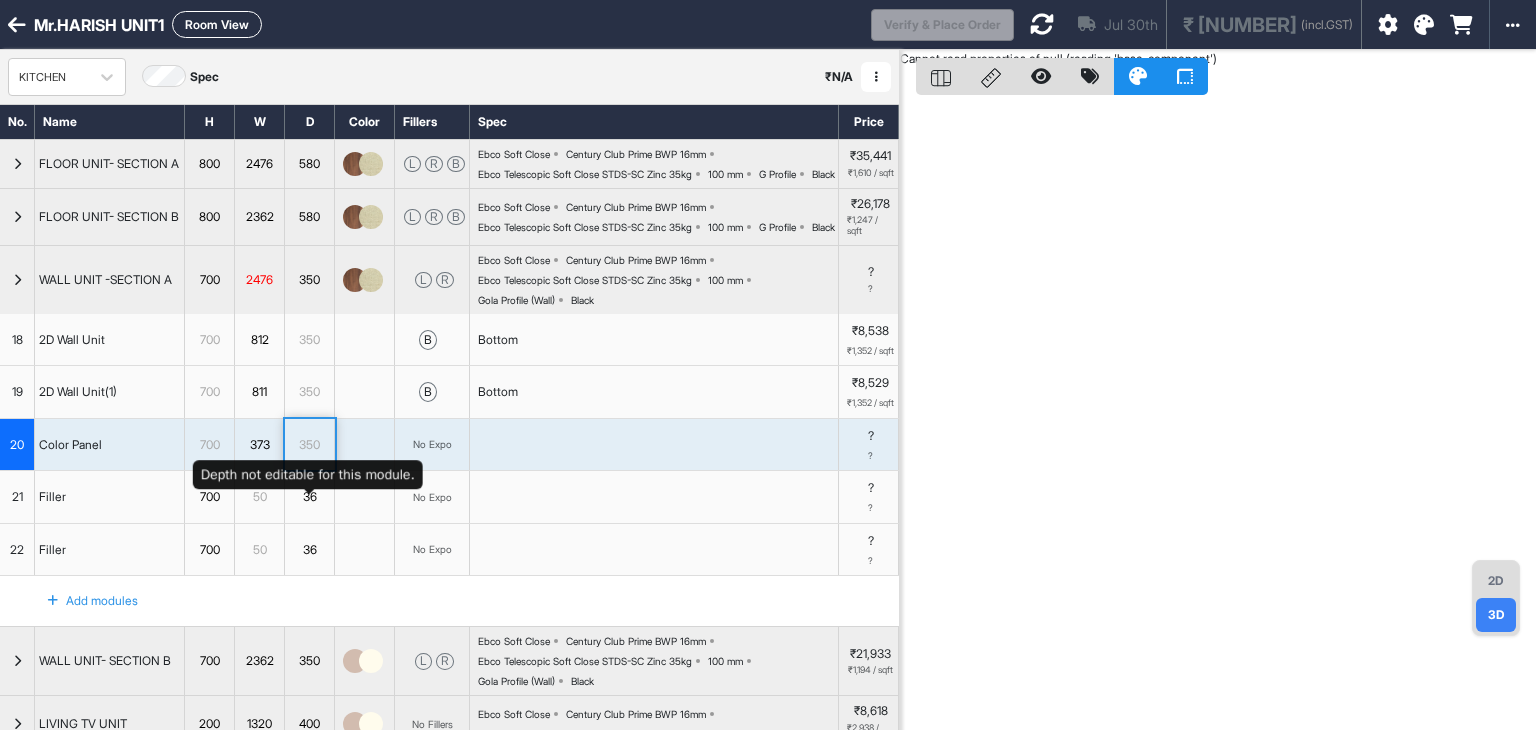 click on "350" at bounding box center (309, 445) 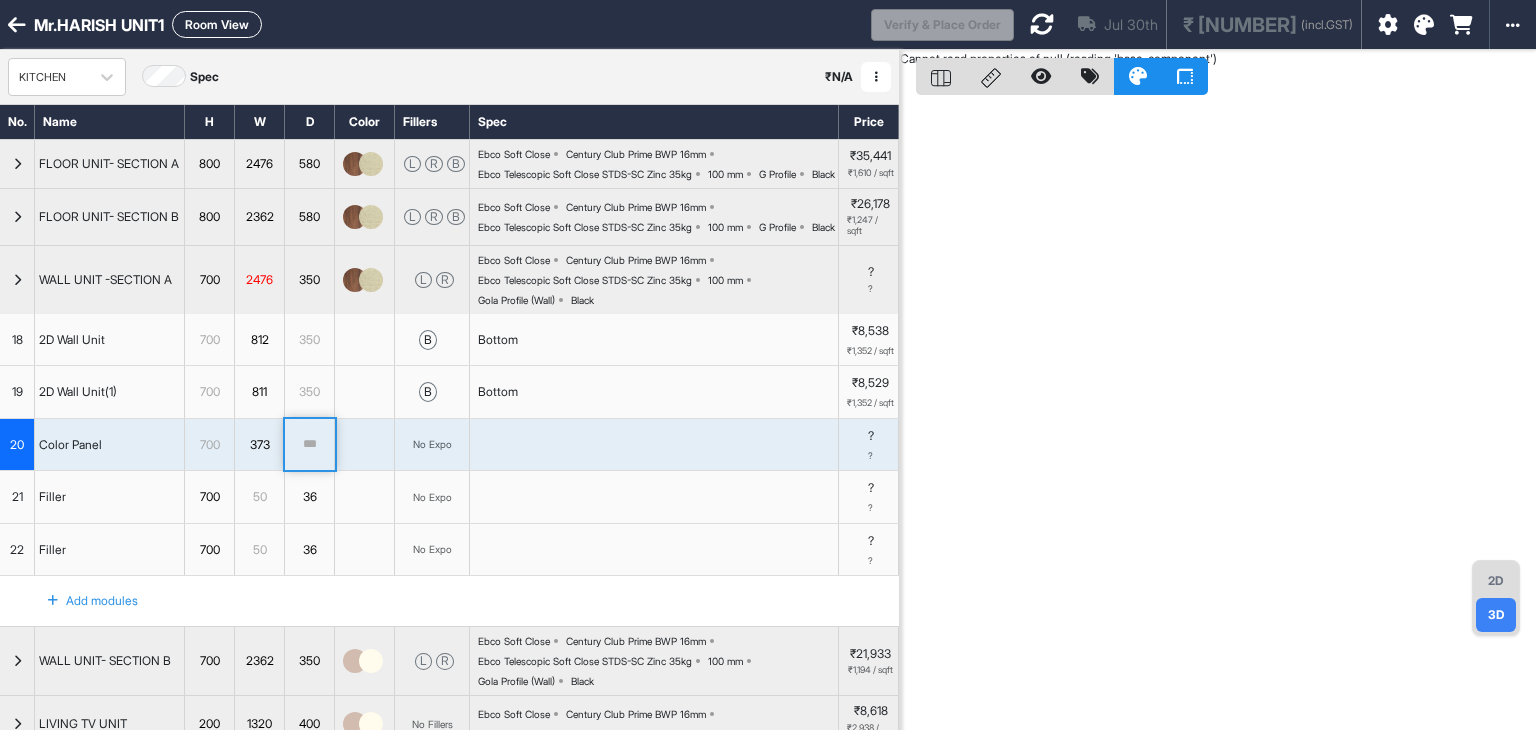 click on "700" at bounding box center (209, 445) 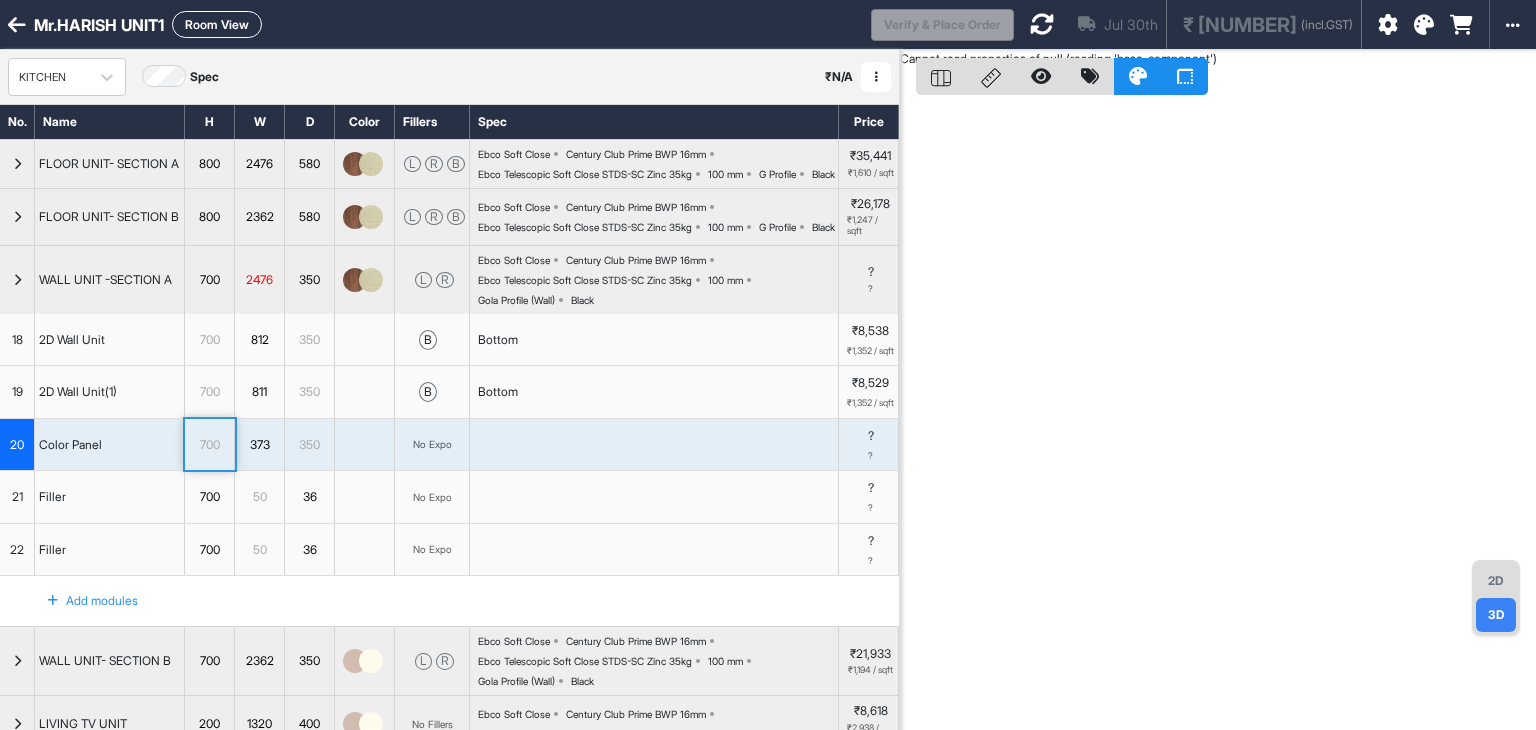 click on "350" at bounding box center [309, 445] 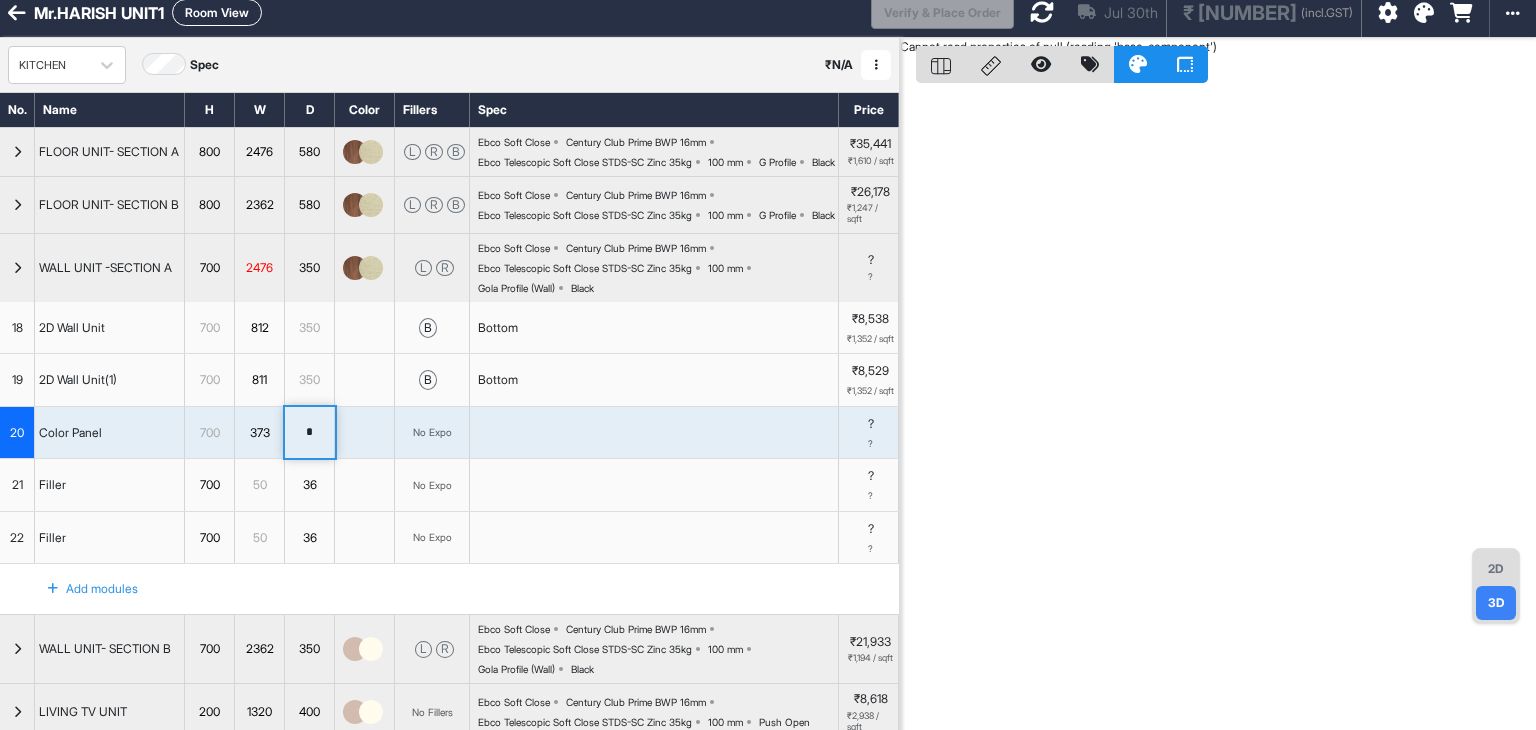 scroll, scrollTop: 0, scrollLeft: 0, axis: both 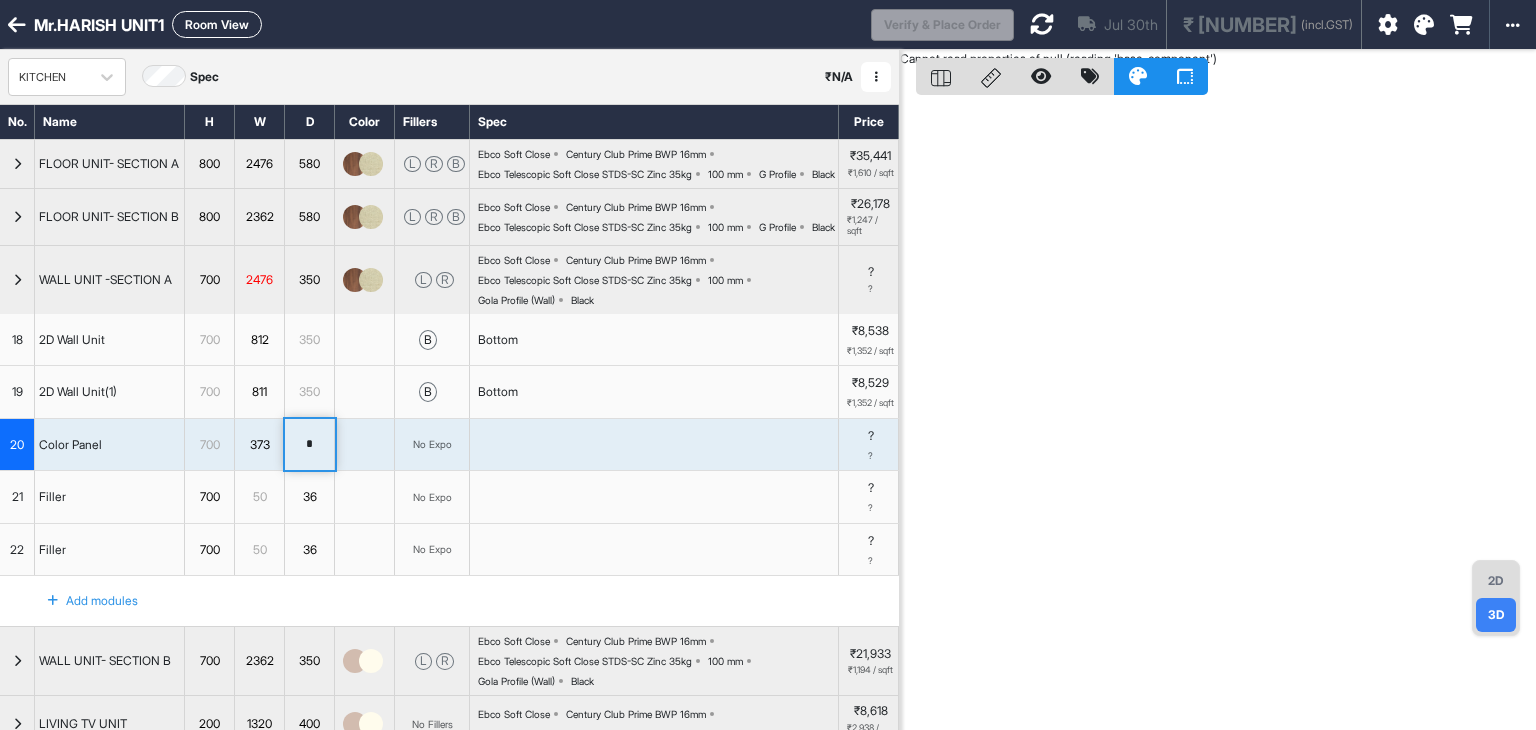 click on "811" at bounding box center [260, 392] 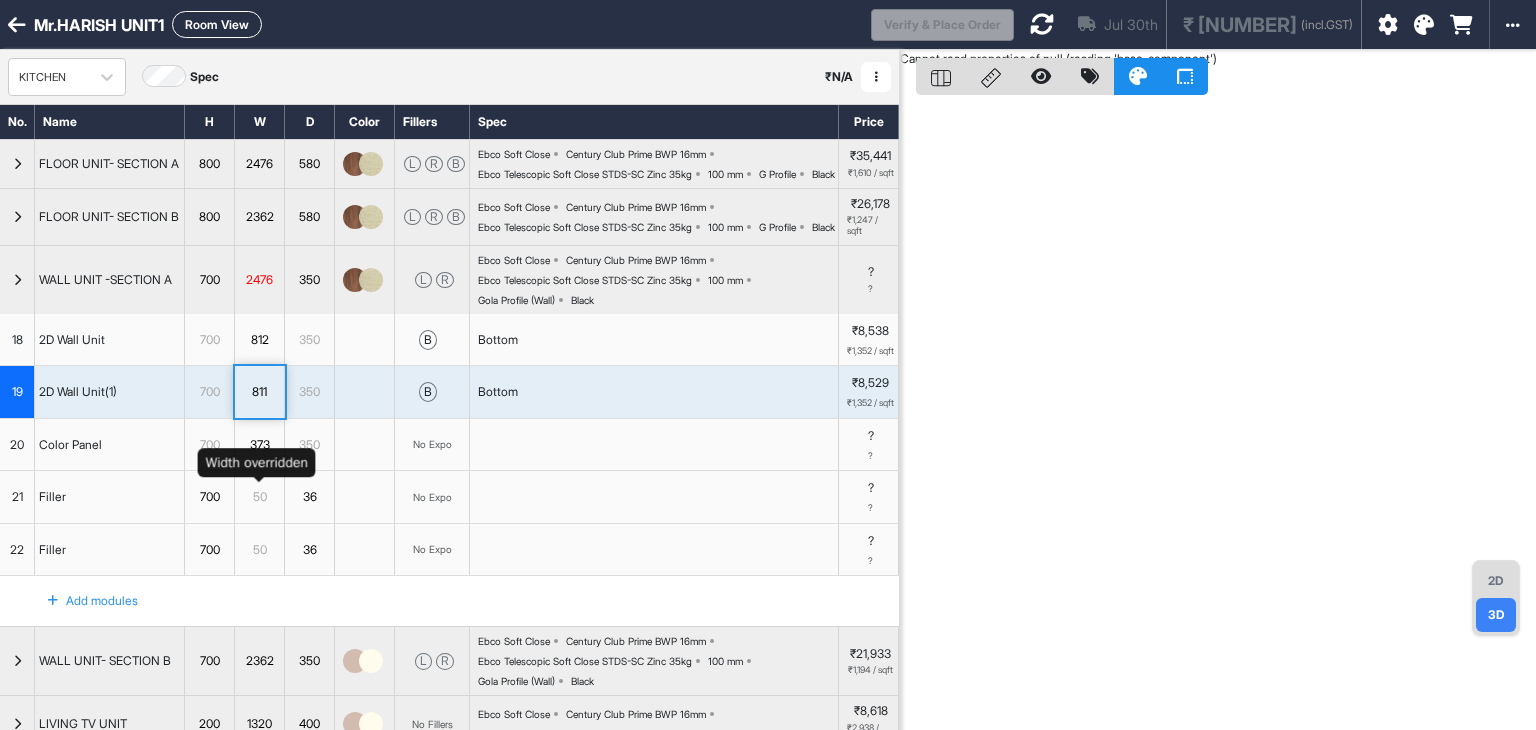click on "373" at bounding box center [259, 445] 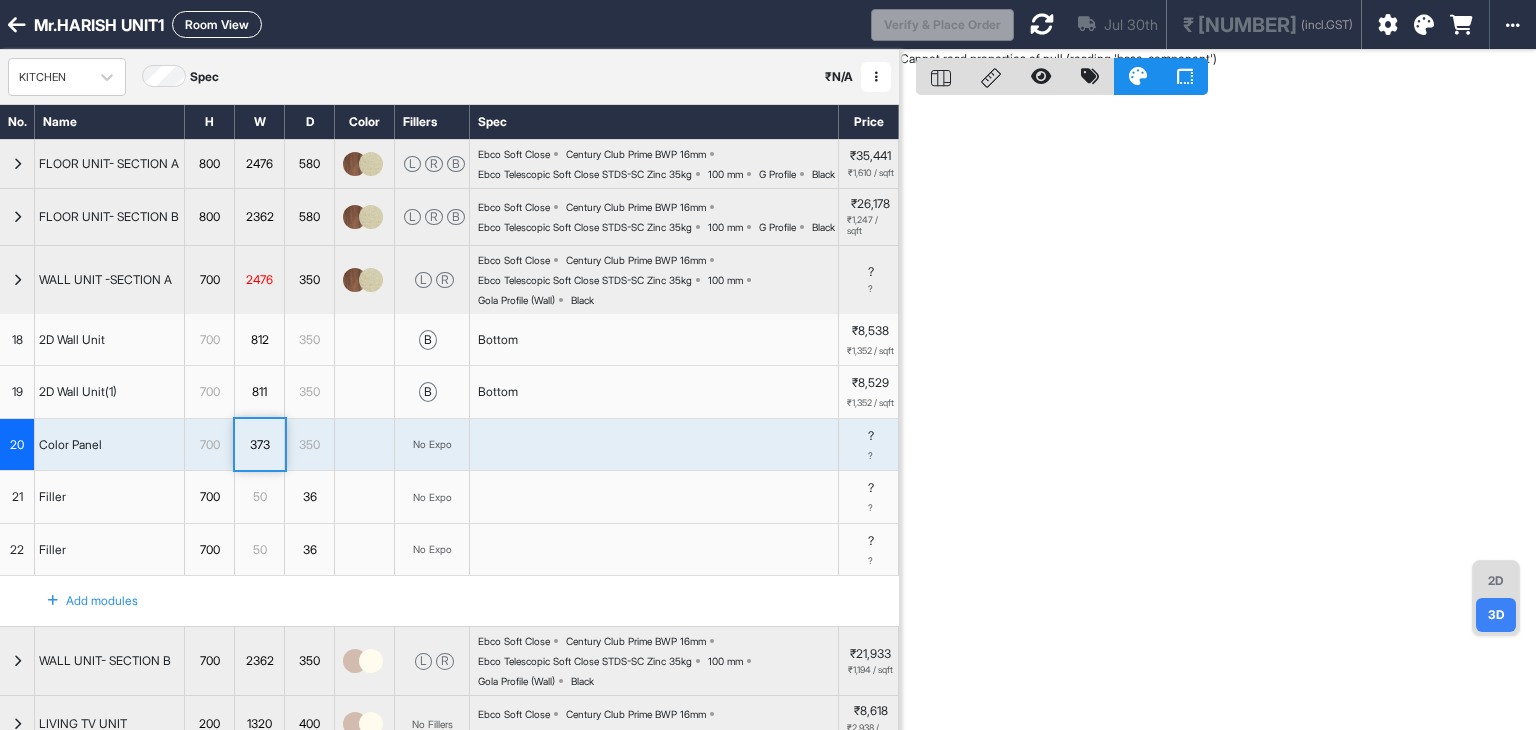 click on "Color Panel" at bounding box center (110, 445) 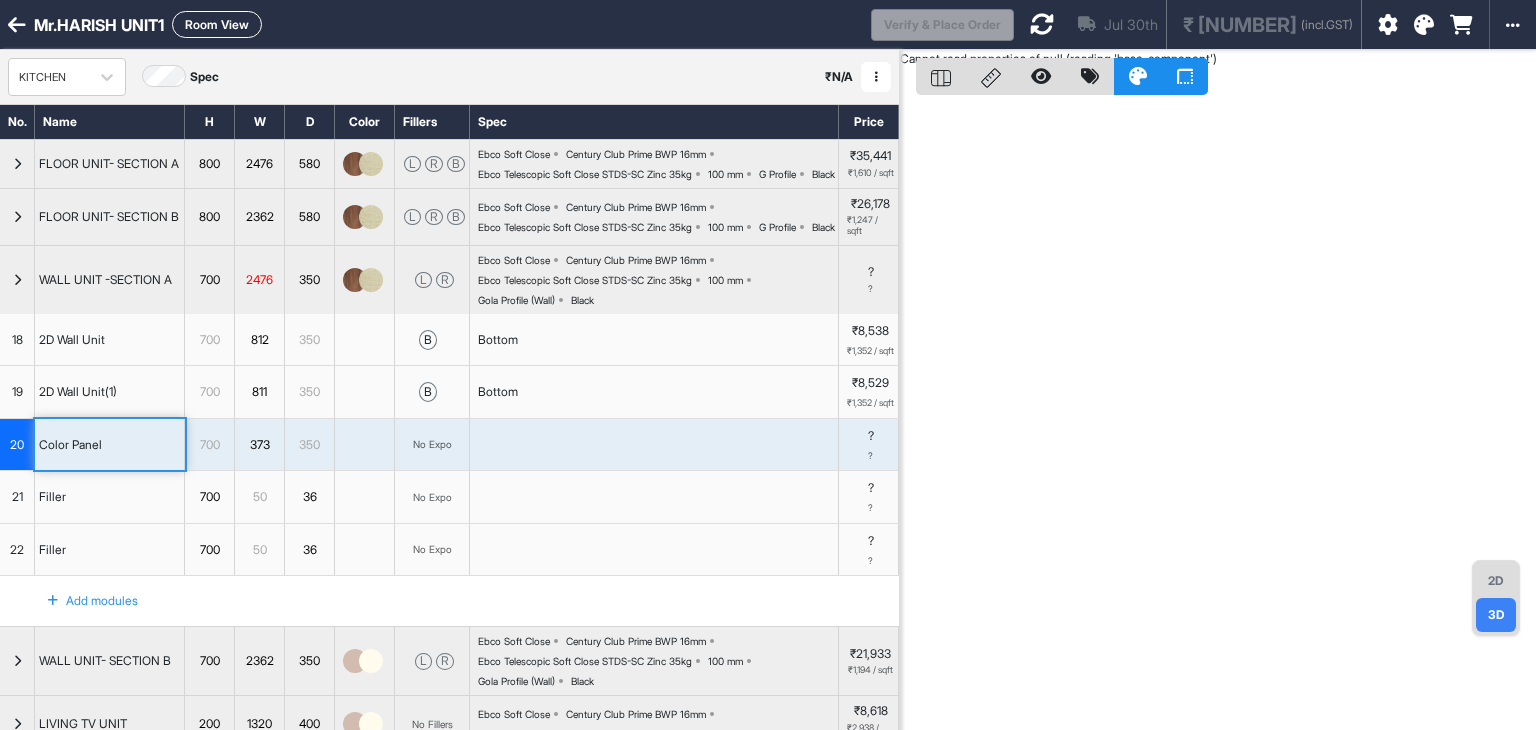 click at bounding box center [1042, 24] 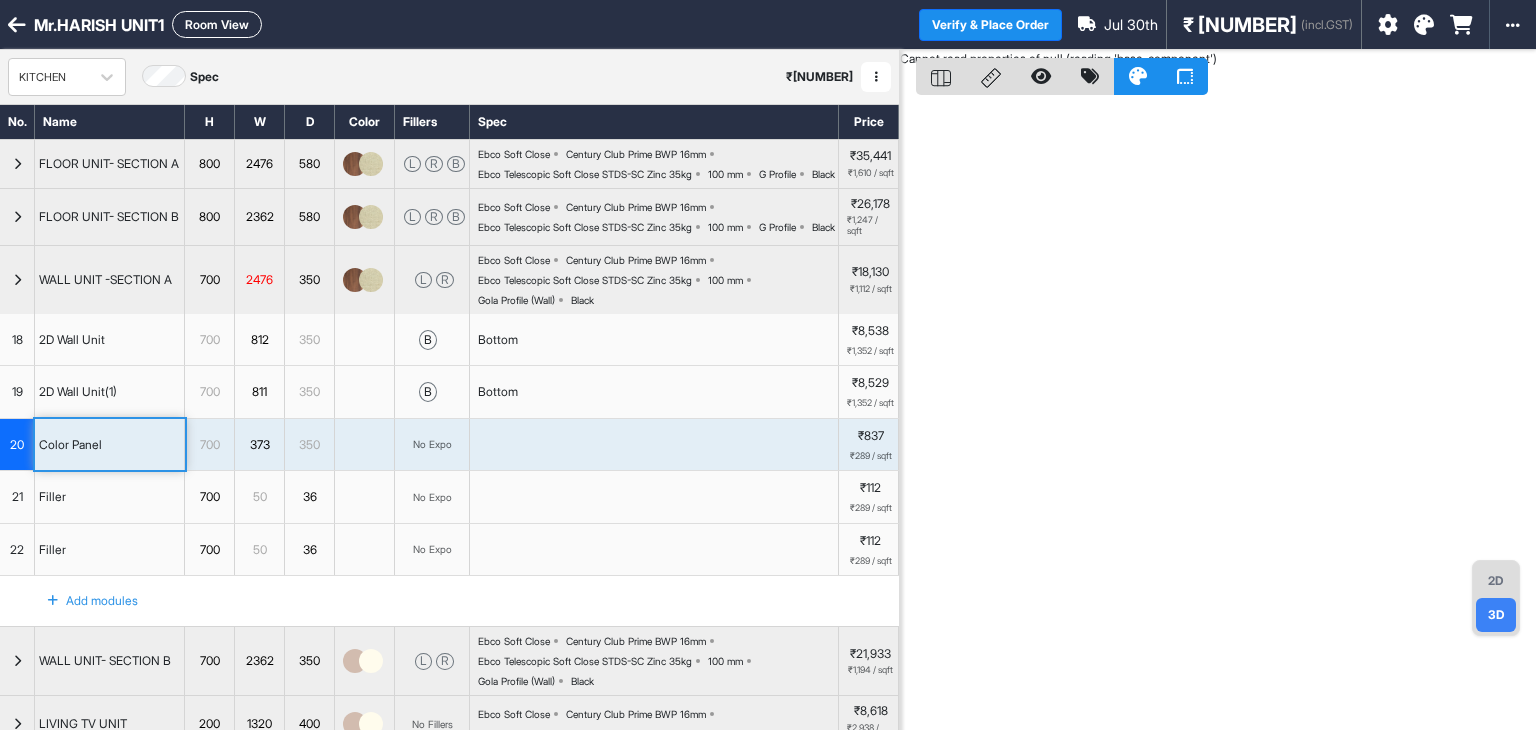 click on "700" at bounding box center (209, 445) 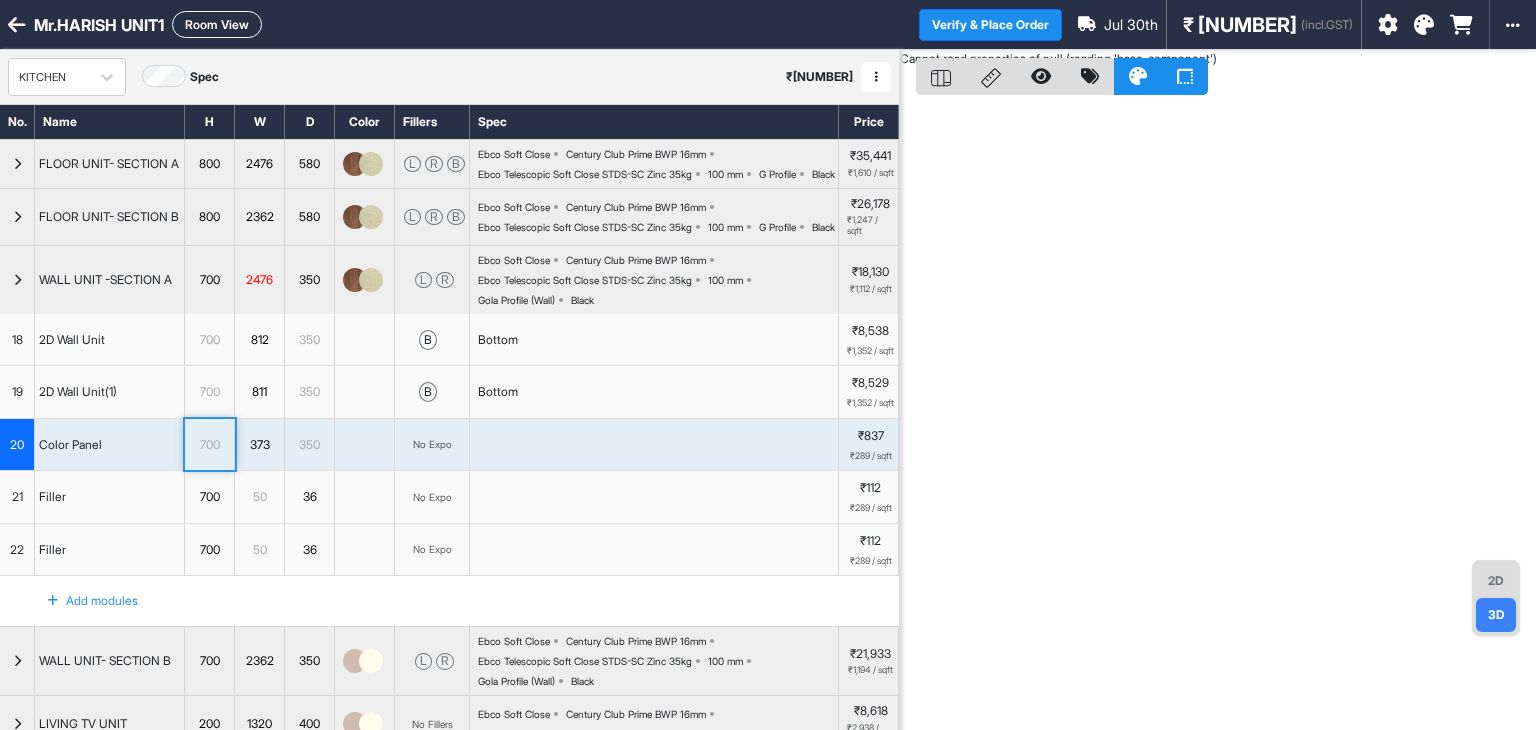 click on "2D" at bounding box center [1496, 581] 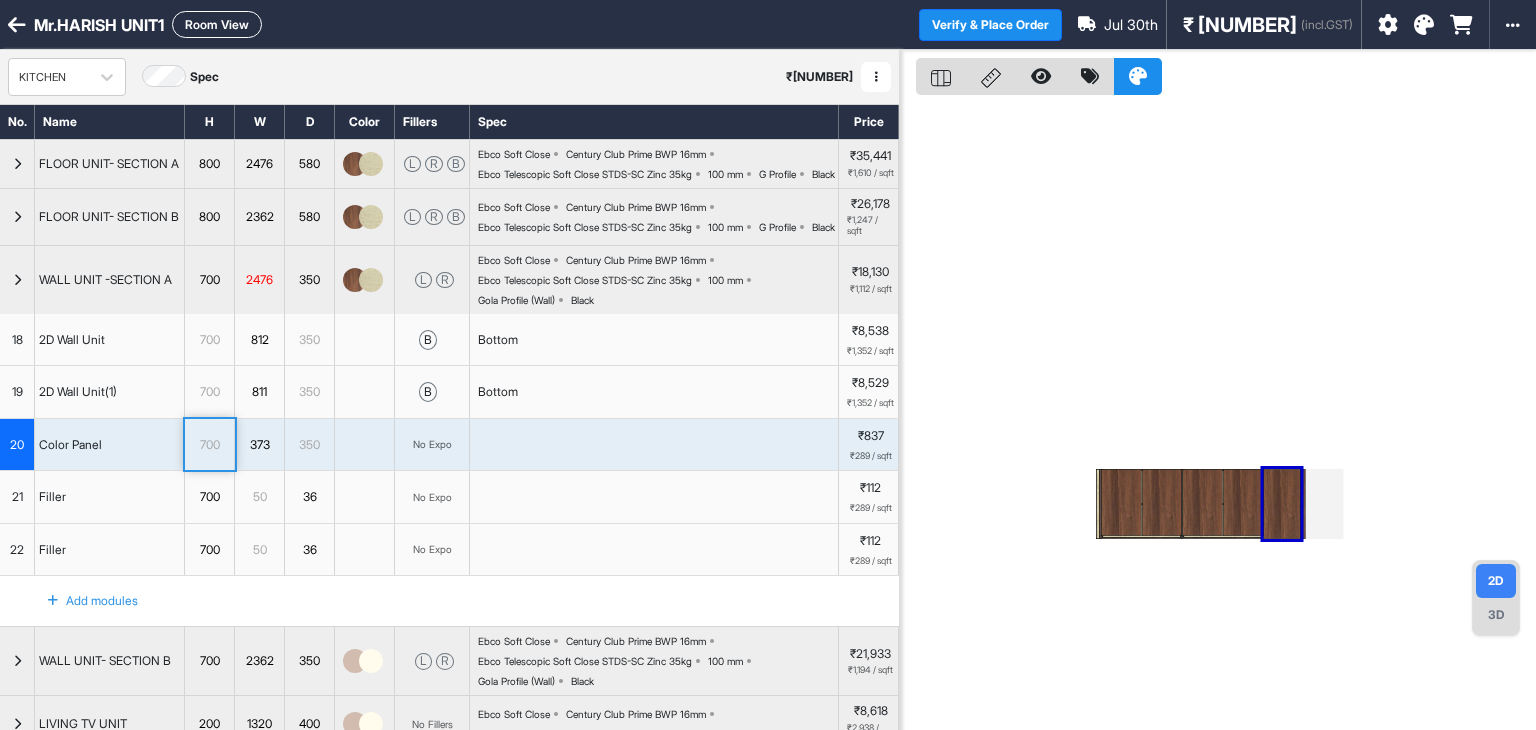 click on "350" at bounding box center (309, 340) 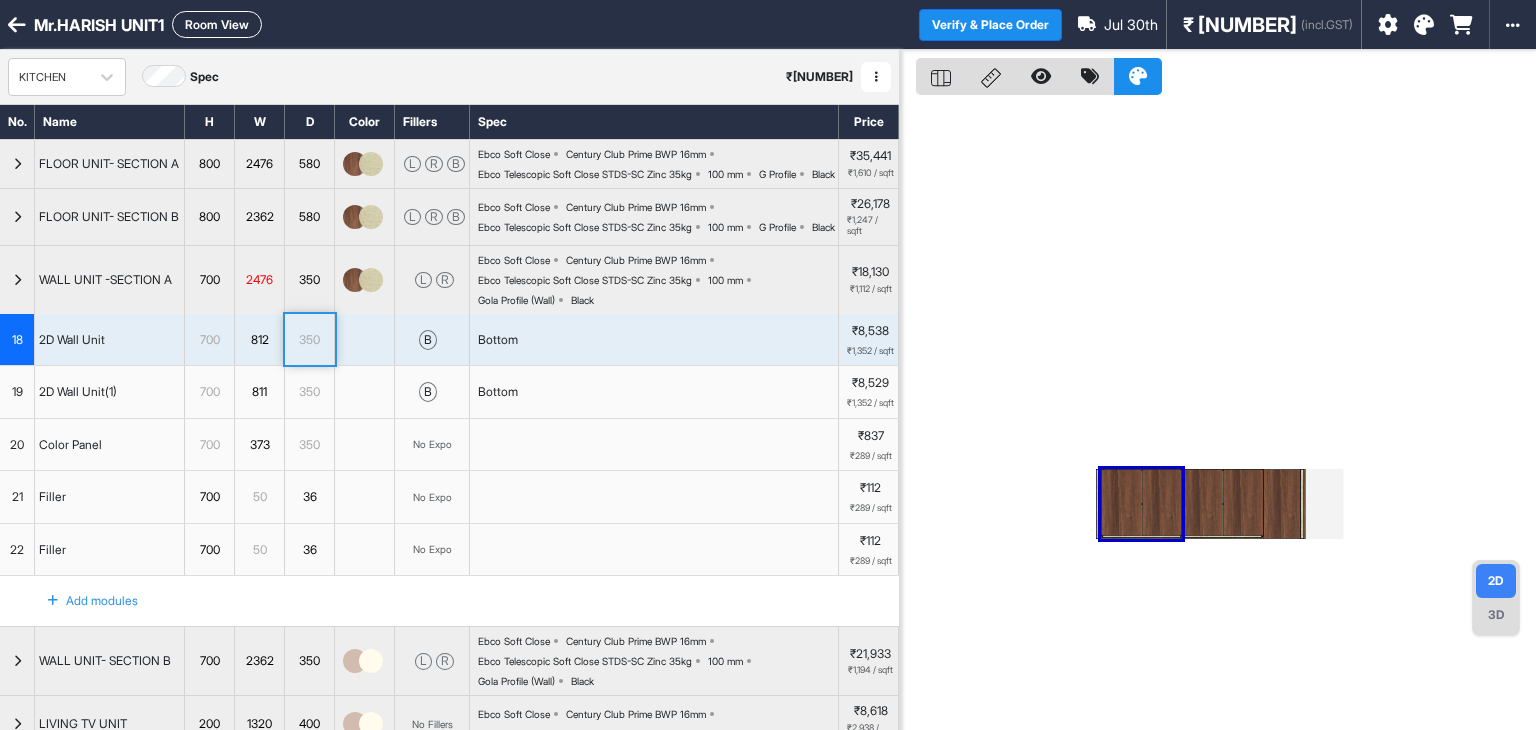 click on "350" at bounding box center [309, 445] 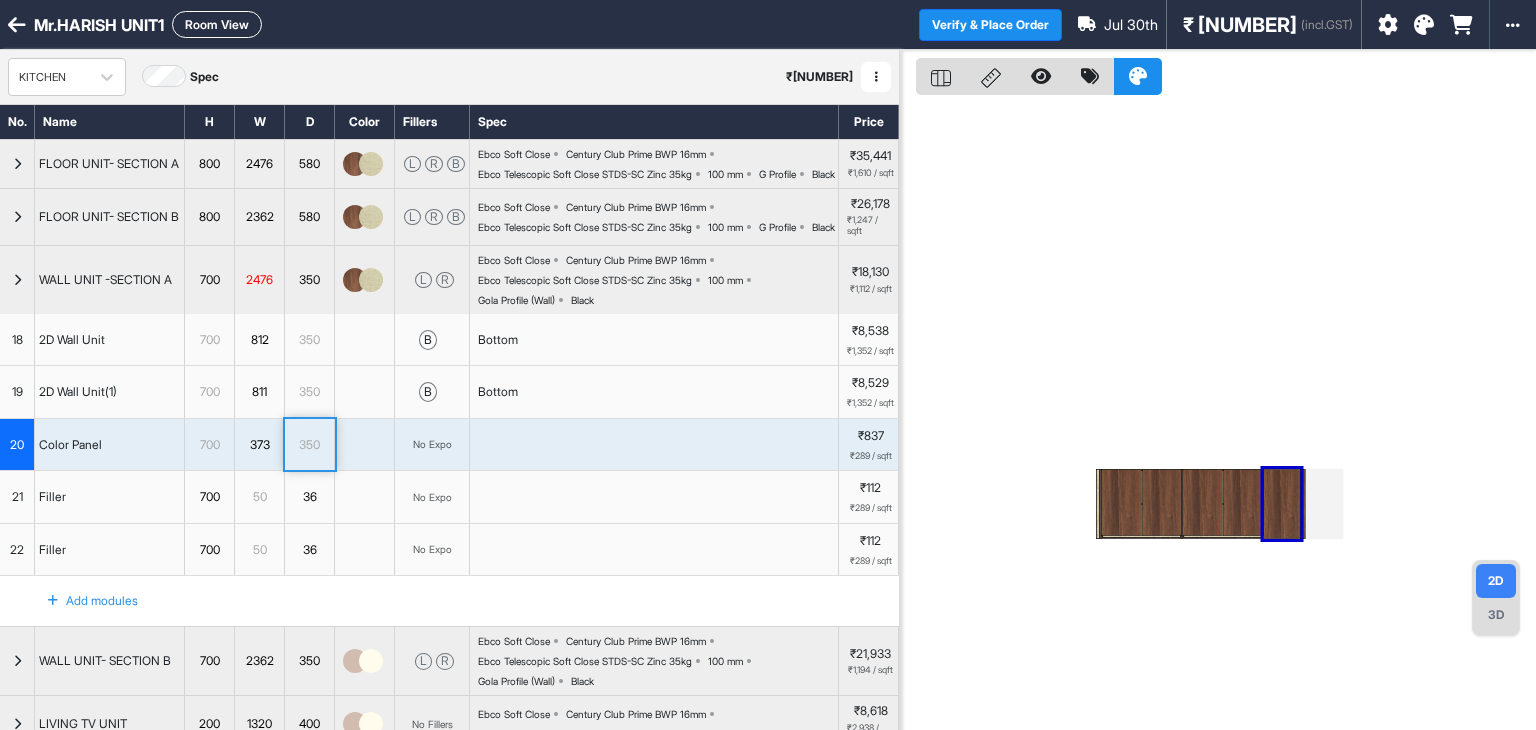 click on "350" at bounding box center (309, 445) 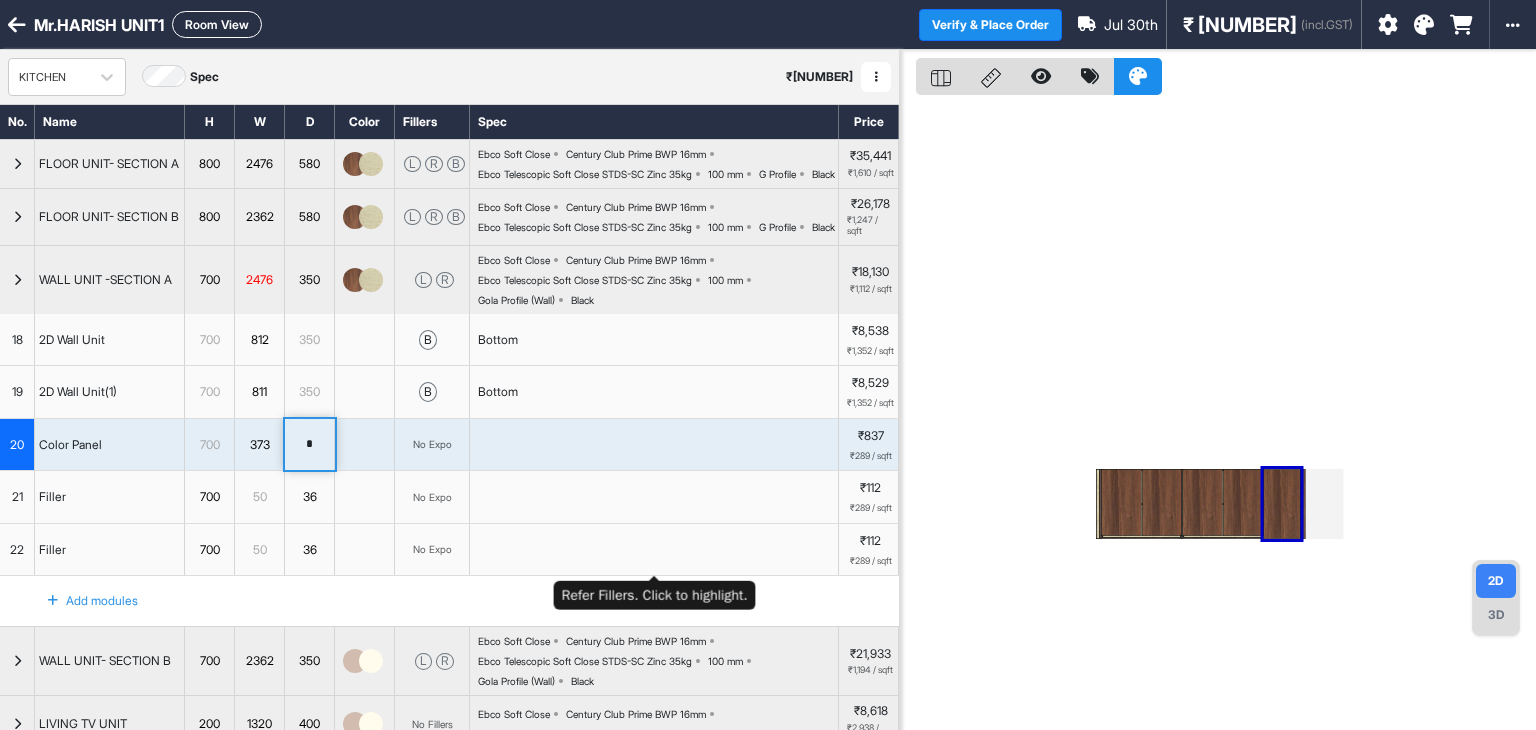 click at bounding box center [654, 497] 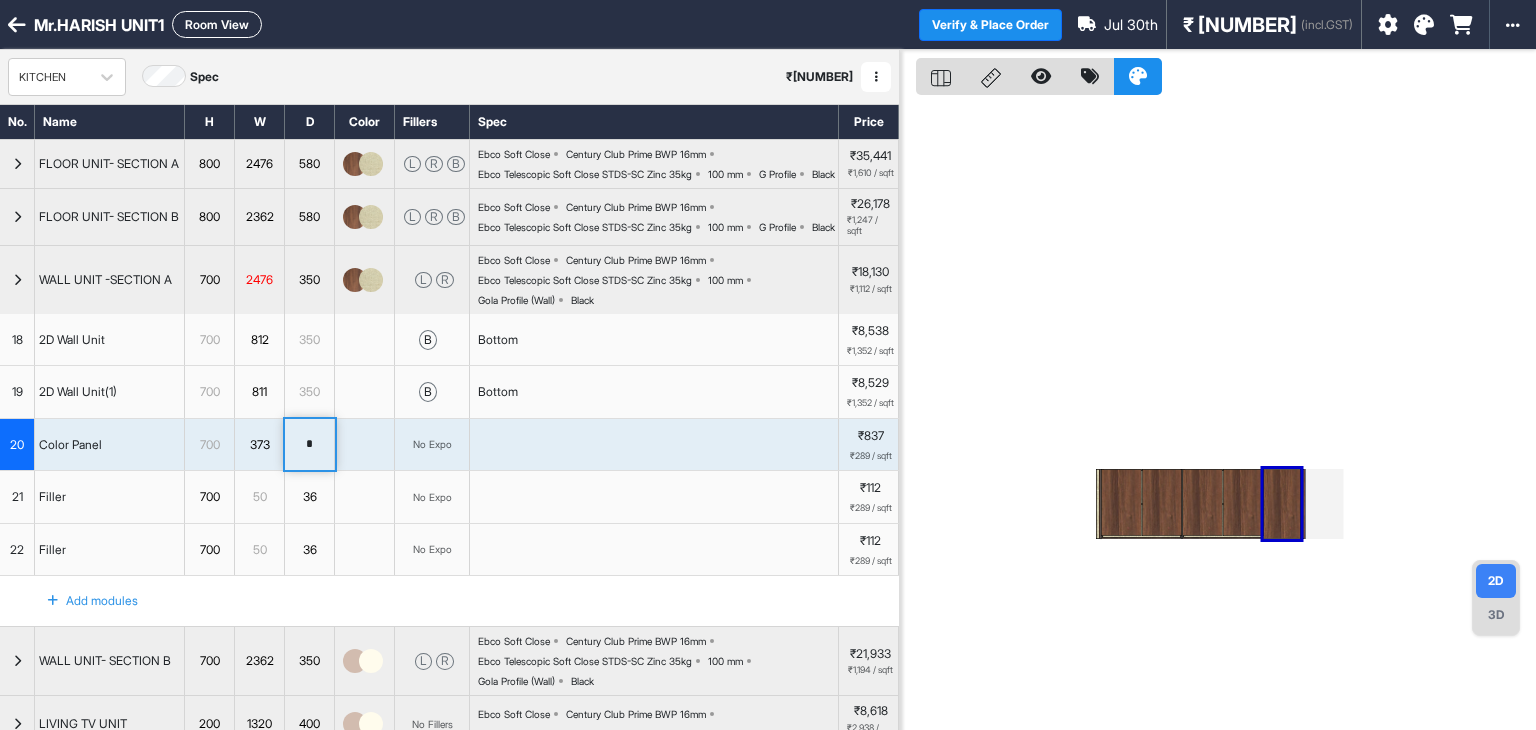 click on "No Expo" at bounding box center [432, 445] 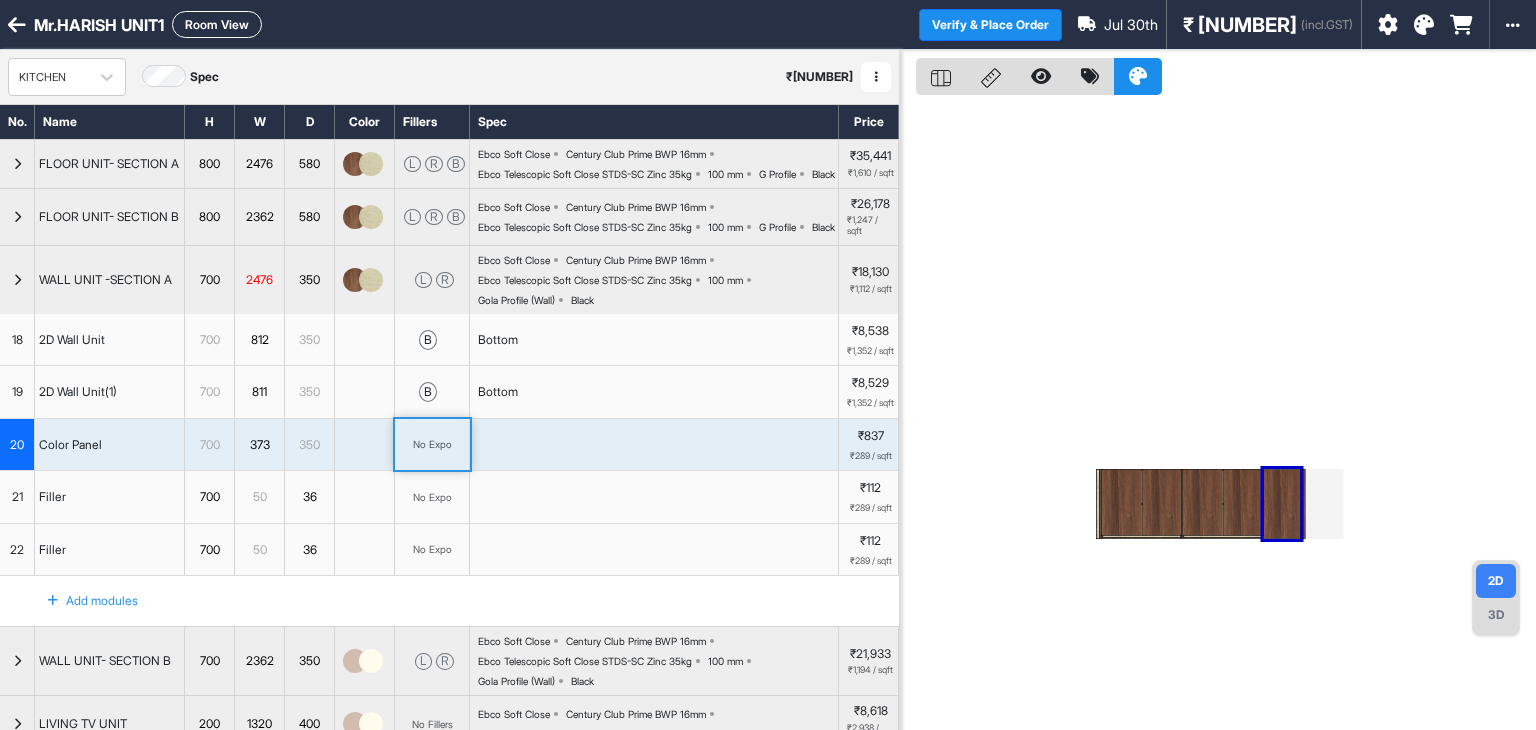 click on "350" at bounding box center (309, 445) 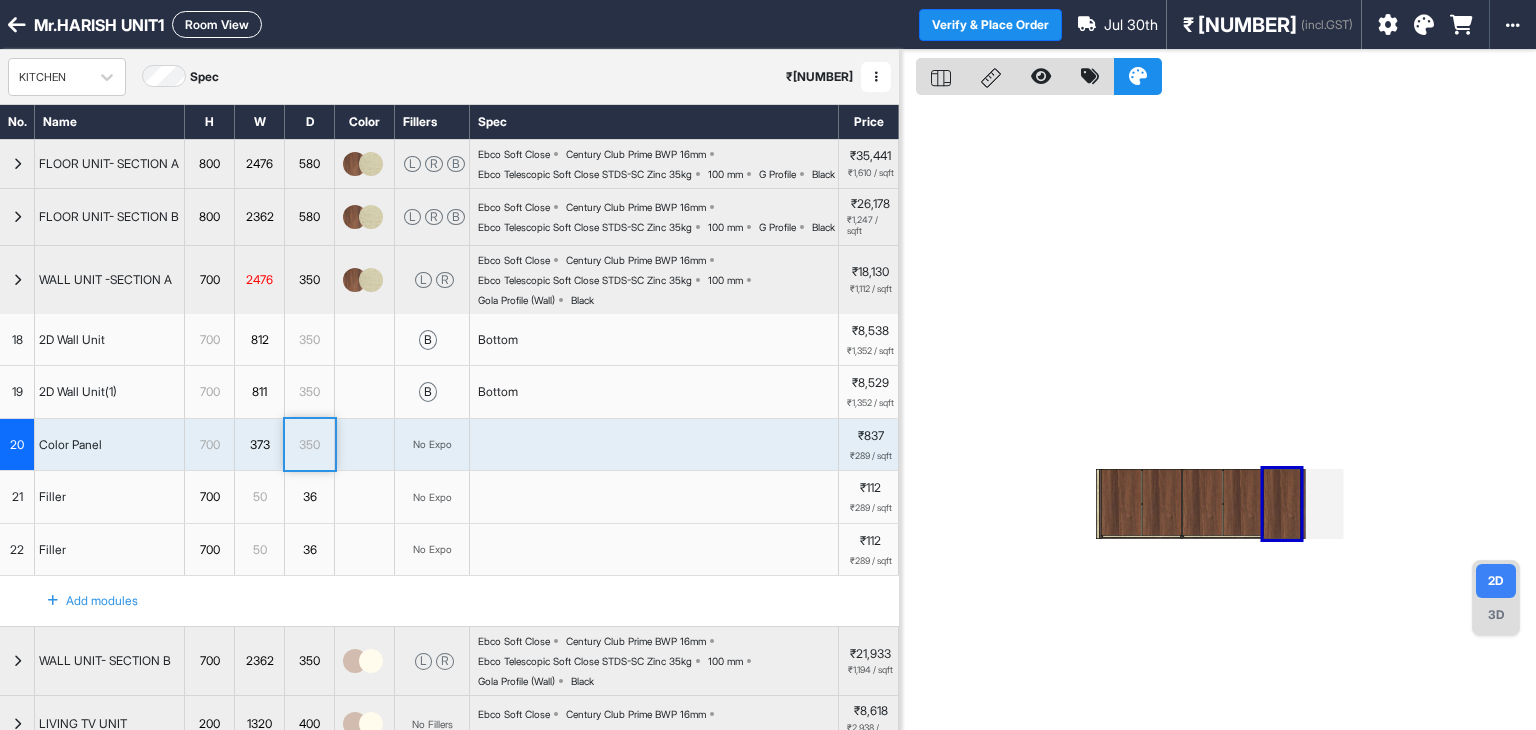 click on "350" at bounding box center [309, 445] 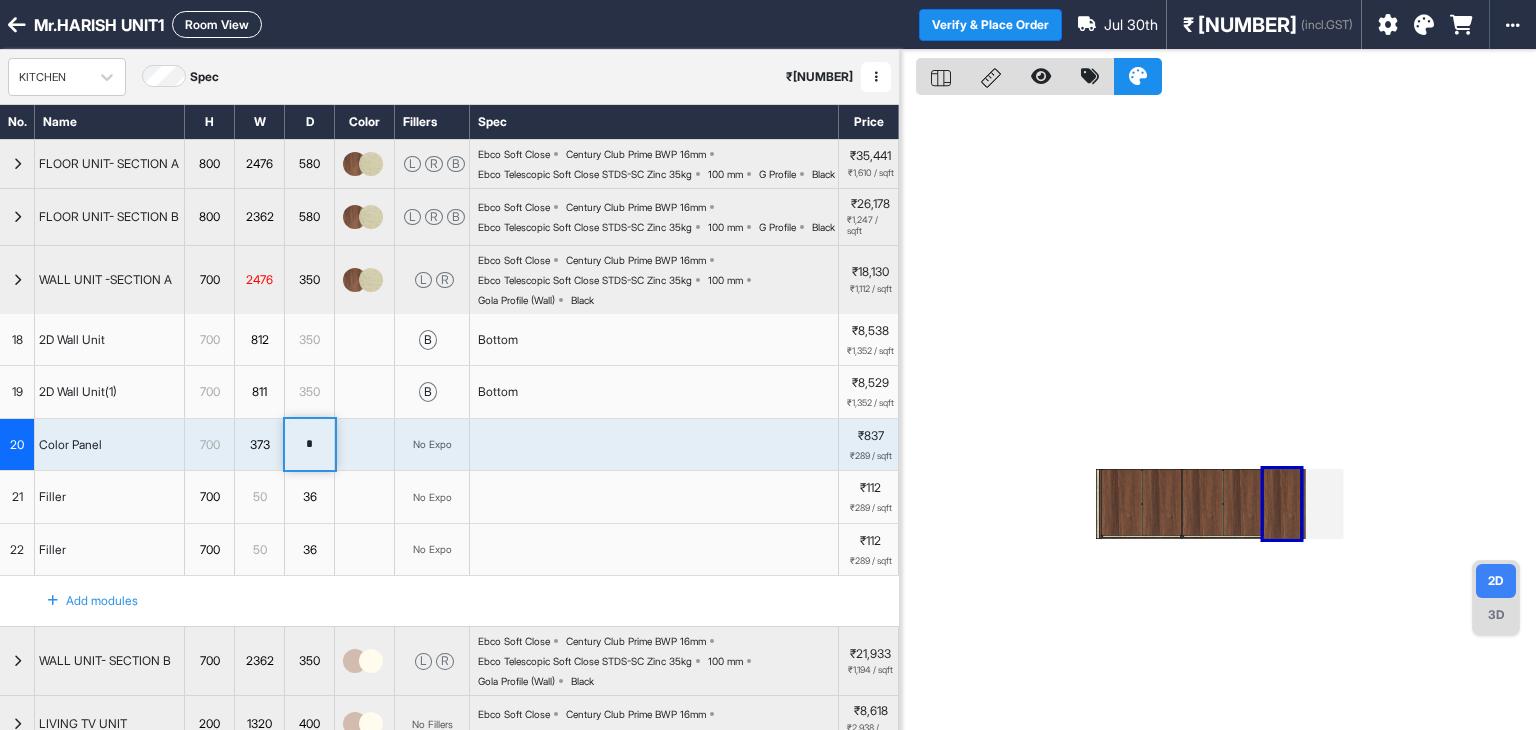 click on "No Expo" at bounding box center (432, 445) 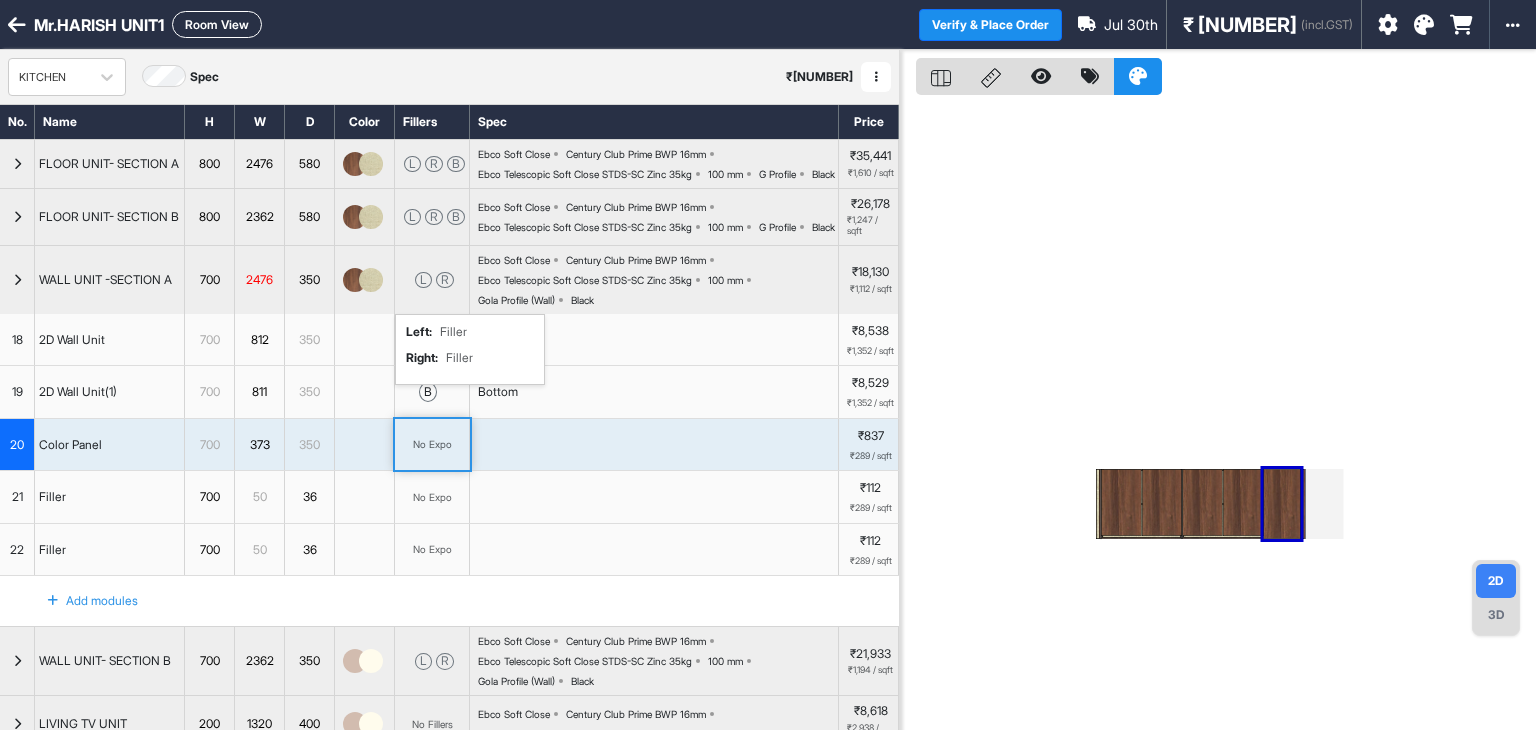click on "L R" at bounding box center (432, 280) 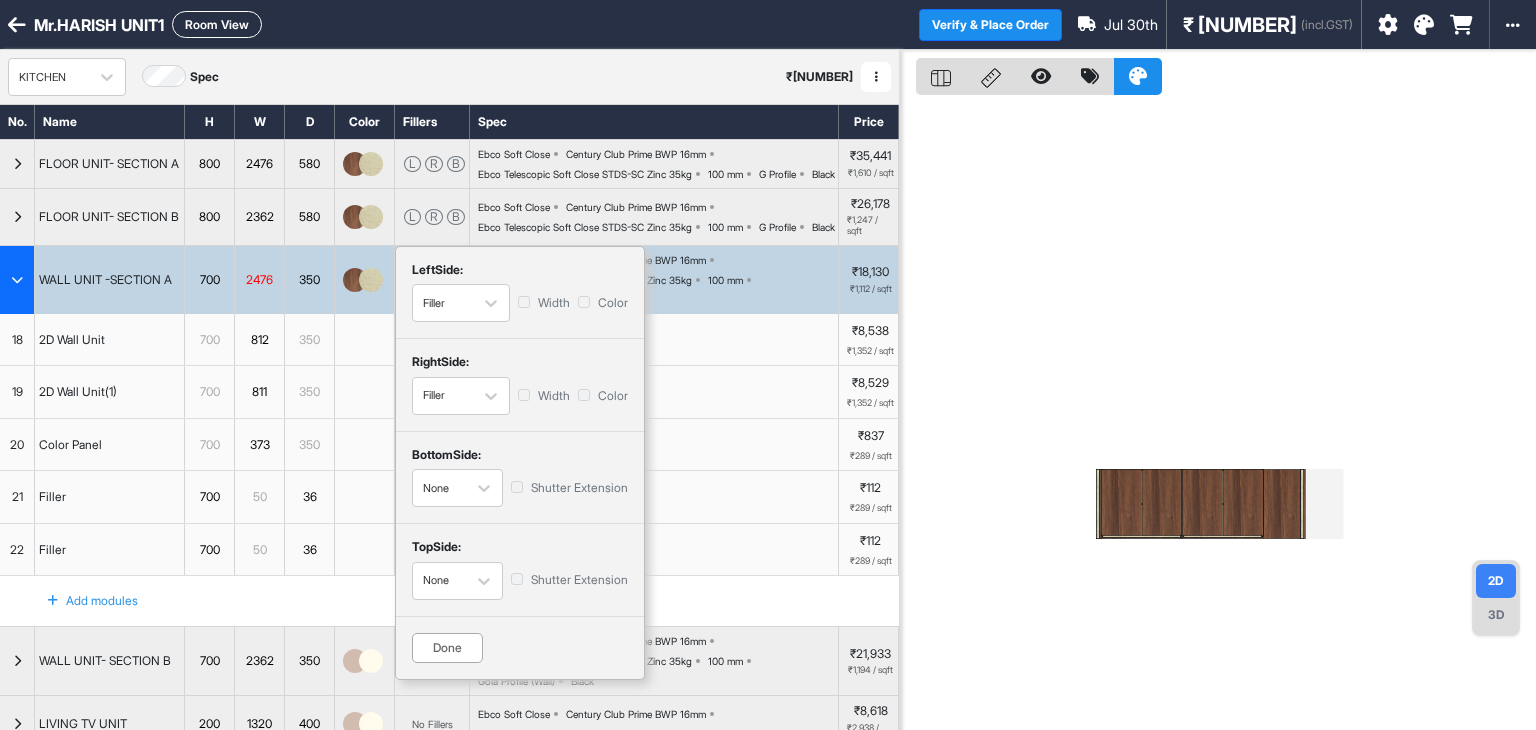 click at bounding box center [654, 445] 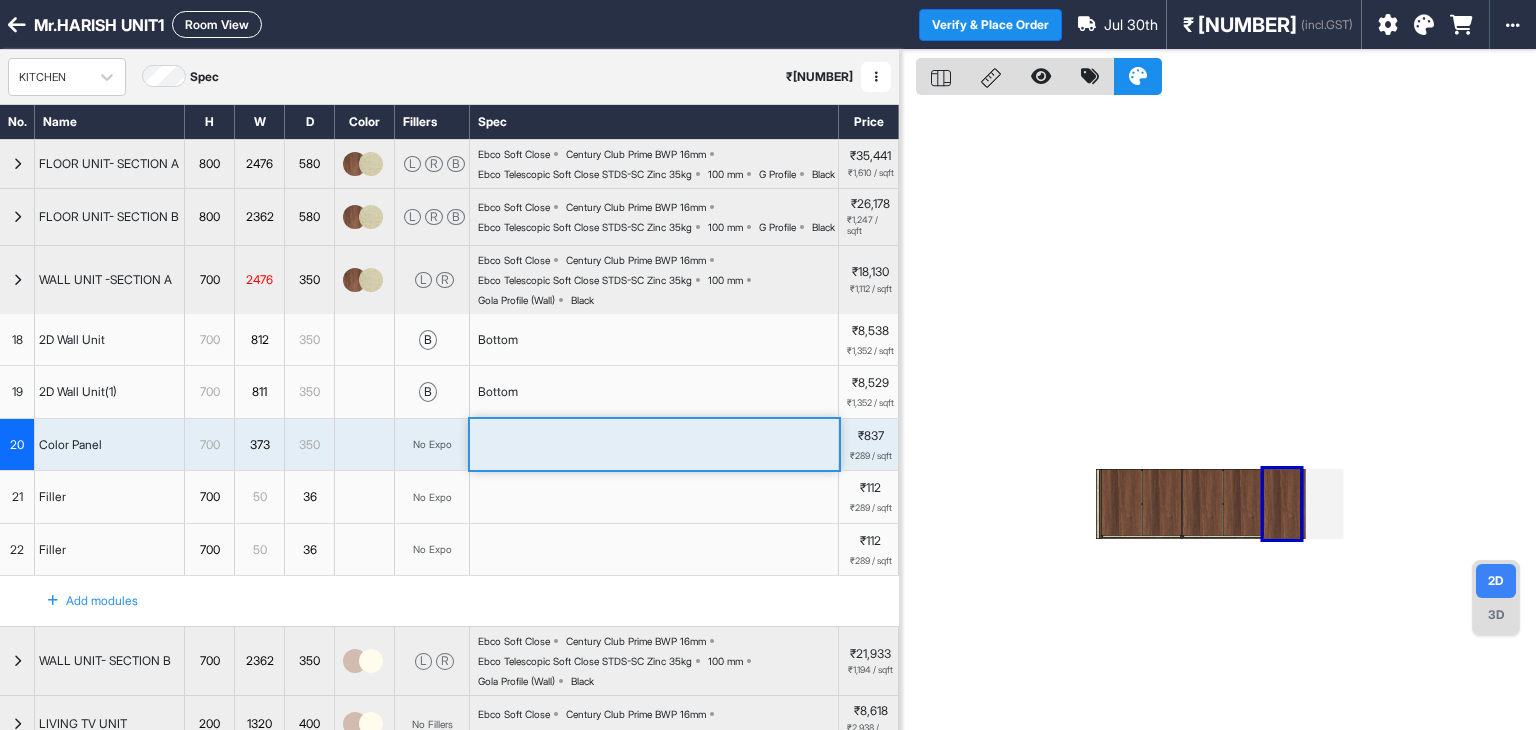 click on "350" at bounding box center [309, 445] 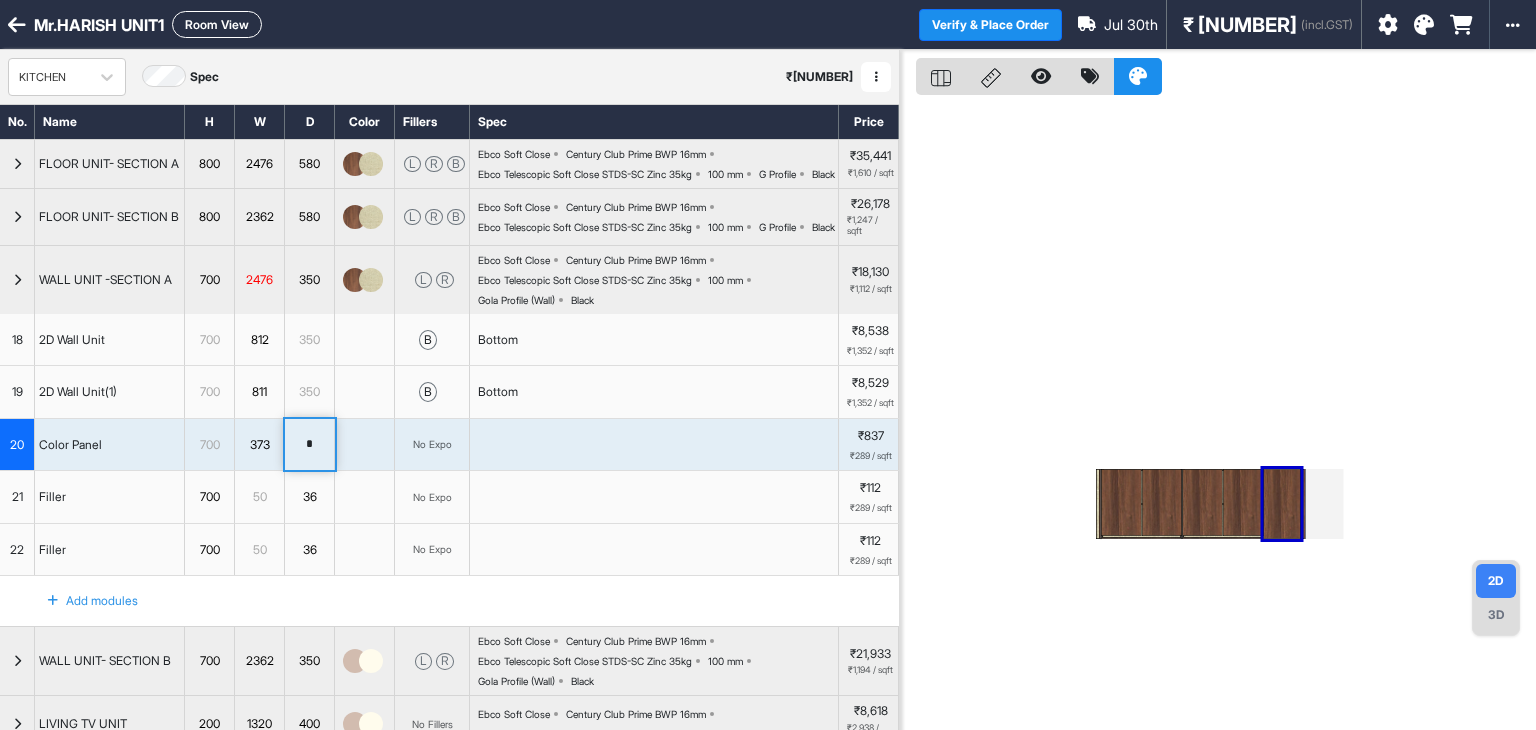 drag, startPoint x: 31, startPoint y: 491, endPoint x: 24, endPoint y: 502, distance: 13.038404 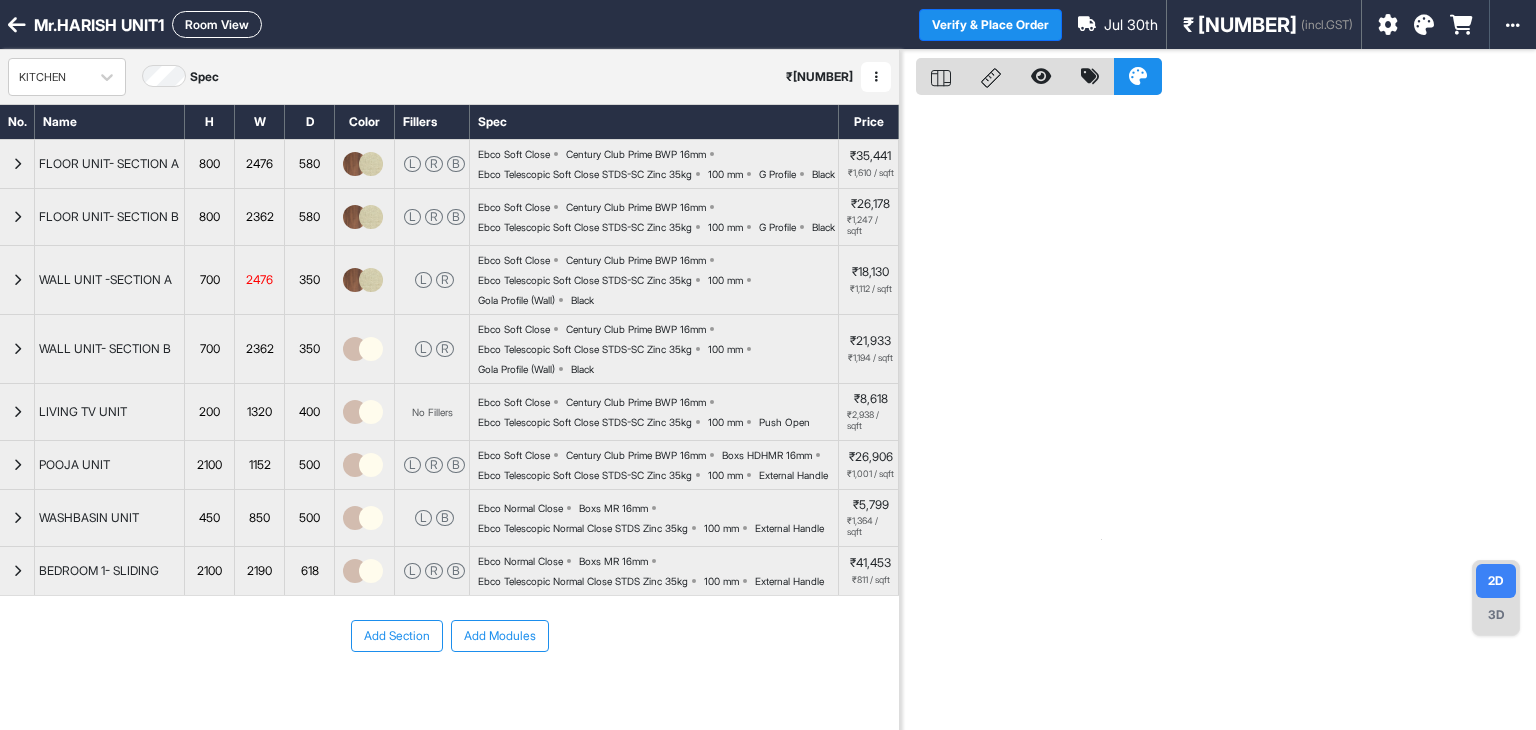 click at bounding box center [17, 280] 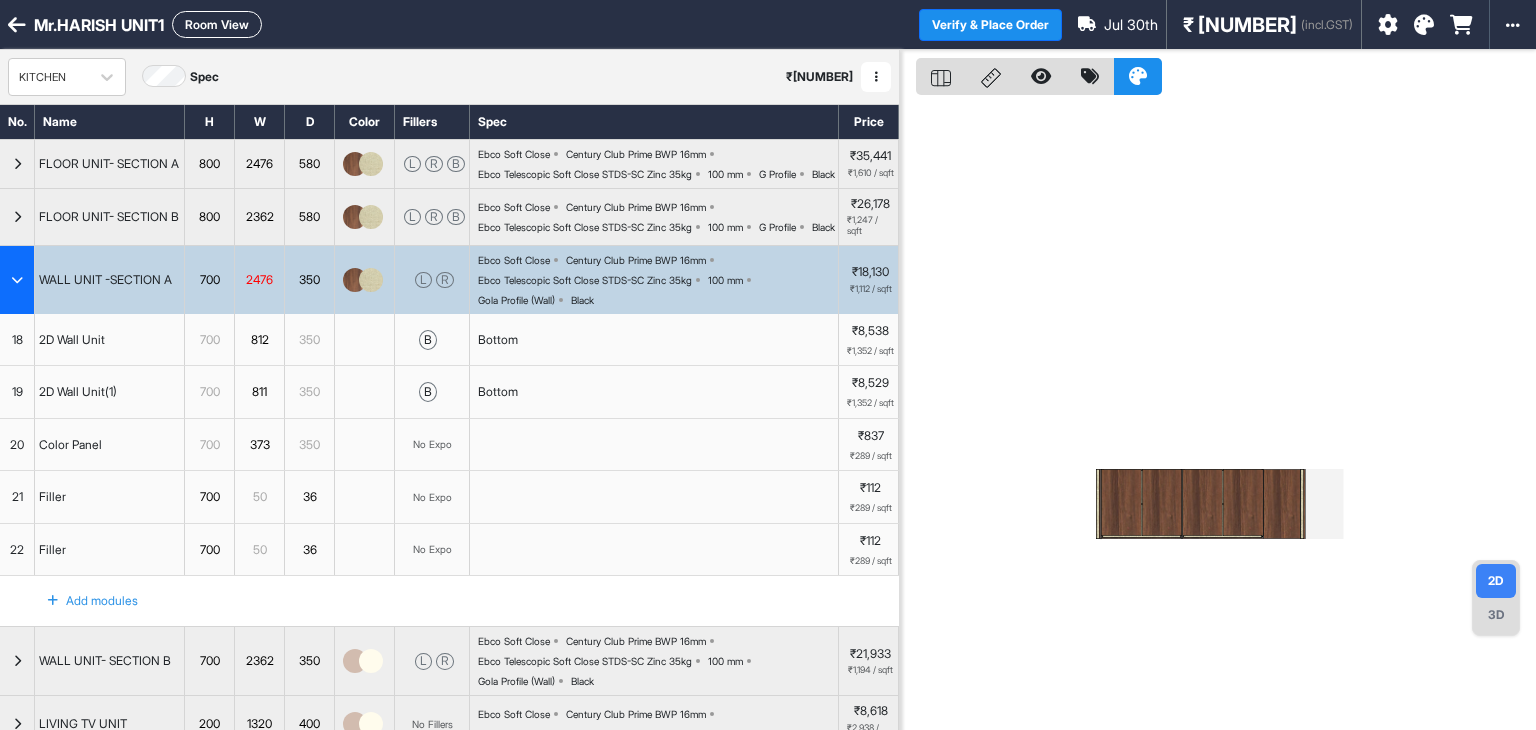 click on "No Expo" at bounding box center [432, 445] 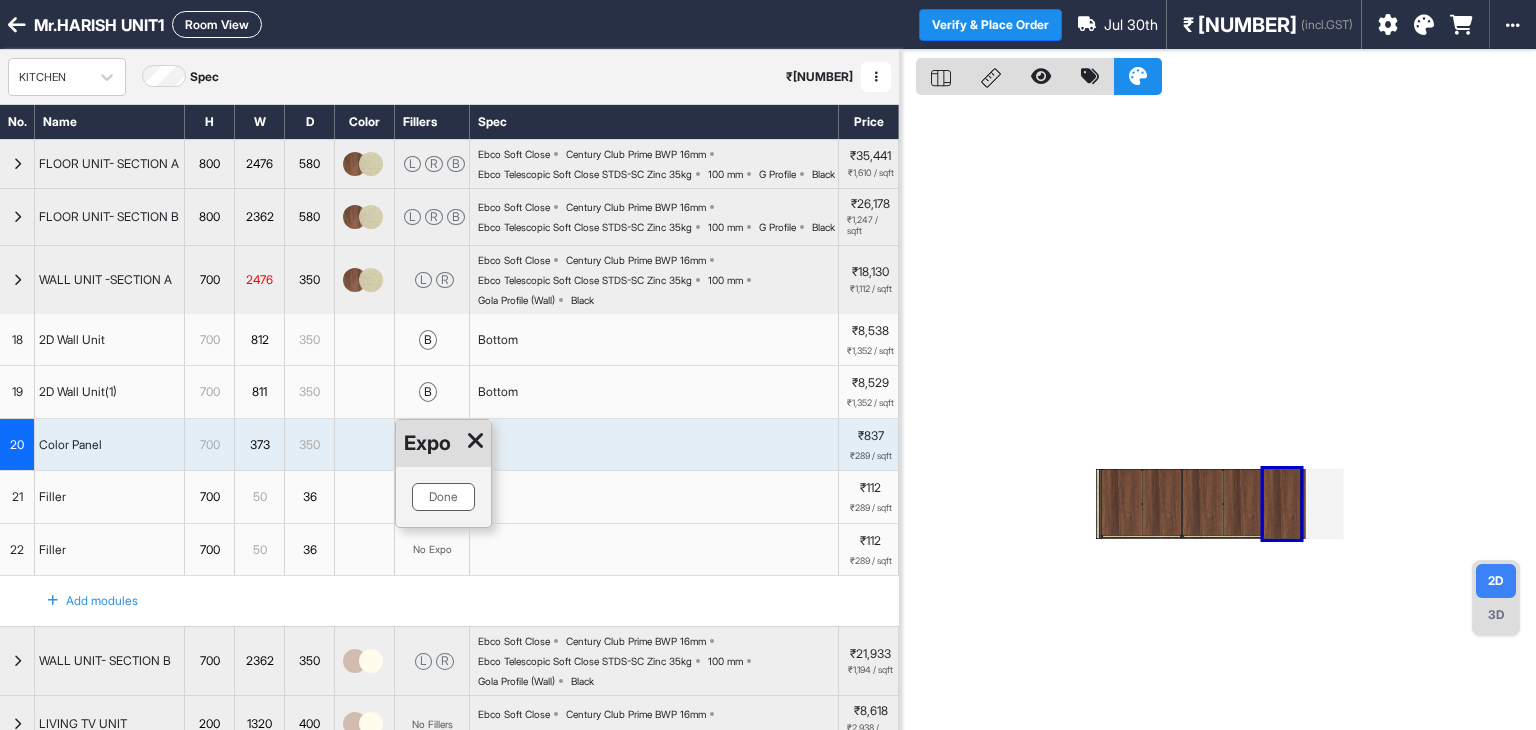 click on "Done" at bounding box center [443, 497] 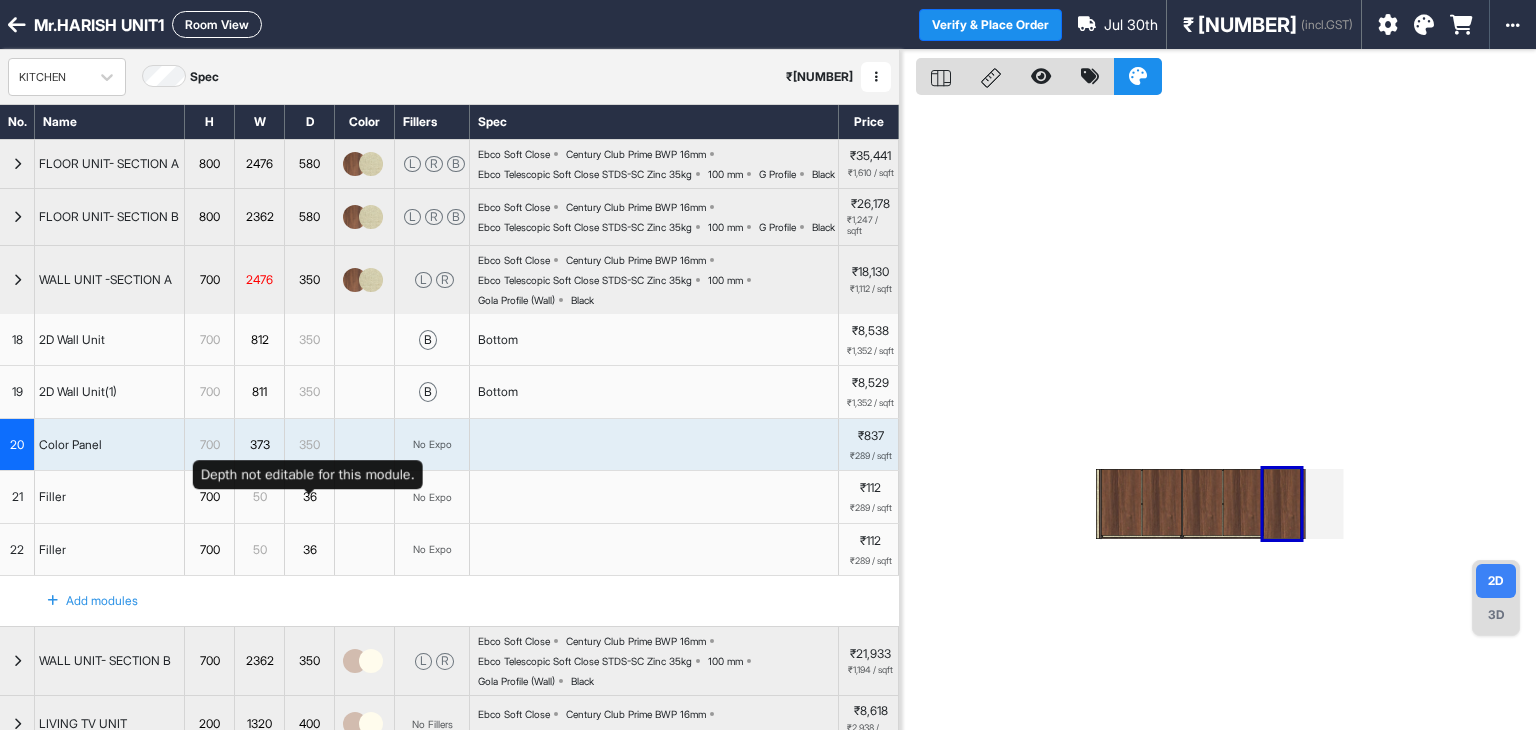 click on "350" at bounding box center (309, 445) 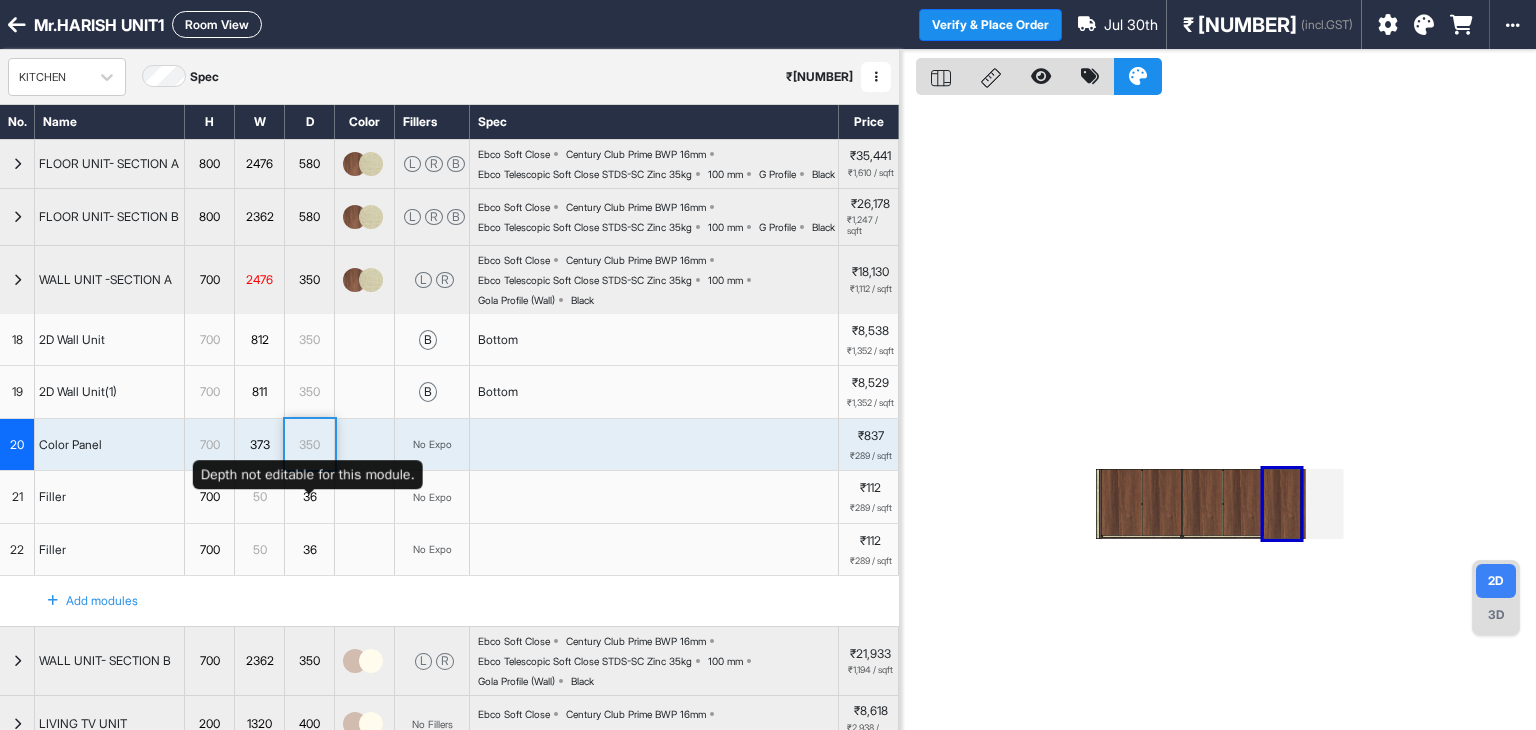 click on "350" at bounding box center (309, 445) 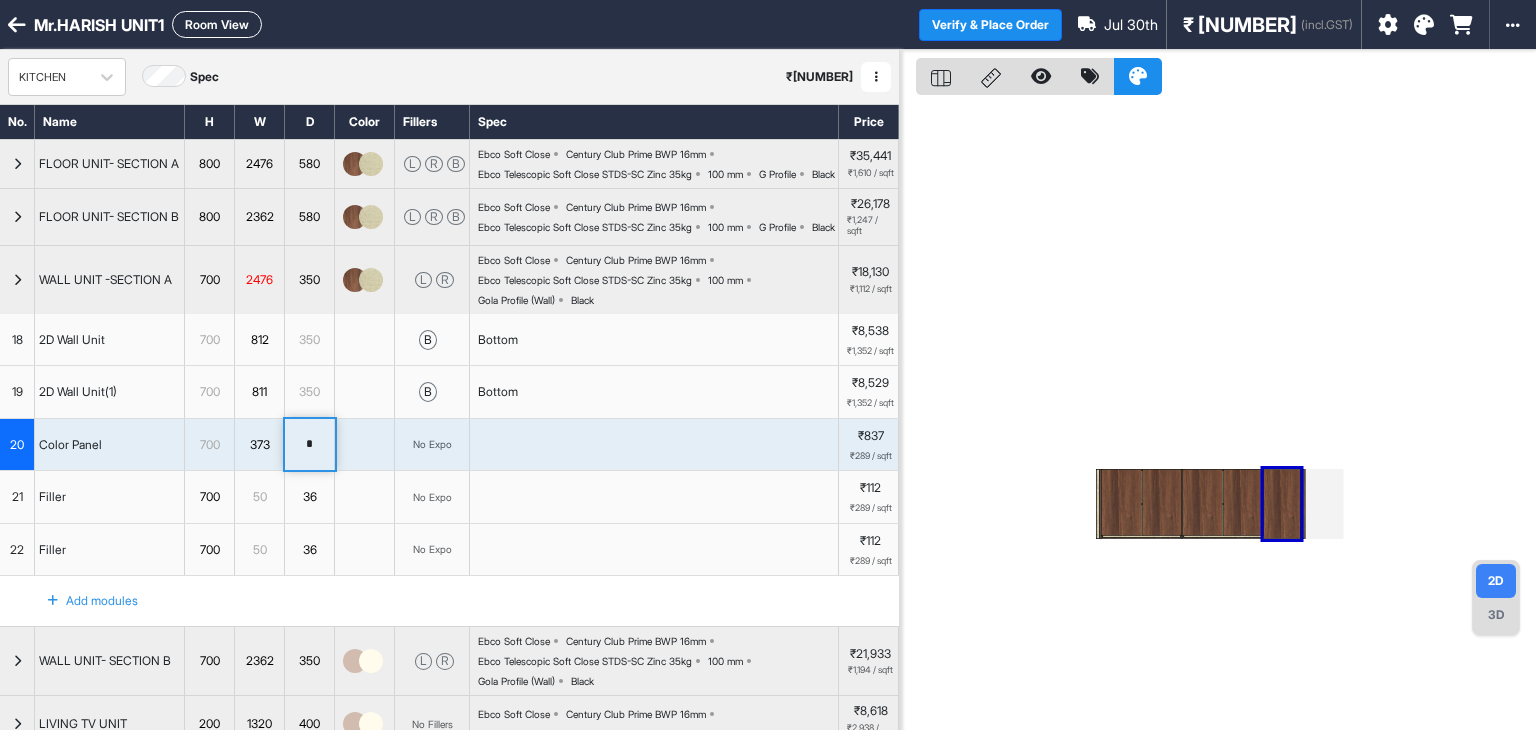 click on "20" at bounding box center (17, 445) 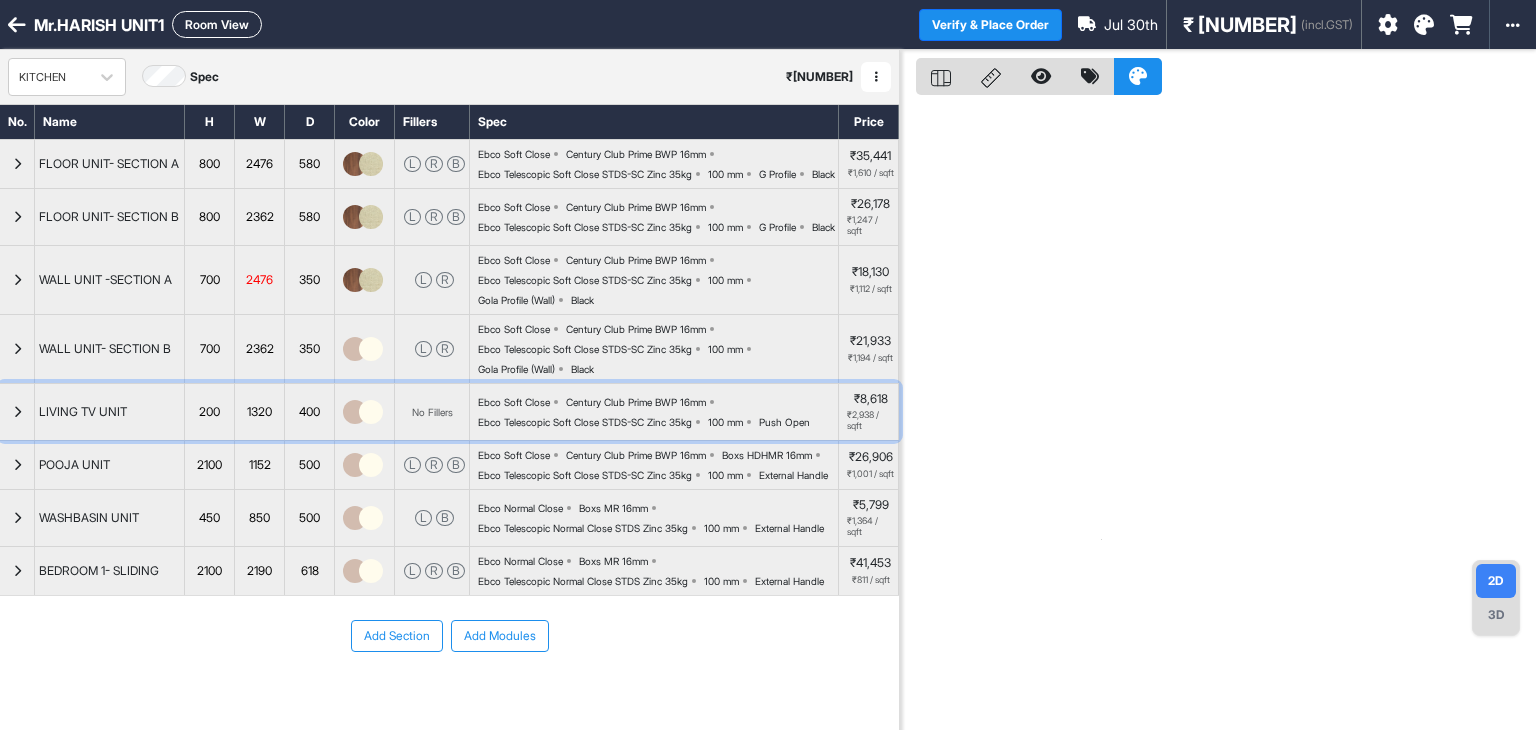 click at bounding box center (17, 412) 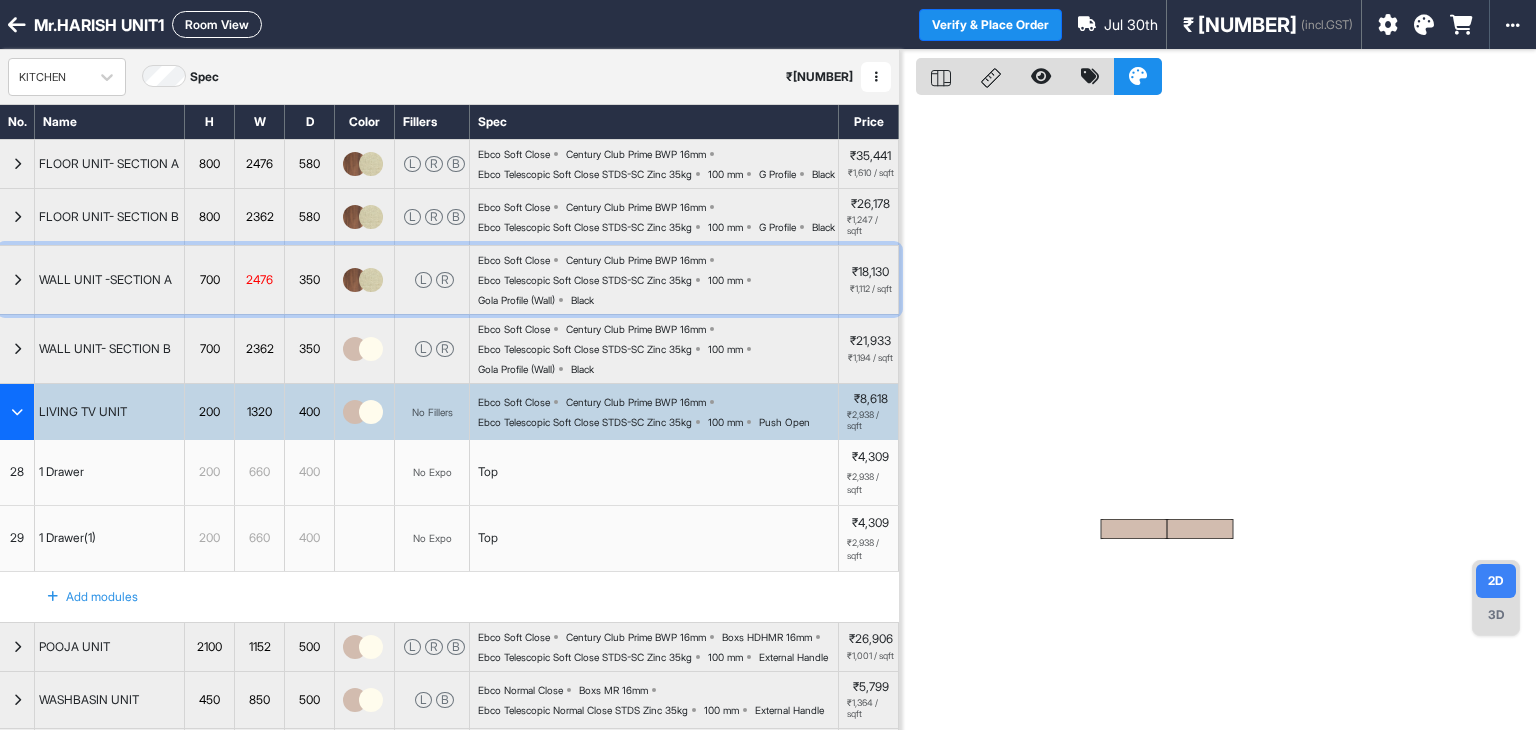 click at bounding box center (17, 280) 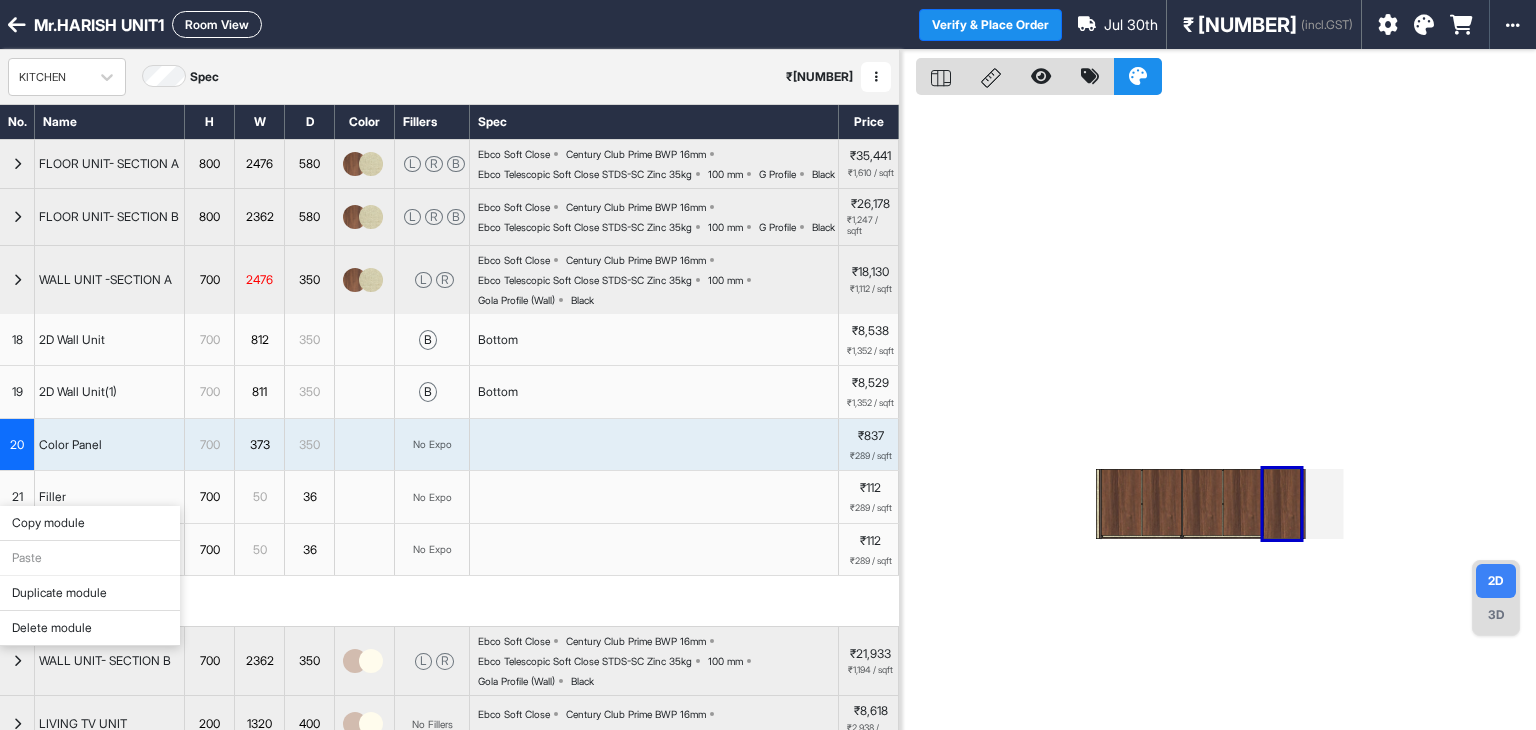 click on "Delete module" at bounding box center (90, 628) 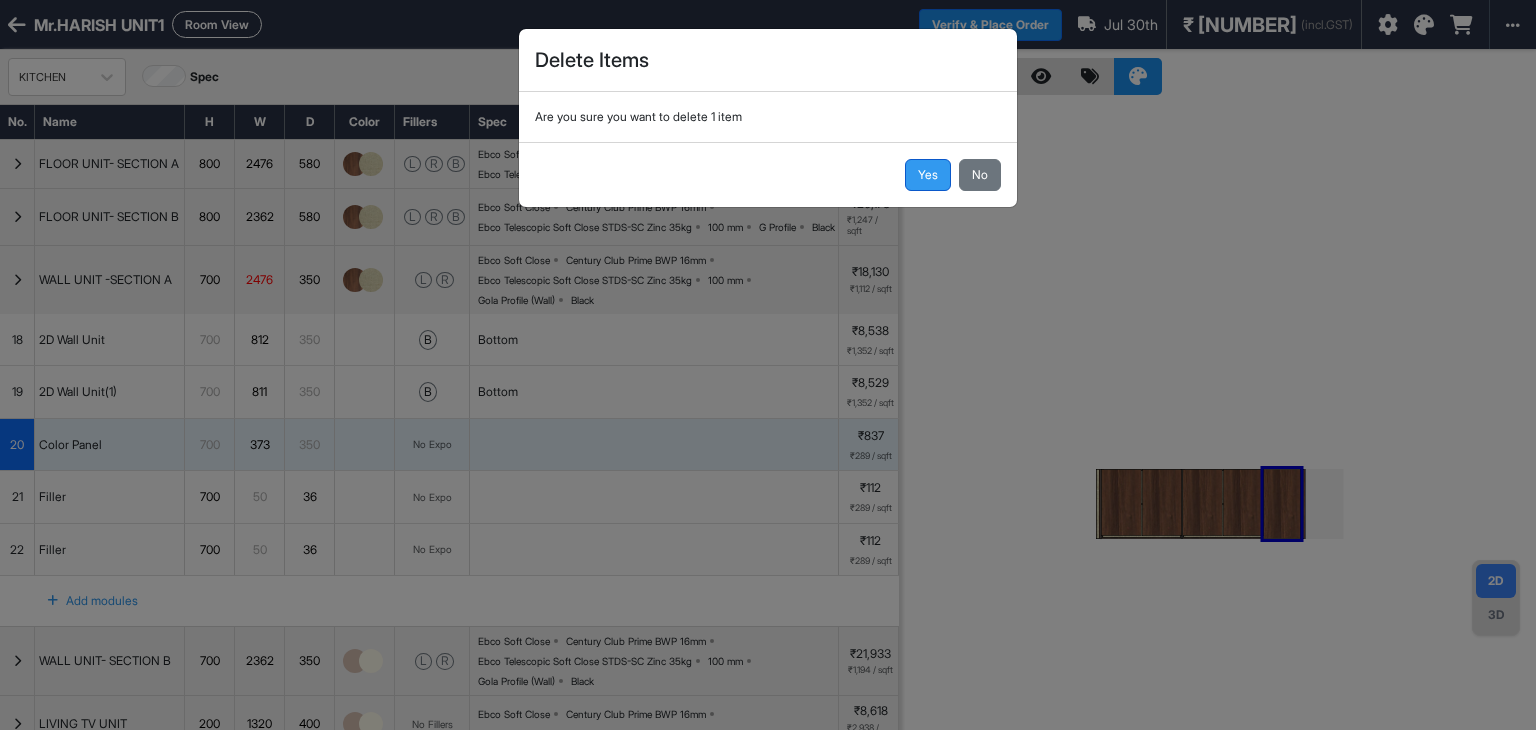 click on "Yes" at bounding box center (928, 175) 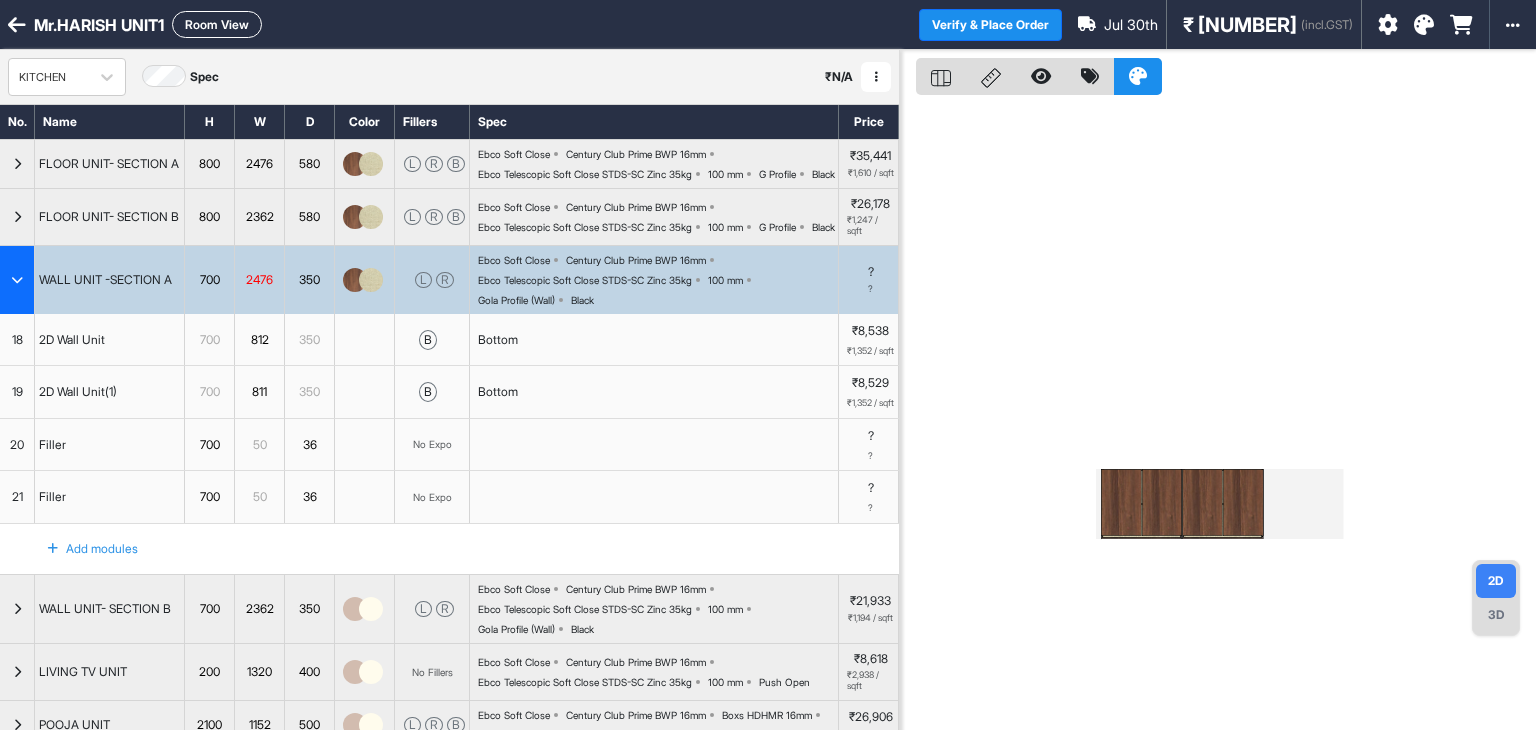 click at bounding box center [17, 280] 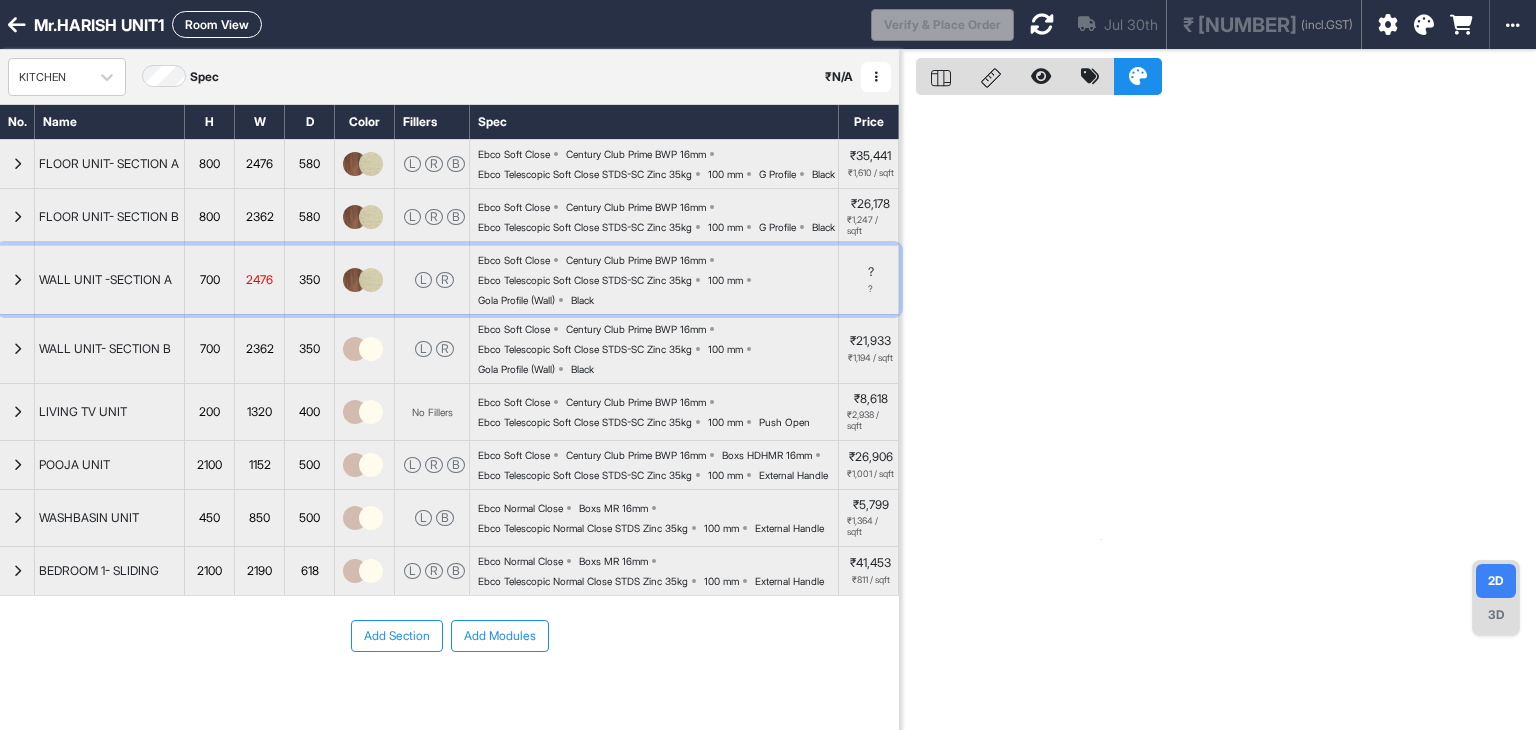 click at bounding box center [17, 280] 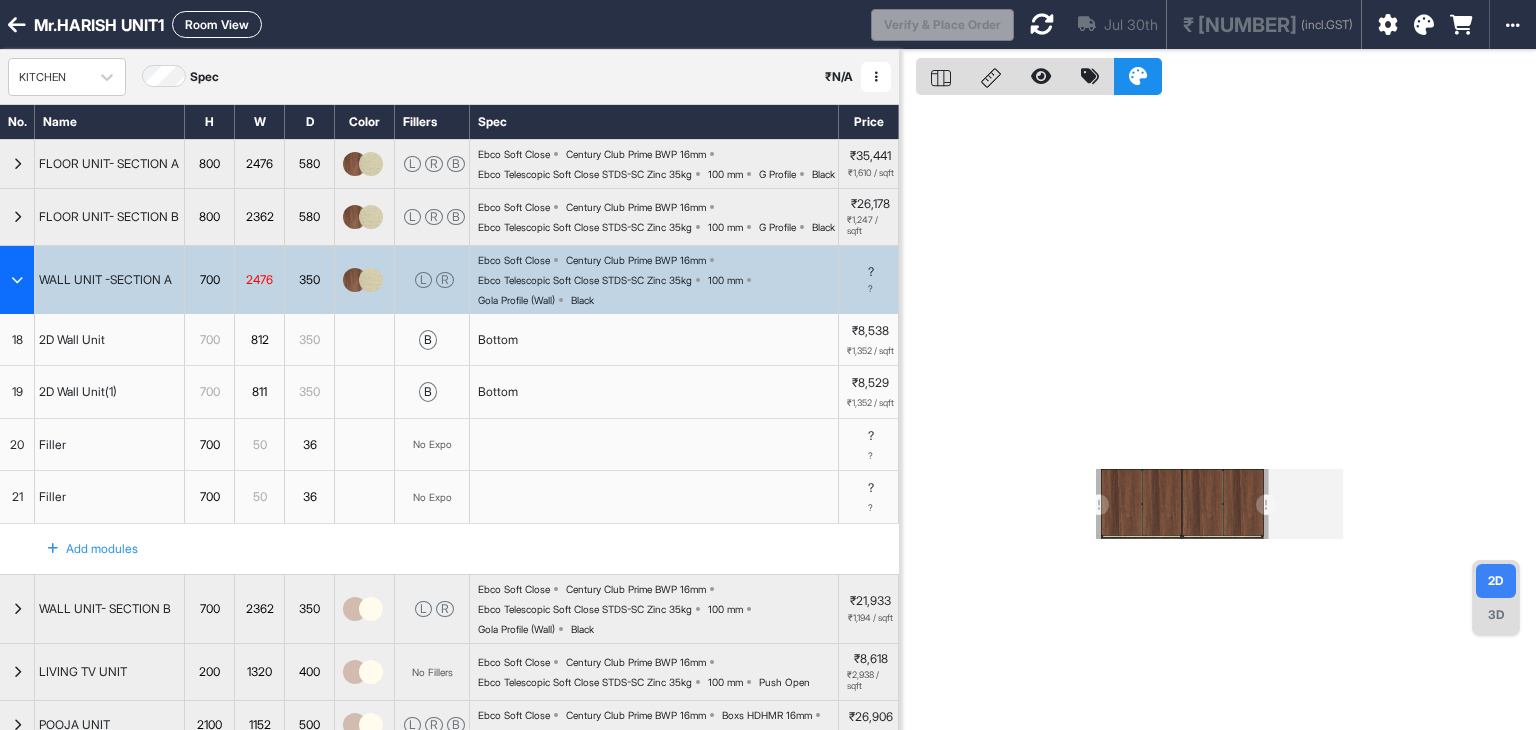 click at bounding box center (17, 280) 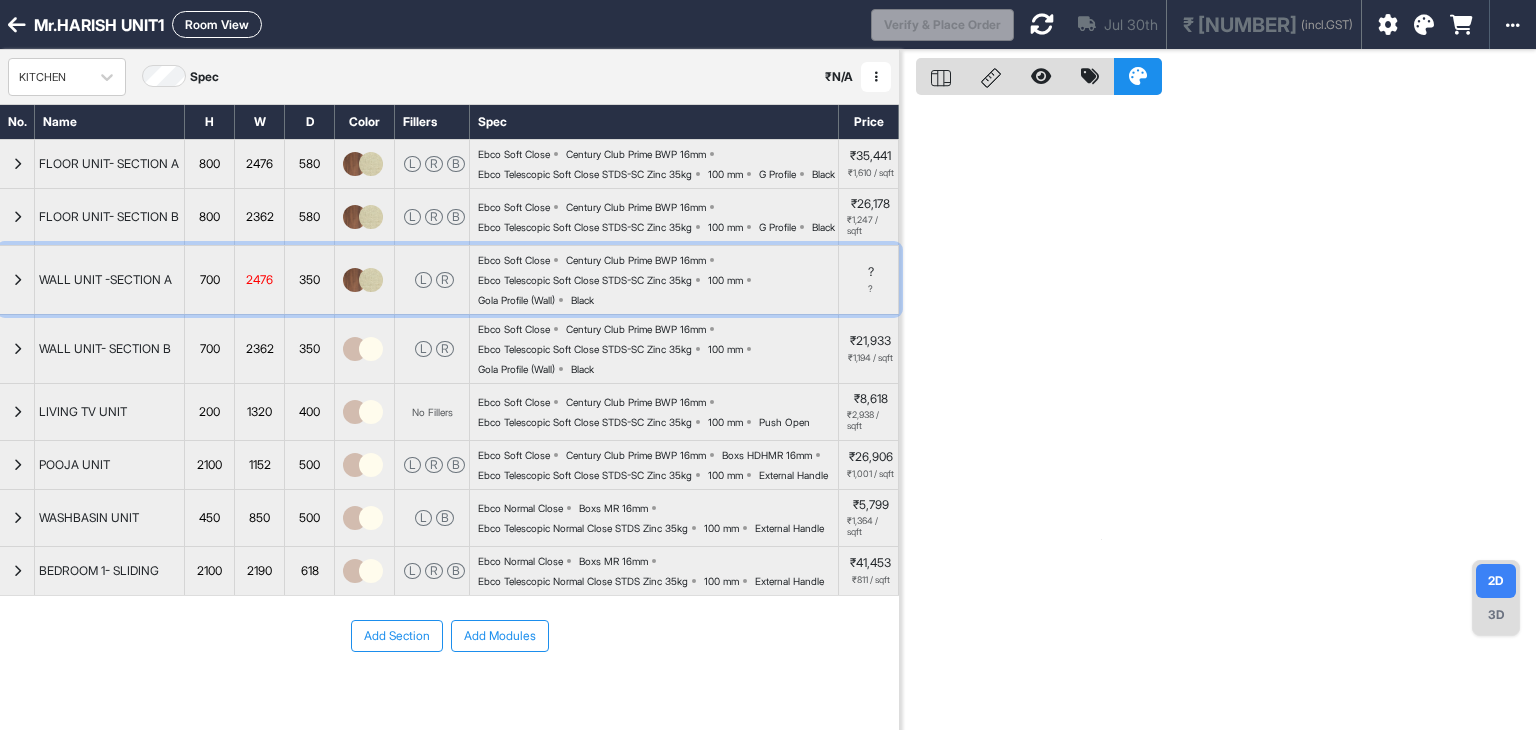 click at bounding box center (17, 280) 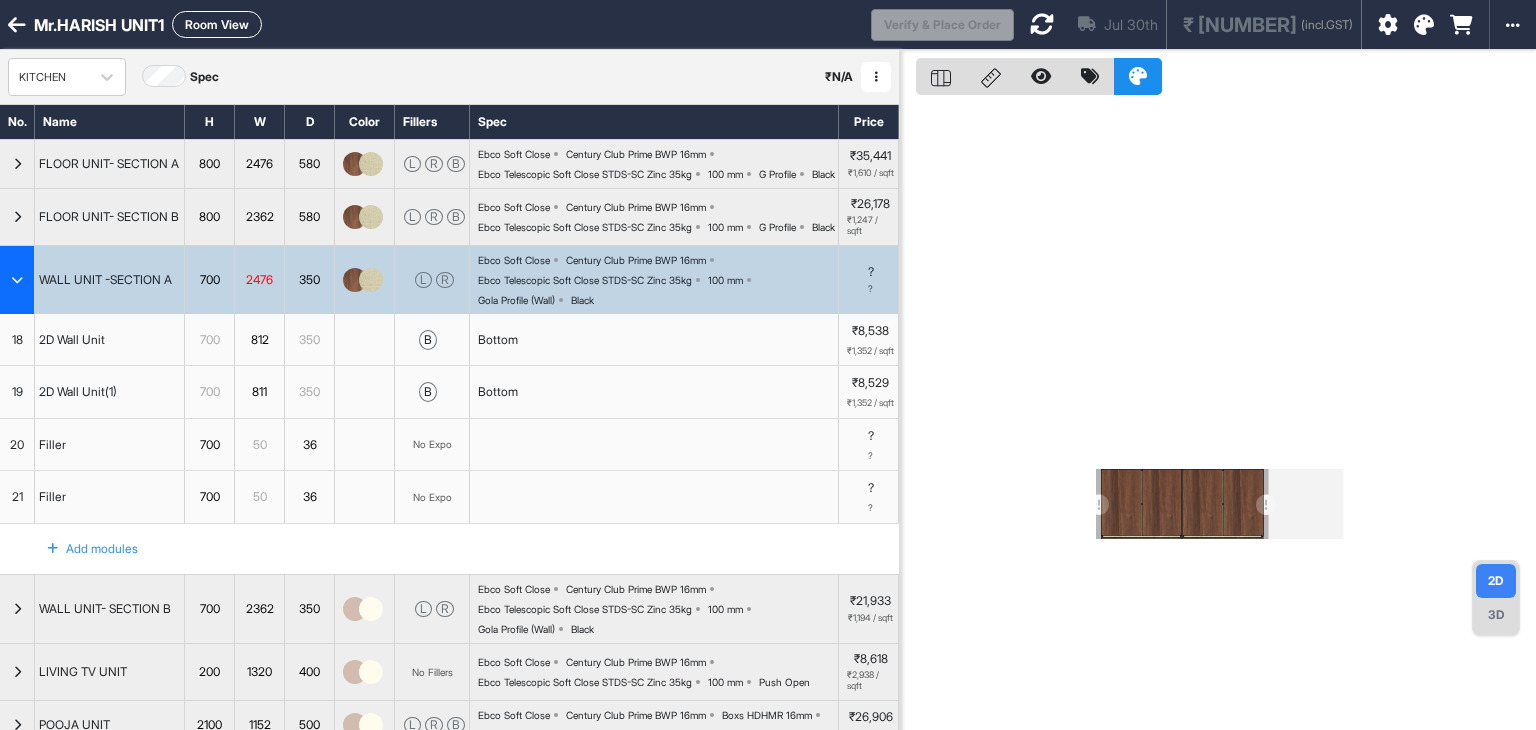 type 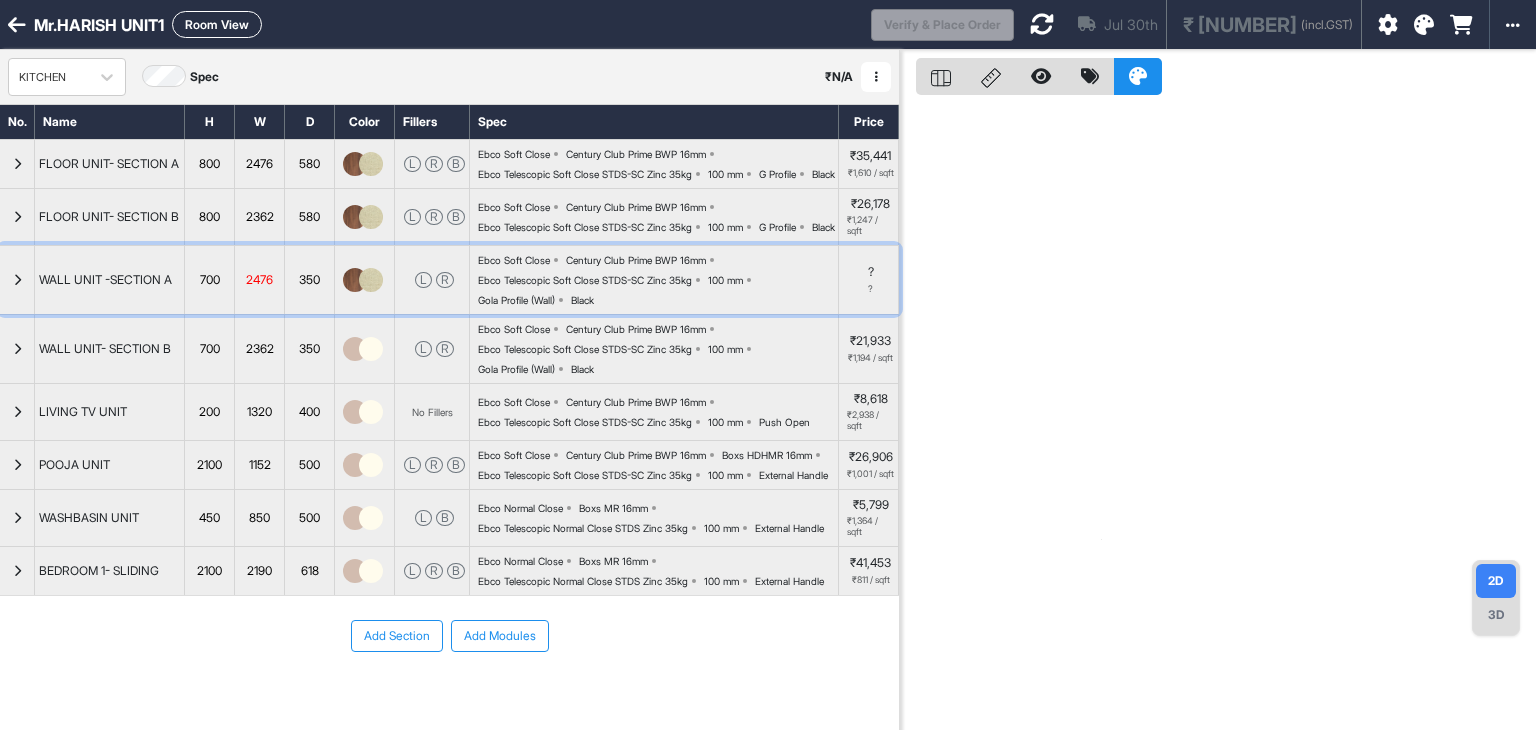 click at bounding box center [17, 280] 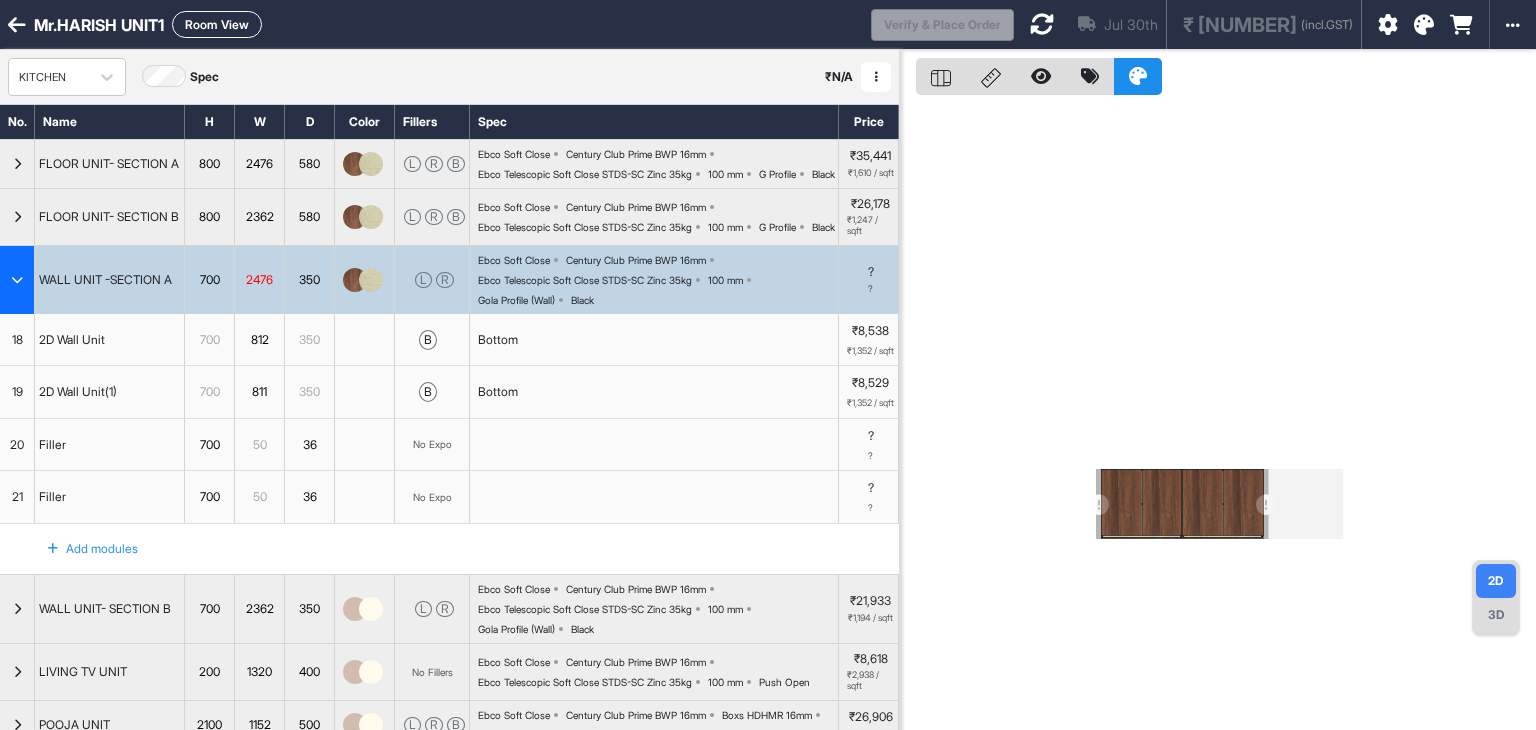 click on "Add modules" at bounding box center [81, 549] 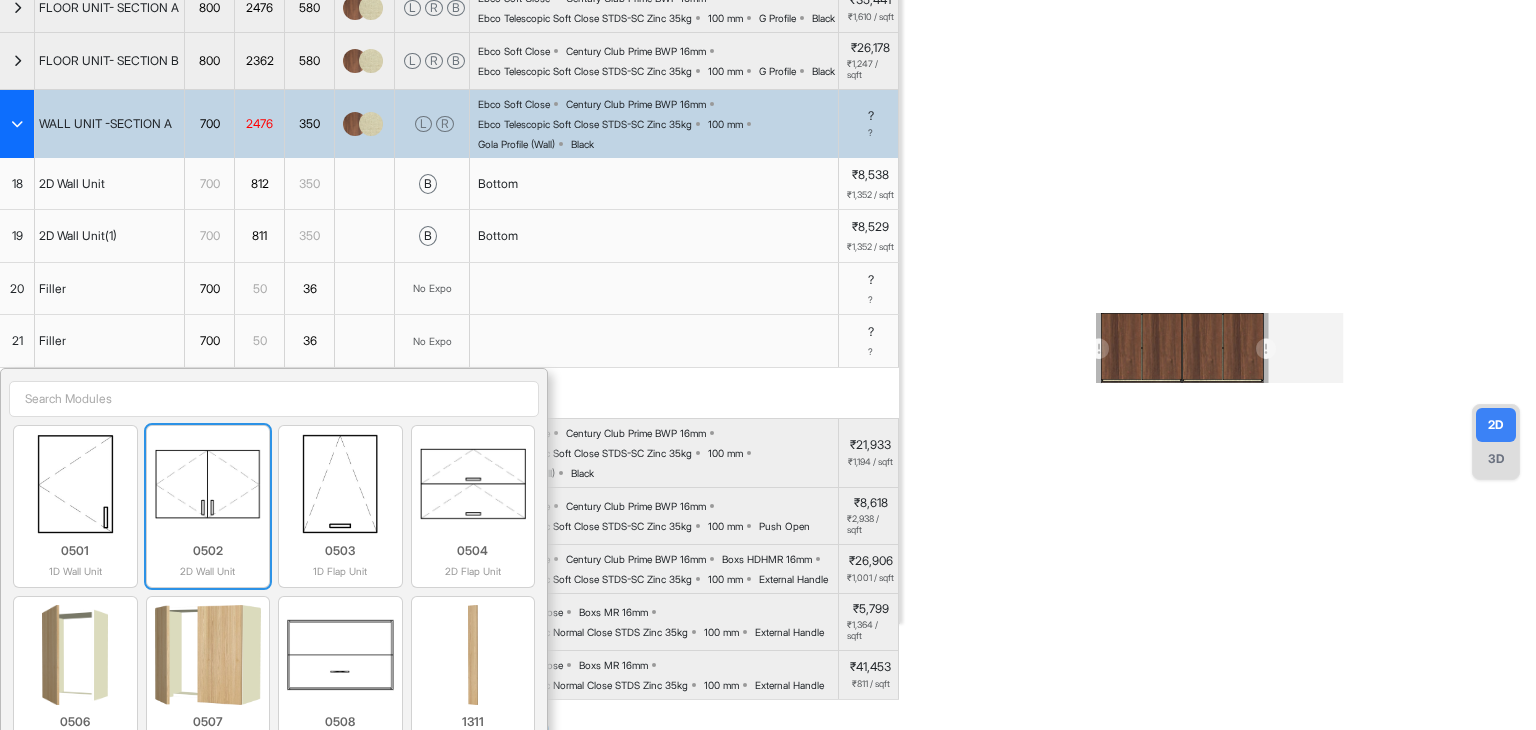 scroll, scrollTop: 200, scrollLeft: 0, axis: vertical 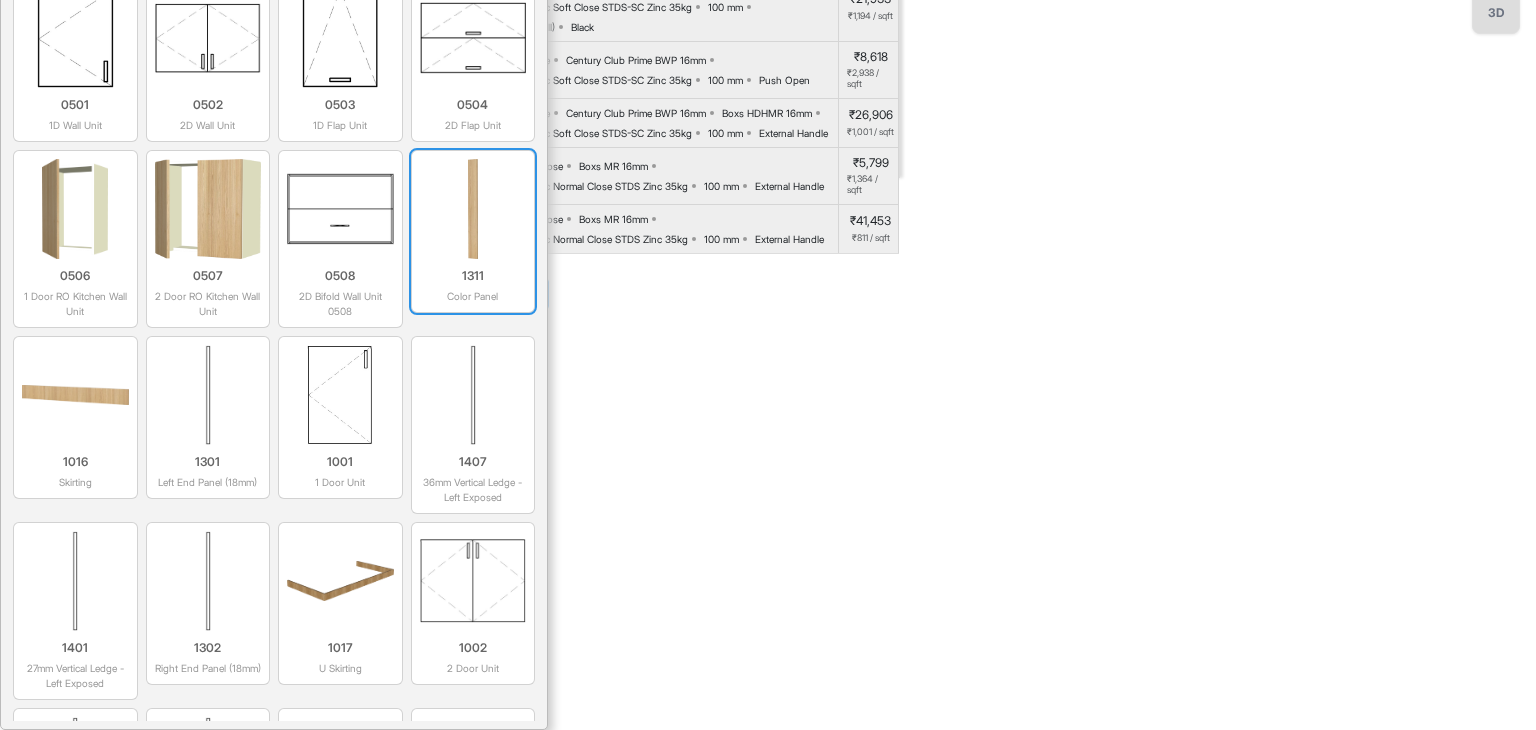 click at bounding box center (473, 209) 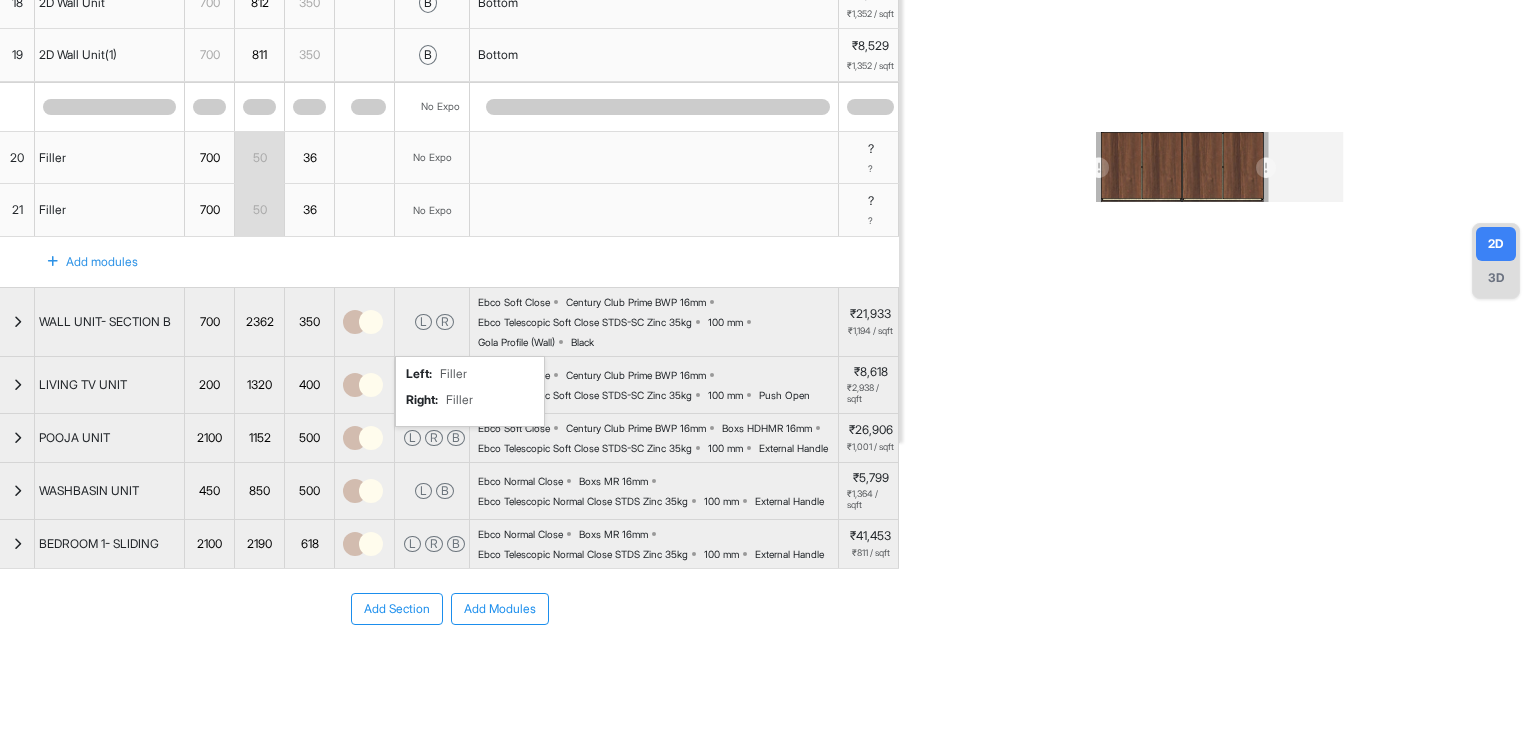 scroll, scrollTop: 0, scrollLeft: 0, axis: both 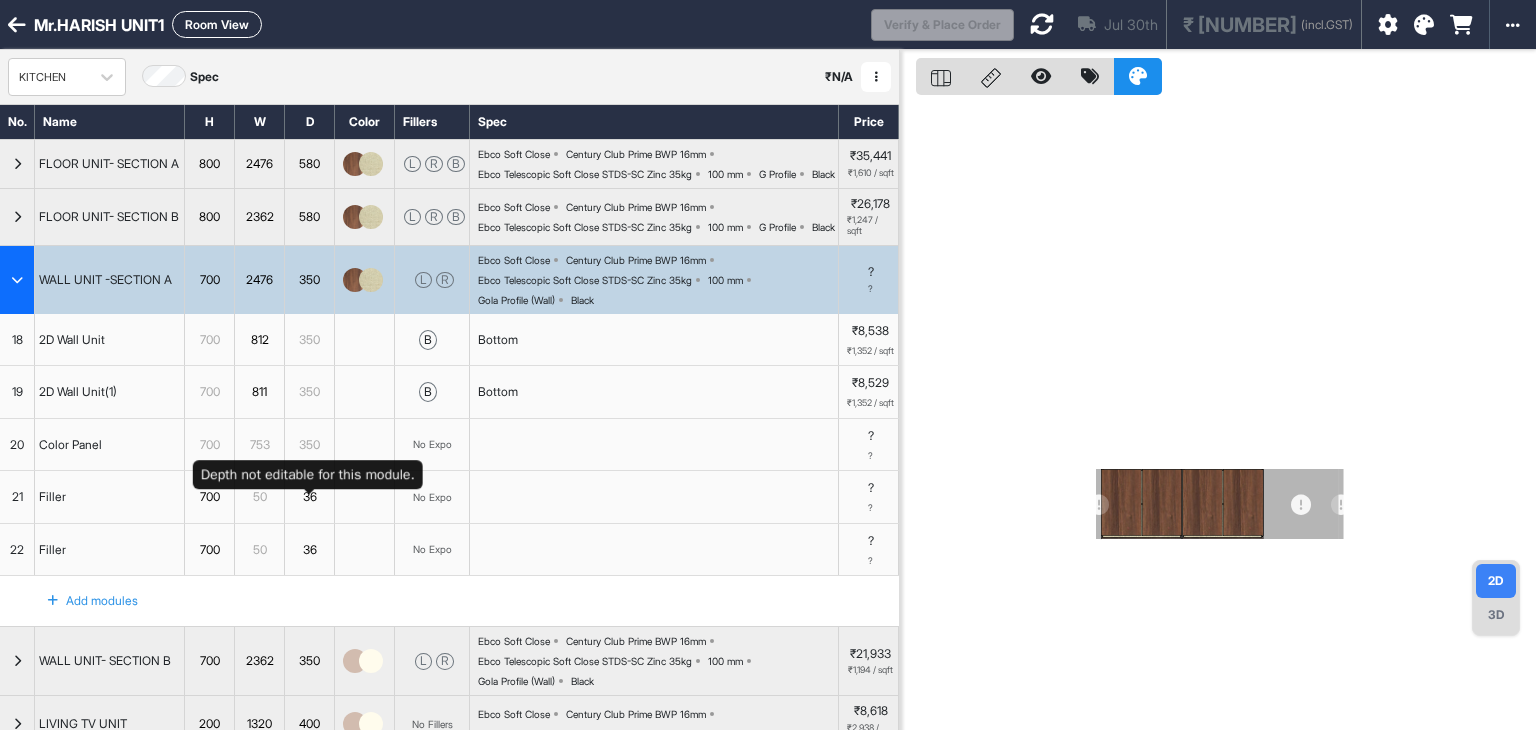 click on "350" at bounding box center (309, 445) 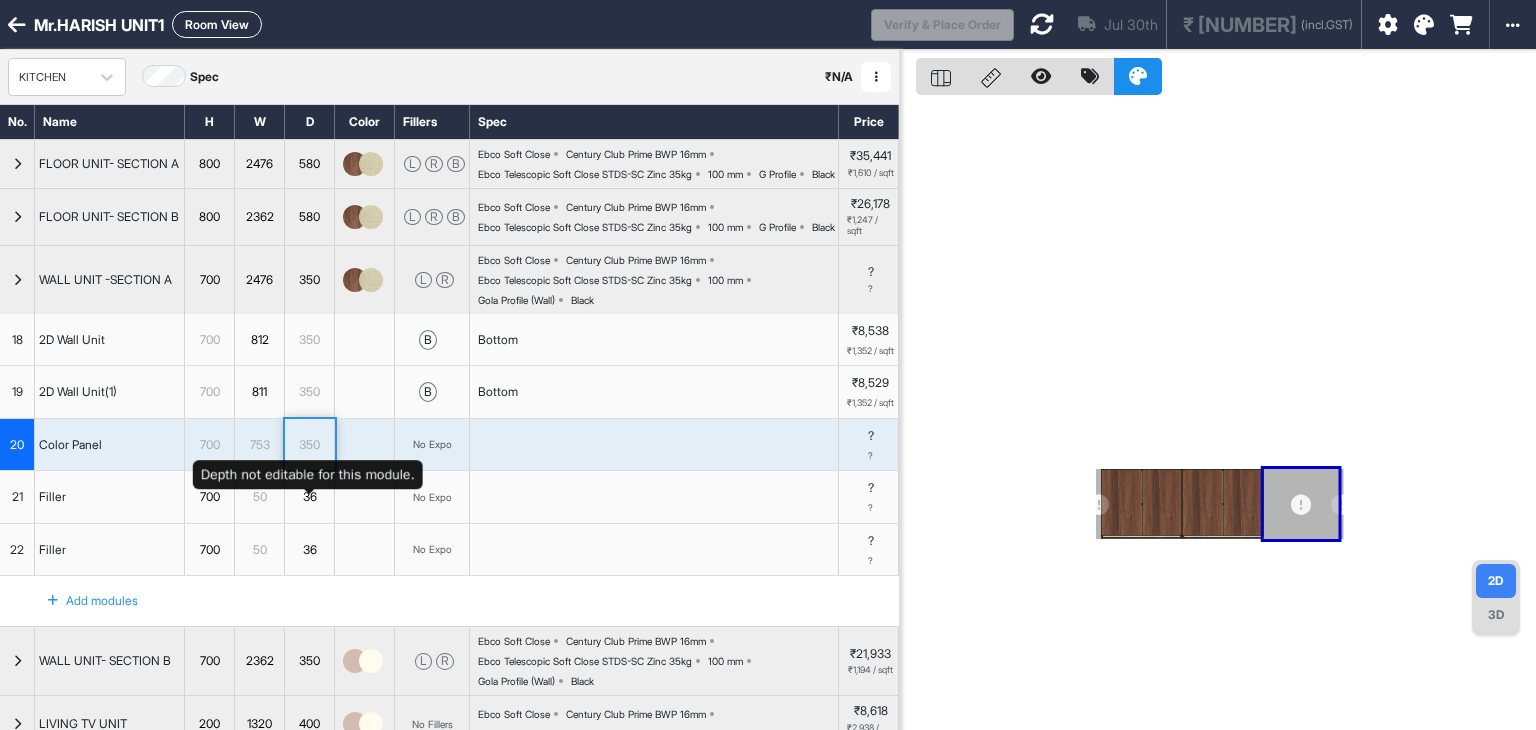 click on "350" at bounding box center [309, 445] 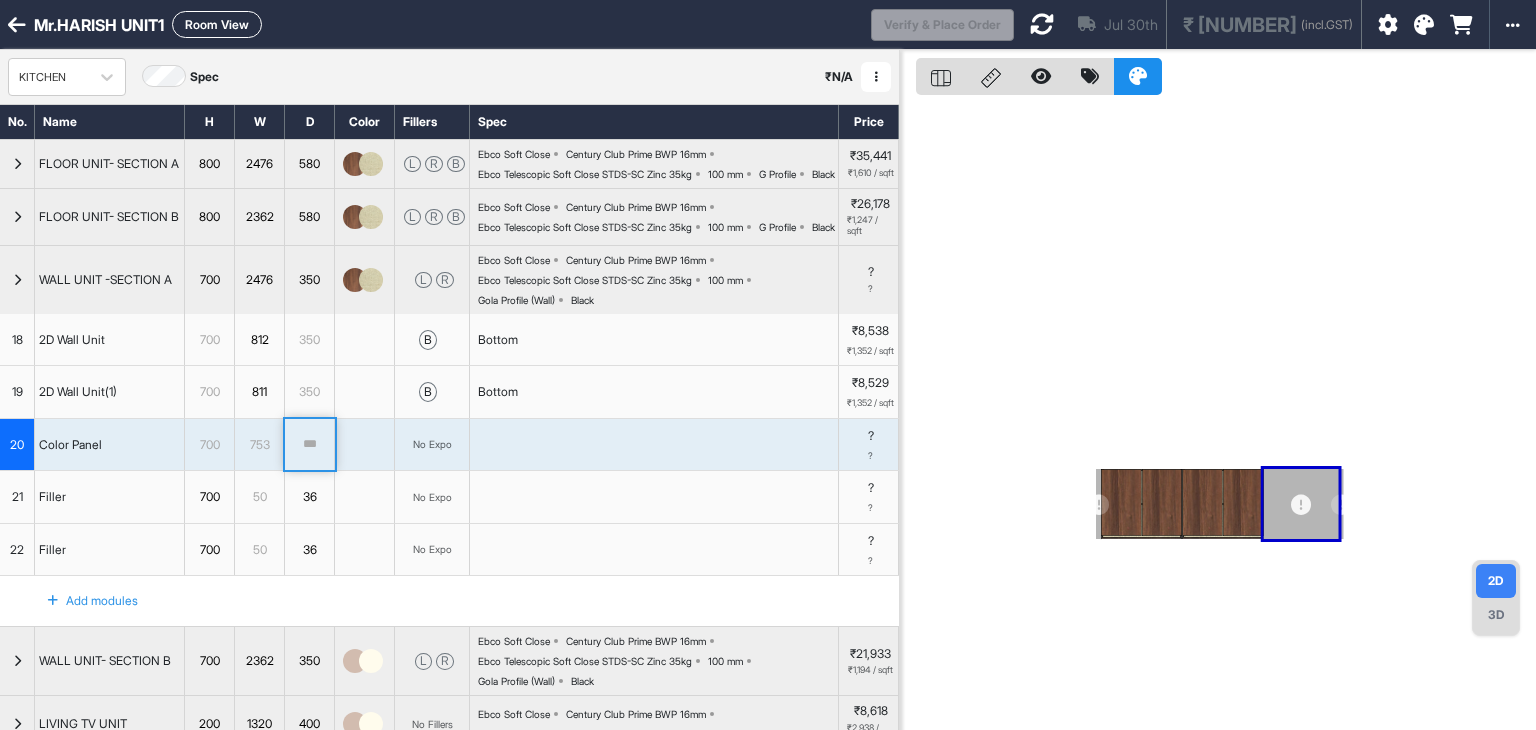 click on "753" at bounding box center [259, 445] 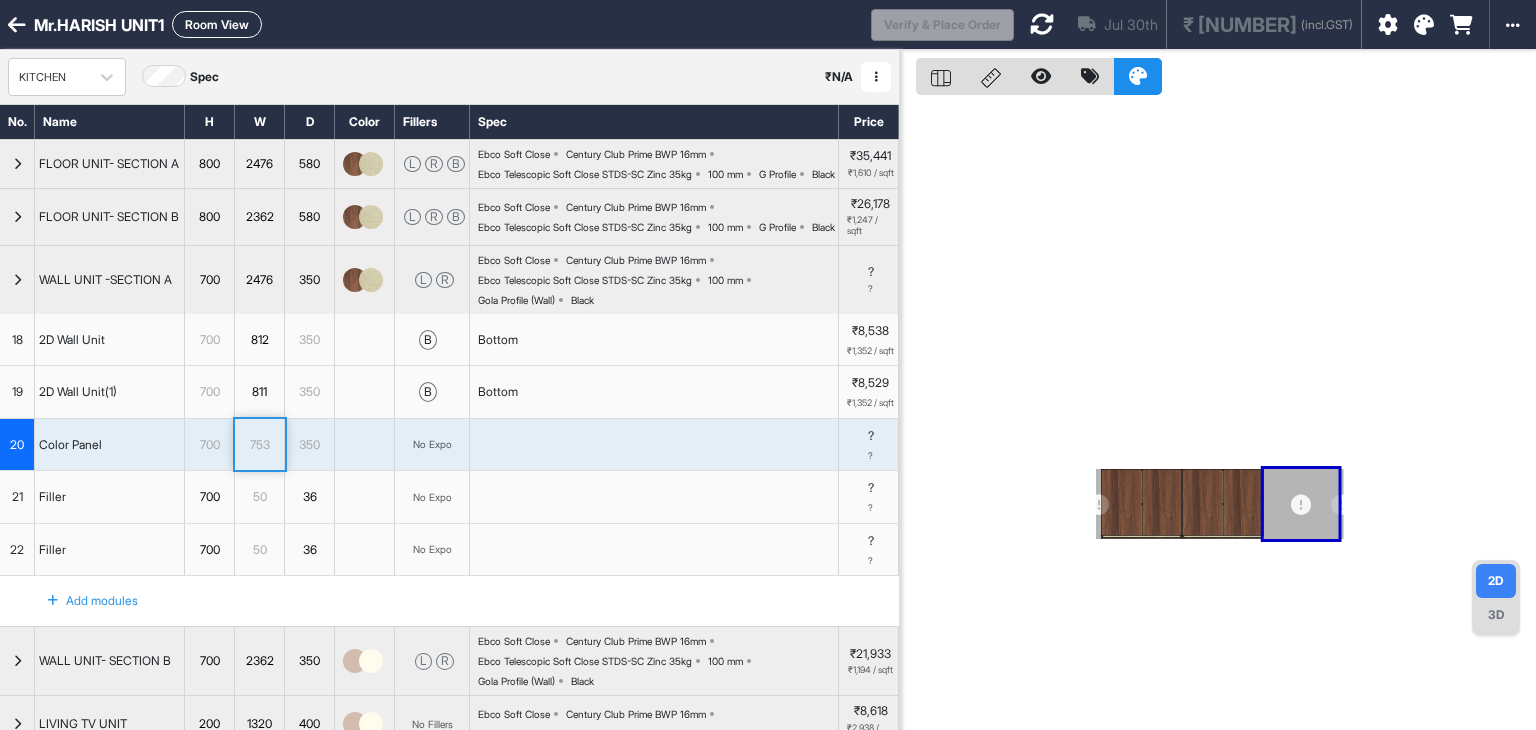 click on "753" at bounding box center [259, 445] 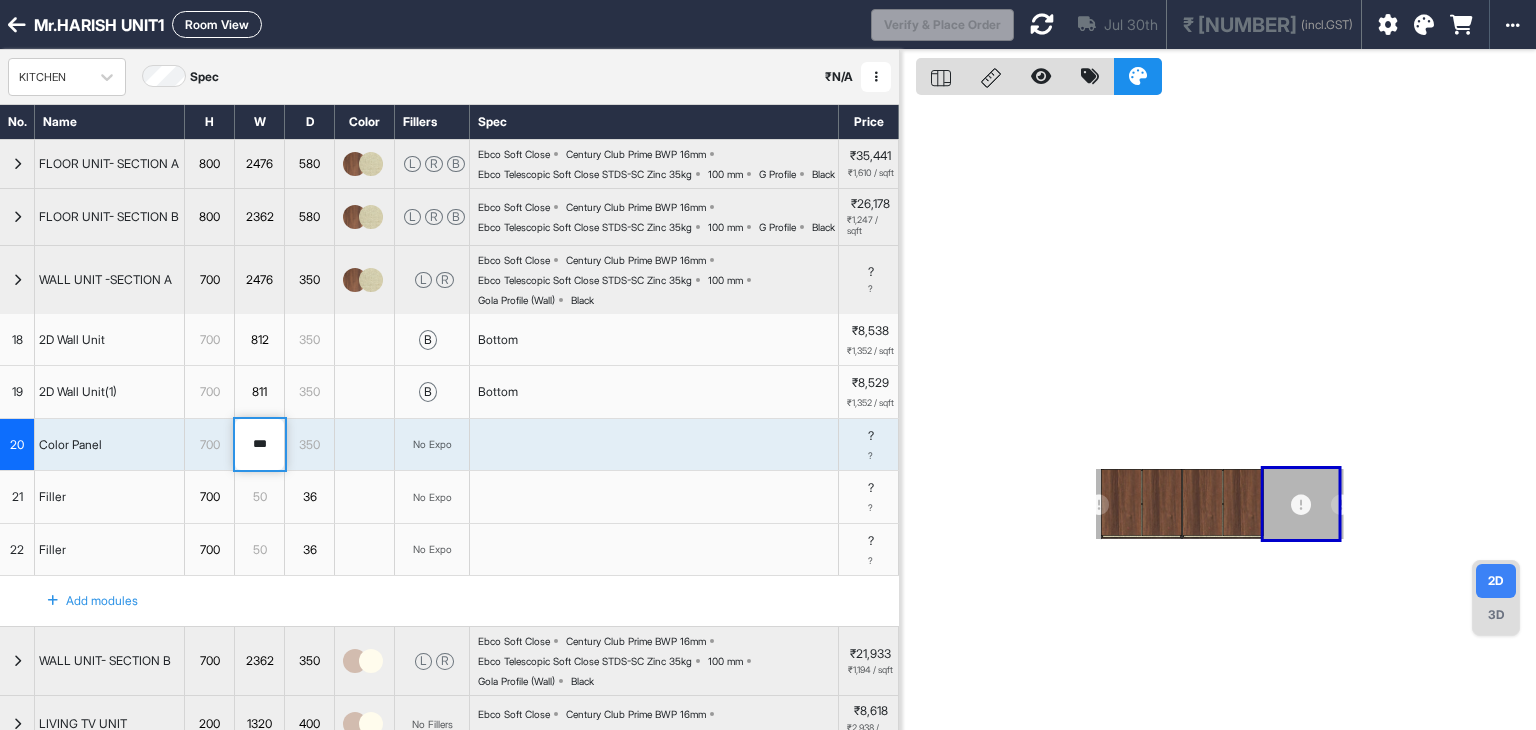 drag, startPoint x: 276, startPoint y: 503, endPoint x: 227, endPoint y: 508, distance: 49.25444 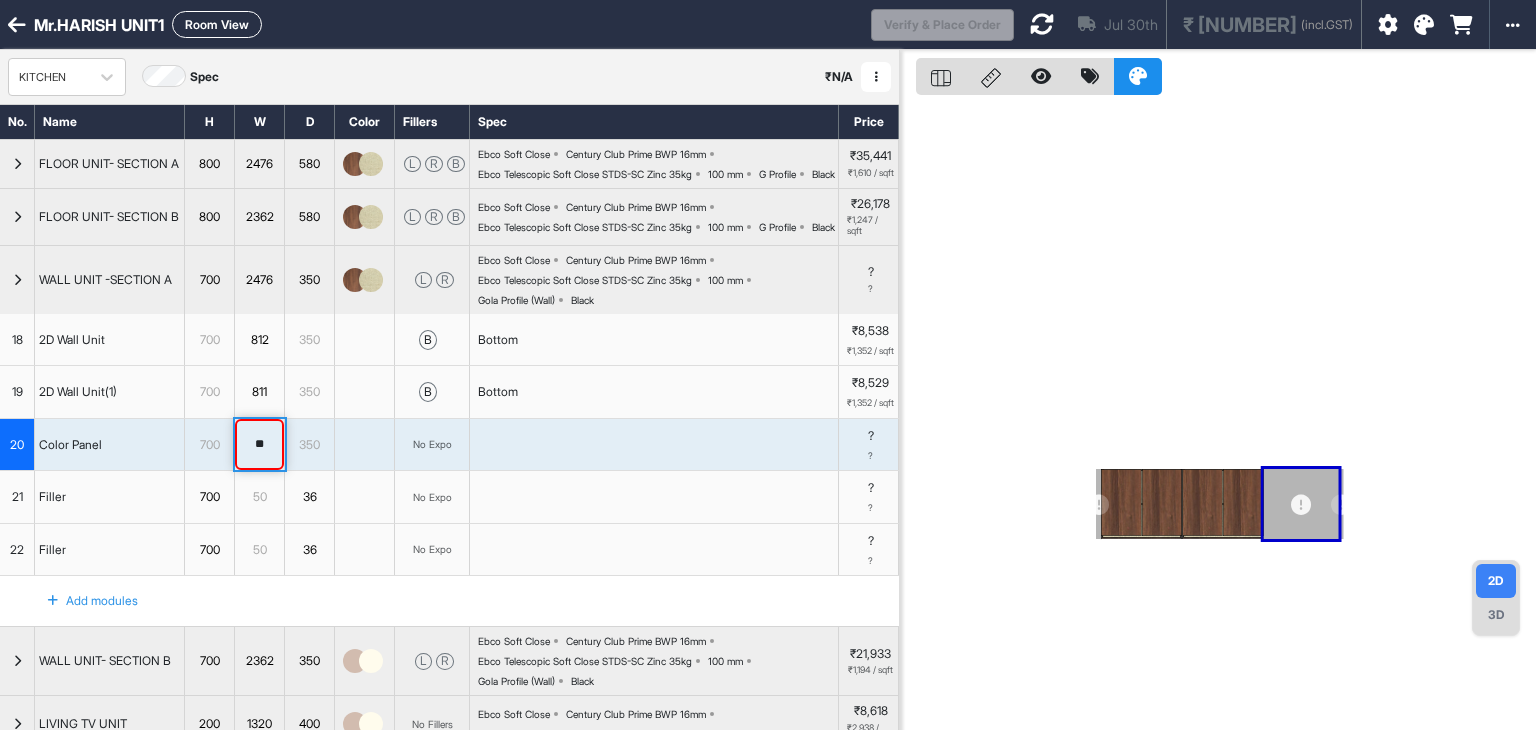 type on "*" 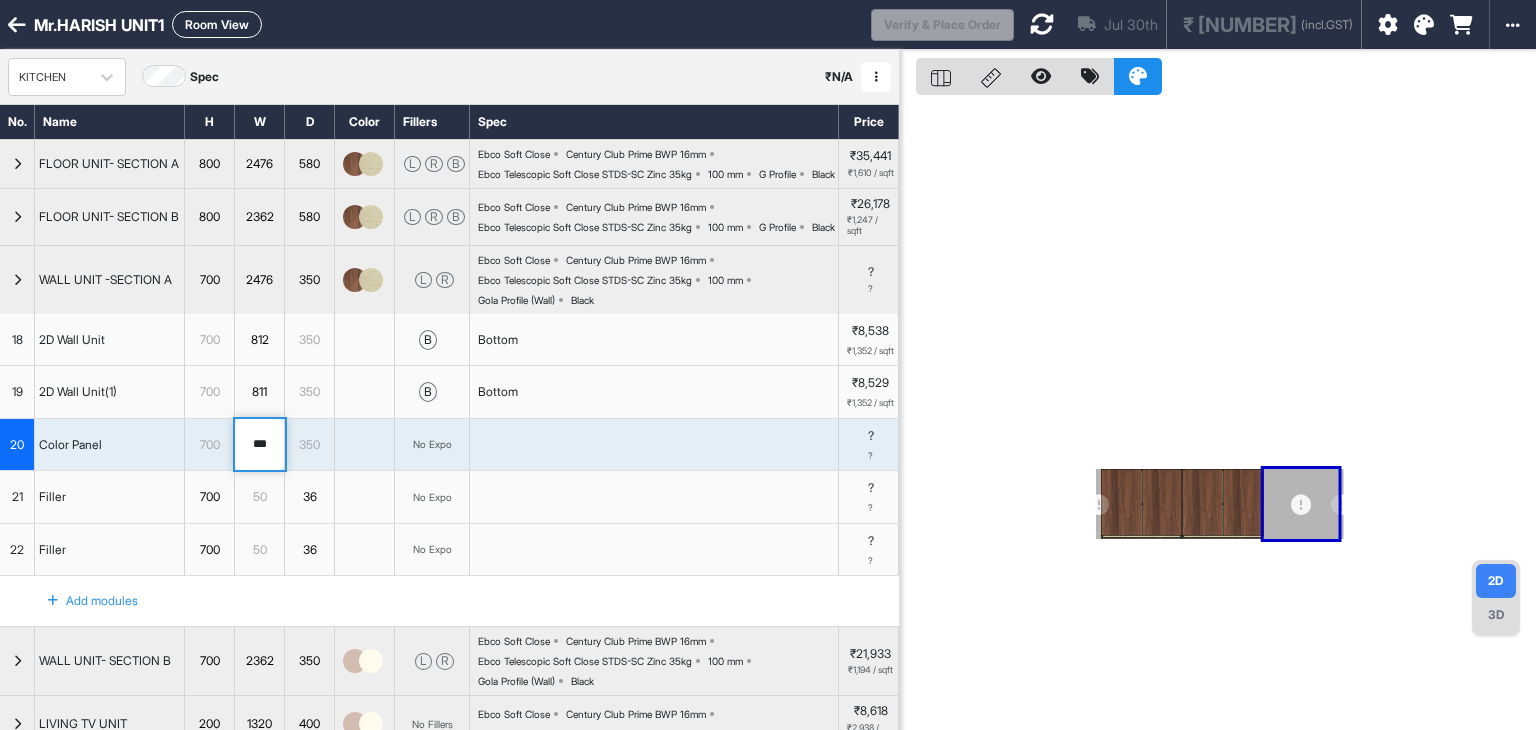 type on "***" 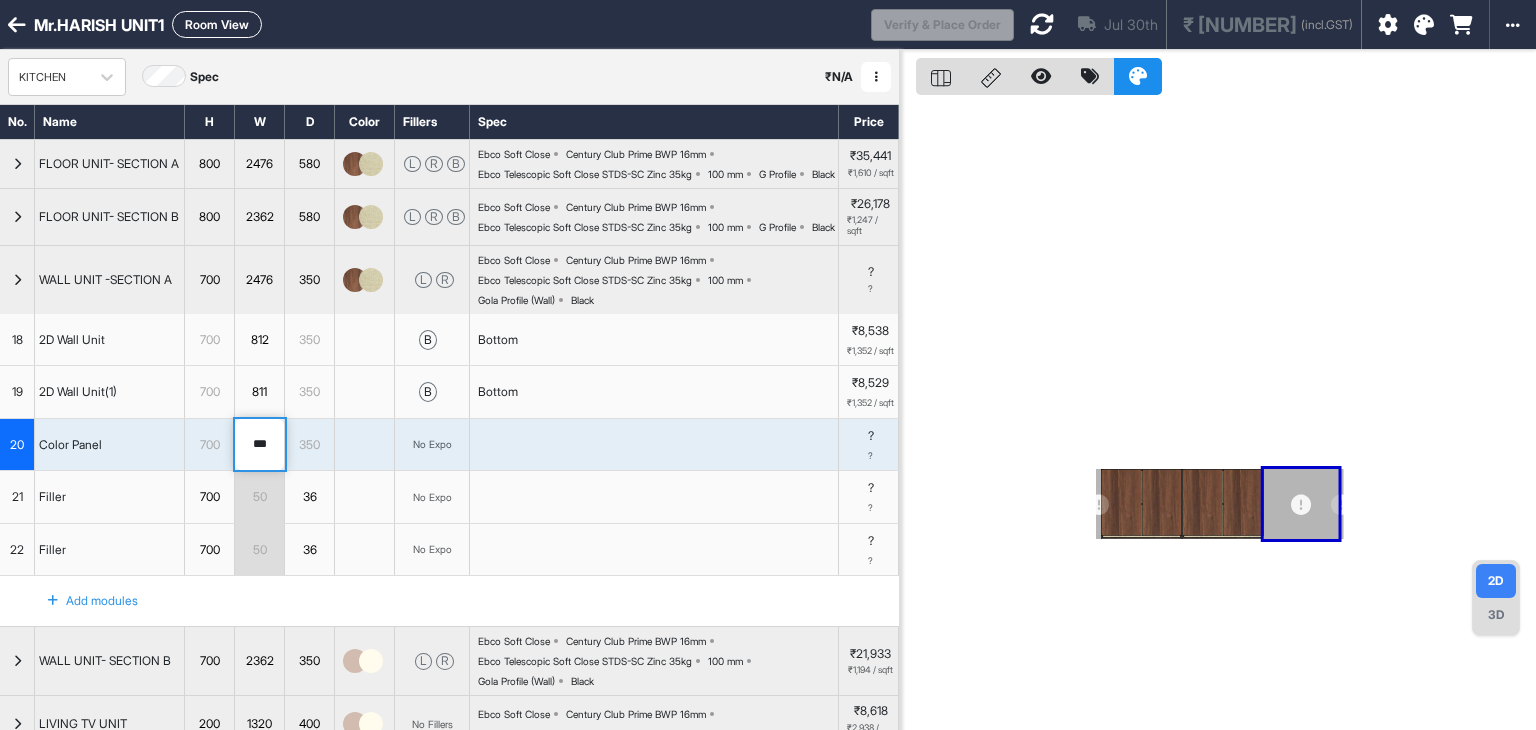 click on "No Expo" at bounding box center [432, 550] 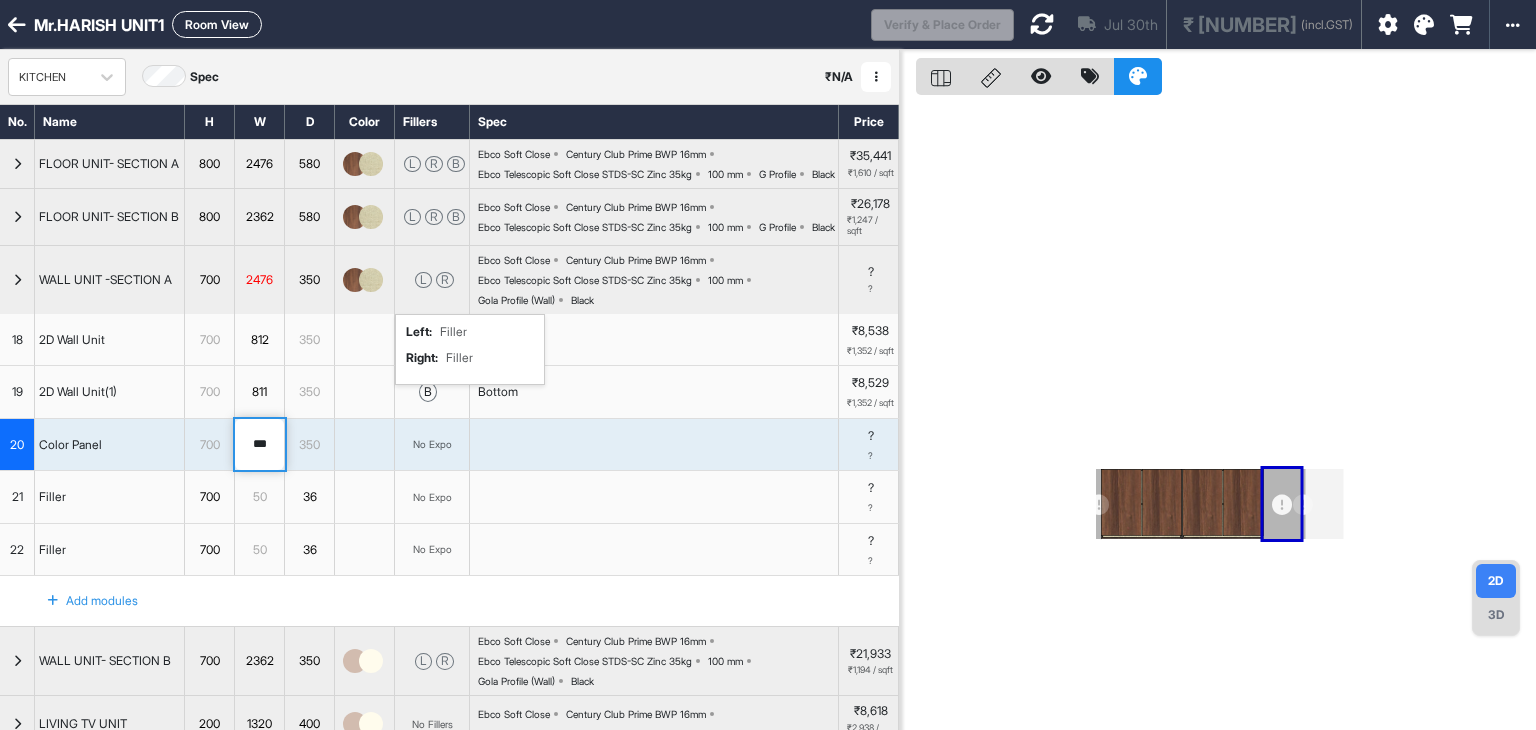 click on "L R" at bounding box center (432, 280) 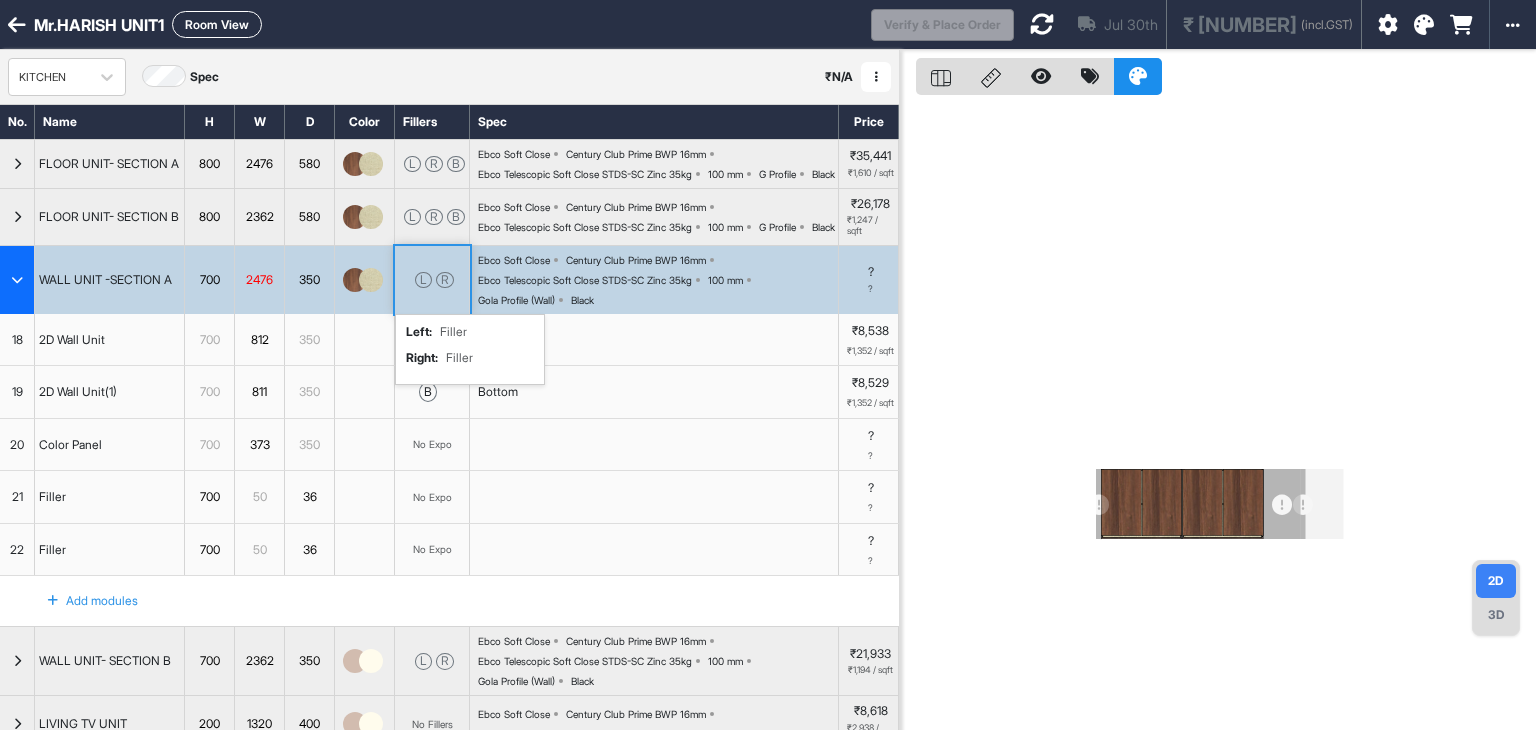 click on "L R left : Filler right : Filler" at bounding box center (432, 280) 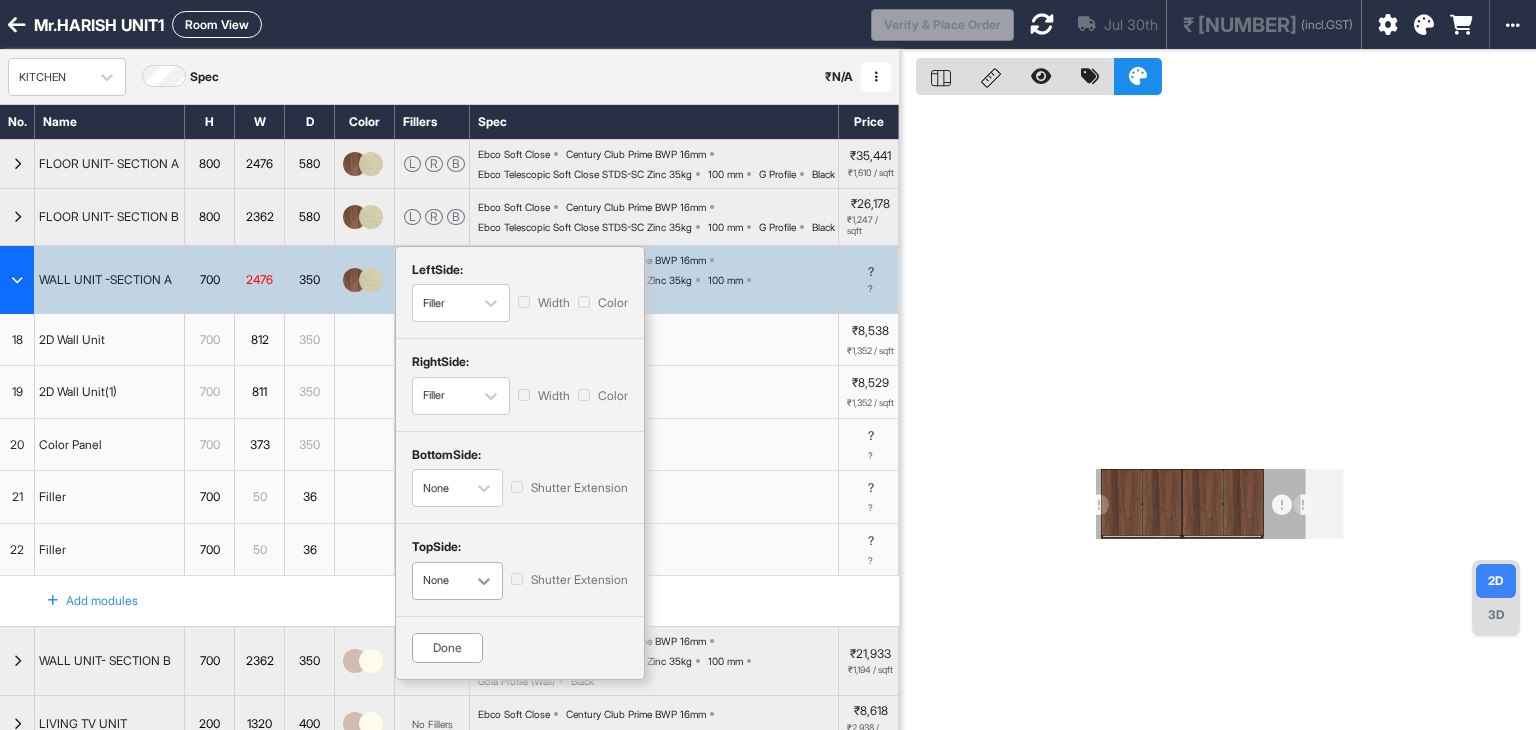 click at bounding box center (484, 581) 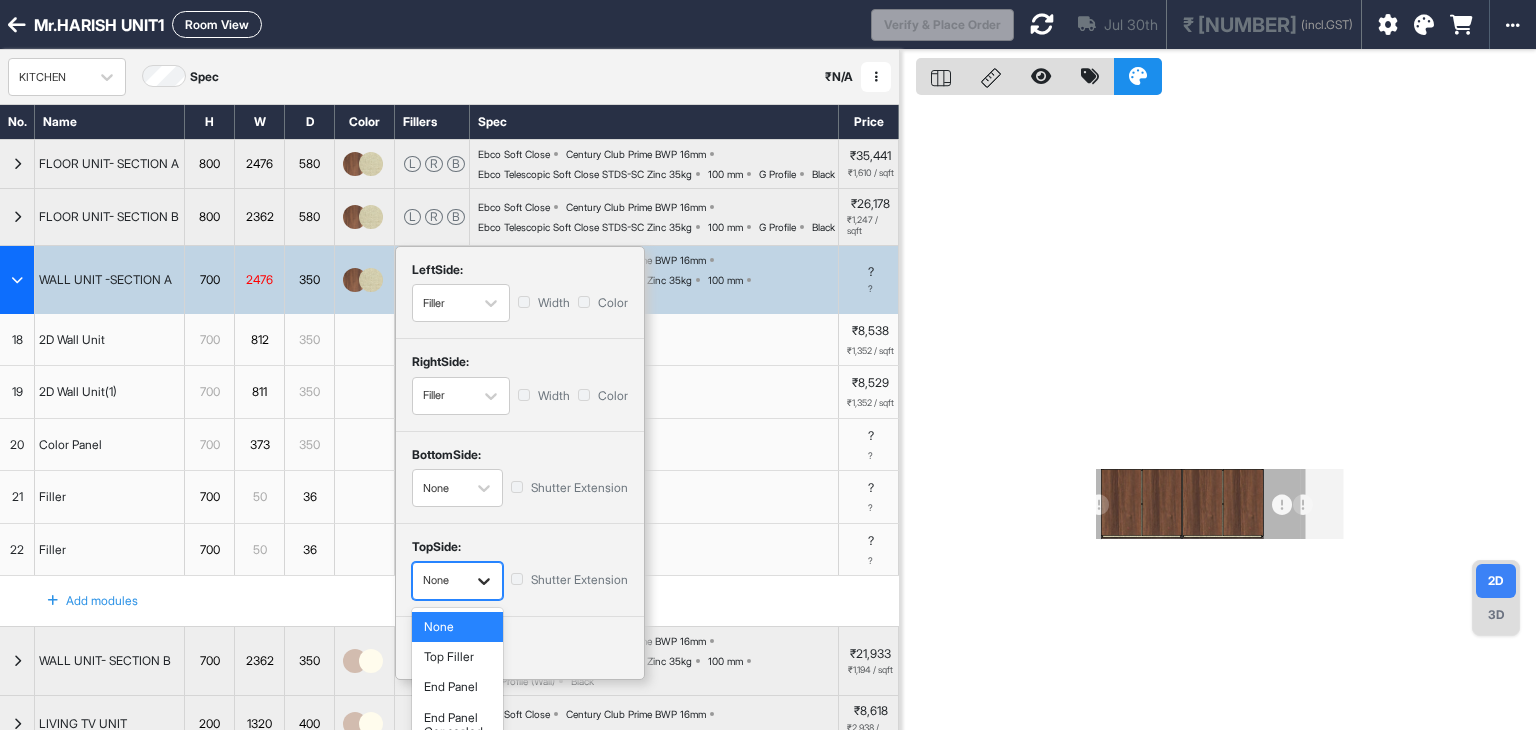 click at bounding box center [484, 581] 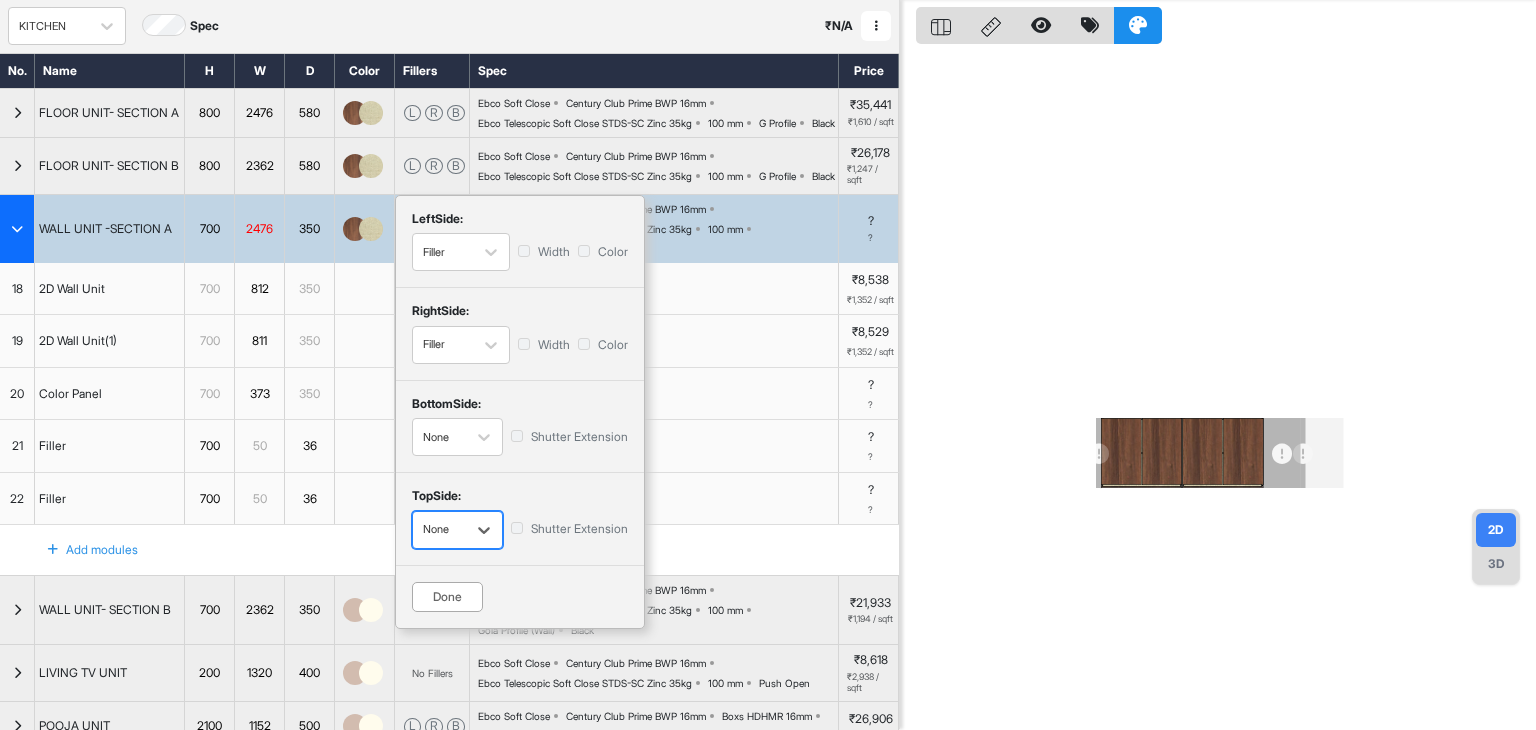 scroll, scrollTop: 100, scrollLeft: 0, axis: vertical 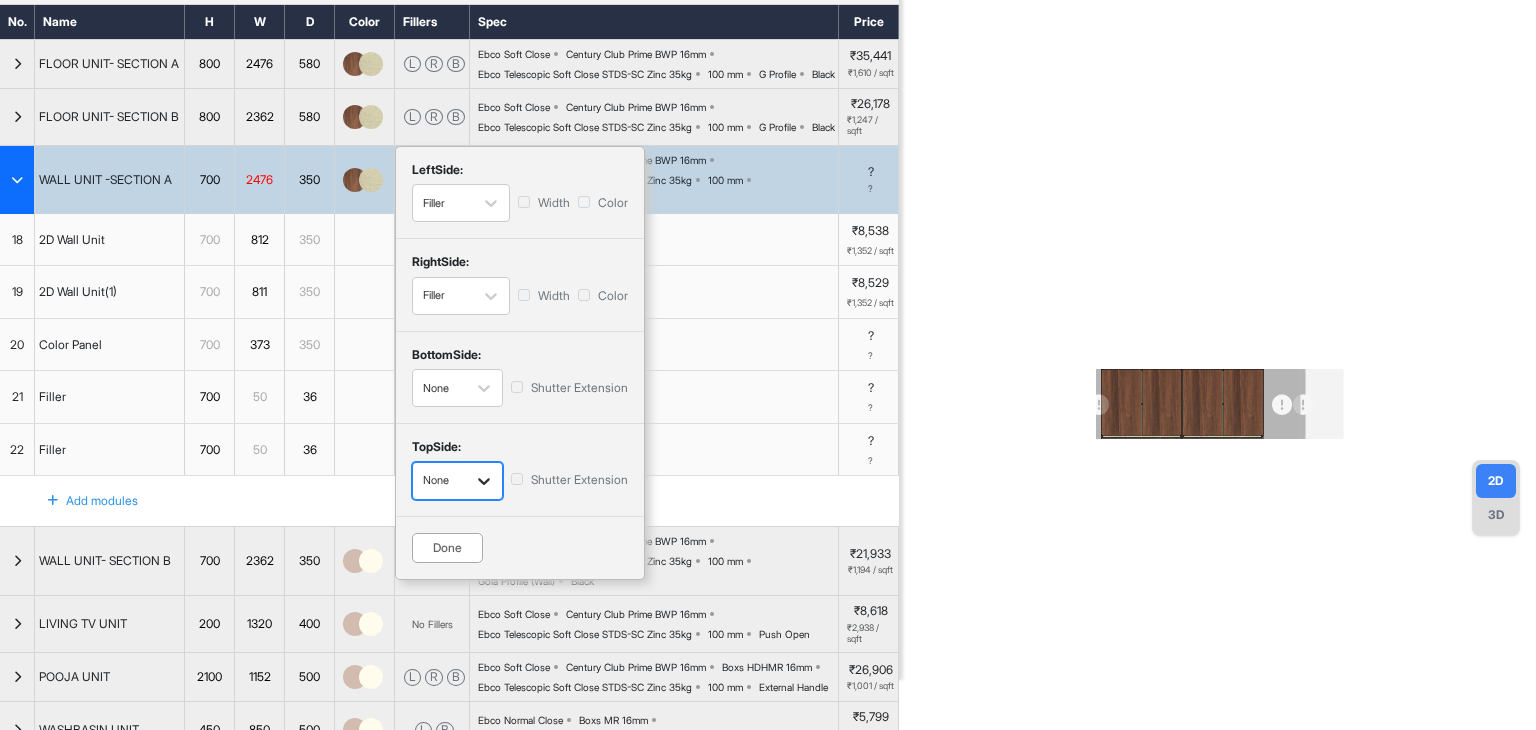 click 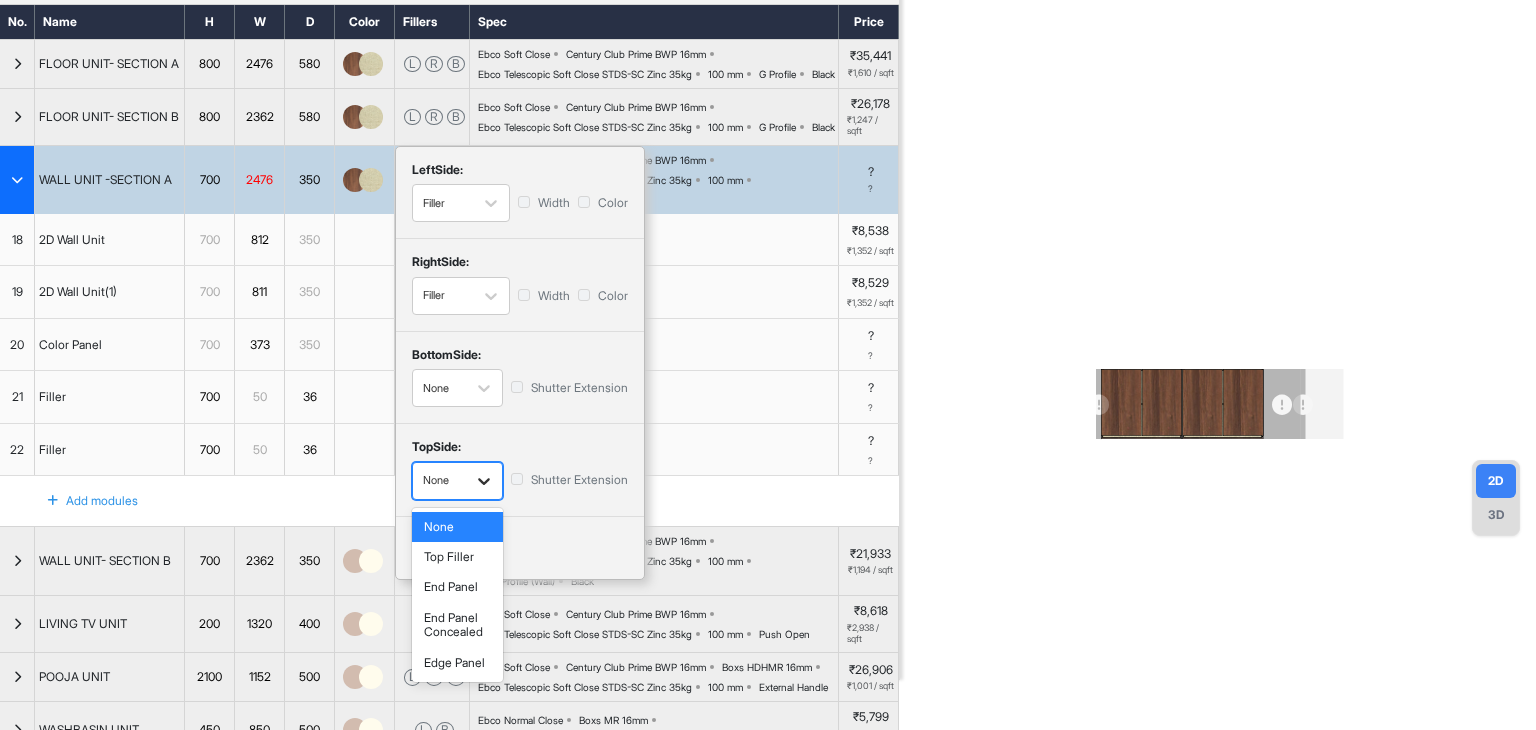 click 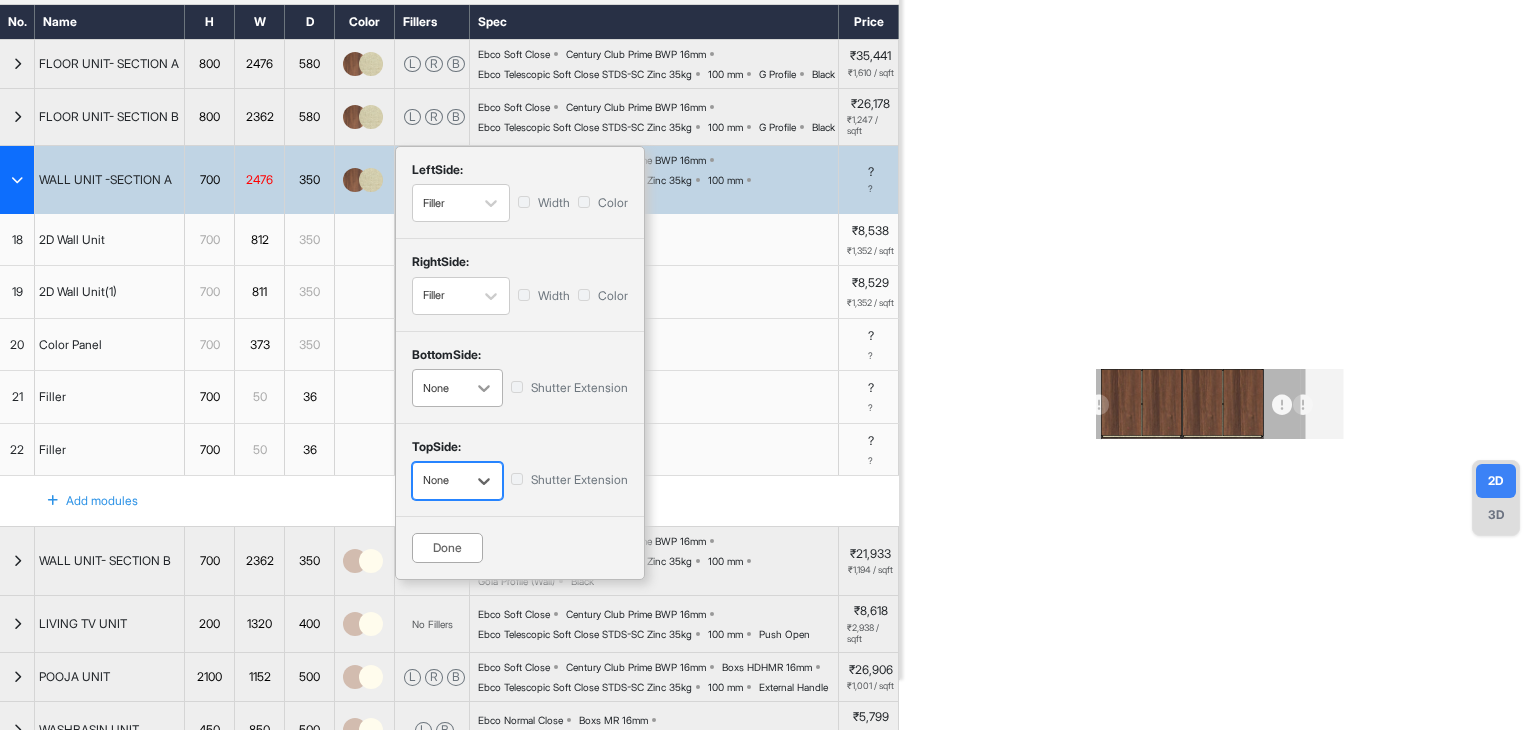 click 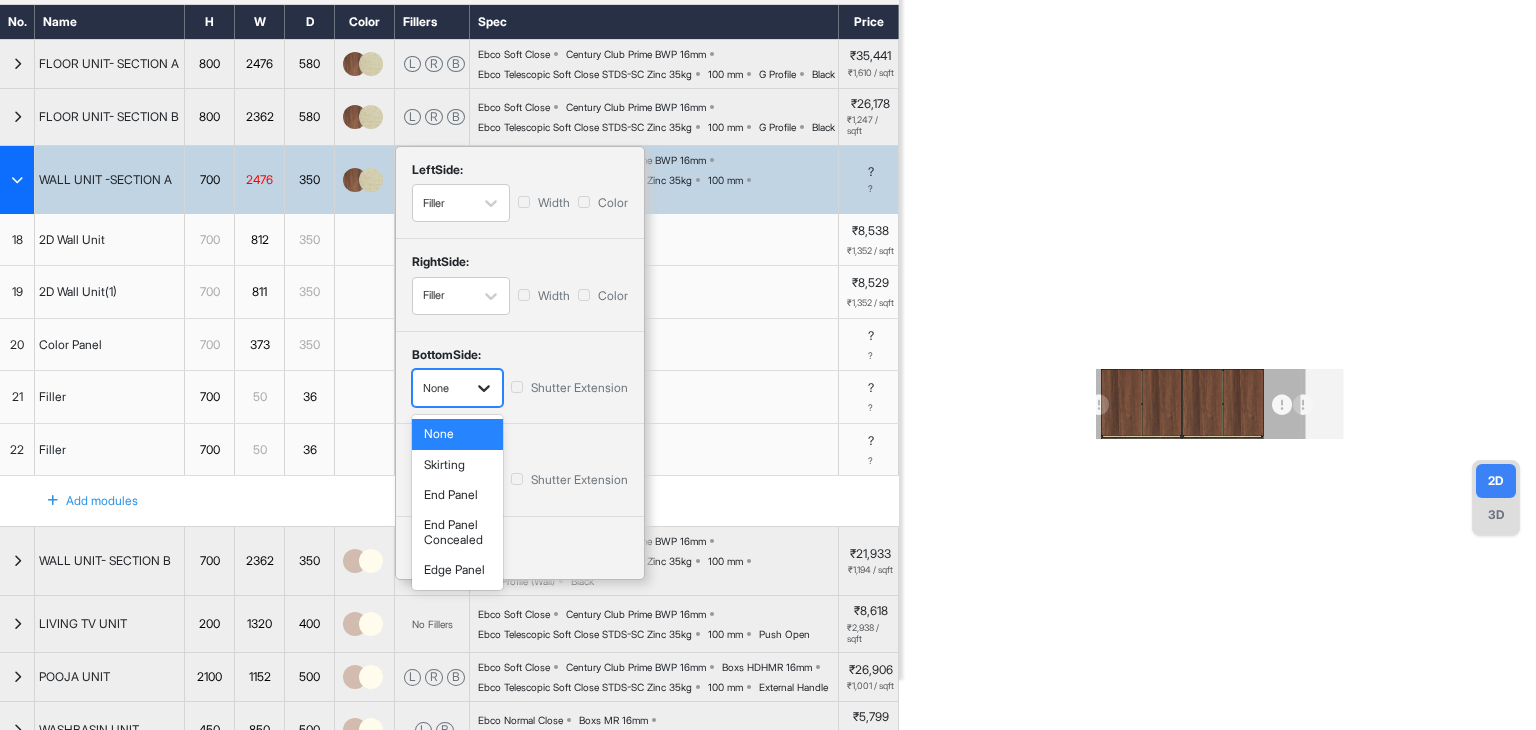click 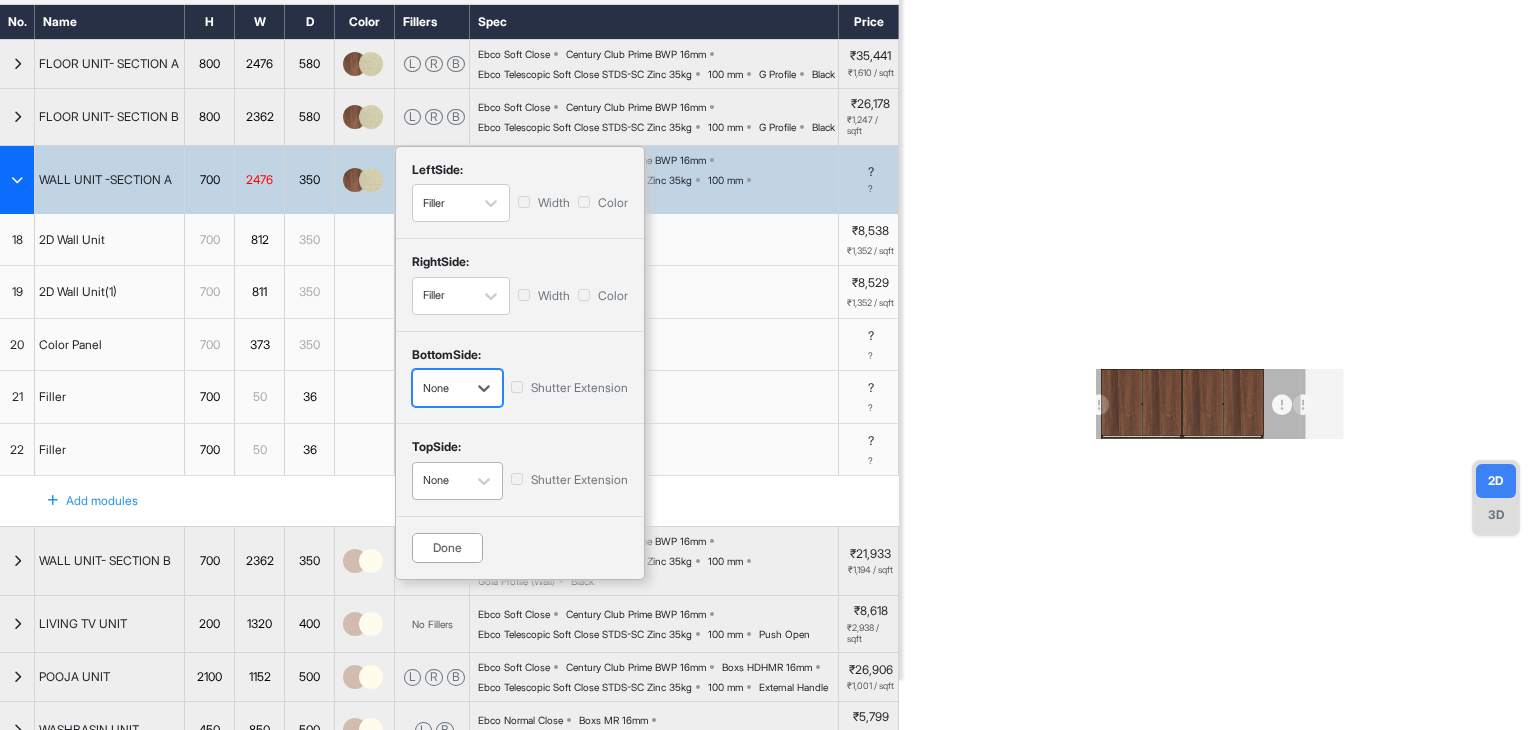 click on "None" at bounding box center [439, 480] 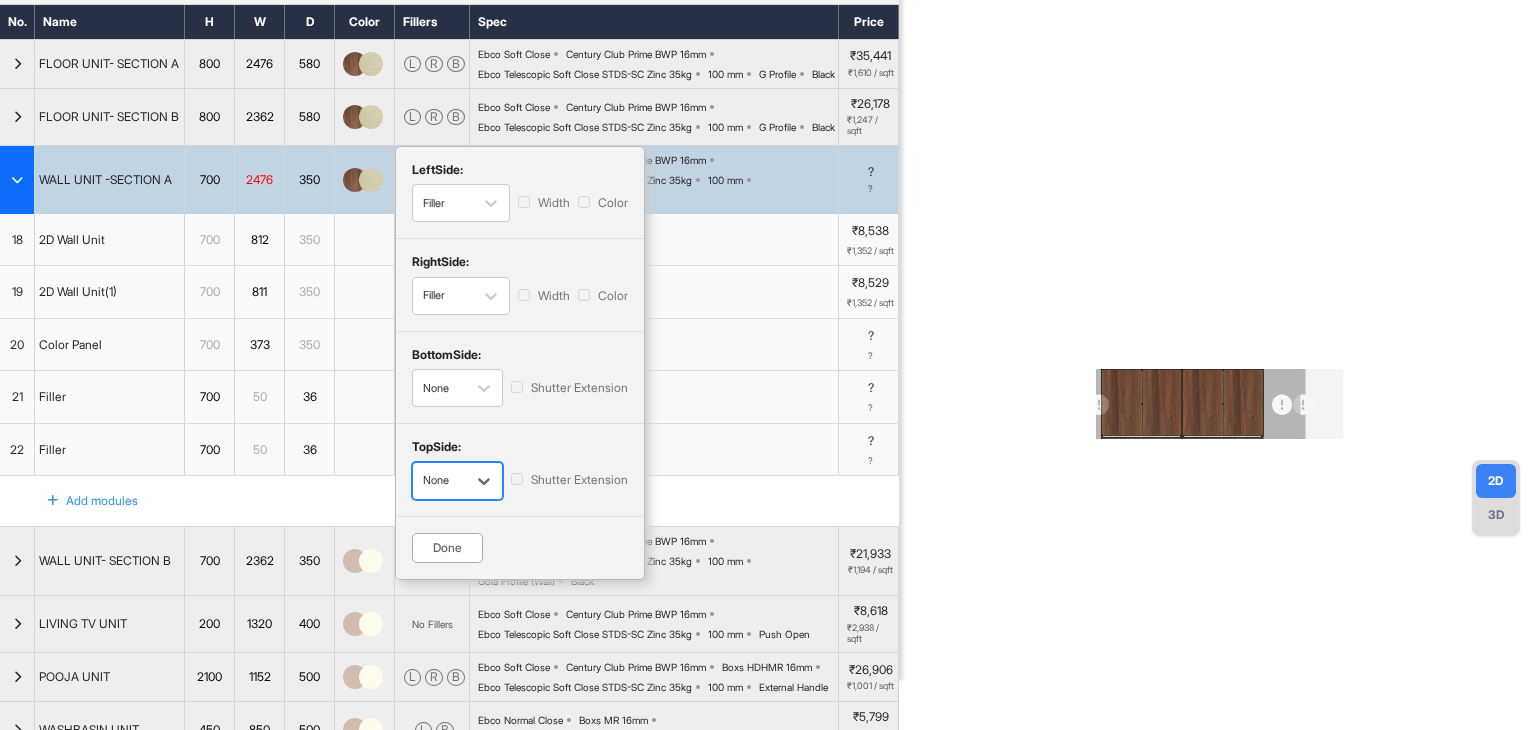 click on "None" at bounding box center (439, 480) 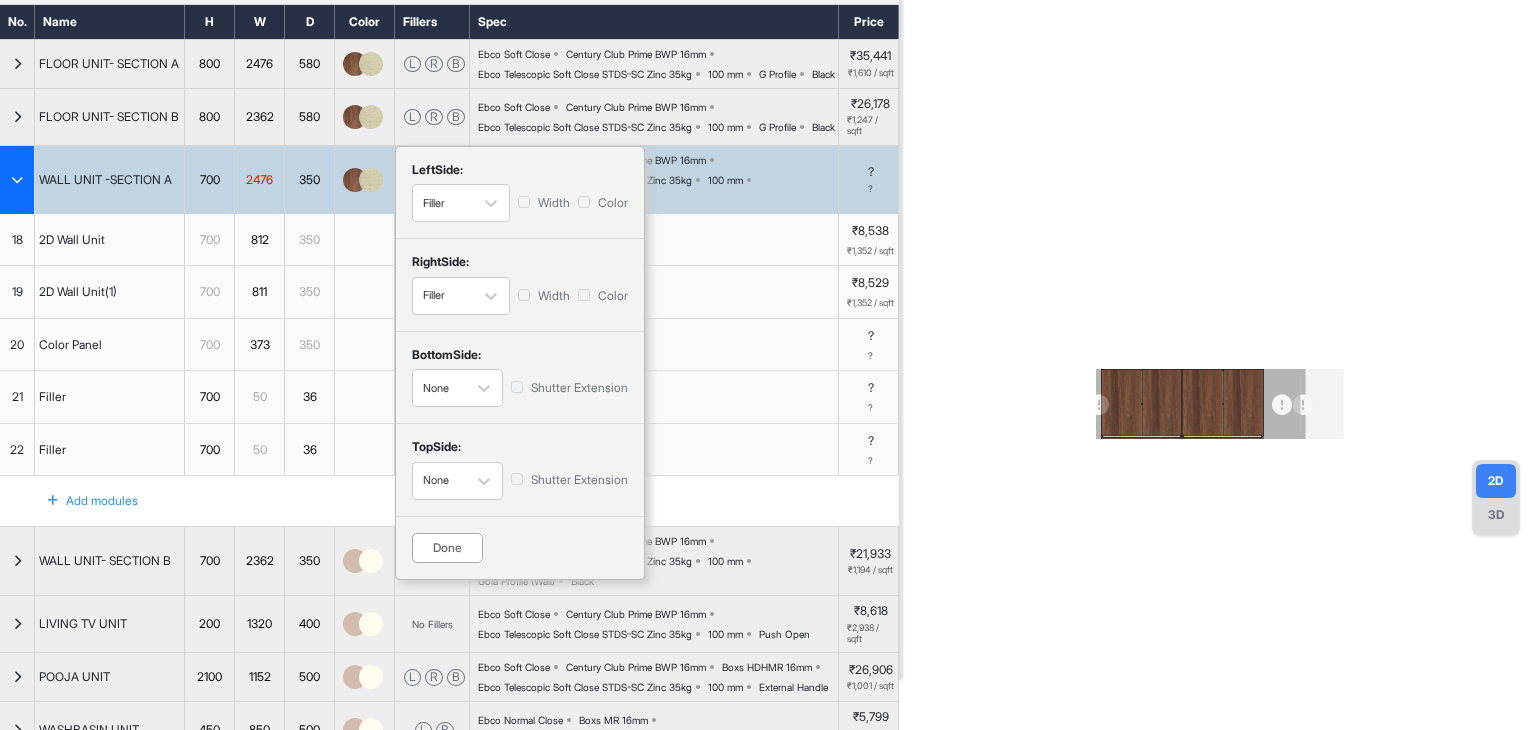 click on "Done" at bounding box center (447, 548) 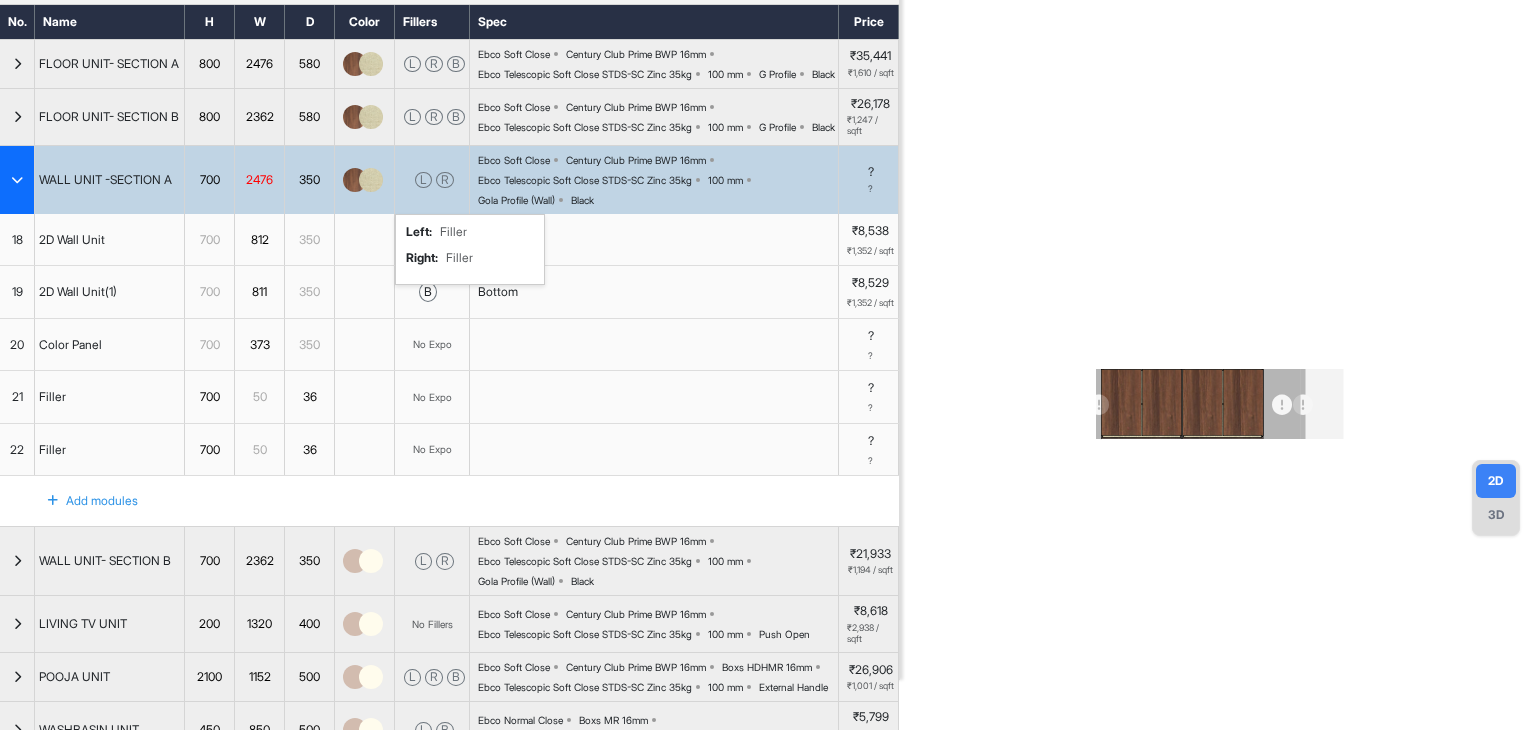 click on "350" at bounding box center (309, 345) 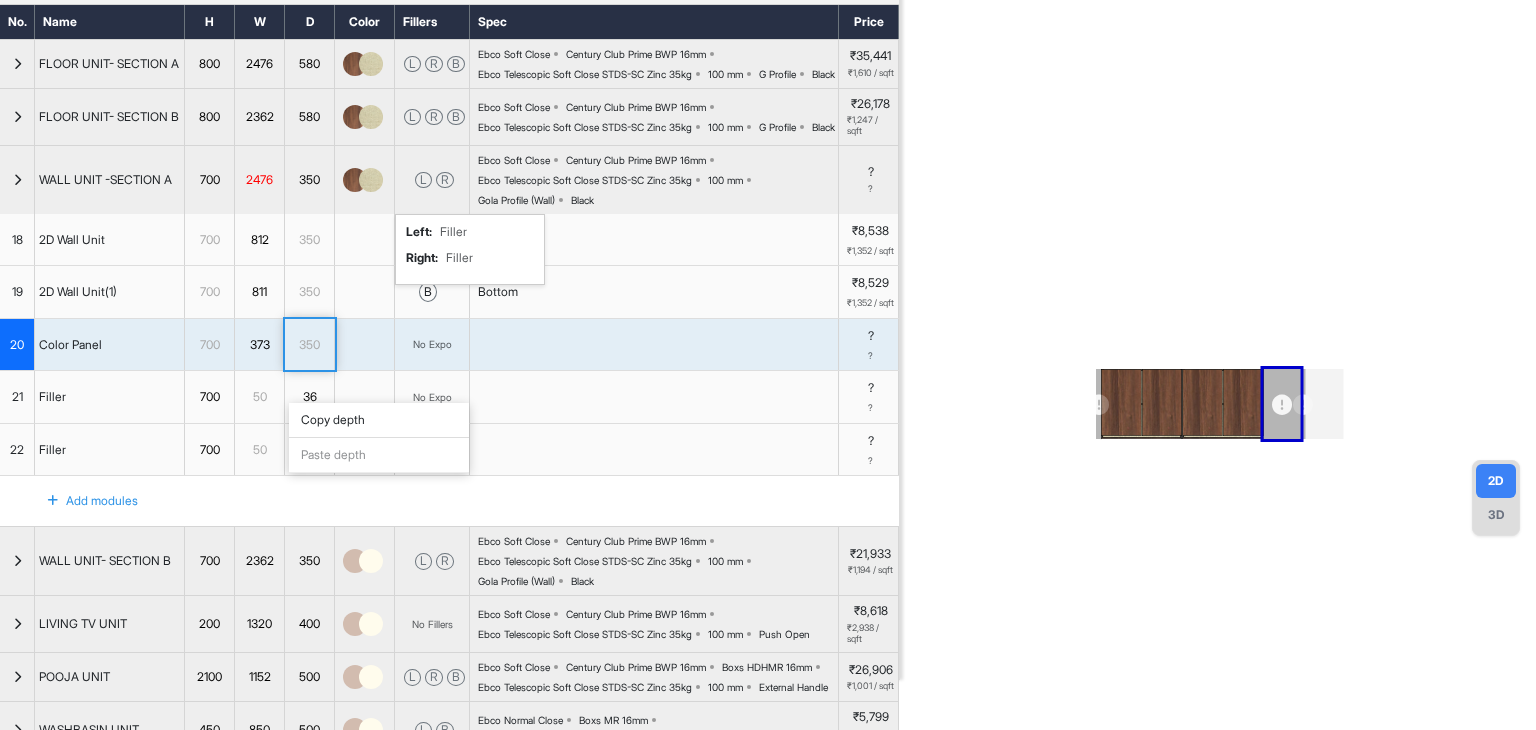 click on "350" at bounding box center (309, 345) 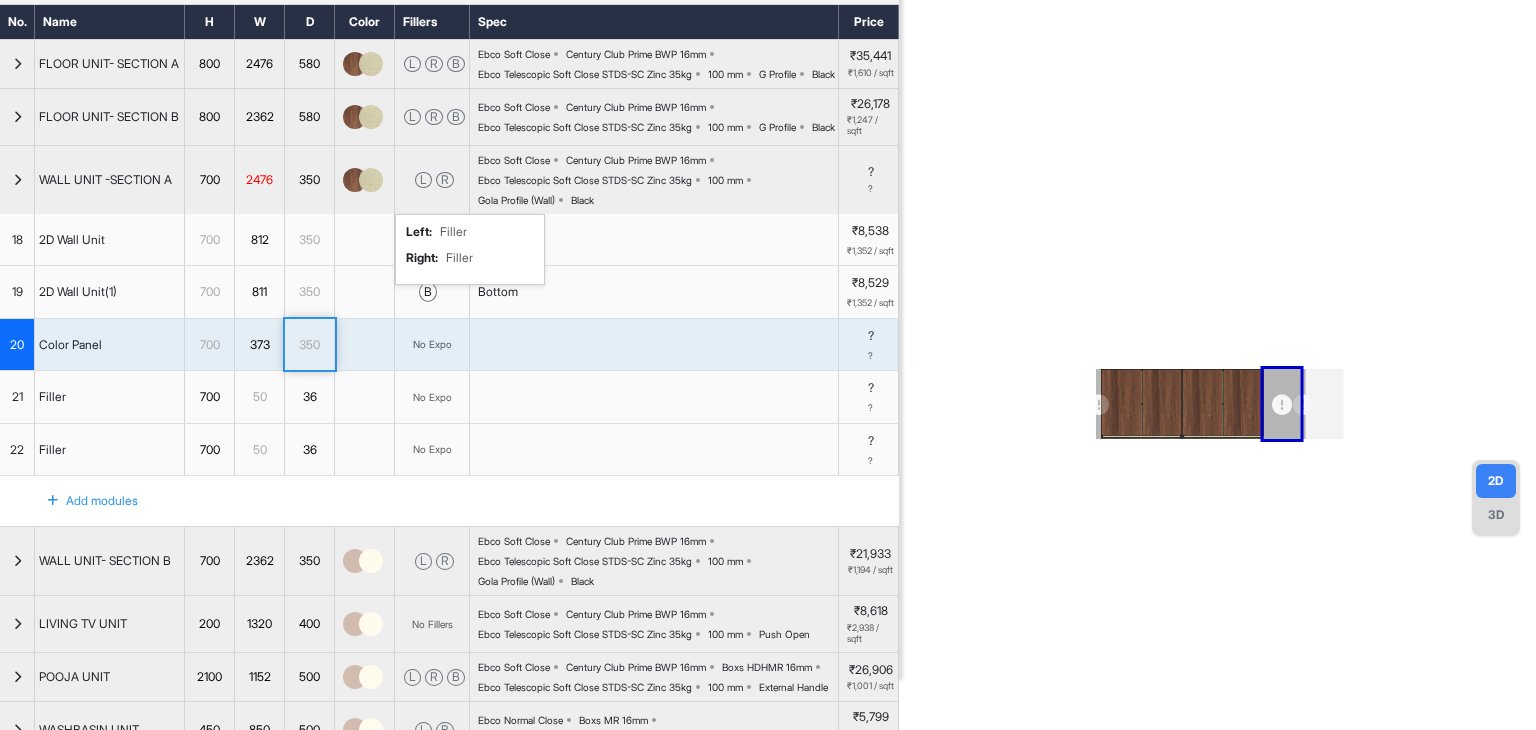 click on "350" at bounding box center (309, 345) 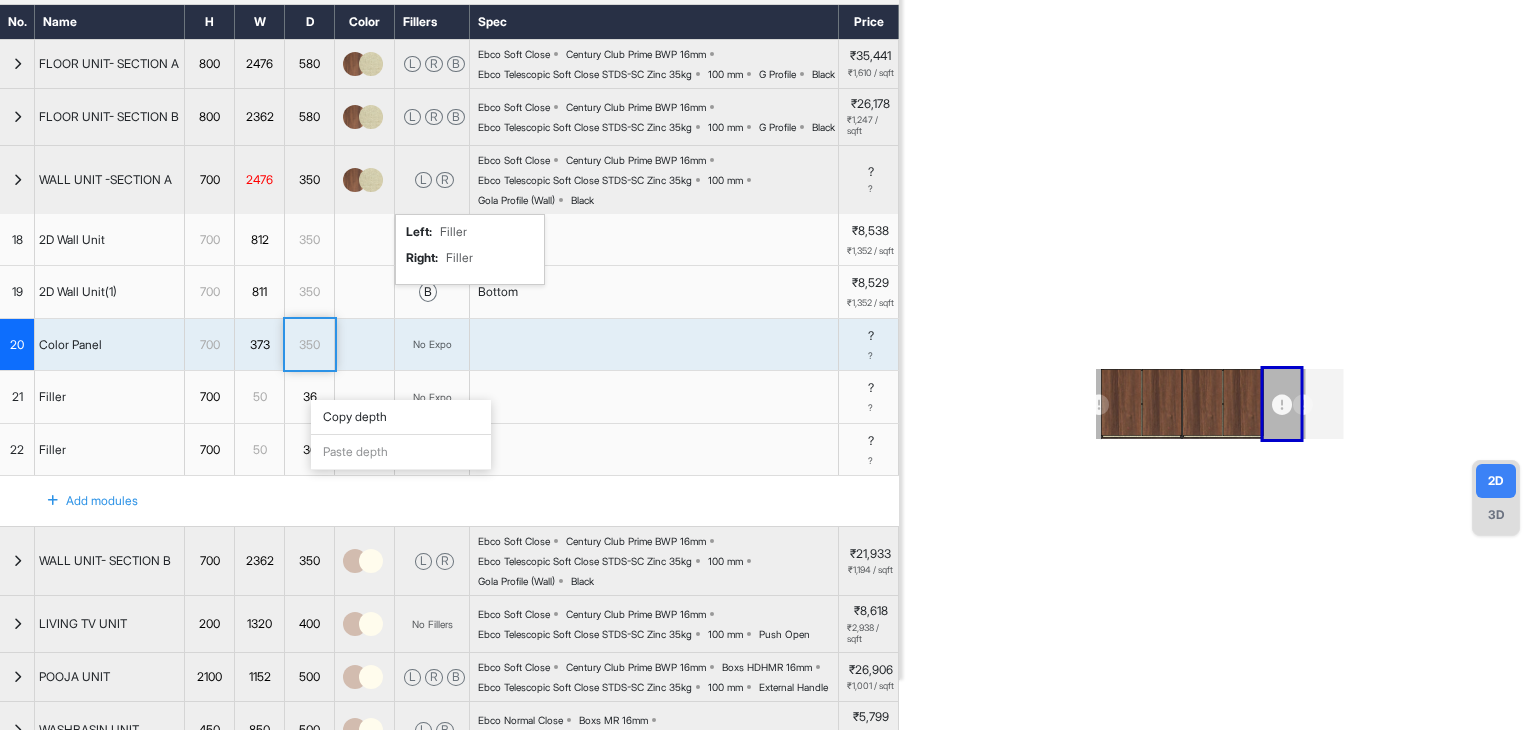 click on "350" at bounding box center (309, 345) 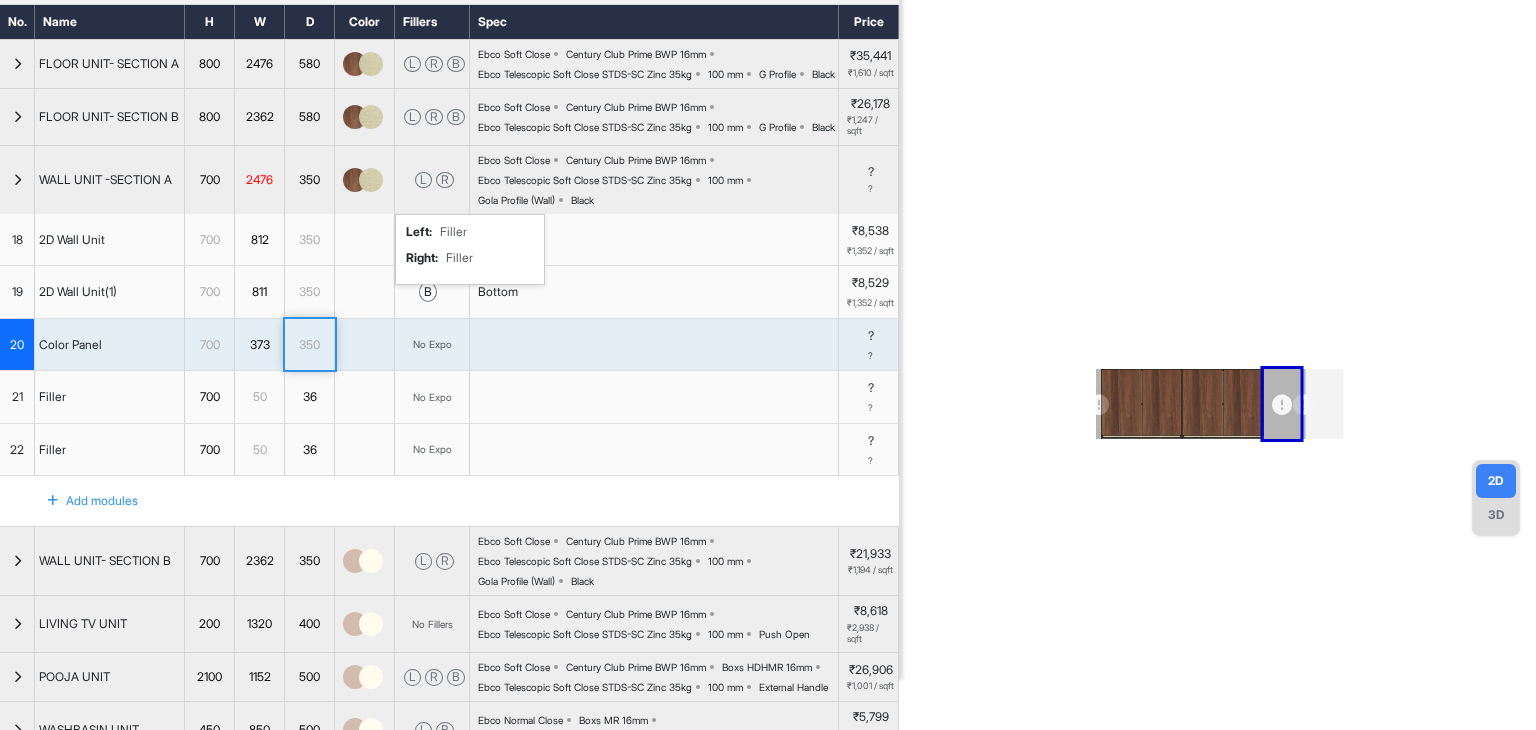 click on "350" at bounding box center [309, 345] 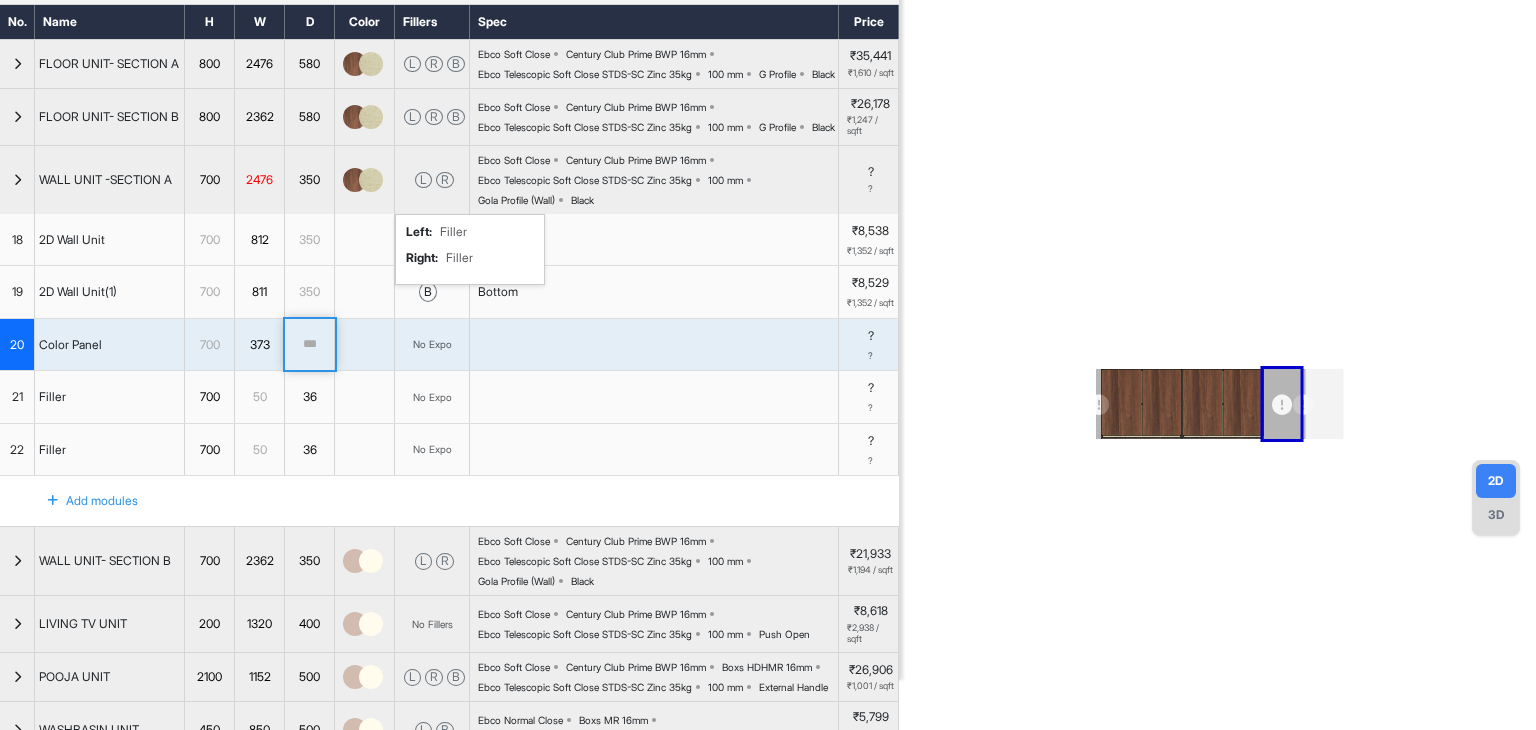 click on "Color Panel" at bounding box center (70, 345) 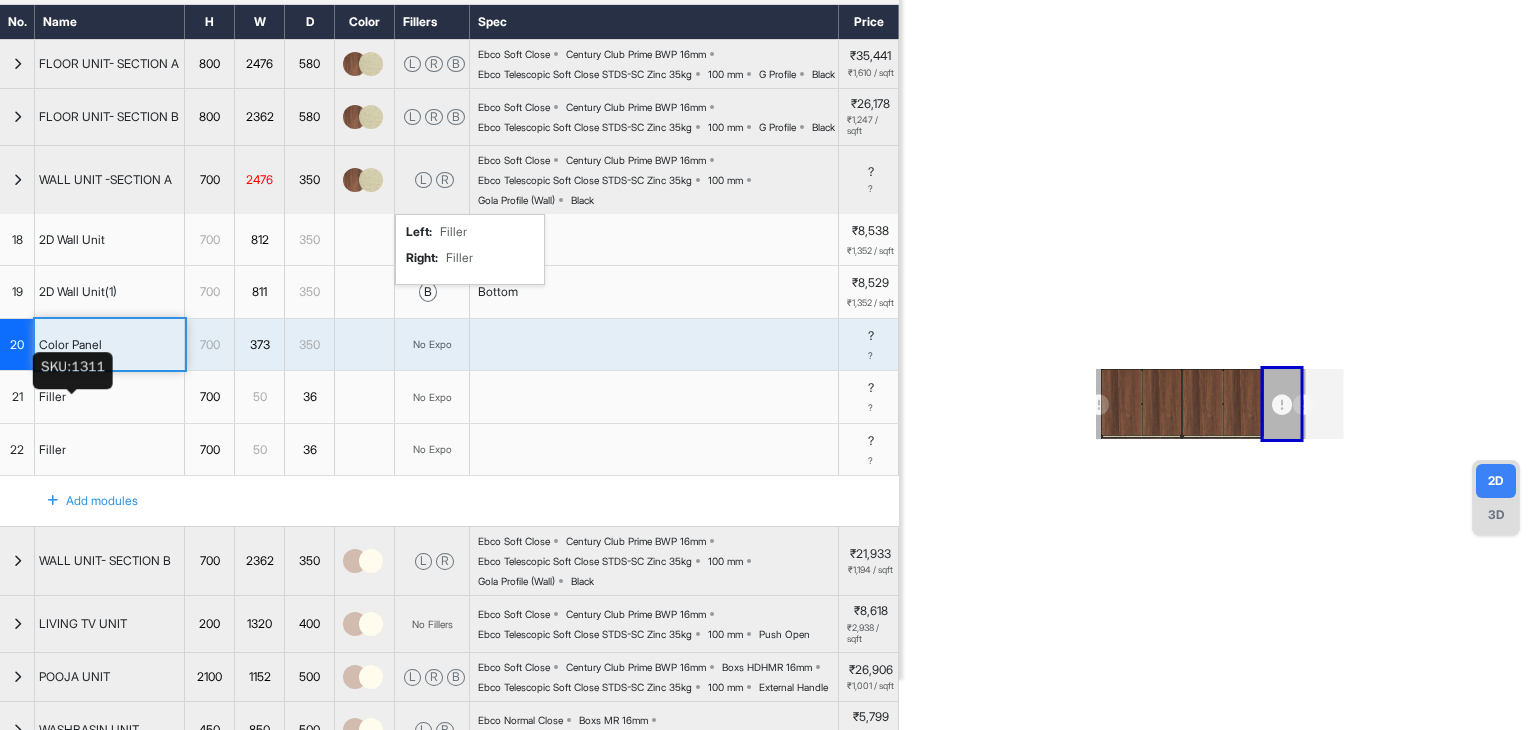 click on "Color Panel" at bounding box center (70, 345) 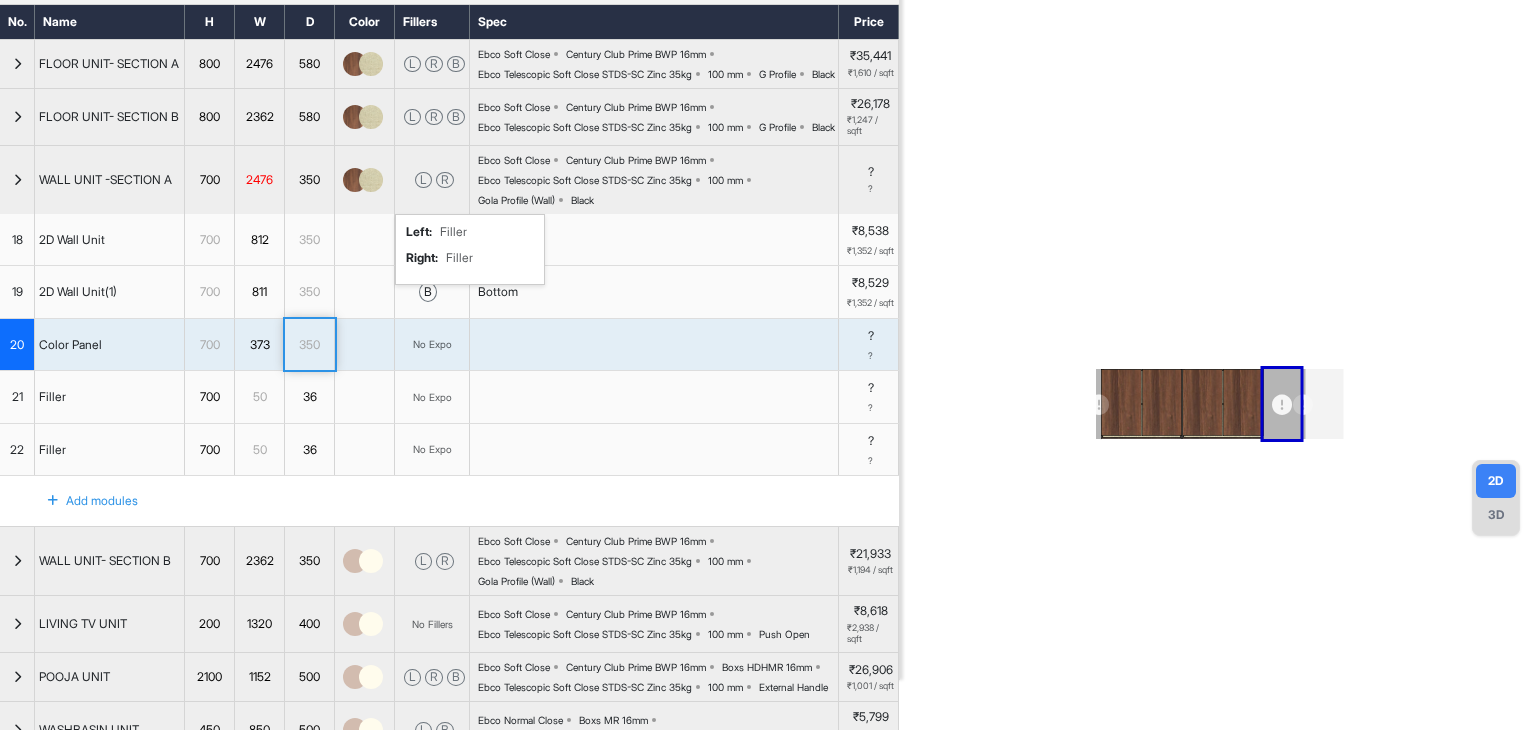 click on "350" at bounding box center [309, 345] 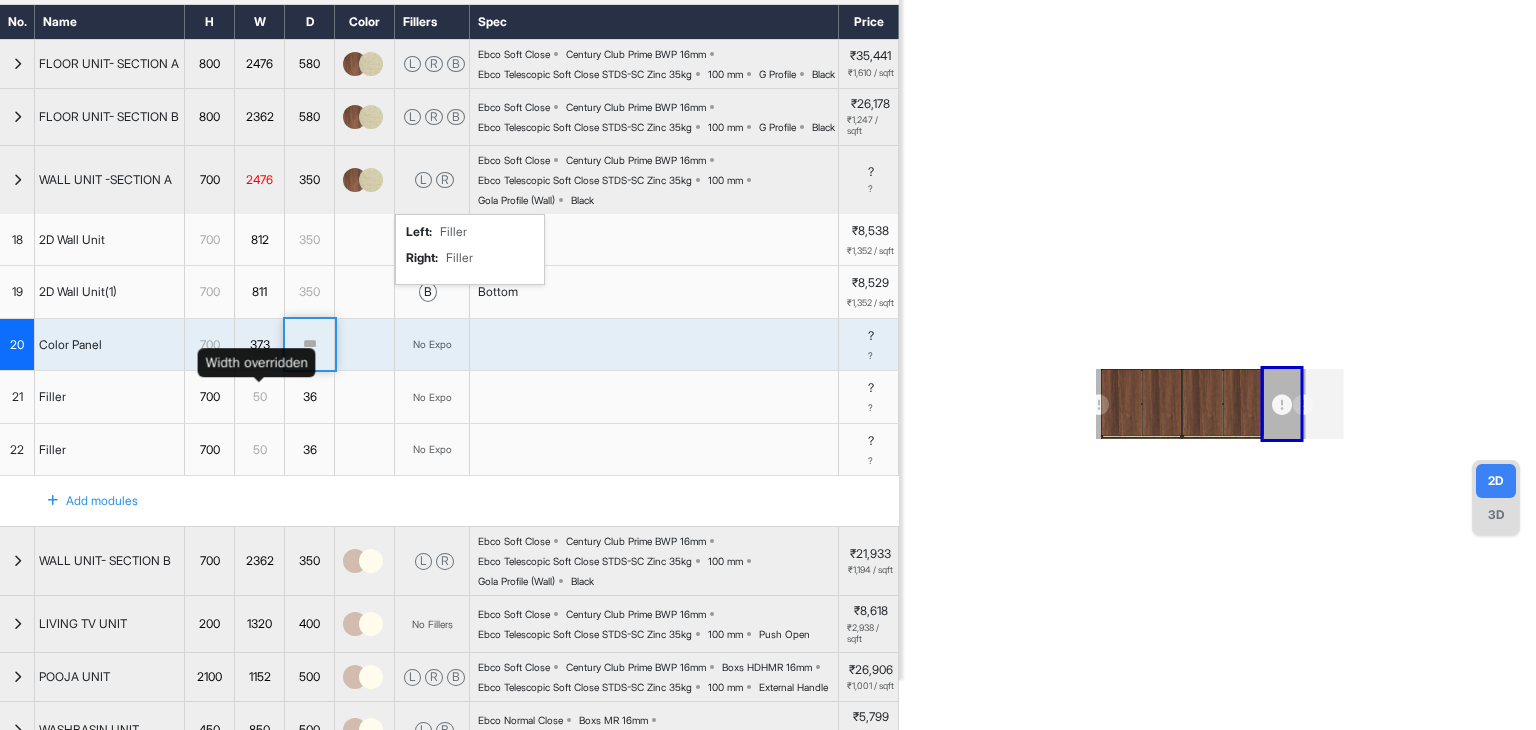 click on "373" at bounding box center [259, 345] 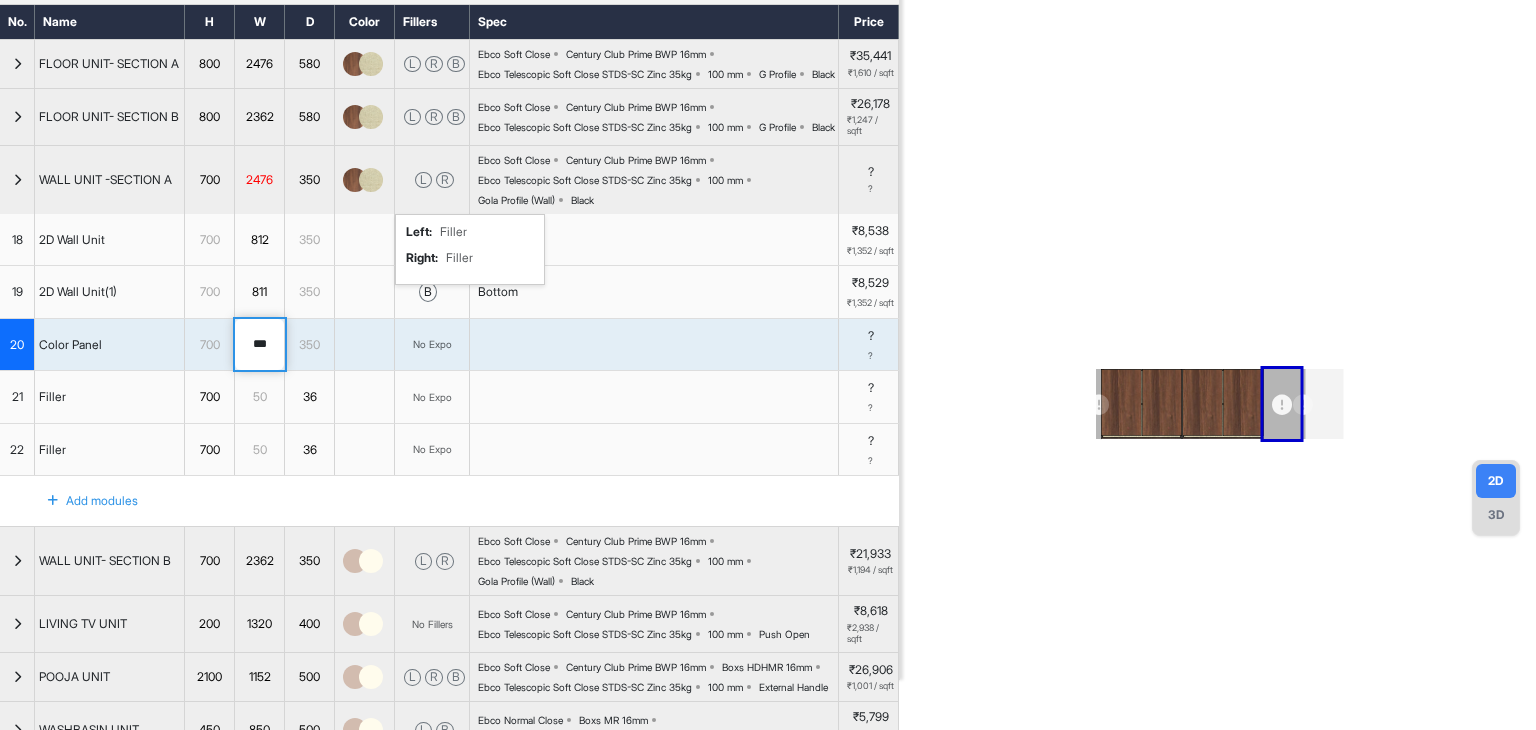 click on "350" at bounding box center [309, 345] 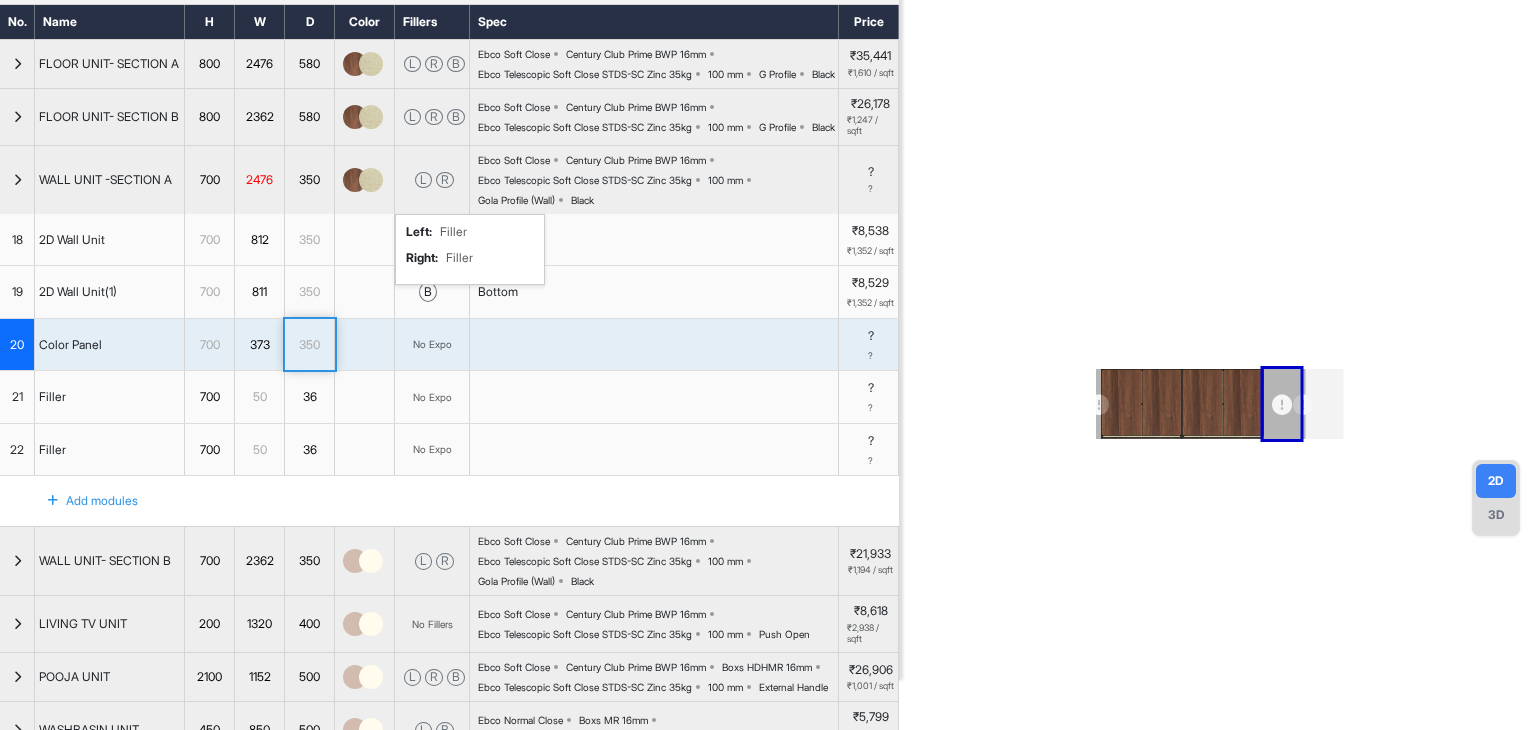 click on "350" at bounding box center (309, 345) 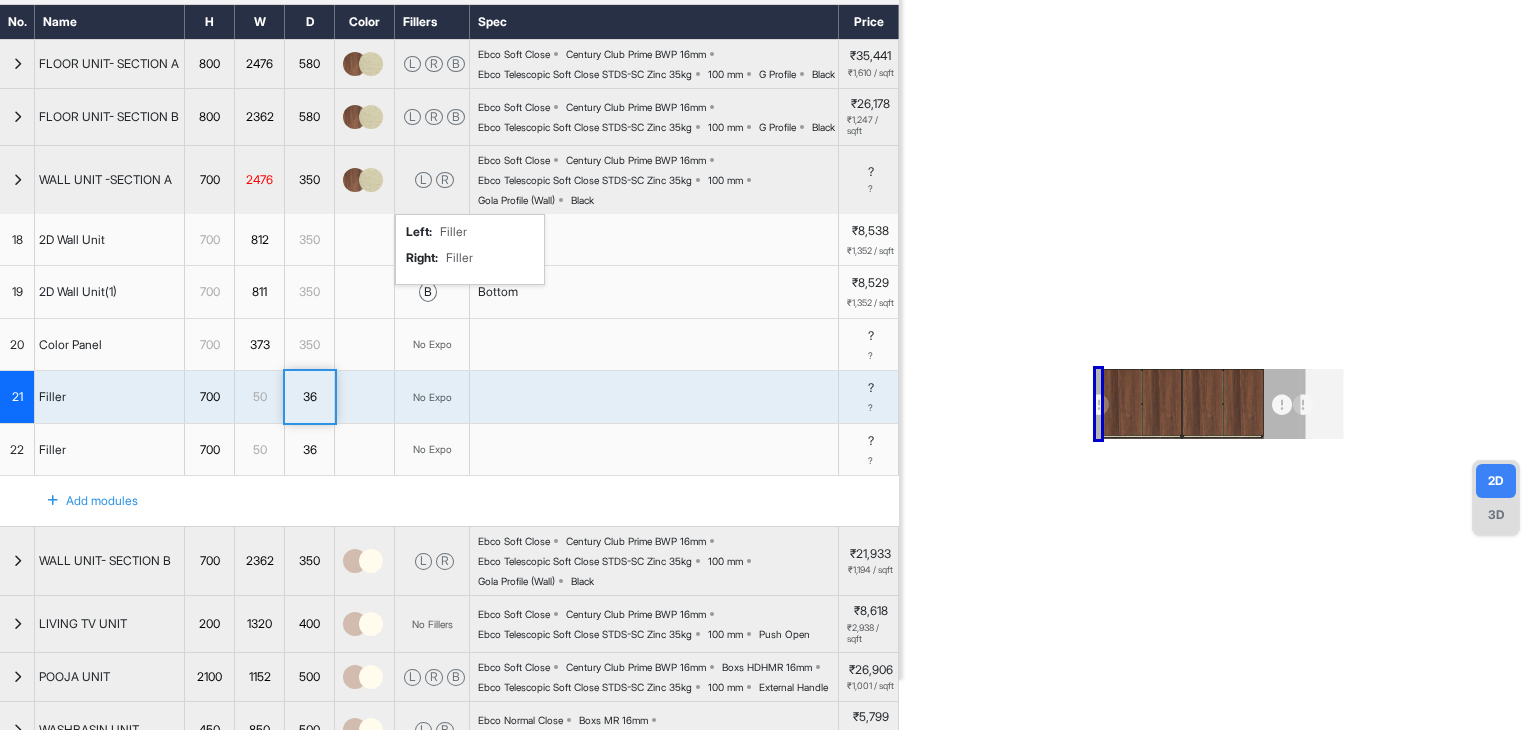 click on "350" at bounding box center (309, 345) 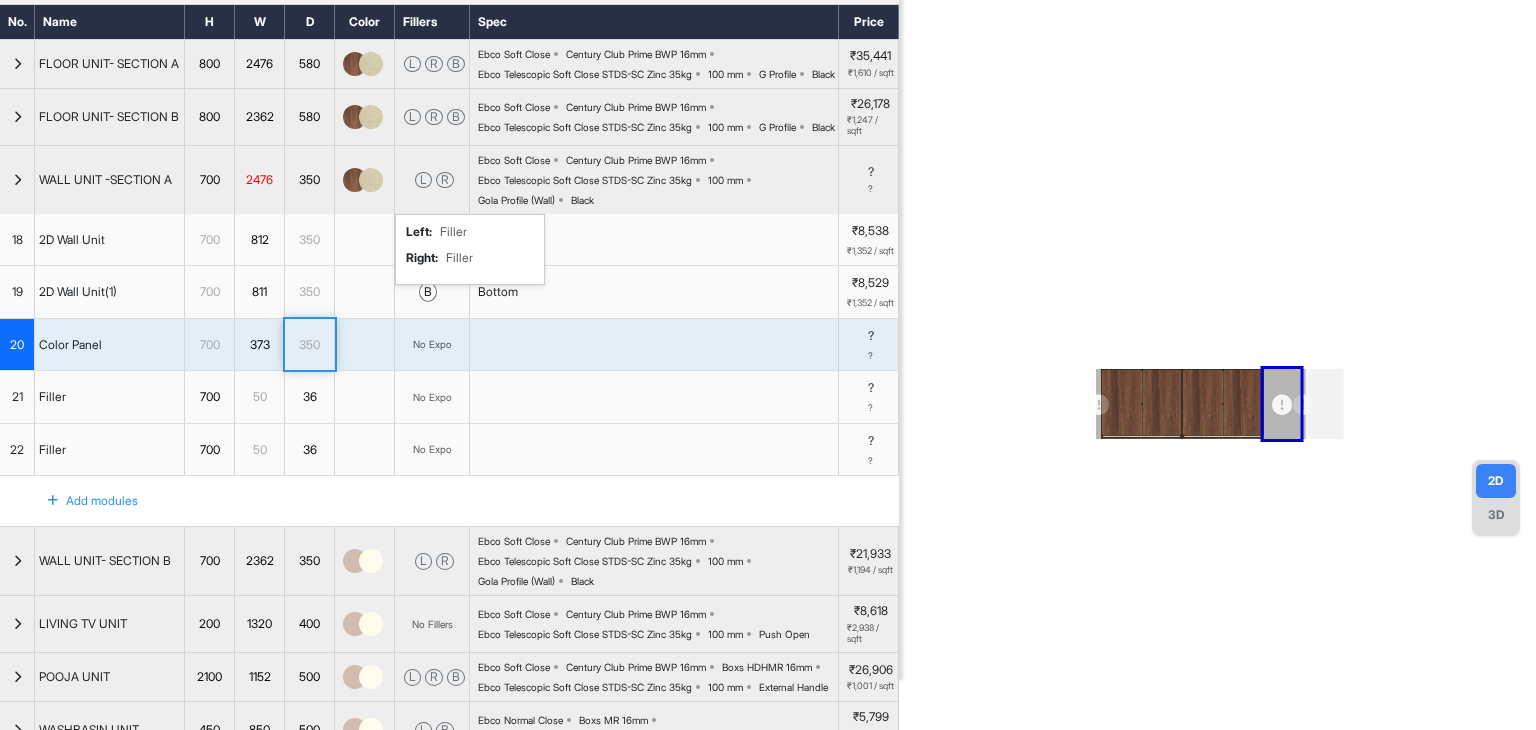 click on "3D" at bounding box center [1496, 515] 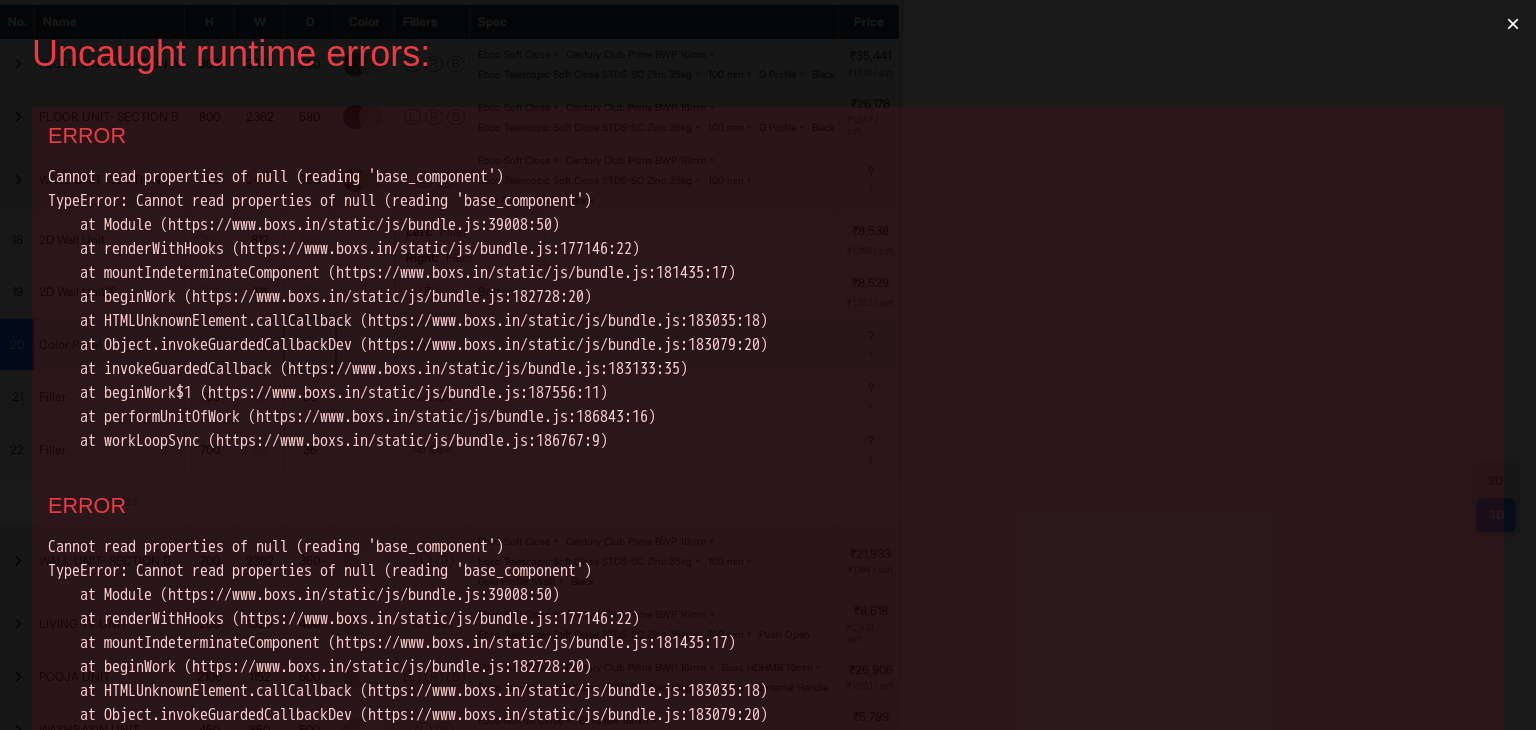 scroll, scrollTop: 0, scrollLeft: 0, axis: both 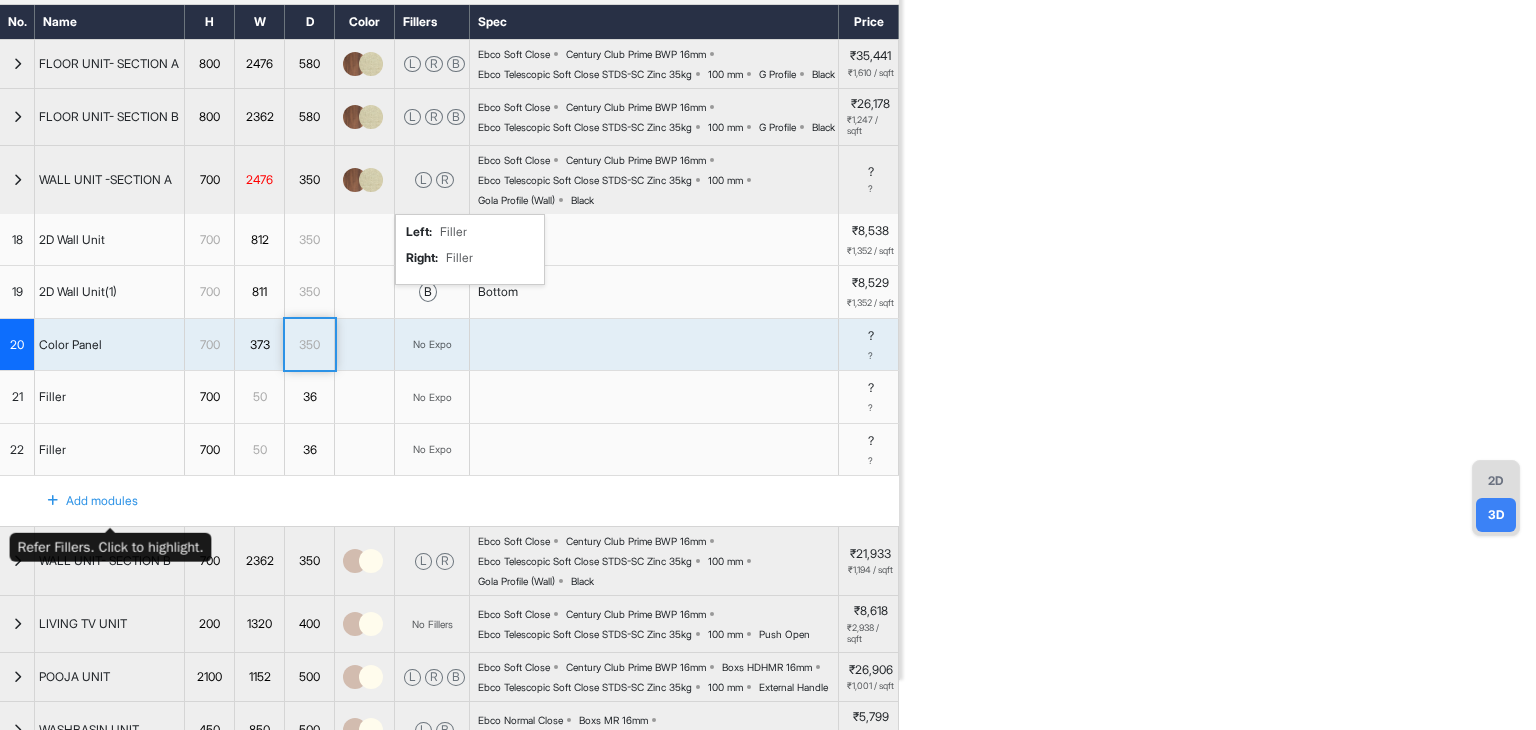 click on "373" at bounding box center [260, 345] 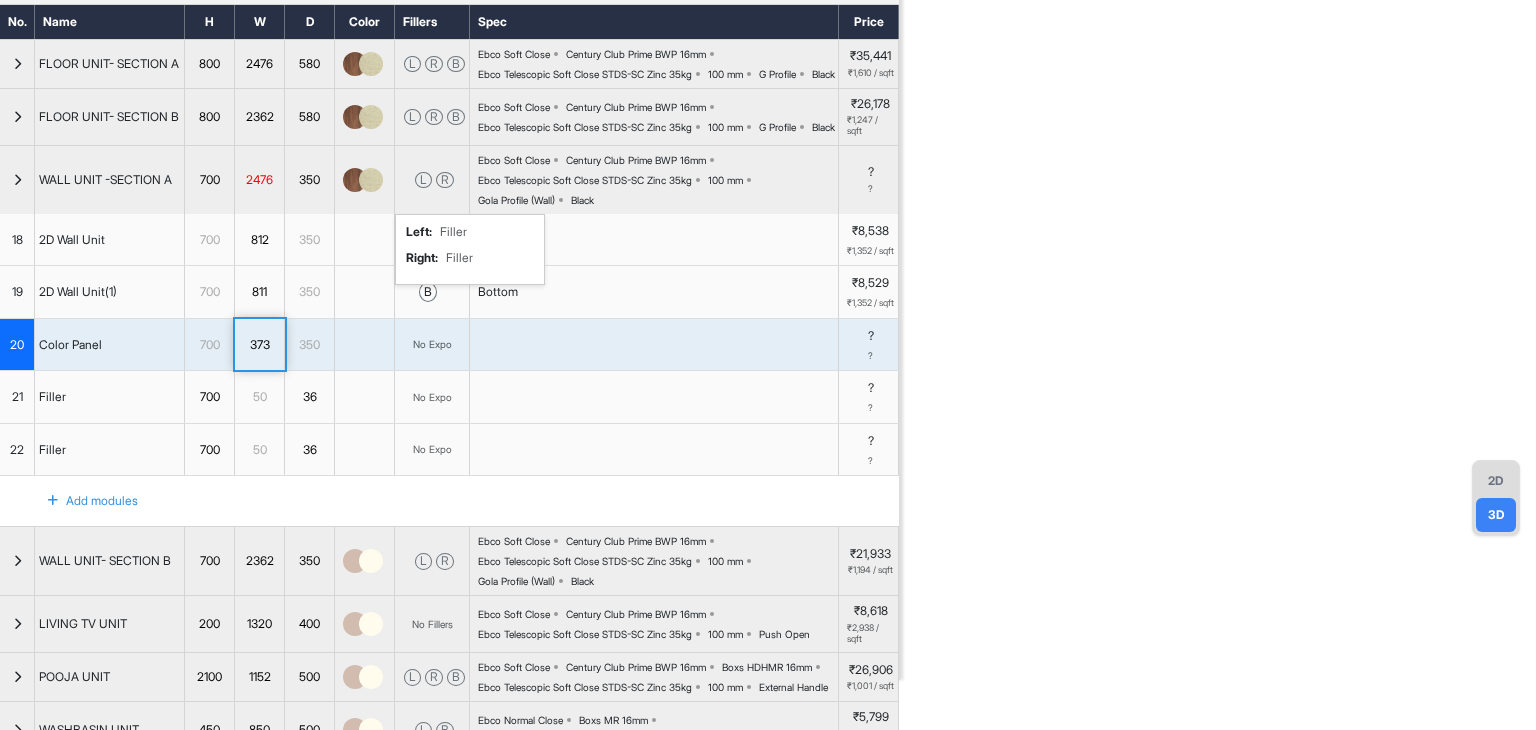 click on "Color Panel" at bounding box center (110, 345) 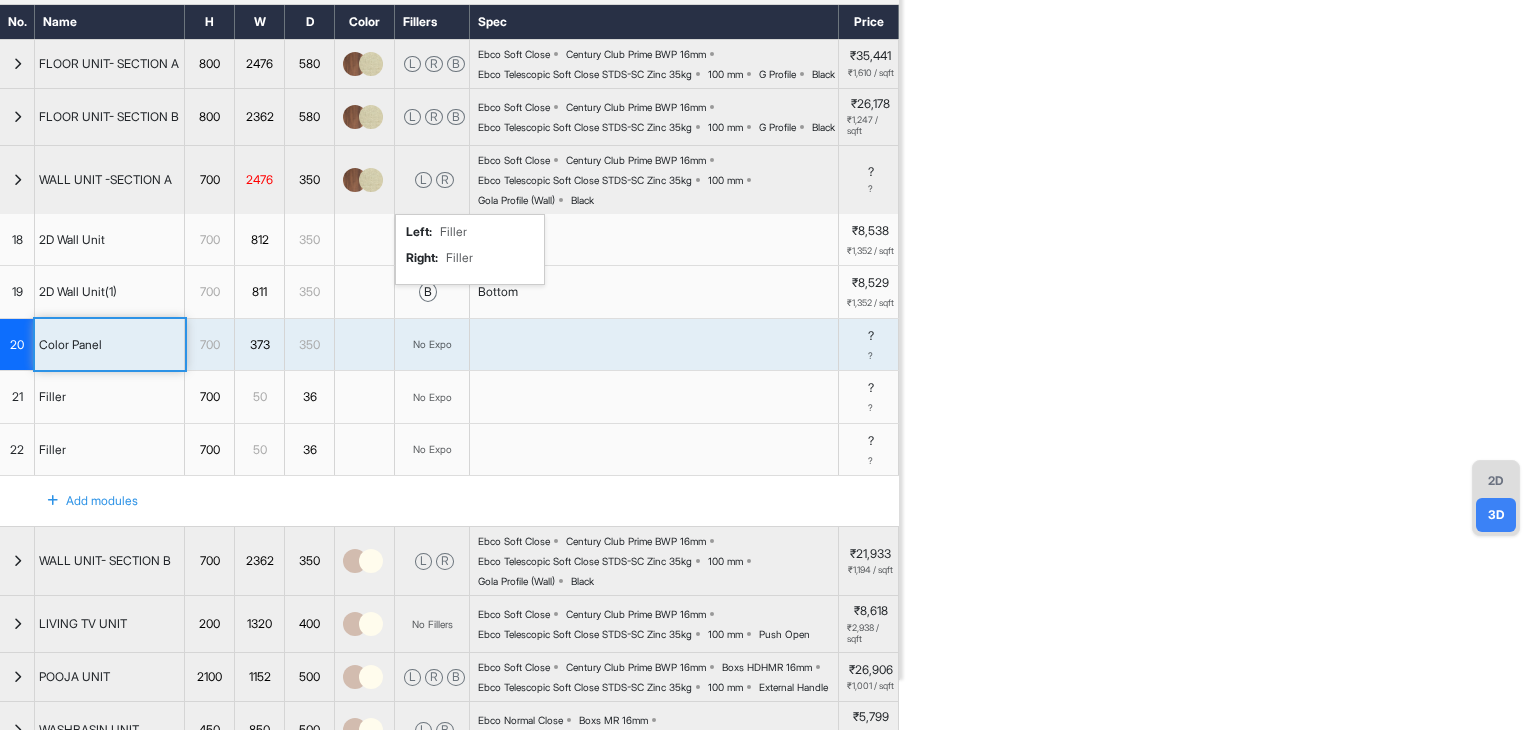 click on "350" at bounding box center (309, 345) 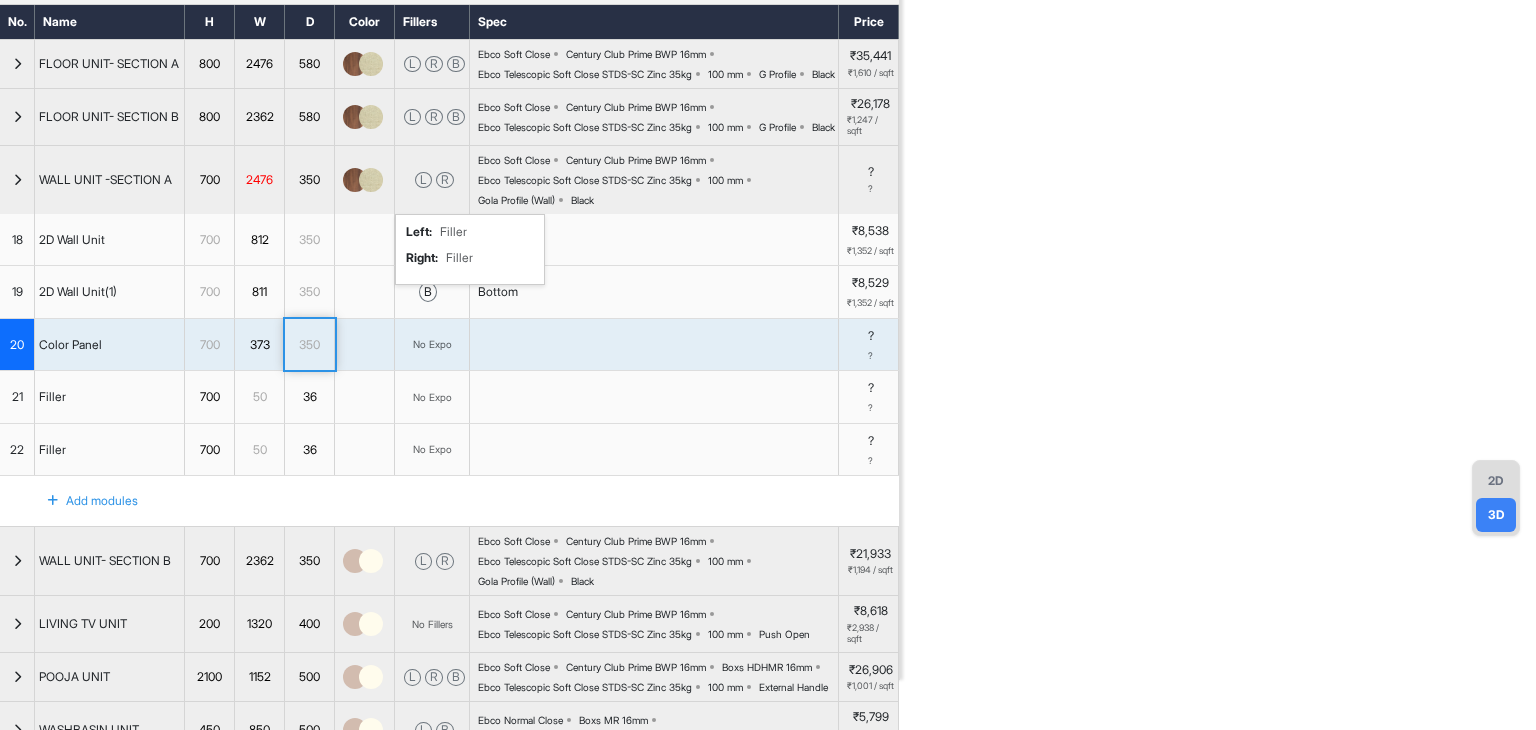 click on "2D" at bounding box center [1496, 481] 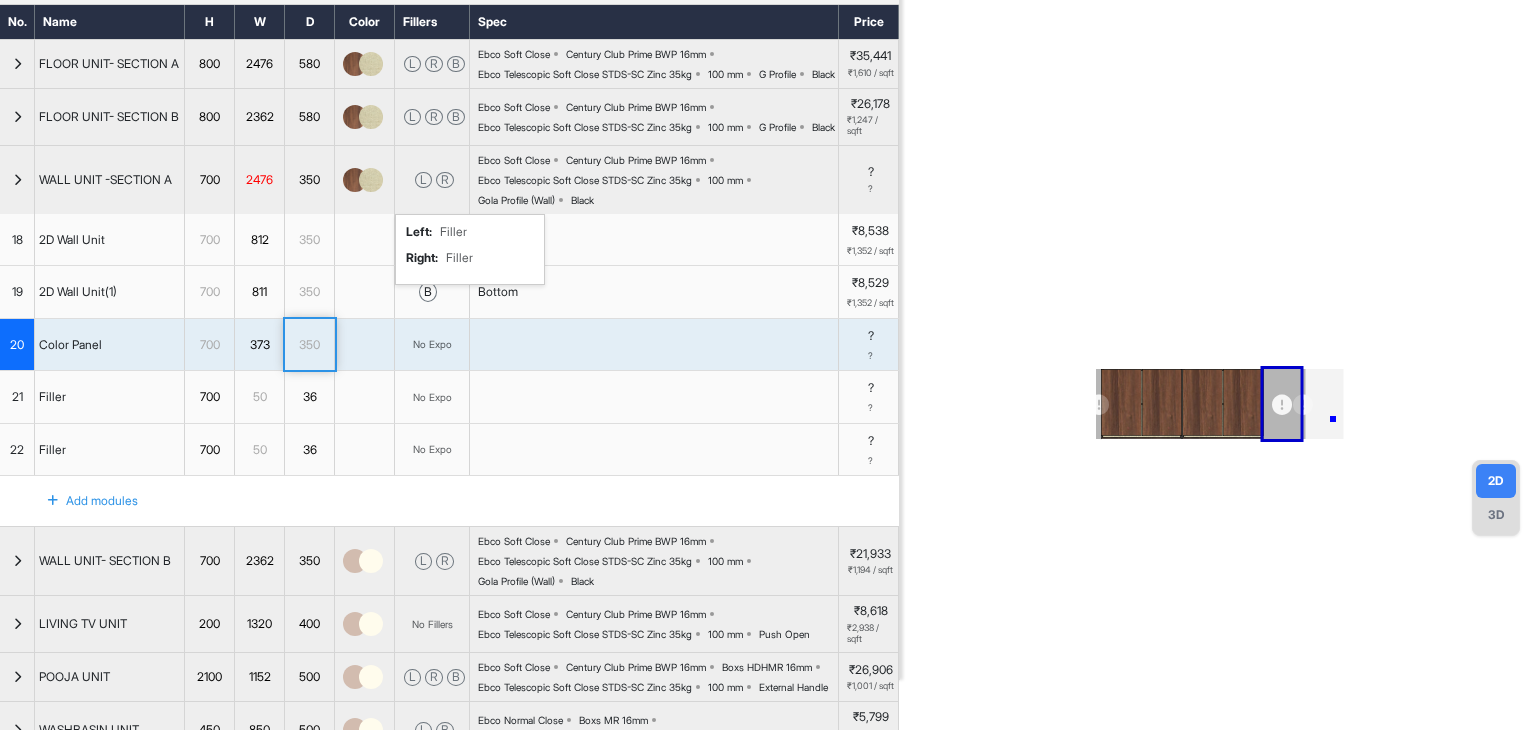 drag, startPoint x: 1333, startPoint y: 419, endPoint x: 1312, endPoint y: 455, distance: 41.677334 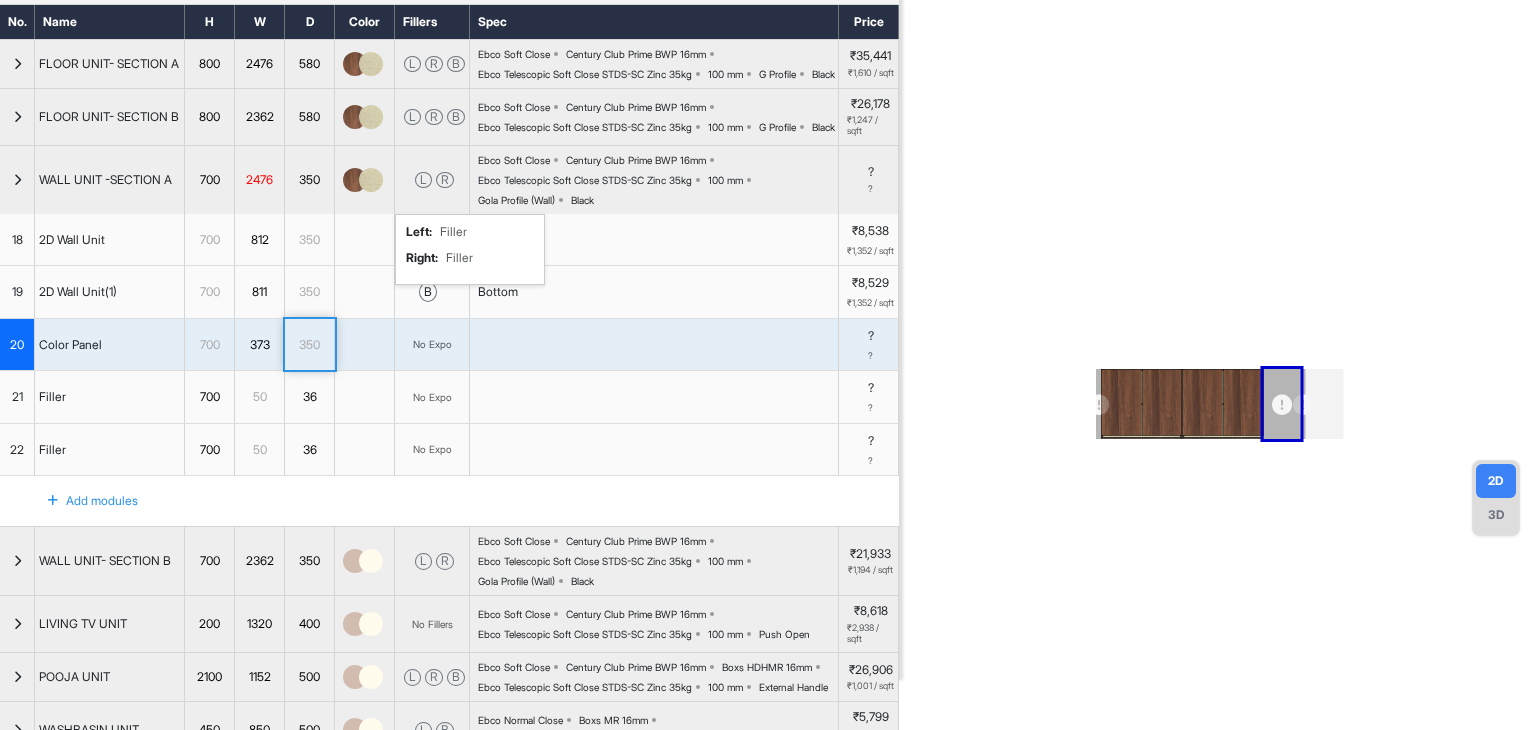 click on "3D" at bounding box center [1496, 515] 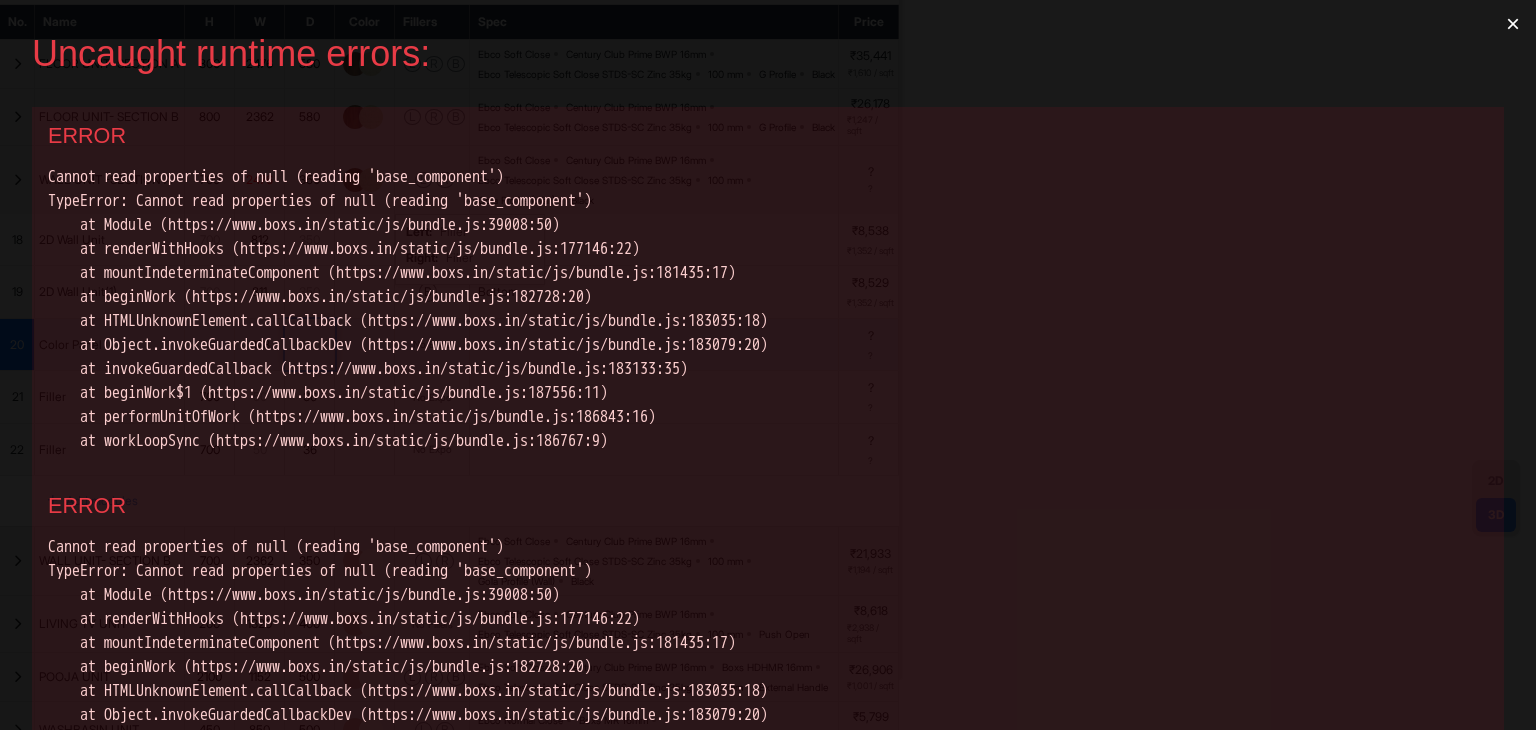 scroll, scrollTop: 0, scrollLeft: 0, axis: both 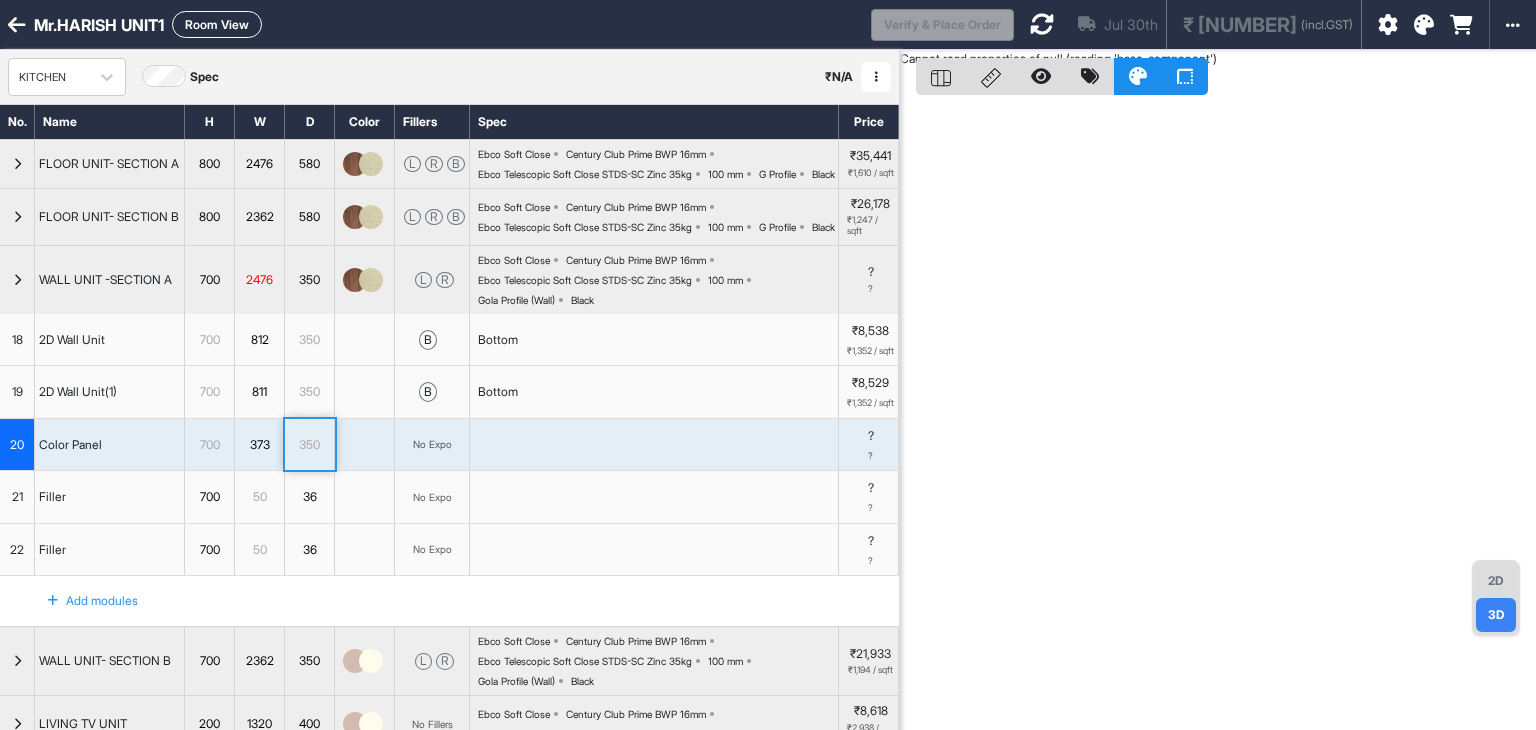 click at bounding box center (1042, 24) 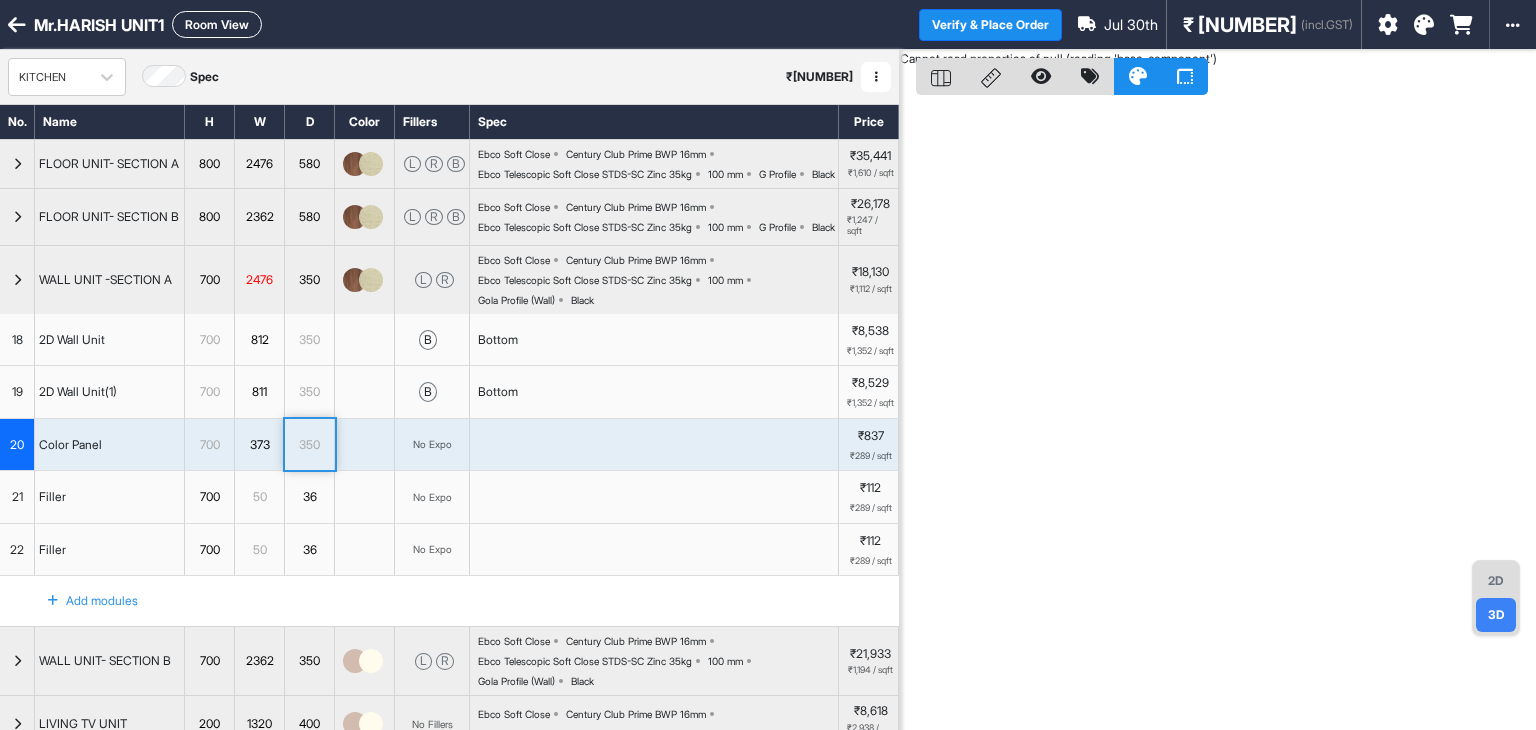 click on "2D" at bounding box center [1496, 581] 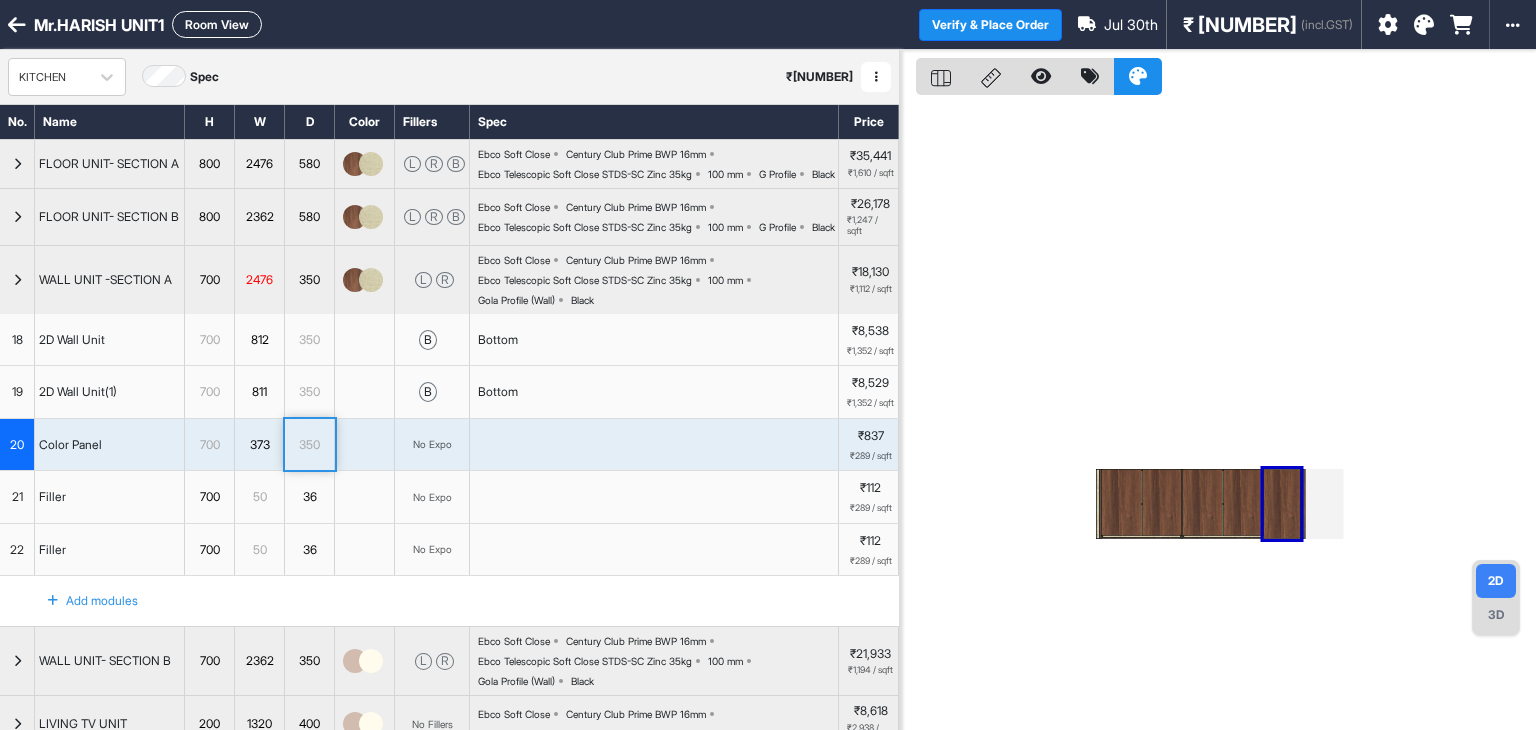 click on "3D" at bounding box center [1496, 615] 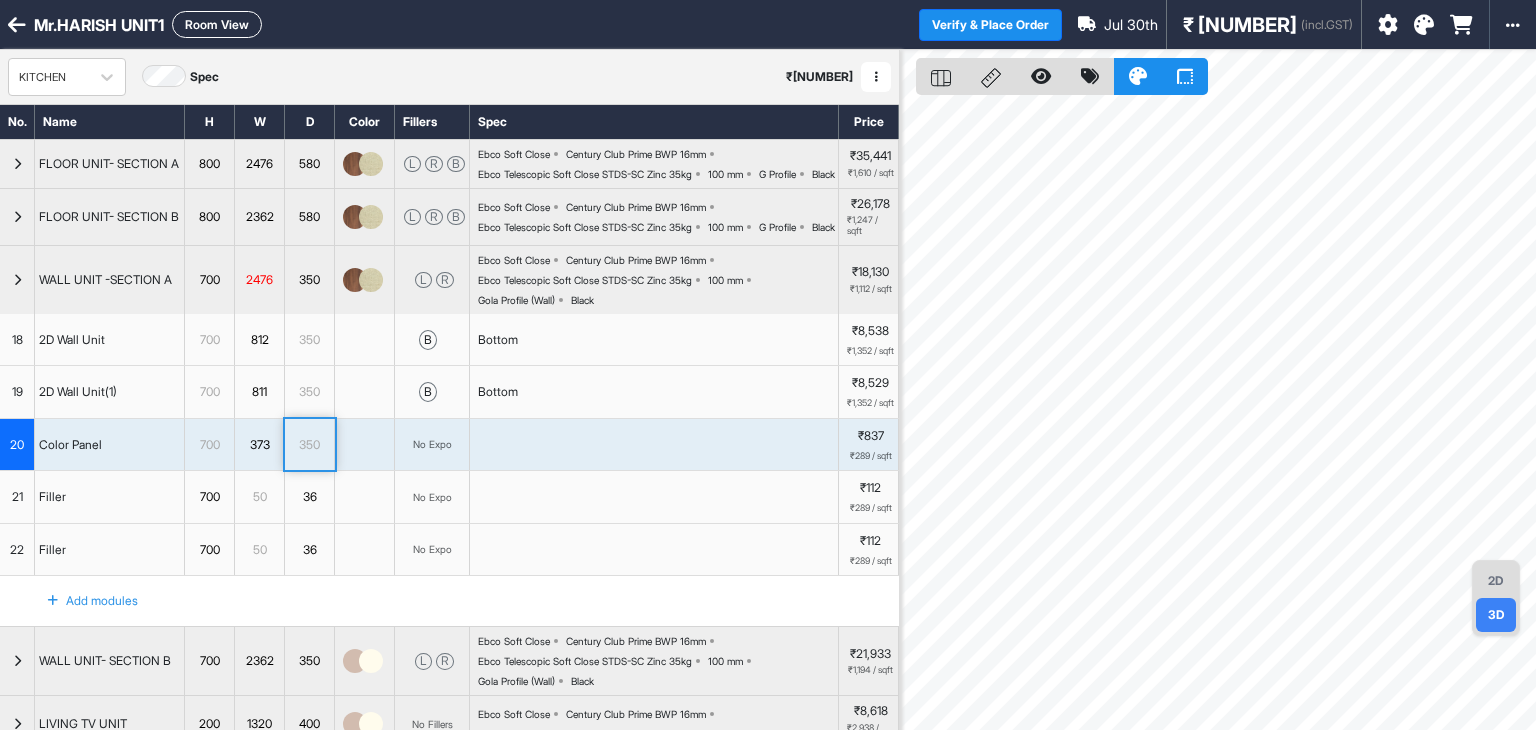 click on "2D" at bounding box center (1496, 581) 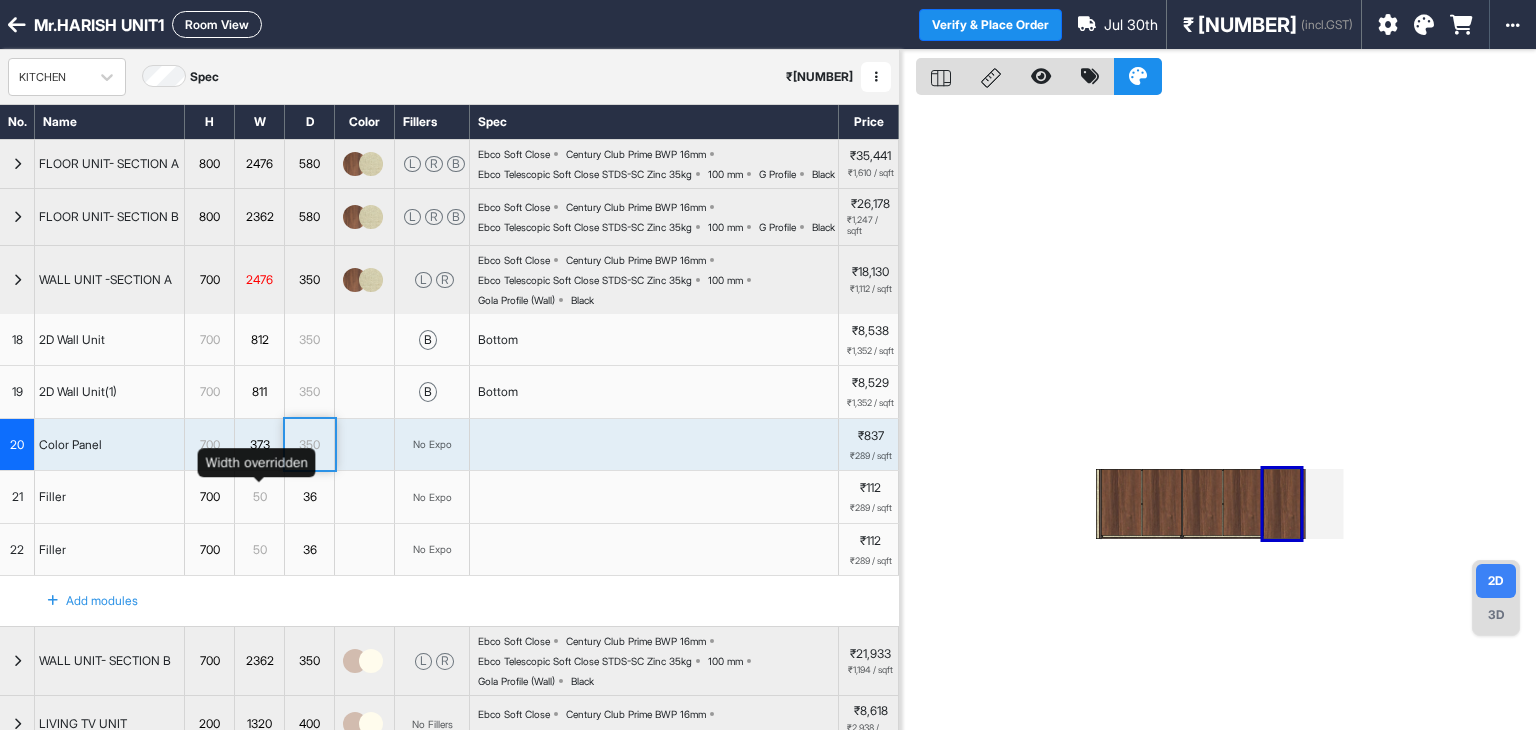 click on "373" at bounding box center (260, 445) 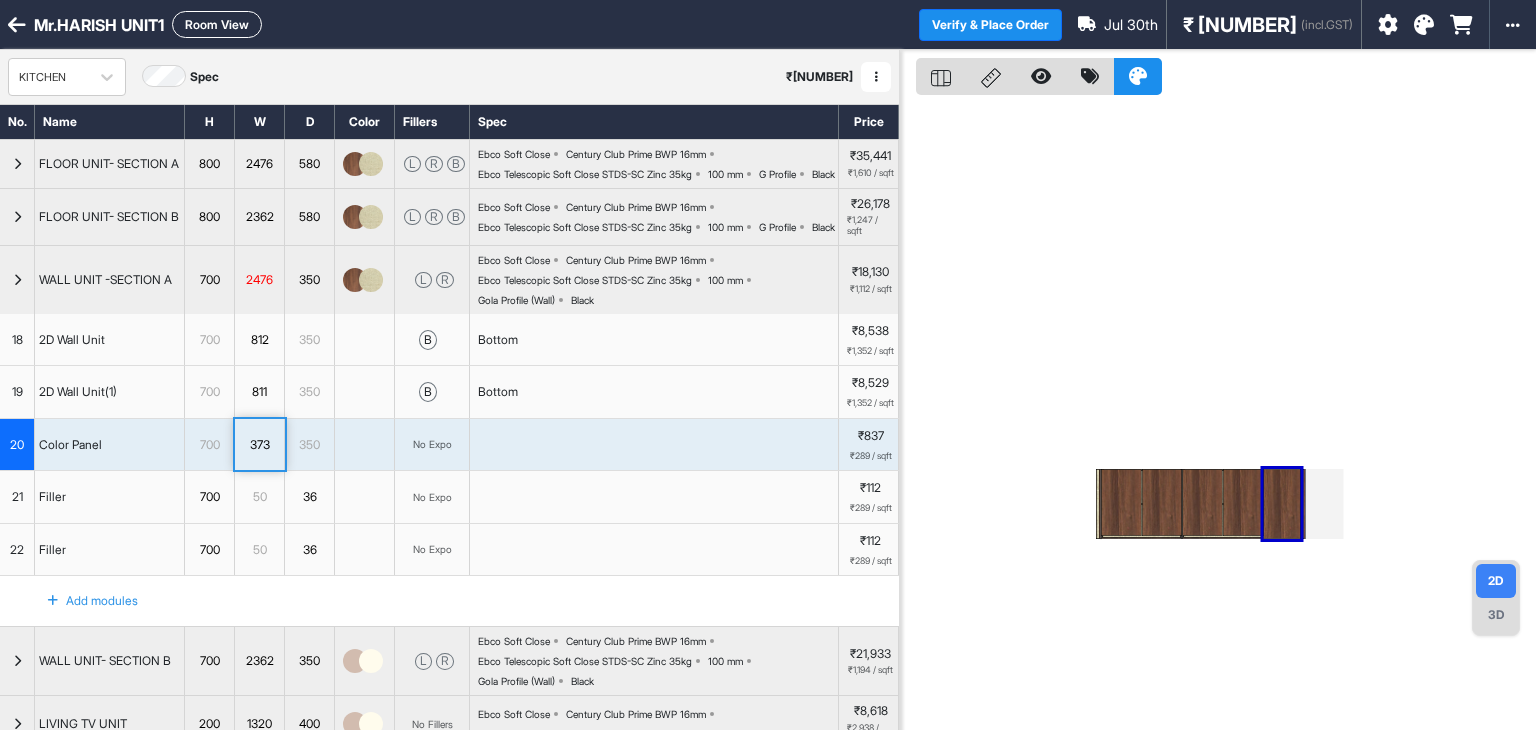 click at bounding box center (1218, 415) 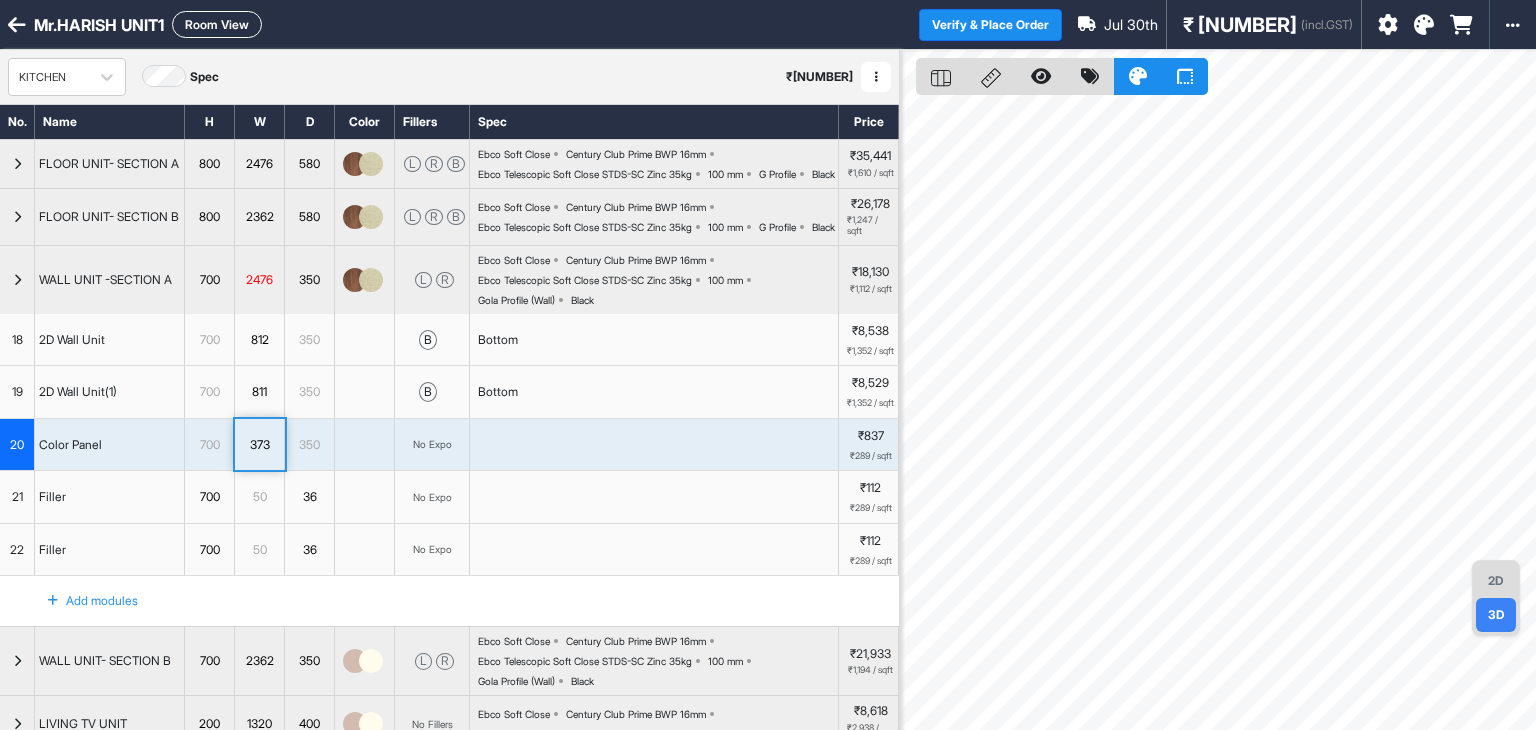 click on "2D" at bounding box center (1496, 581) 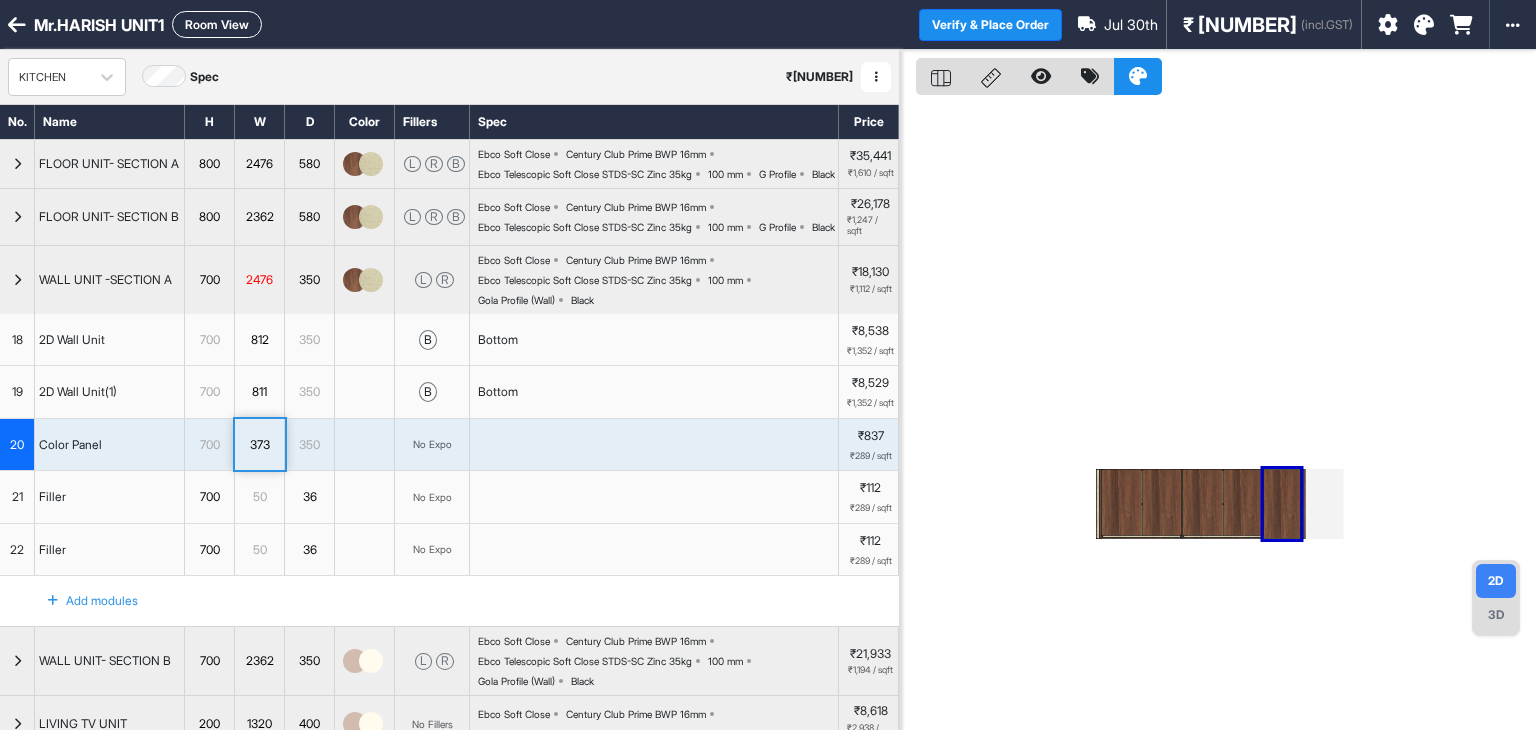 click at bounding box center (1243, 502) 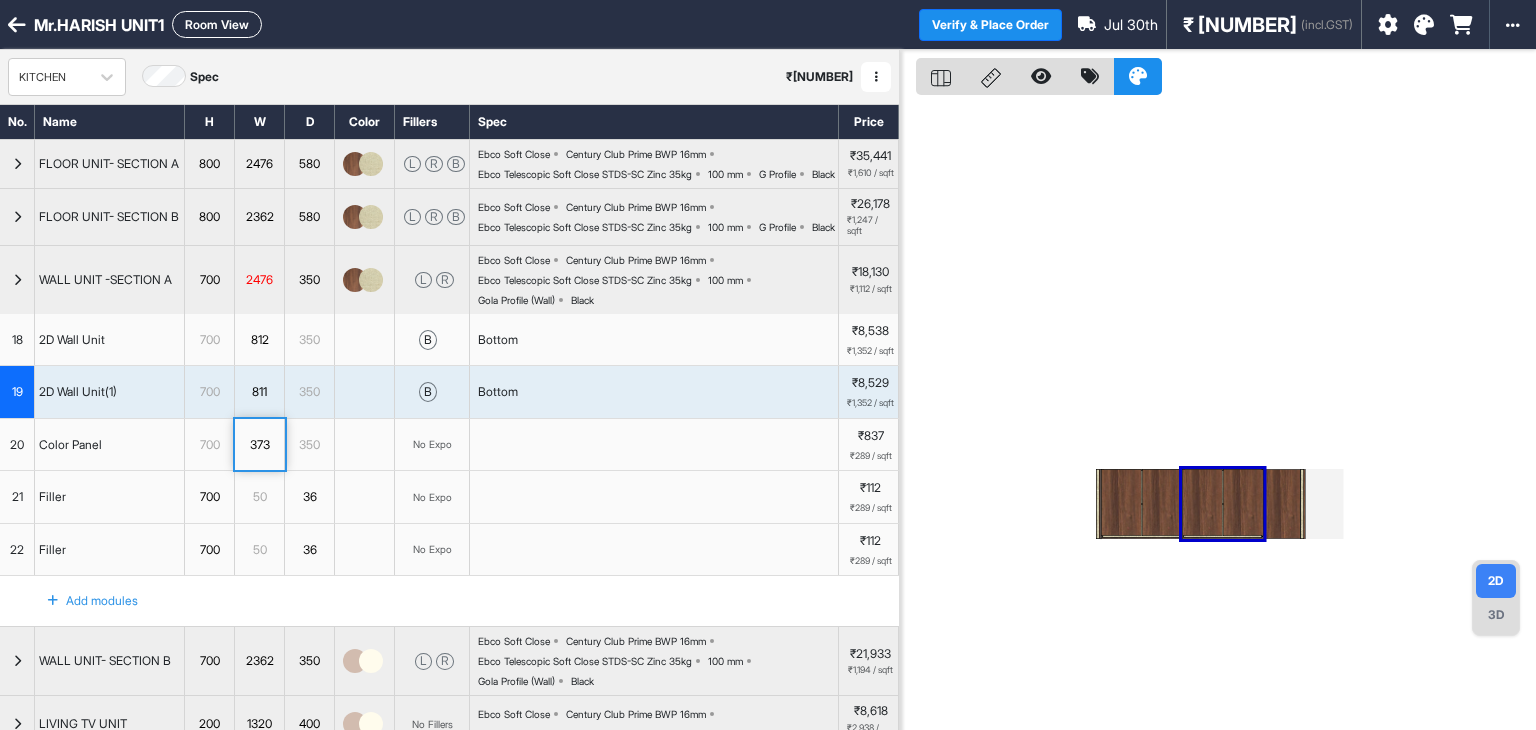 click at bounding box center (1281, 504) 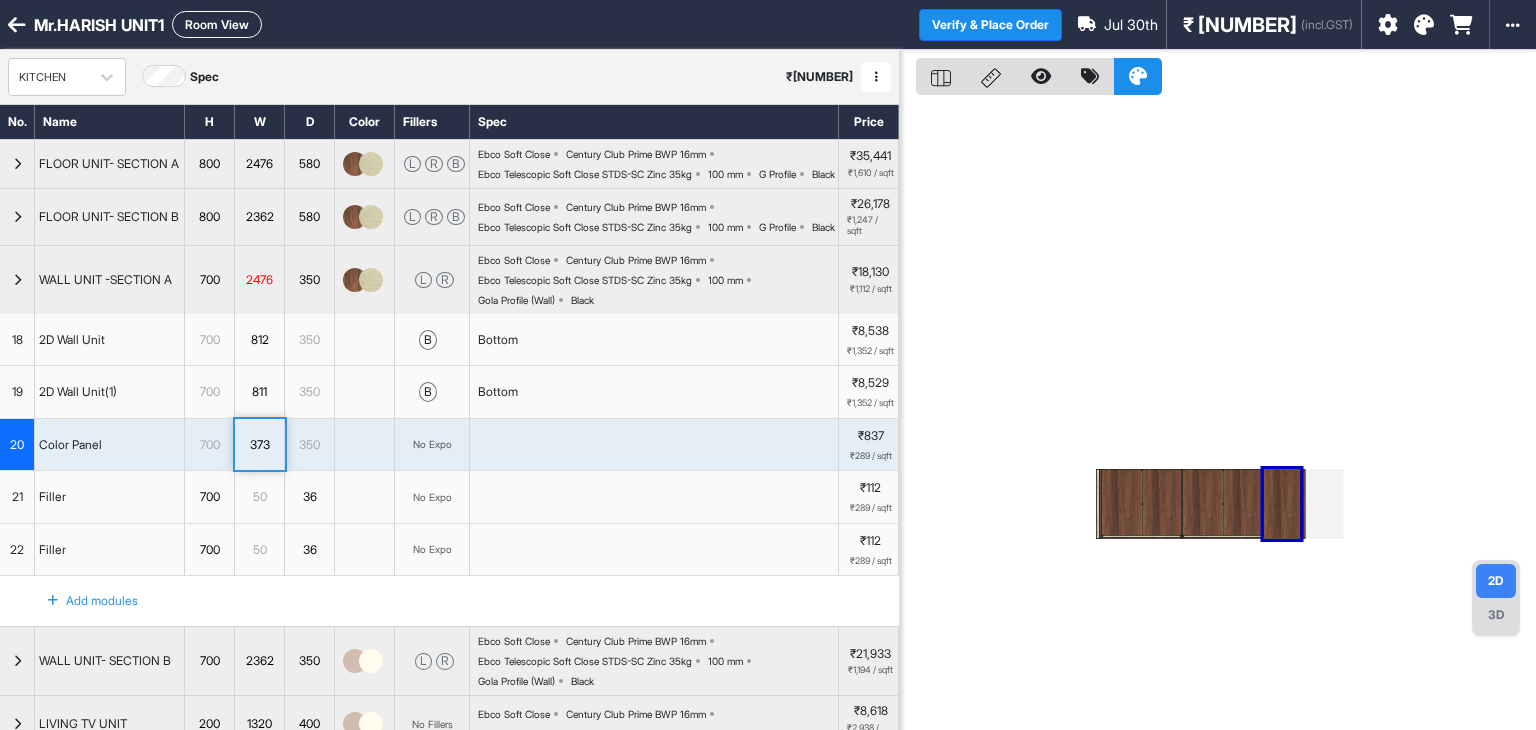 click at bounding box center [1281, 504] 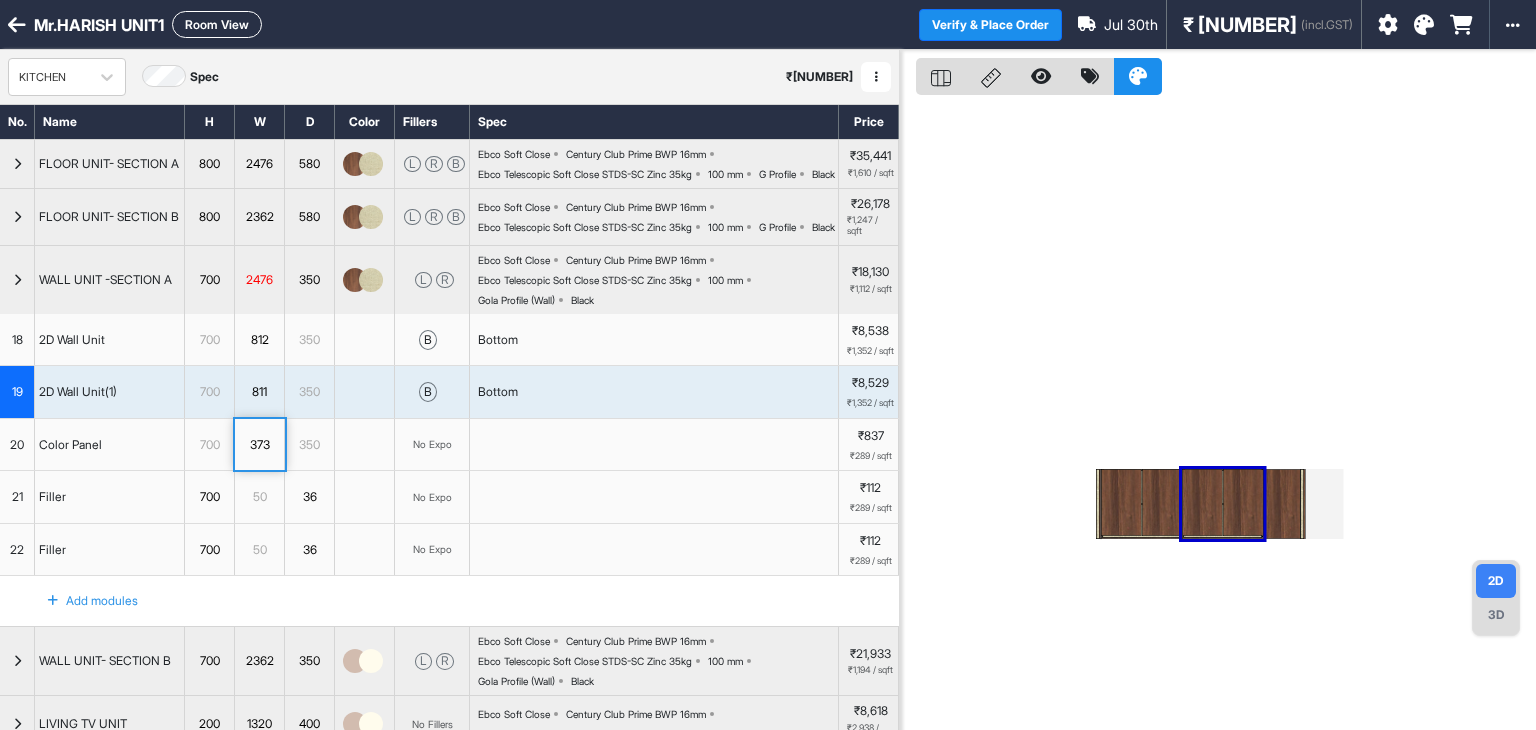 click at bounding box center [1243, 502] 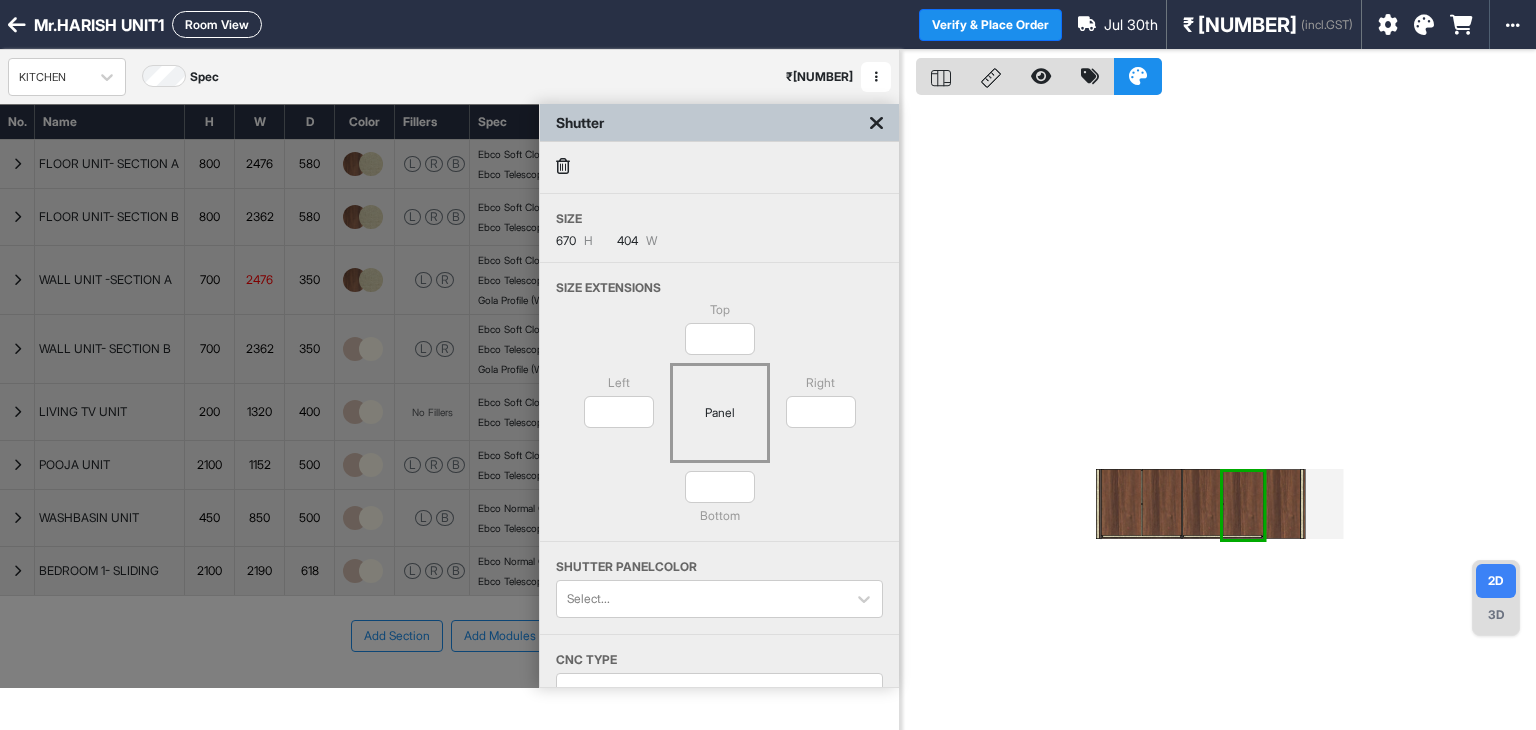 click at bounding box center (1243, 502) 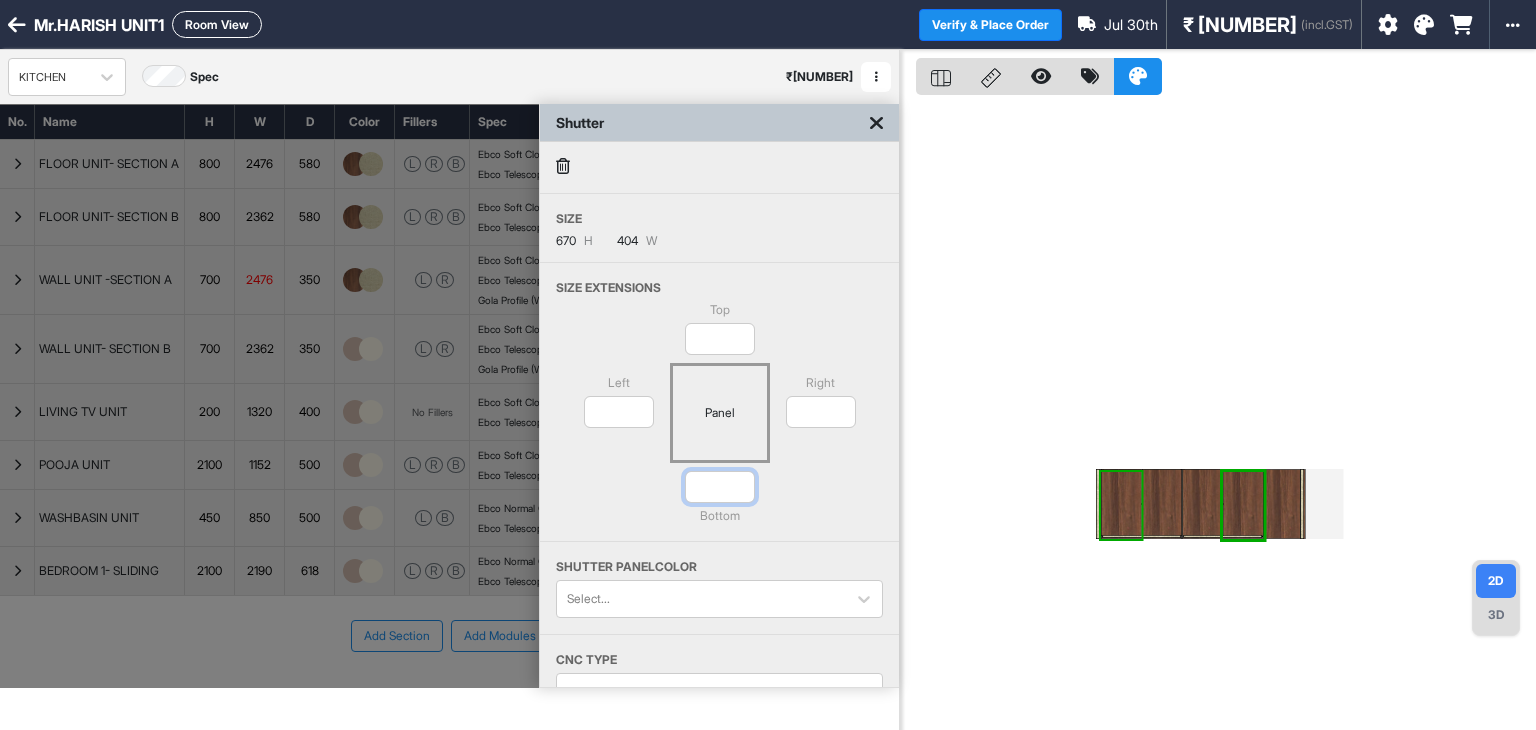 drag, startPoint x: 712, startPoint y: 477, endPoint x: 653, endPoint y: 463, distance: 60.63827 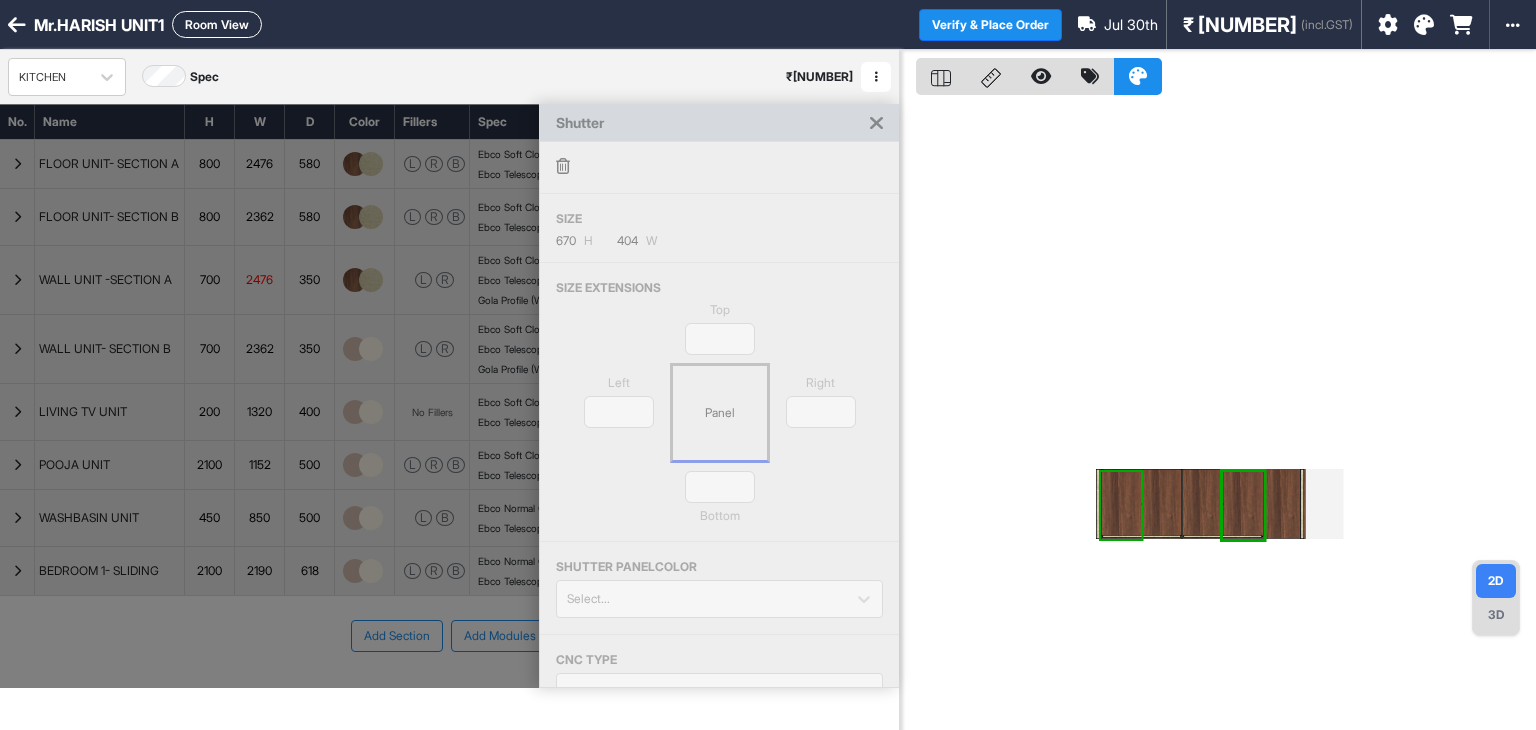 click on "Top * Left * Panel Right * ** Bottom" at bounding box center [719, 421] 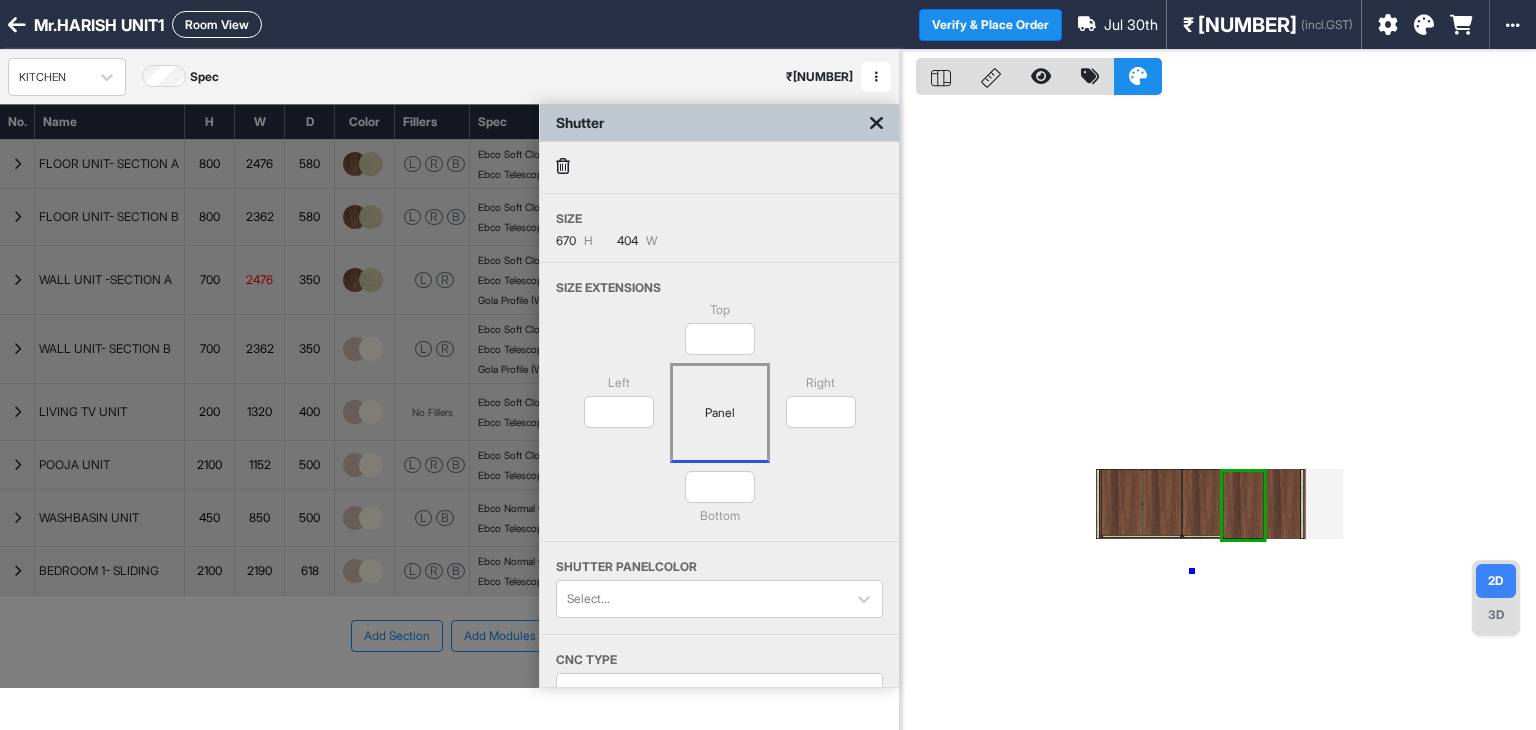 click at bounding box center [1218, 415] 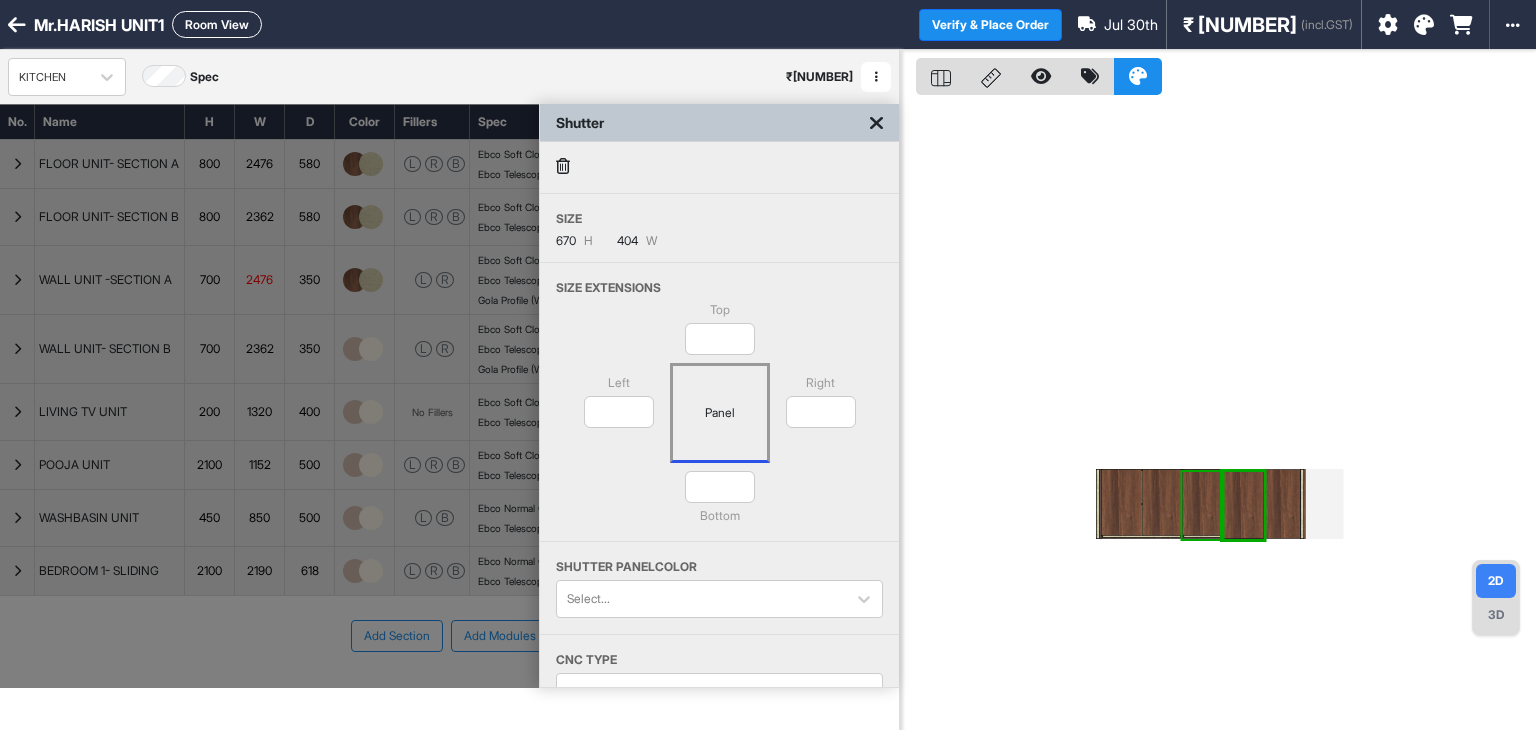 click at bounding box center [1202, 502] 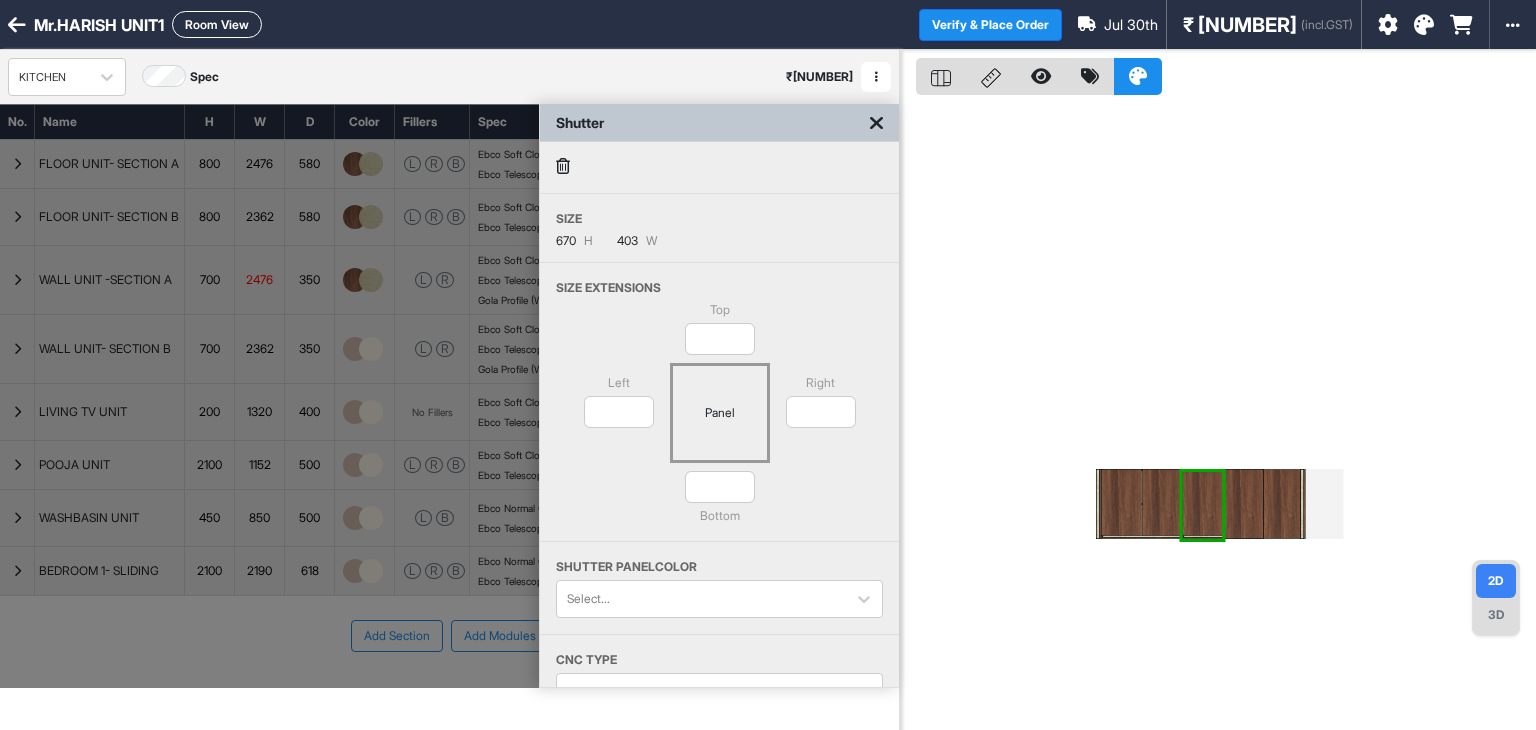 click at bounding box center (1202, 502) 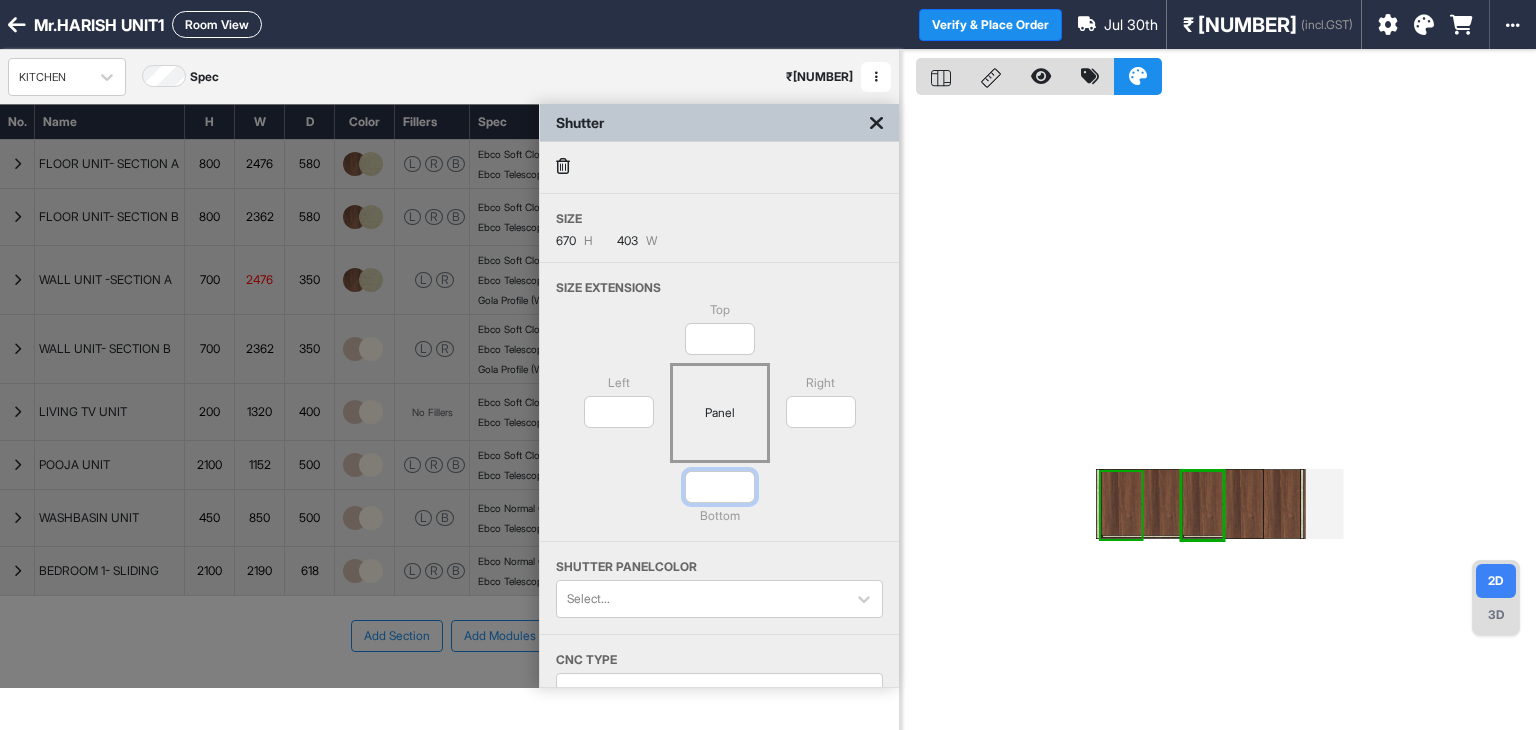 drag, startPoint x: 737, startPoint y: 485, endPoint x: 665, endPoint y: 497, distance: 72.99315 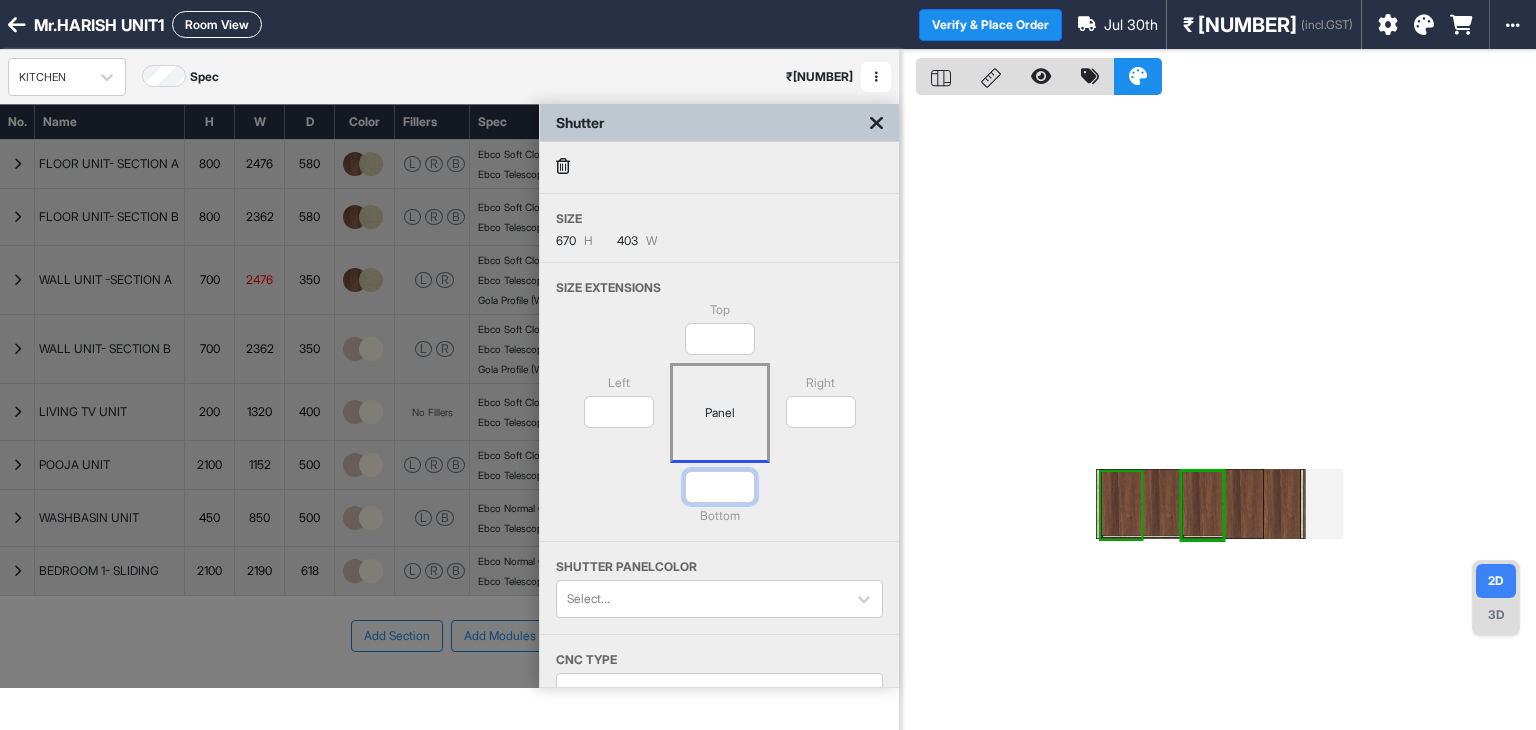 type on "**" 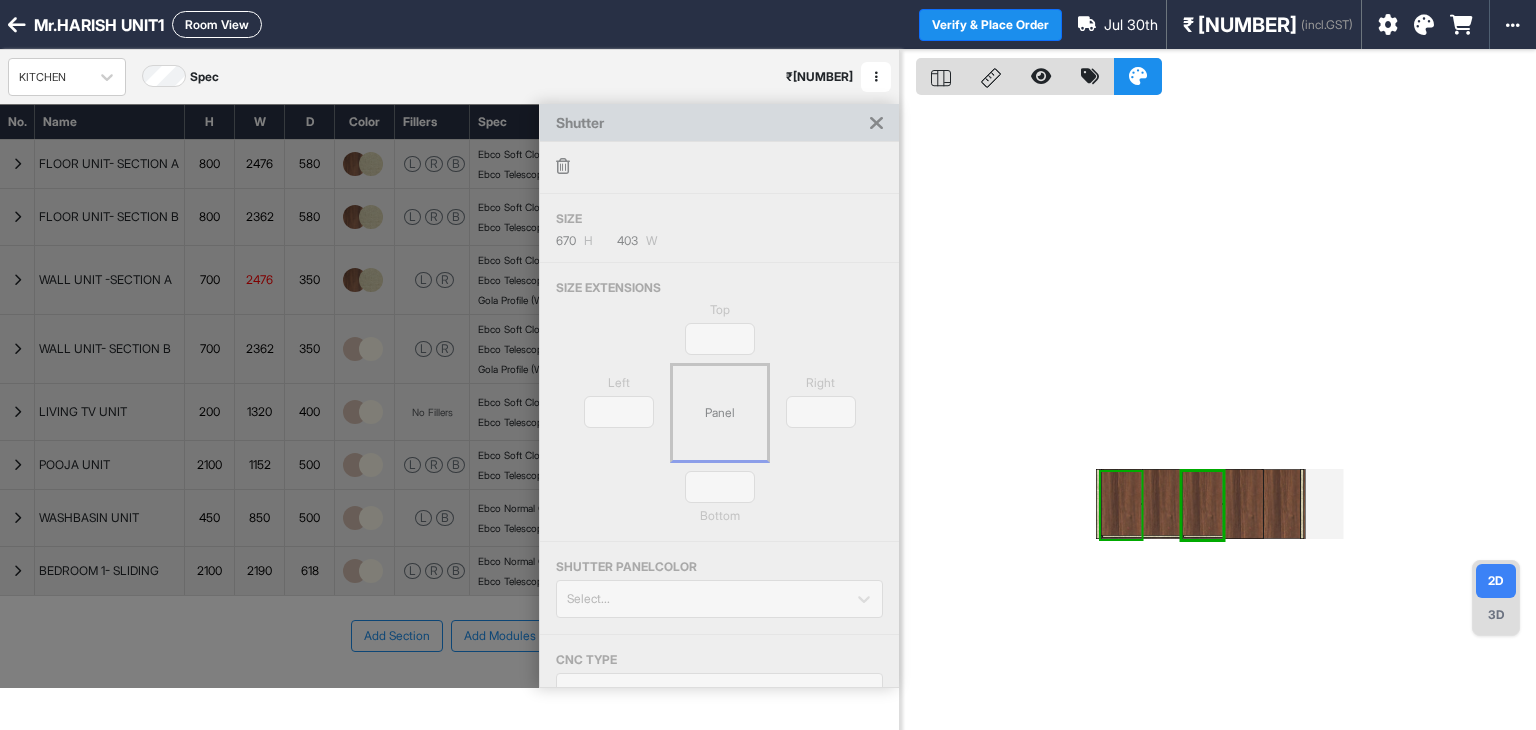 click on "Top * Left * Panel Right * ** Bottom" at bounding box center [719, 421] 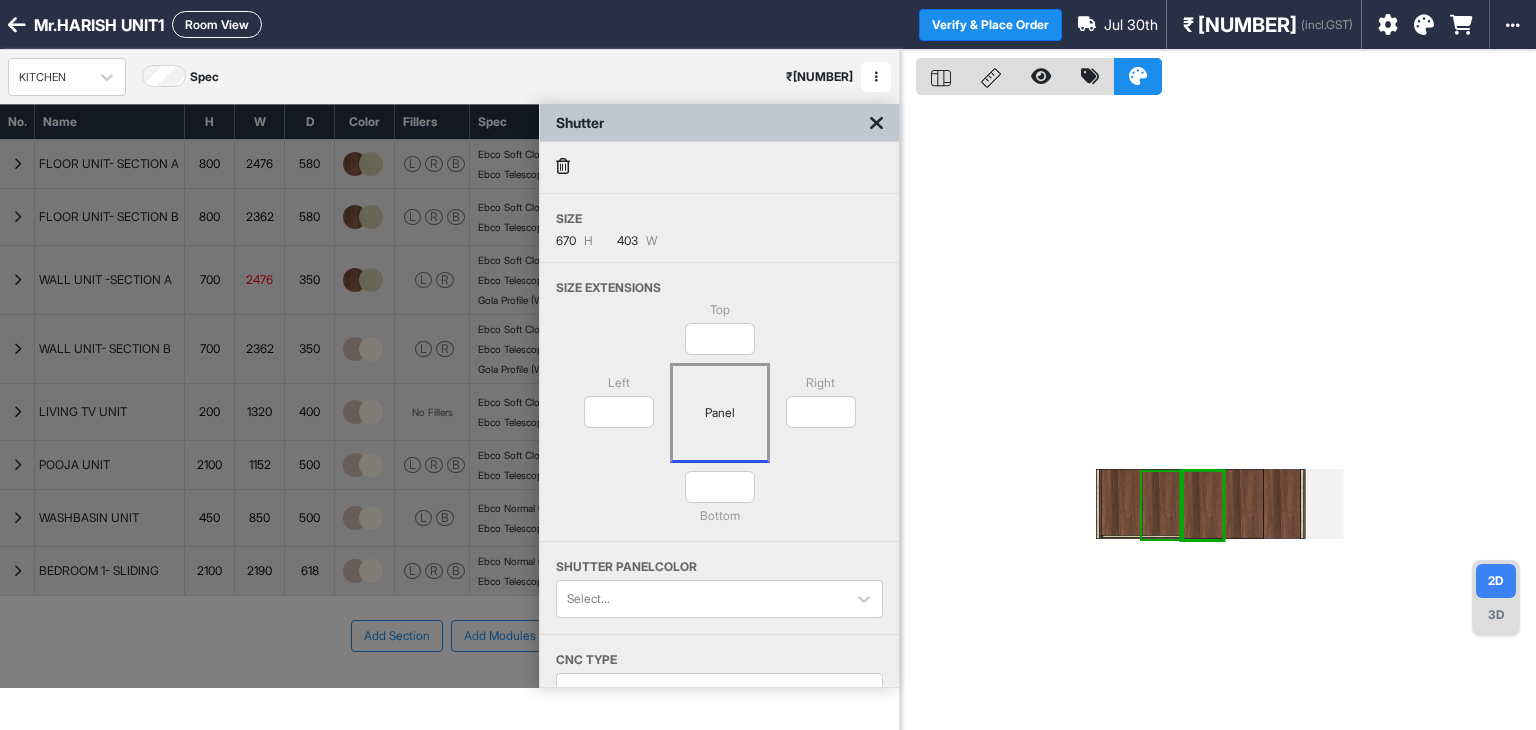 click at bounding box center [1218, 415] 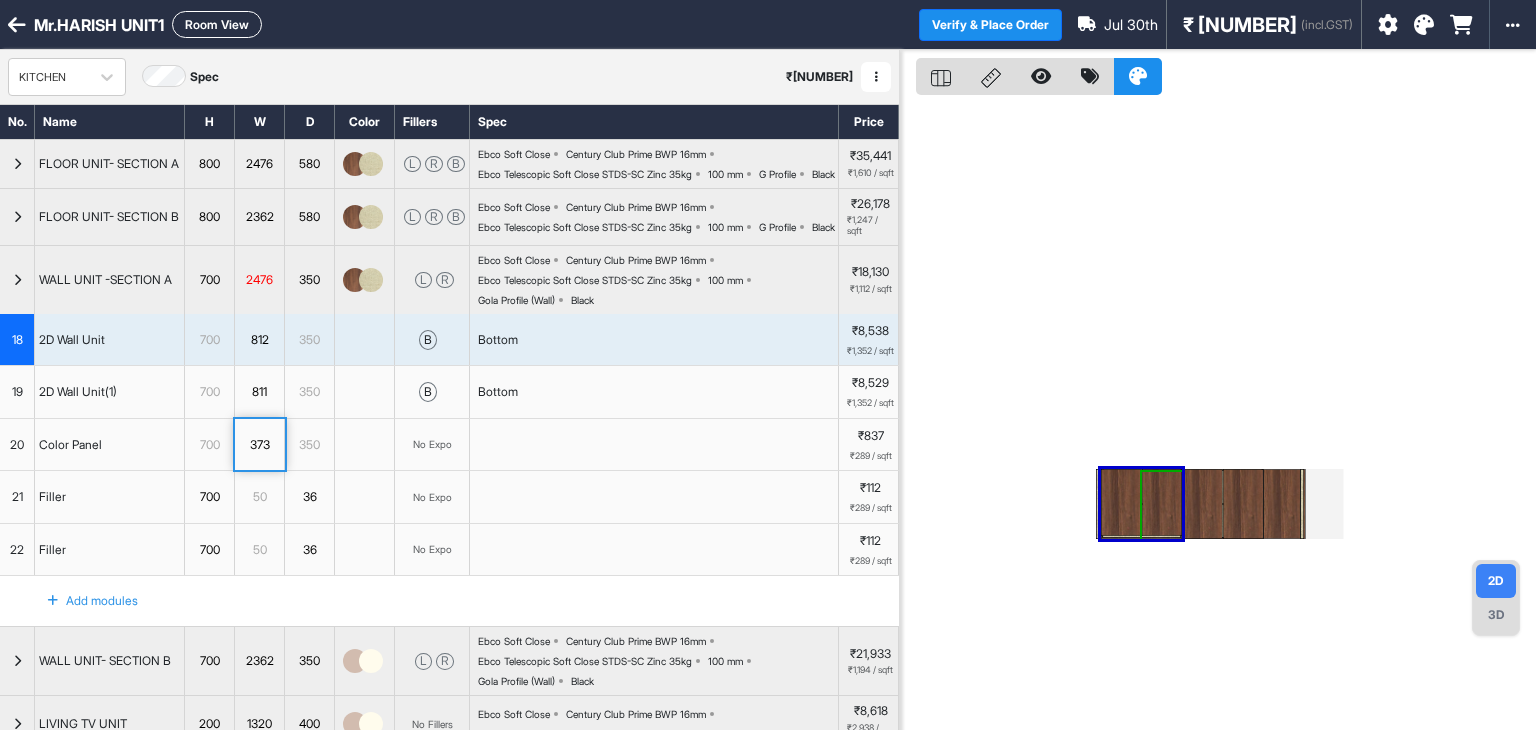 click at bounding box center [1162, 502] 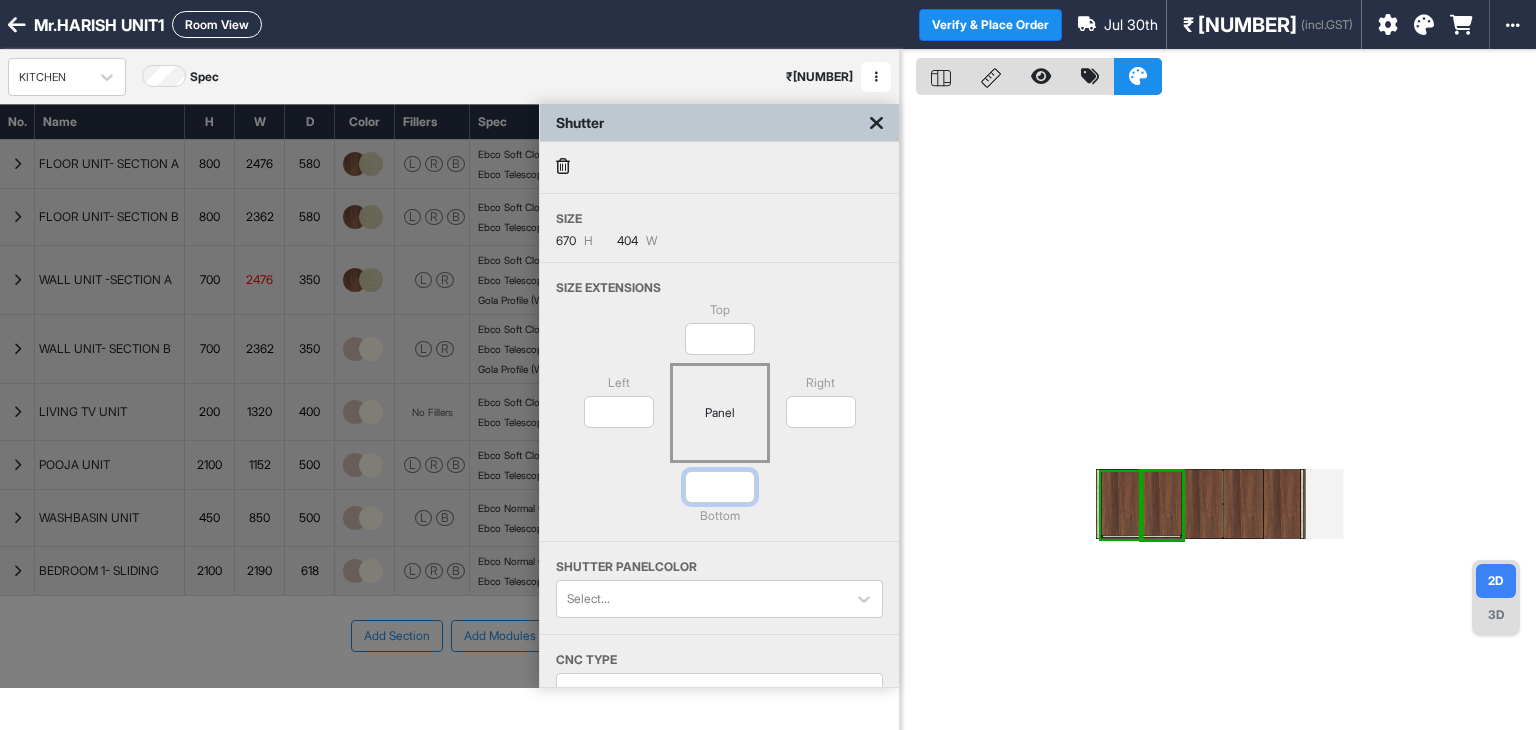 drag, startPoint x: 724, startPoint y: 484, endPoint x: 640, endPoint y: 488, distance: 84.095184 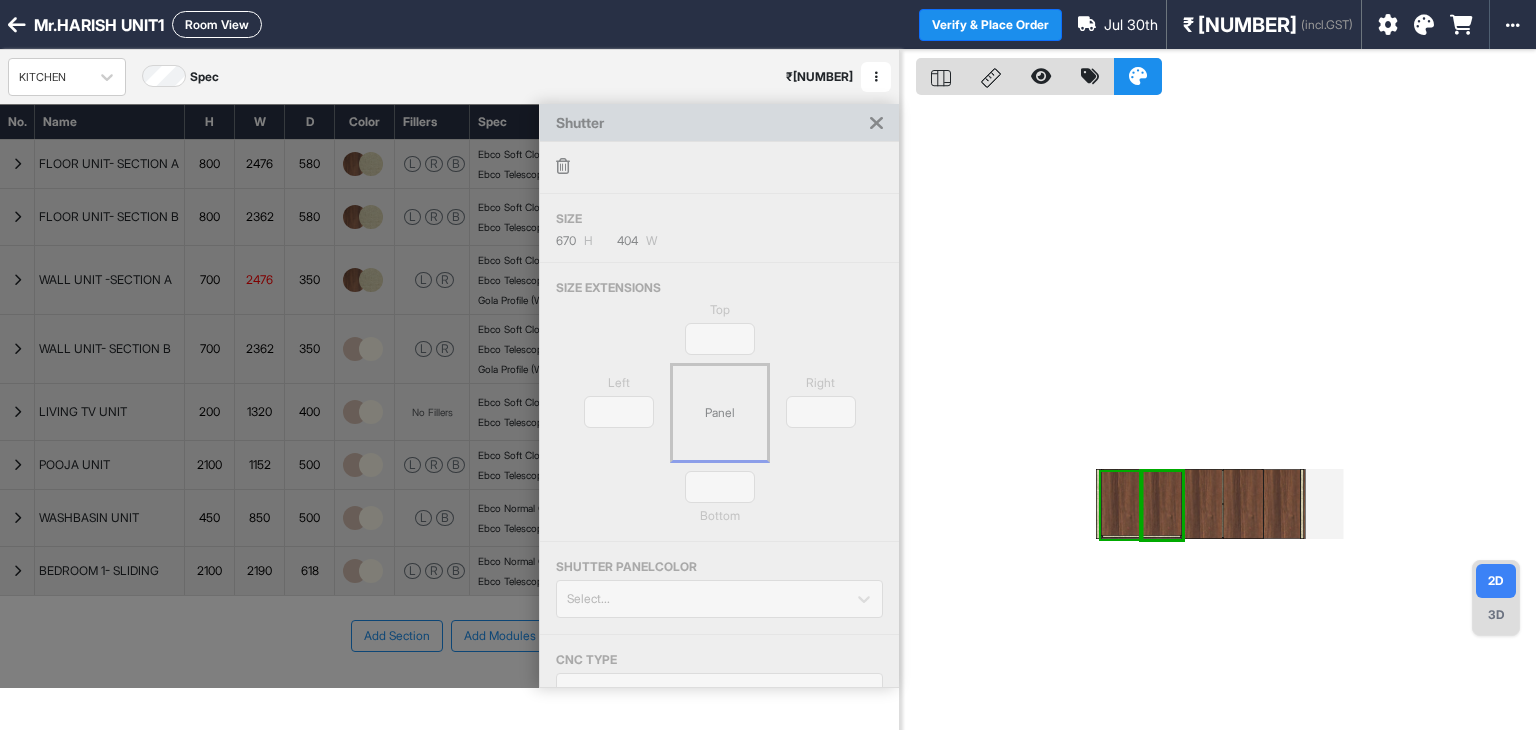 click on "Top * Left * Panel Right * ** Bottom" at bounding box center (719, 421) 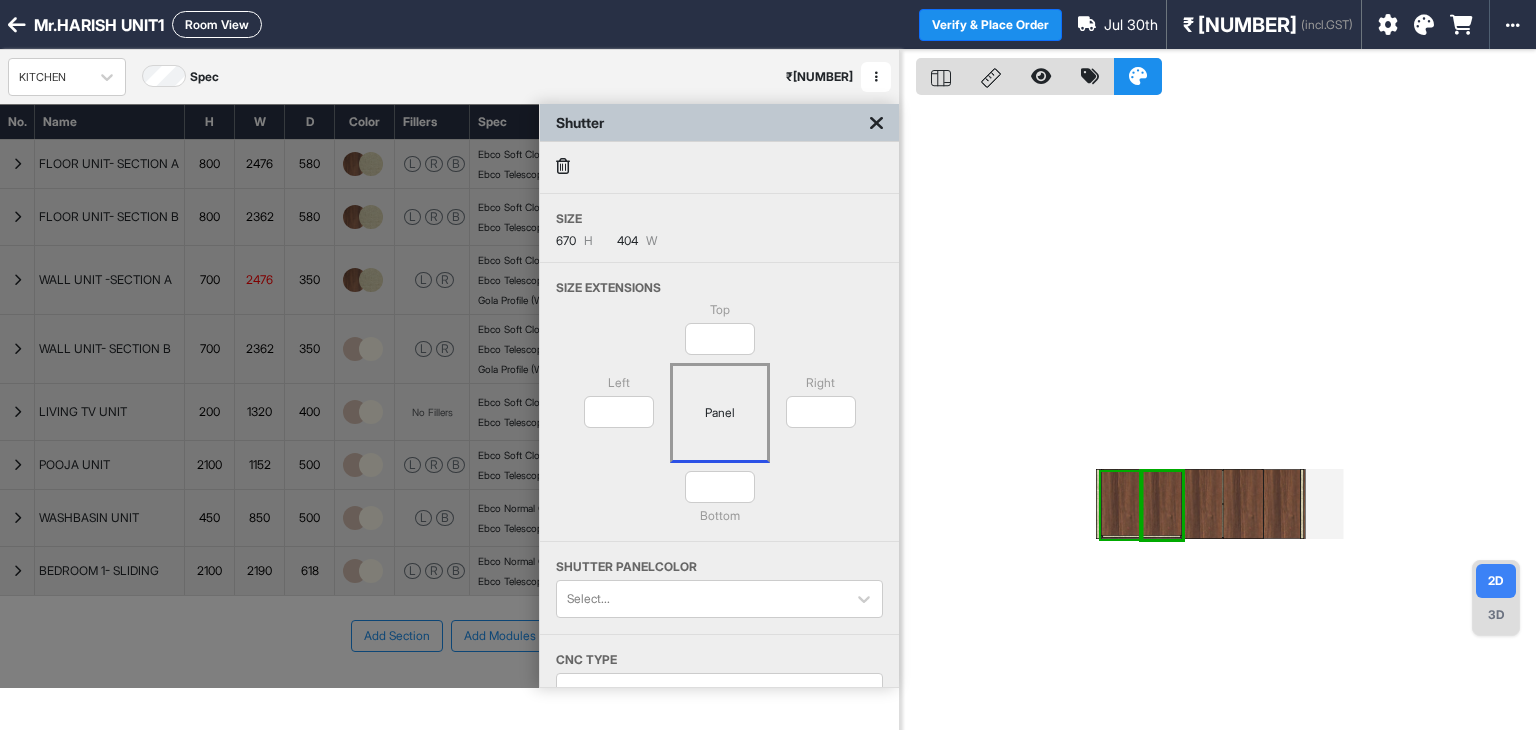click at bounding box center [1121, 502] 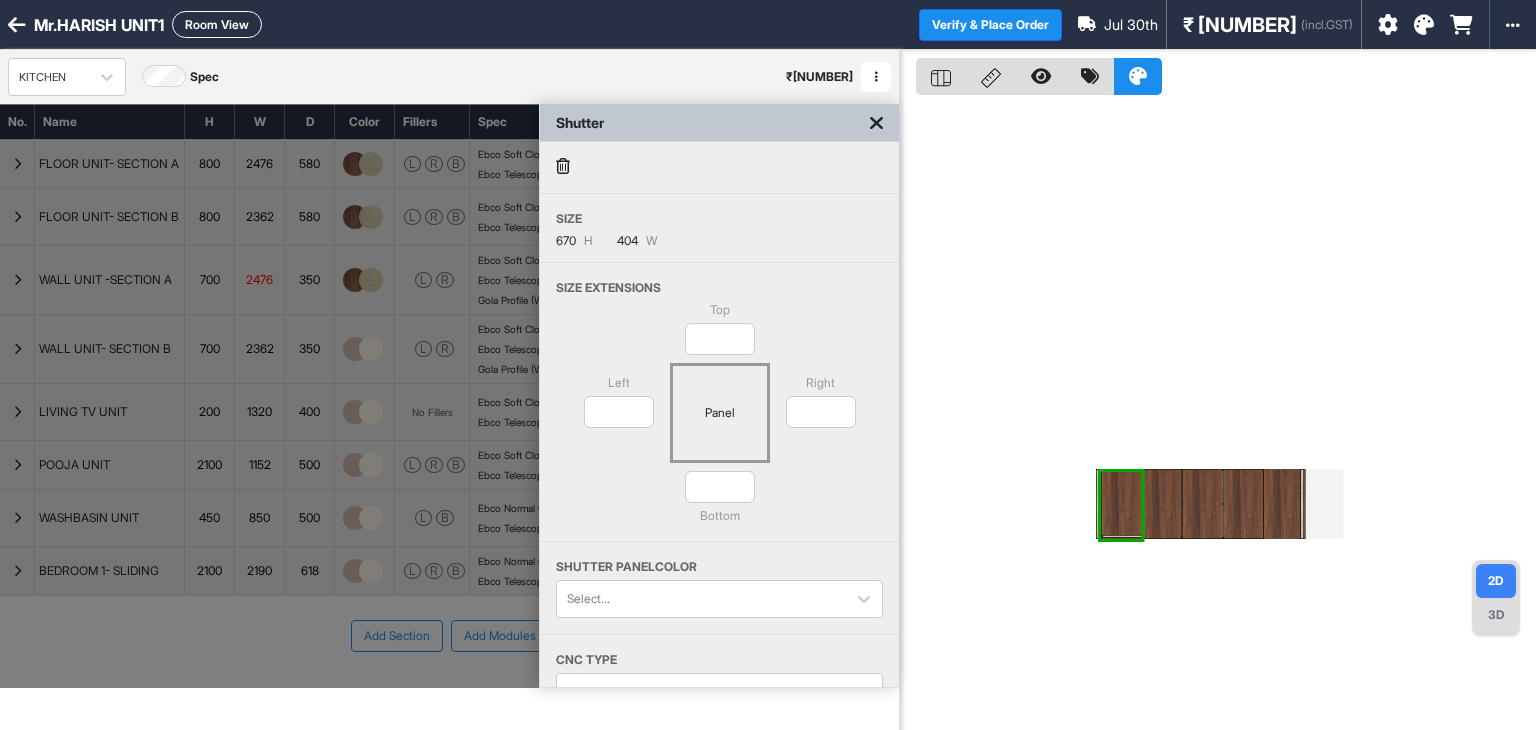 click at bounding box center [1121, 502] 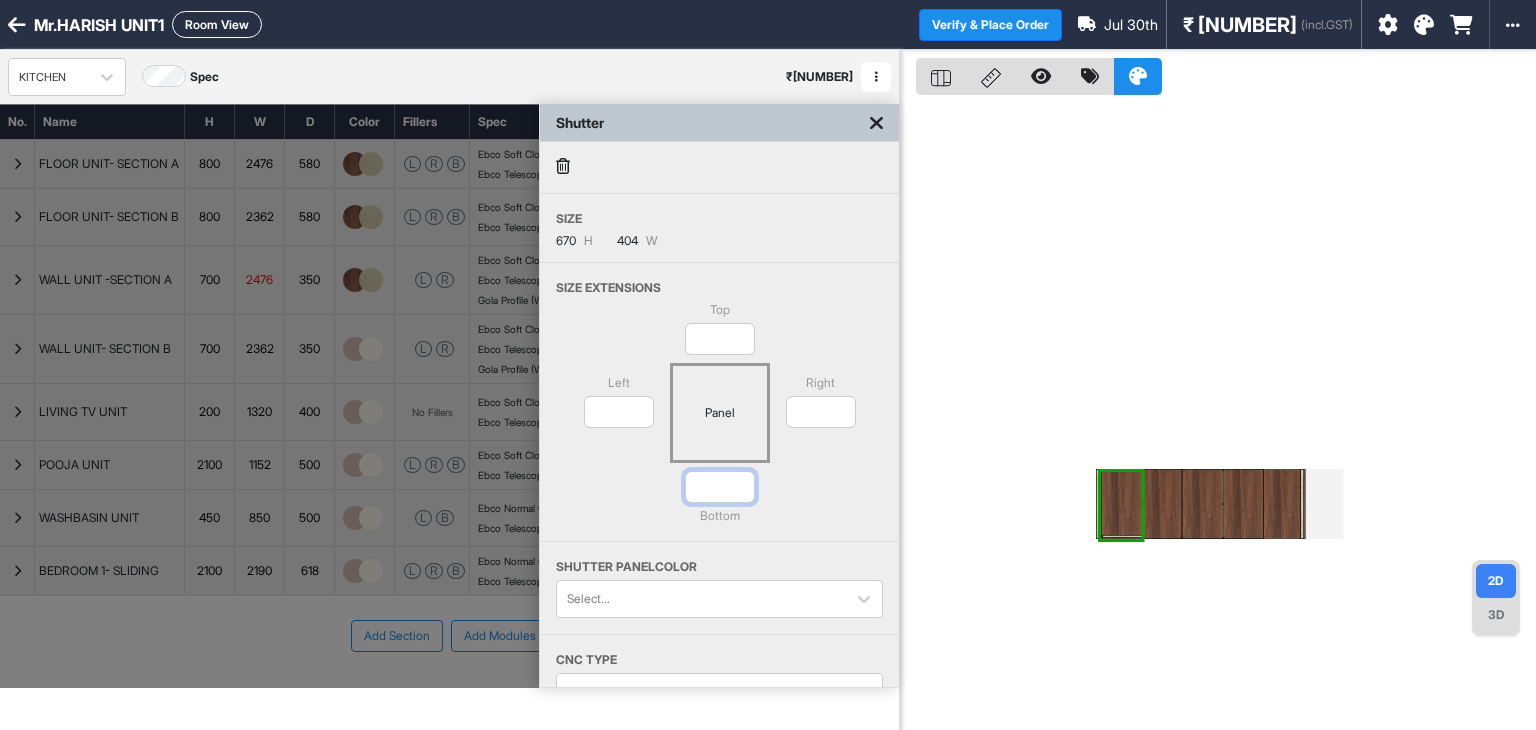 drag, startPoint x: 735, startPoint y: 486, endPoint x: 675, endPoint y: 473, distance: 61.39218 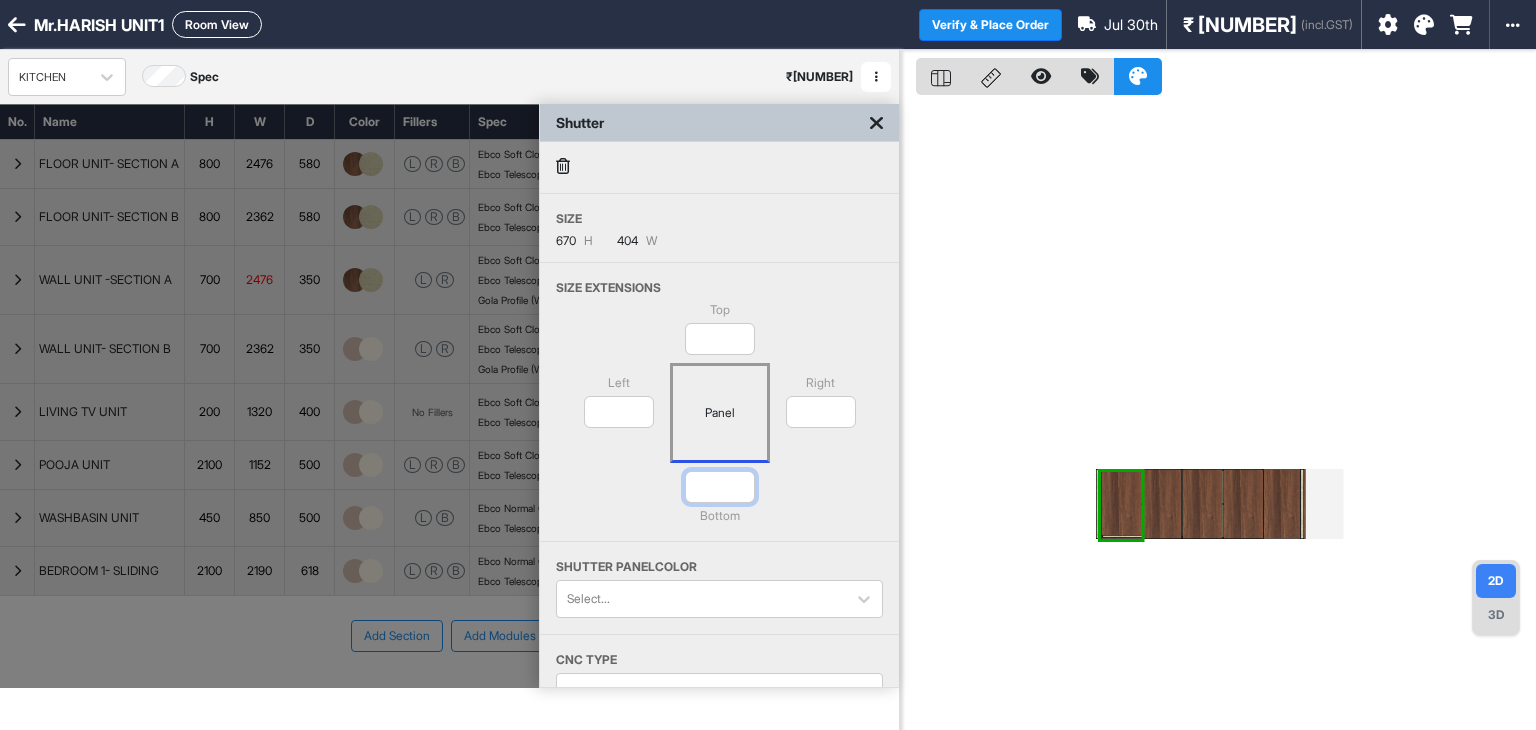 type on "**" 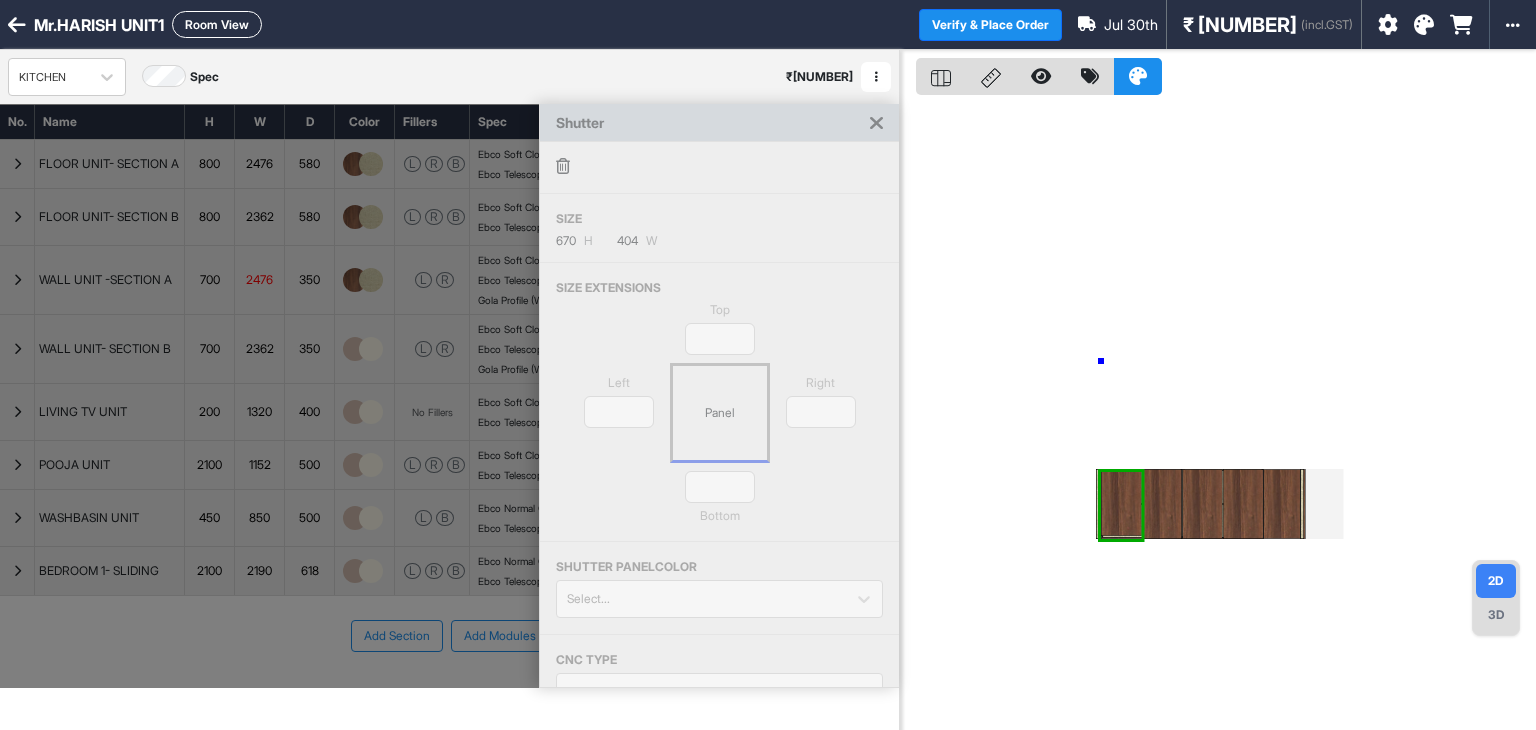 click at bounding box center (1218, 415) 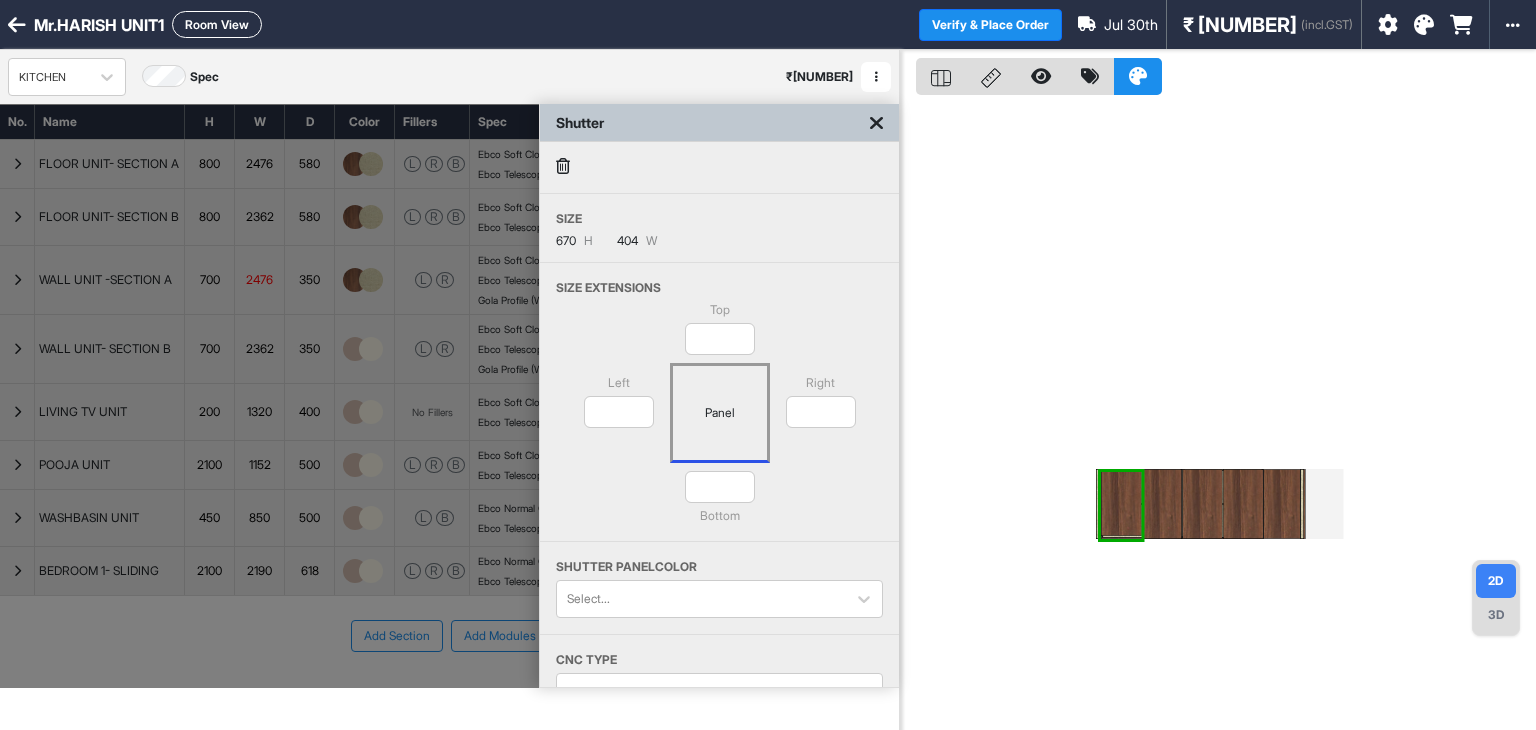 click at bounding box center [1218, 415] 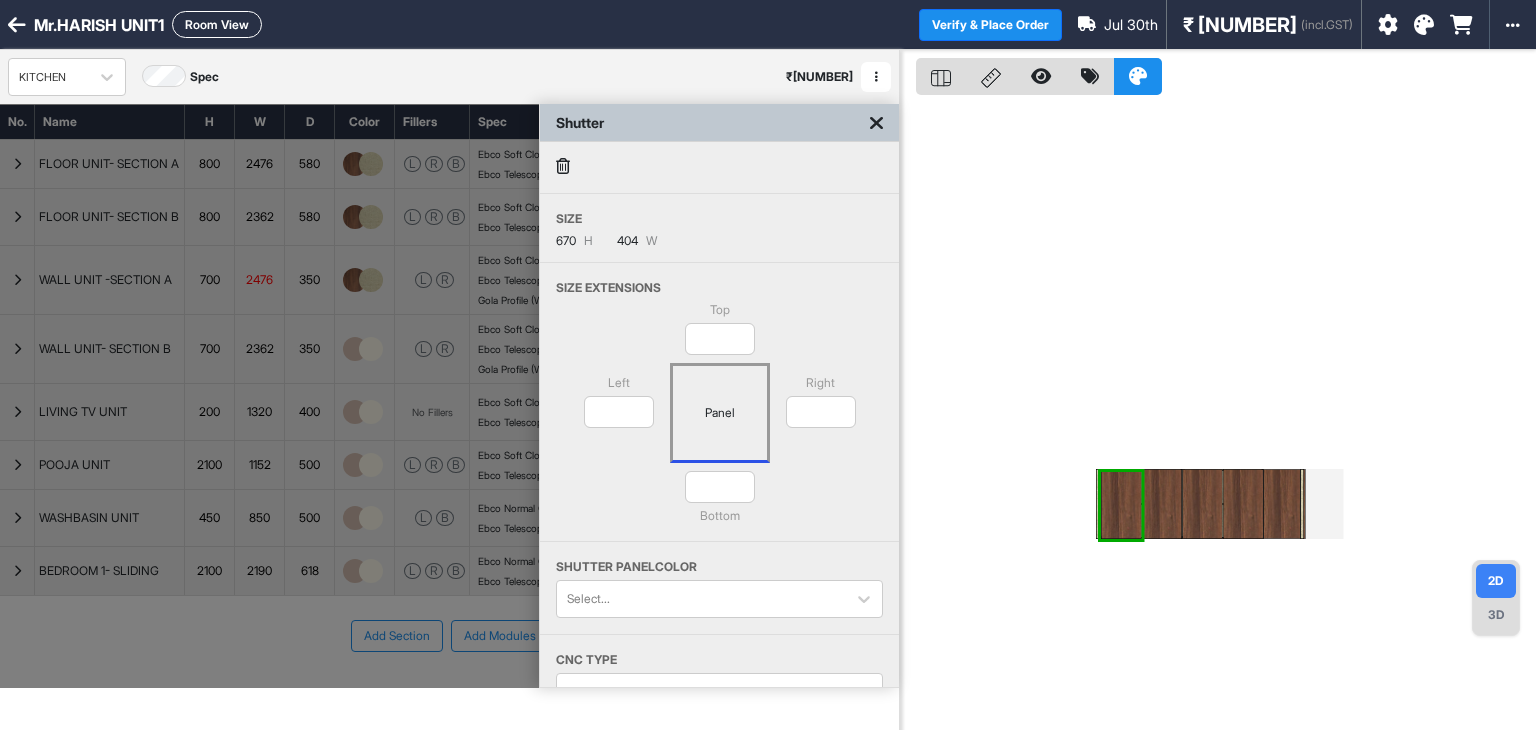 click at bounding box center (1218, 415) 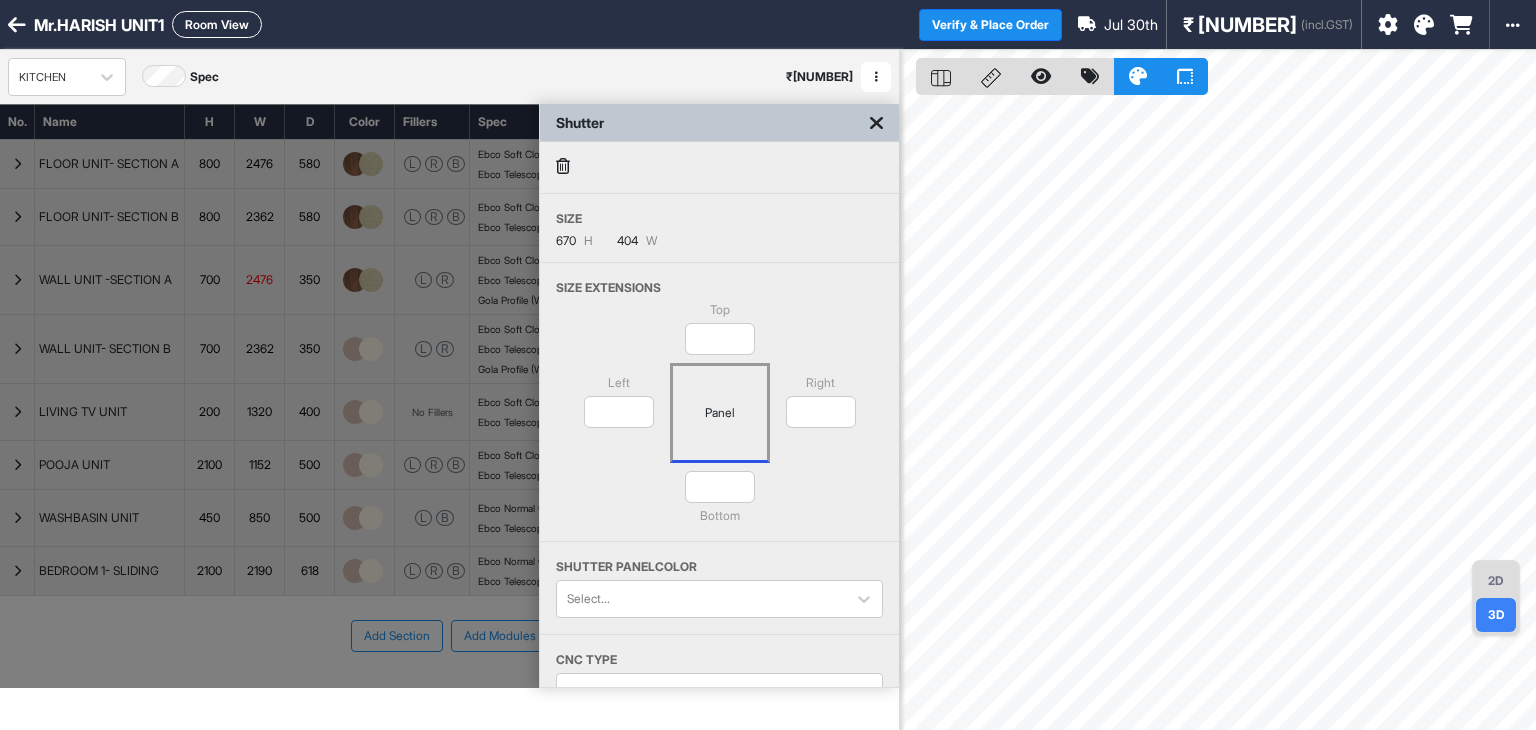 drag, startPoint x: 1505, startPoint y: 573, endPoint x: 1491, endPoint y: 576, distance: 14.3178215 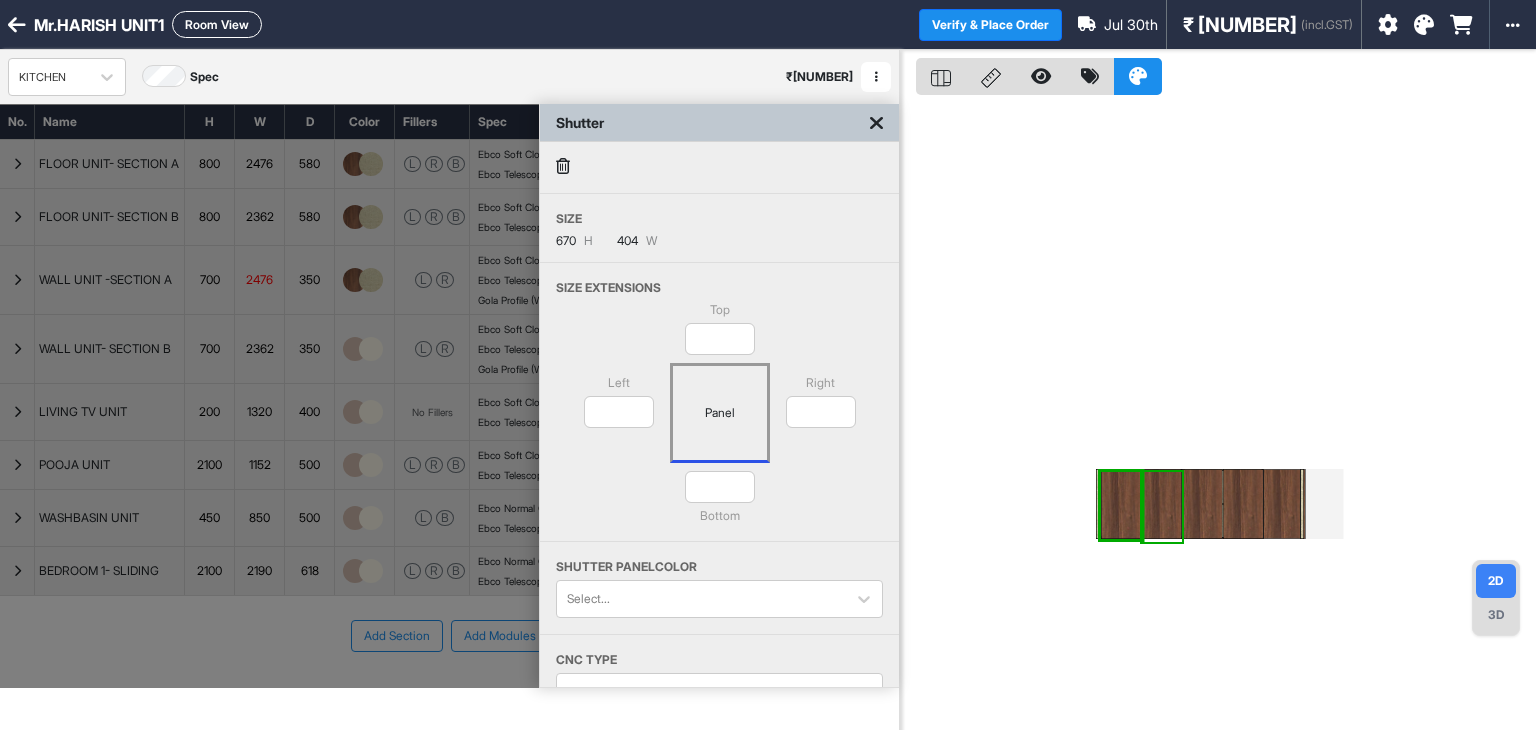 click at bounding box center (1162, 504) 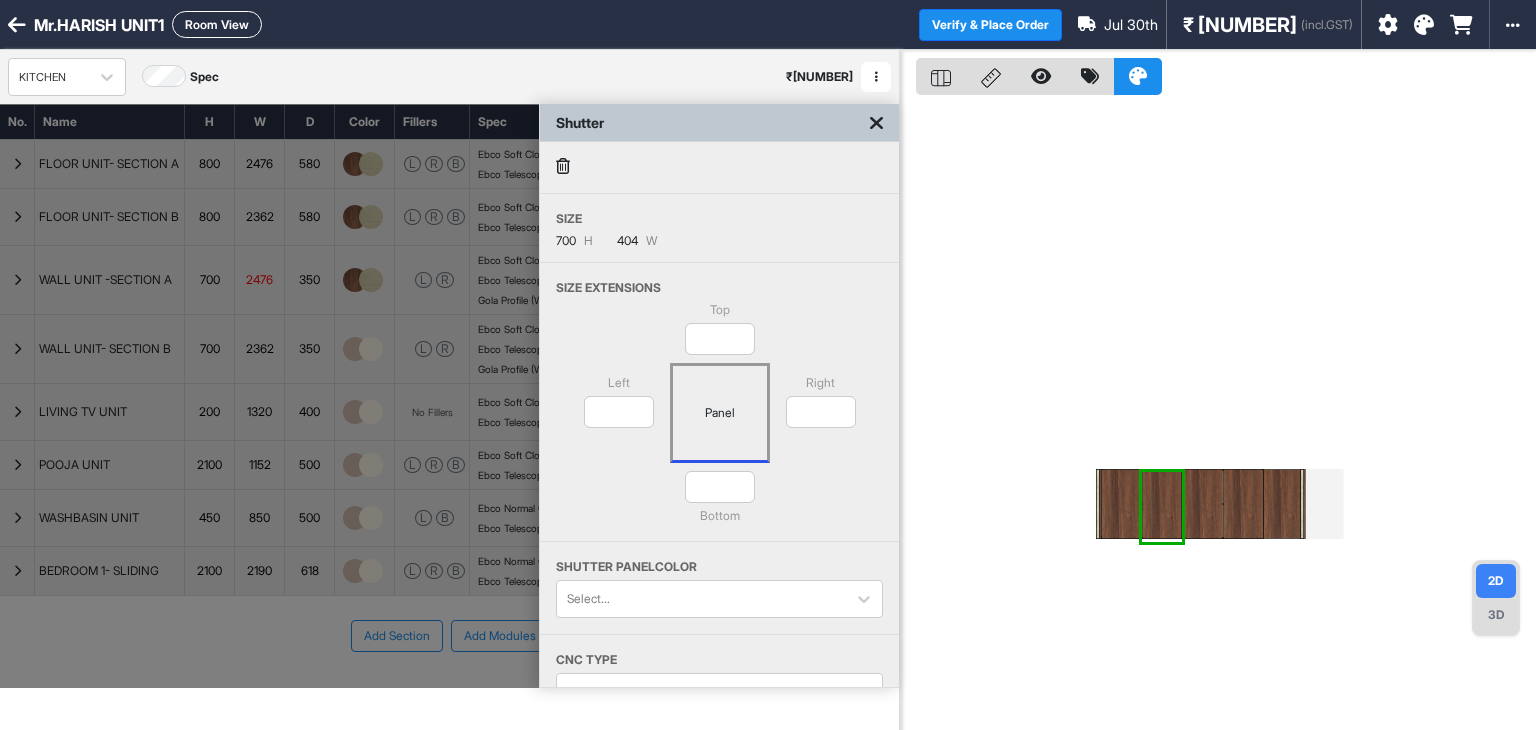 click at bounding box center [1162, 504] 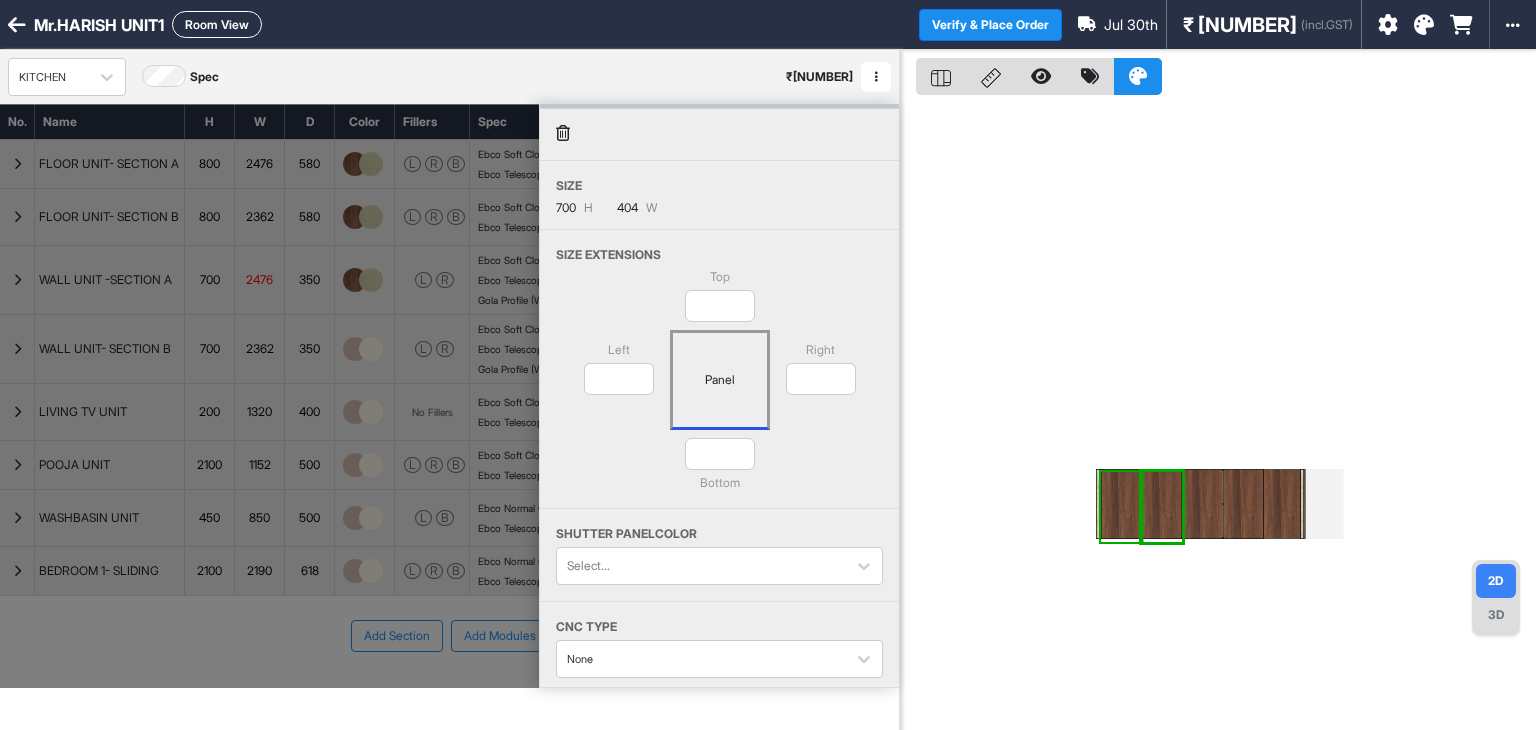 scroll, scrollTop: 0, scrollLeft: 0, axis: both 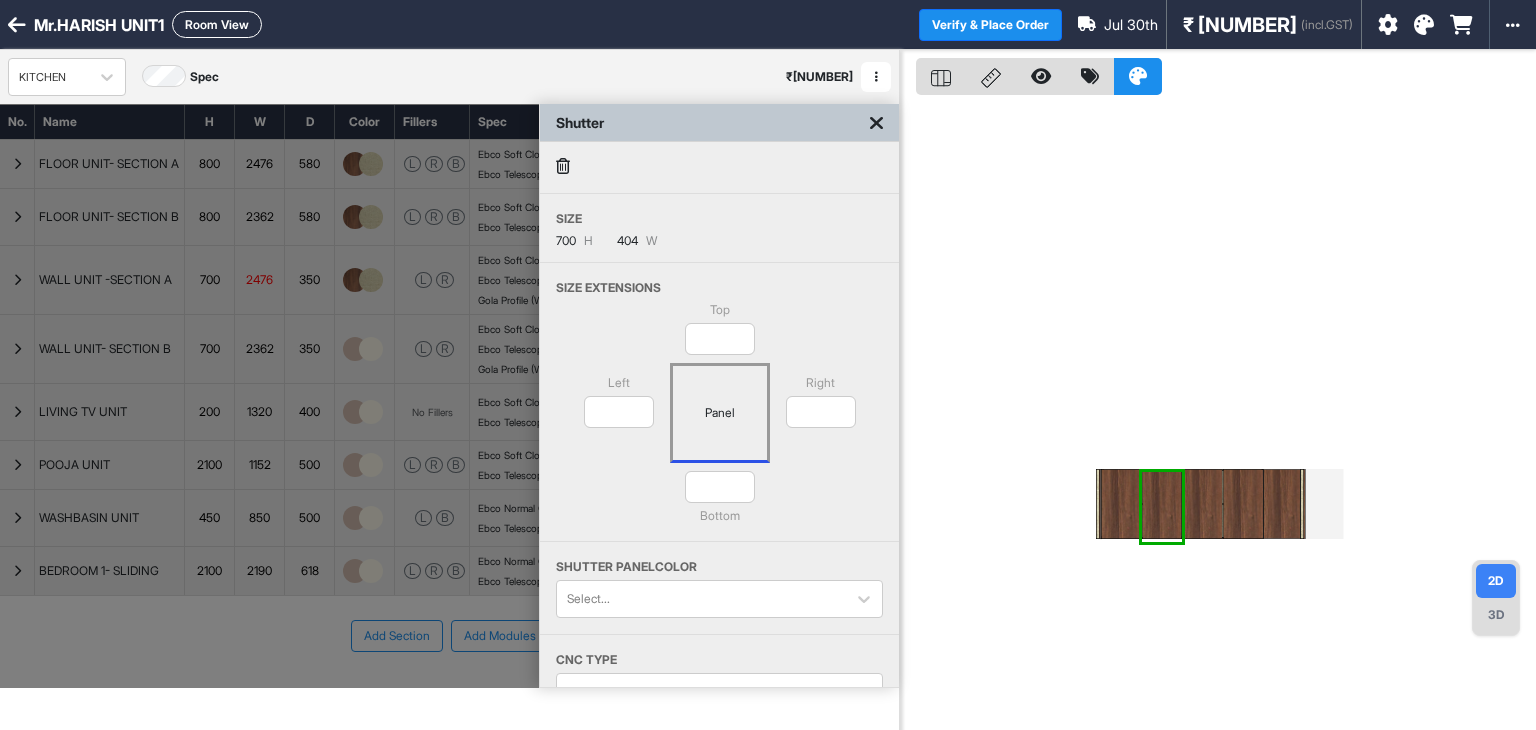 click at bounding box center (1162, 504) 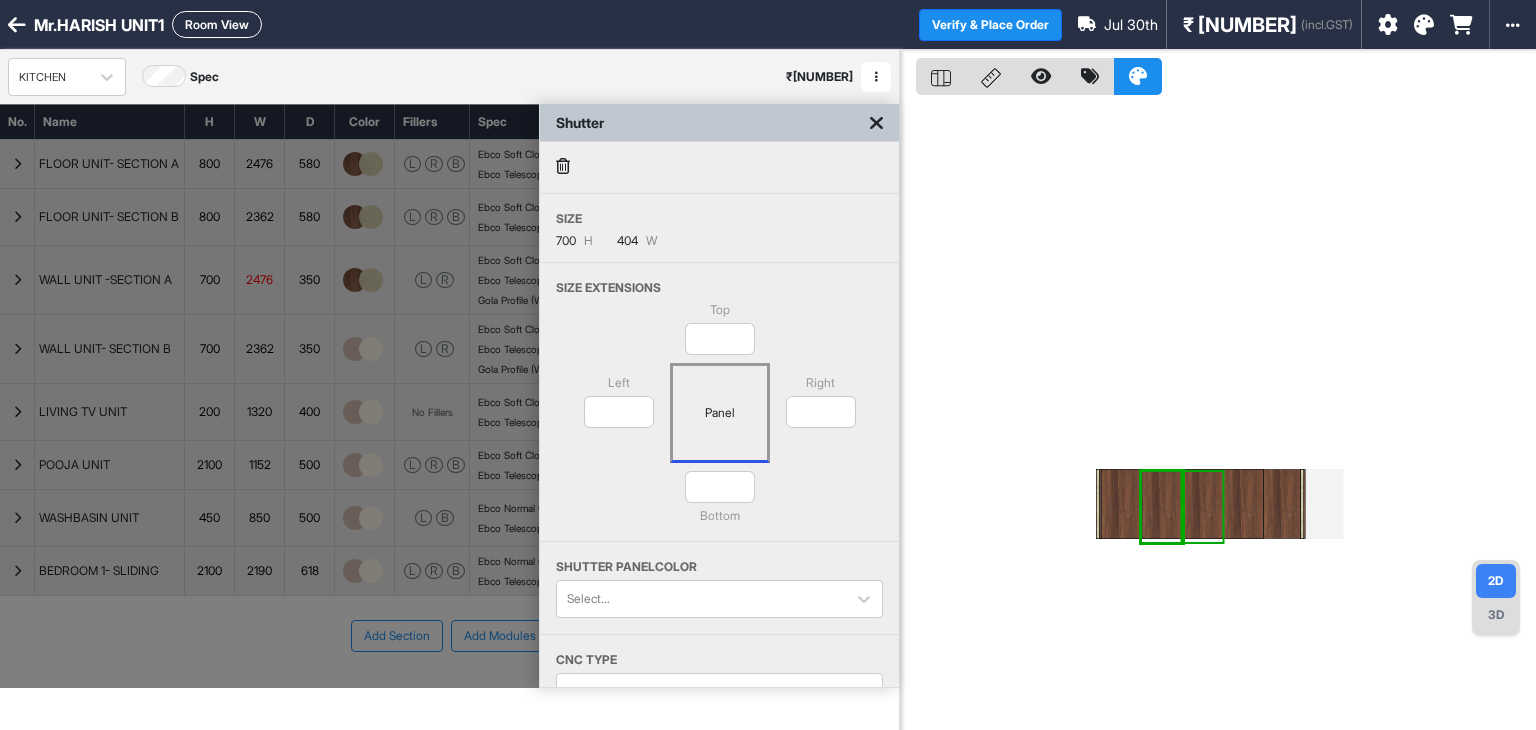 click at bounding box center (1202, 504) 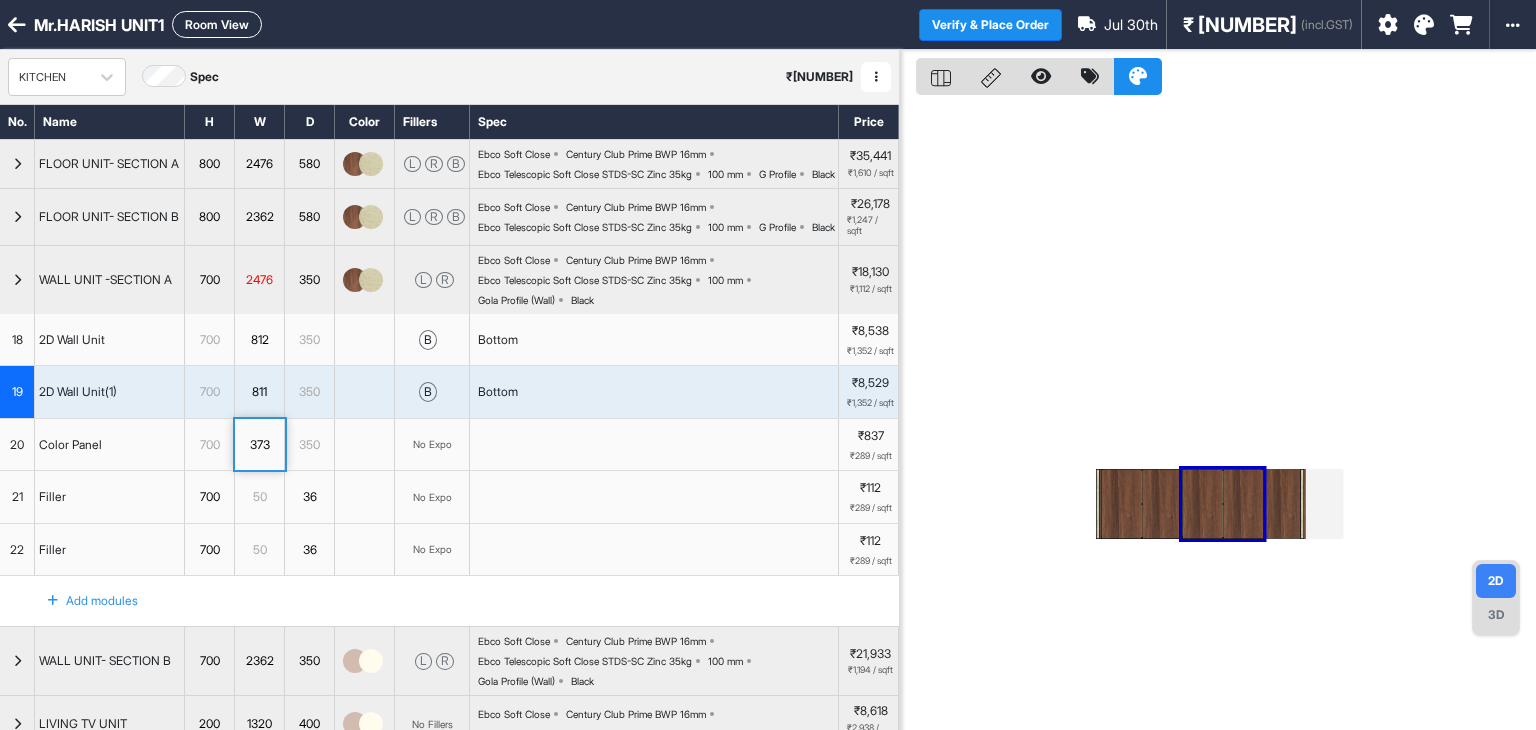 click at bounding box center (1202, 504) 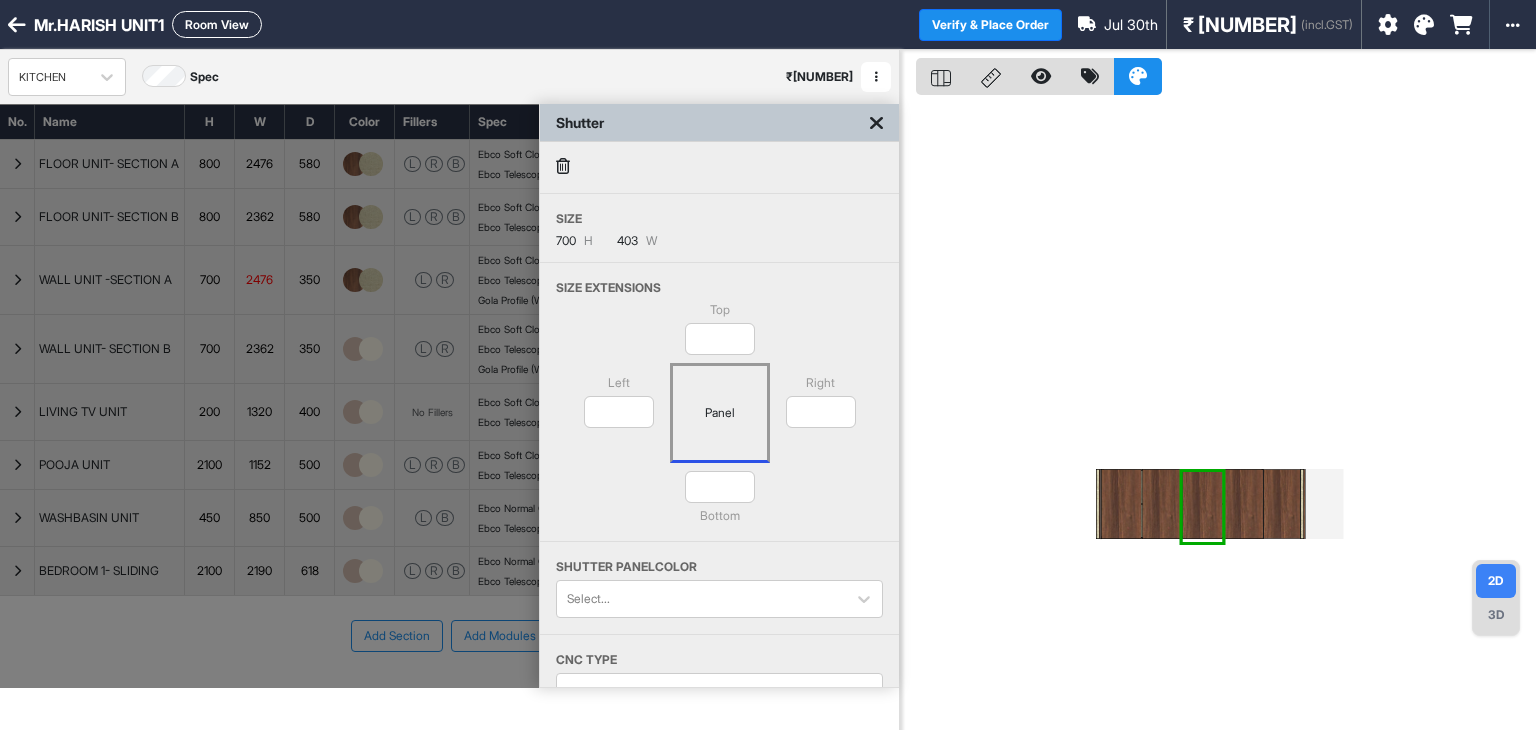 click at bounding box center (1202, 504) 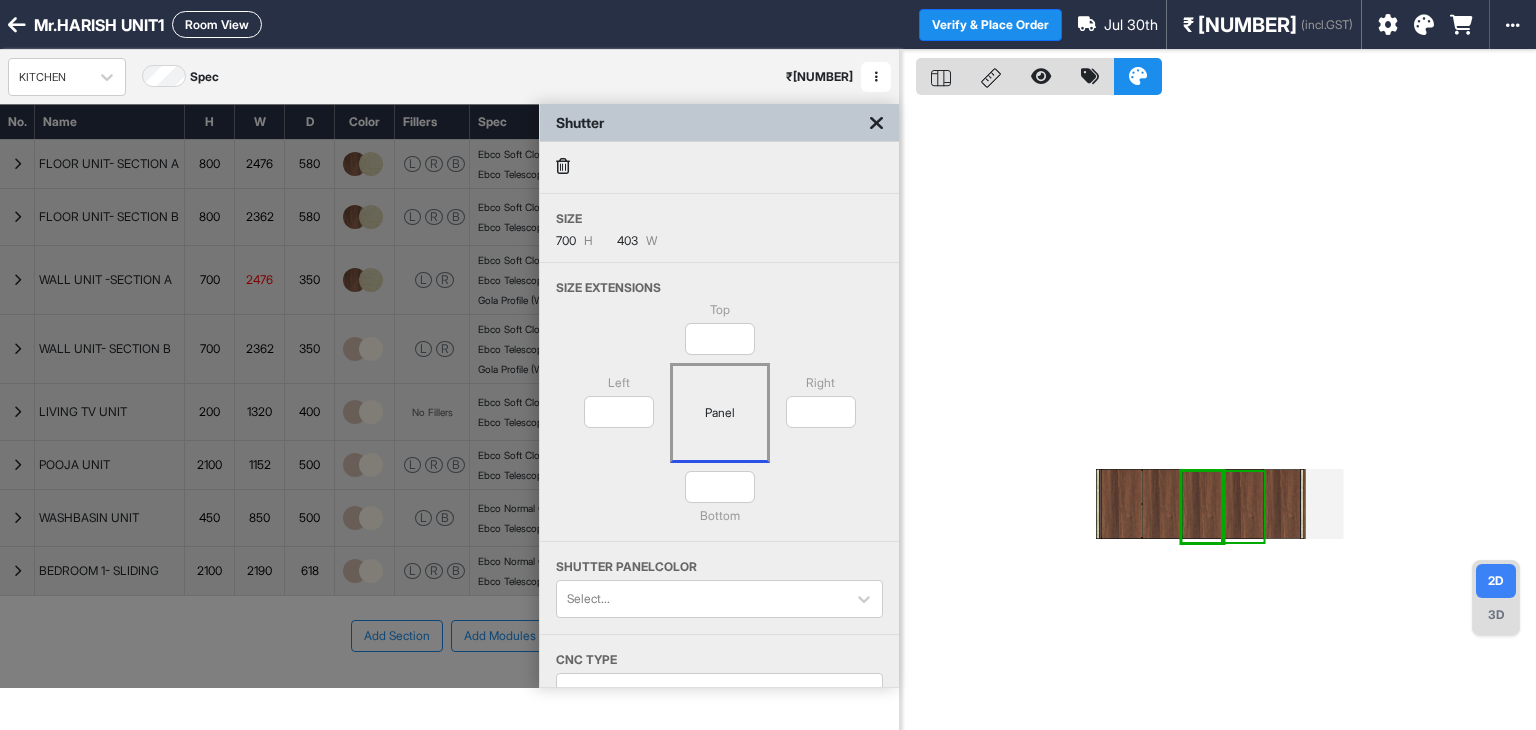 click at bounding box center (1243, 504) 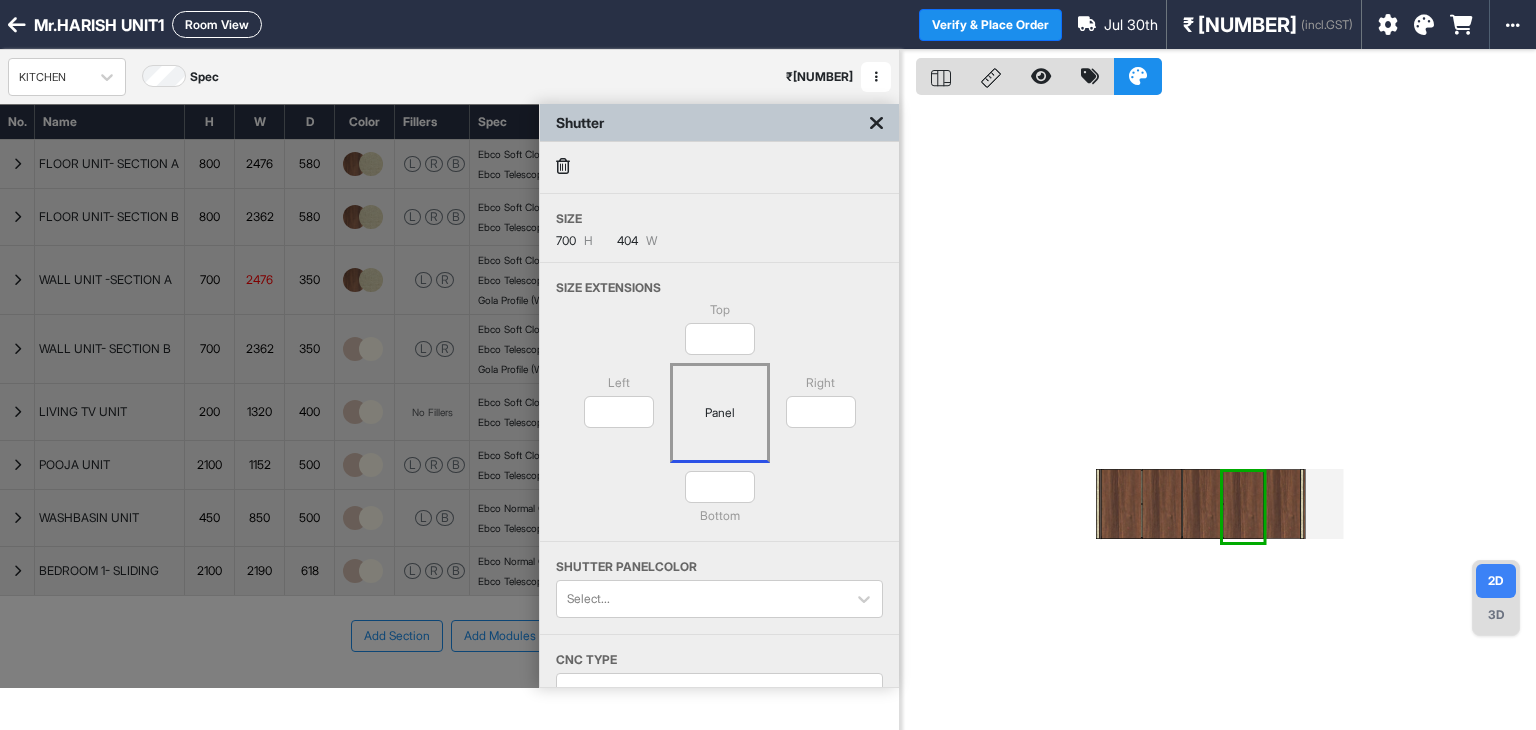 click at bounding box center [1281, 504] 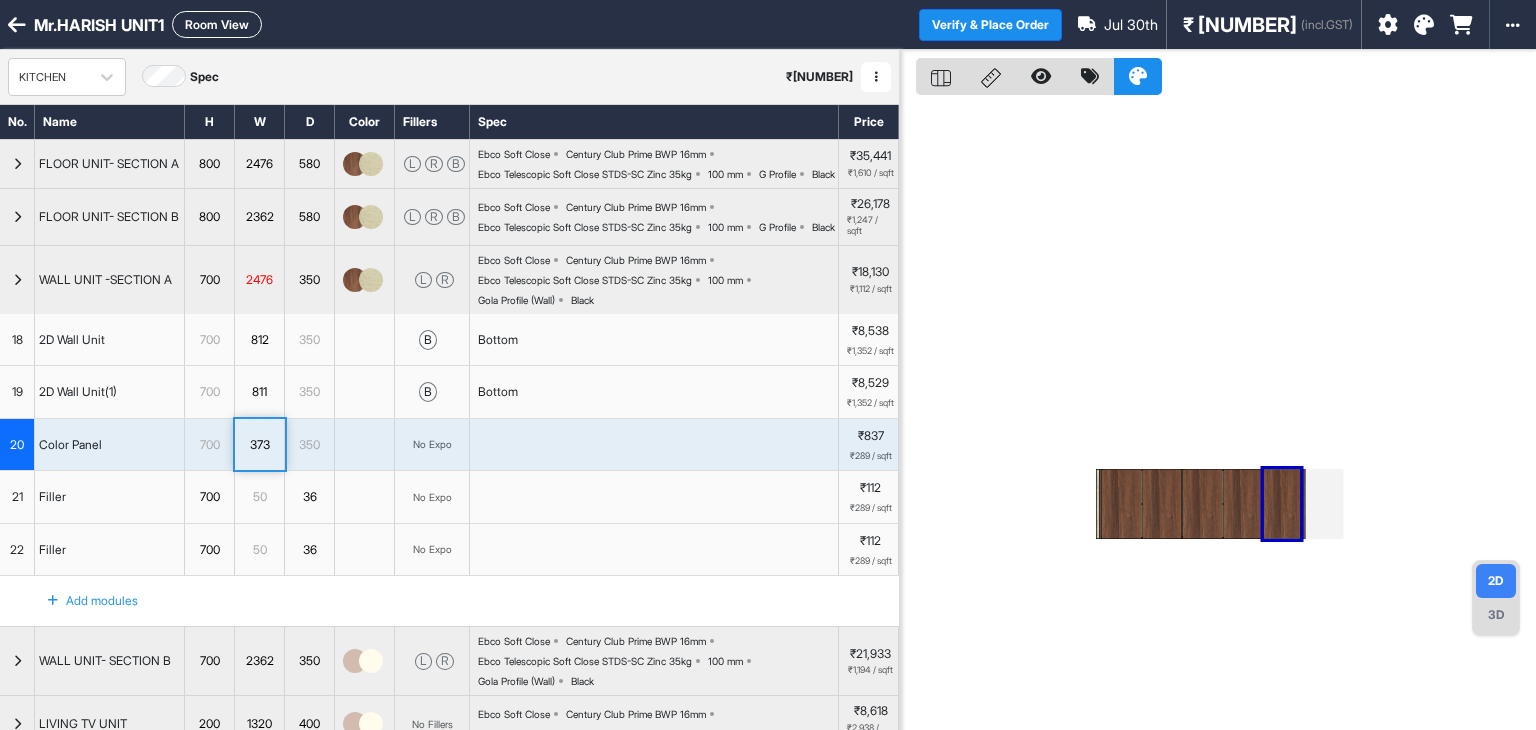 click at bounding box center [1281, 504] 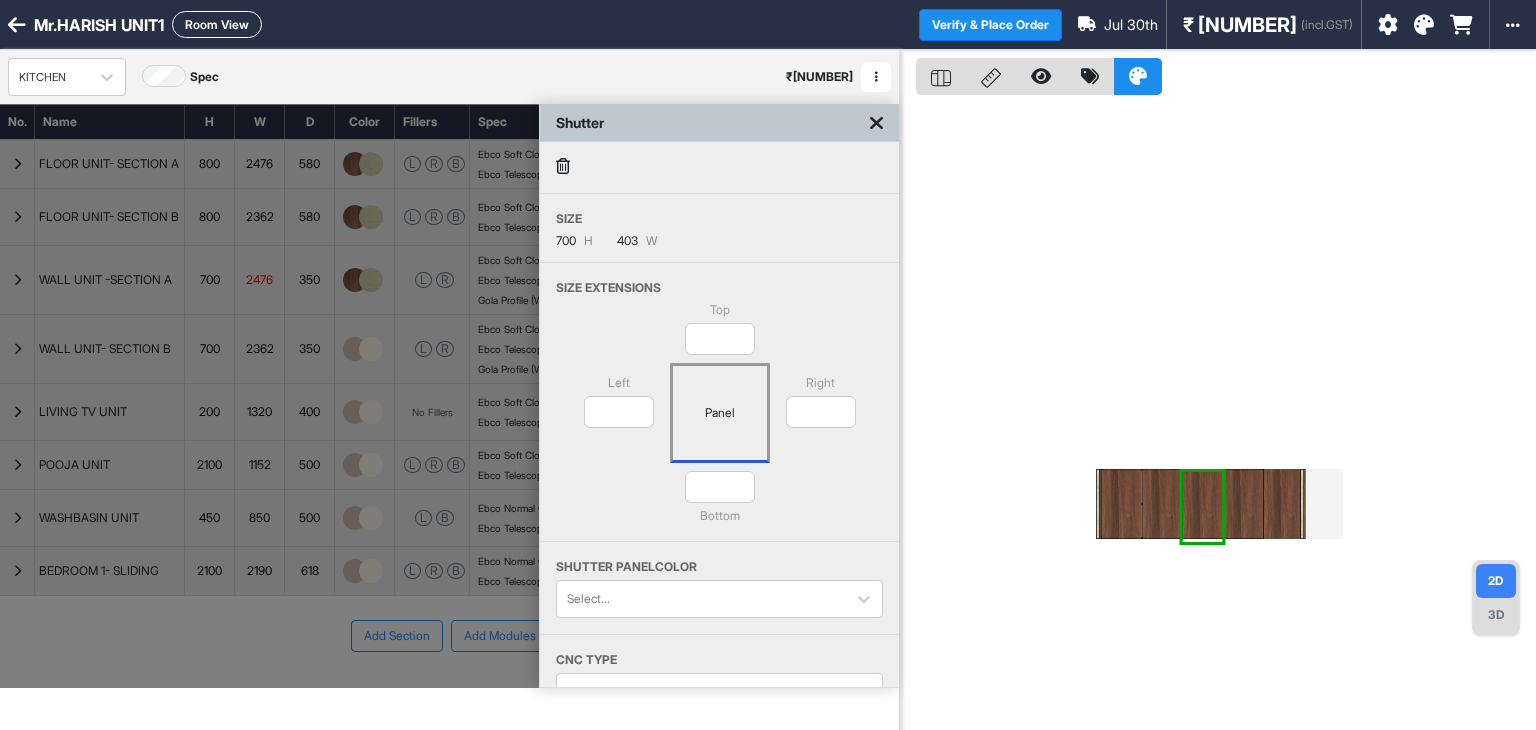 click at bounding box center [1202, 504] 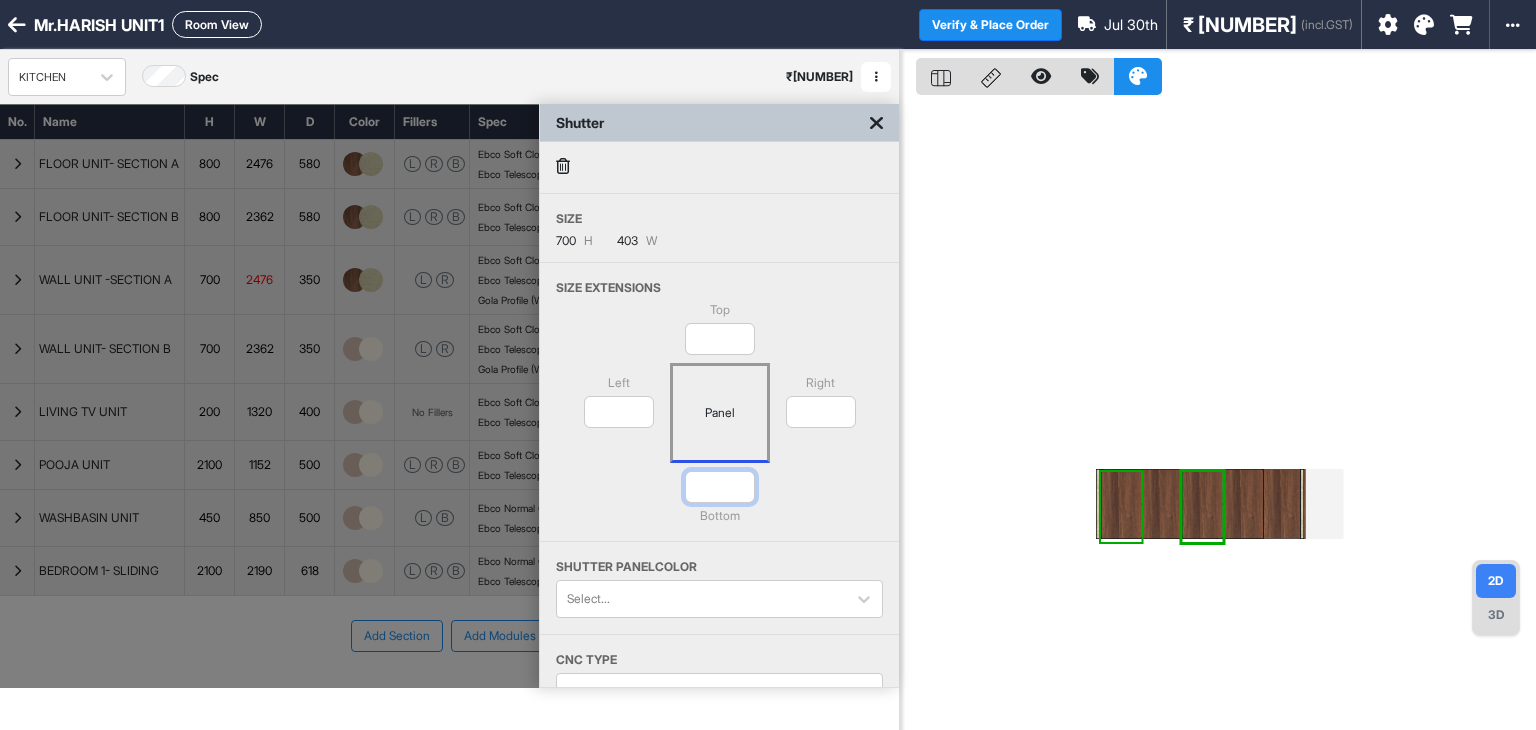 drag, startPoint x: 728, startPoint y: 483, endPoint x: 648, endPoint y: 471, distance: 80.895 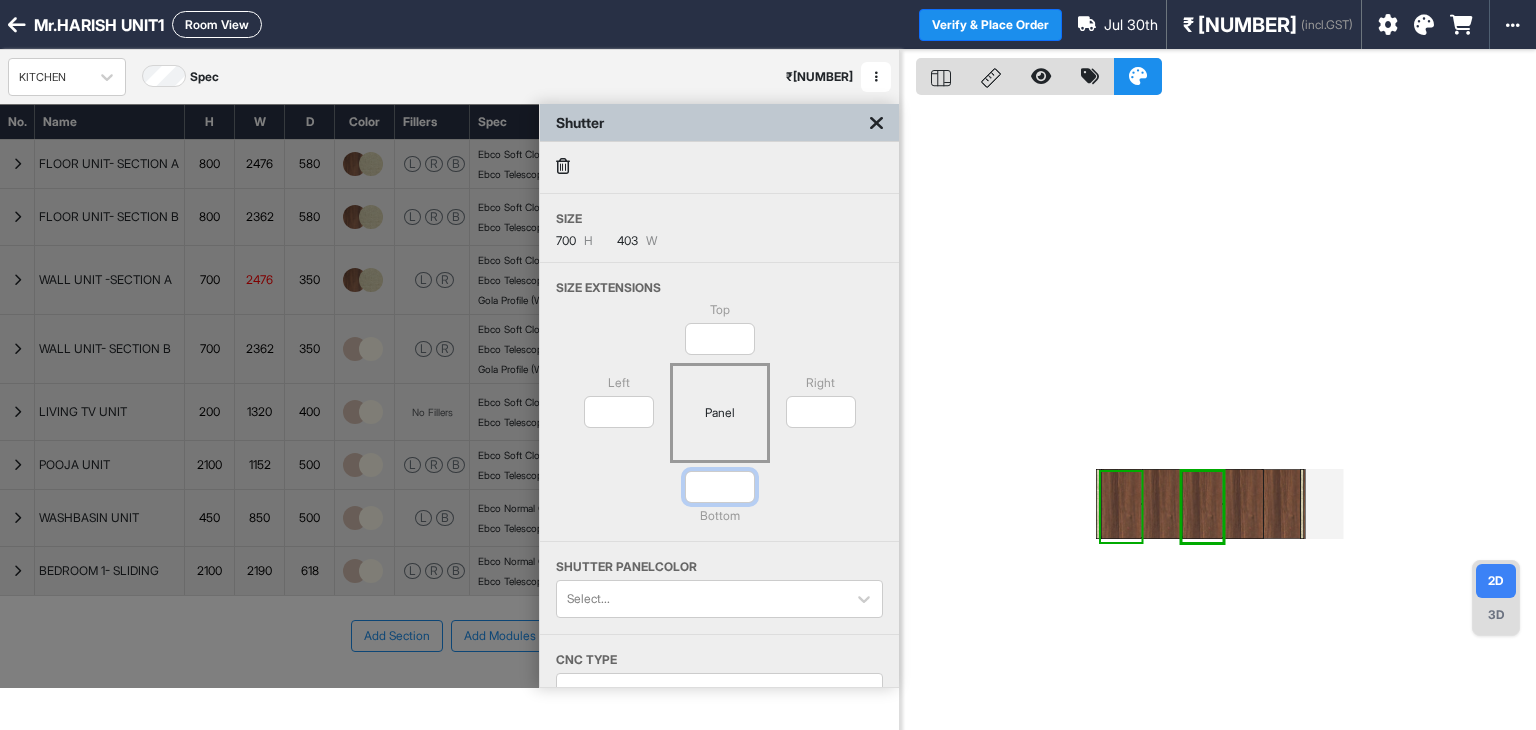 type on "*" 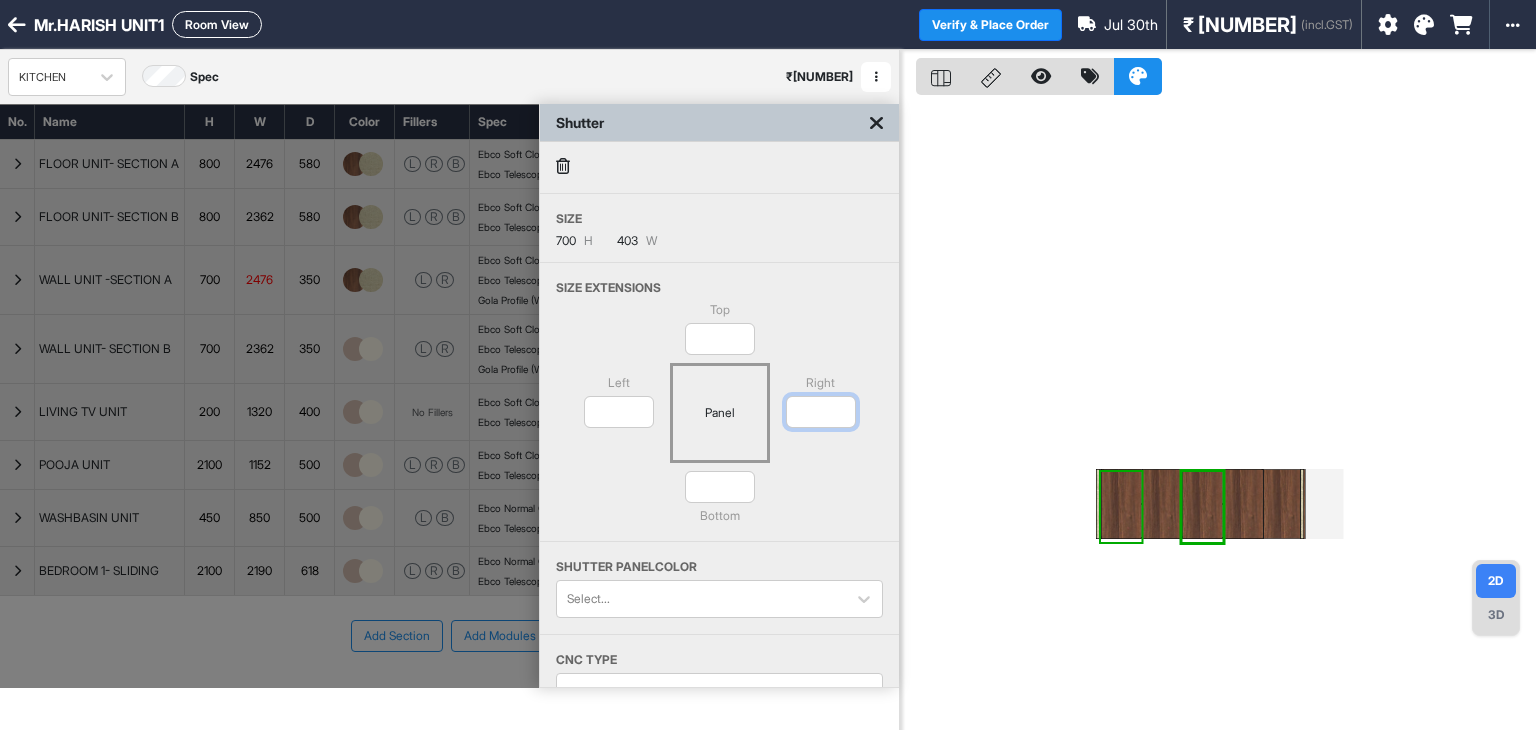 click on "Top * Left * Panel Right * * Bottom" at bounding box center [719, 421] 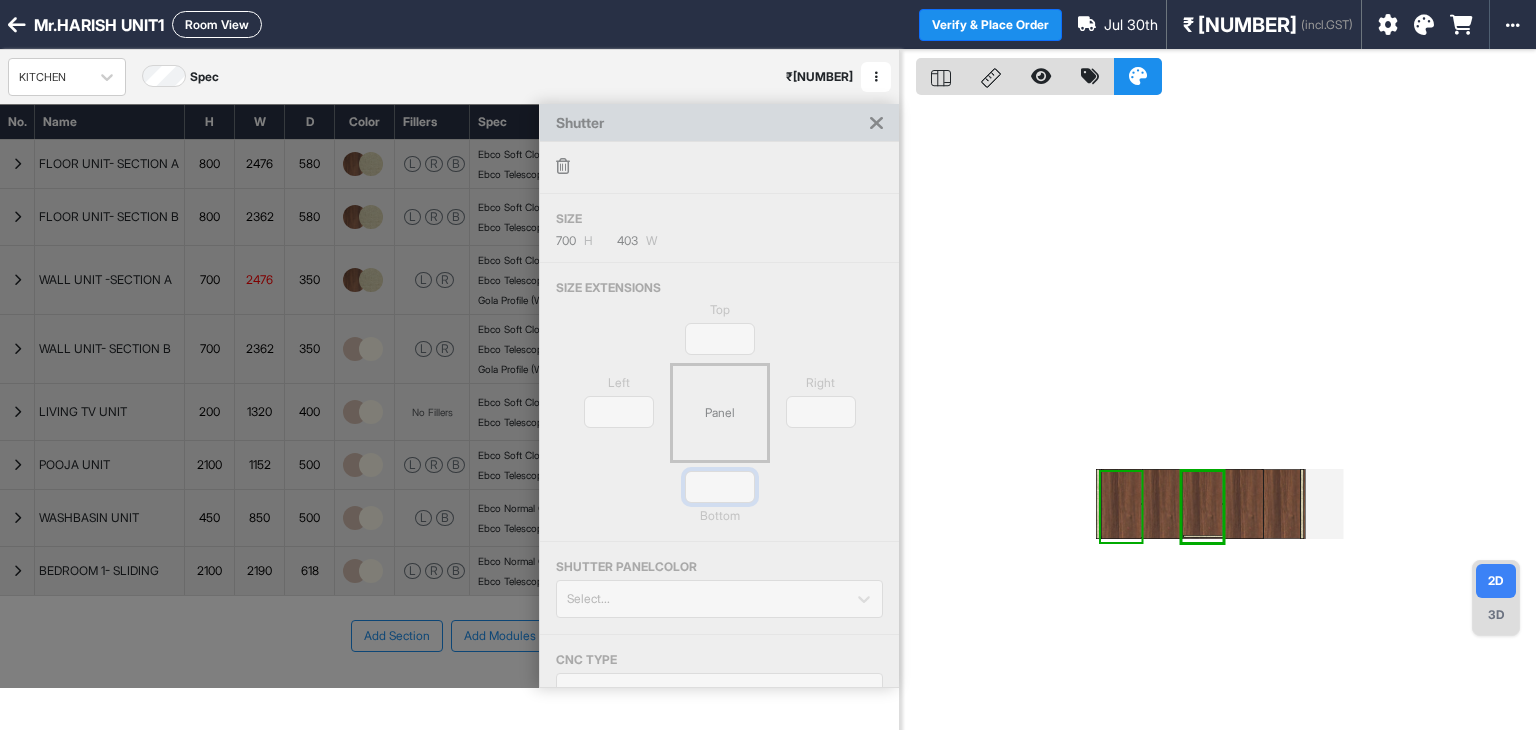 drag, startPoint x: 723, startPoint y: 481, endPoint x: 646, endPoint y: 482, distance: 77.00649 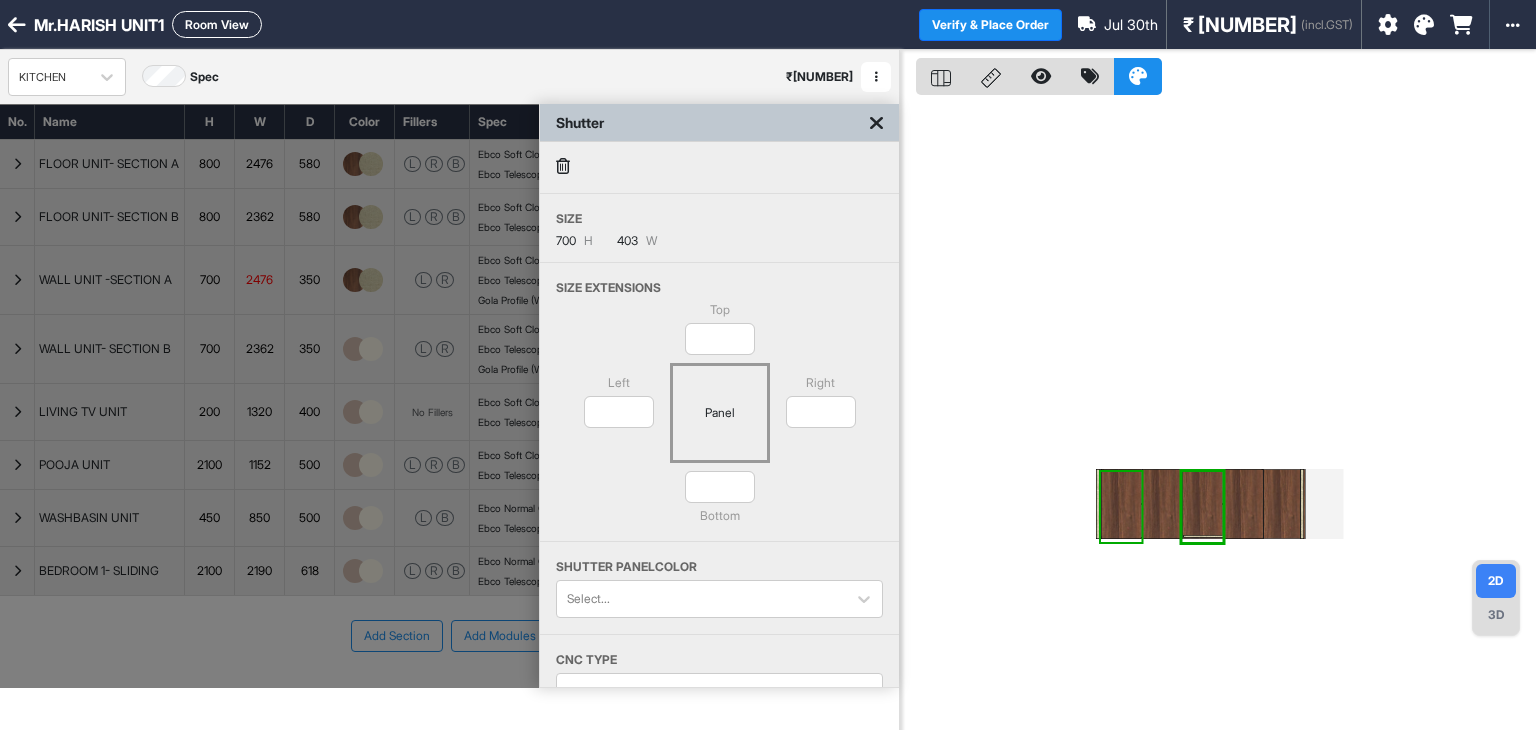 click at bounding box center (1218, 415) 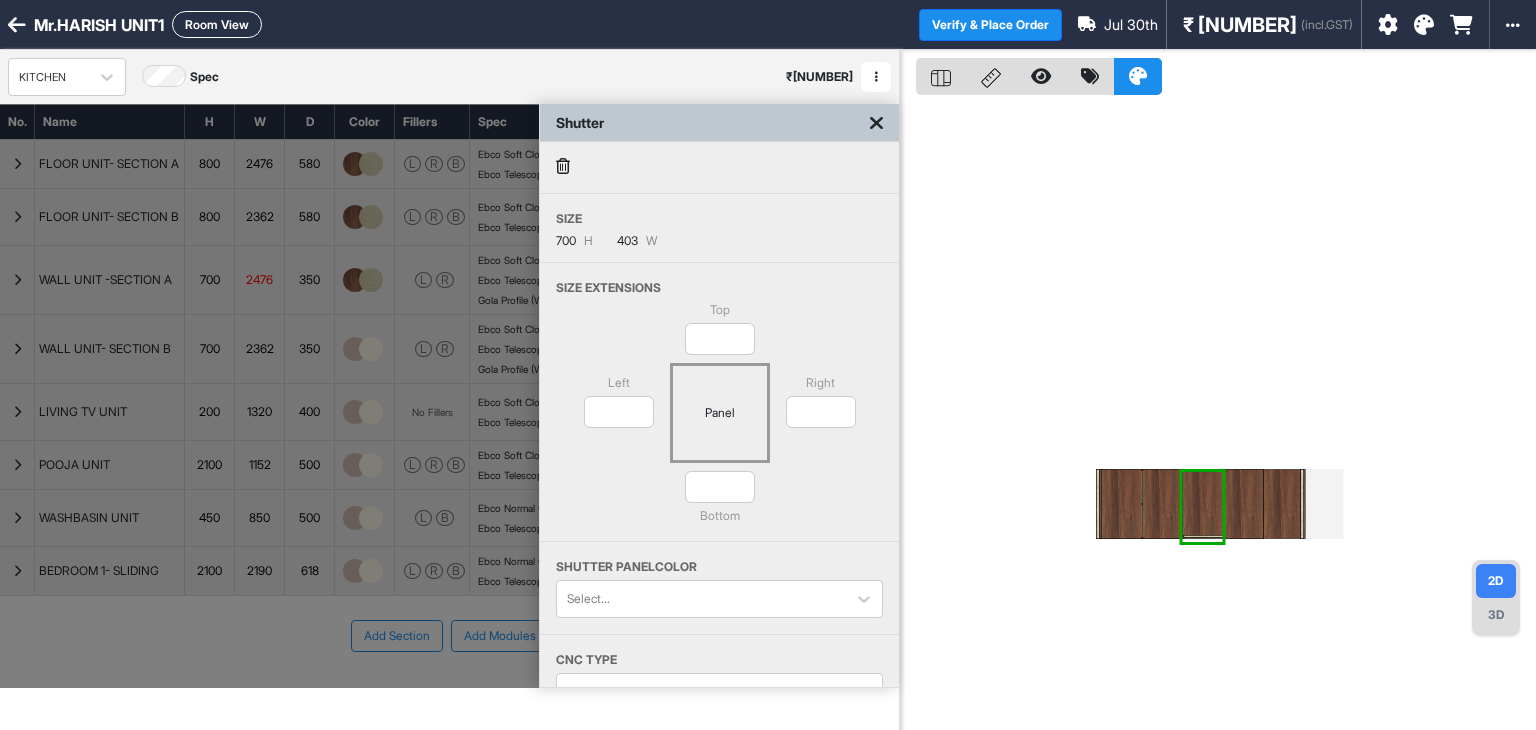 click on "3D" at bounding box center [1496, 615] 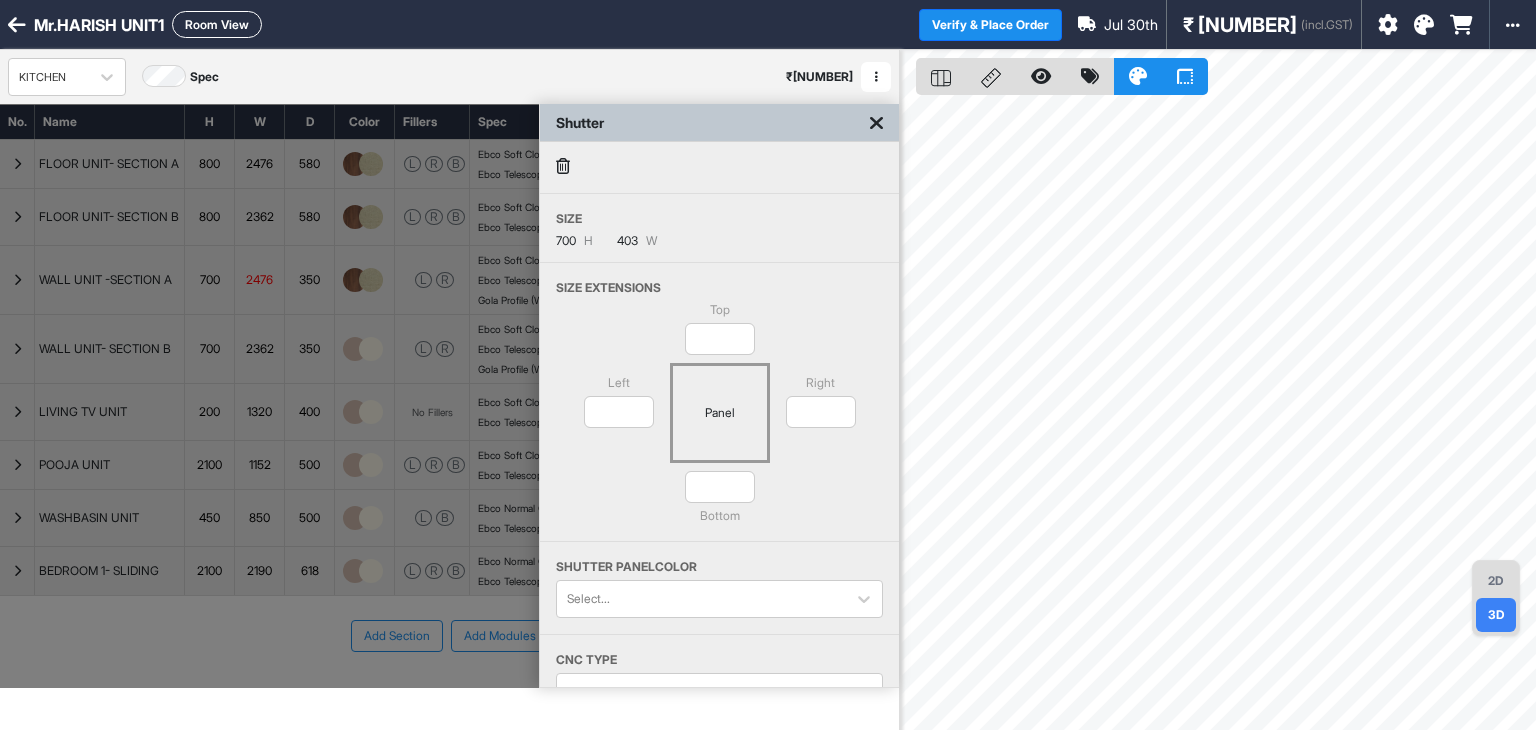 click on "2D" at bounding box center [1496, 581] 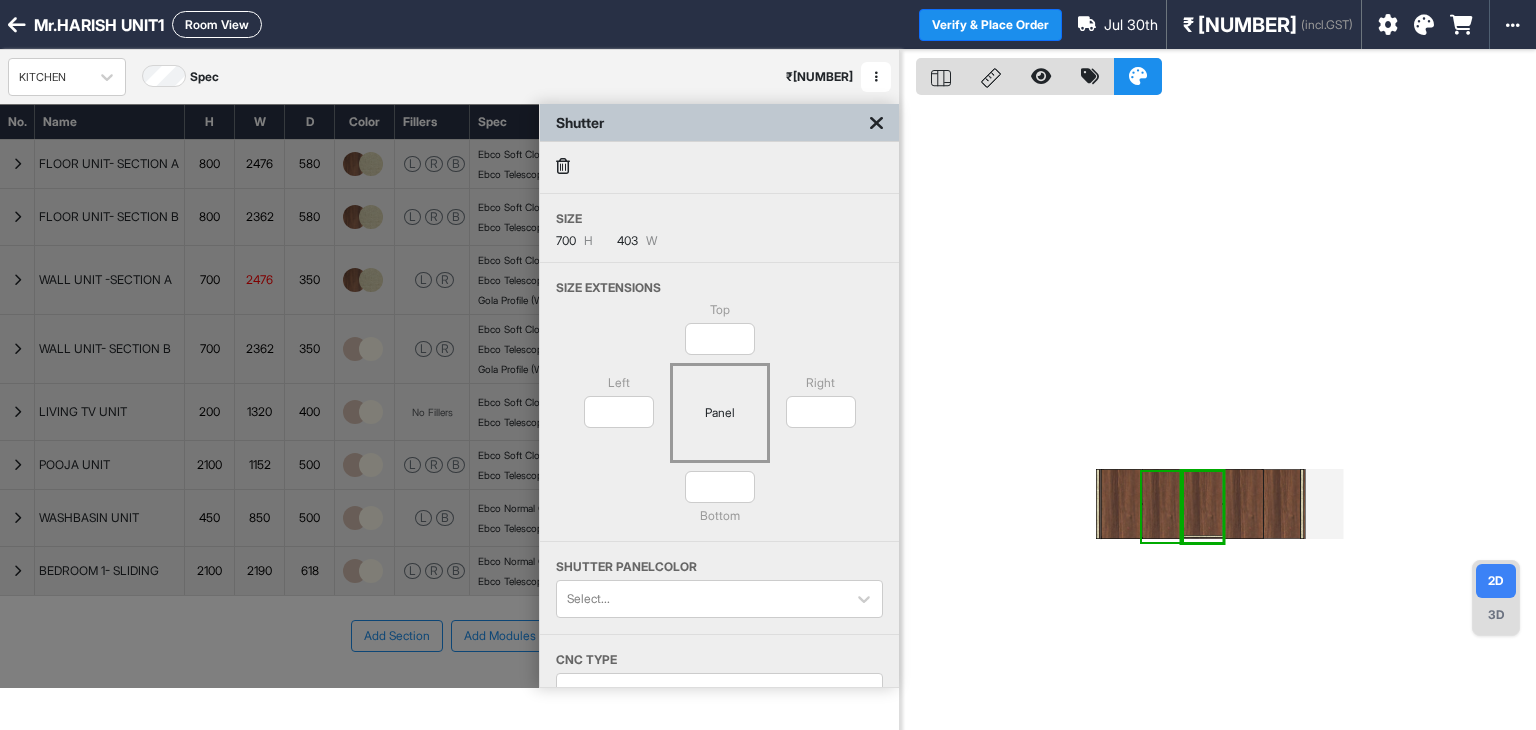 click at bounding box center [1162, 504] 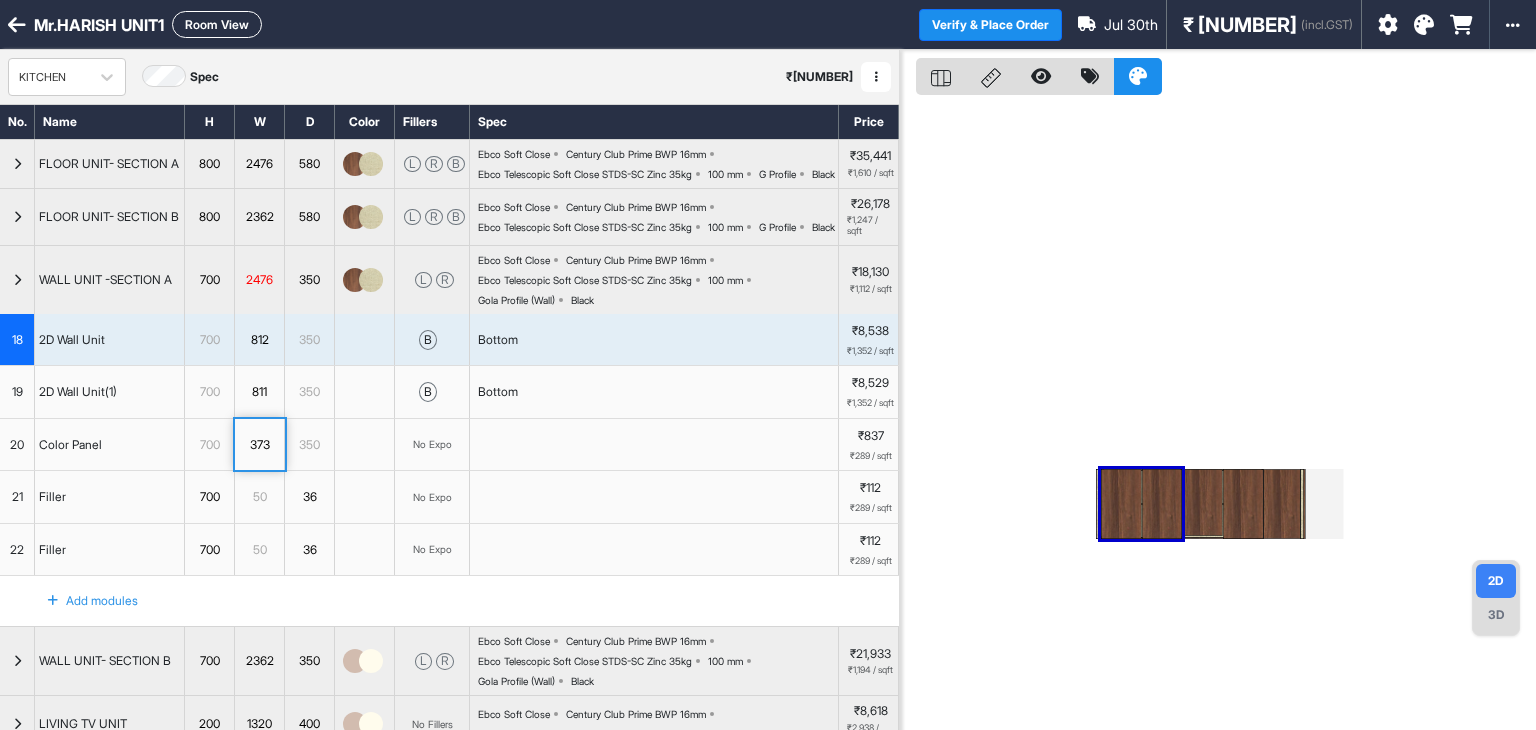 click at bounding box center [1202, 502] 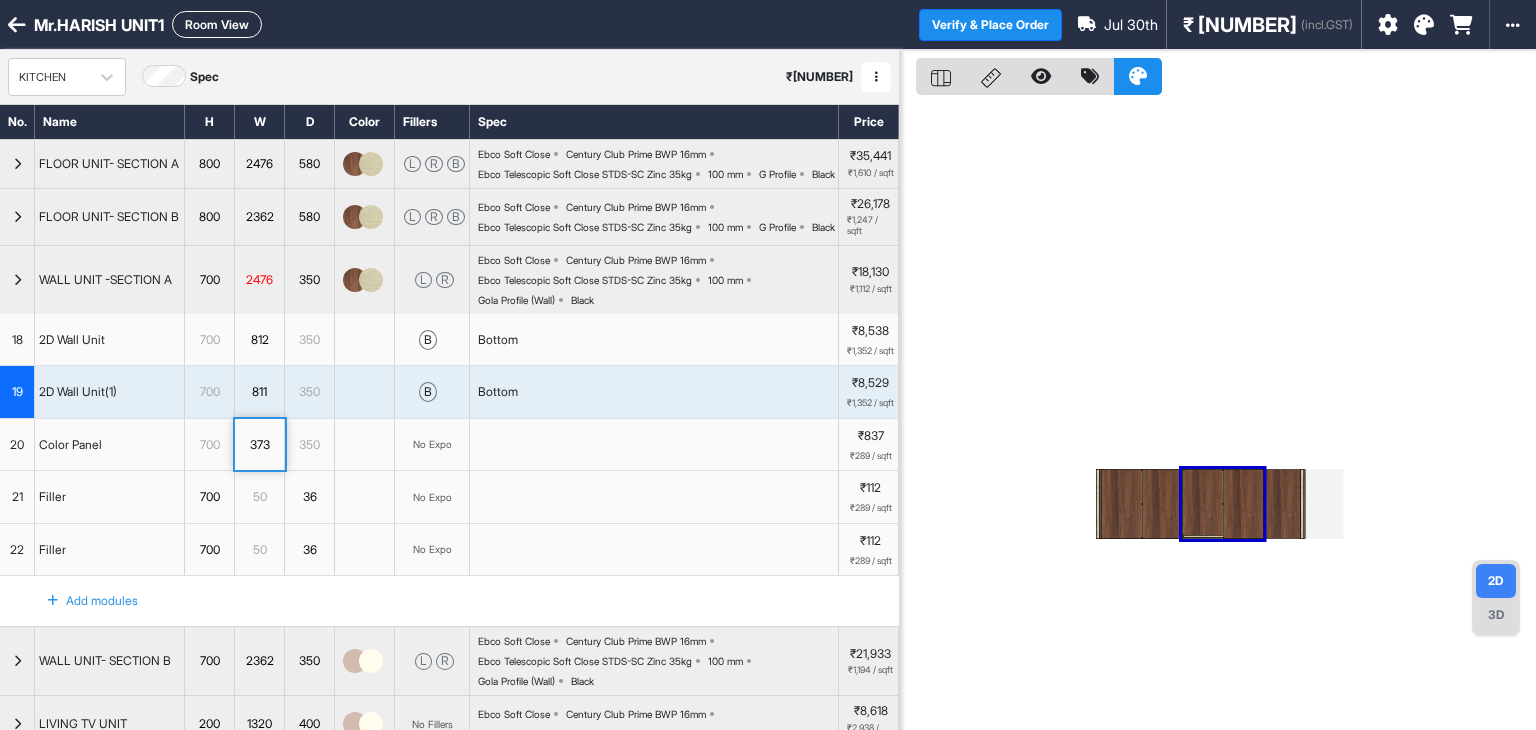 click at bounding box center [1162, 504] 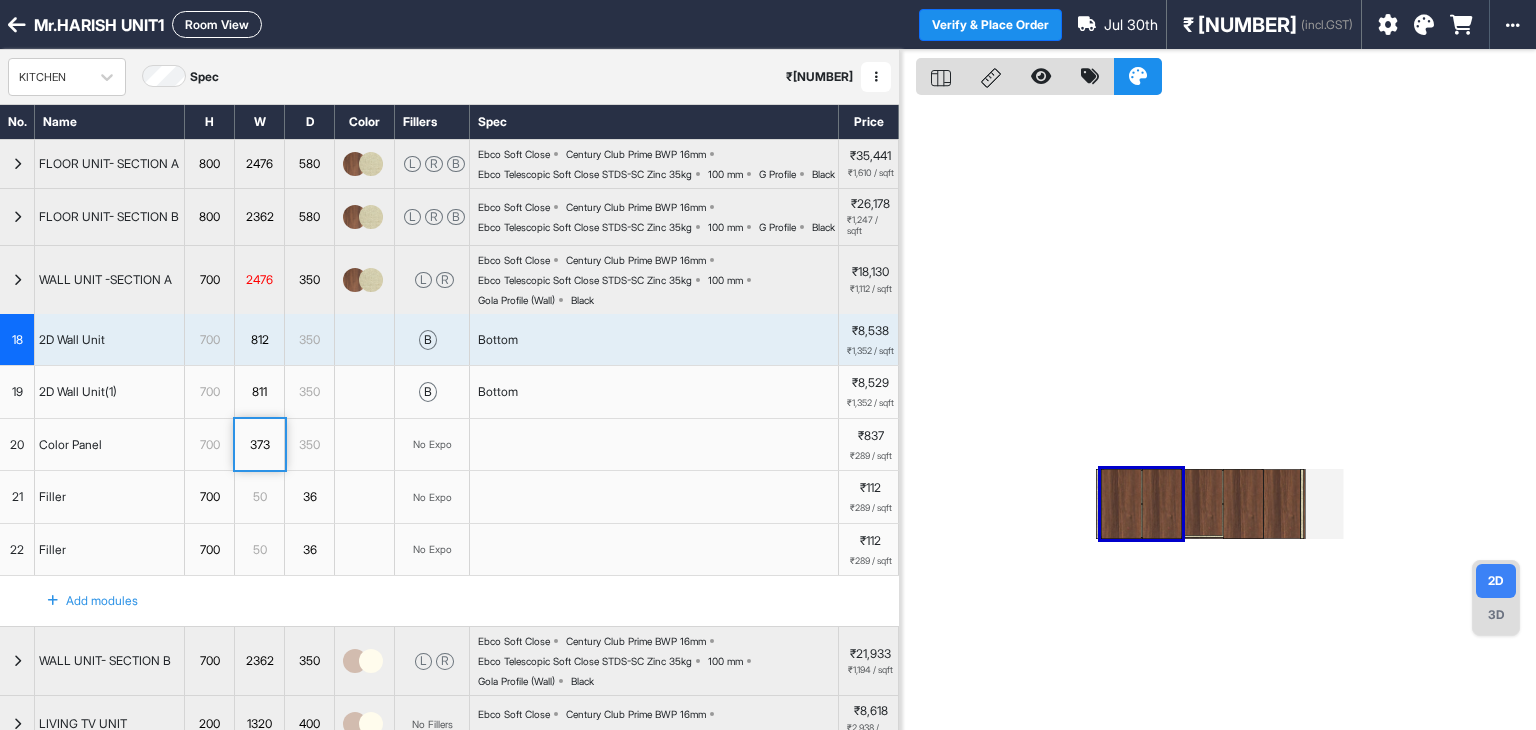 click at bounding box center (1162, 504) 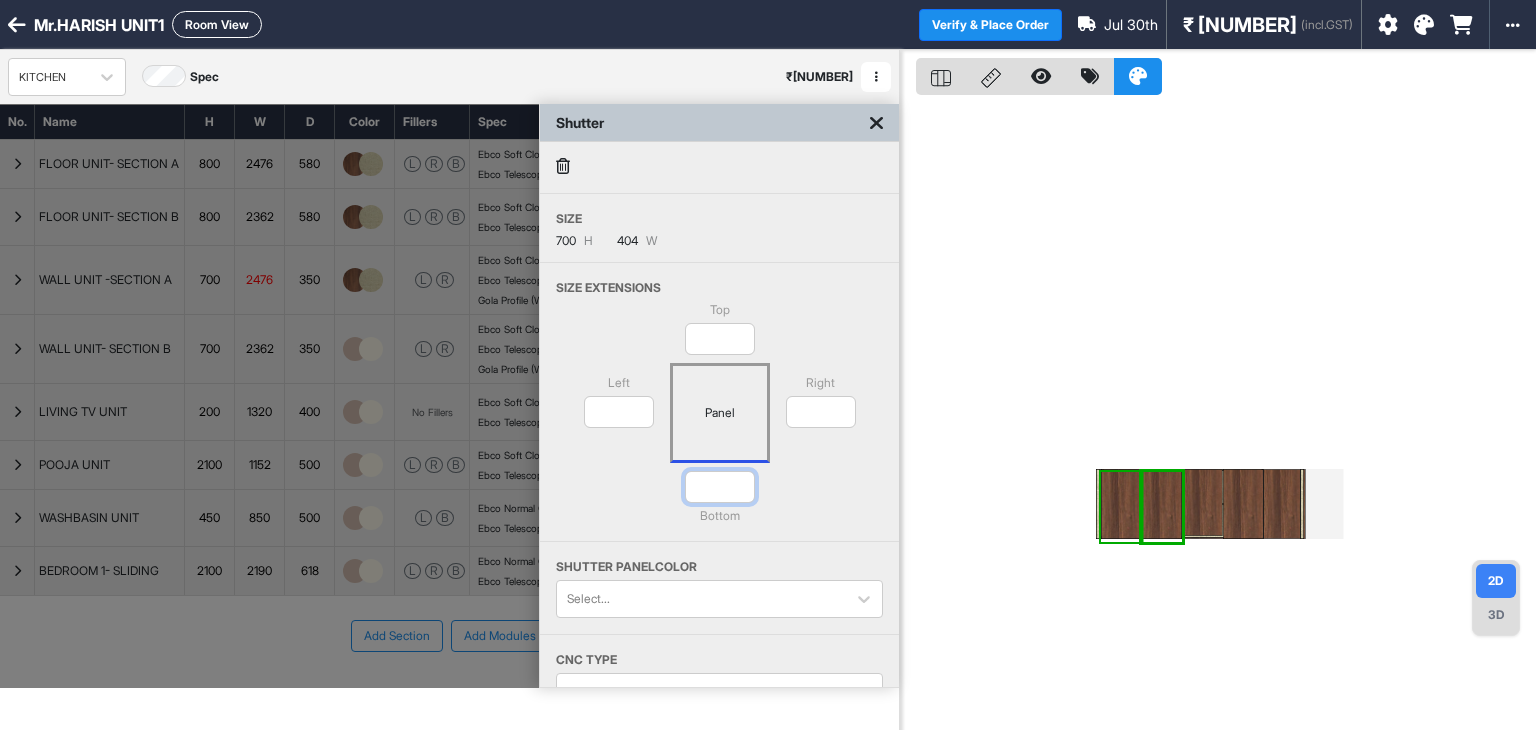 drag, startPoint x: 732, startPoint y: 491, endPoint x: 588, endPoint y: 478, distance: 144.58562 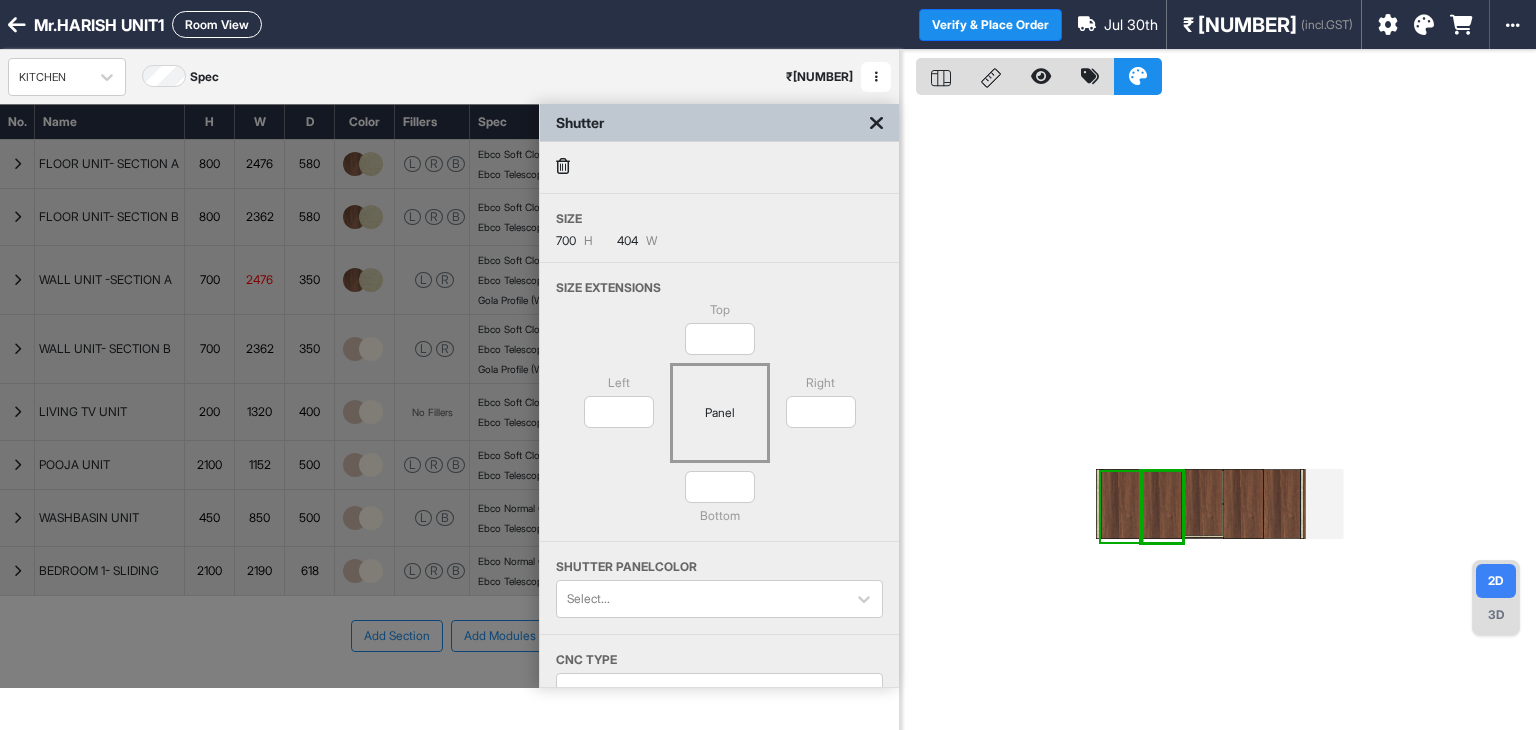 click on "Left * Panel Right *" at bounding box center (719, 413) 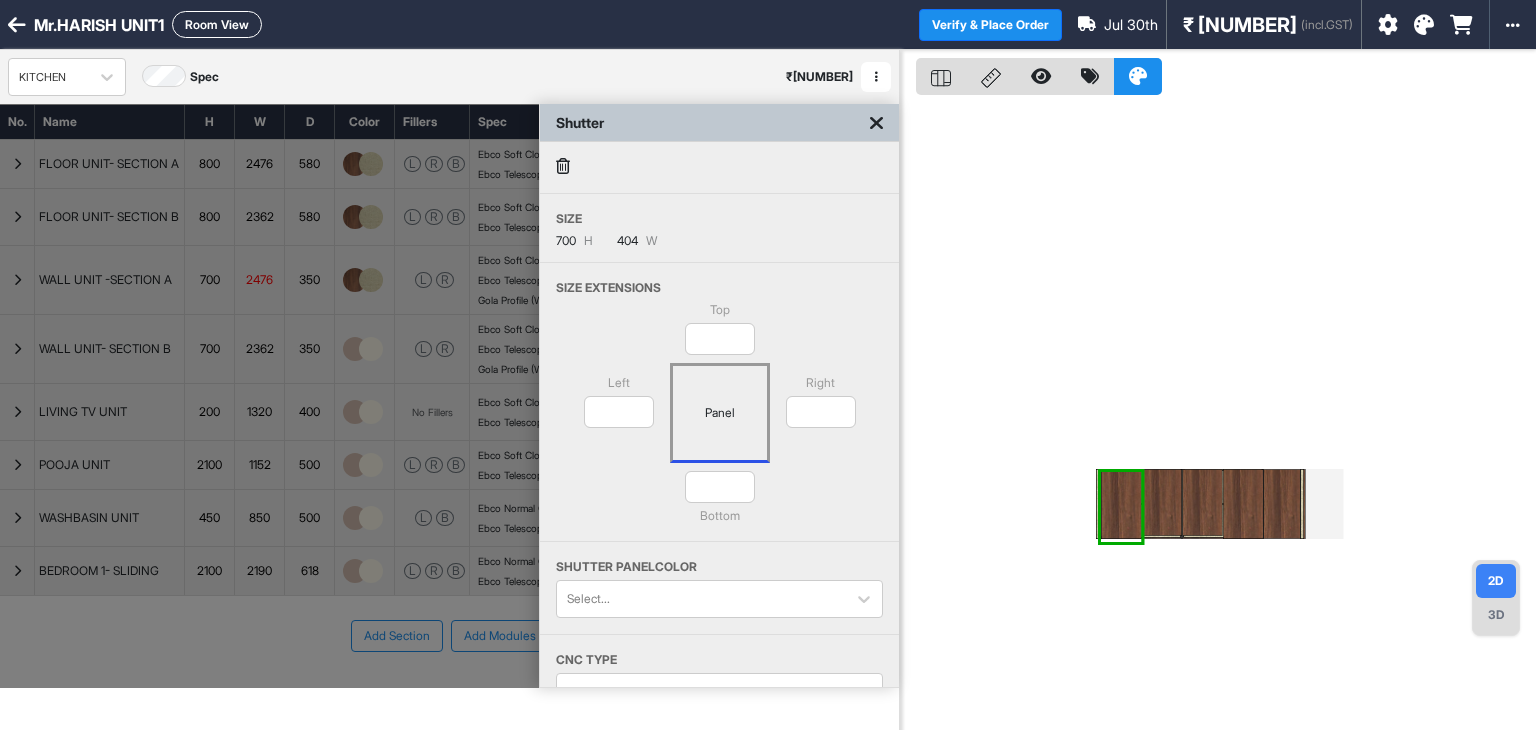 click at bounding box center [1121, 504] 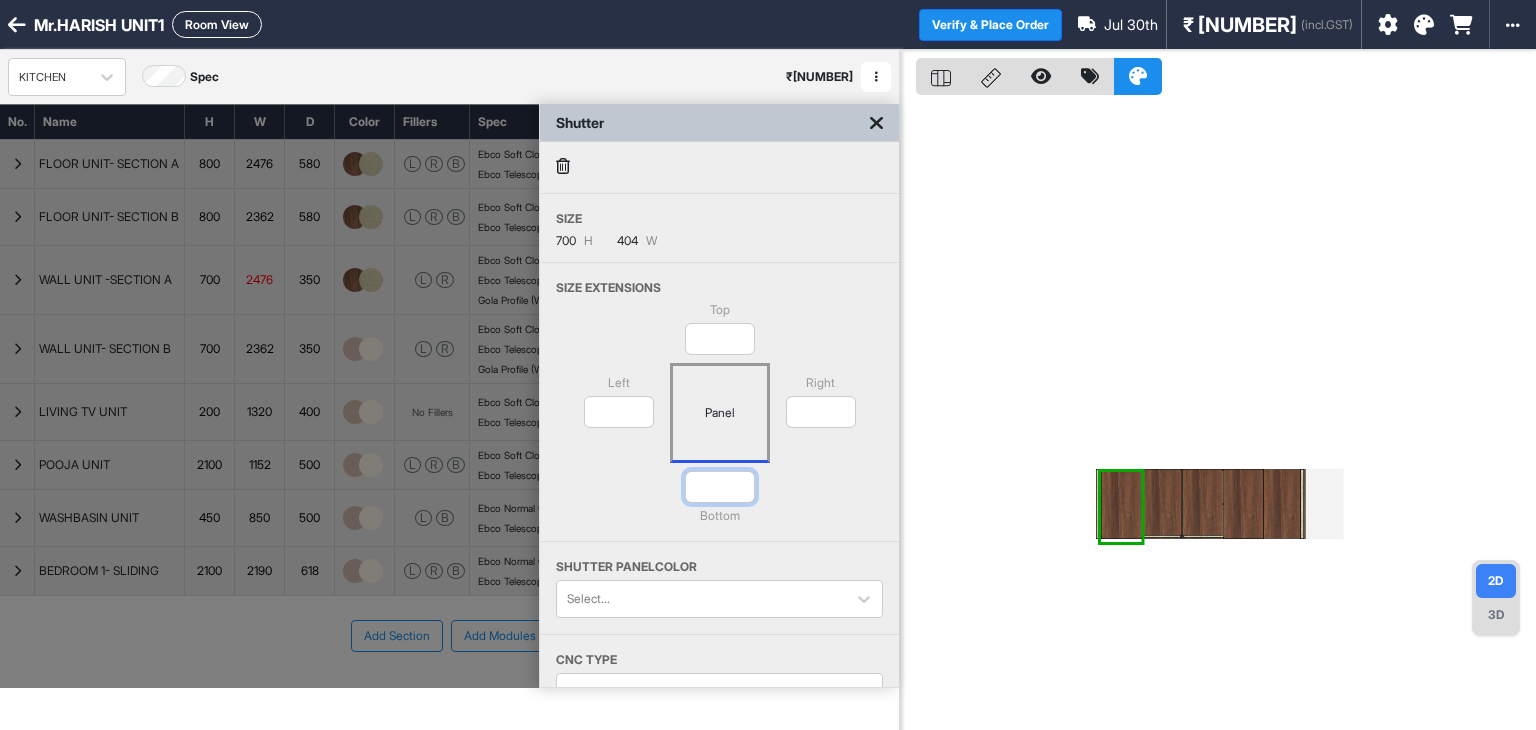drag, startPoint x: 737, startPoint y: 478, endPoint x: 620, endPoint y: 480, distance: 117.01709 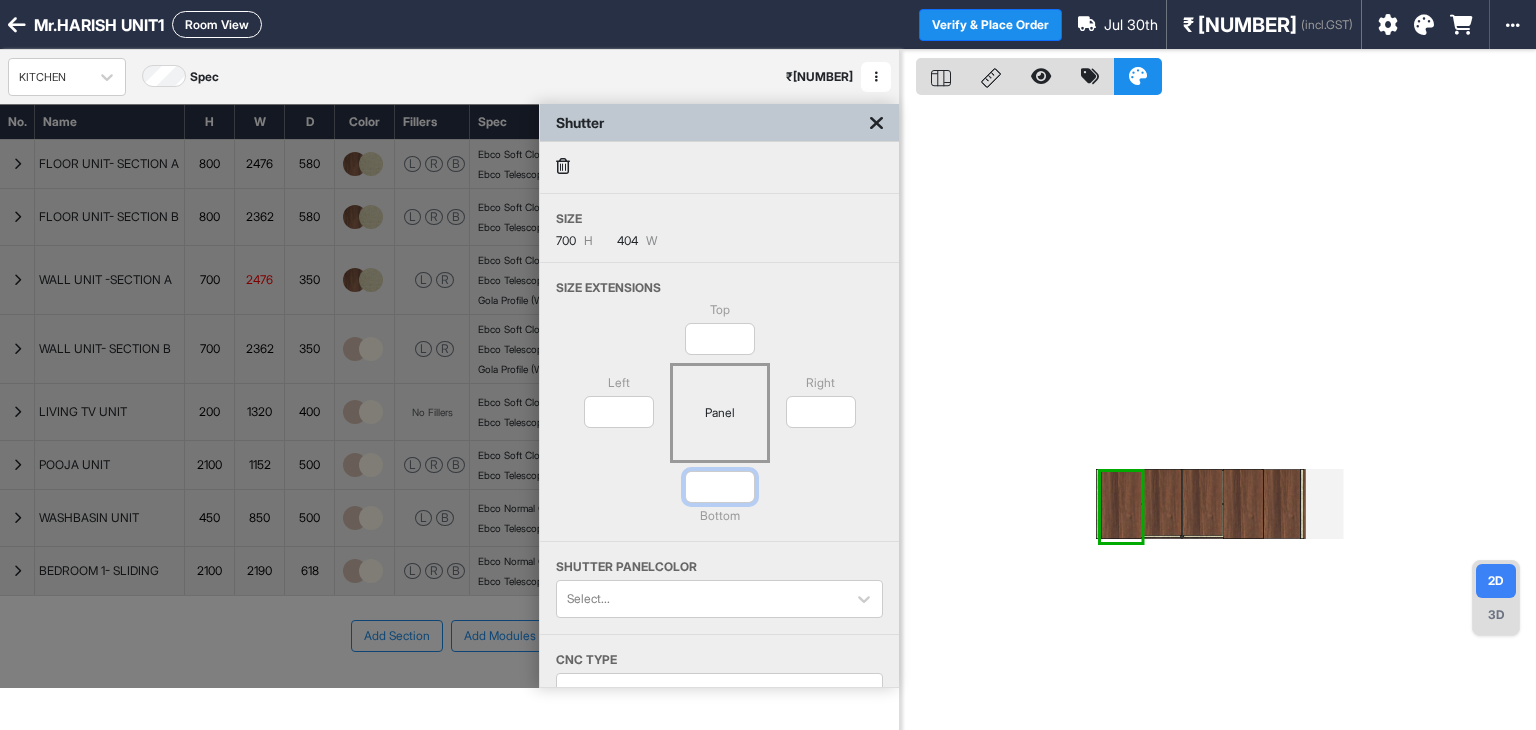 type on "*" 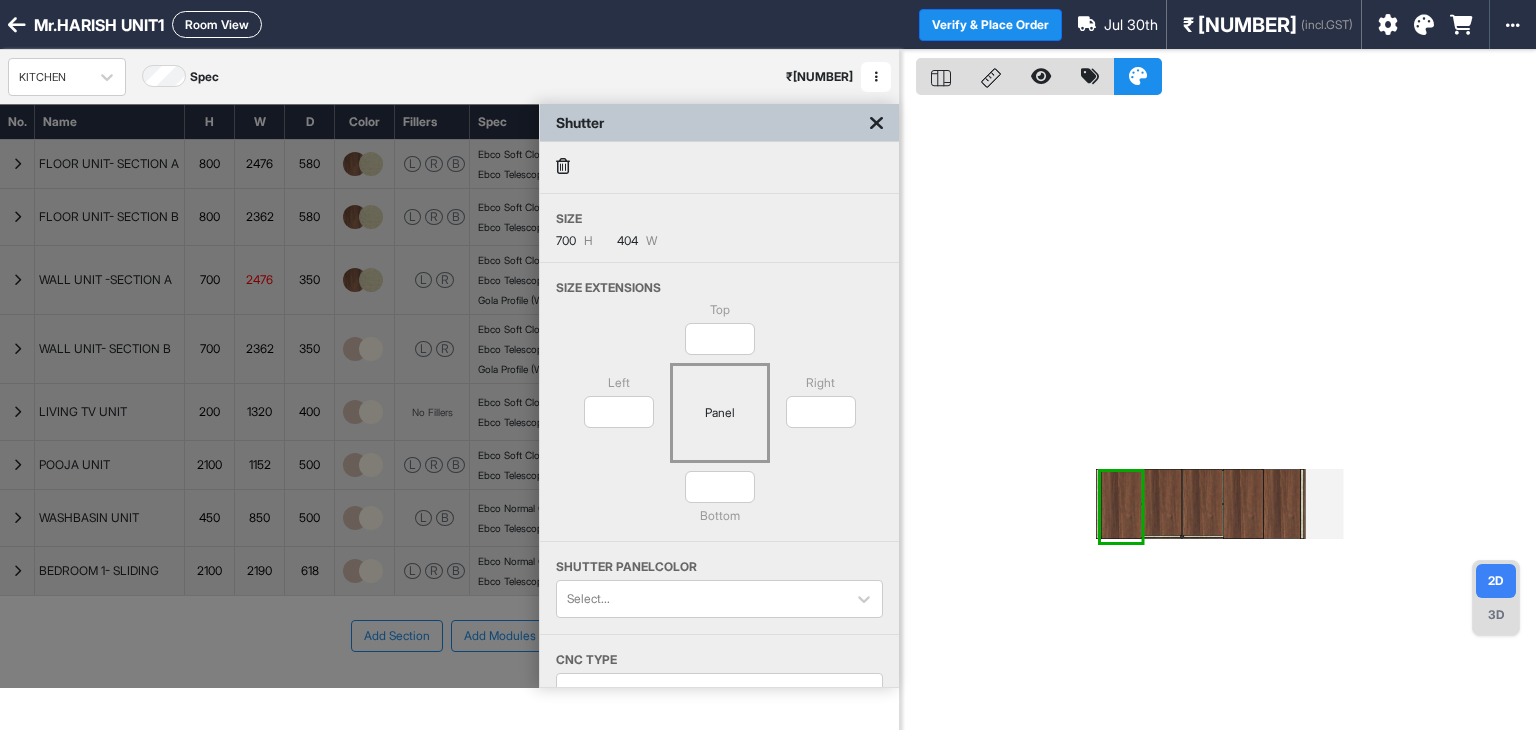 click on "Top * Left * Panel Right * * Bottom" at bounding box center (719, 421) 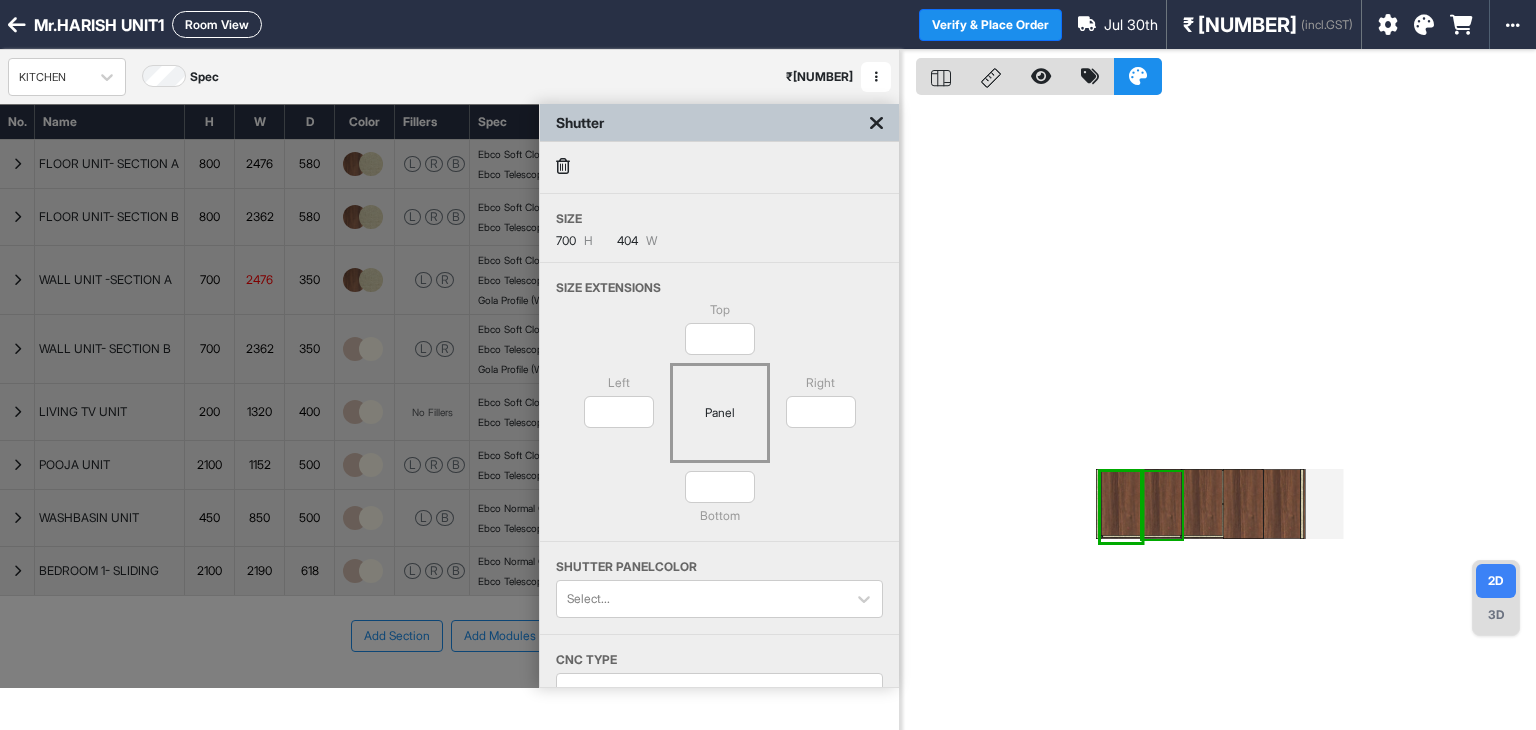 click at bounding box center (1162, 502) 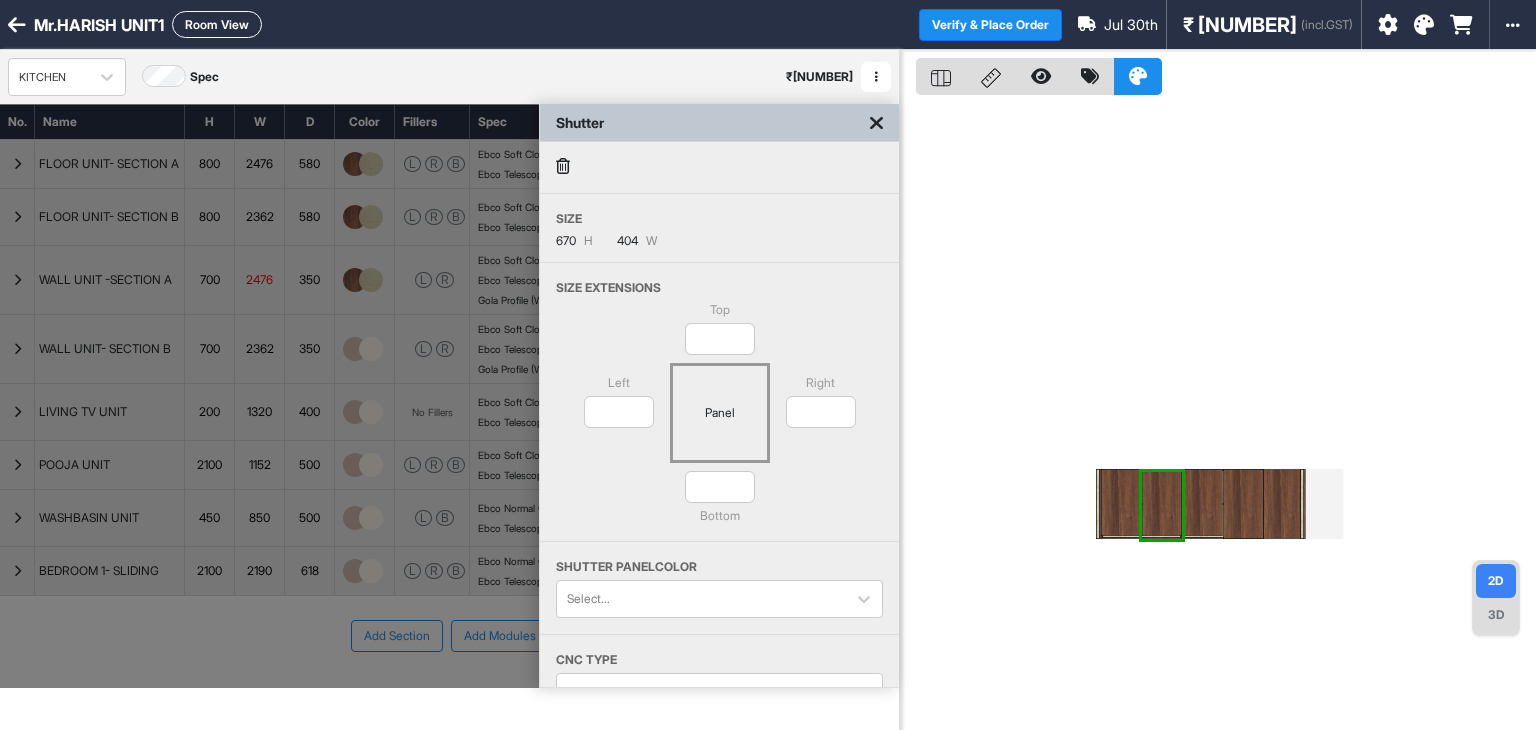 click at bounding box center [1162, 502] 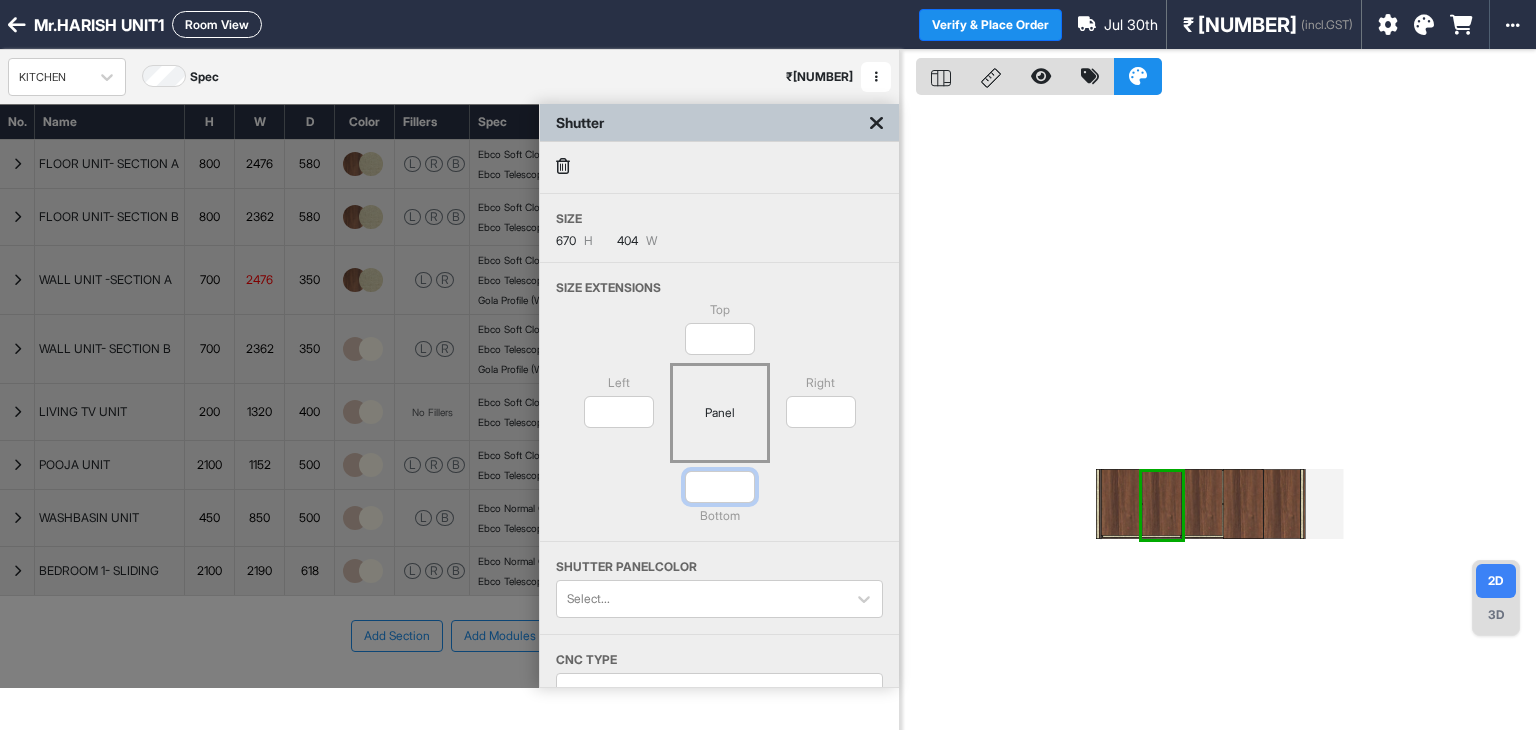drag, startPoint x: 736, startPoint y: 481, endPoint x: 658, endPoint y: 479, distance: 78.025635 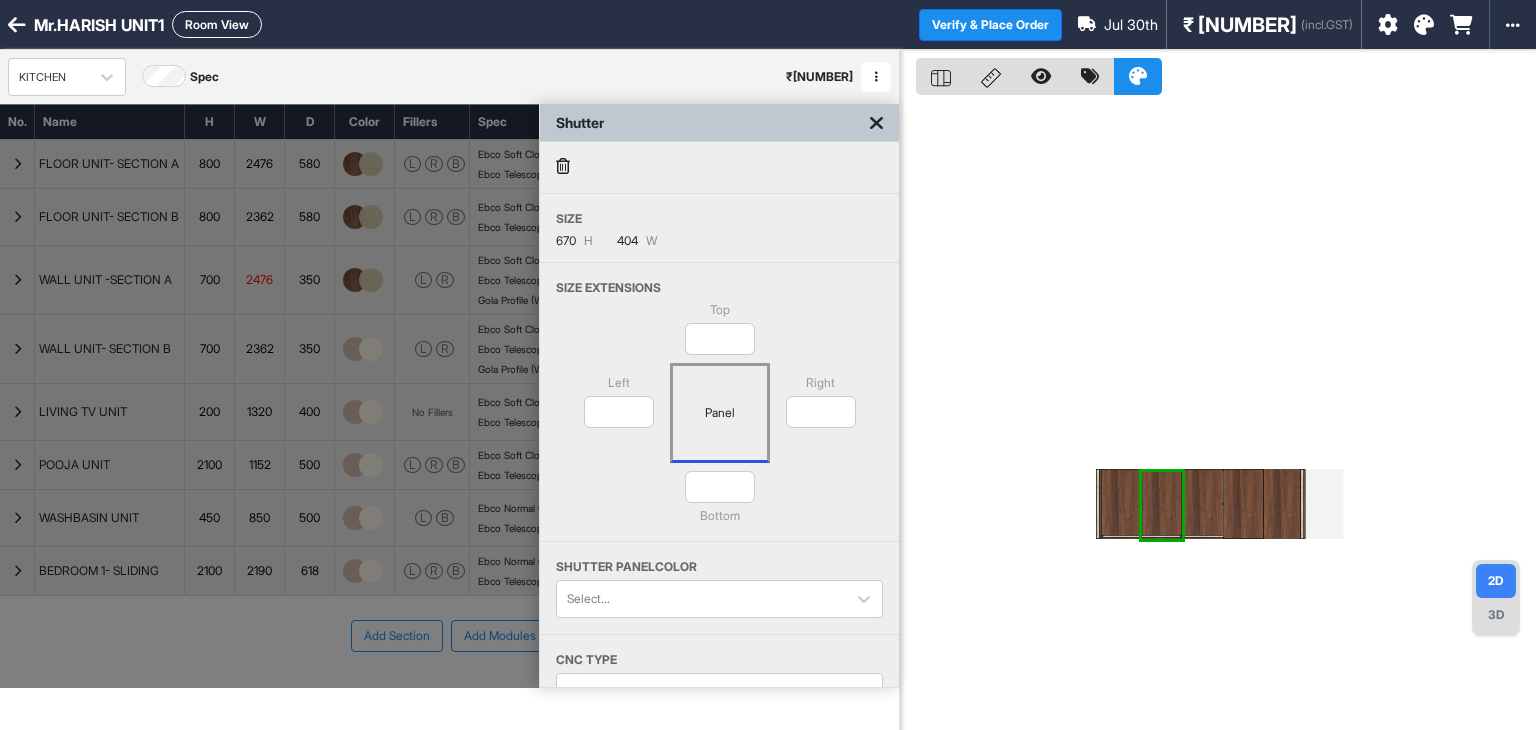 click on "Top * Left * Panel Right * *** Bottom" at bounding box center [719, 421] 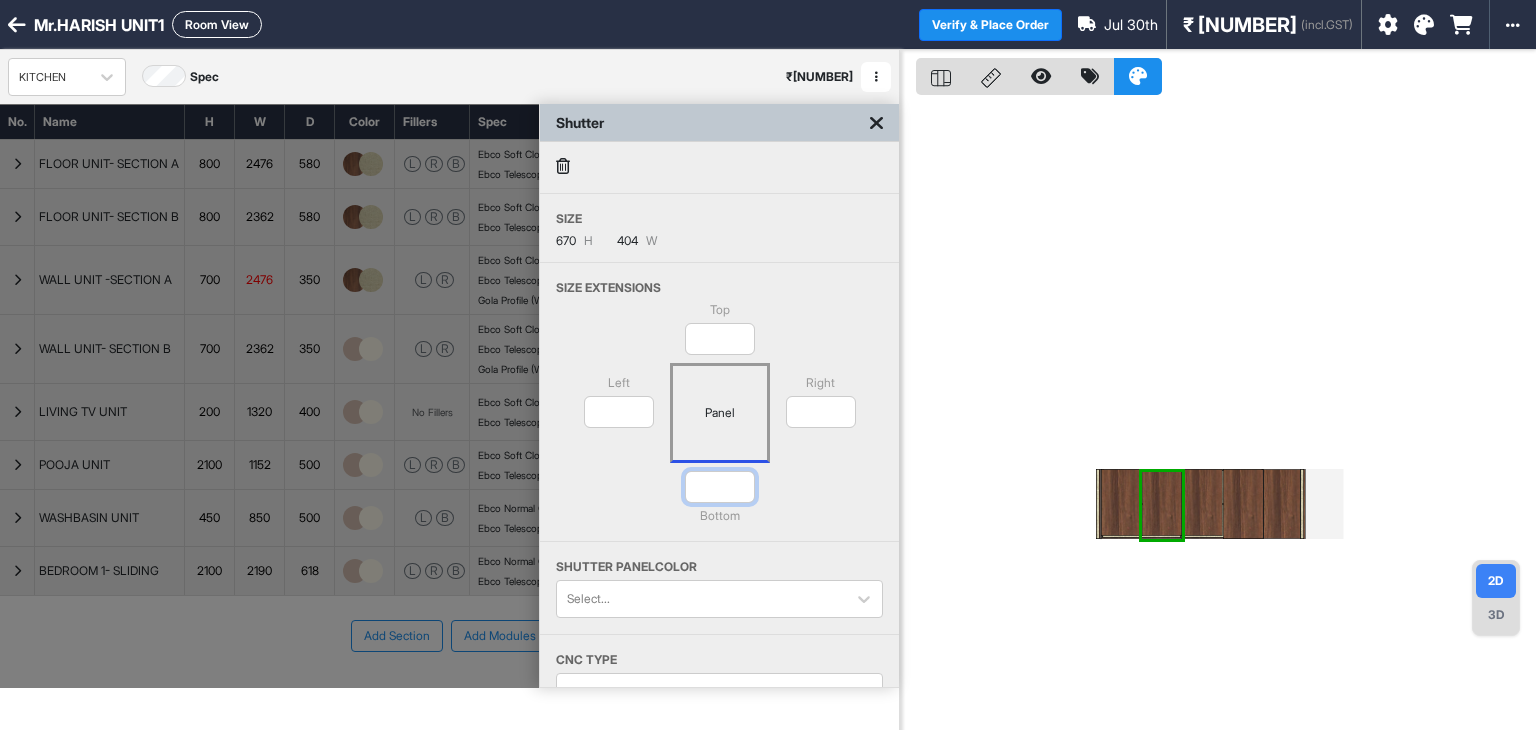 drag, startPoint x: 728, startPoint y: 488, endPoint x: 650, endPoint y: 487, distance: 78.00641 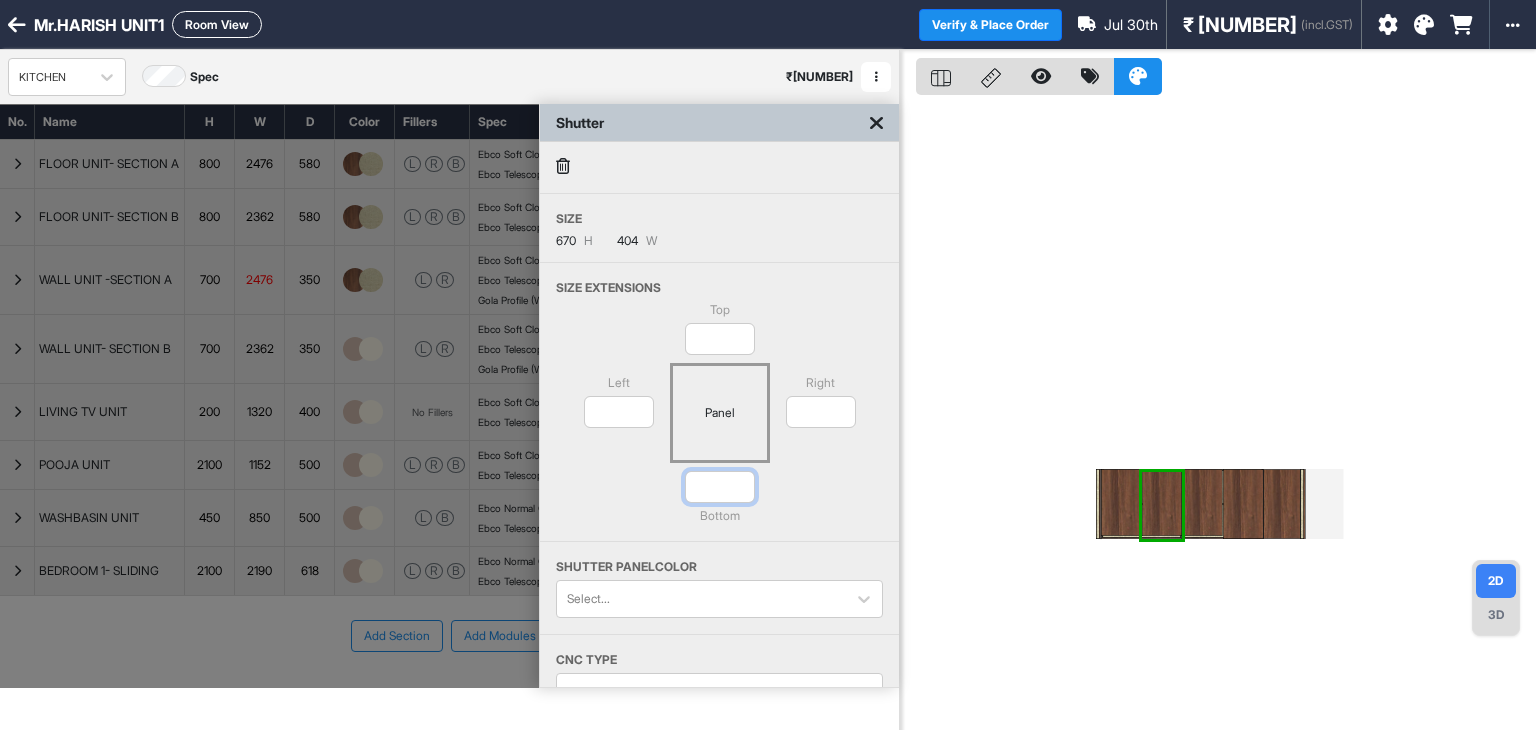 type on "*" 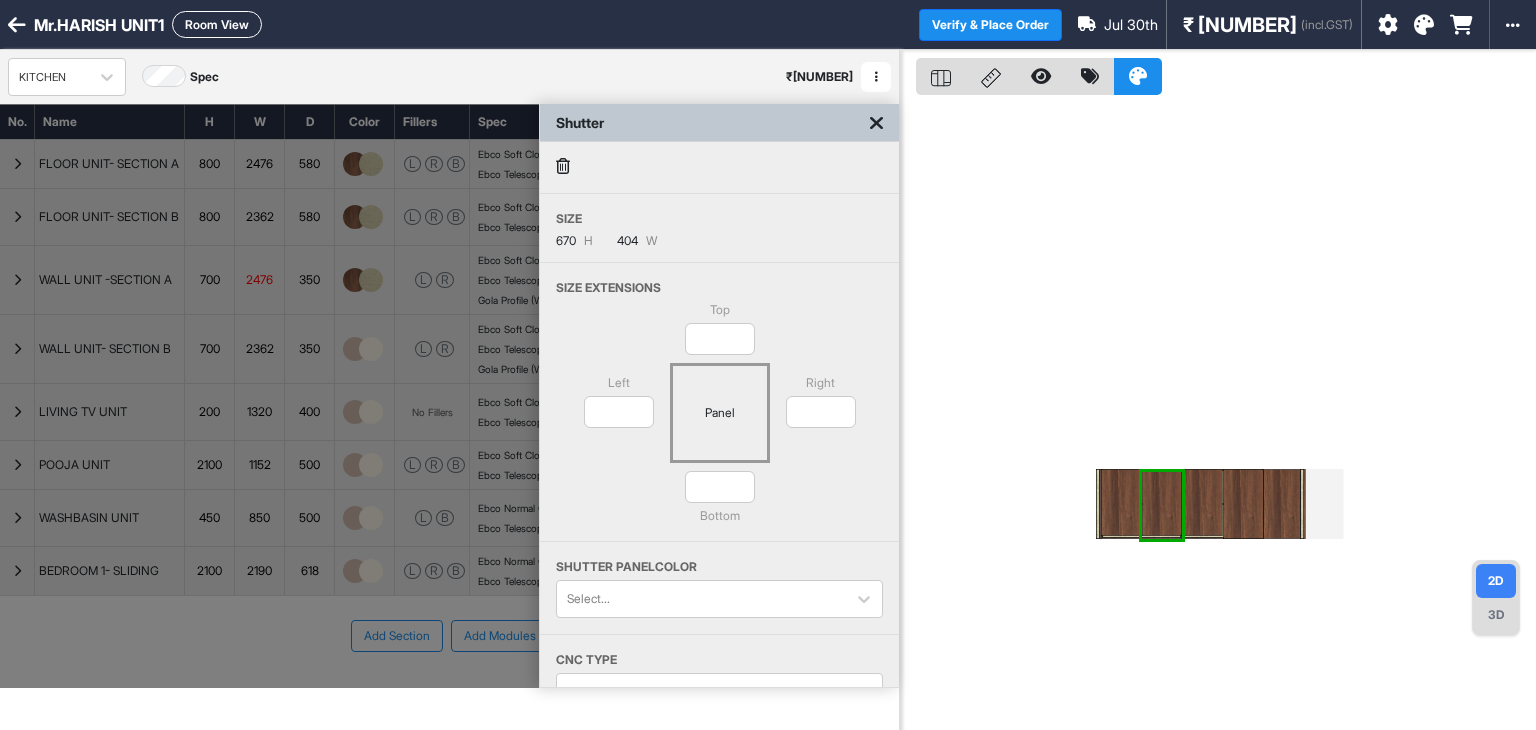 click on "Top * Left * Panel Right * * Bottom" at bounding box center (719, 421) 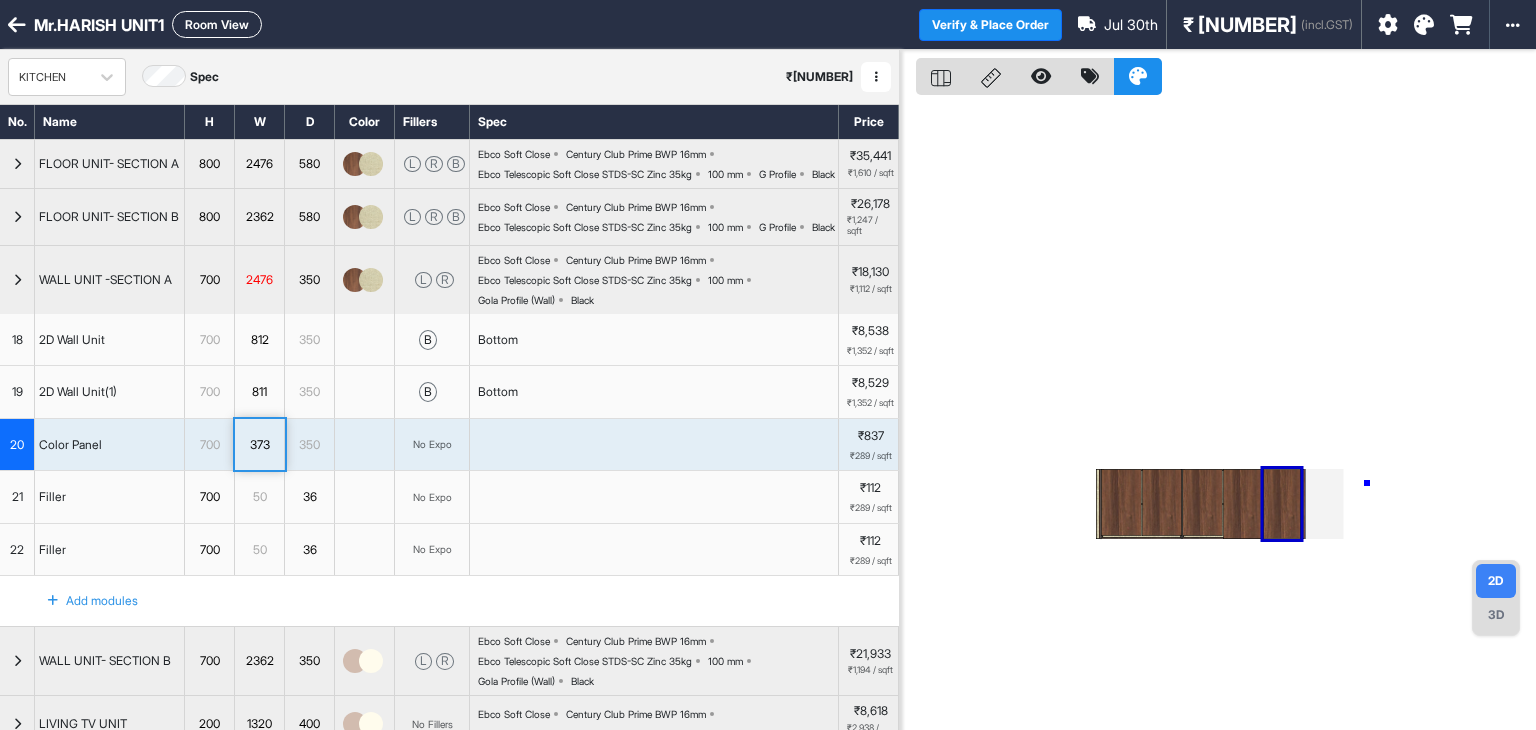 click at bounding box center [1218, 415] 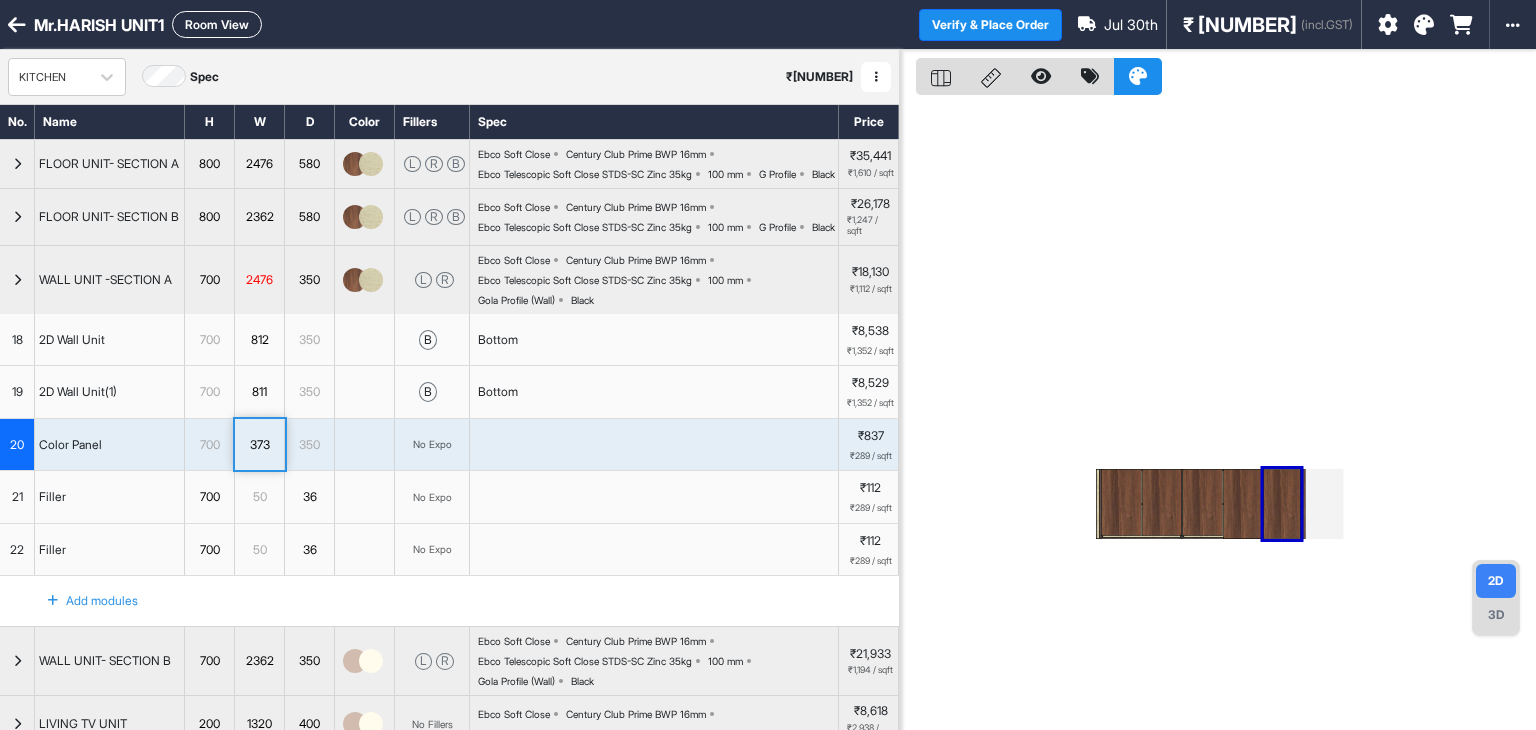 click at bounding box center [1303, 504] 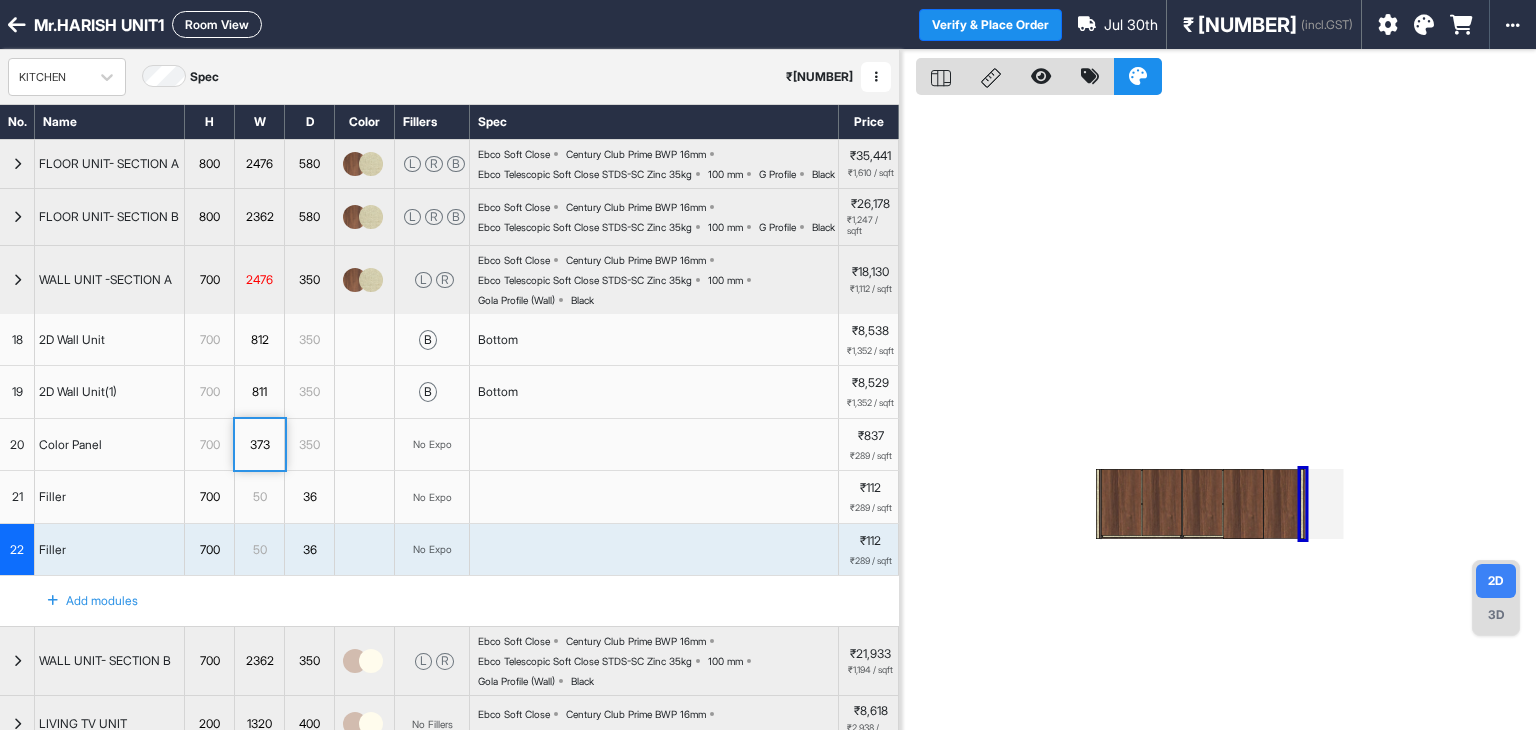 click at bounding box center [1218, 415] 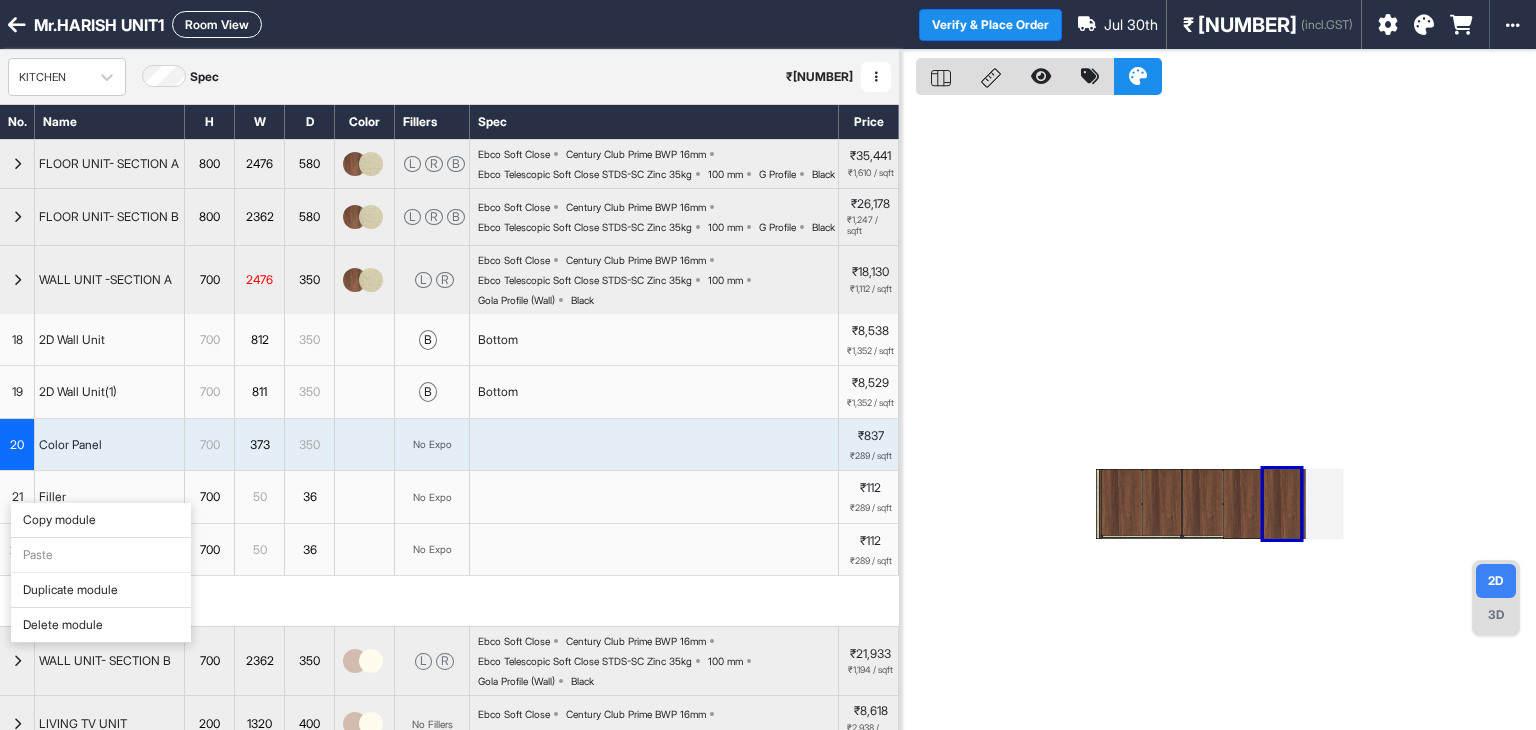 click on "Duplicate module" at bounding box center [101, 590] 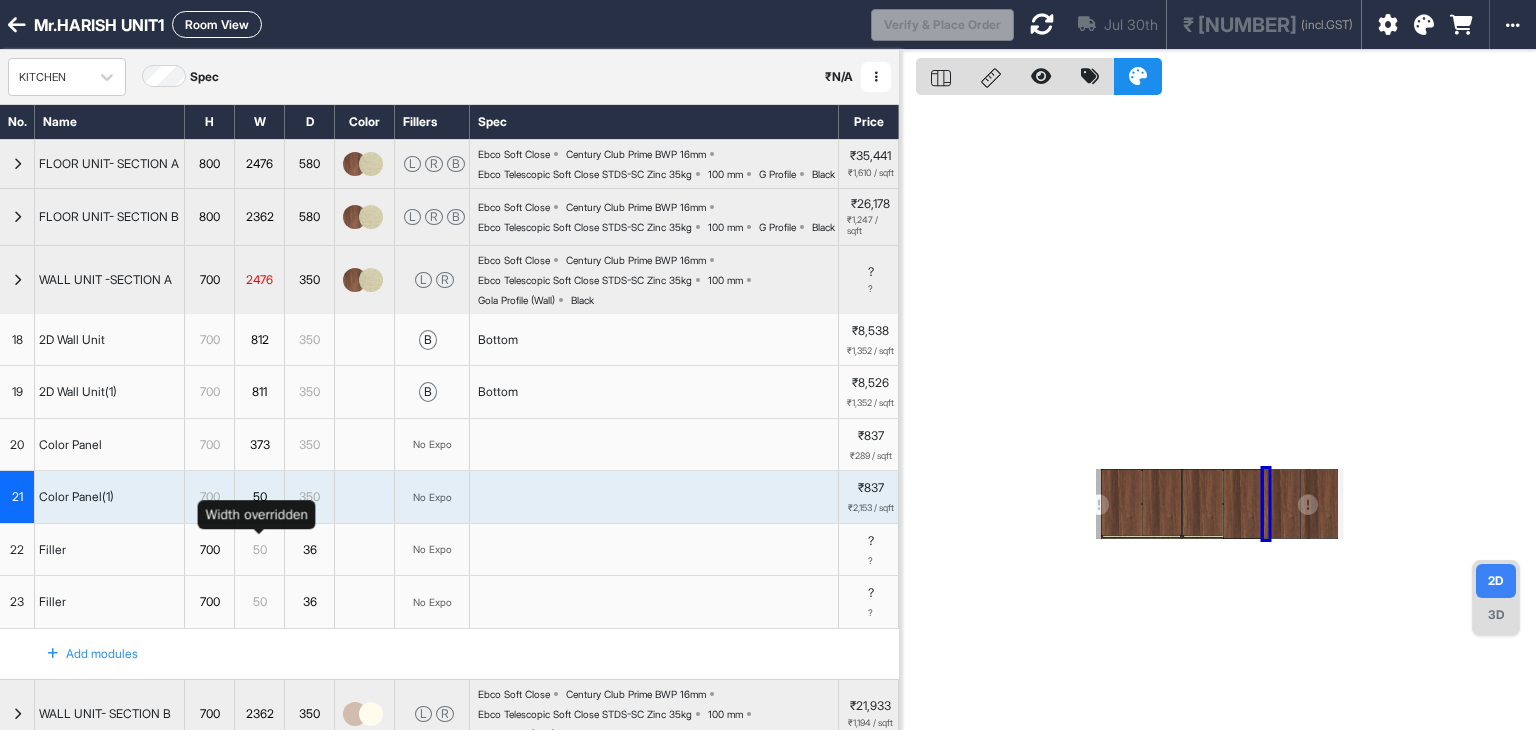 click on "50" at bounding box center (259, 497) 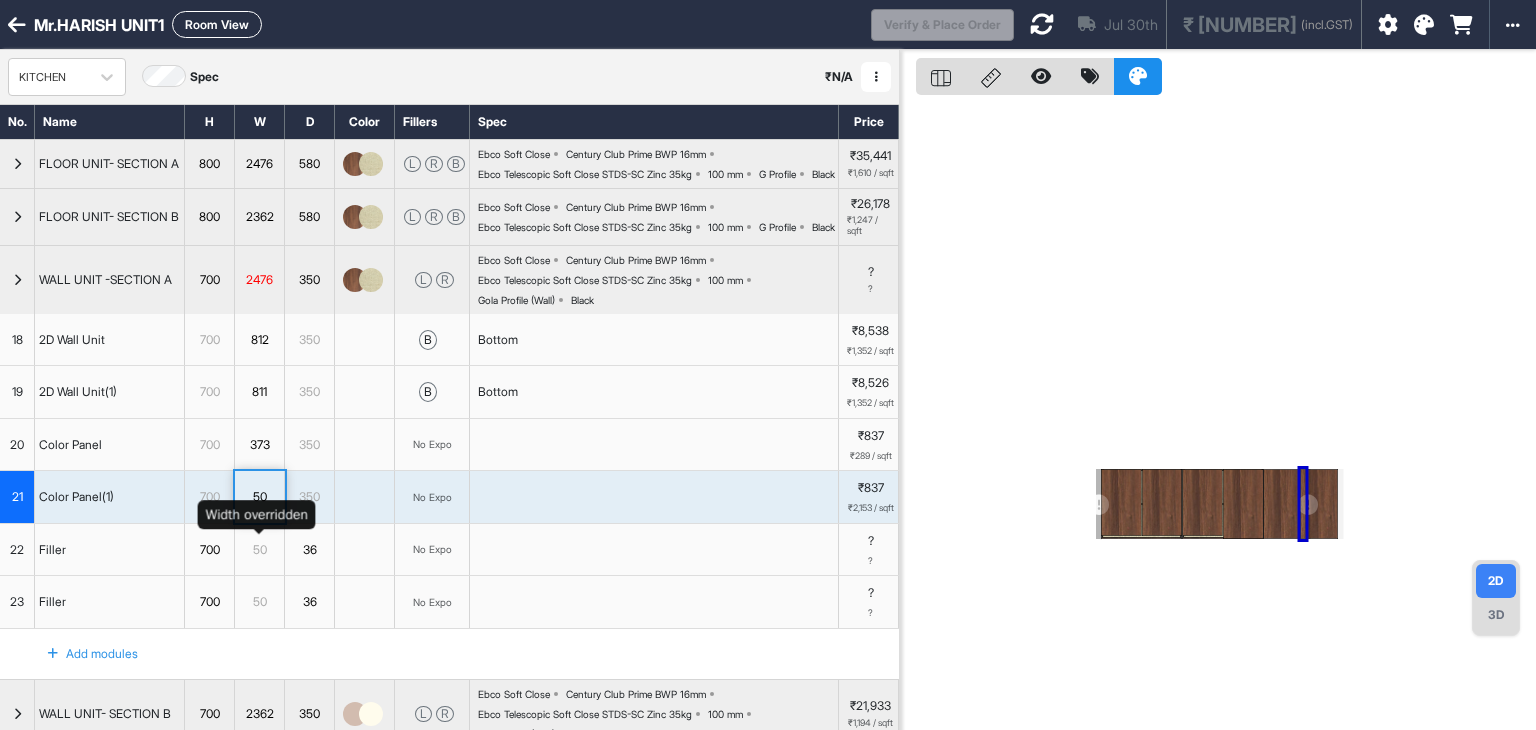 click on "50" at bounding box center (259, 497) 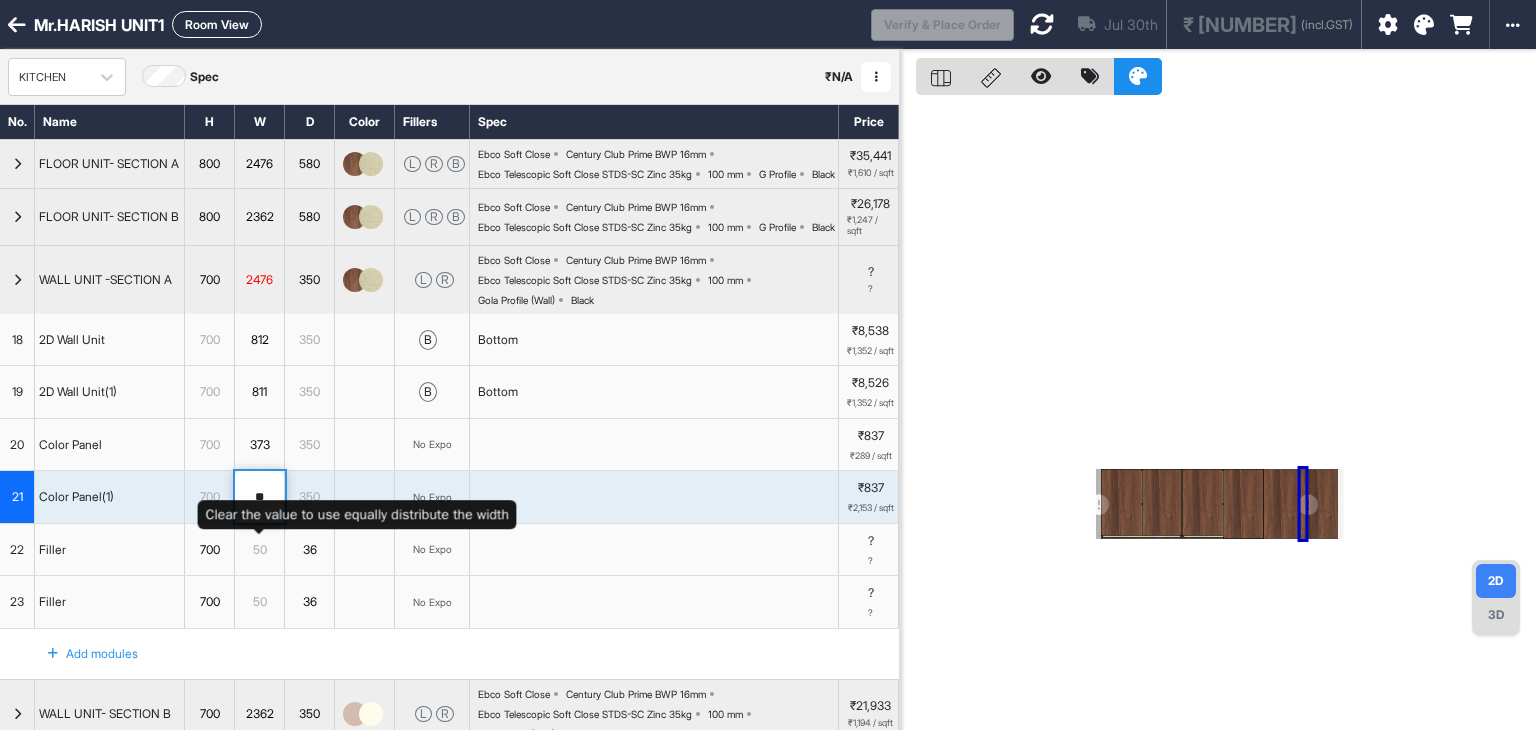 drag, startPoint x: 266, startPoint y: 561, endPoint x: 215, endPoint y: 559, distance: 51.0392 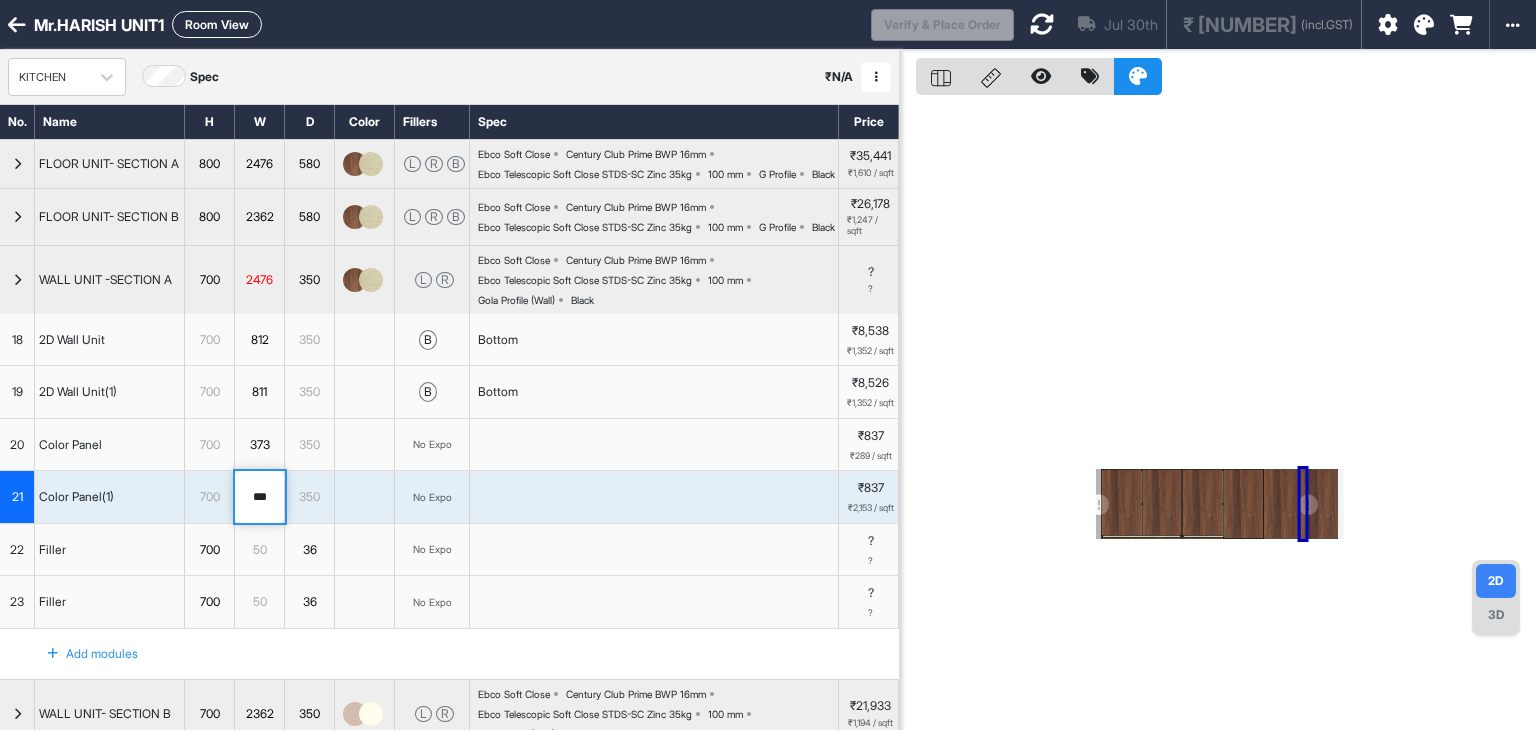 type on "***" 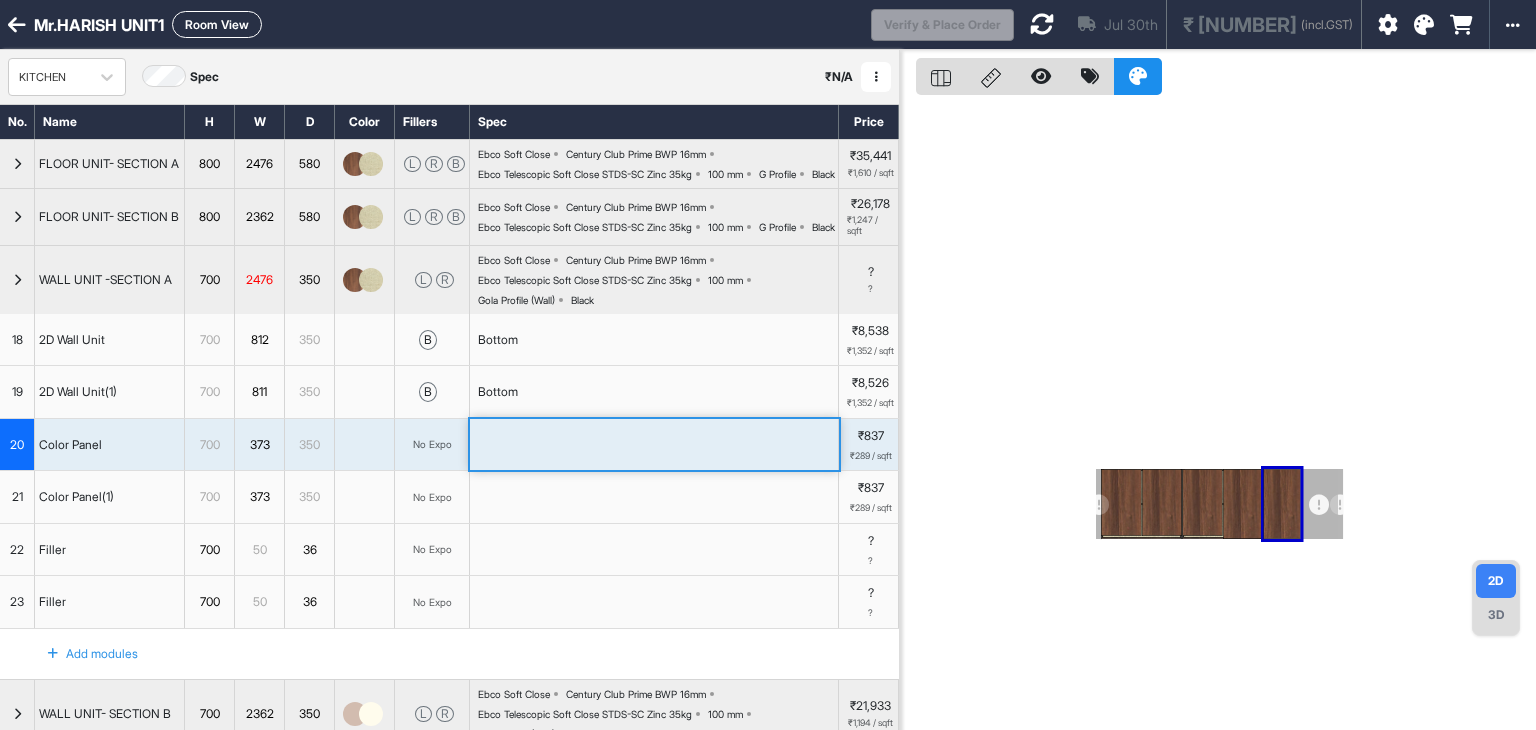 click at bounding box center [1218, 415] 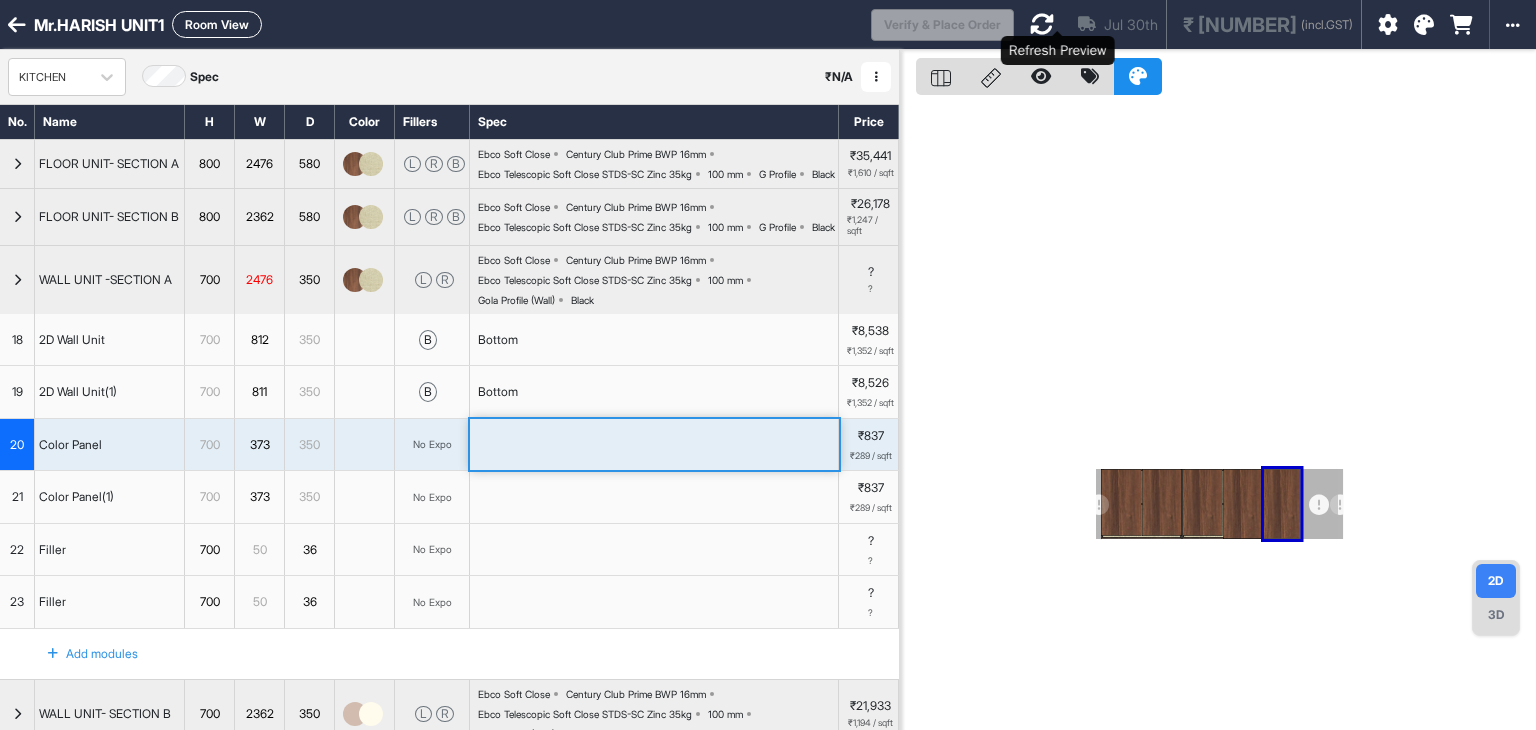 click at bounding box center (1042, 24) 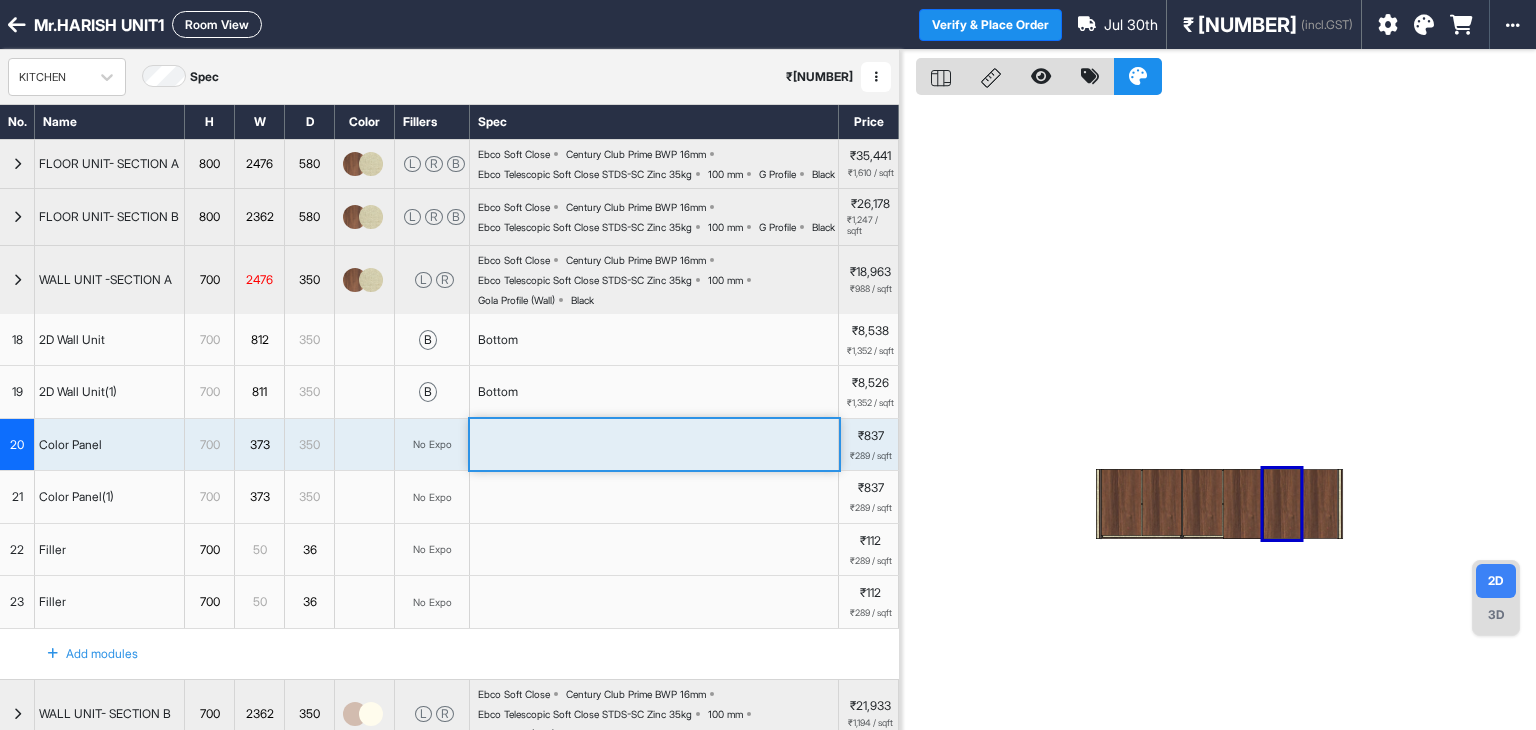 click at bounding box center (1218, 415) 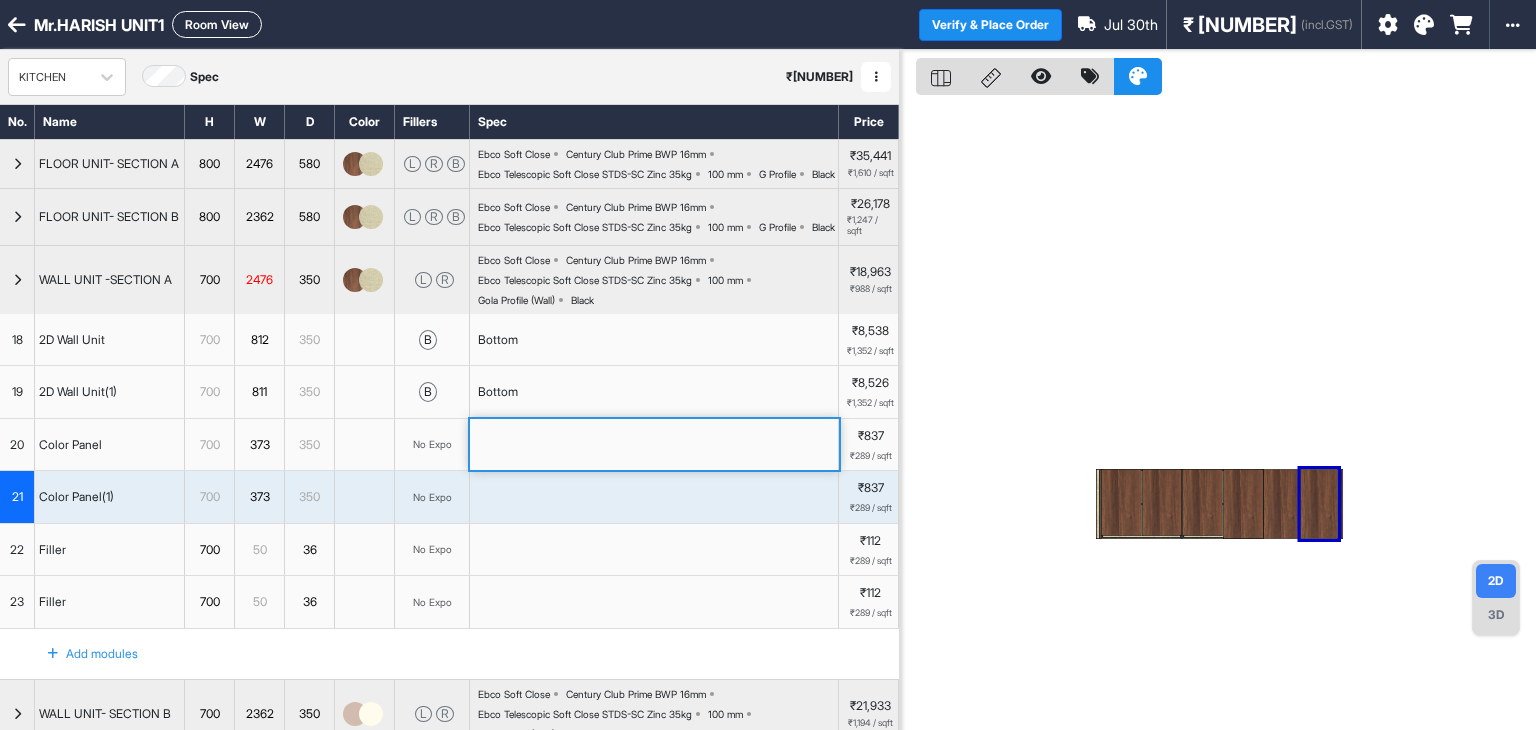 click at bounding box center (1281, 504) 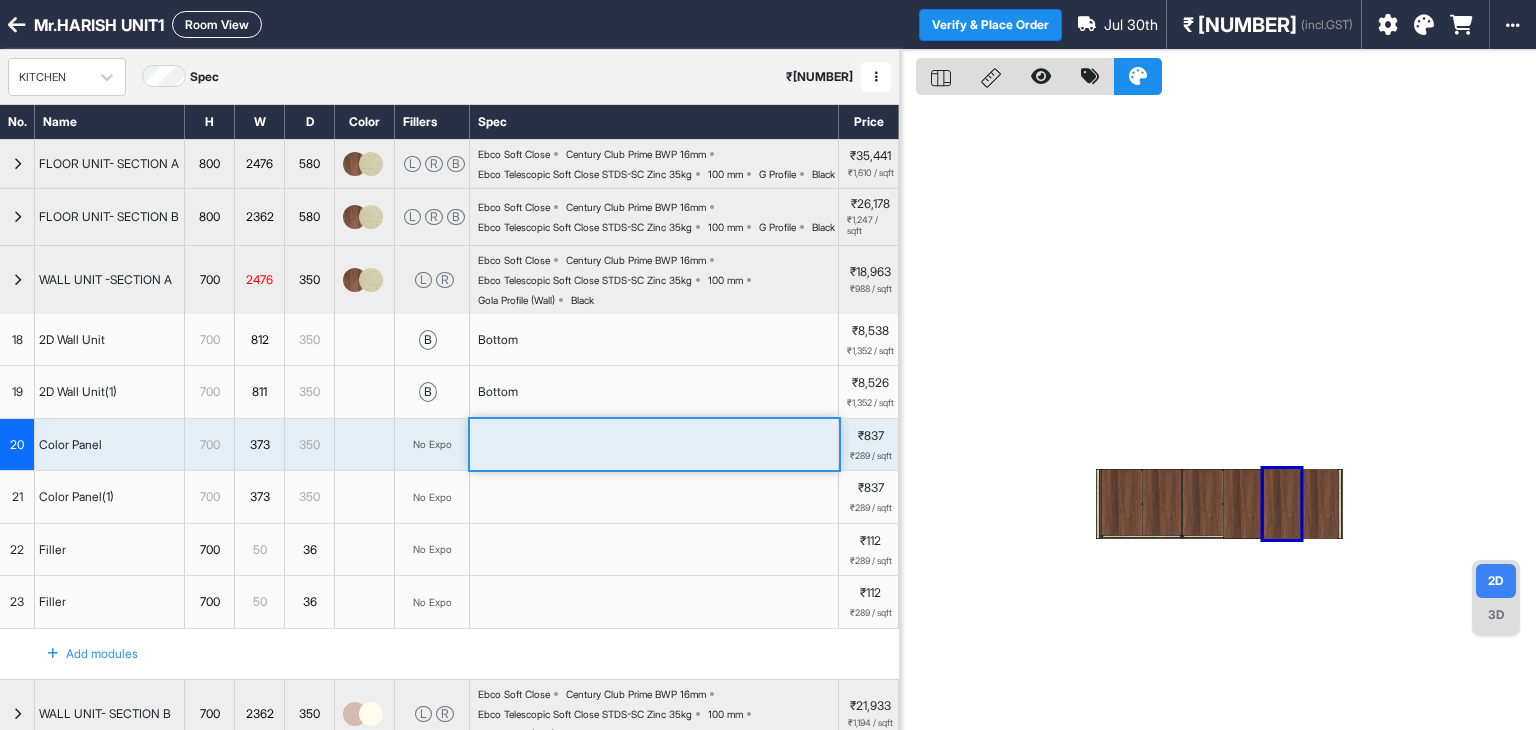 click at bounding box center [1319, 504] 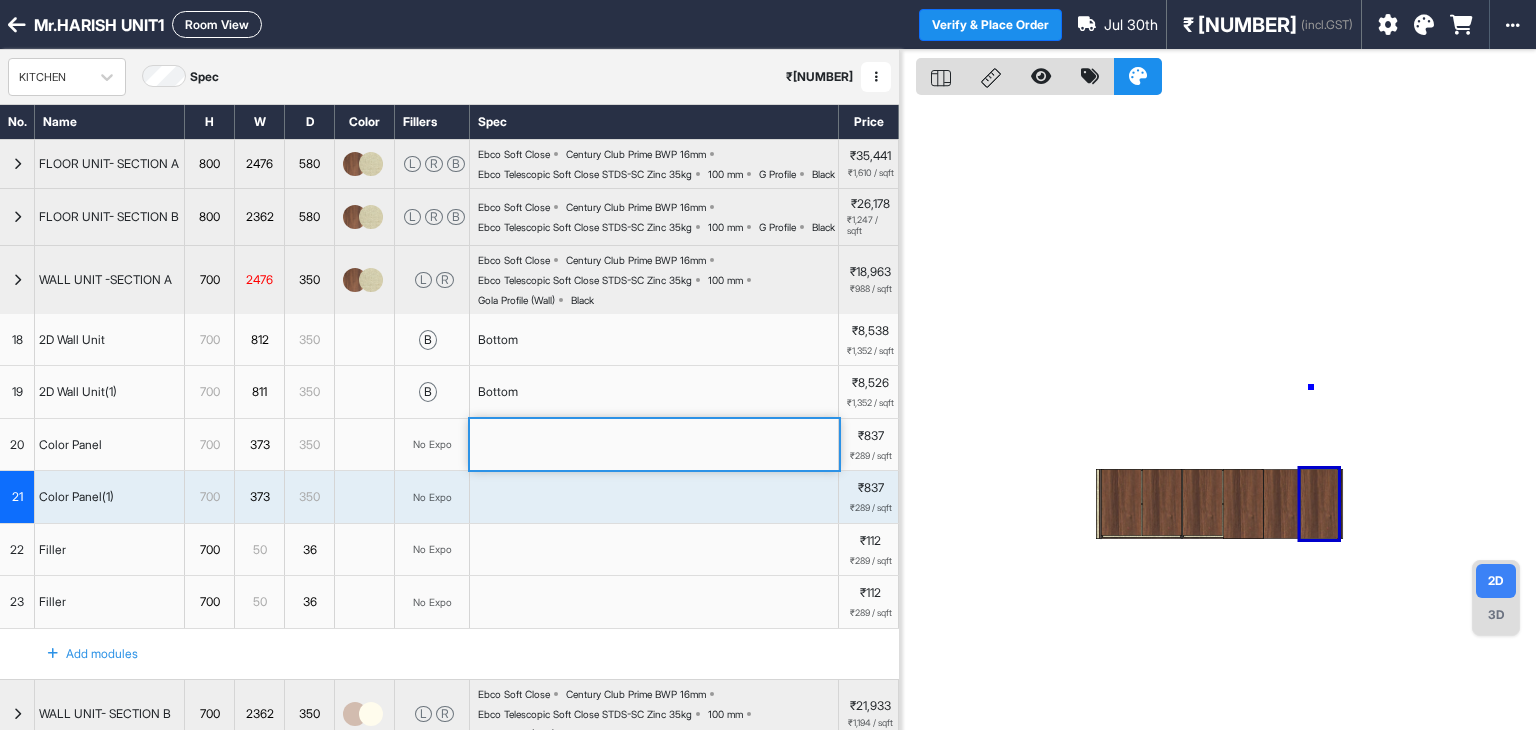 click at bounding box center [1218, 415] 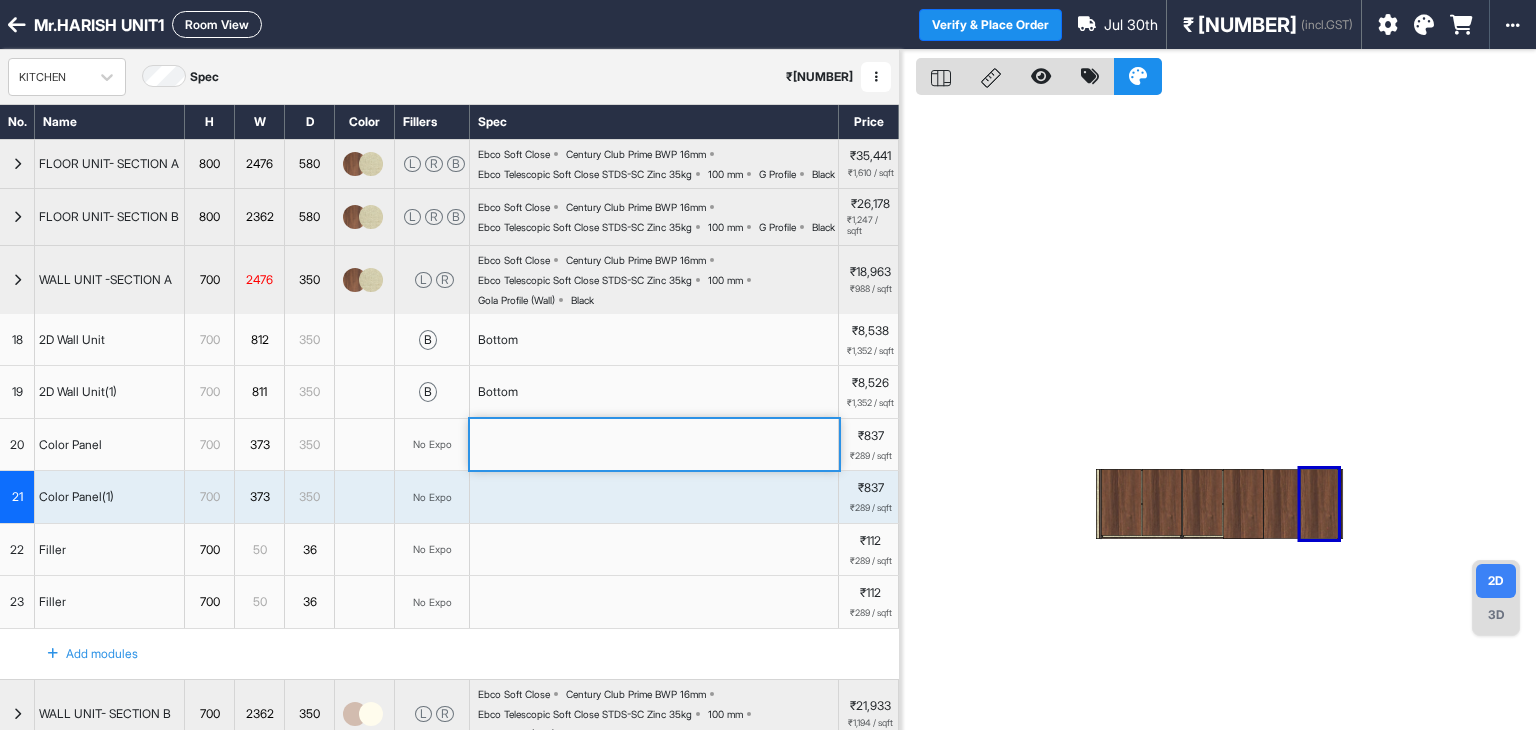 click on "3D" at bounding box center (1496, 615) 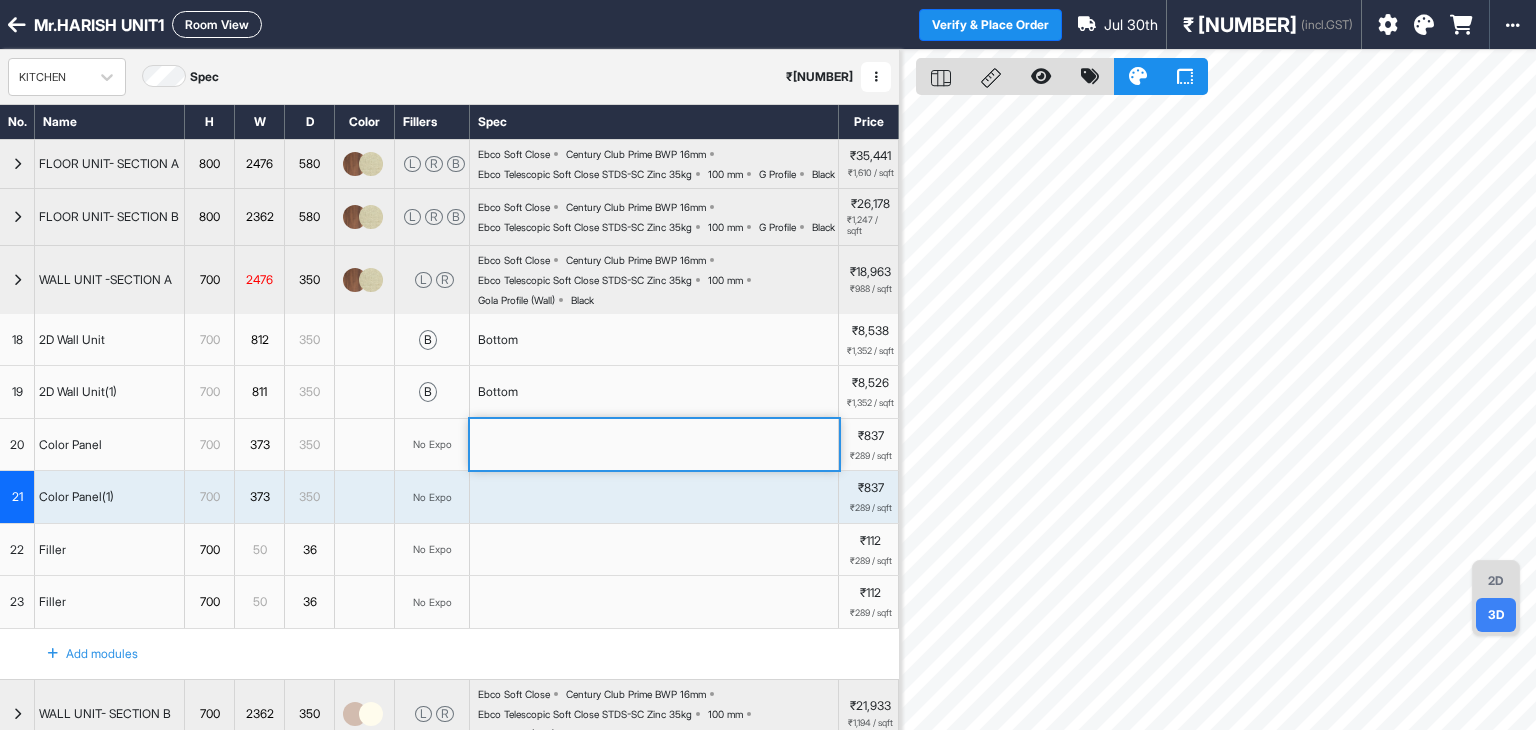 click on "2D" at bounding box center [1496, 581] 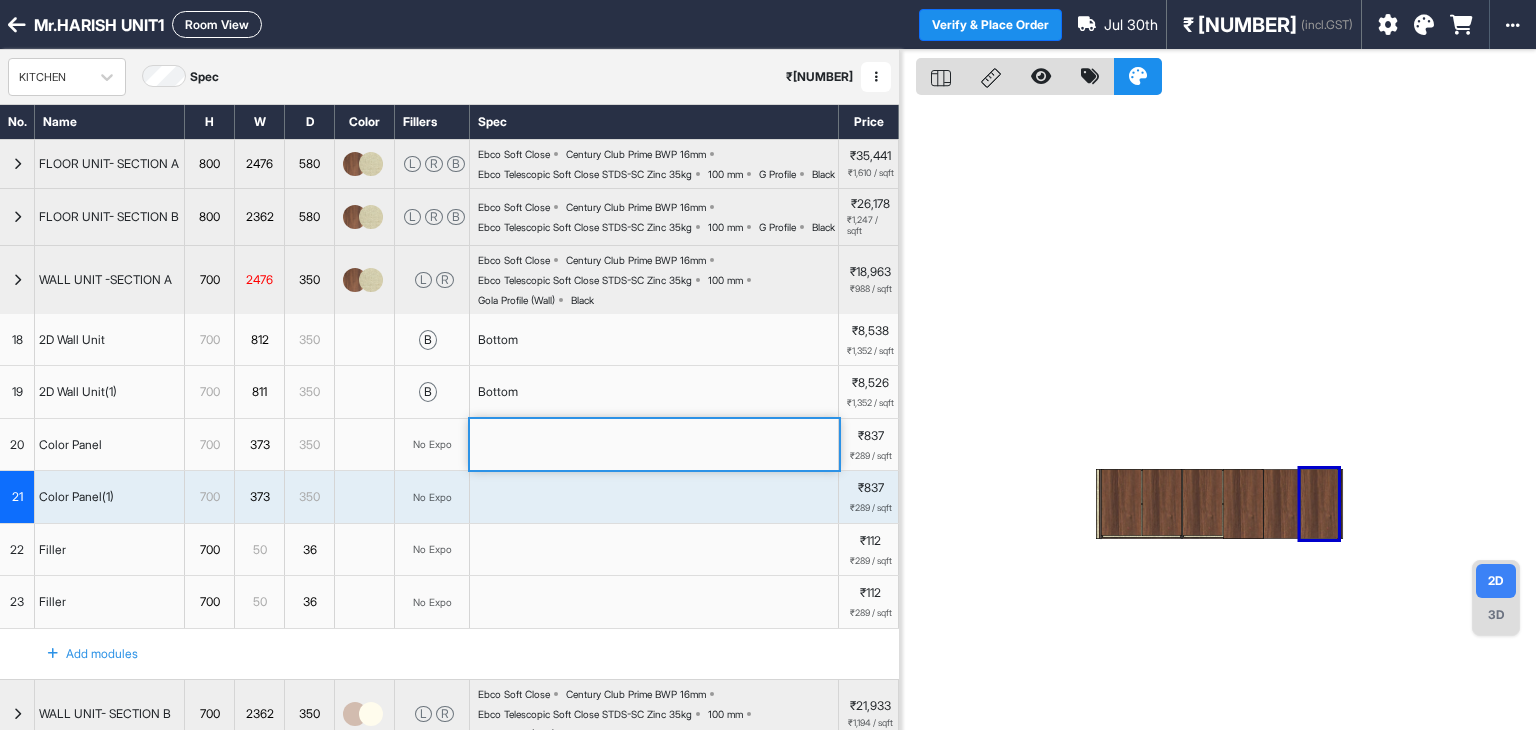 click at bounding box center [1218, 415] 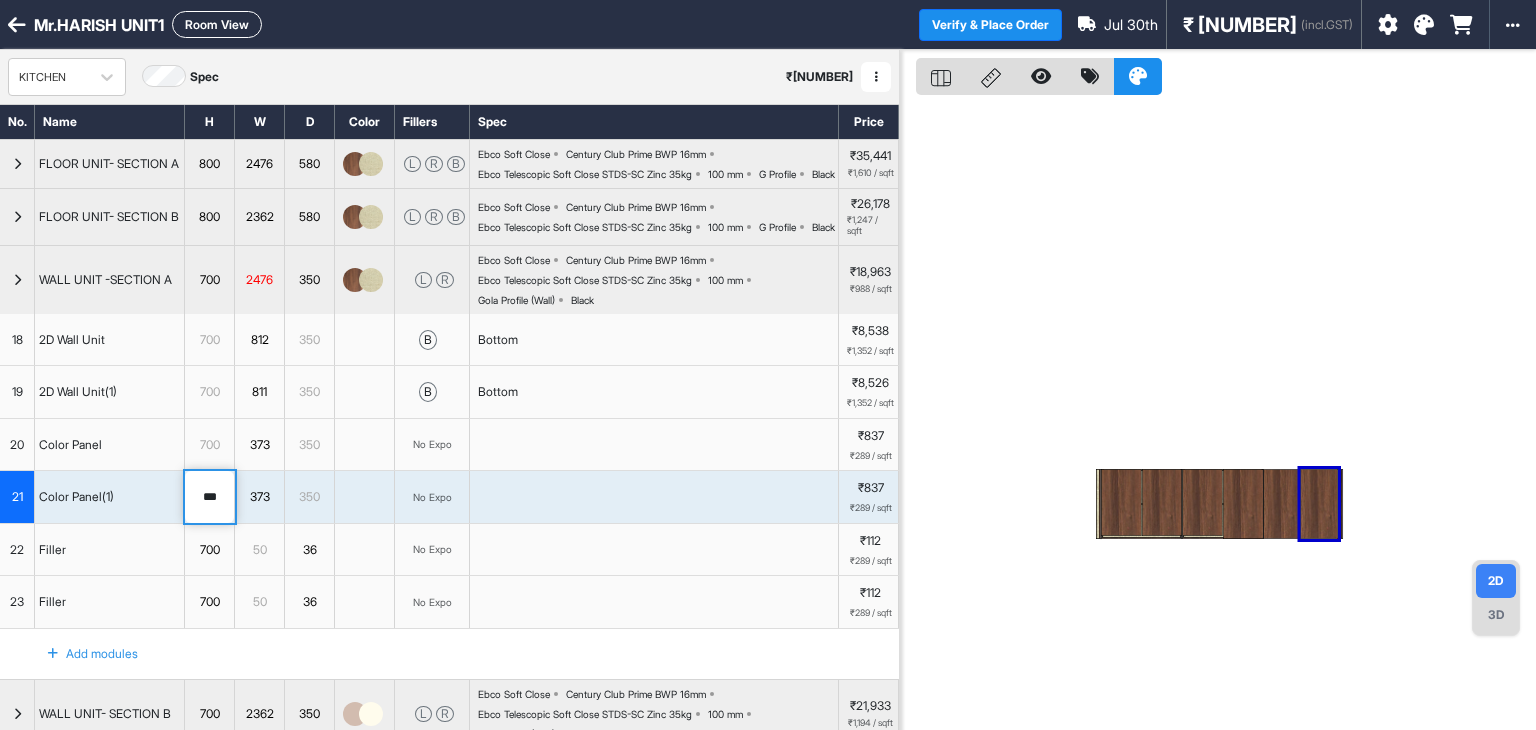 click at bounding box center [365, 497] 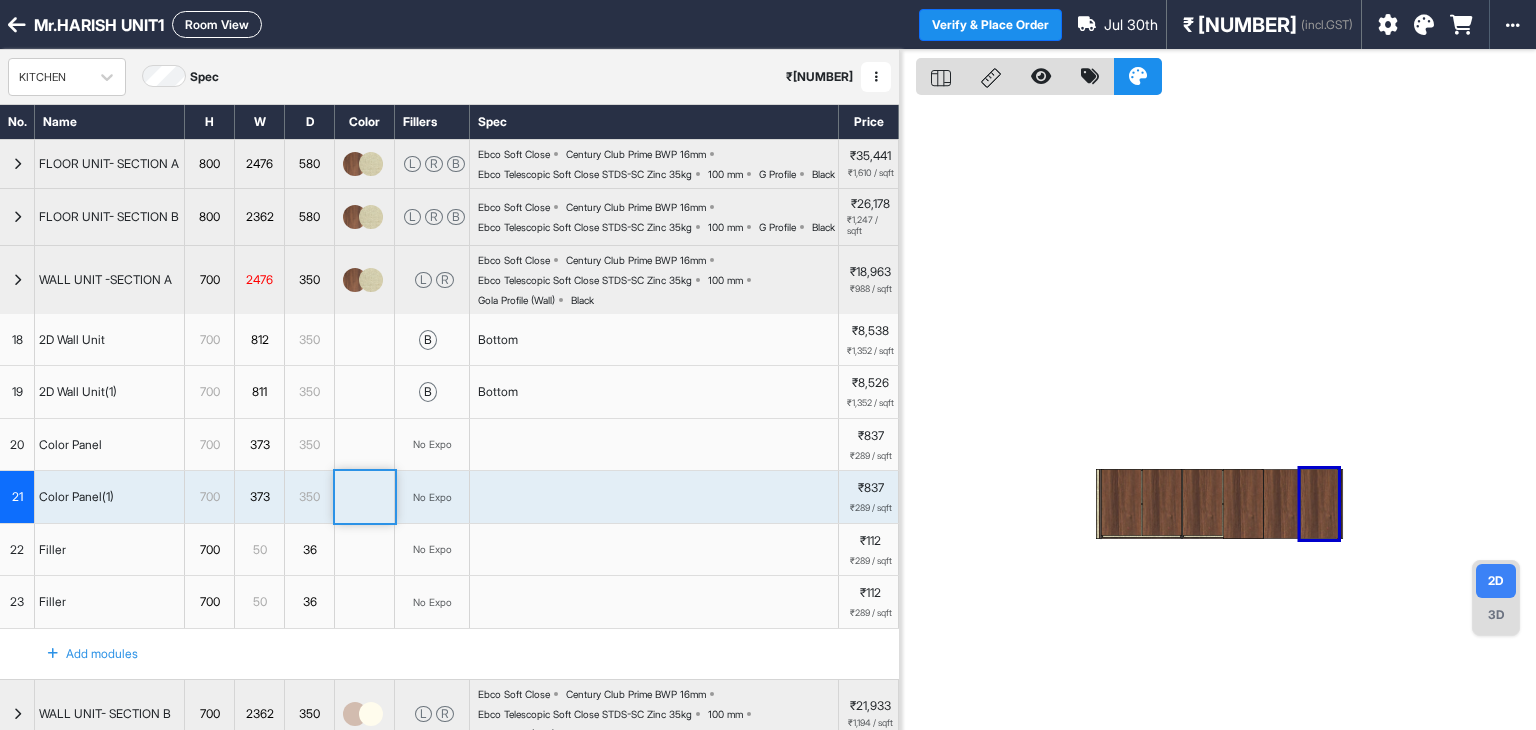 click at bounding box center [1162, 502] 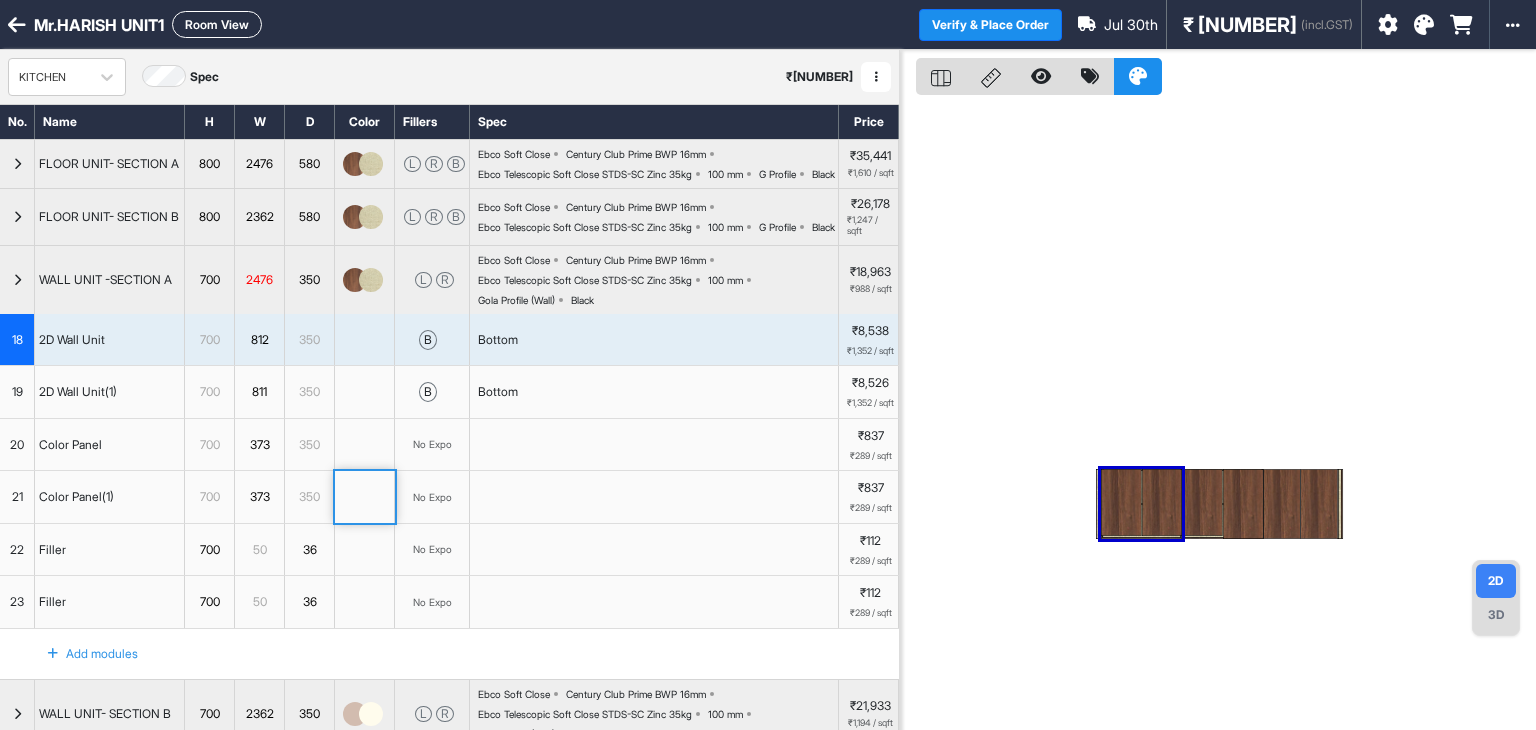 click at bounding box center (1121, 502) 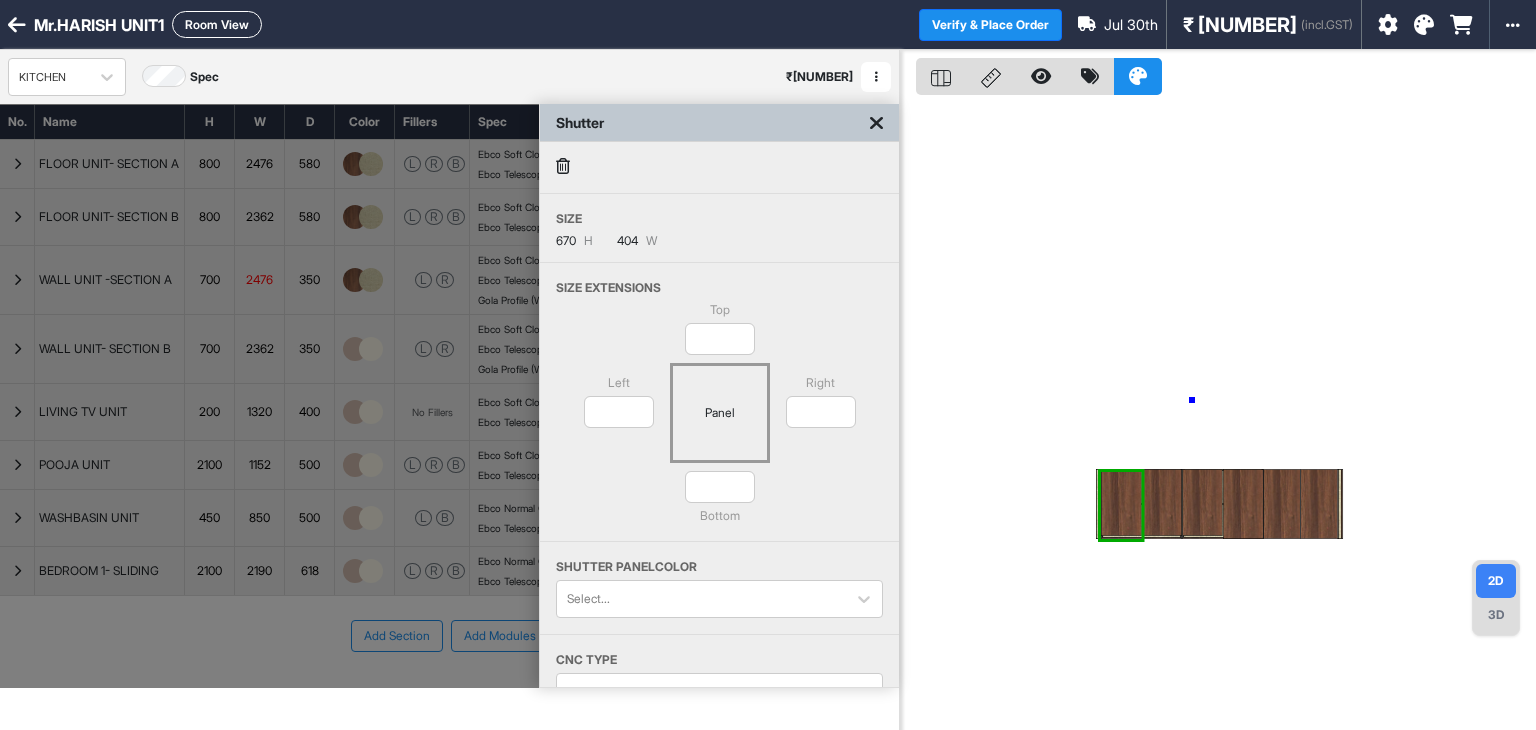 click at bounding box center (1218, 415) 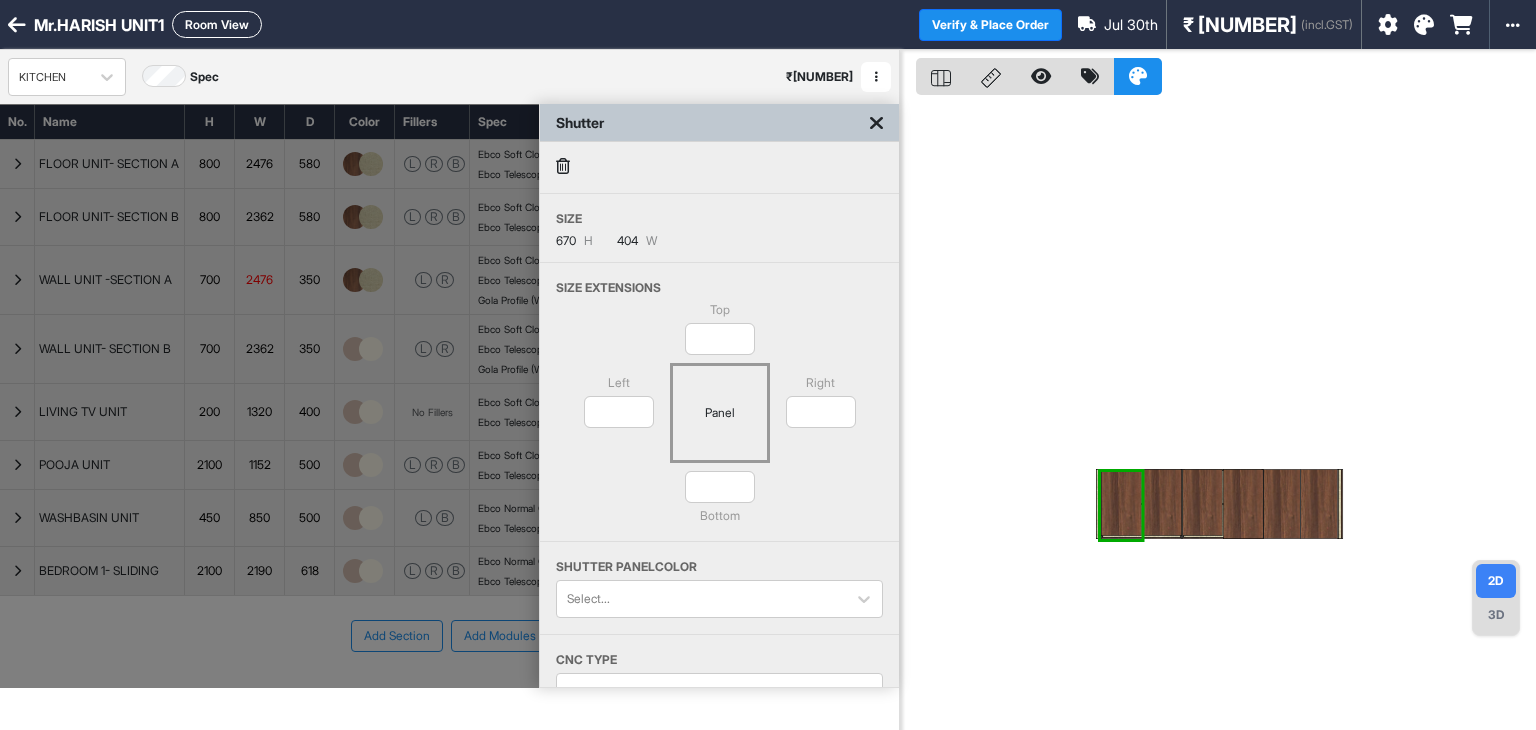 click at bounding box center (876, 123) 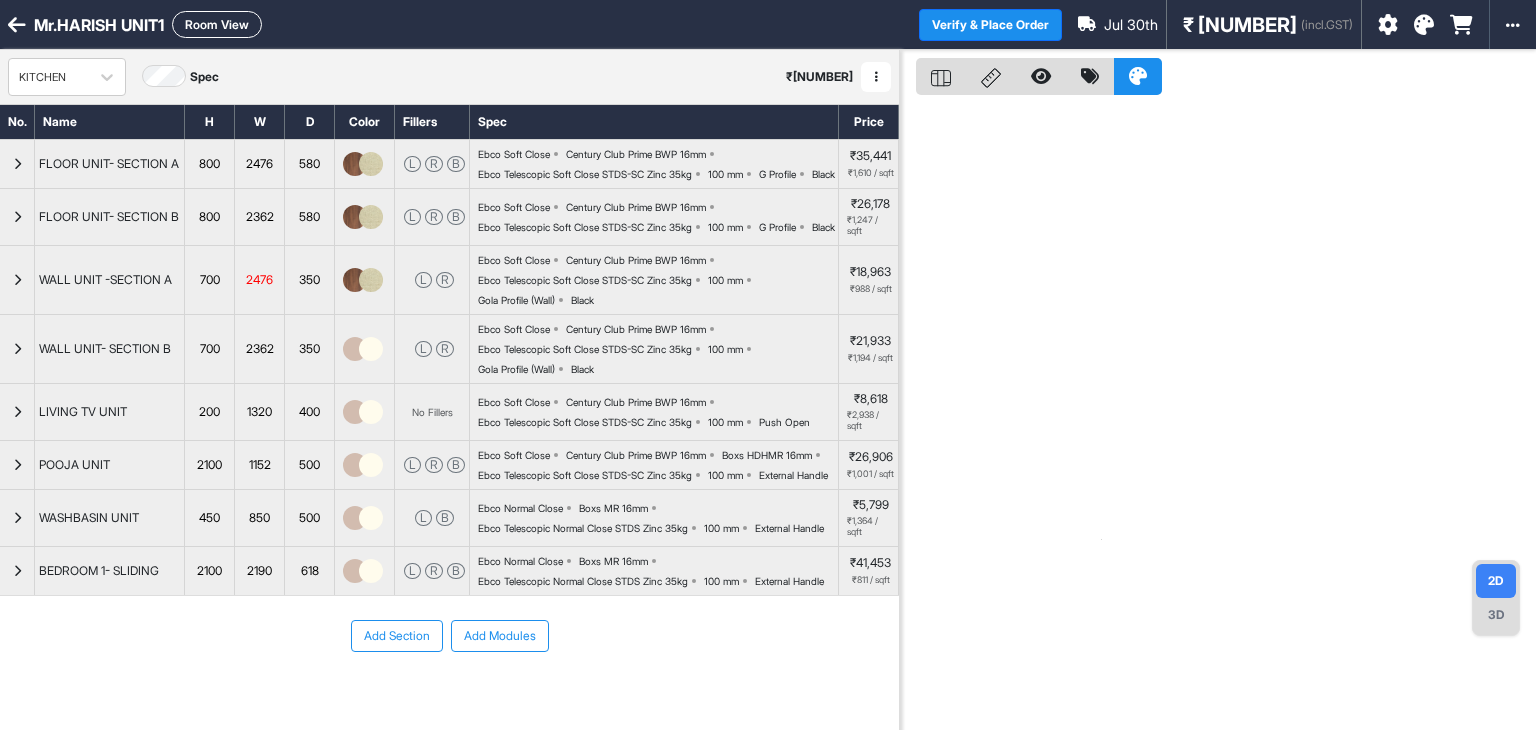 click on "WALL UNIT -SECTION A" at bounding box center (110, 280) 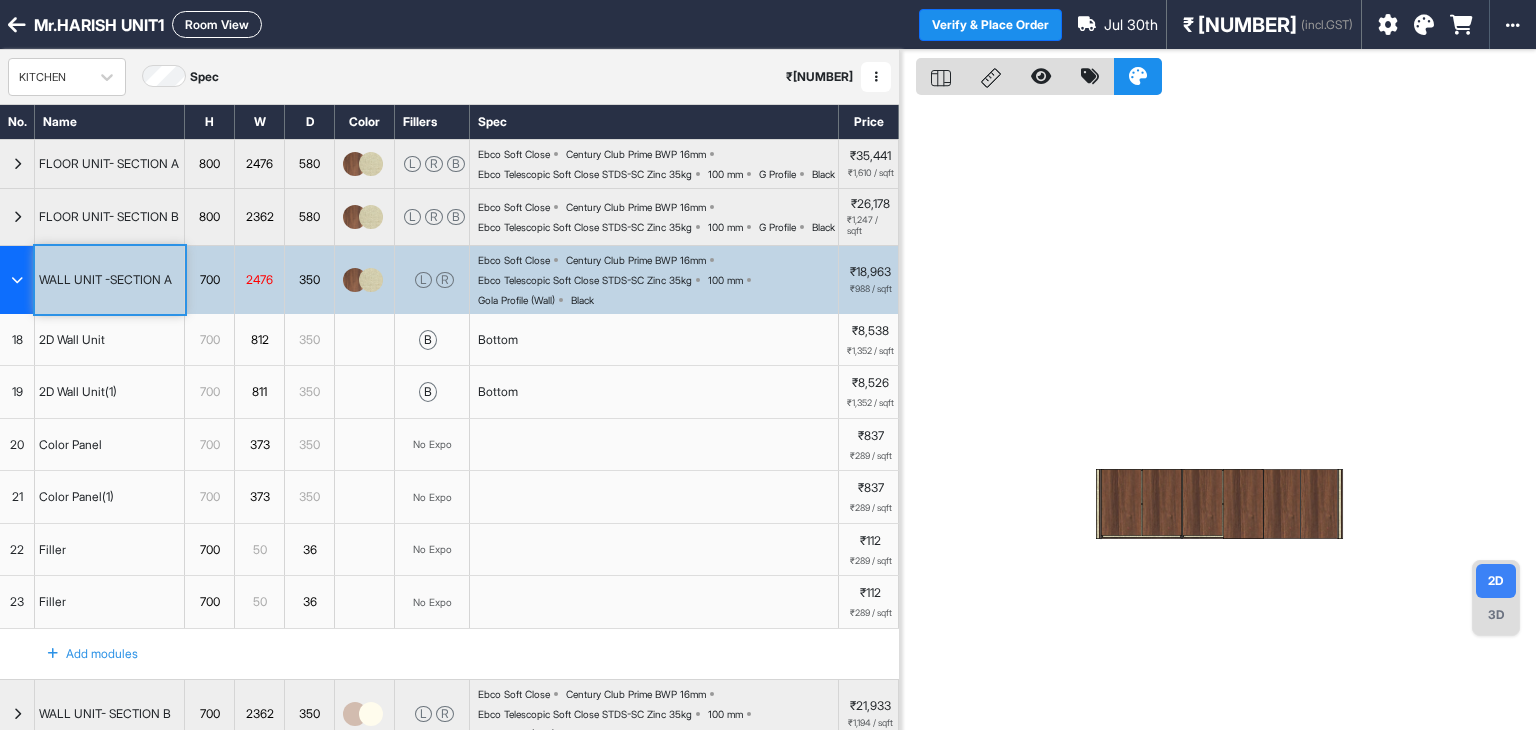 click at bounding box center [17, 280] 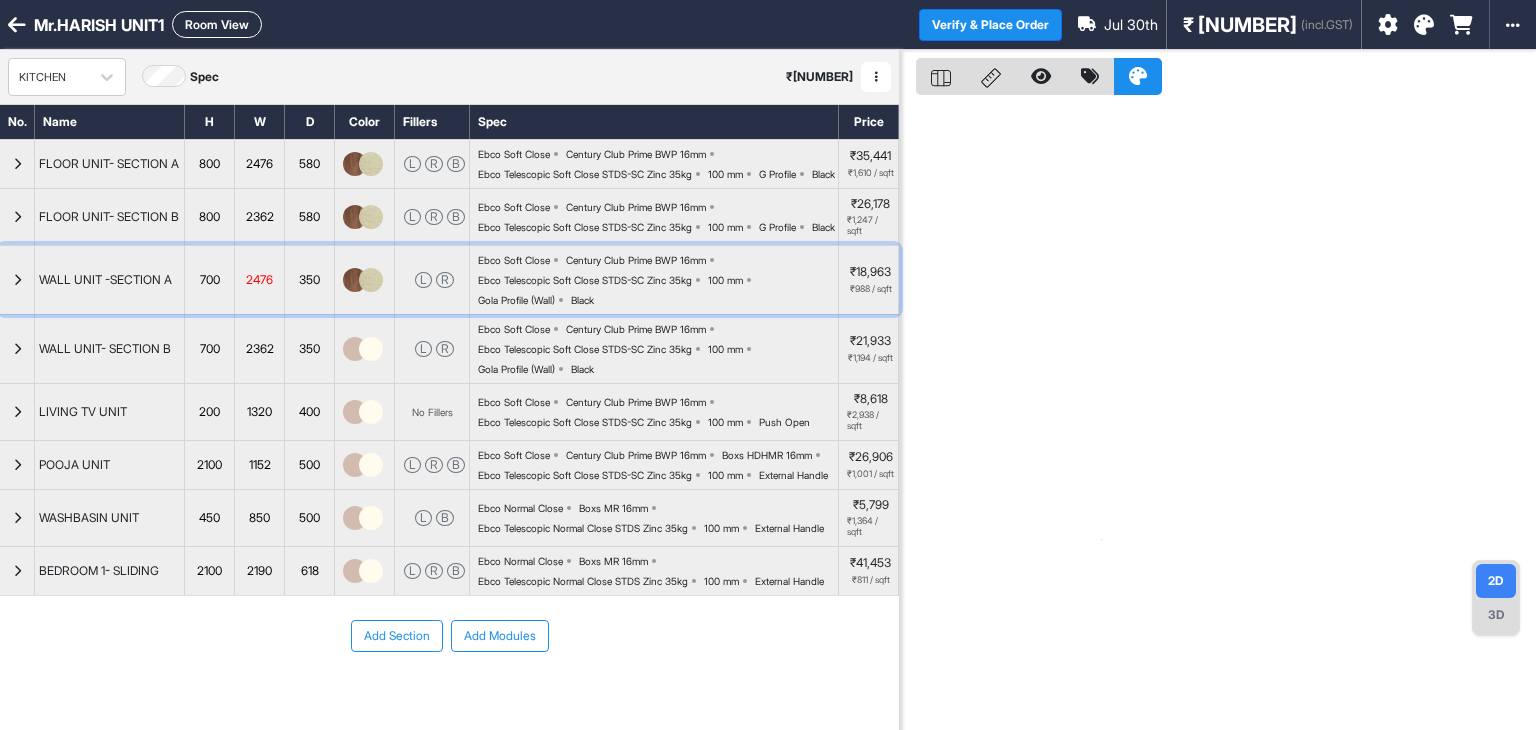 click at bounding box center (17, 280) 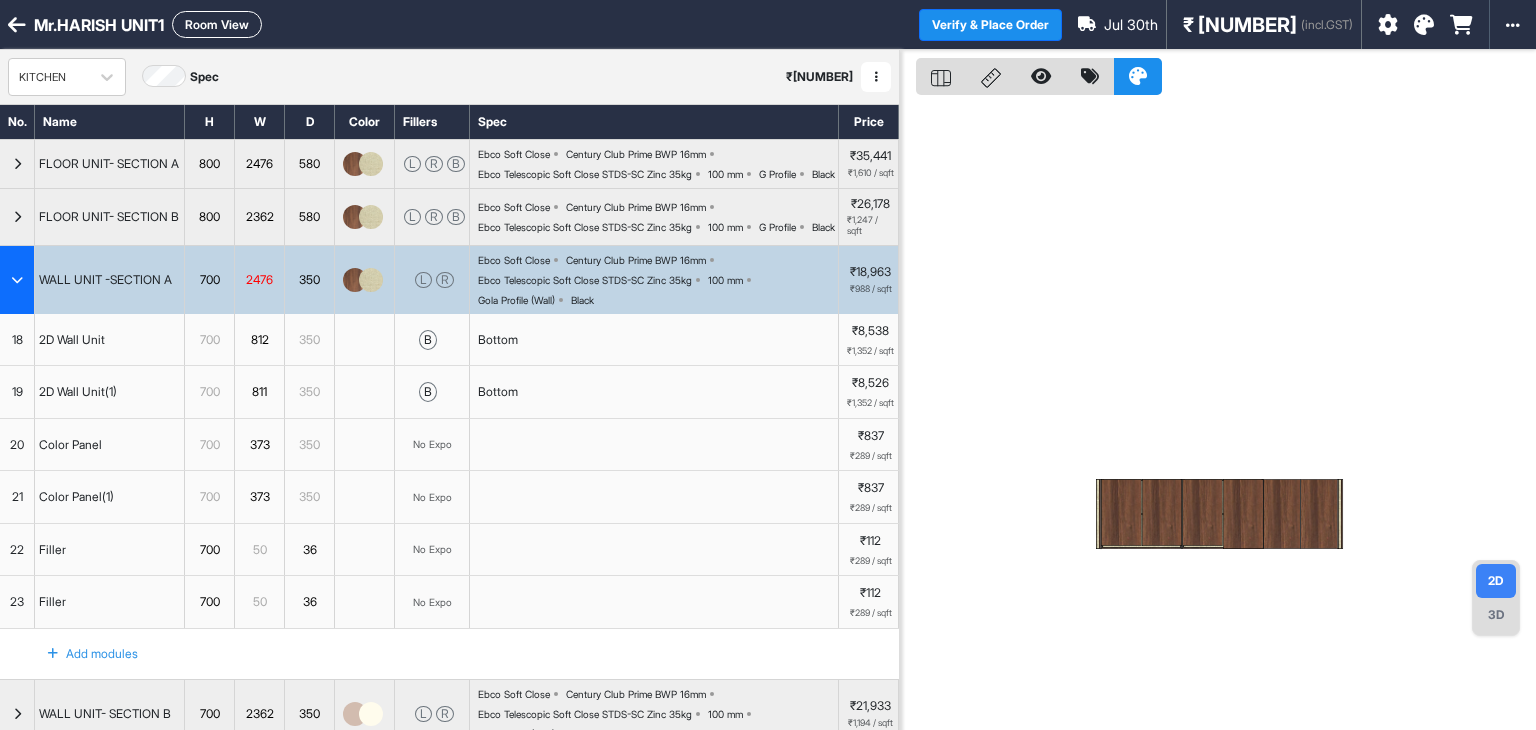 click at bounding box center (1121, 512) 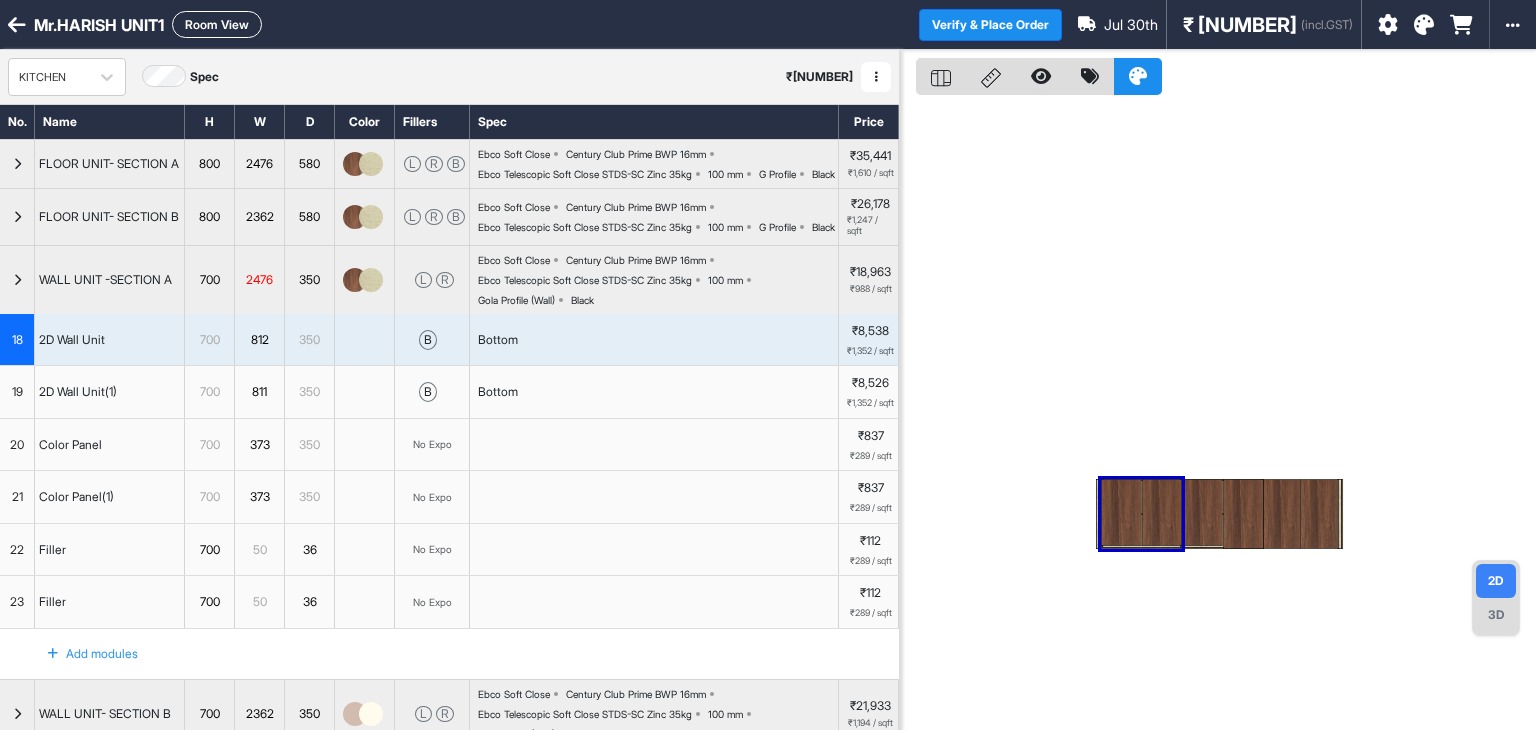 click at bounding box center (1121, 512) 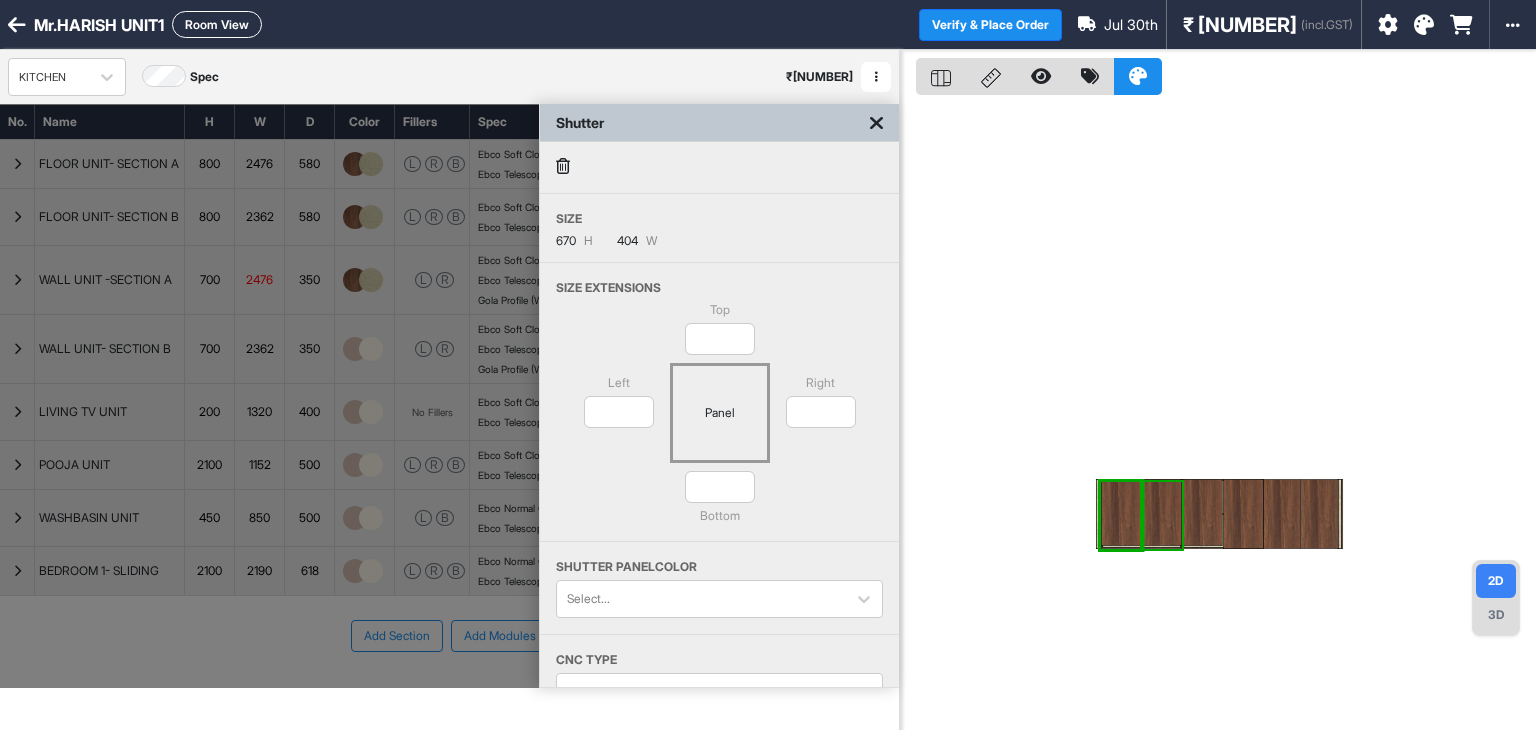 click at bounding box center (1162, 512) 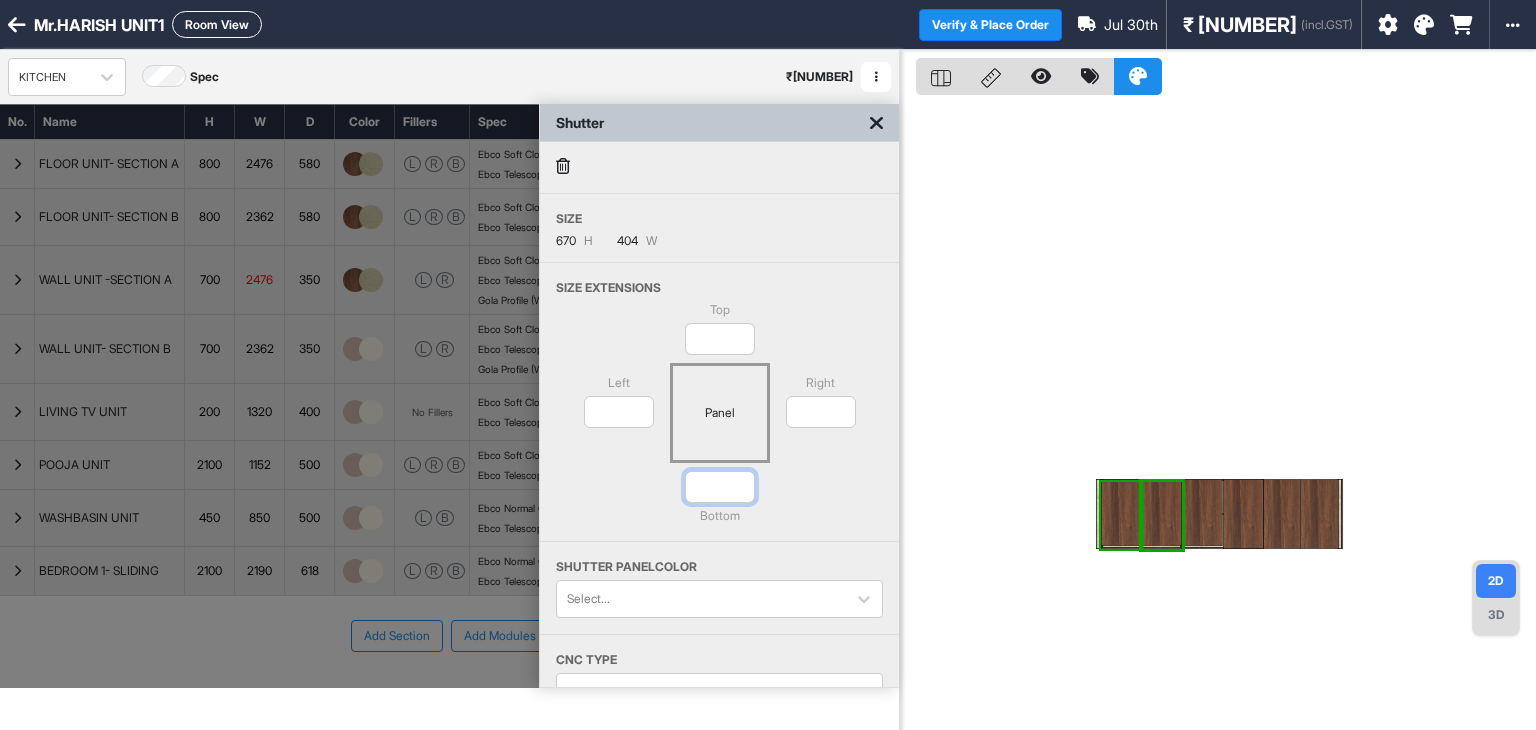 drag, startPoint x: 740, startPoint y: 493, endPoint x: 678, endPoint y: 481, distance: 63.15061 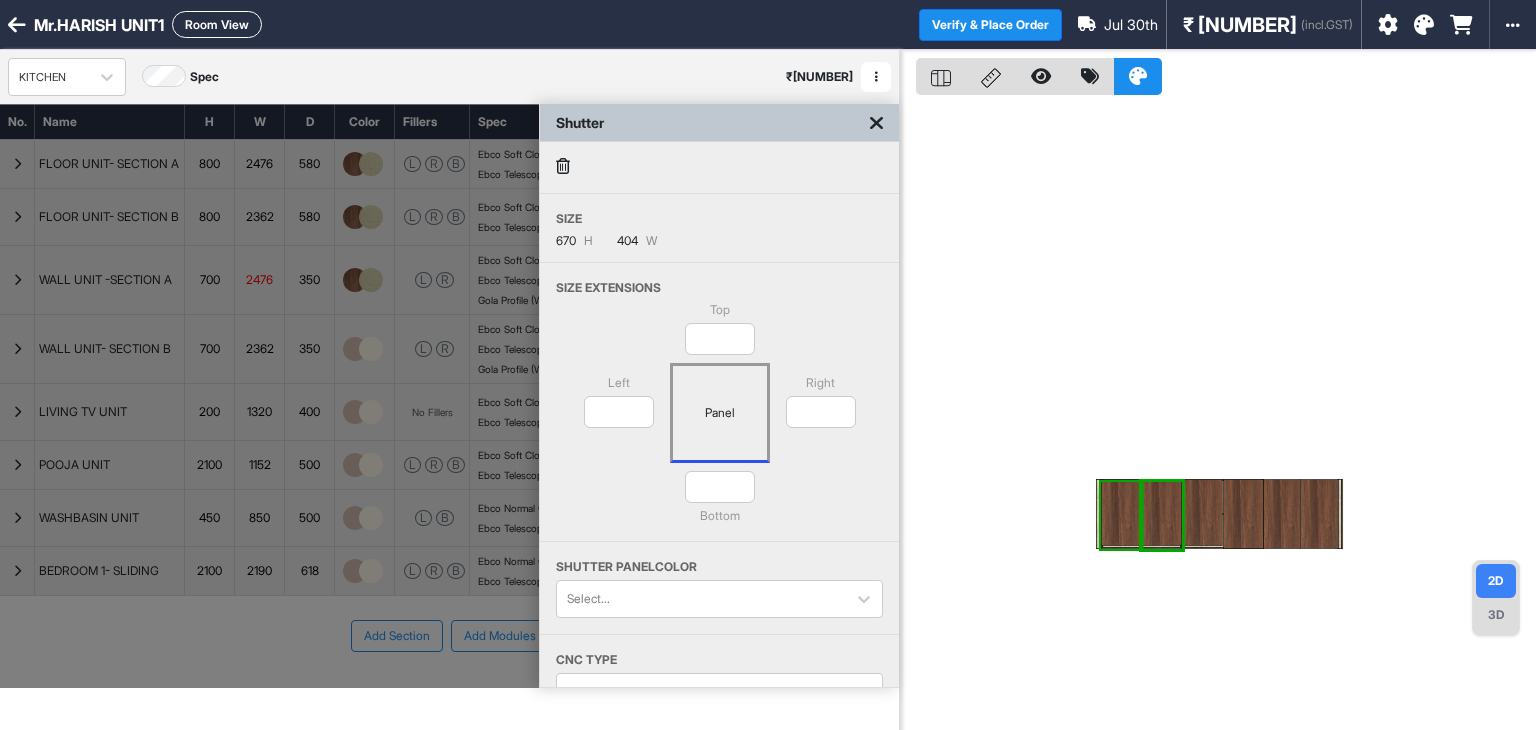 click on "Top * Left * Panel Right * ** Bottom" at bounding box center [719, 421] 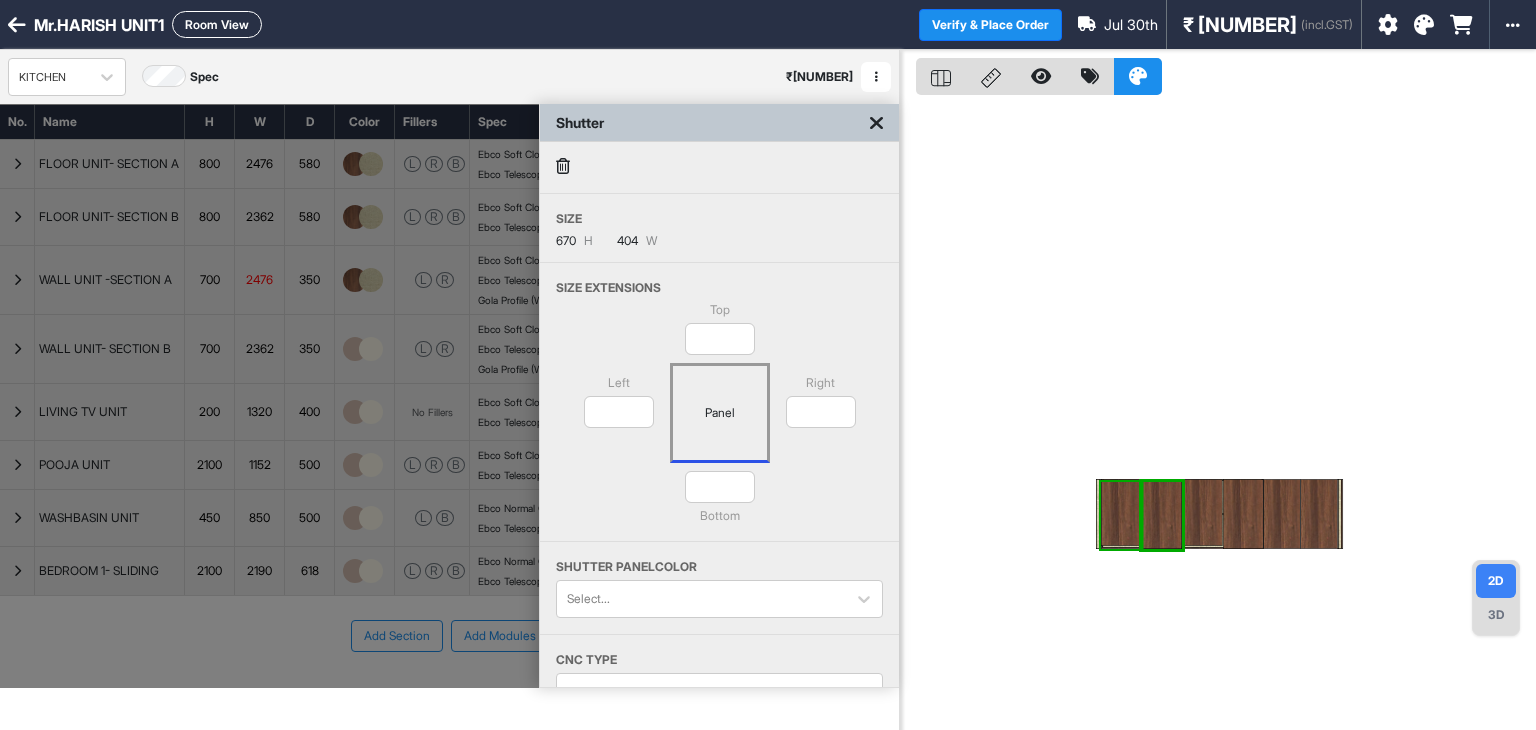 click at bounding box center [1121, 512] 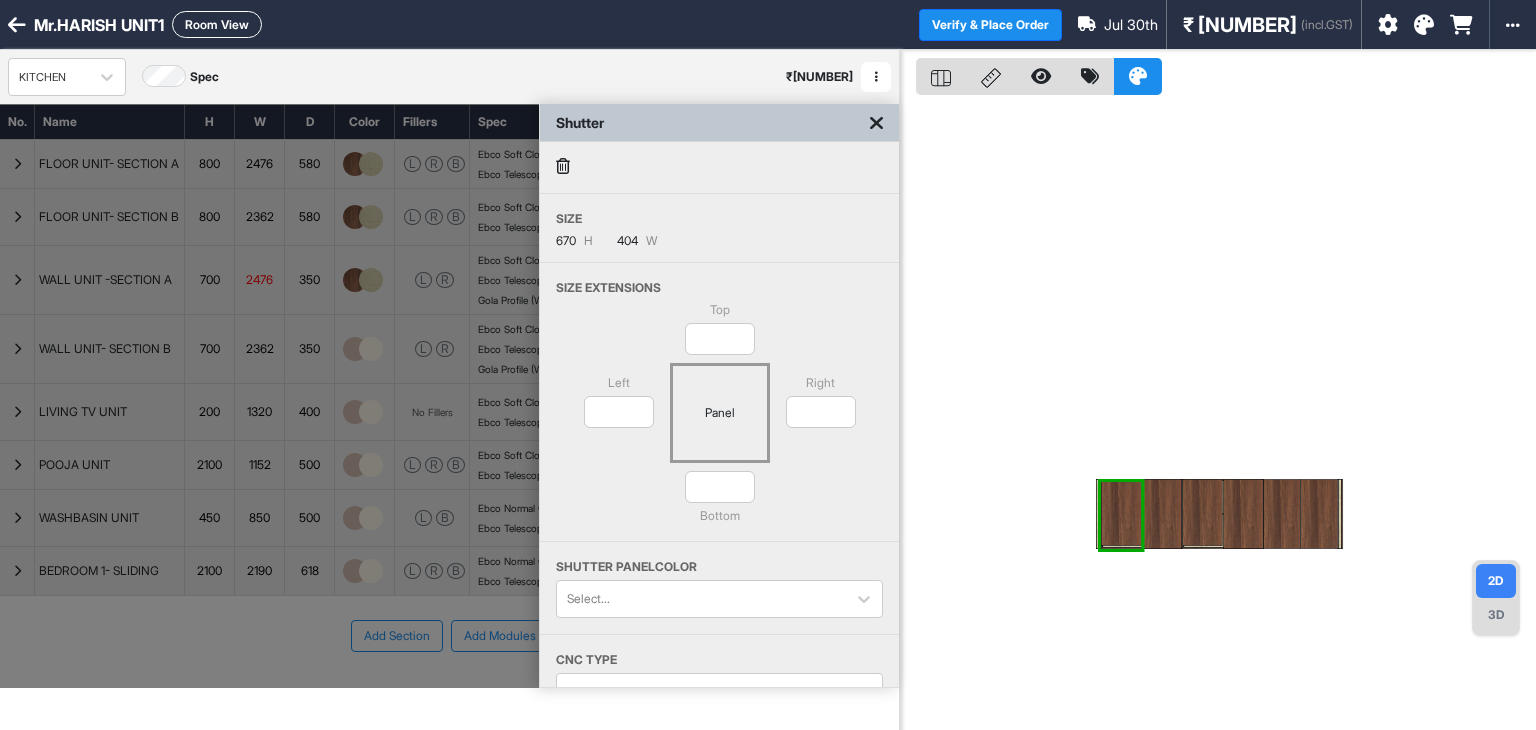 click at bounding box center (1121, 512) 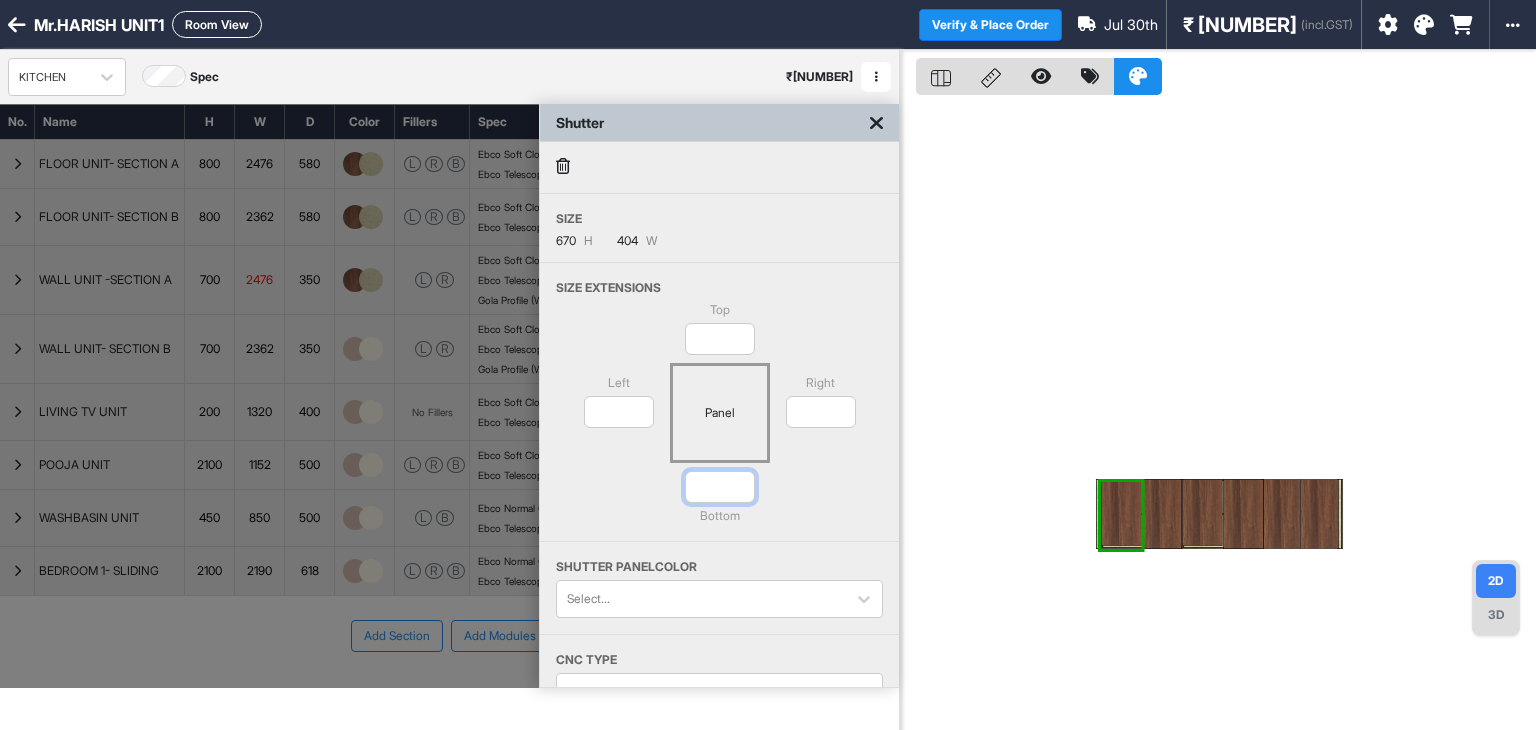drag, startPoint x: 736, startPoint y: 483, endPoint x: 636, endPoint y: 469, distance: 100.97524 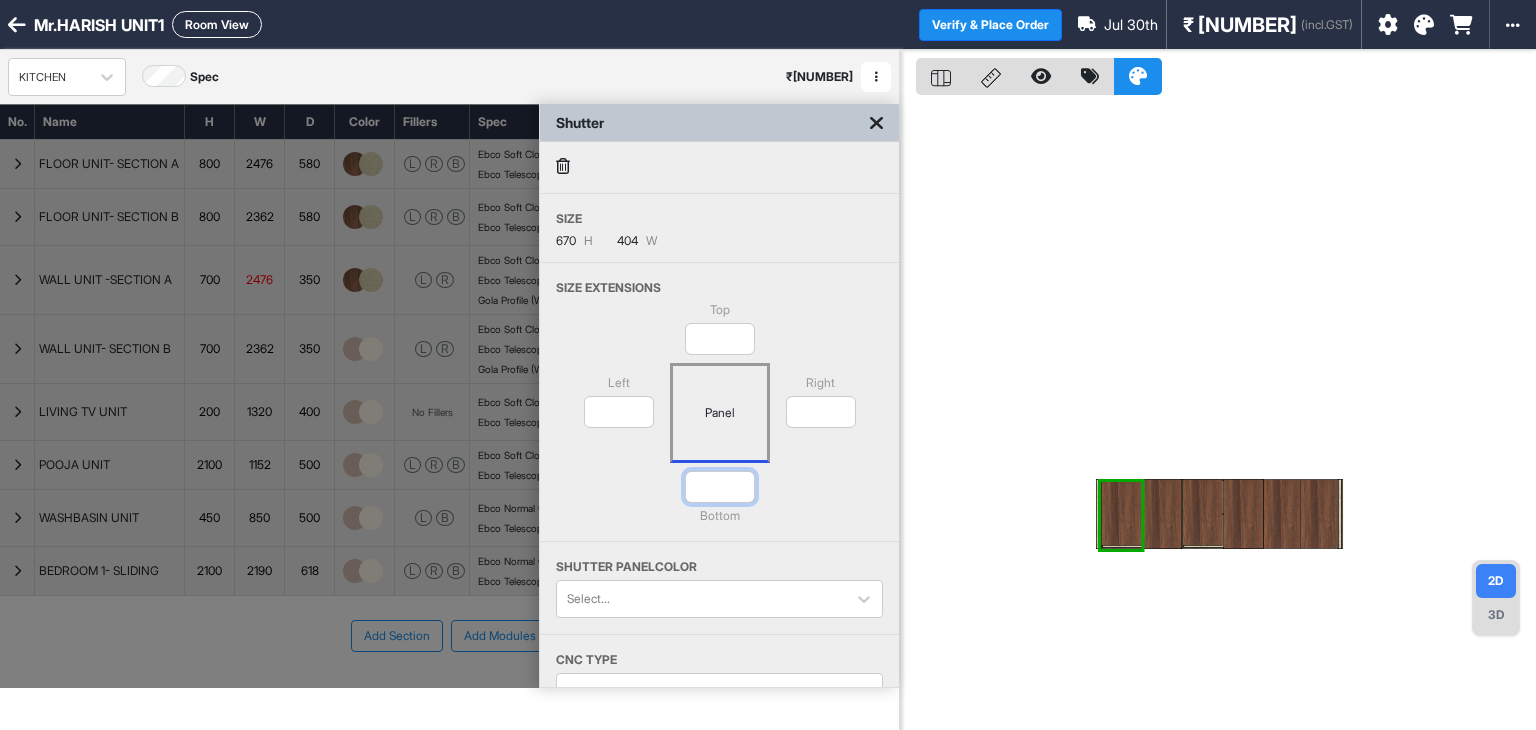 type on "**" 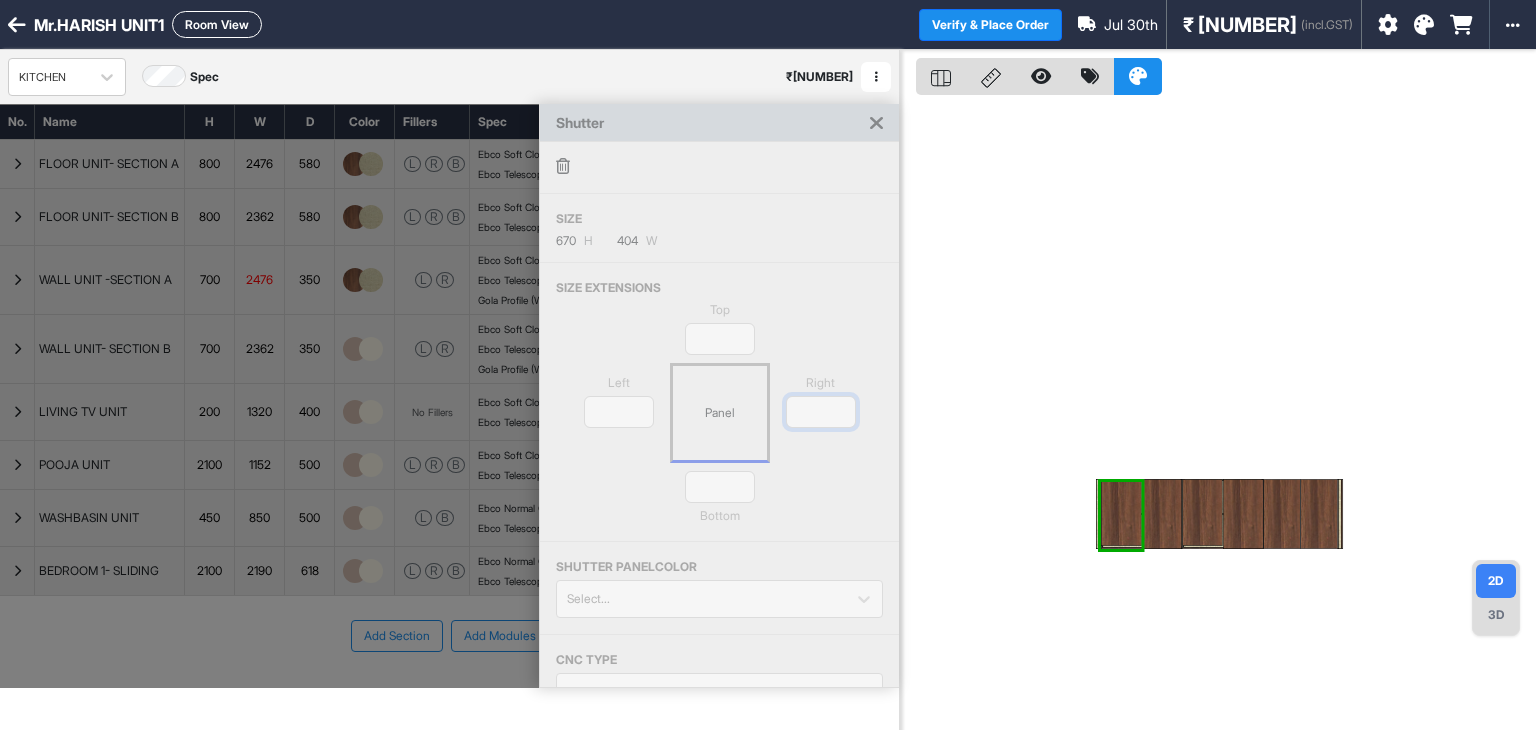 click on "Left * Panel Right *" at bounding box center (719, 413) 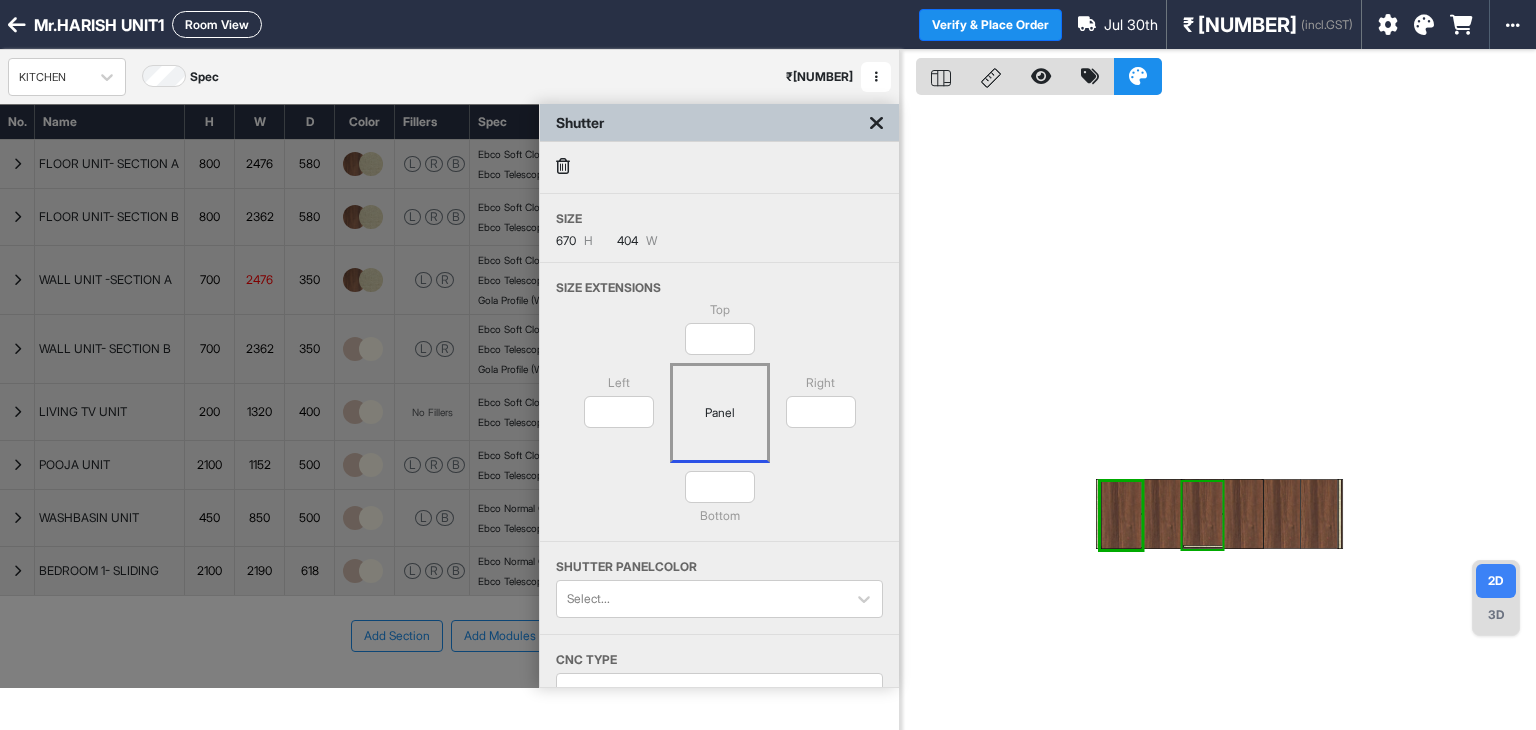 click at bounding box center [1202, 512] 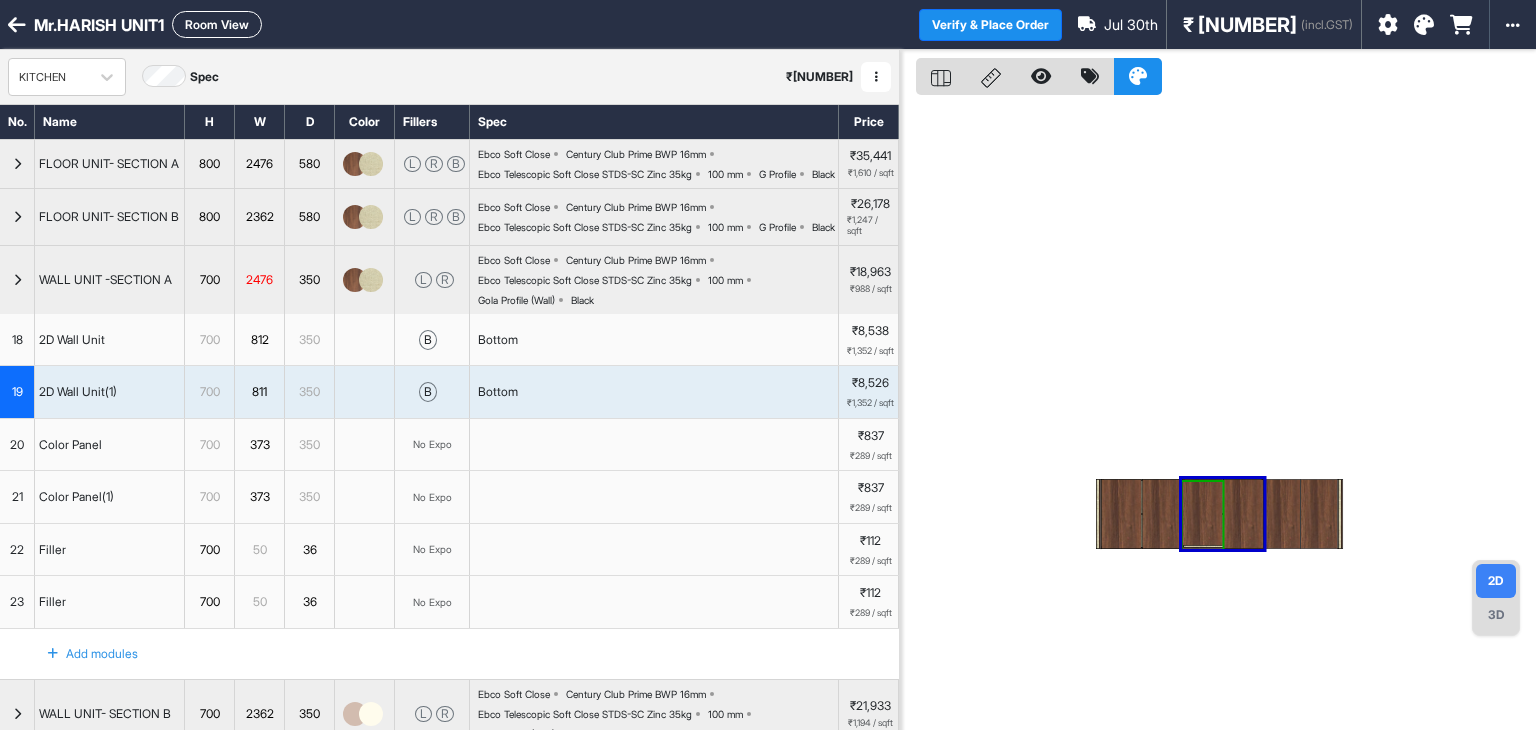 click at bounding box center (1202, 512) 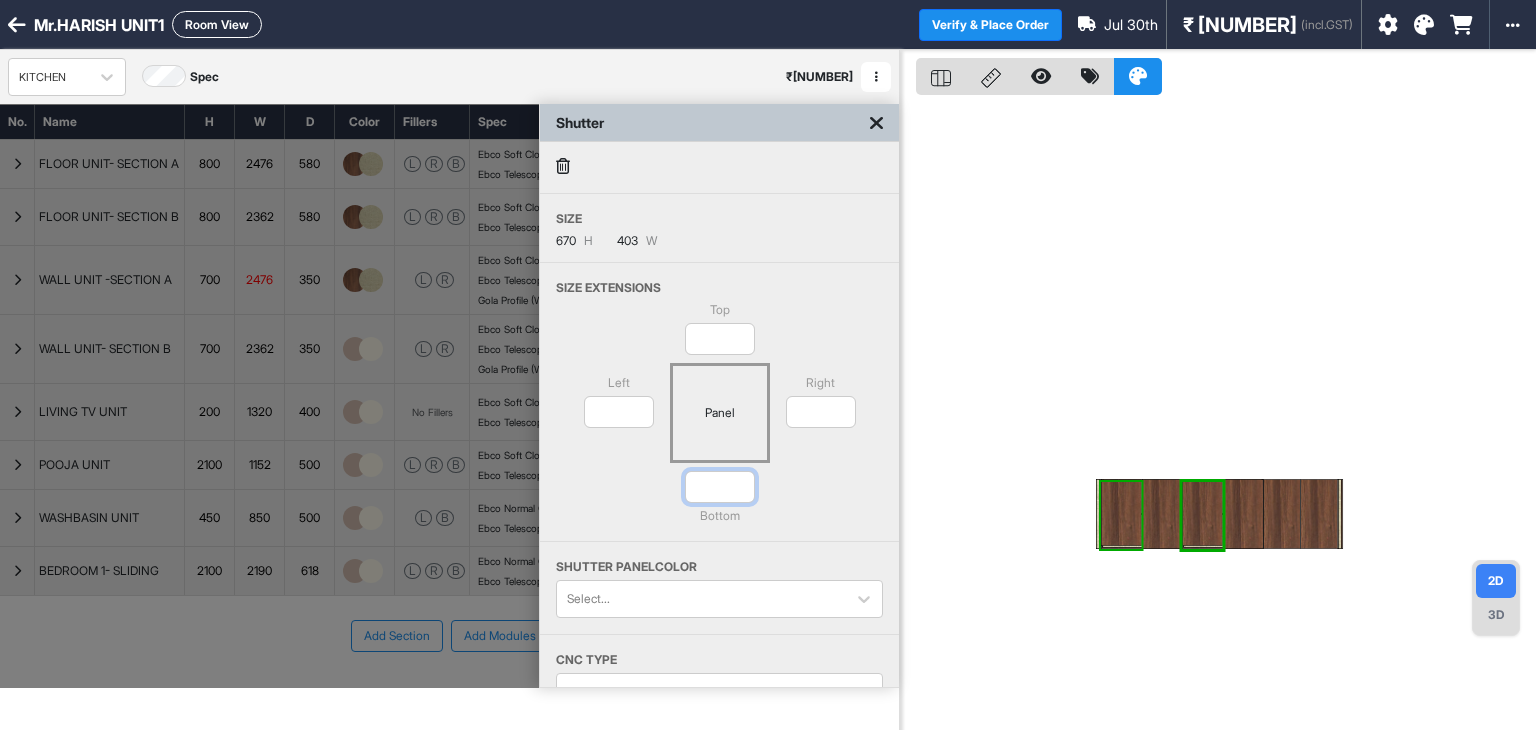 drag, startPoint x: 735, startPoint y: 486, endPoint x: 682, endPoint y: 477, distance: 53.75872 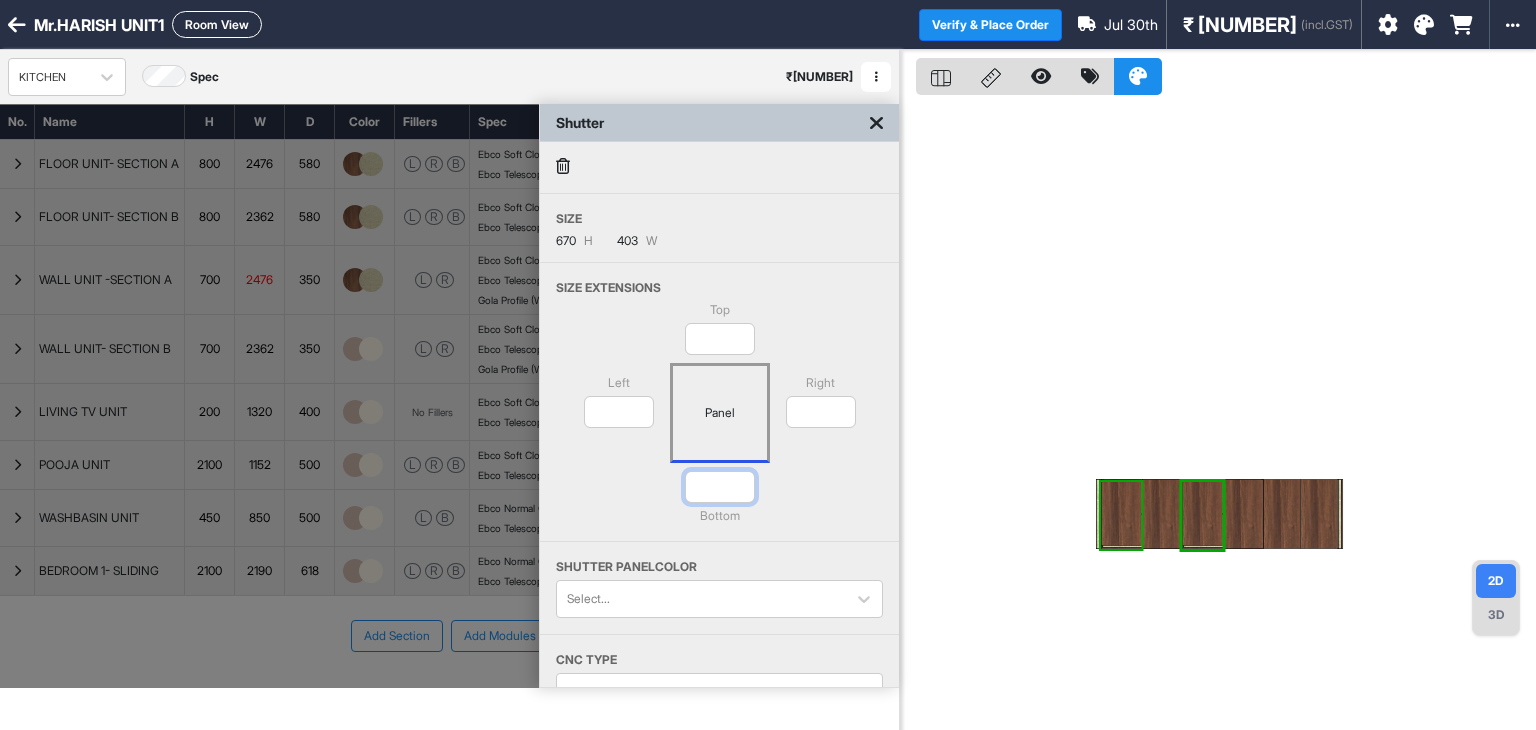 type on "**" 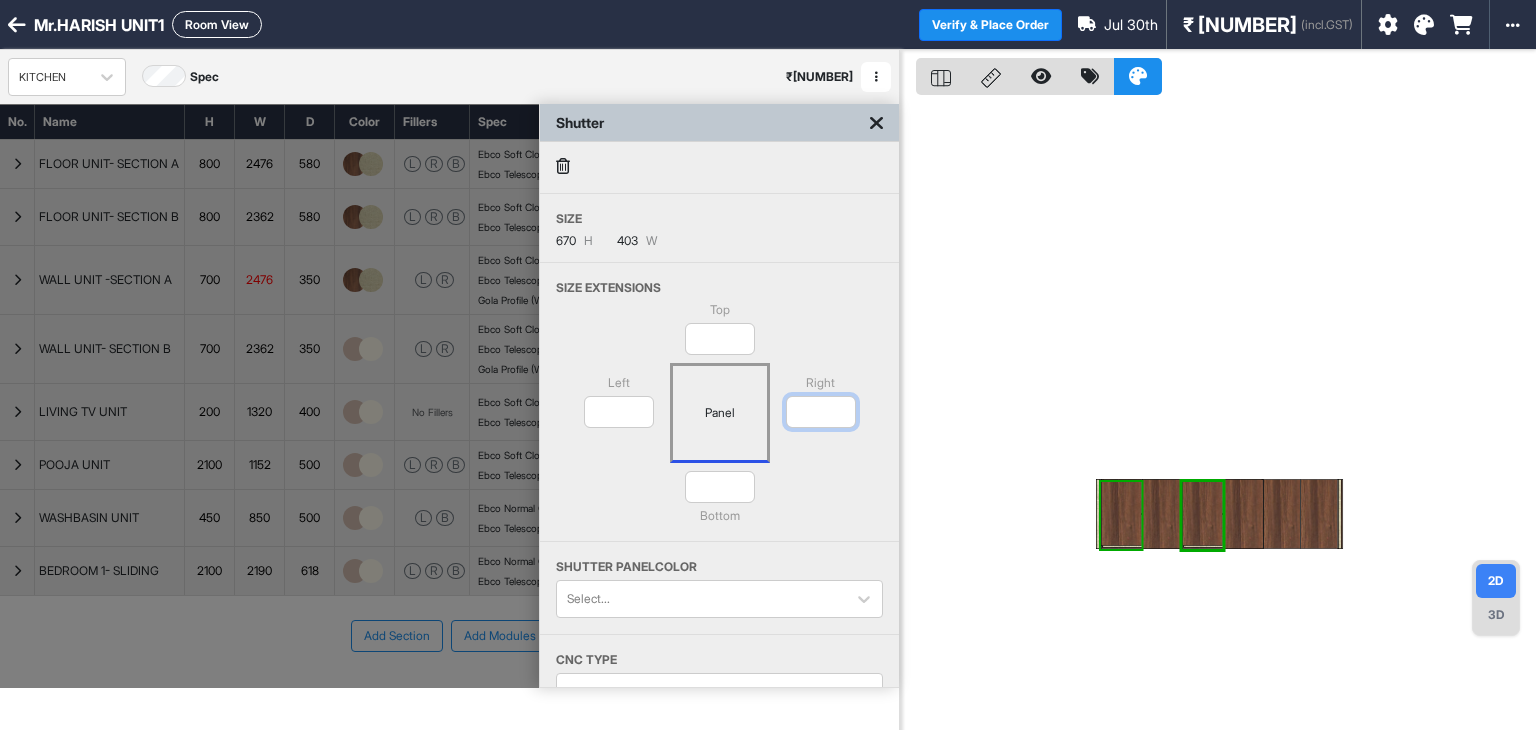 click on "Left * Panel Right *" at bounding box center (719, 413) 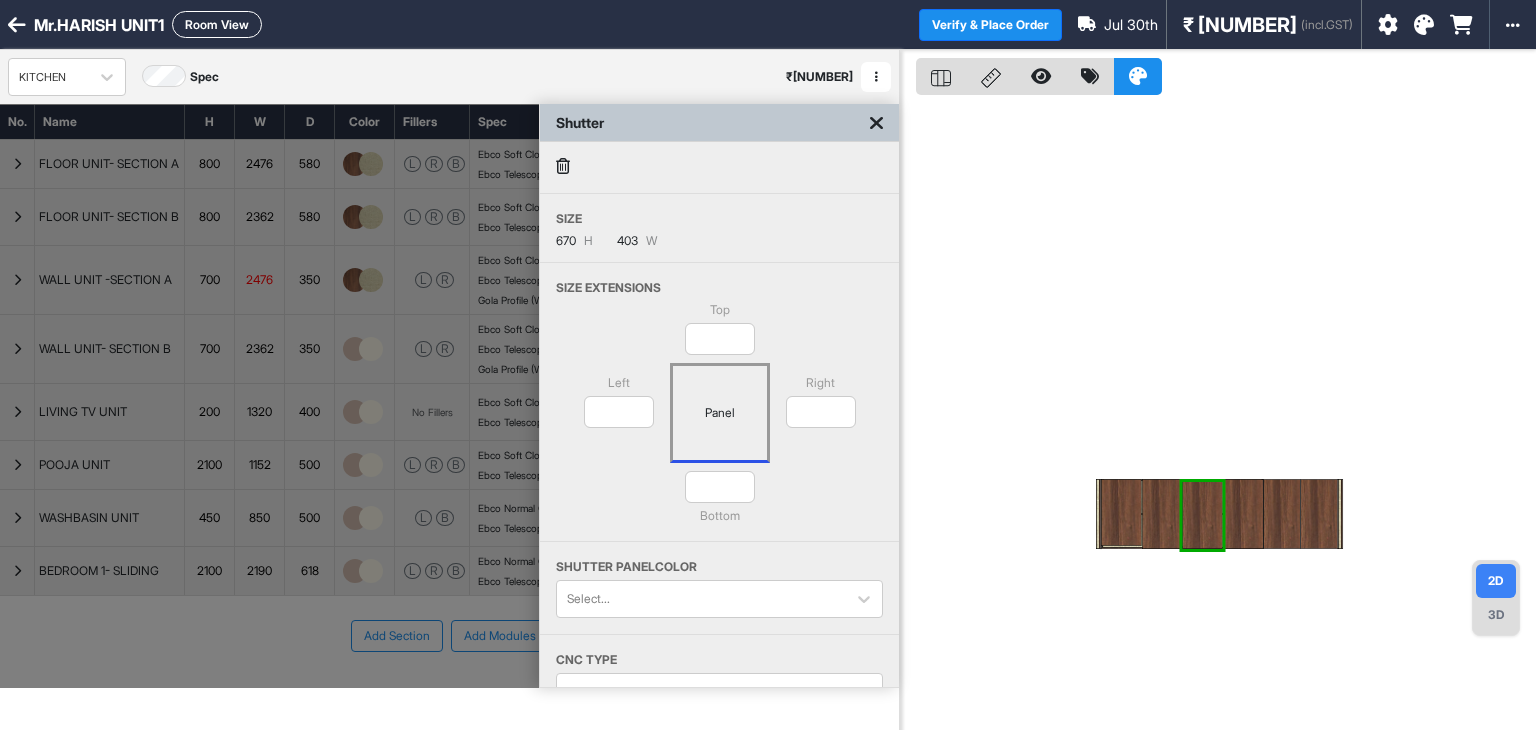 click at bounding box center (1218, 415) 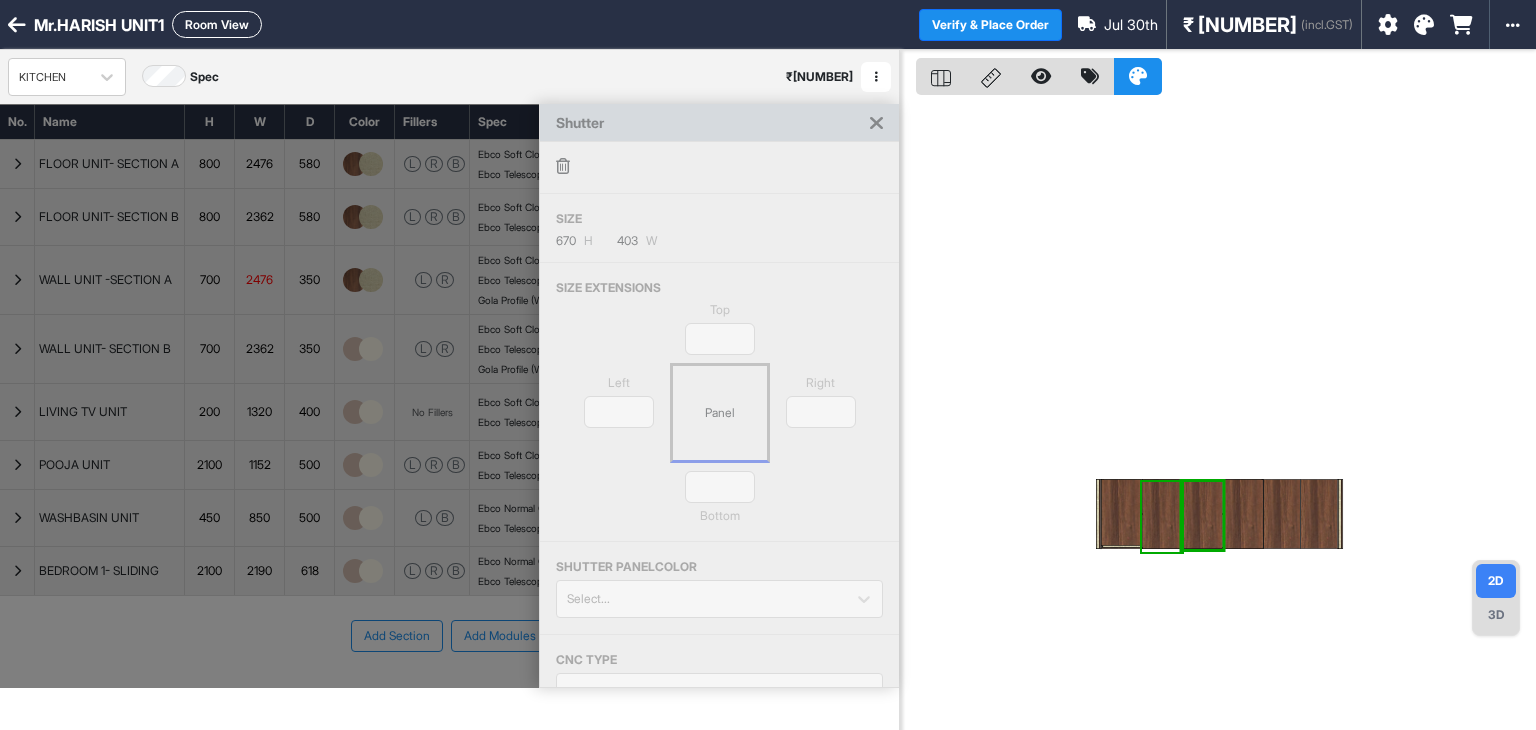 click at bounding box center (1162, 514) 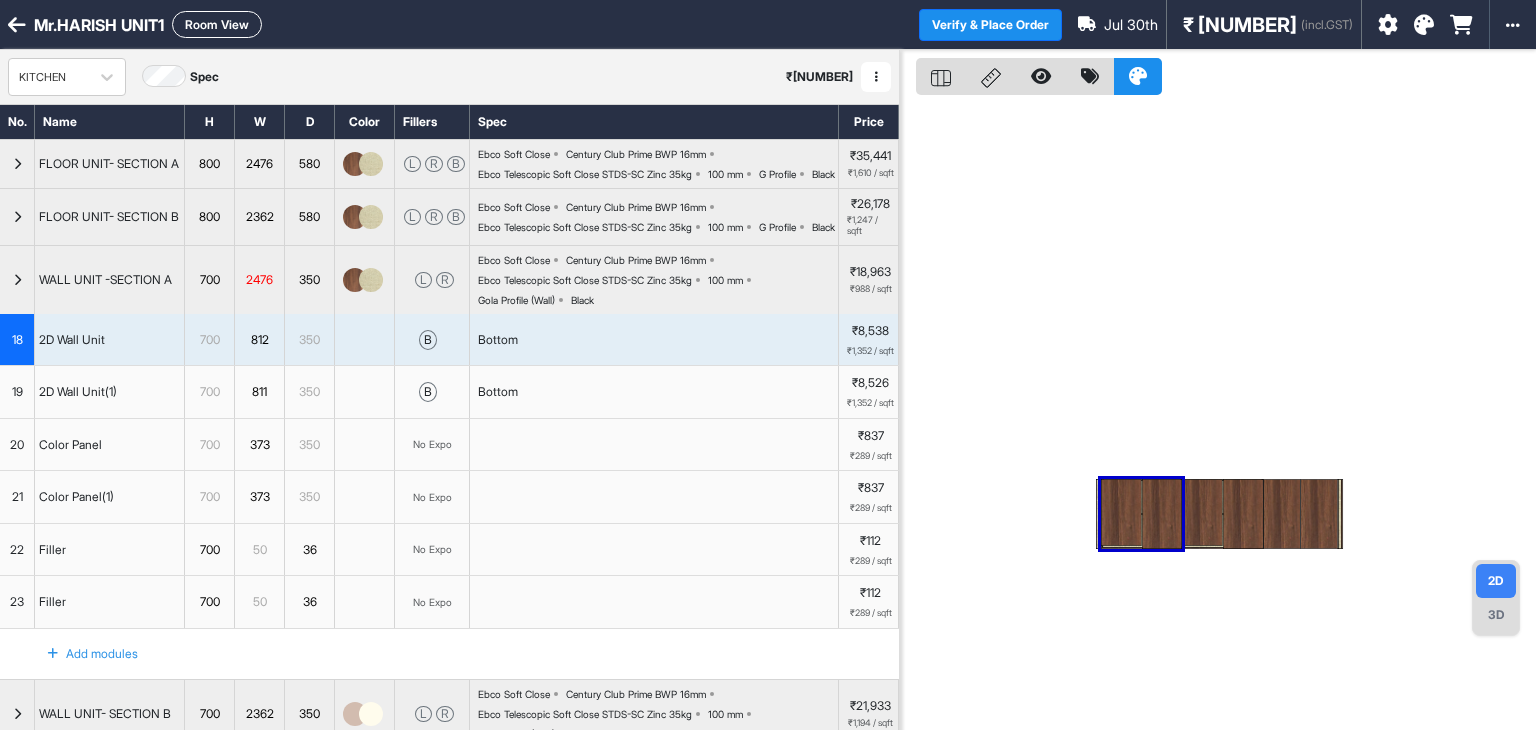 click at bounding box center [1121, 512] 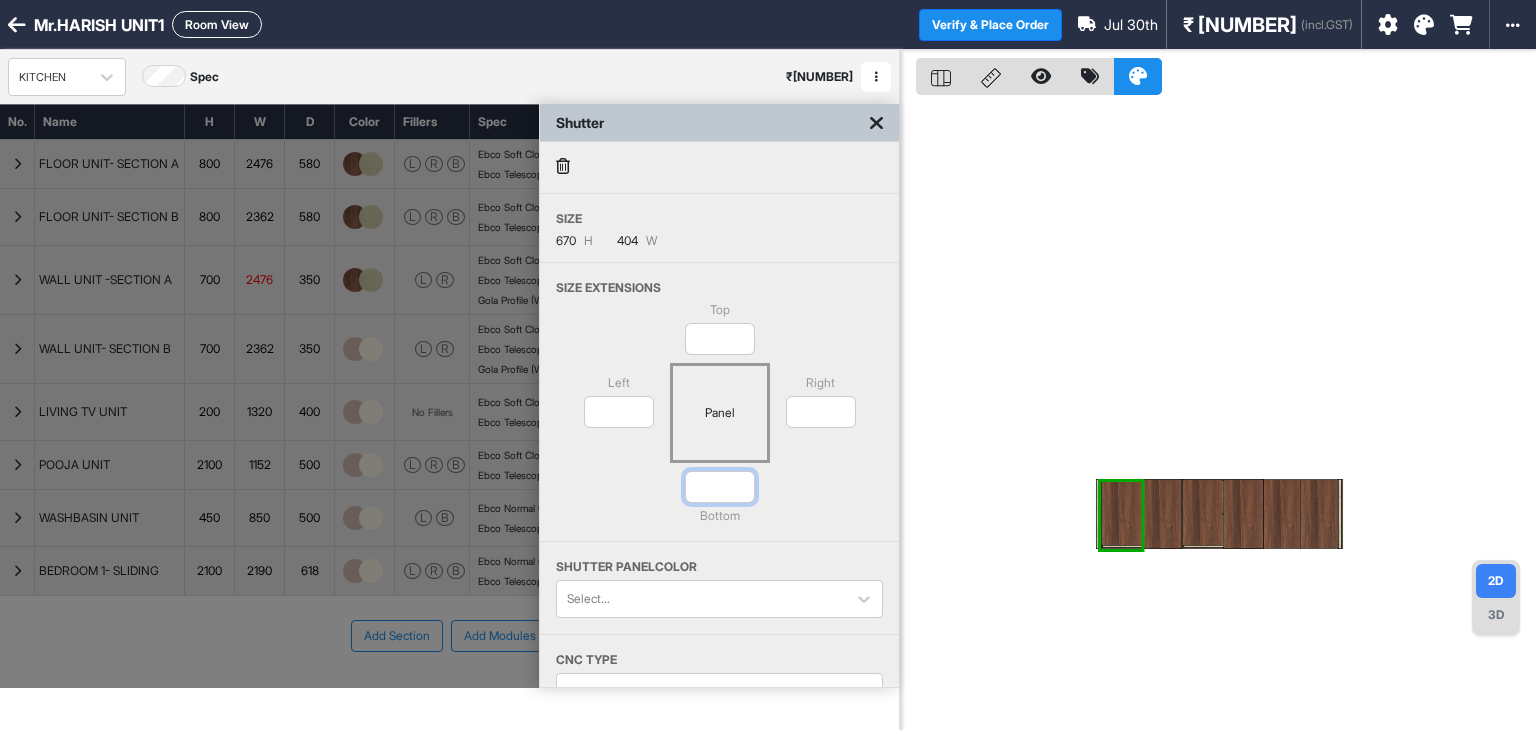 drag, startPoint x: 752, startPoint y: 491, endPoint x: 667, endPoint y: 484, distance: 85.28775 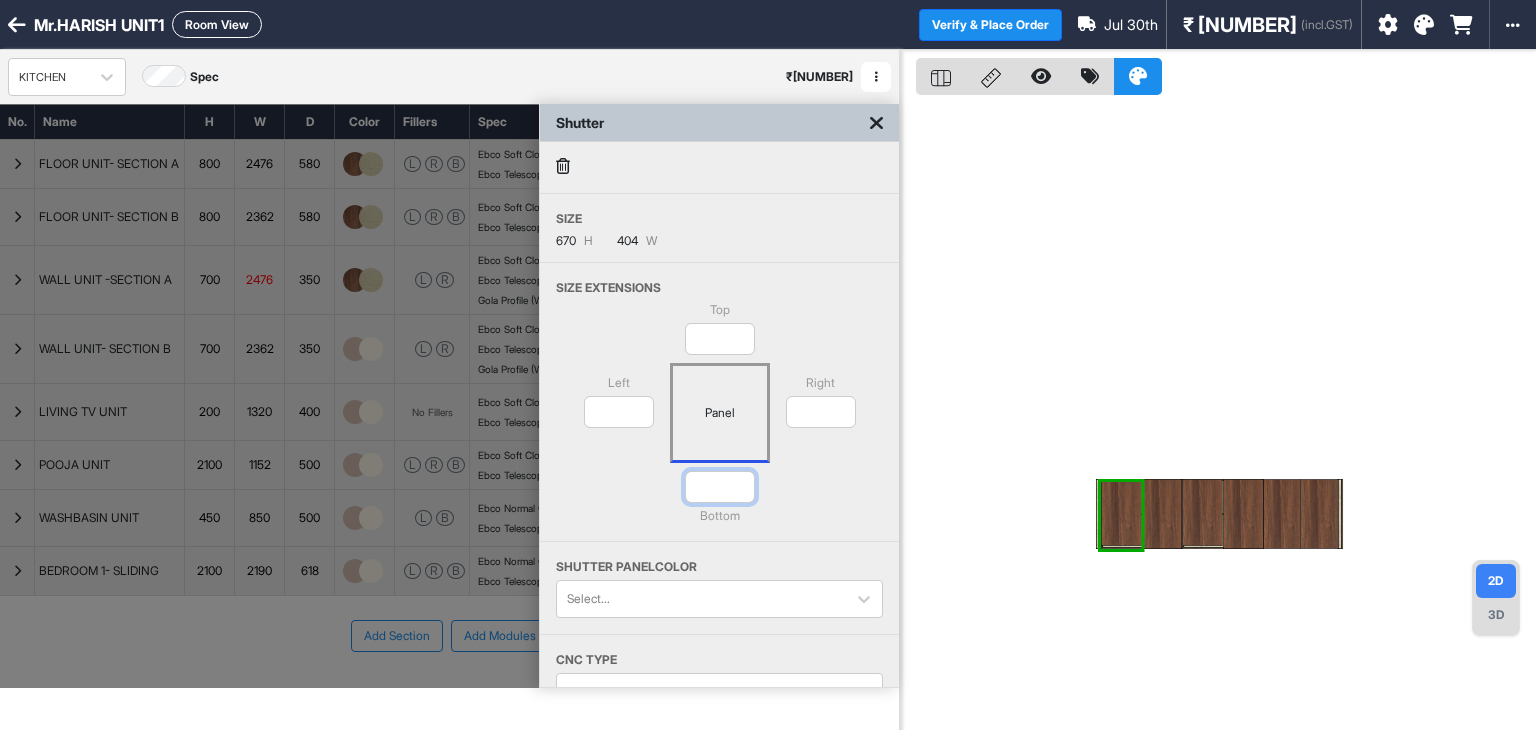 type on "**" 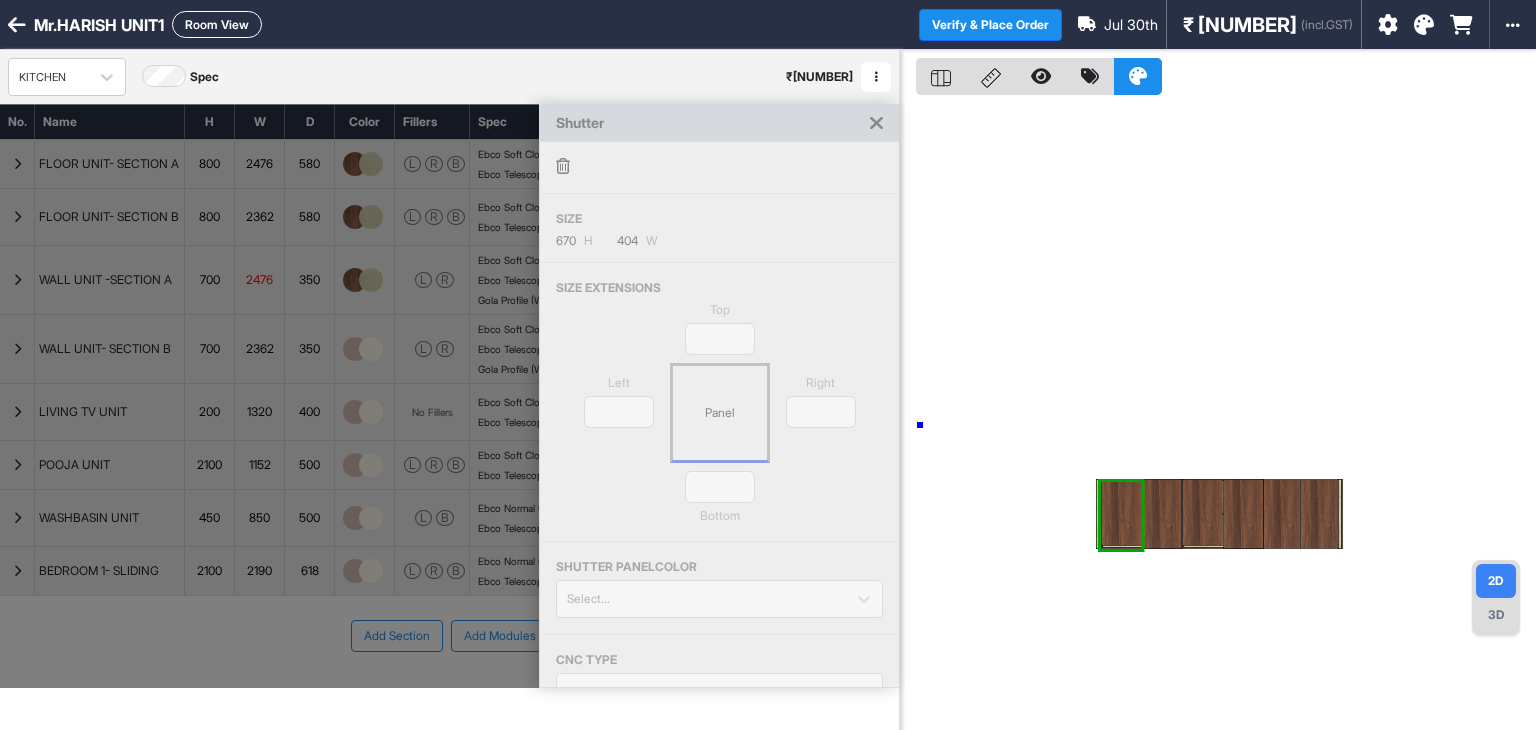 click at bounding box center (1218, 415) 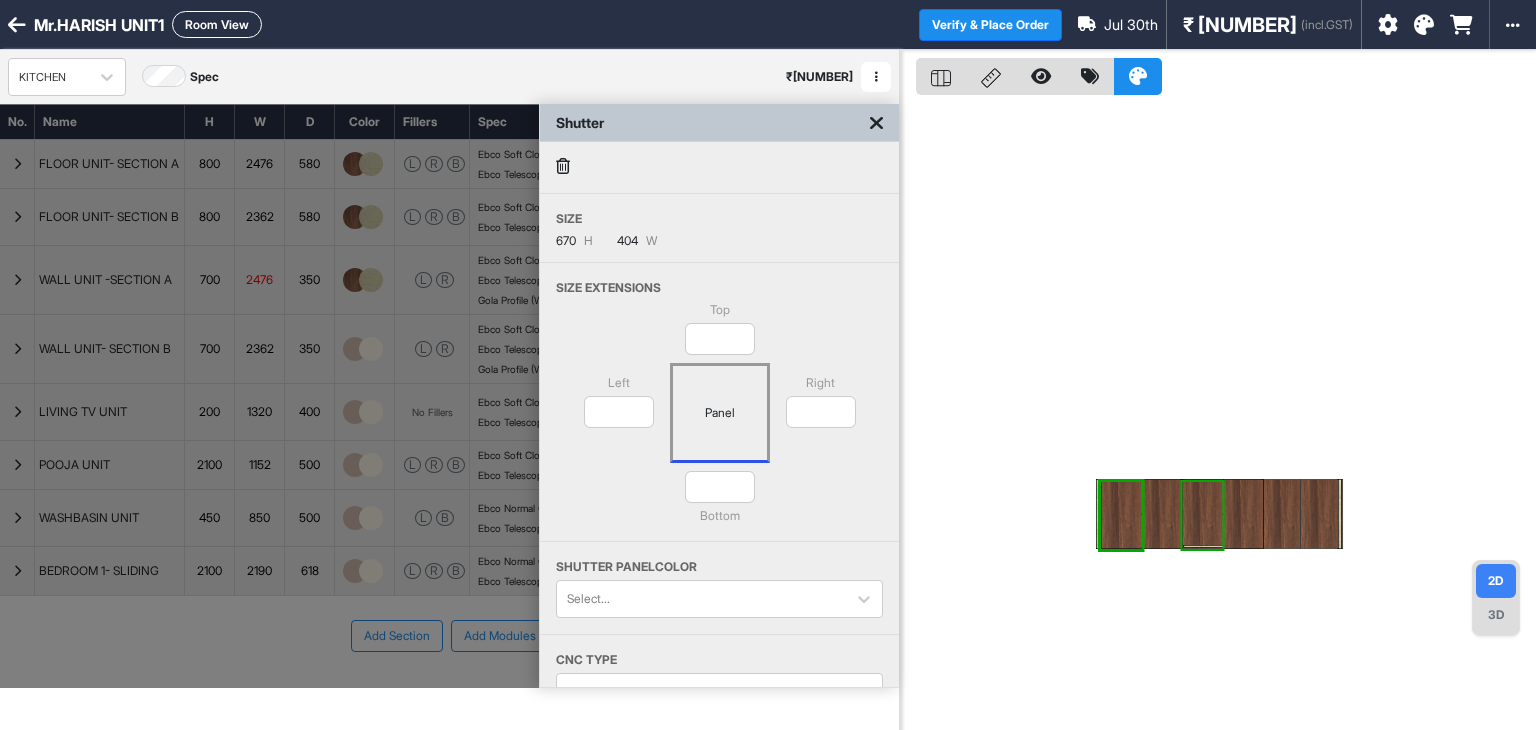 click at bounding box center [1202, 512] 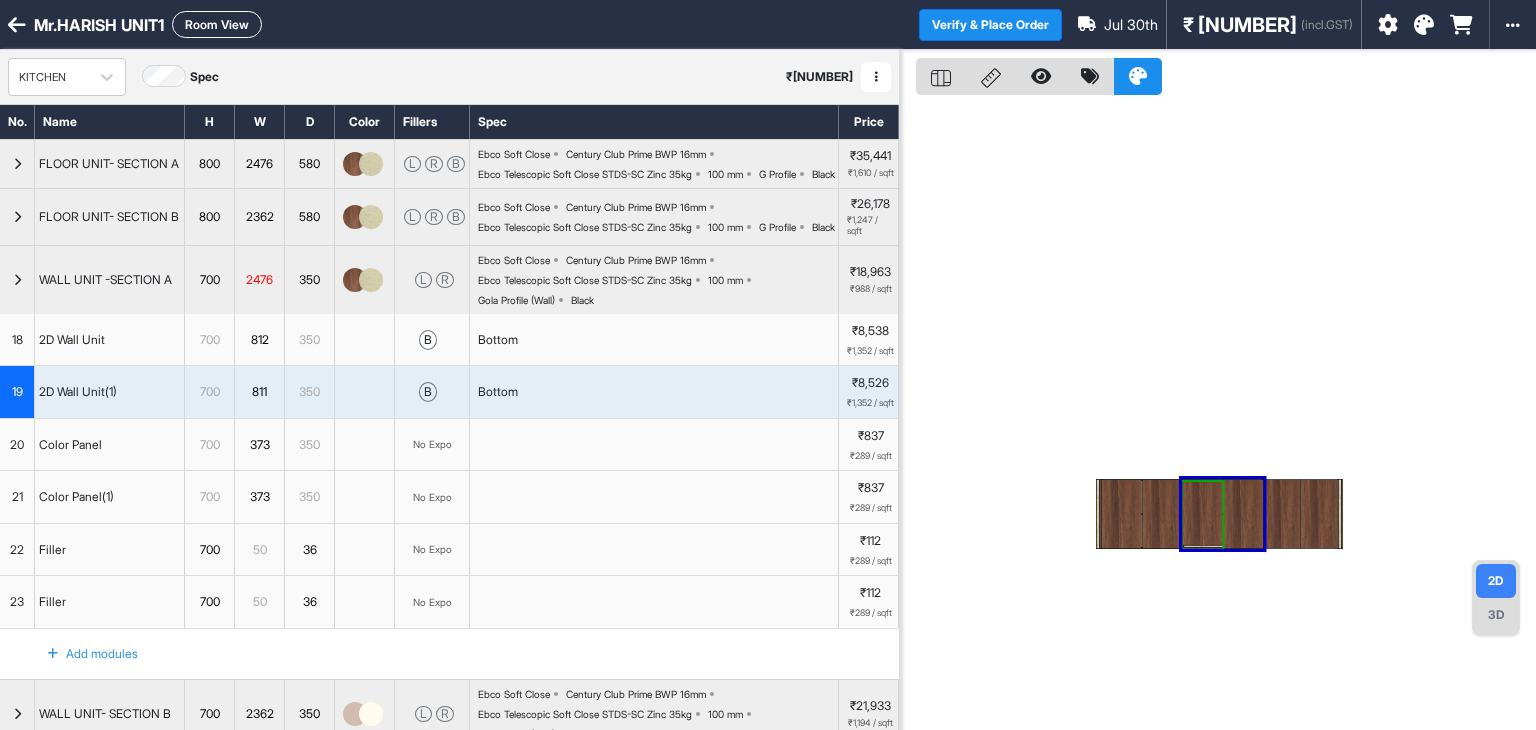 click at bounding box center [1202, 512] 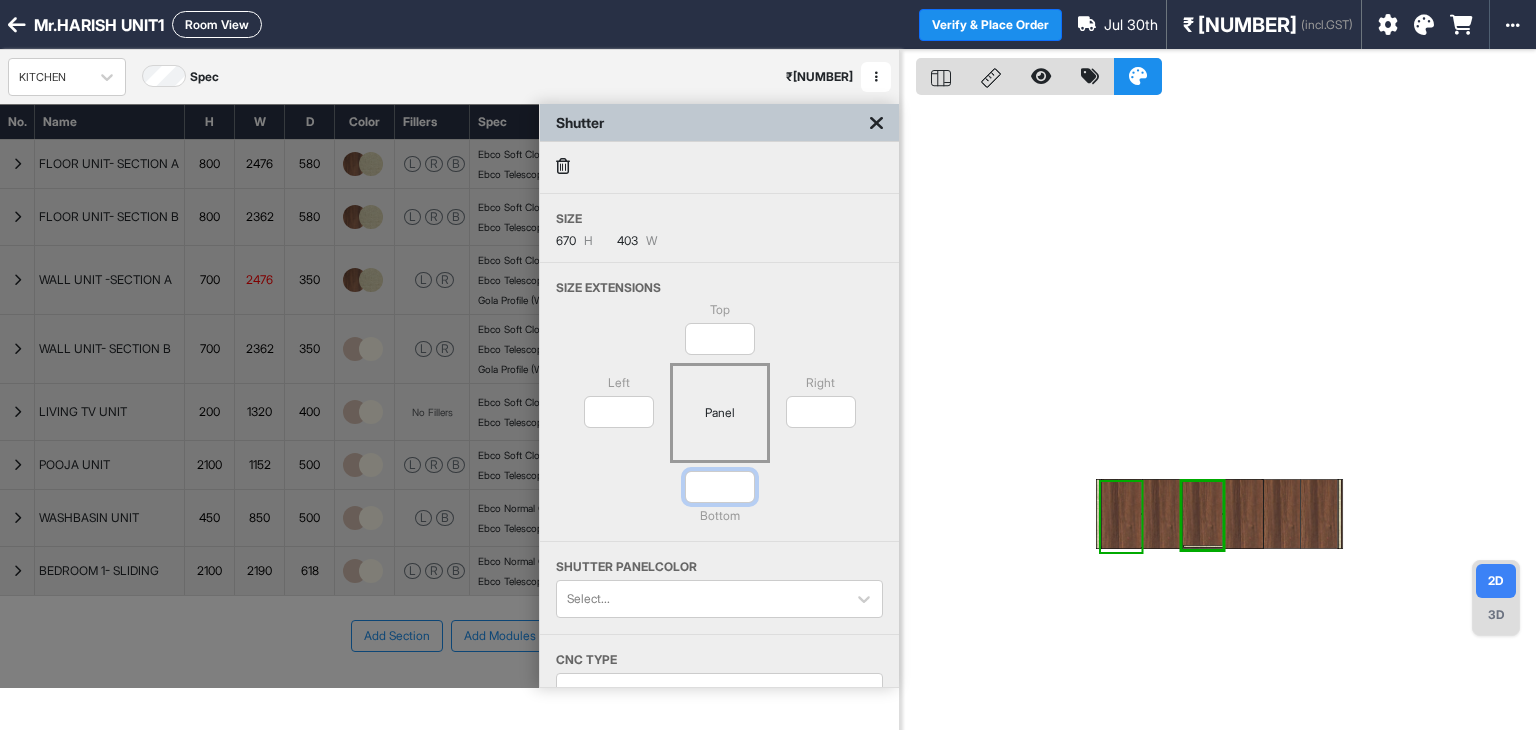 drag, startPoint x: 727, startPoint y: 477, endPoint x: 623, endPoint y: 475, distance: 104.019226 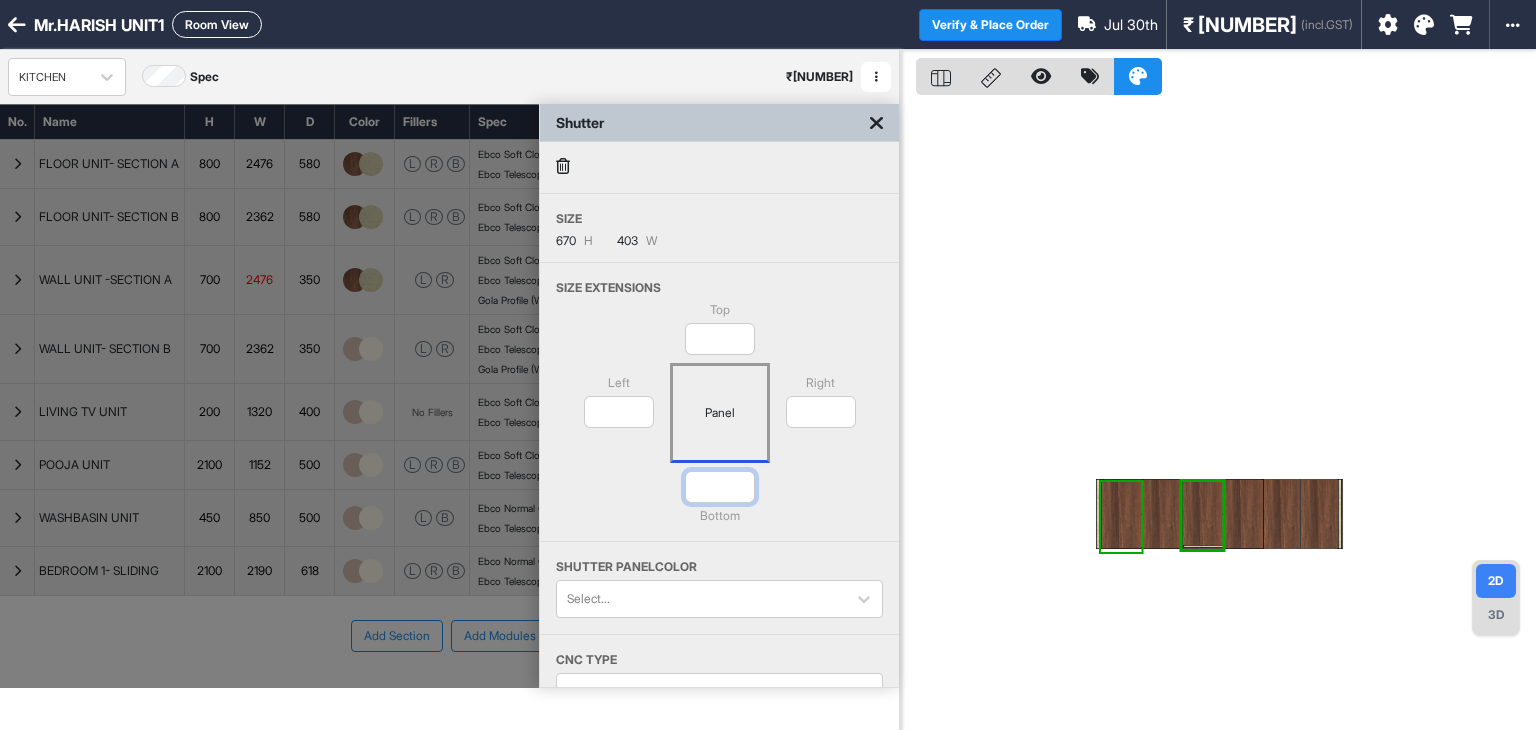 type on "**" 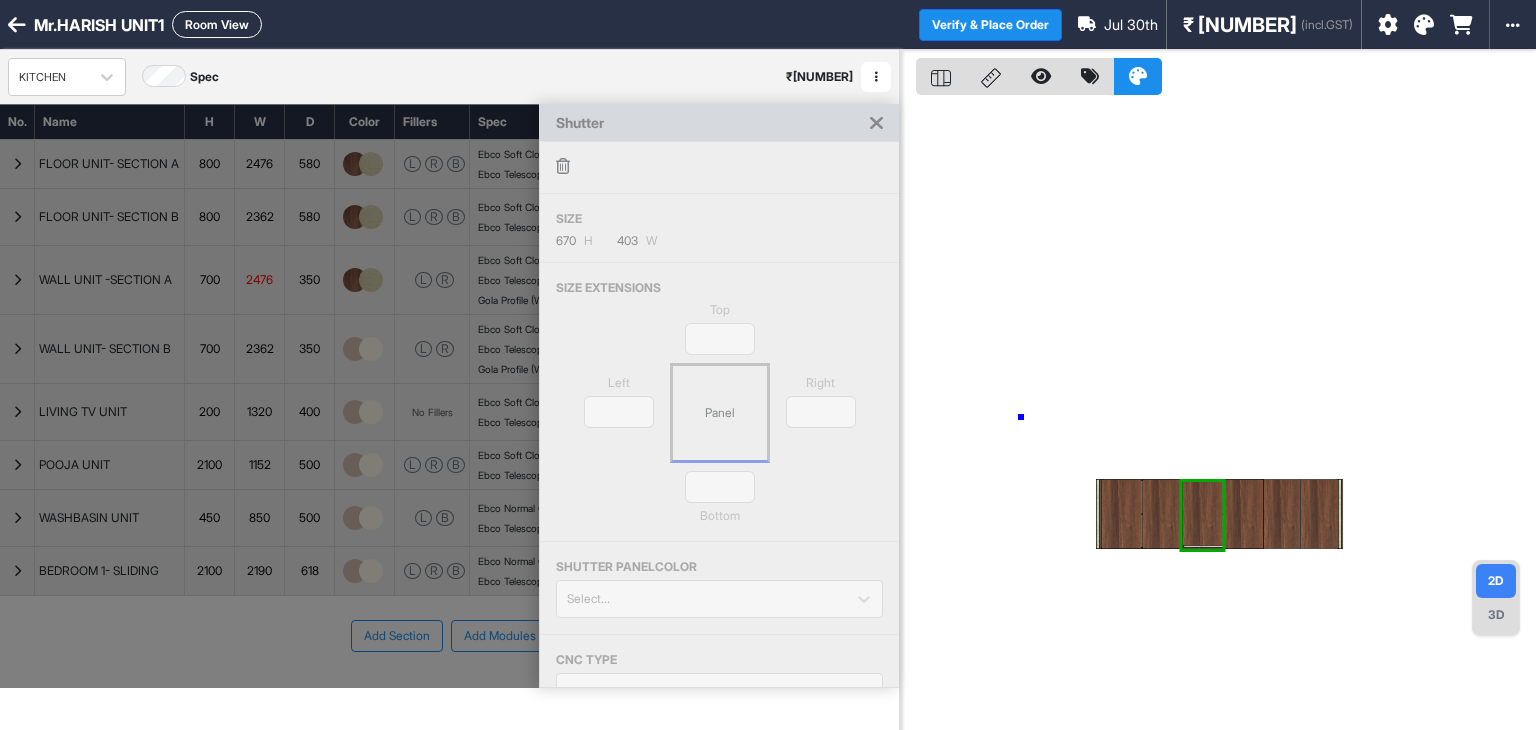 click at bounding box center (1218, 415) 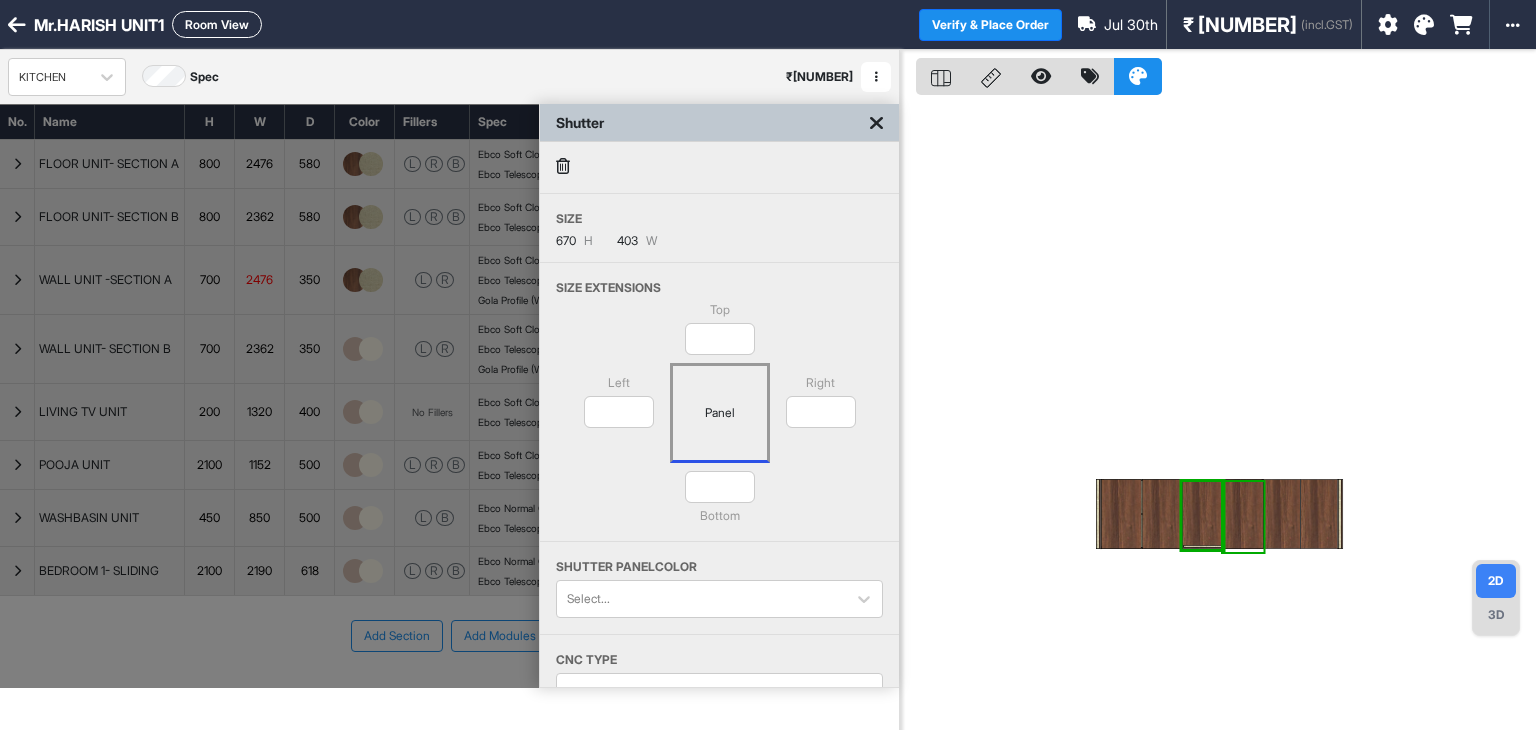 click at bounding box center [1243, 514] 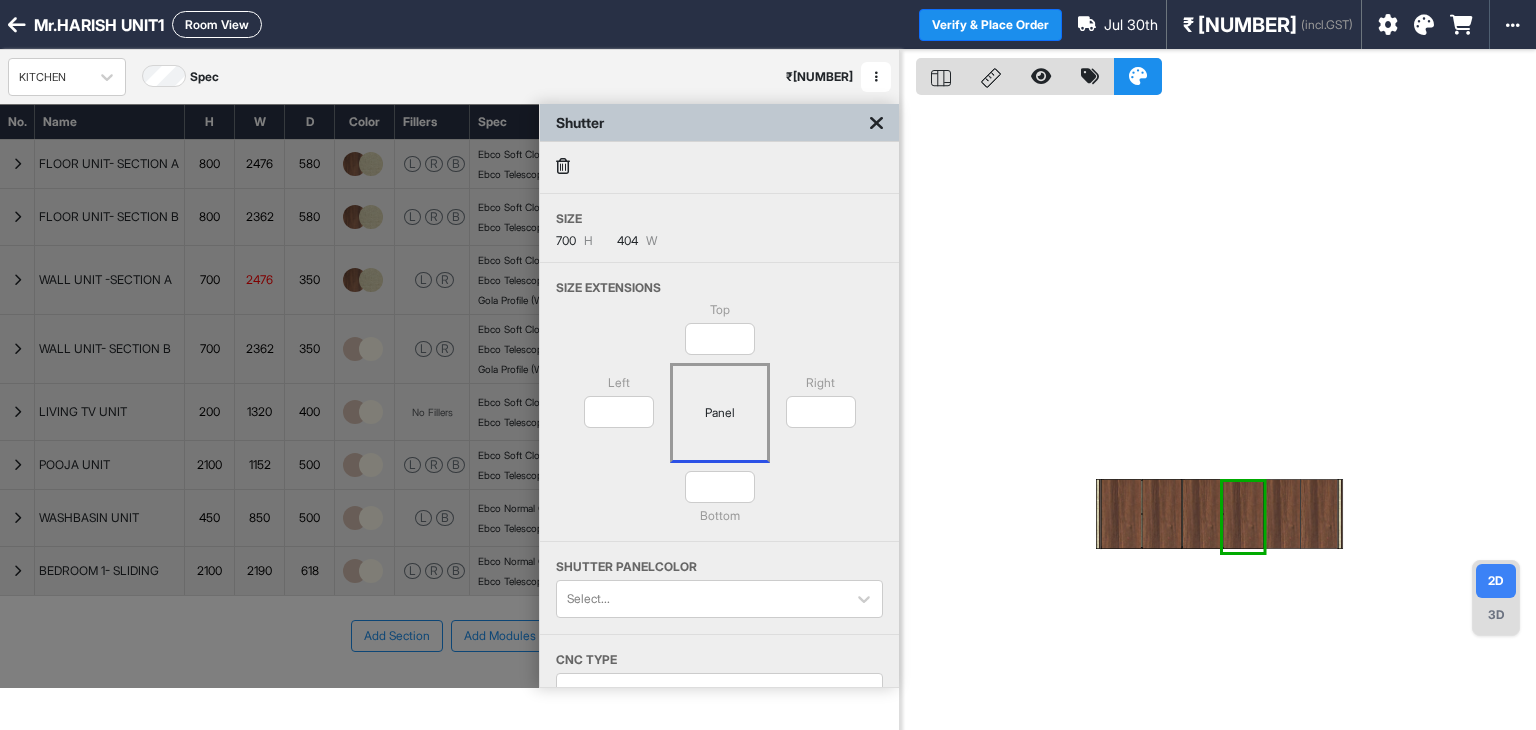 click at bounding box center (1281, 514) 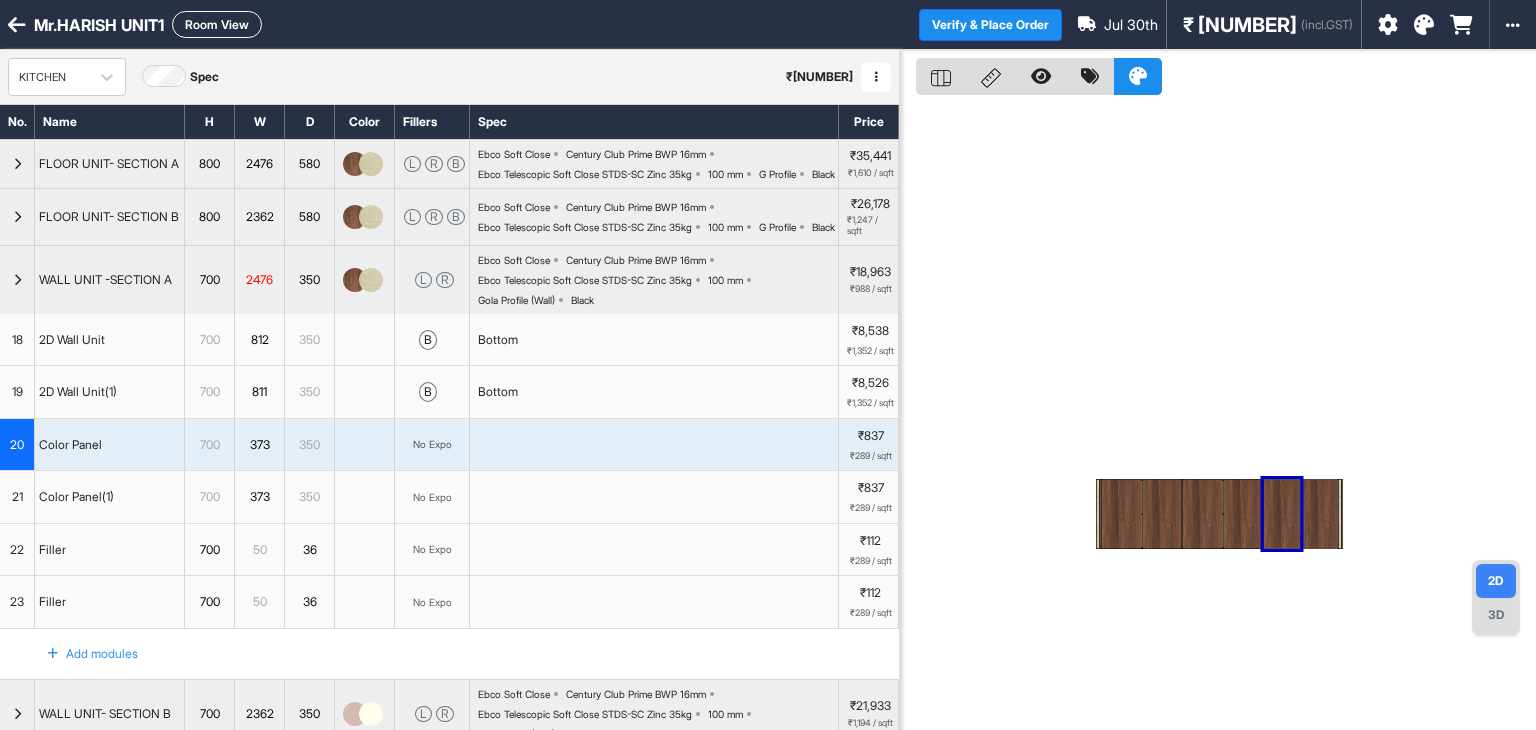 click at bounding box center (1319, 514) 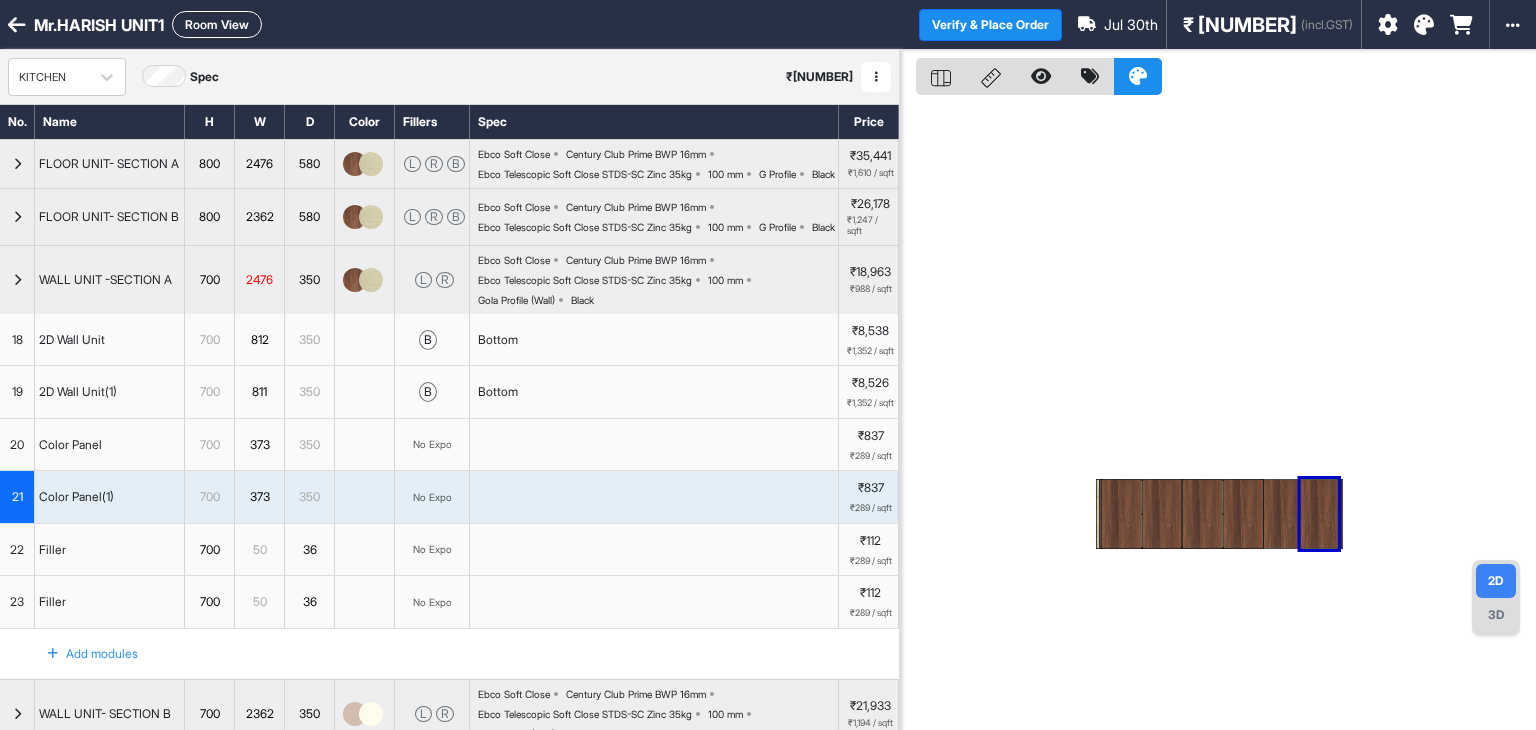 click at bounding box center (1218, 415) 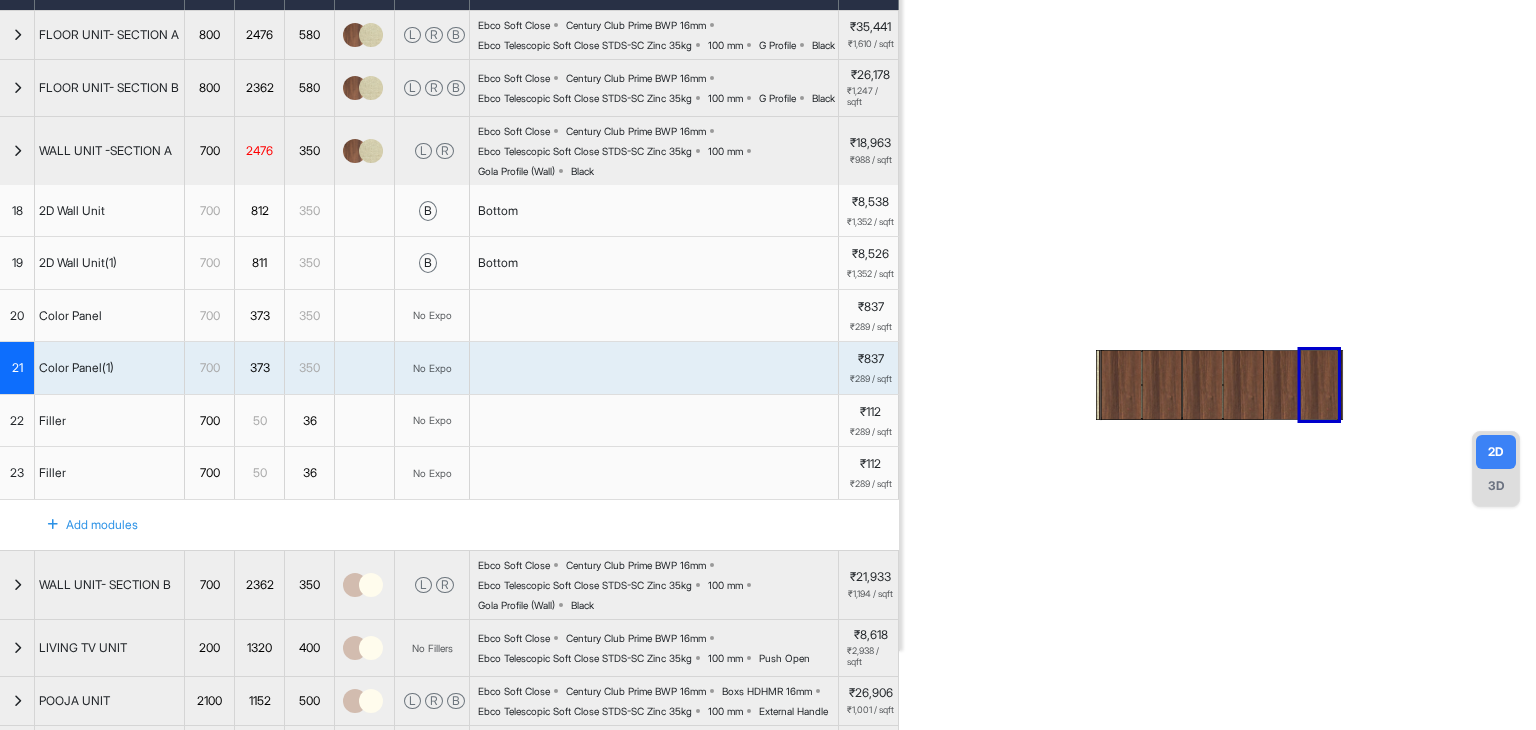 scroll, scrollTop: 100, scrollLeft: 0, axis: vertical 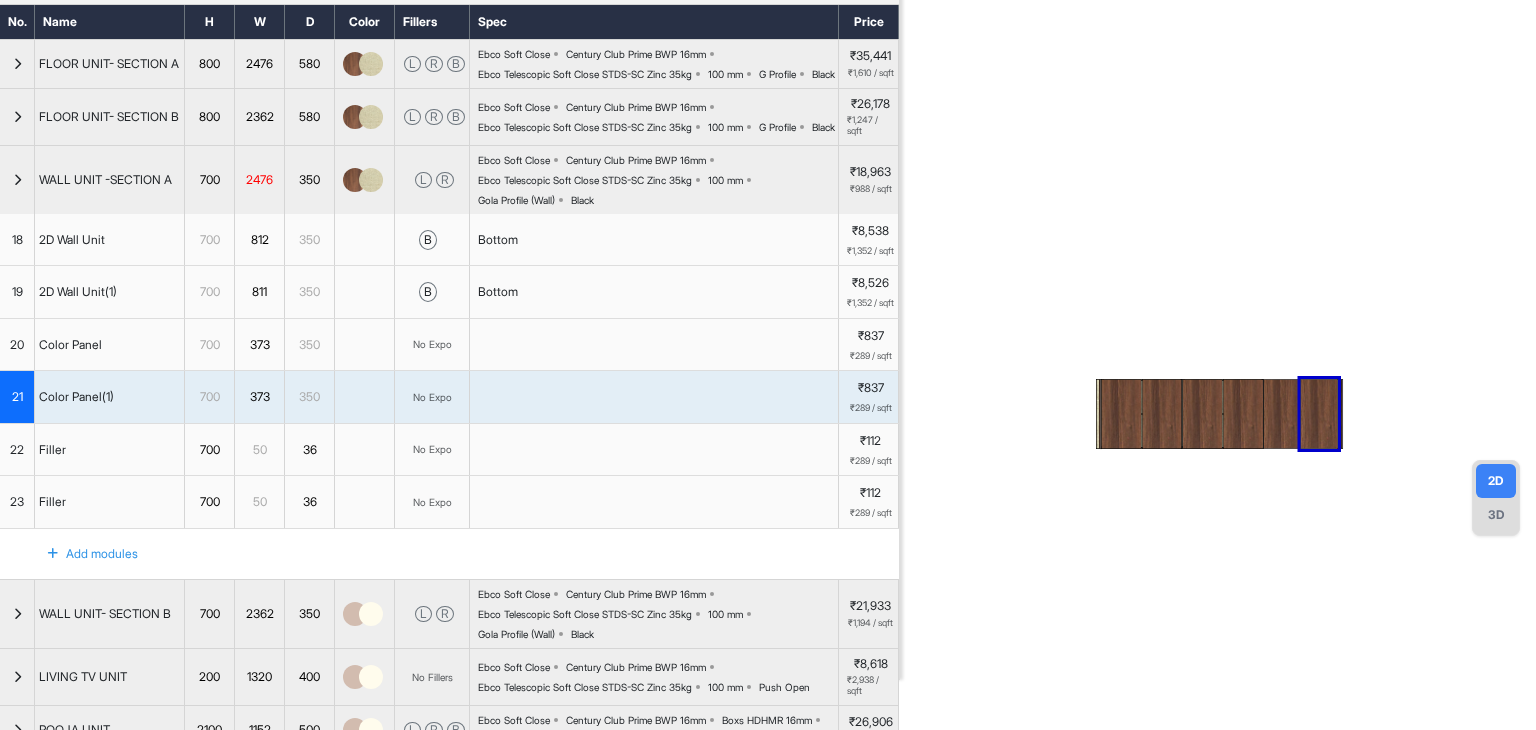 click on "812" at bounding box center [259, 240] 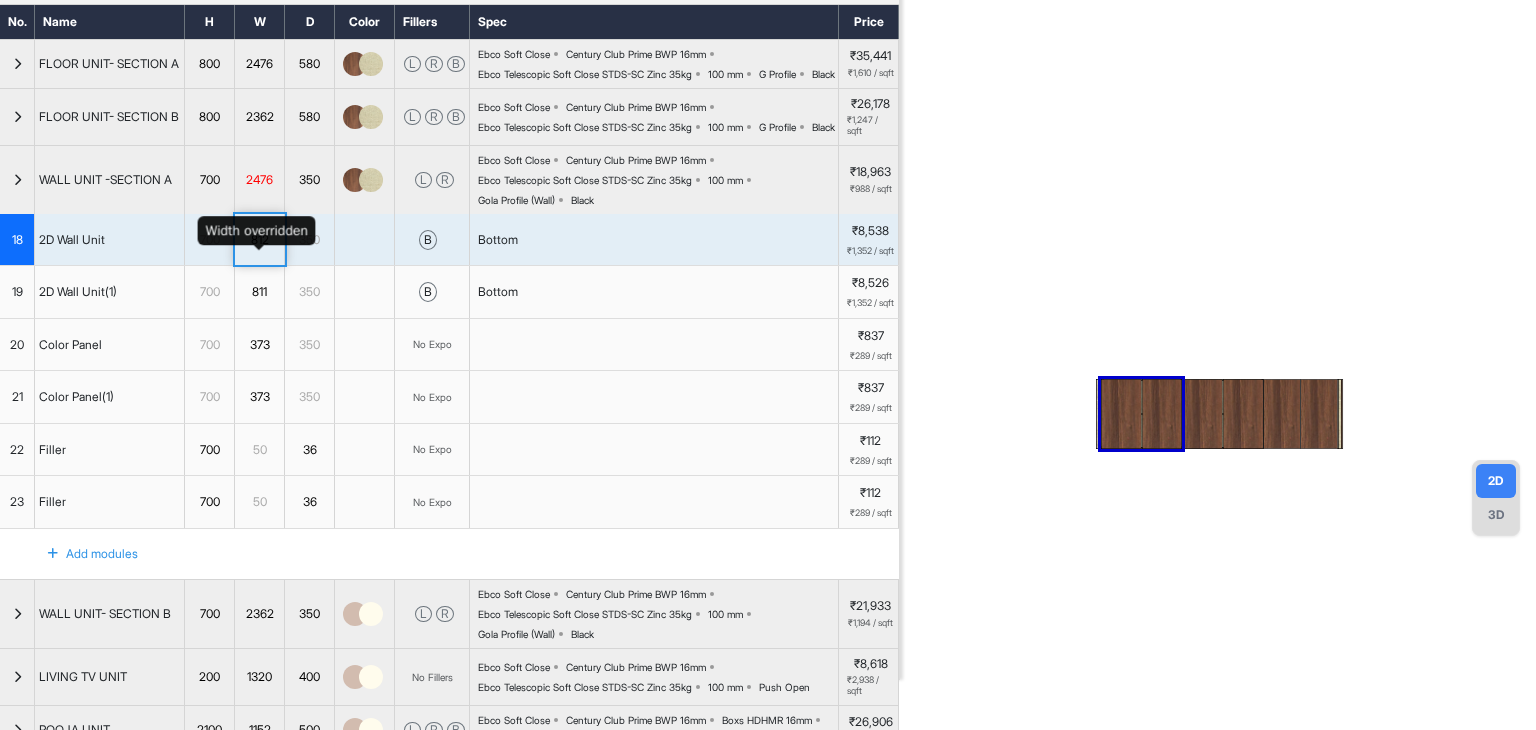 click on "812" at bounding box center [259, 240] 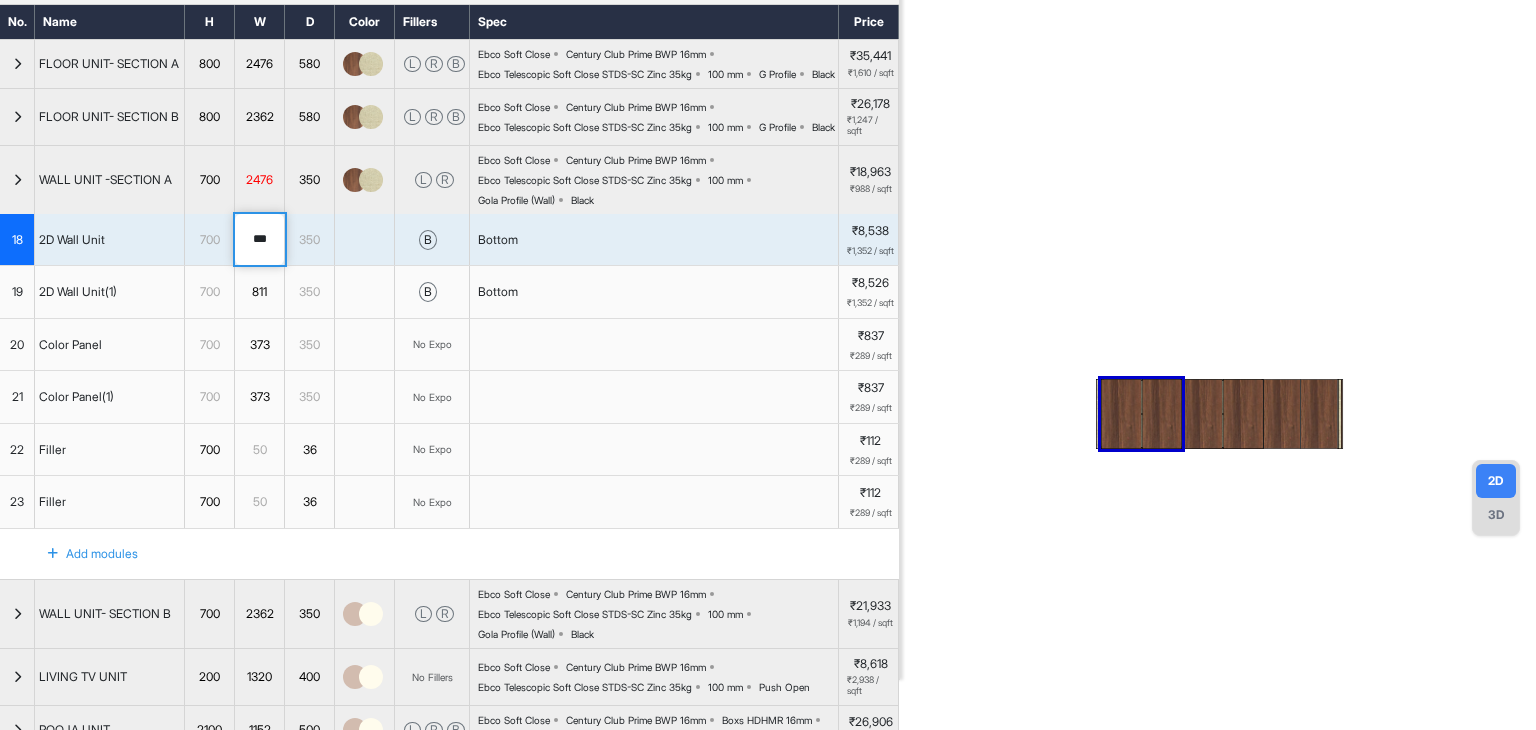 type on "***" 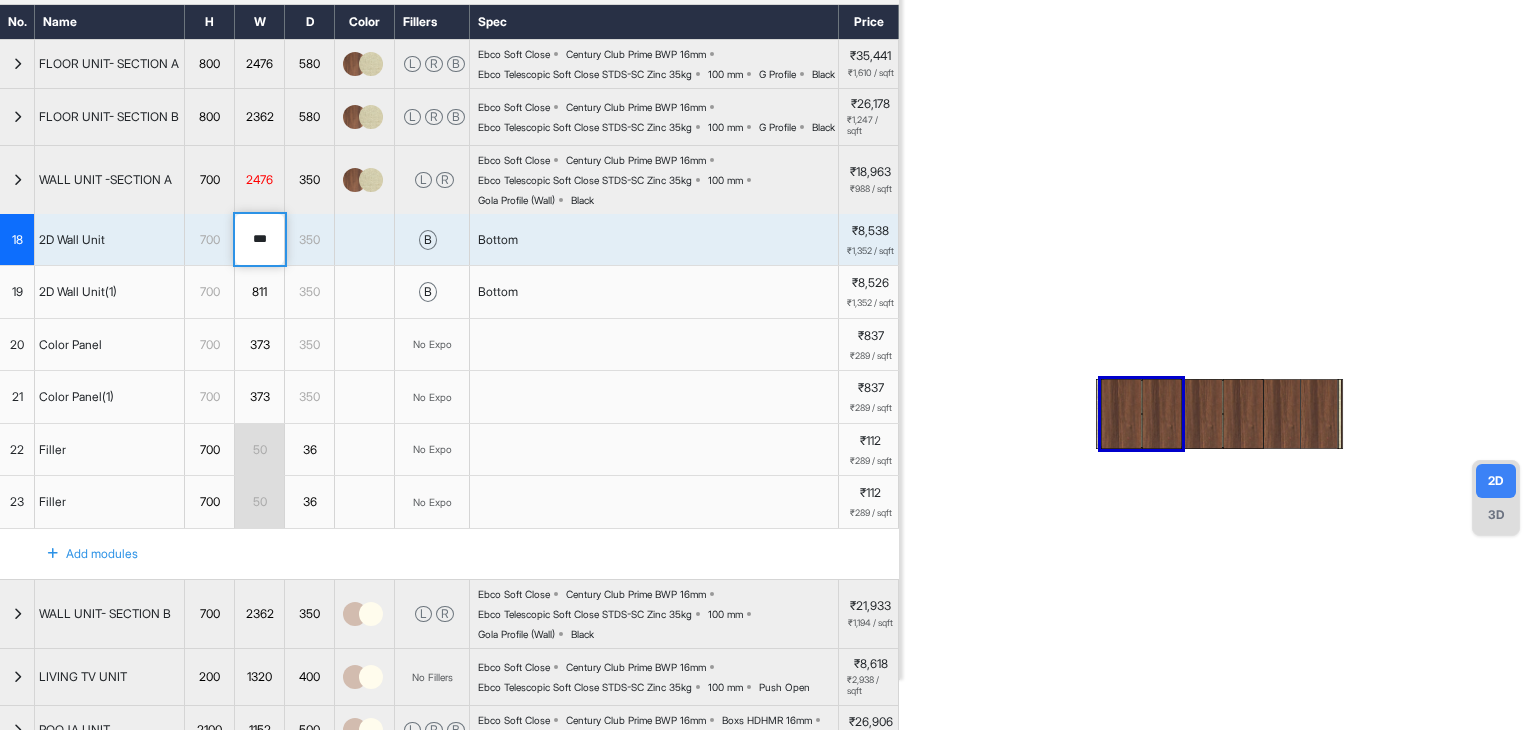 click on "Bottom" at bounding box center [654, 292] 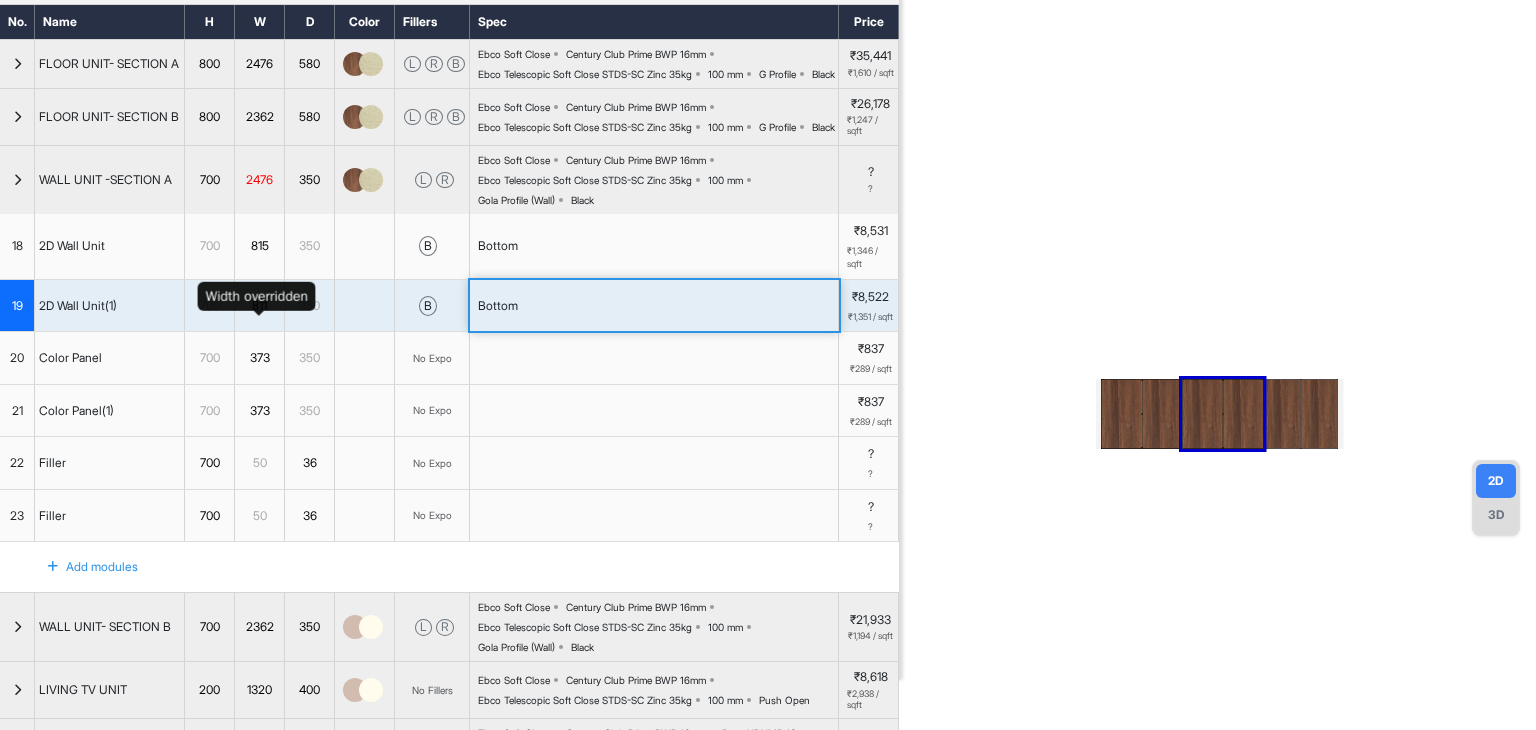 click on "811" at bounding box center [259, 306] 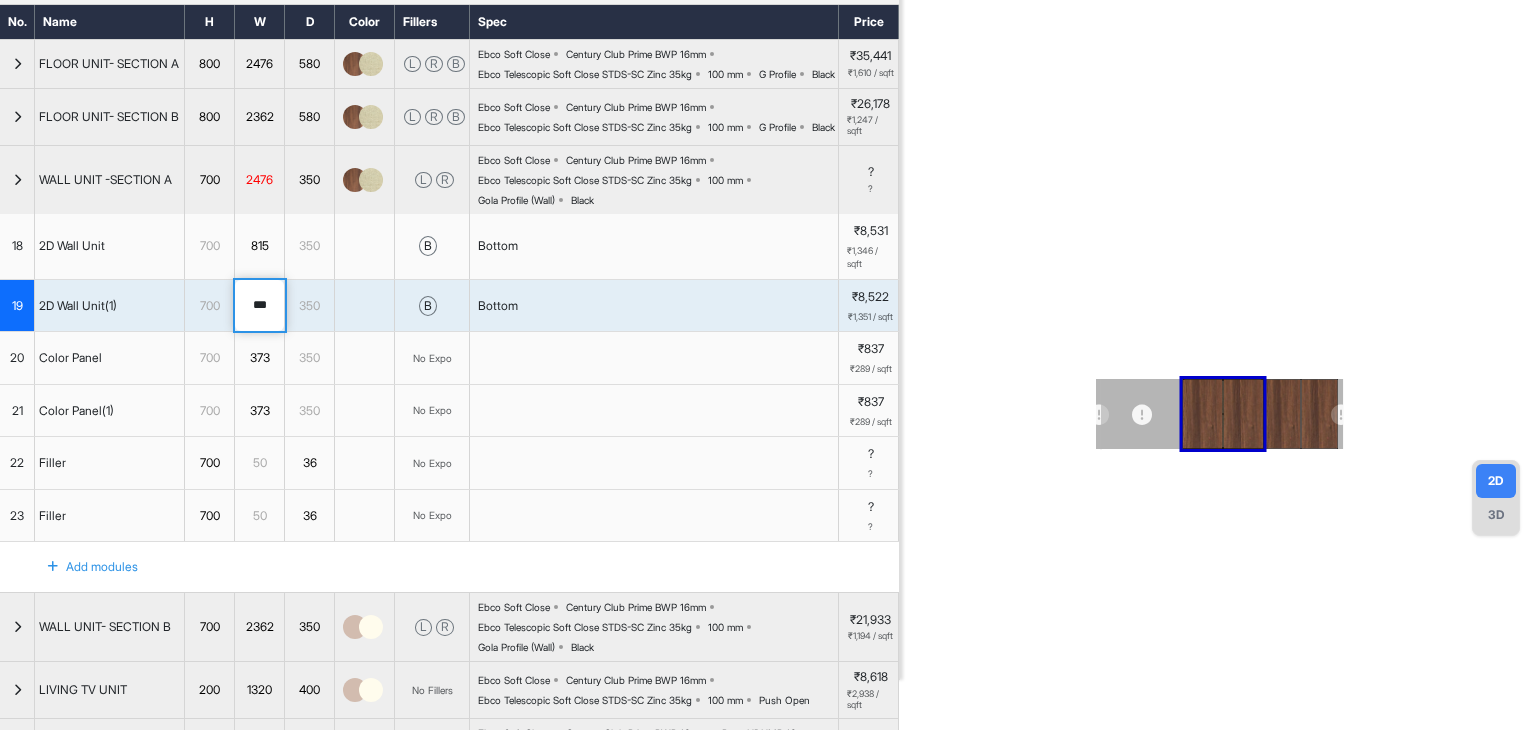 type on "***" 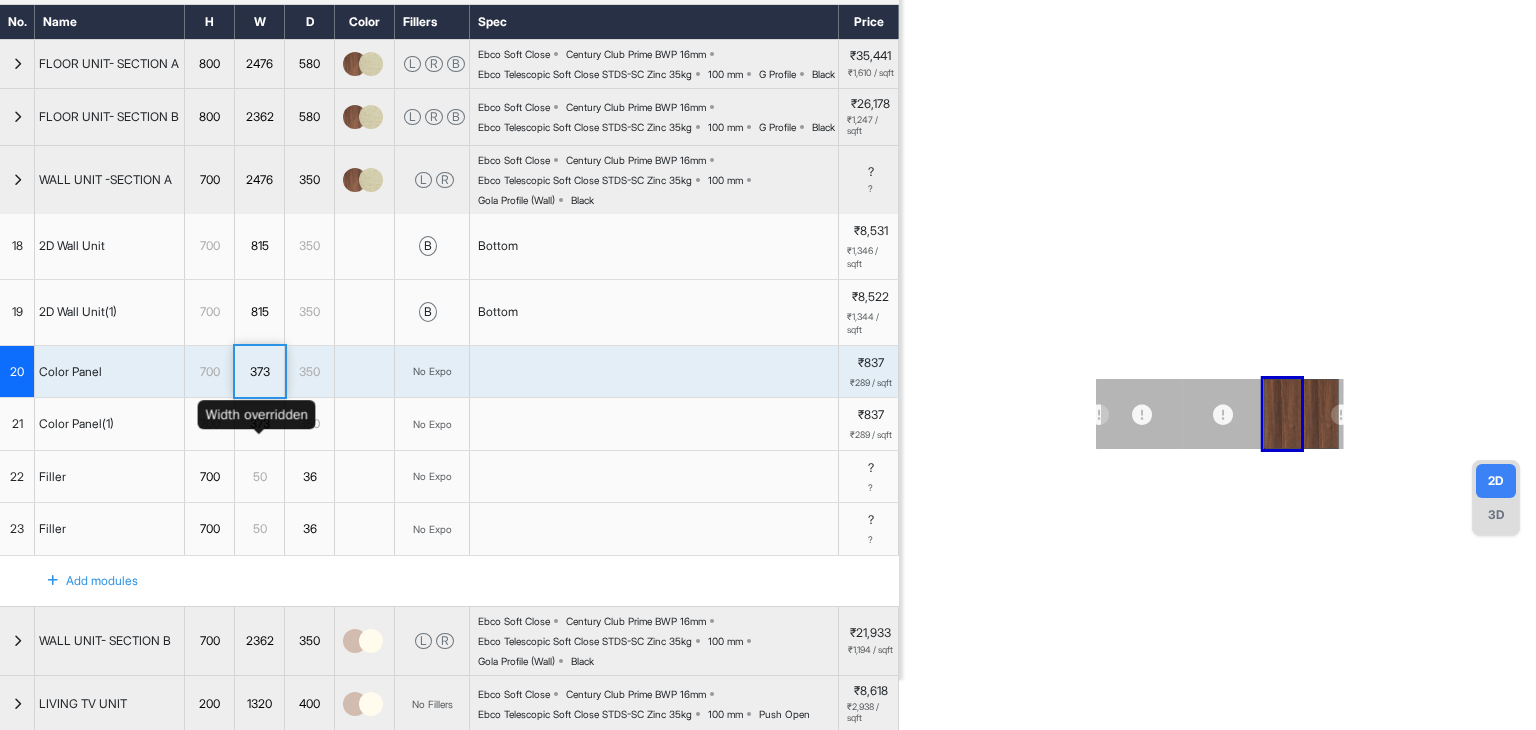 click on "373" at bounding box center (259, 424) 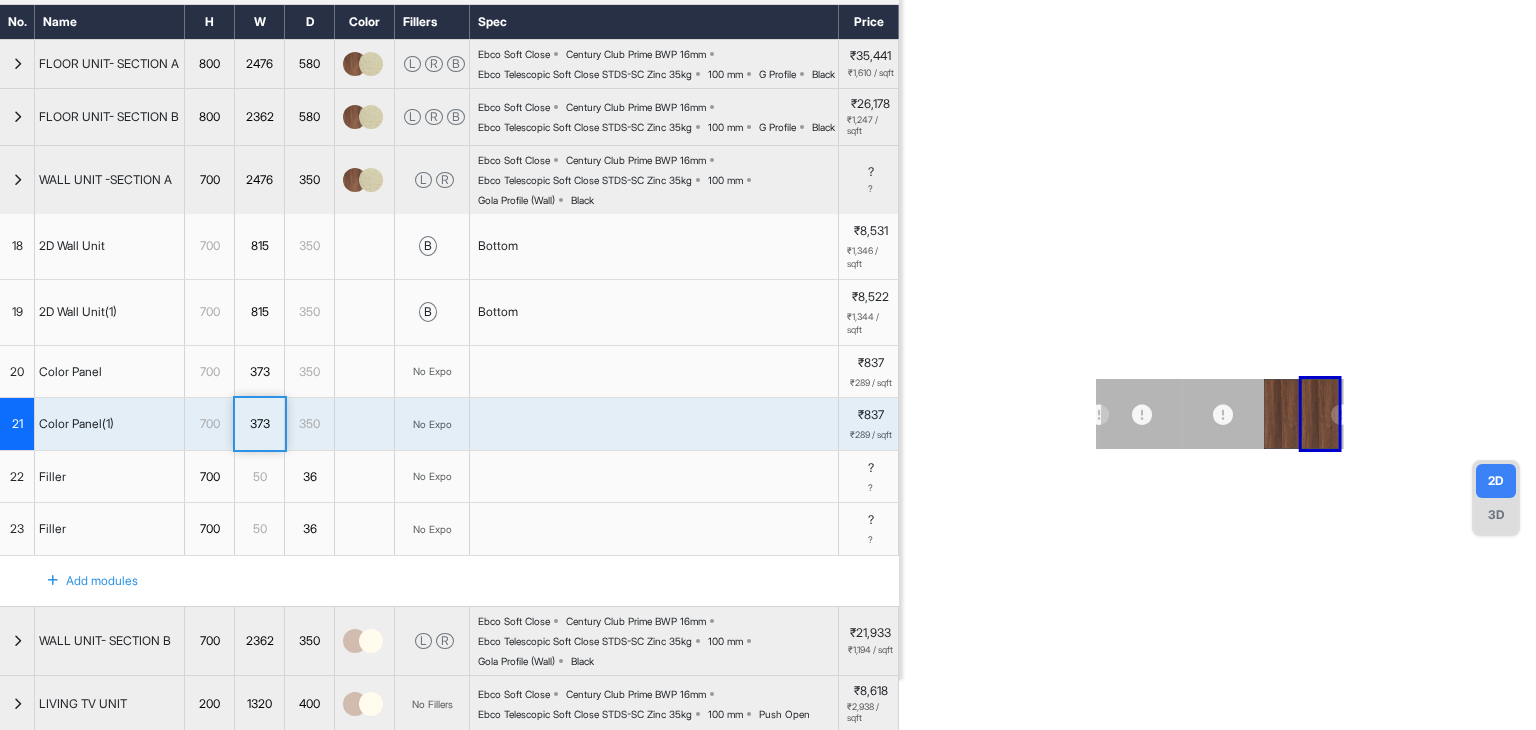 scroll, scrollTop: 0, scrollLeft: 0, axis: both 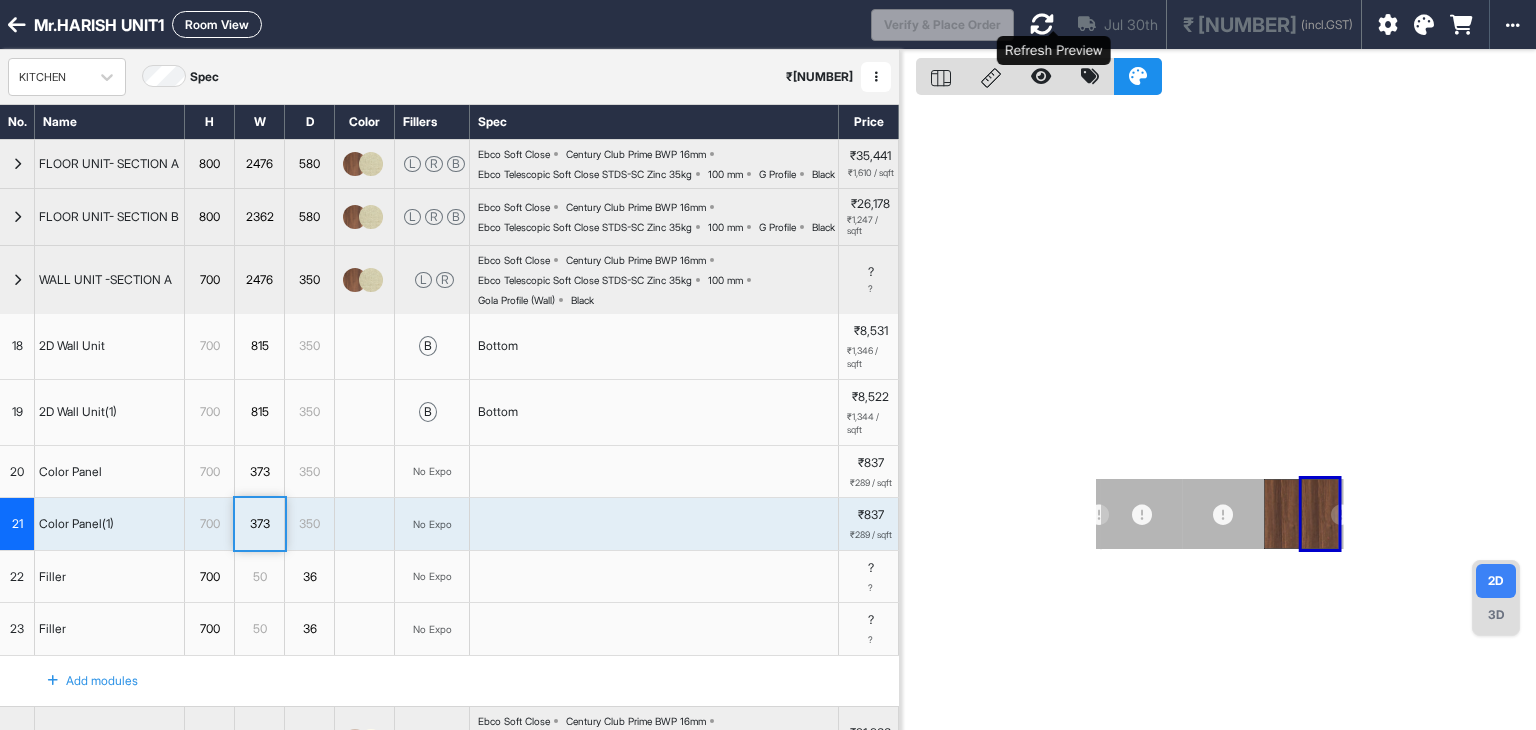 click at bounding box center [1042, 24] 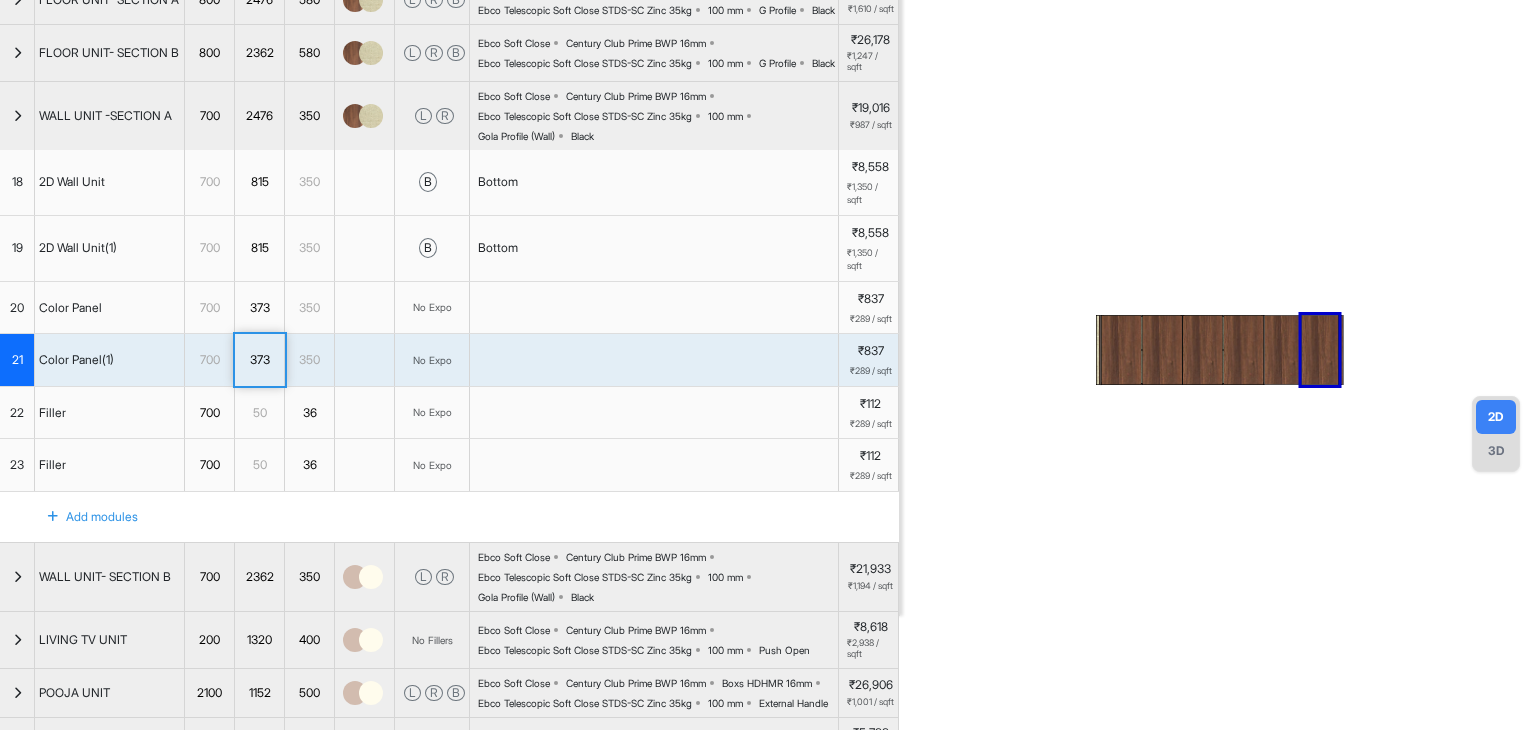 scroll, scrollTop: 200, scrollLeft: 0, axis: vertical 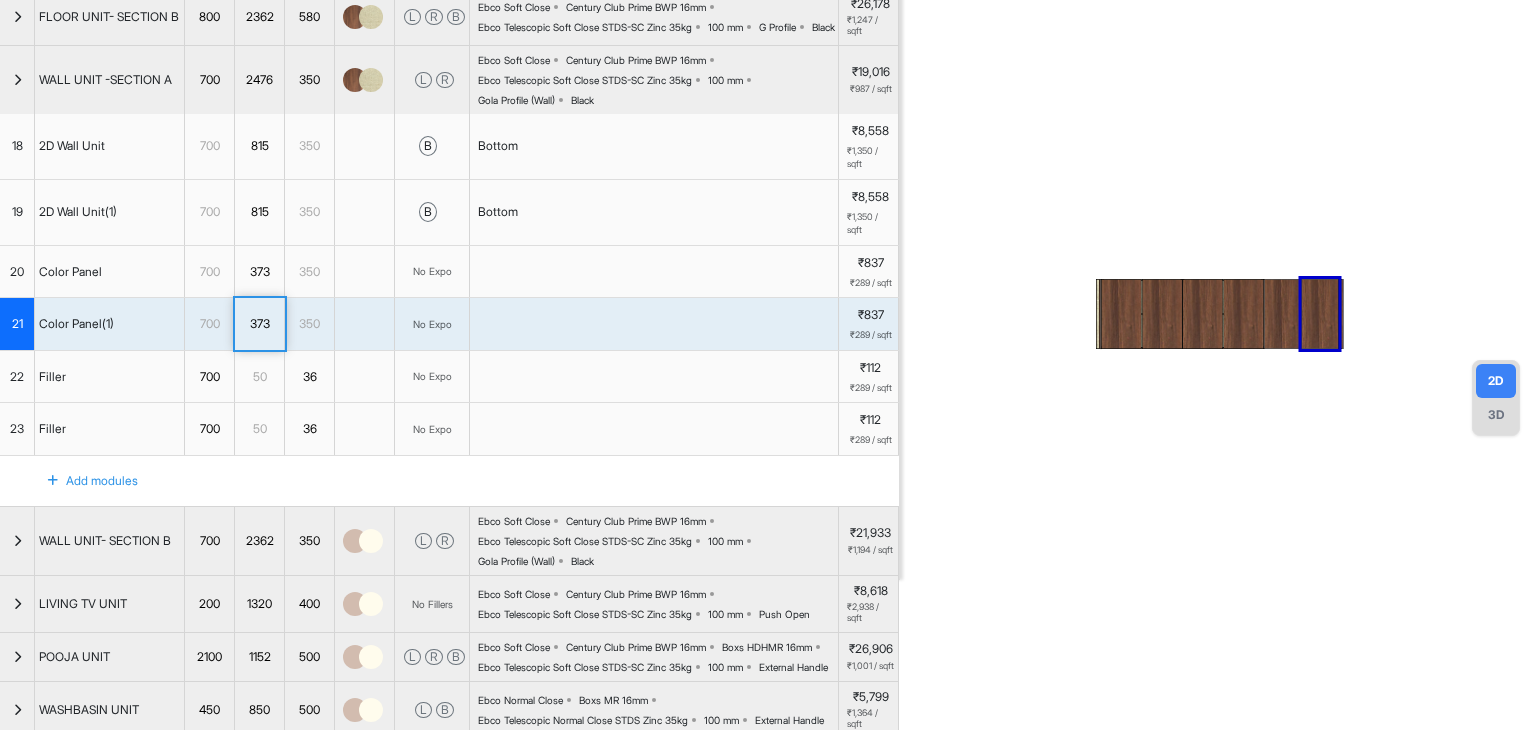 click on "Add modules" at bounding box center (81, 481) 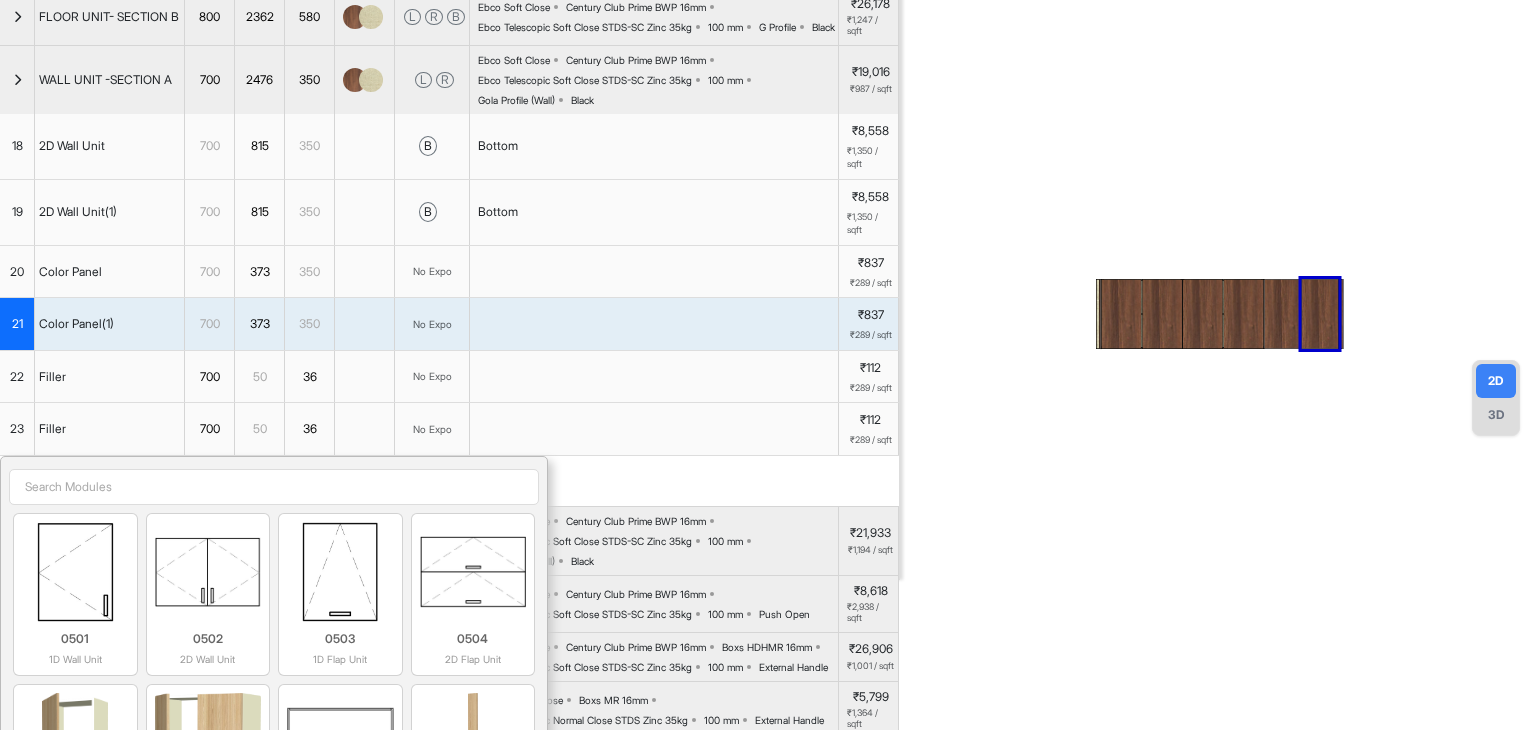 click at bounding box center [274, 487] 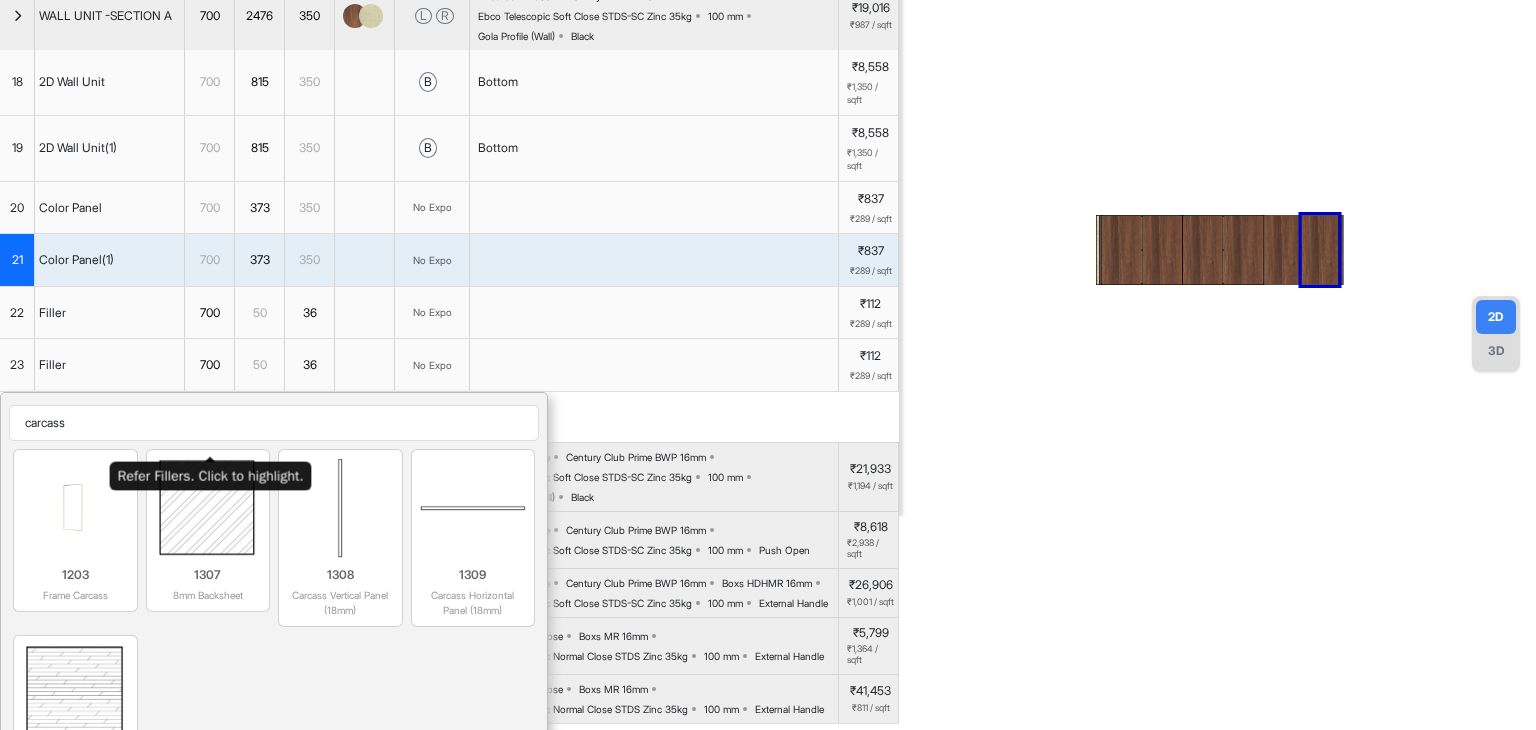 scroll, scrollTop: 300, scrollLeft: 0, axis: vertical 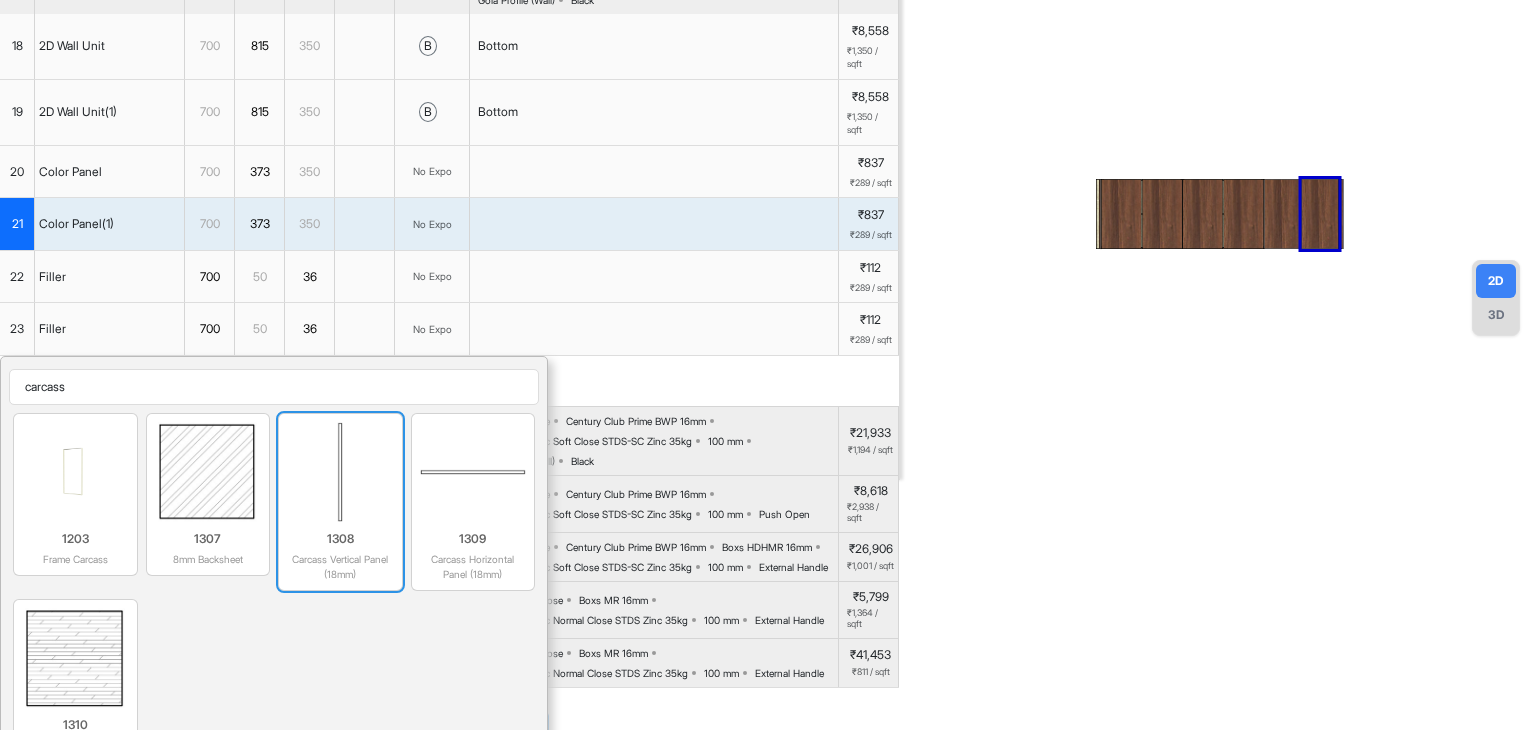 type on "carcass" 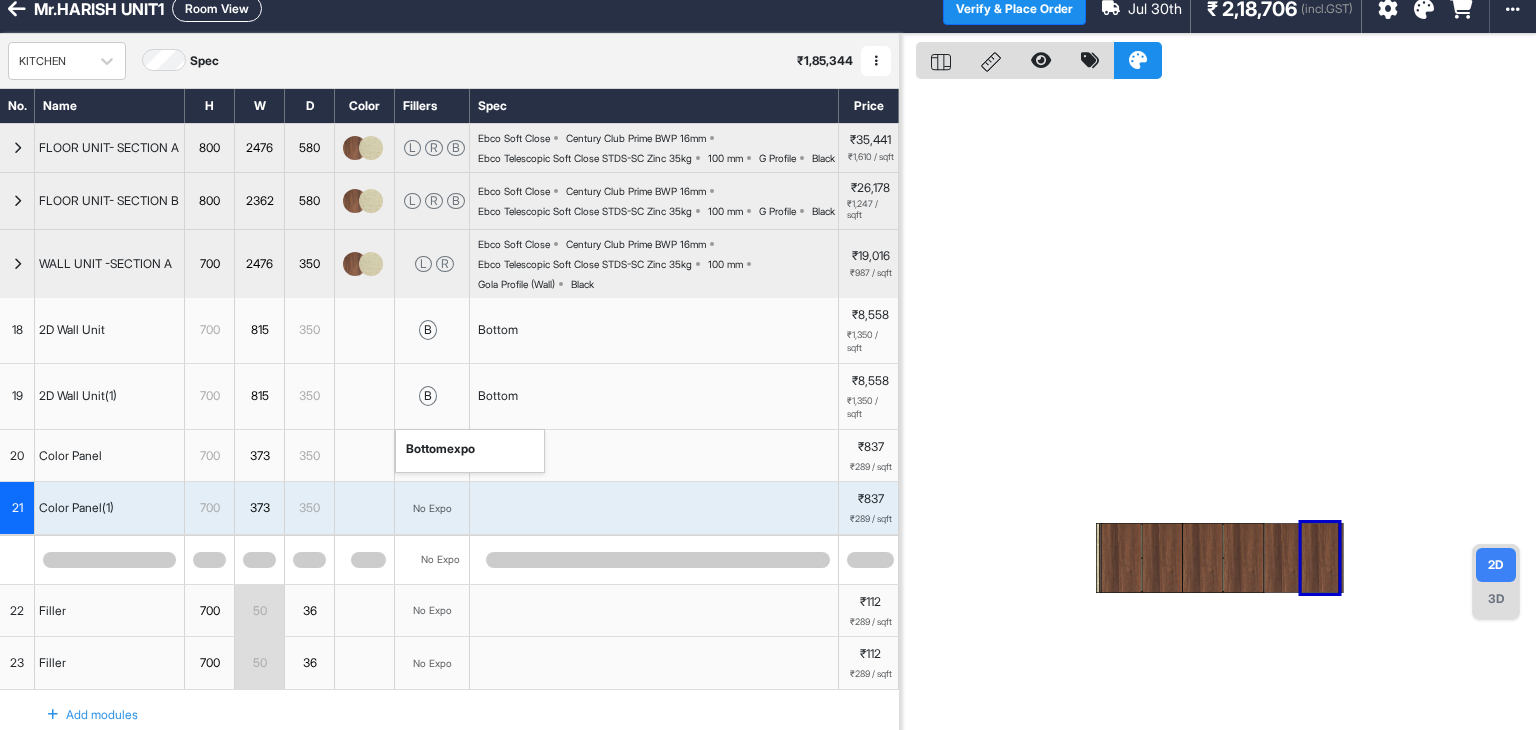 scroll, scrollTop: 0, scrollLeft: 0, axis: both 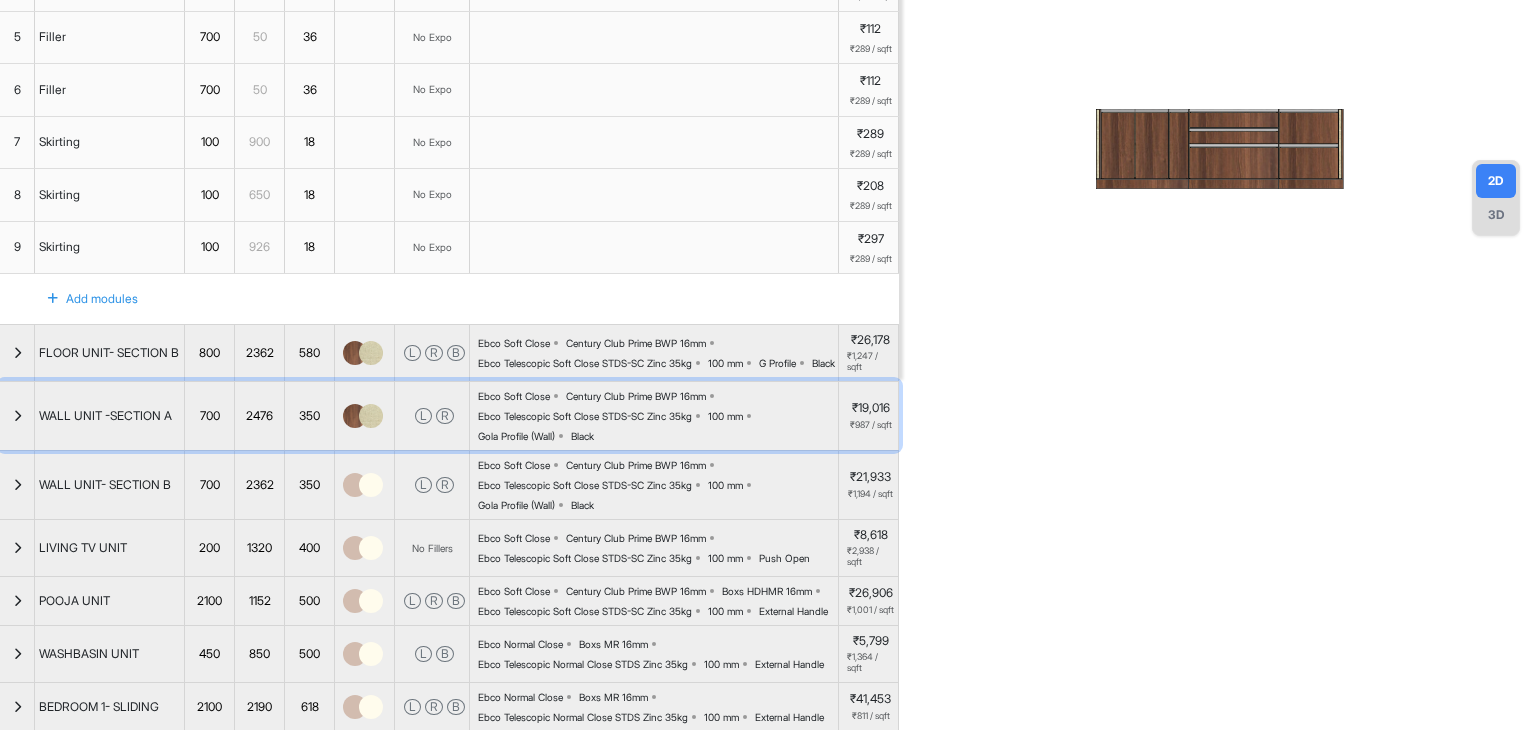 click at bounding box center [17, 416] 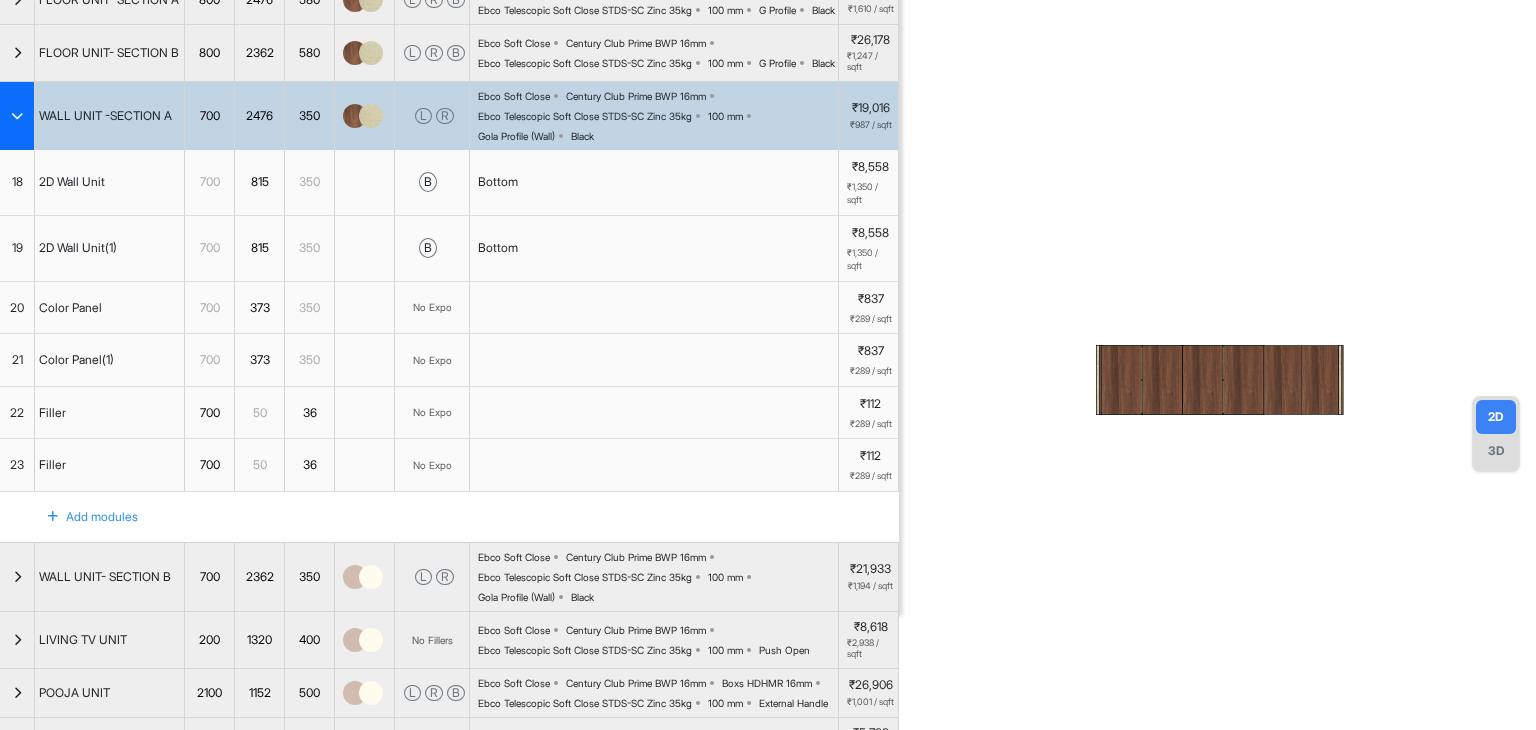 scroll, scrollTop: 200, scrollLeft: 0, axis: vertical 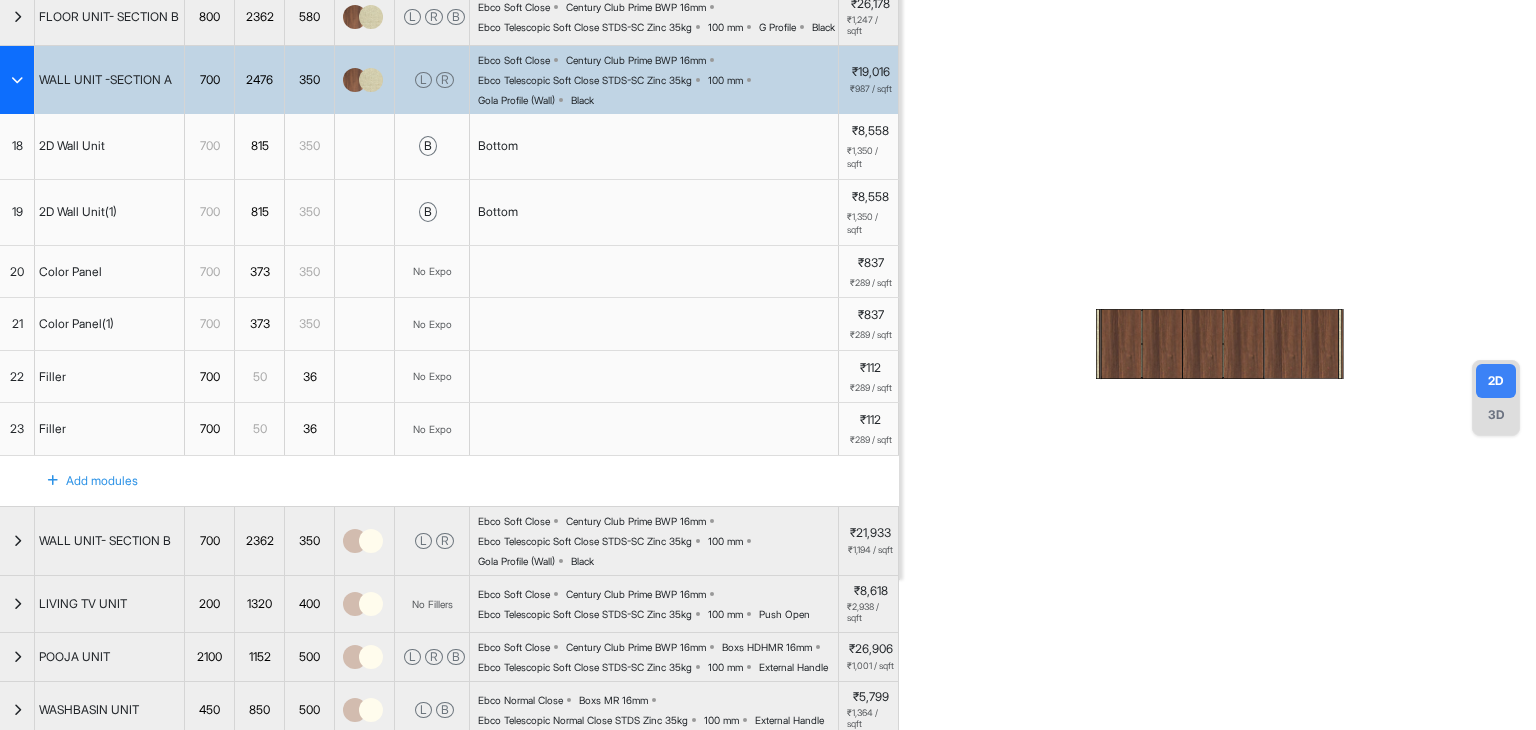 type 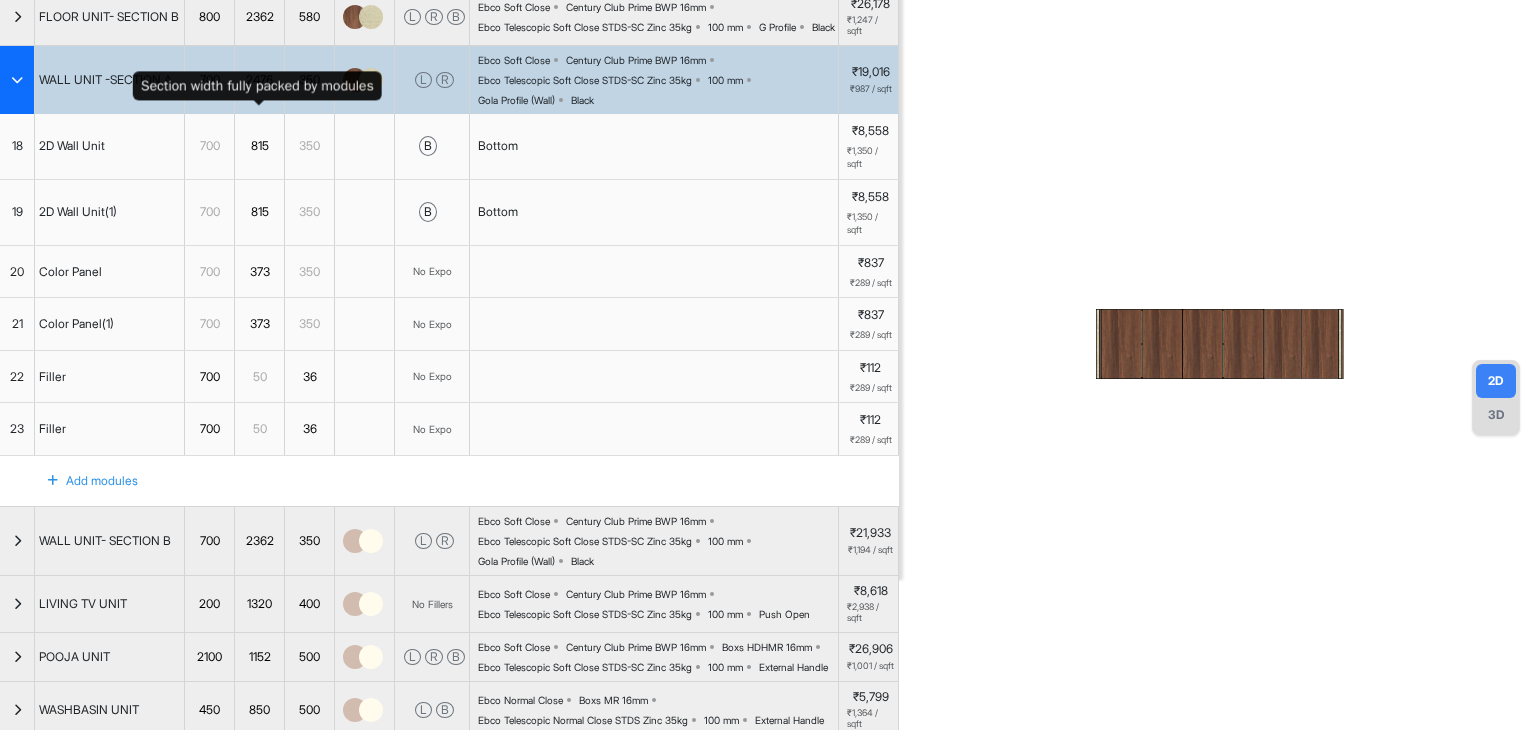 click on "2476" at bounding box center (259, 80) 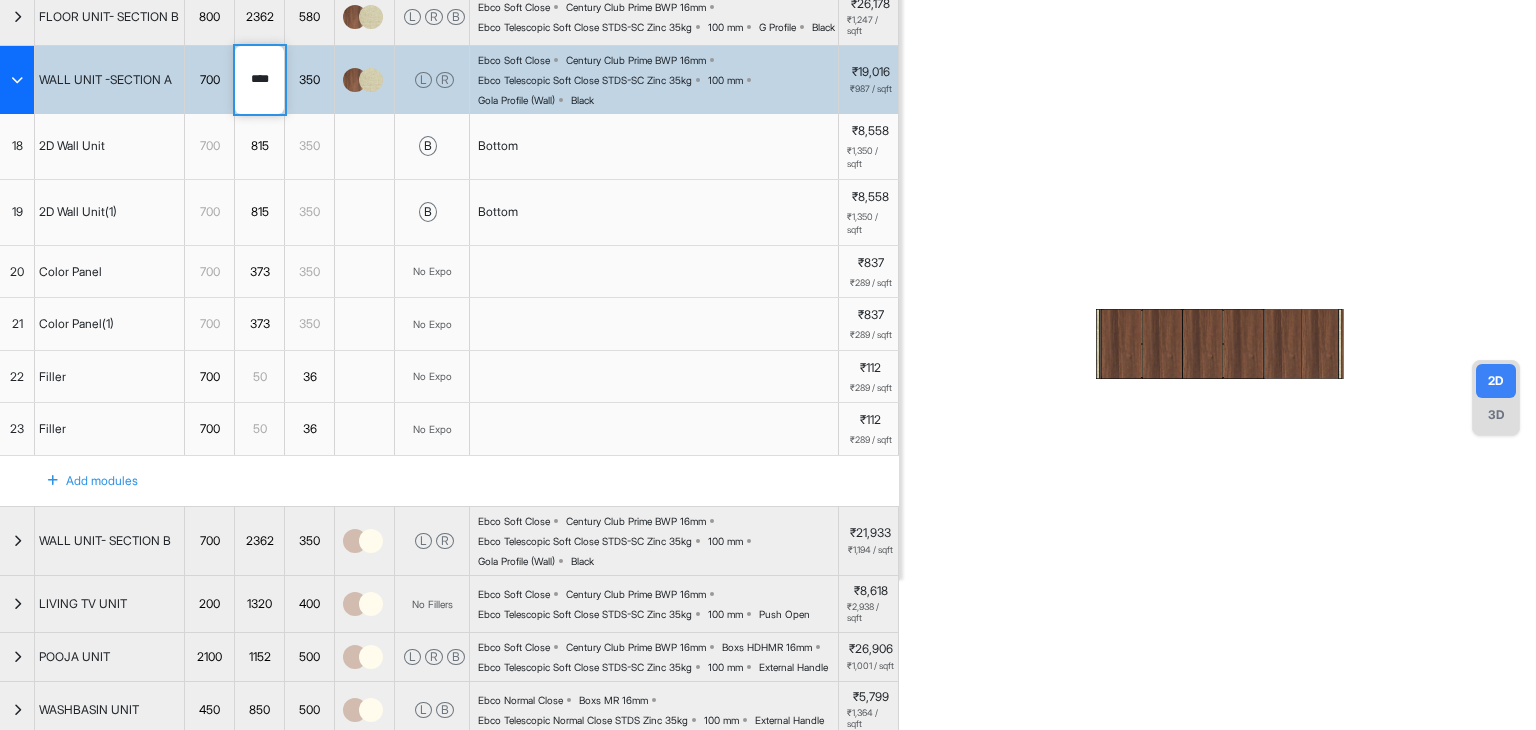 drag, startPoint x: 272, startPoint y: 112, endPoint x: 238, endPoint y: 112, distance: 34 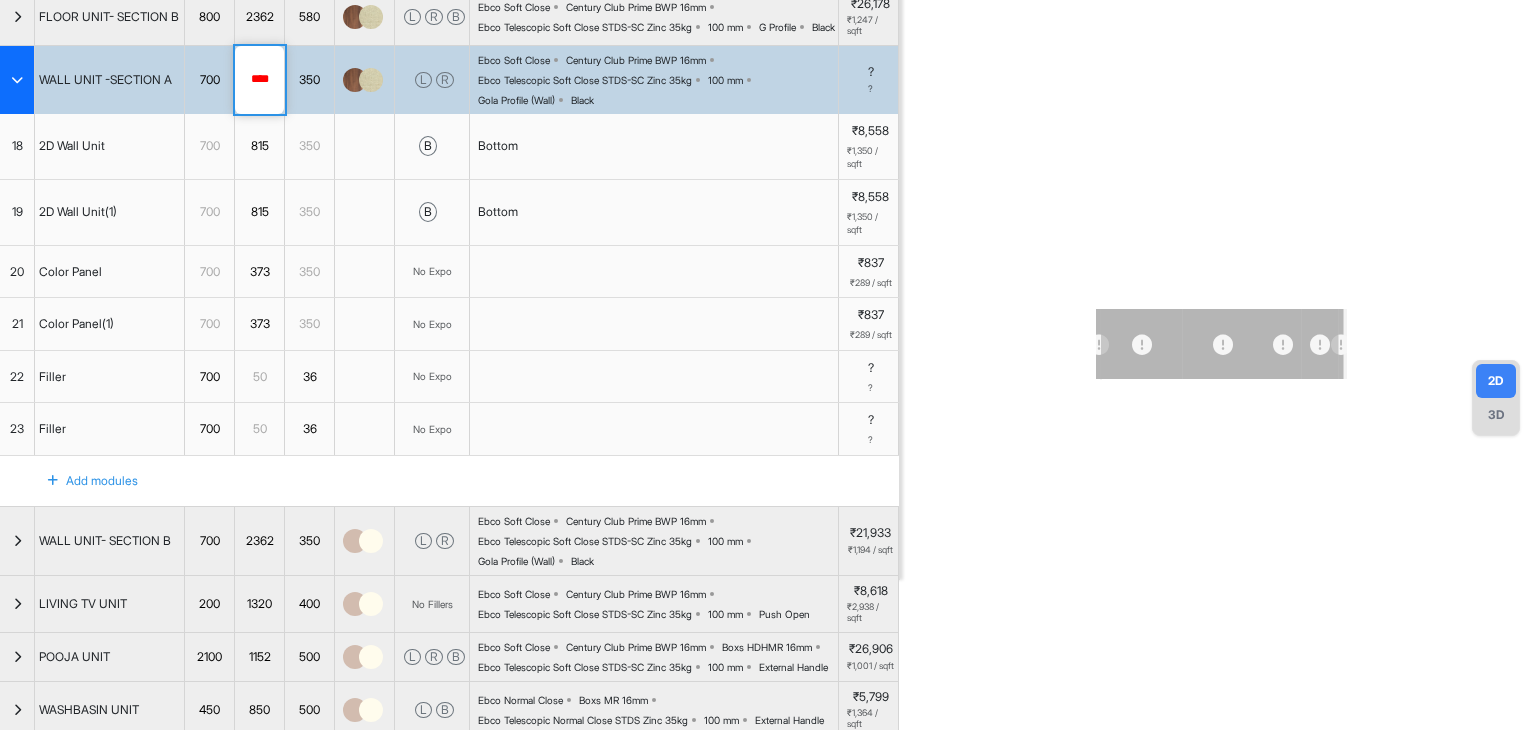 click on "Add modules" at bounding box center [81, 481] 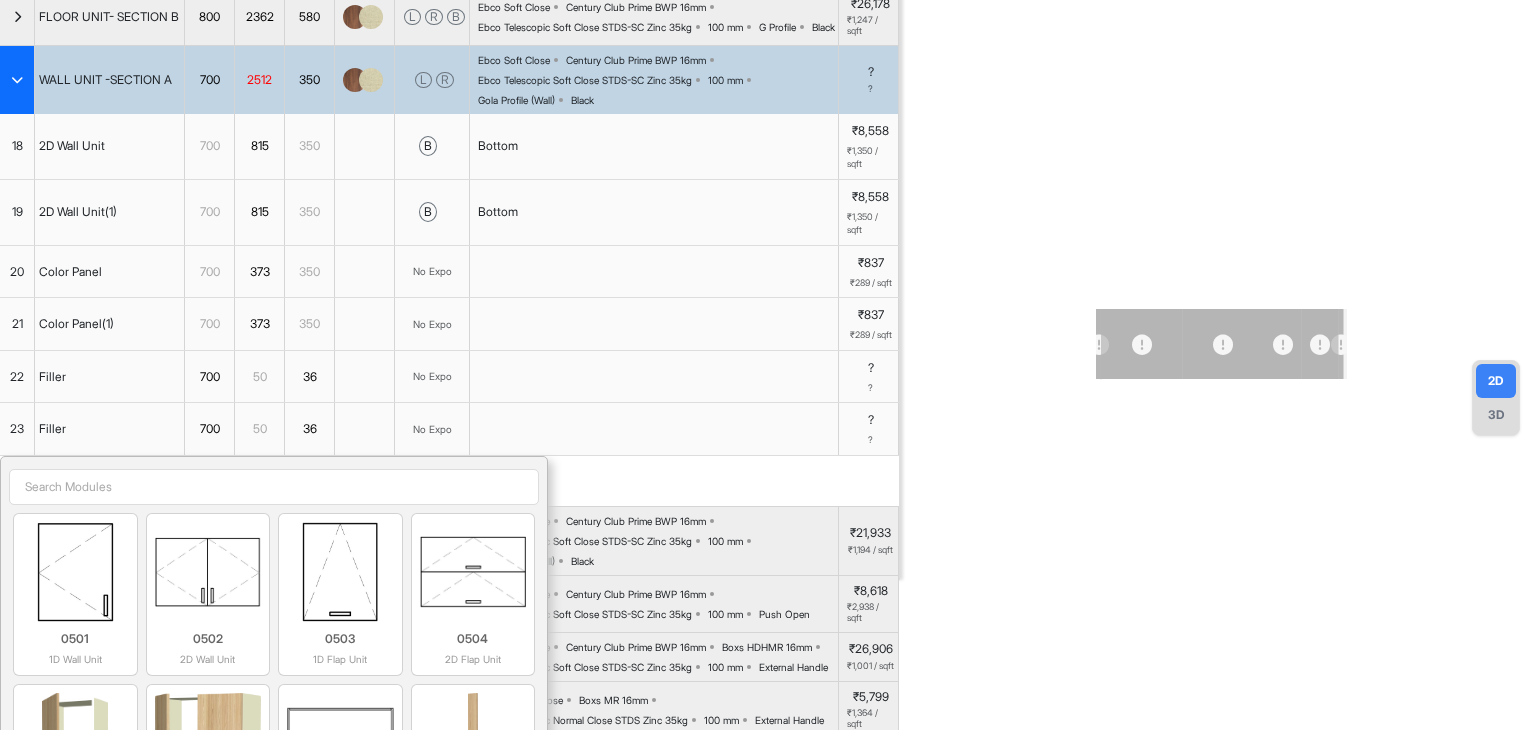 click at bounding box center [274, 487] 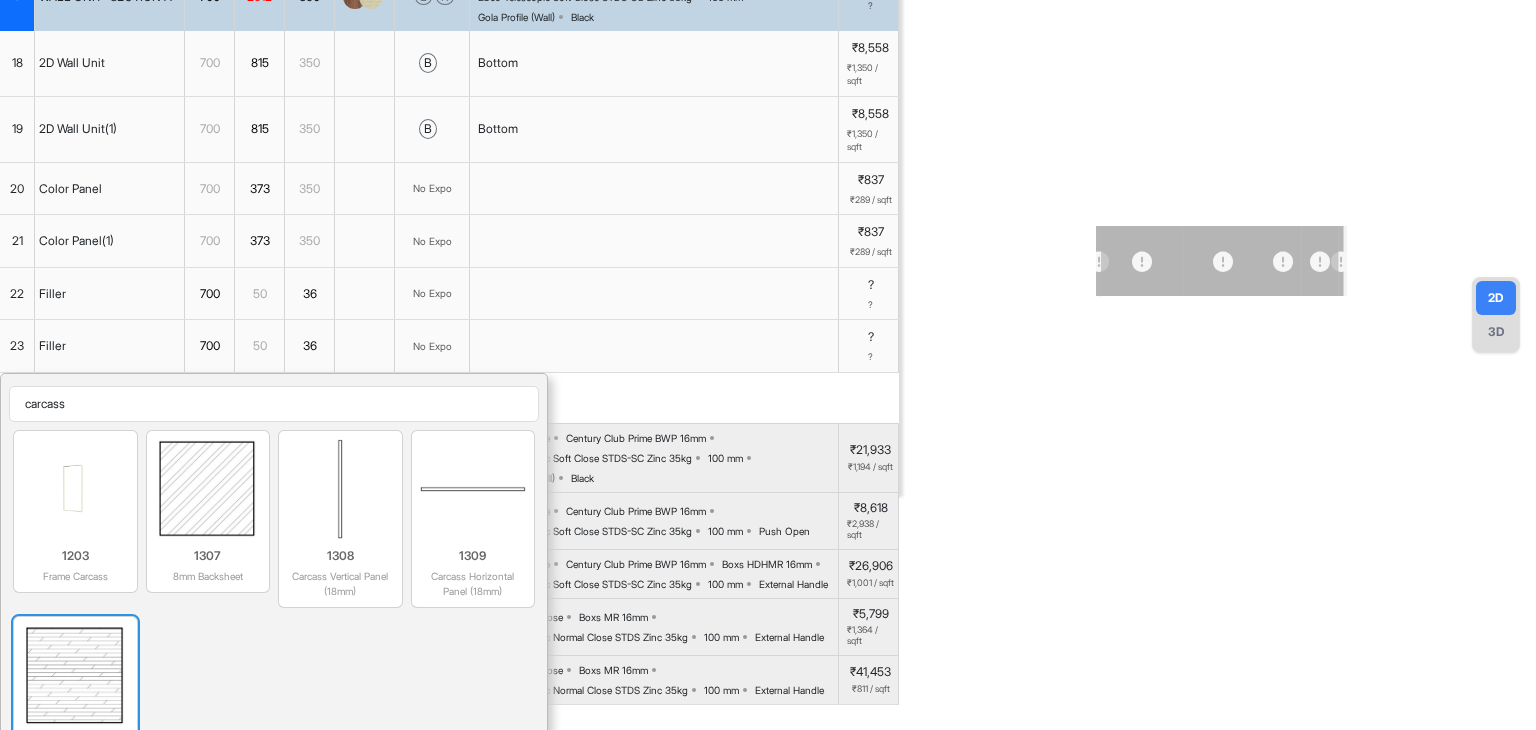 scroll, scrollTop: 400, scrollLeft: 0, axis: vertical 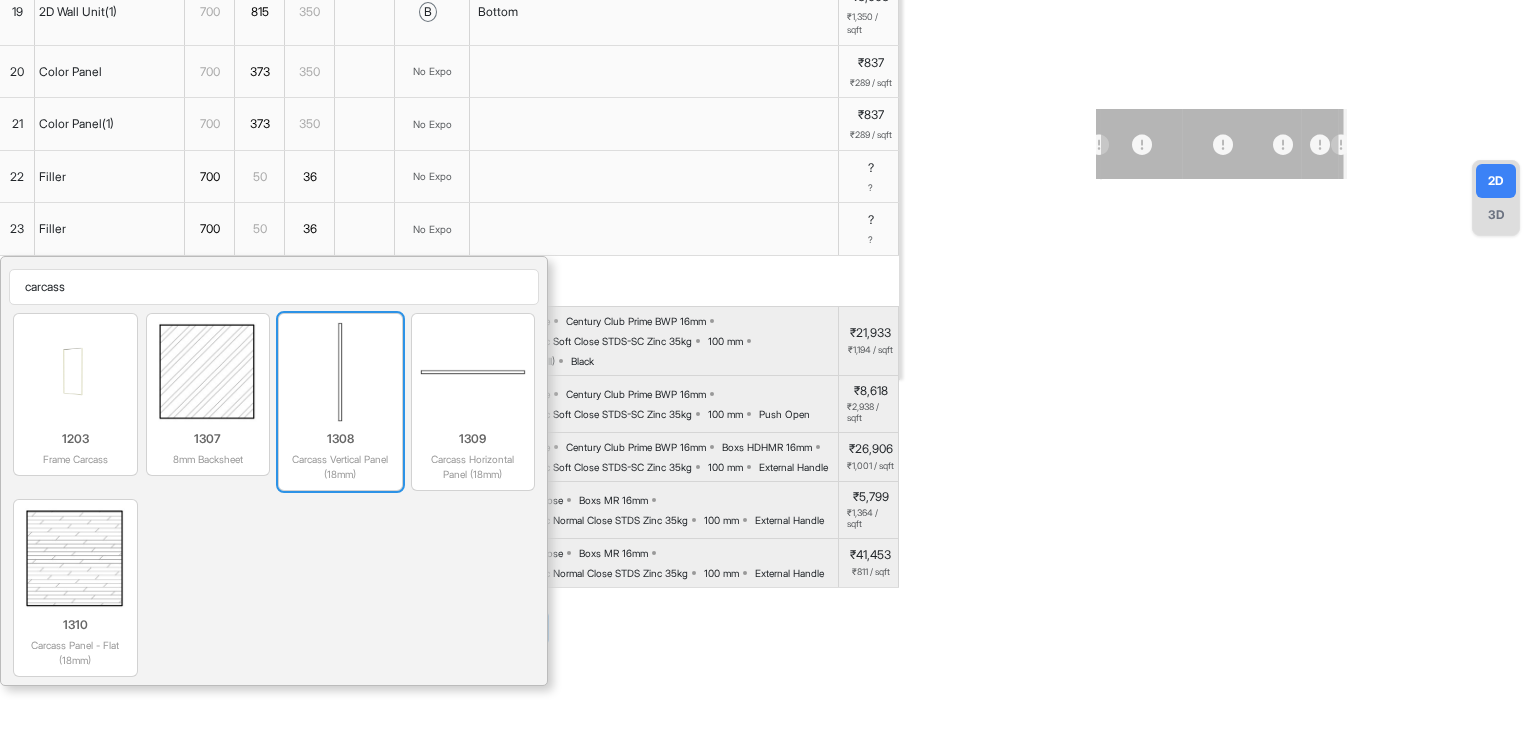 type on "carcass" 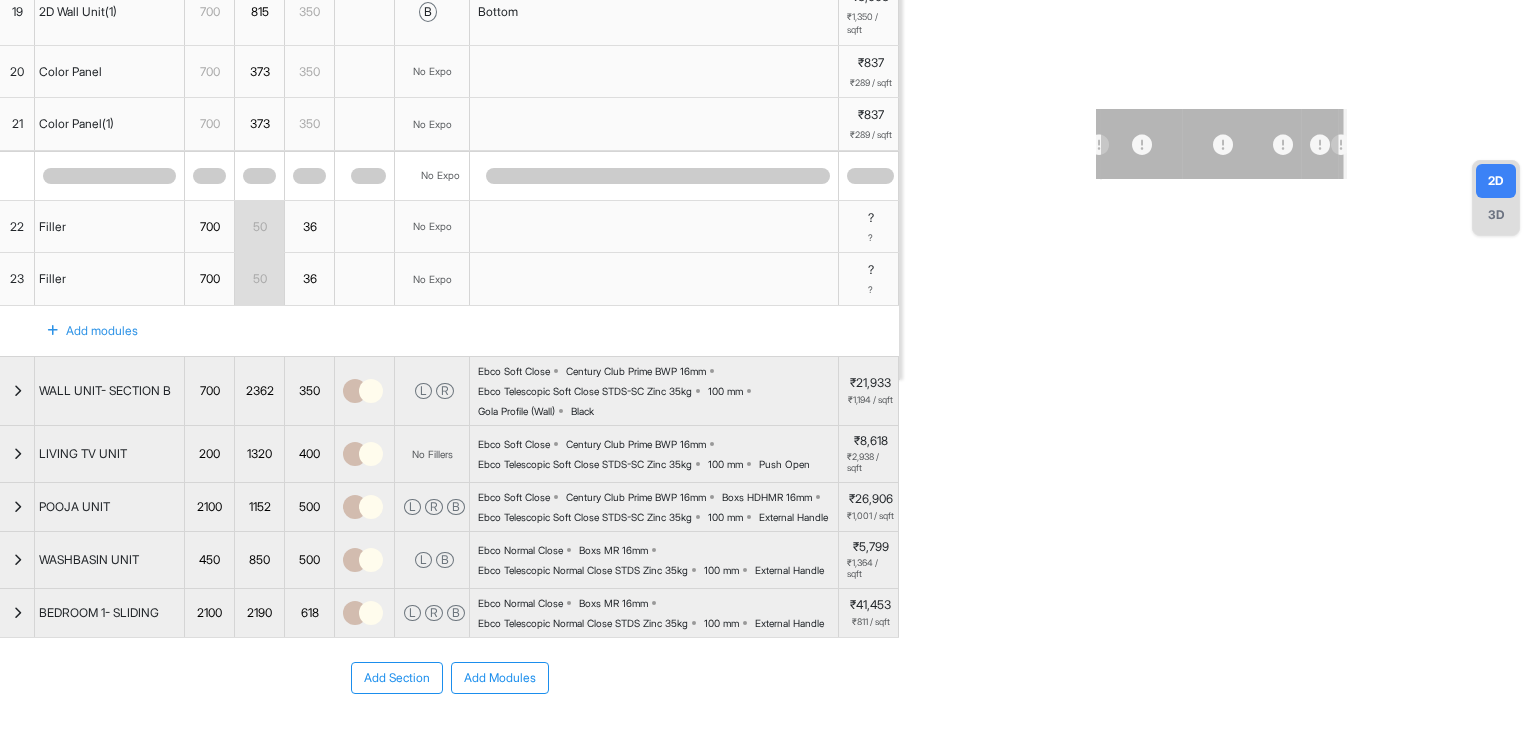 scroll, scrollTop: 0, scrollLeft: 0, axis: both 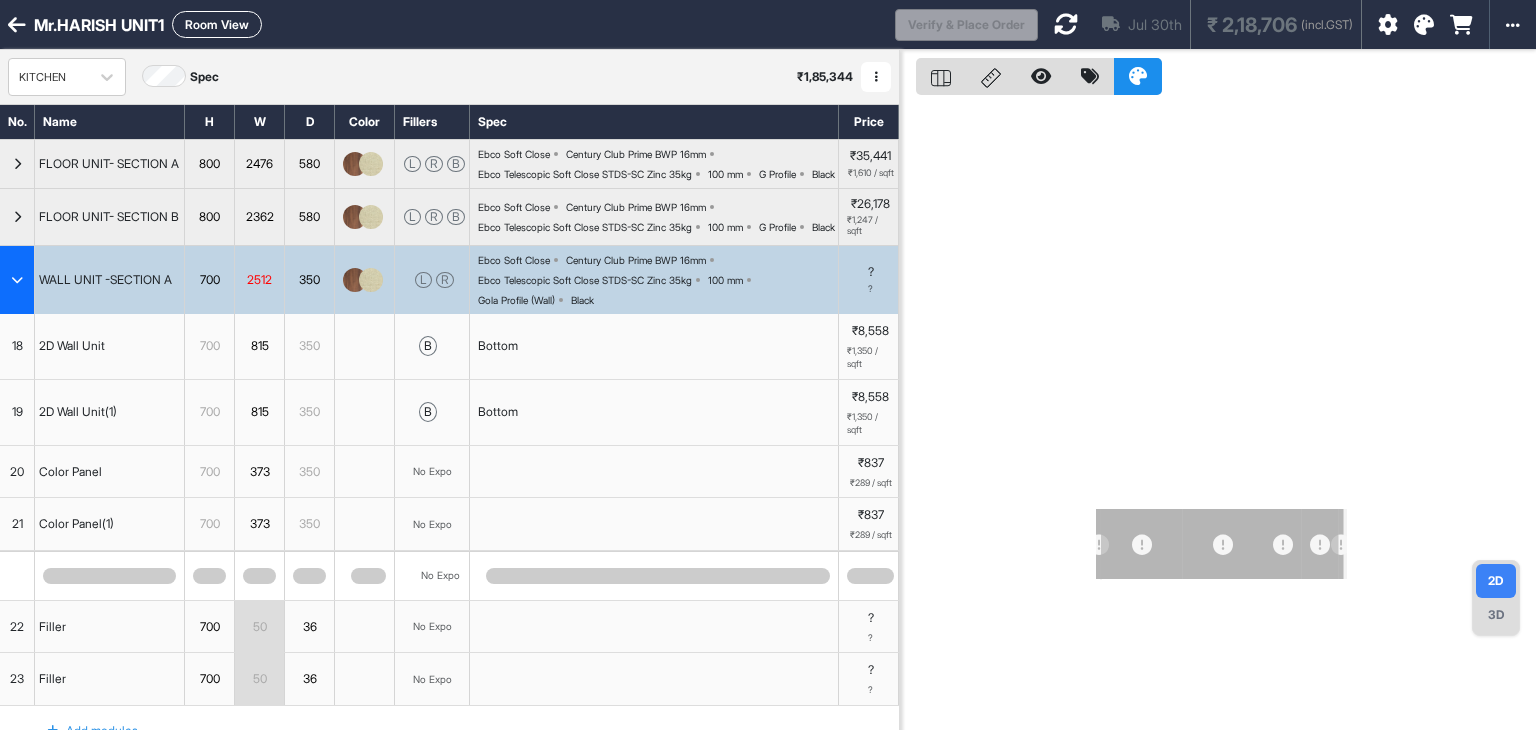 click on "Jul 30th ₹   2,18,706 (incl.GST)" at bounding box center (1199, 24) 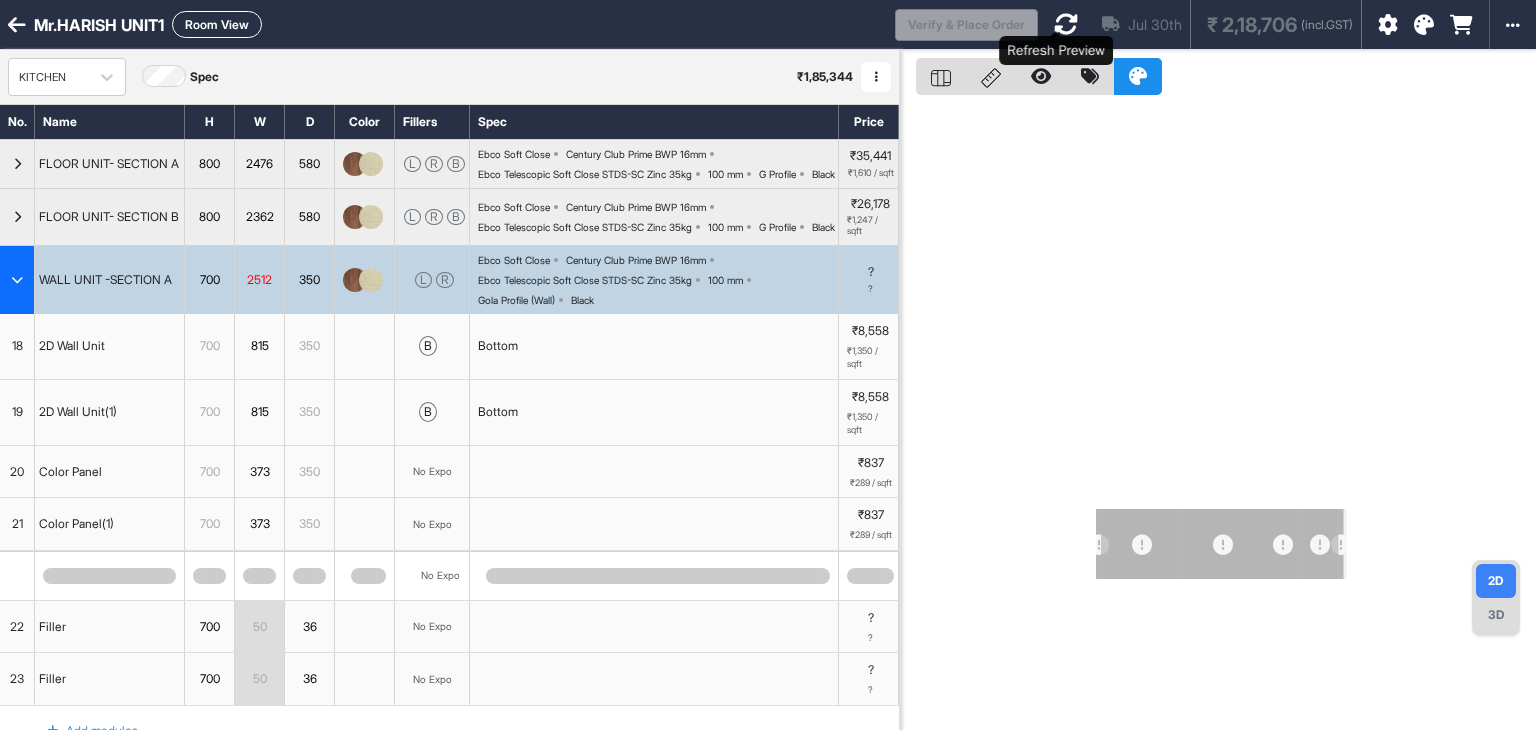 click at bounding box center (1066, 24) 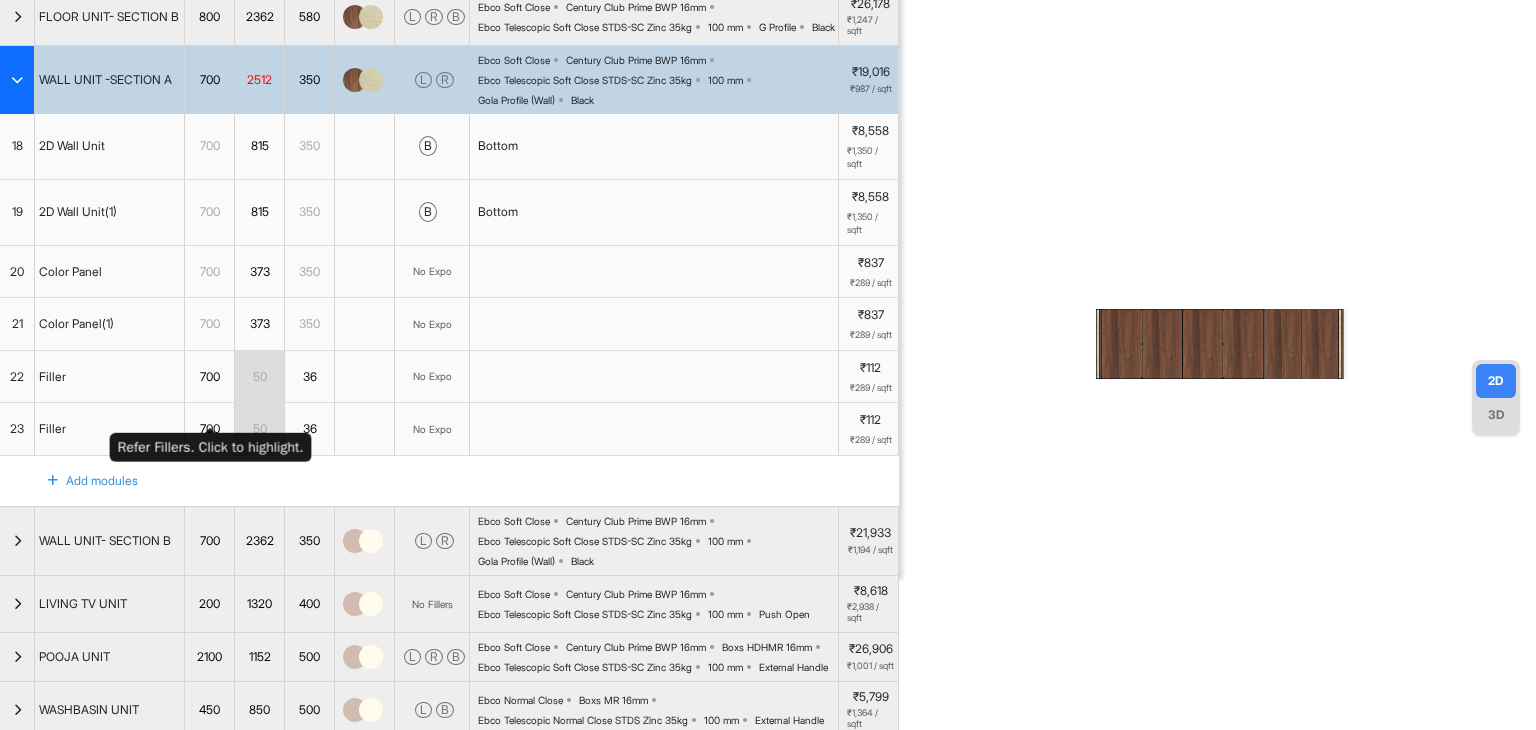 click on "700" at bounding box center (209, 377) 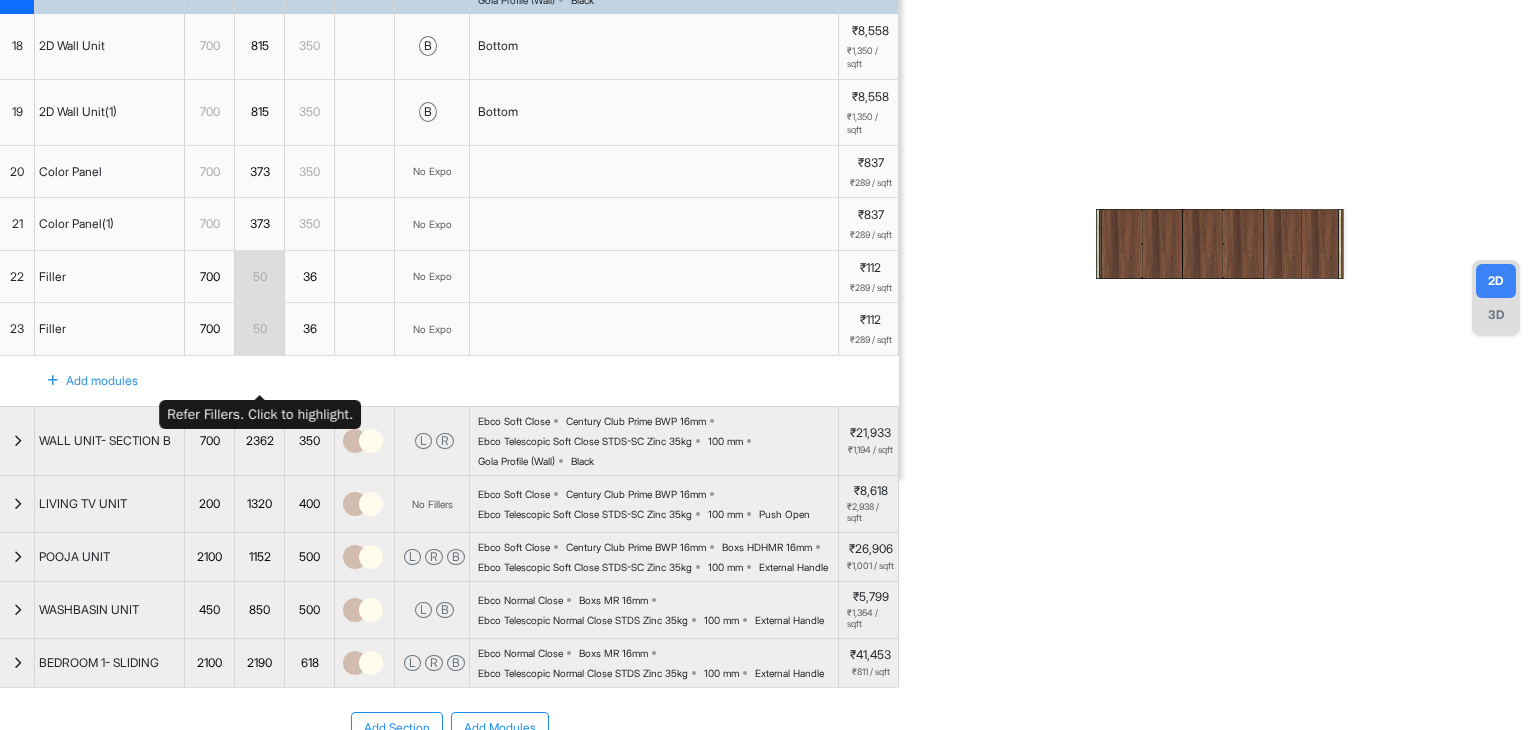 scroll, scrollTop: 100, scrollLeft: 0, axis: vertical 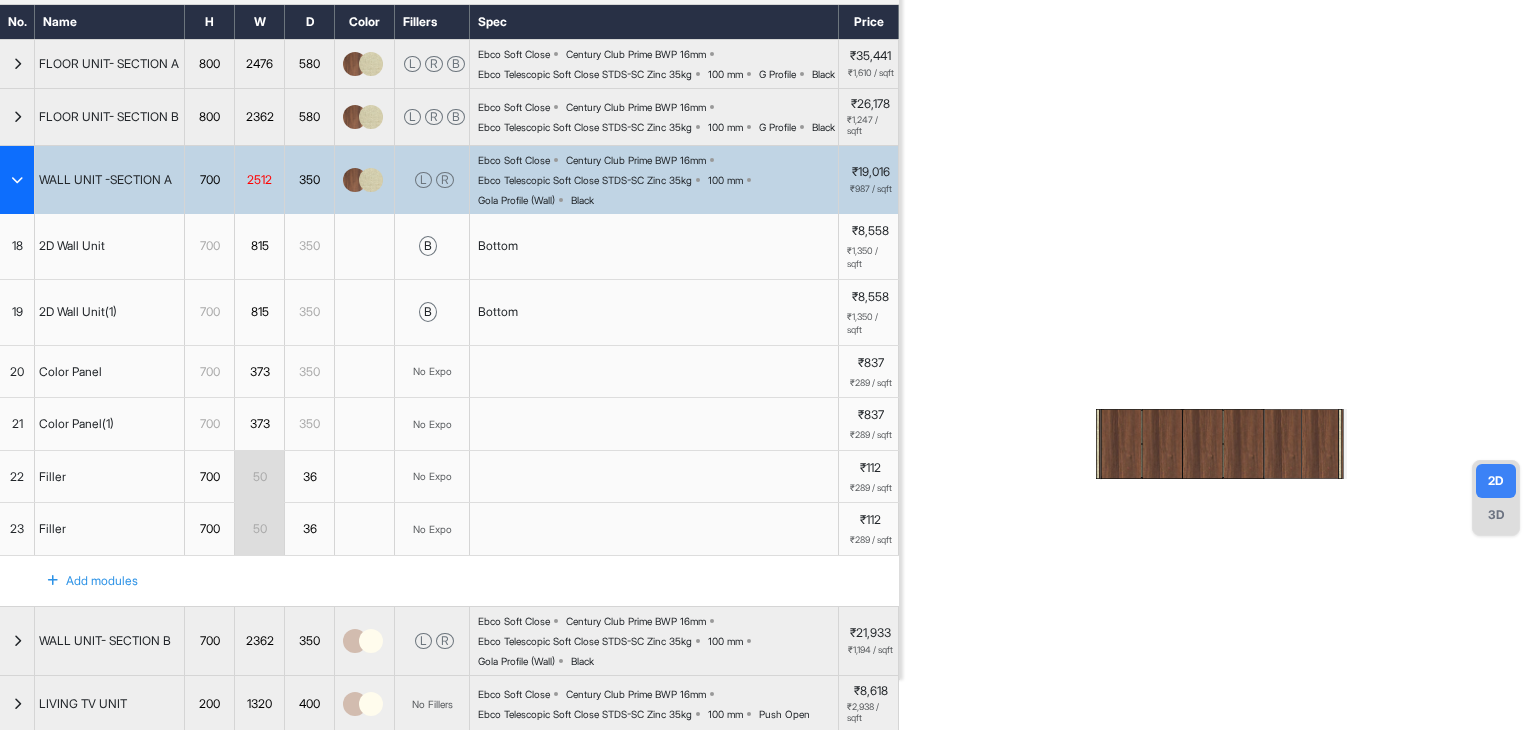 click on "50" at bounding box center [260, 477] 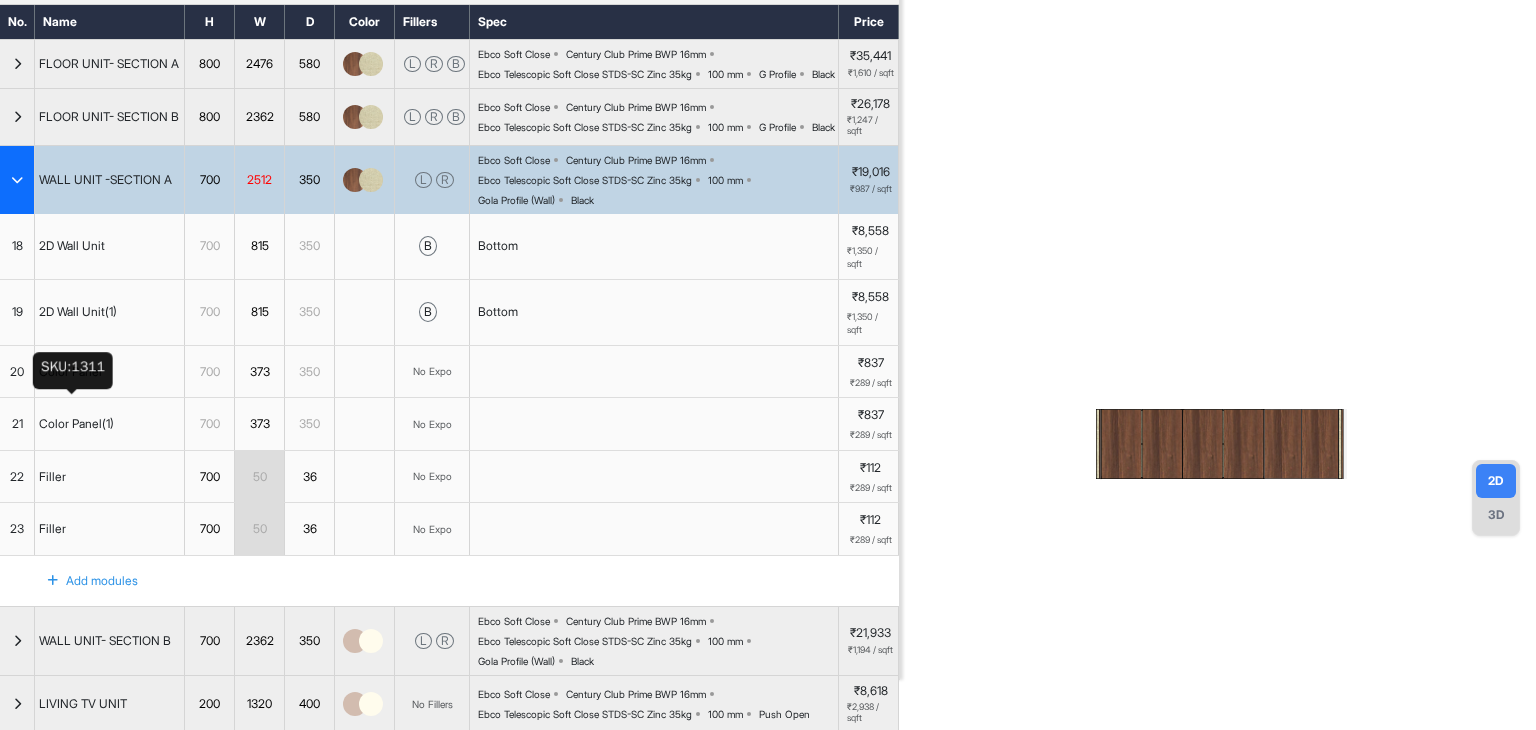 click on "Color Panel" at bounding box center [70, 372] 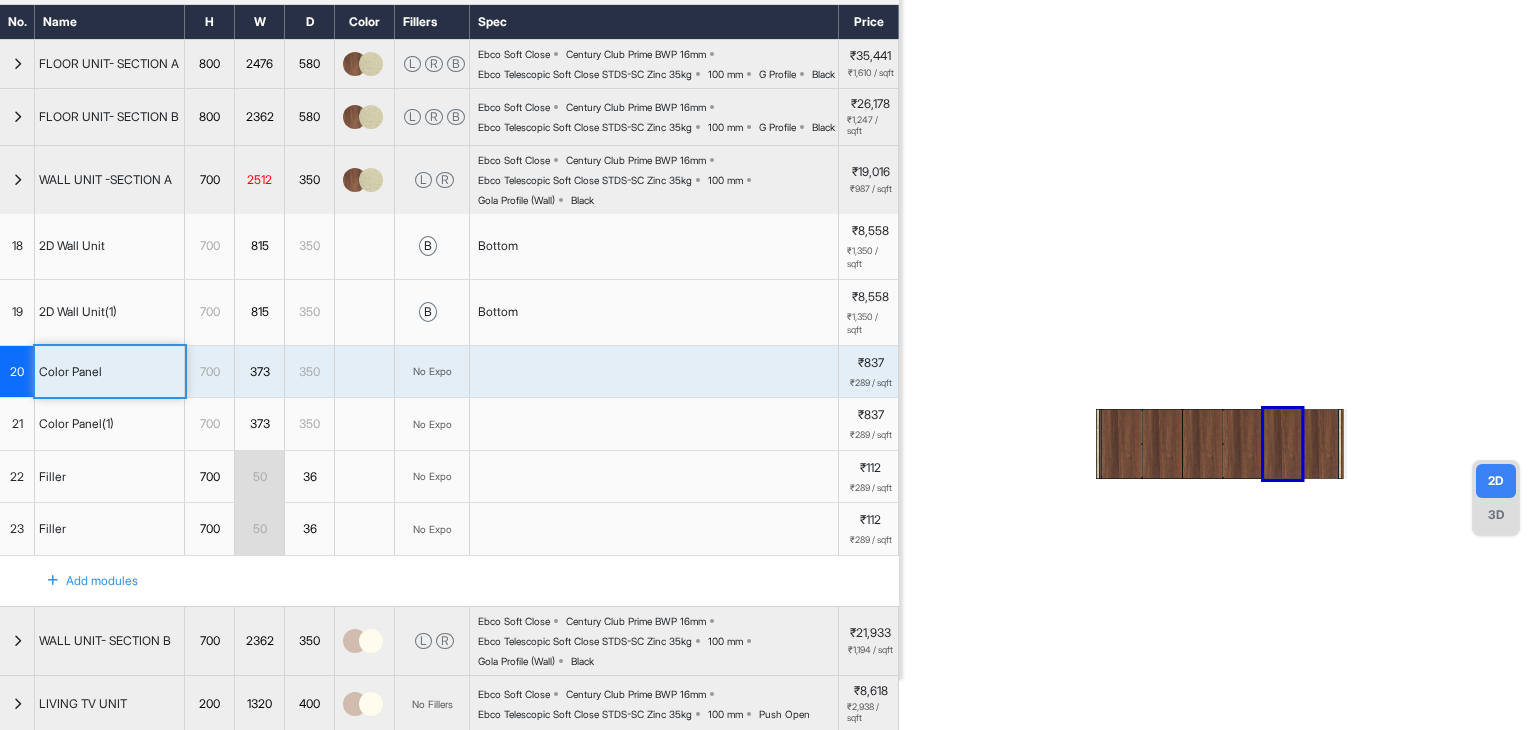 click on "2D Wall Unit(1)" at bounding box center [110, 312] 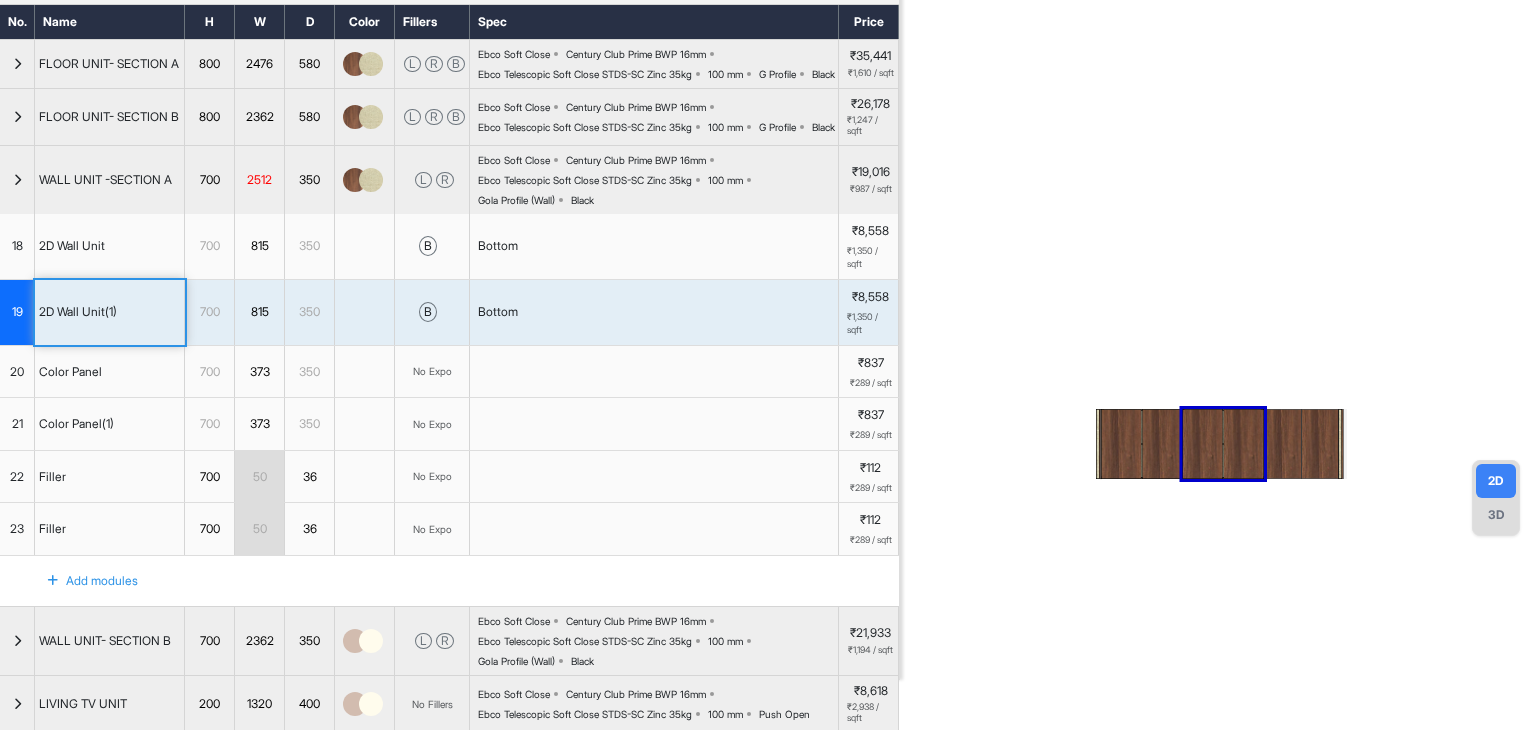 click on "2D Wall Unit" at bounding box center [72, 246] 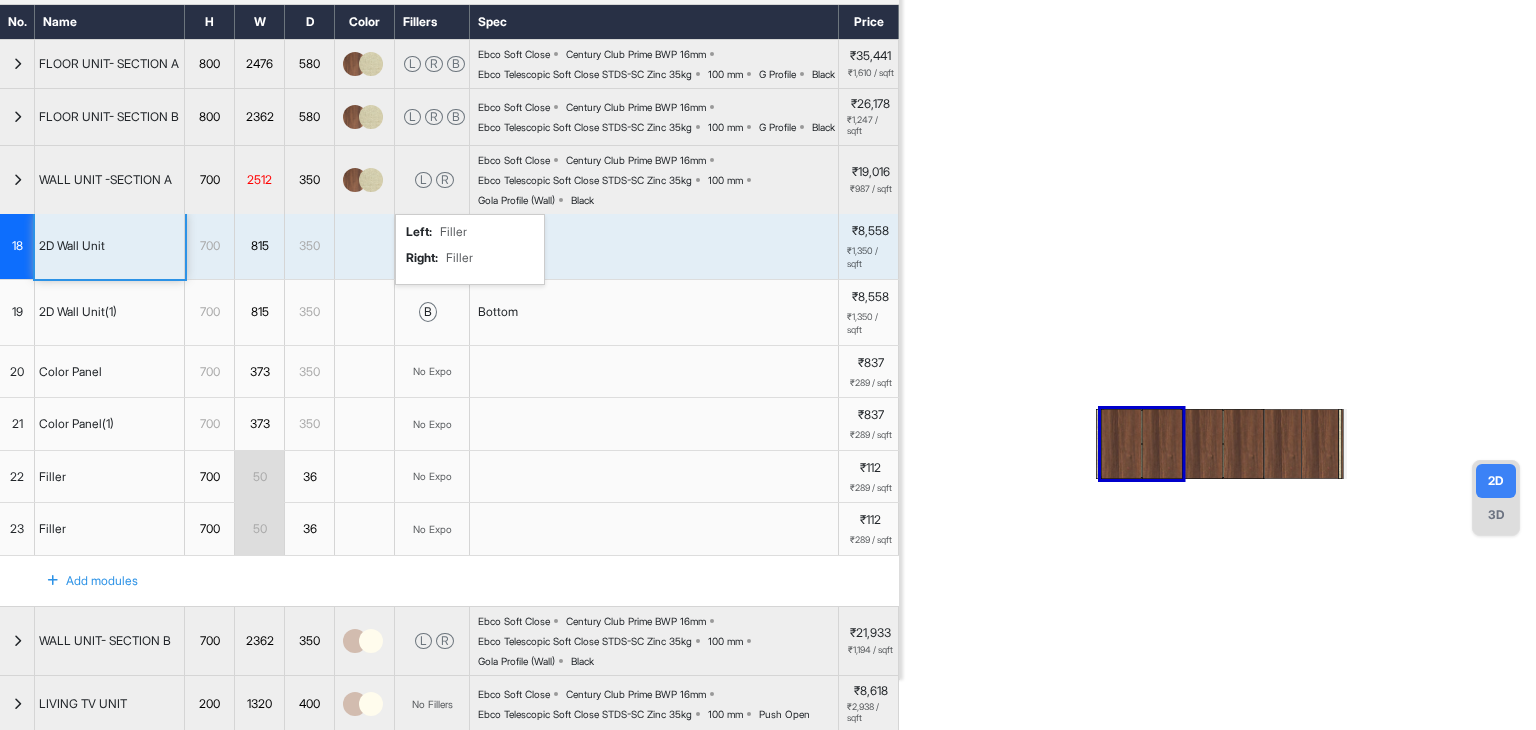 click on "L R left : Filler right : Filler" at bounding box center (432, 180) 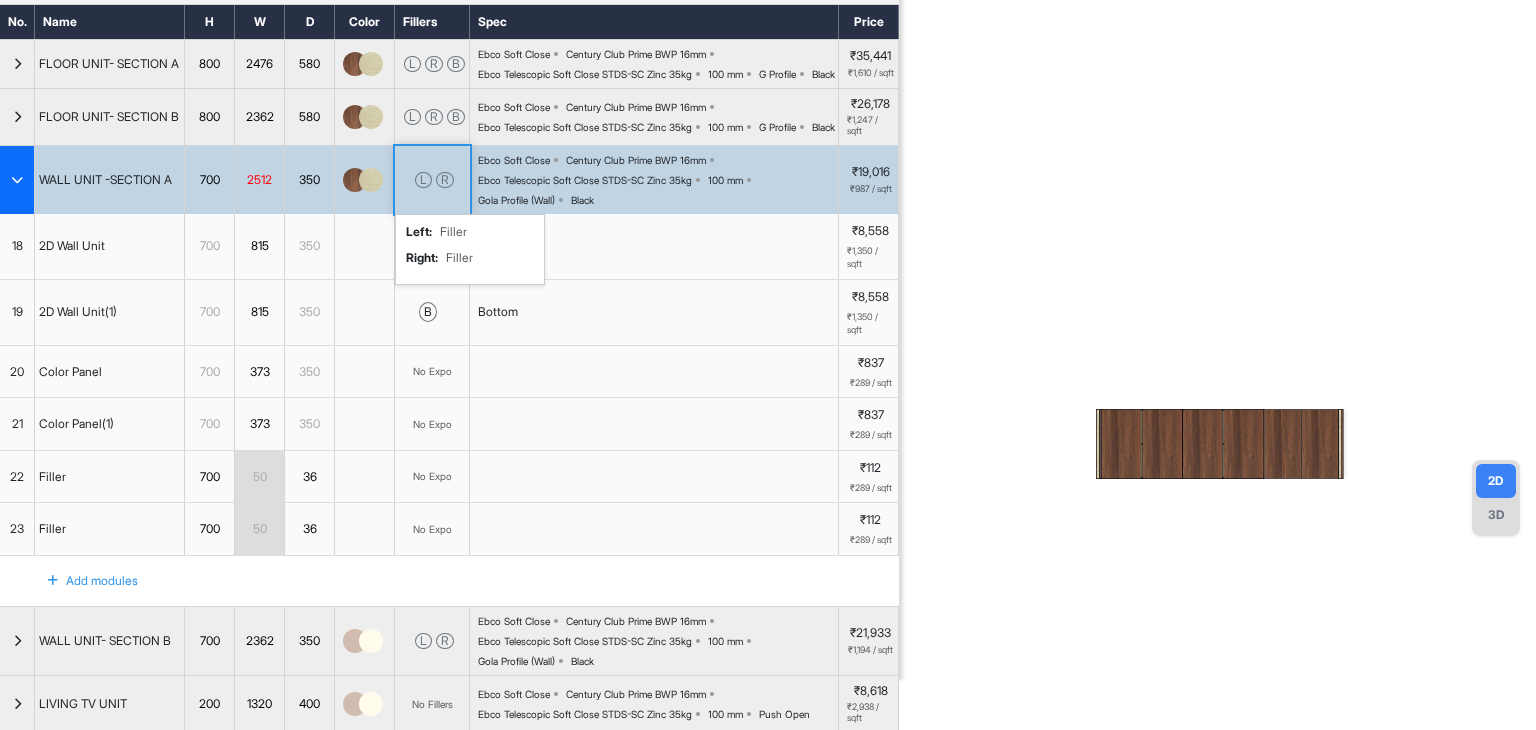 click on "L R left : Filler right : Filler" at bounding box center (432, 180) 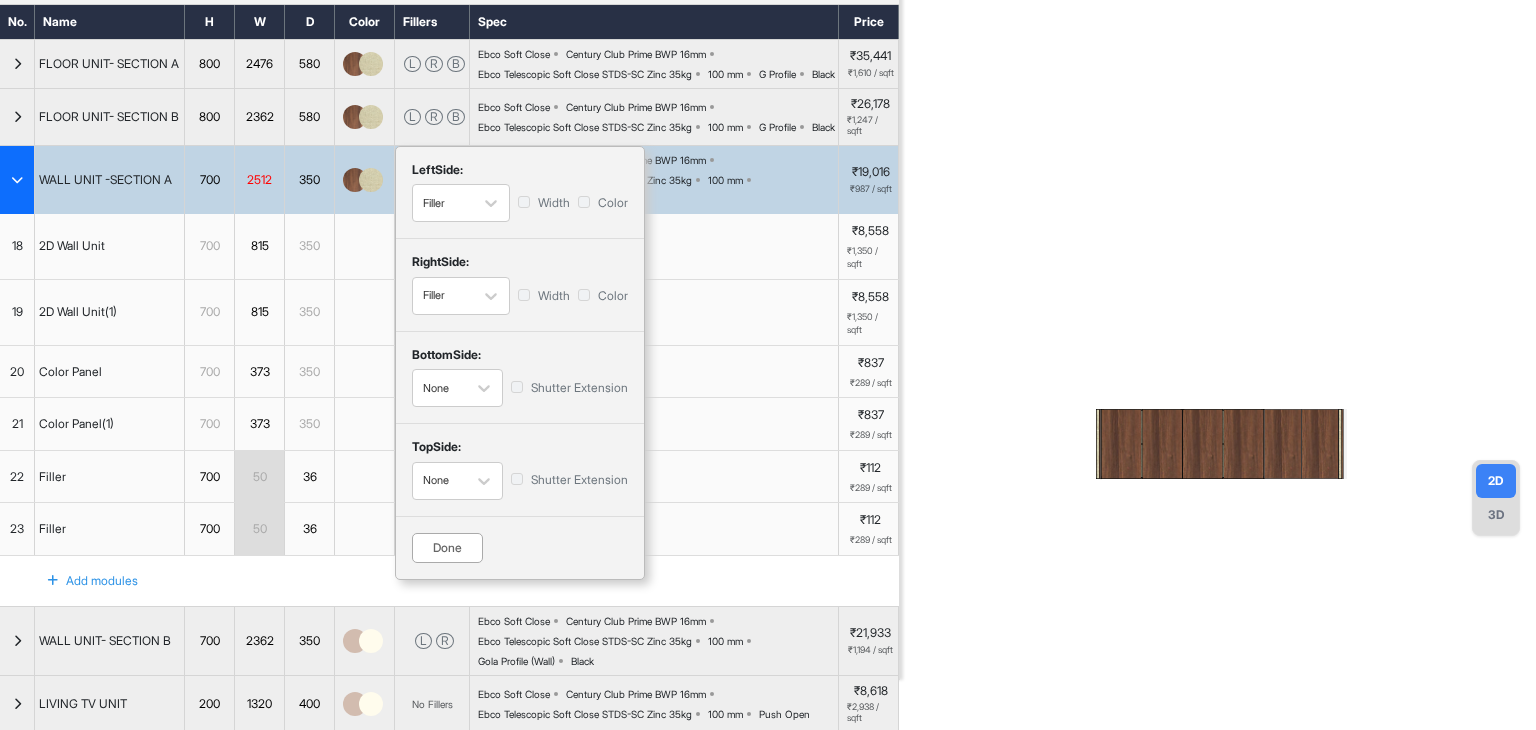 click on "3D" at bounding box center [1496, 515] 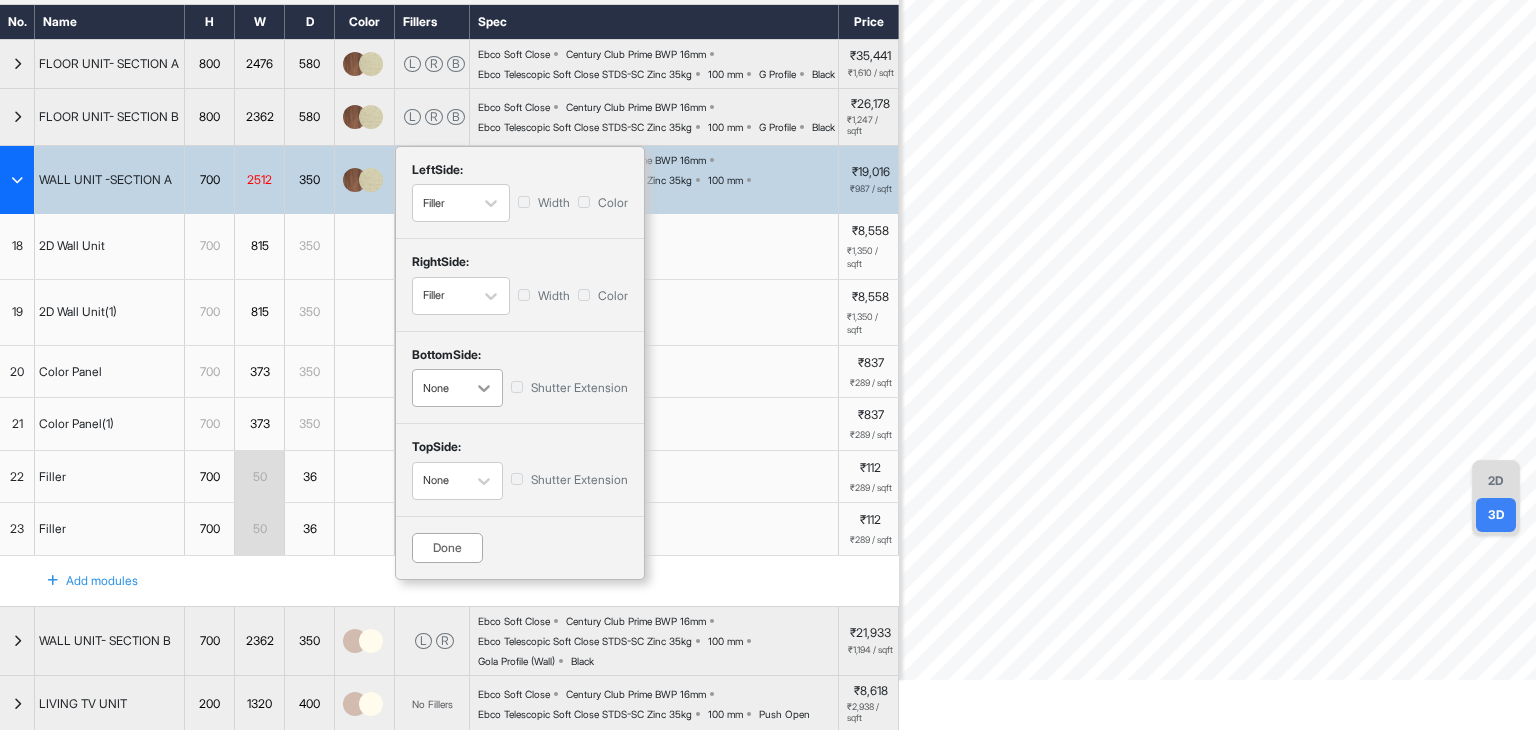 click 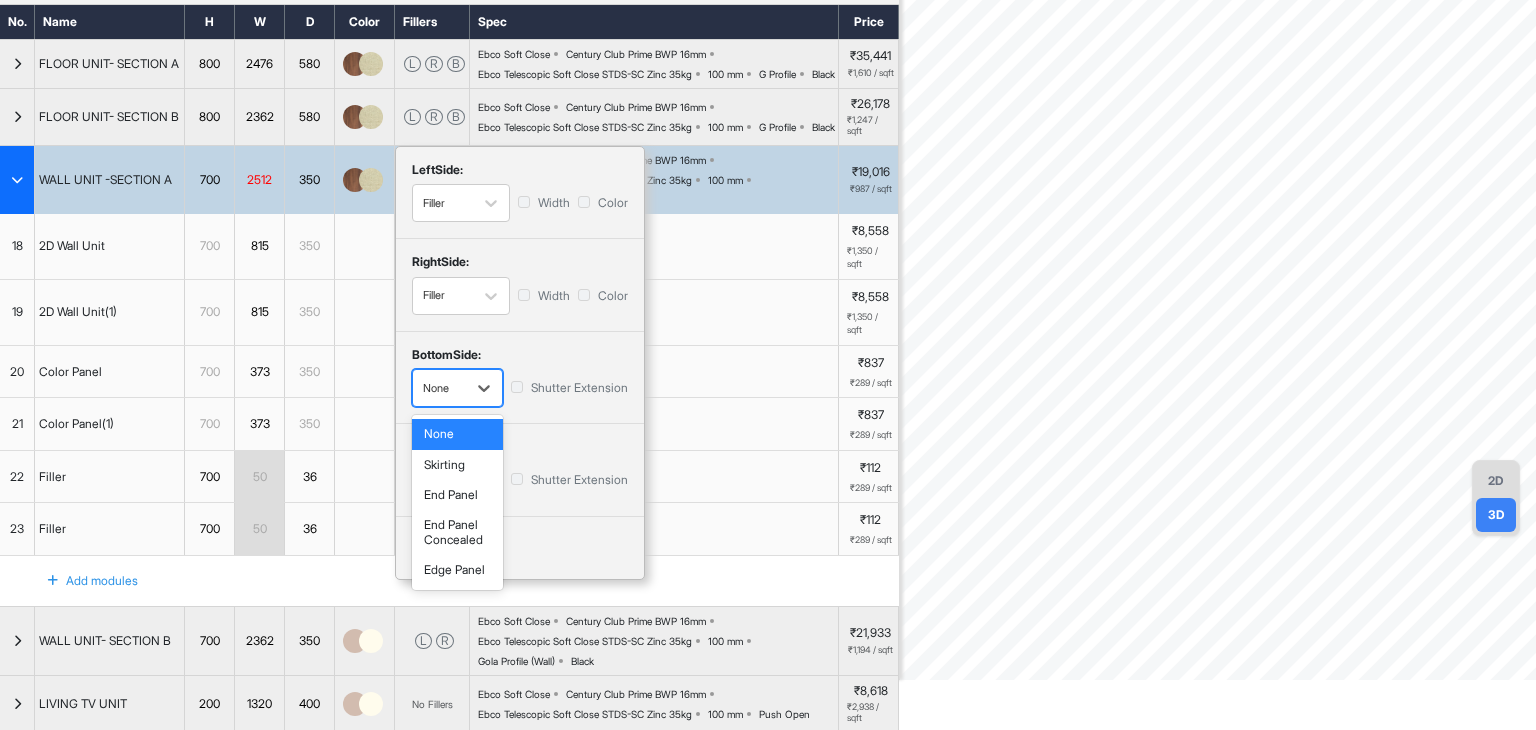 click on "2D" at bounding box center [1496, 481] 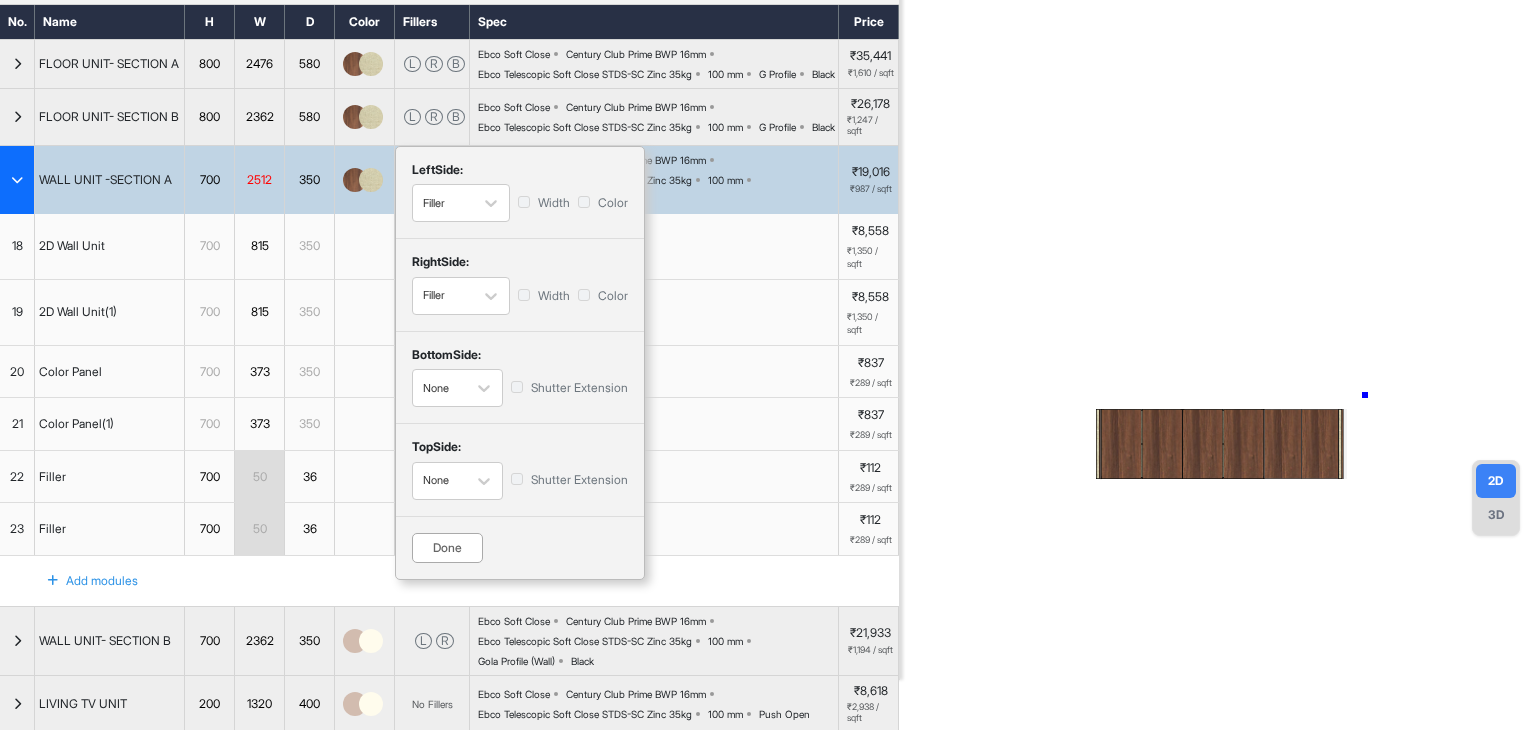 drag, startPoint x: 1365, startPoint y: 395, endPoint x: 1327, endPoint y: 315, distance: 88.56636 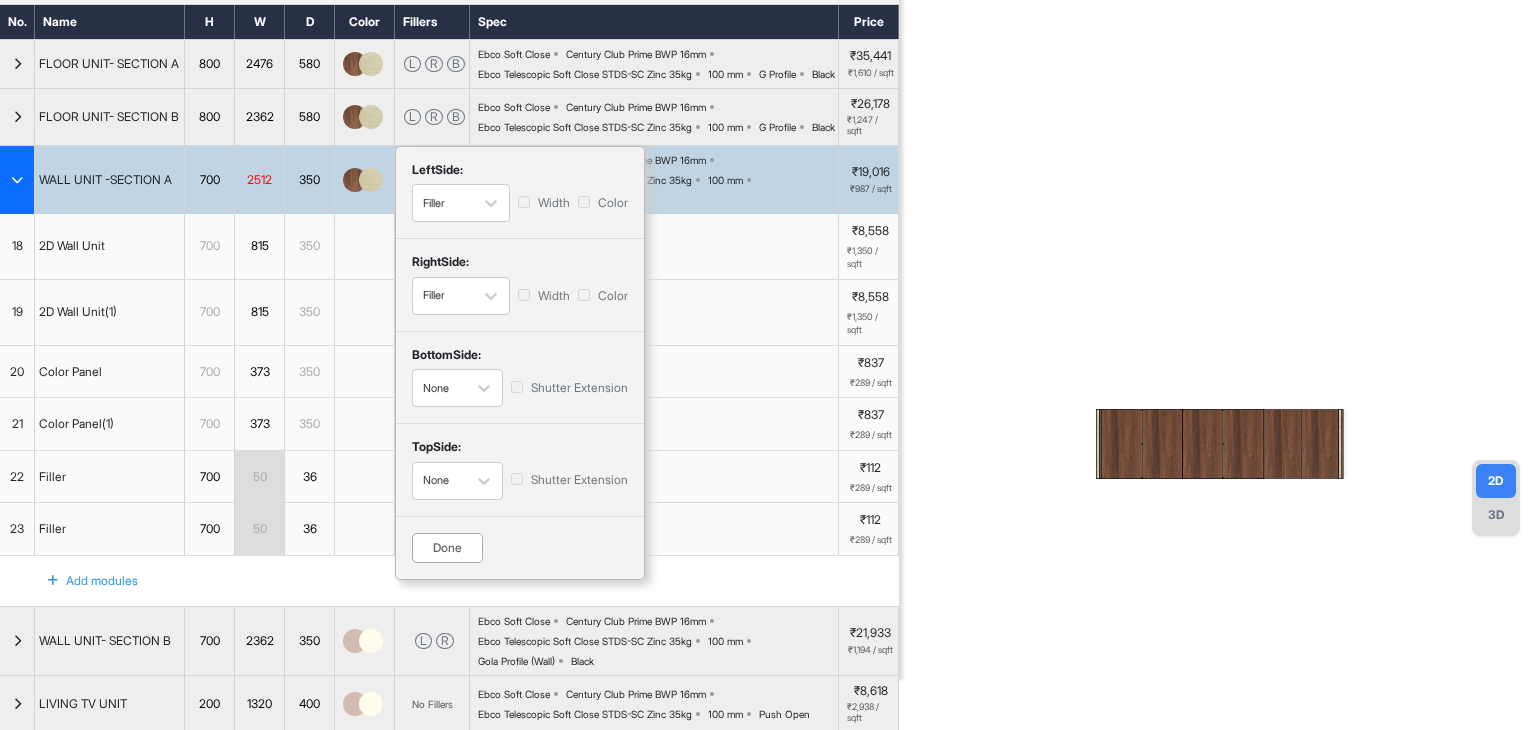 click on "3D" at bounding box center [1496, 515] 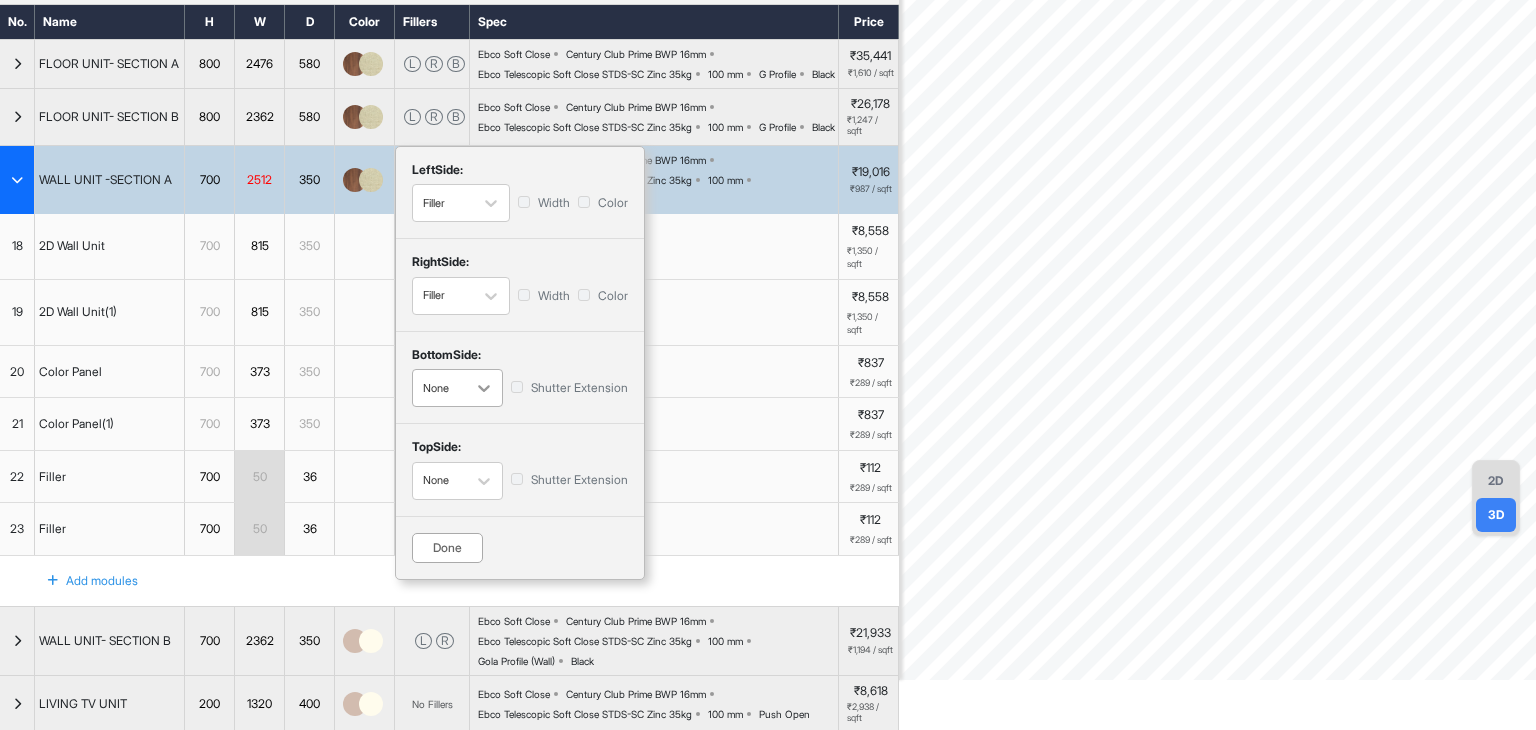 click 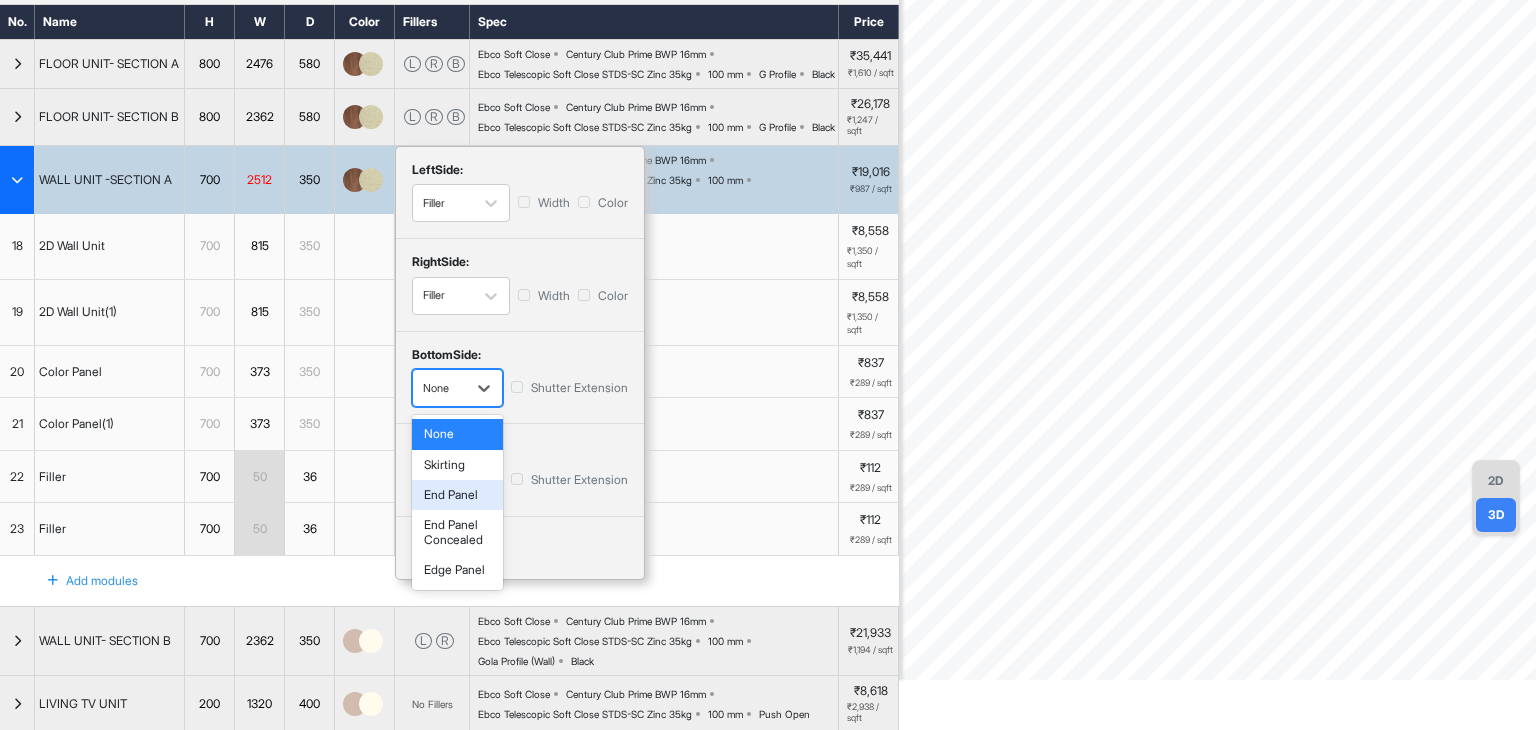 click on "End Panel" at bounding box center [457, 495] 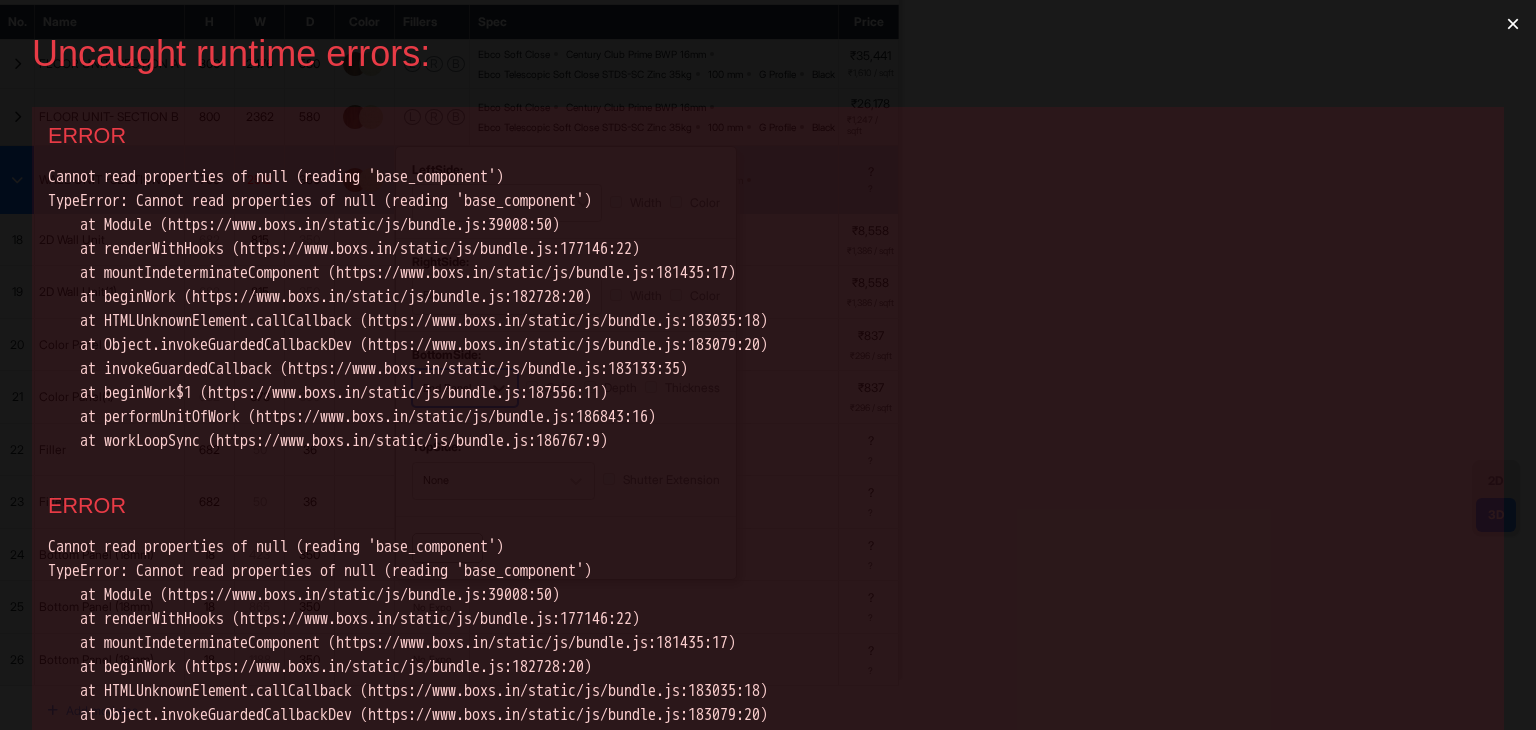 scroll, scrollTop: 0, scrollLeft: 0, axis: both 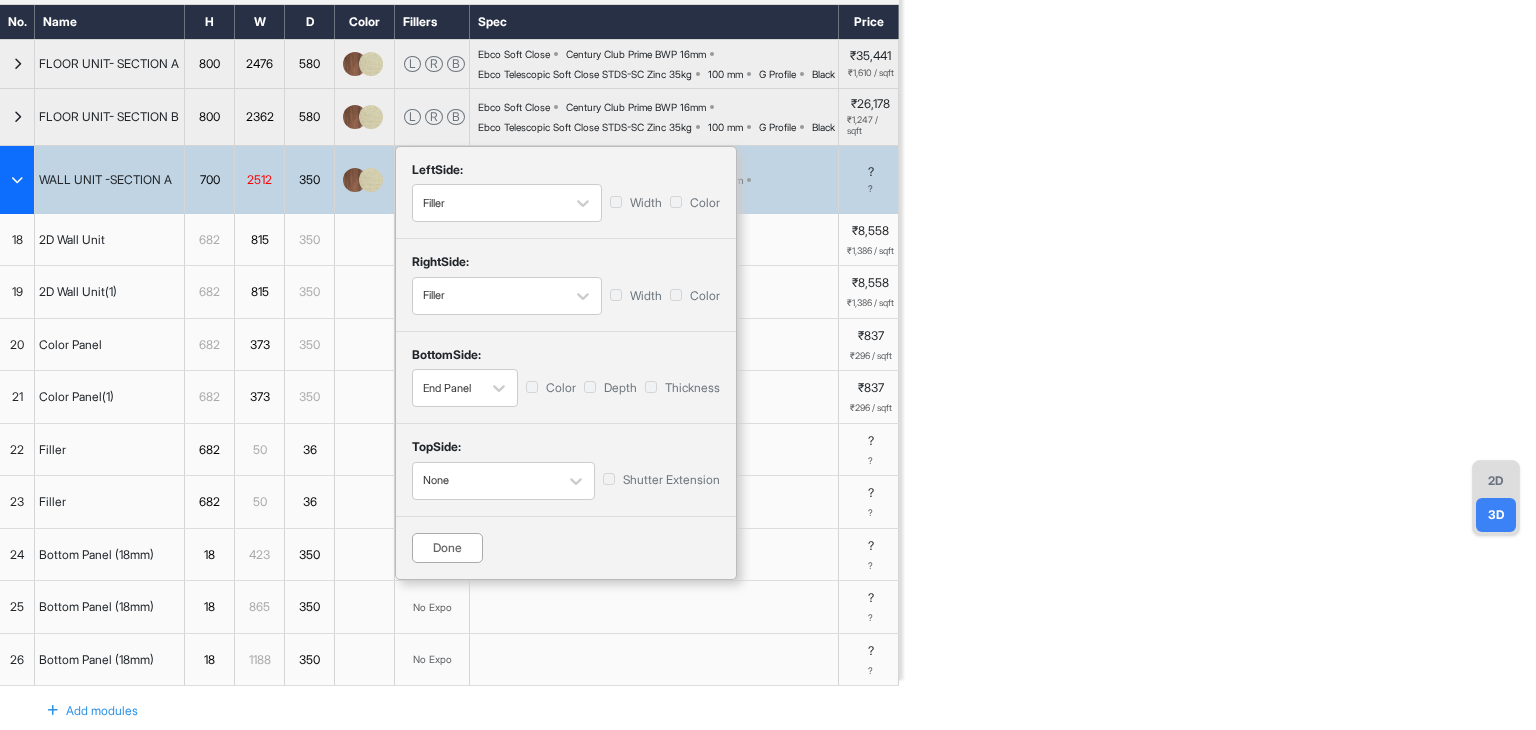 click on "Thickness" at bounding box center (682, 388) 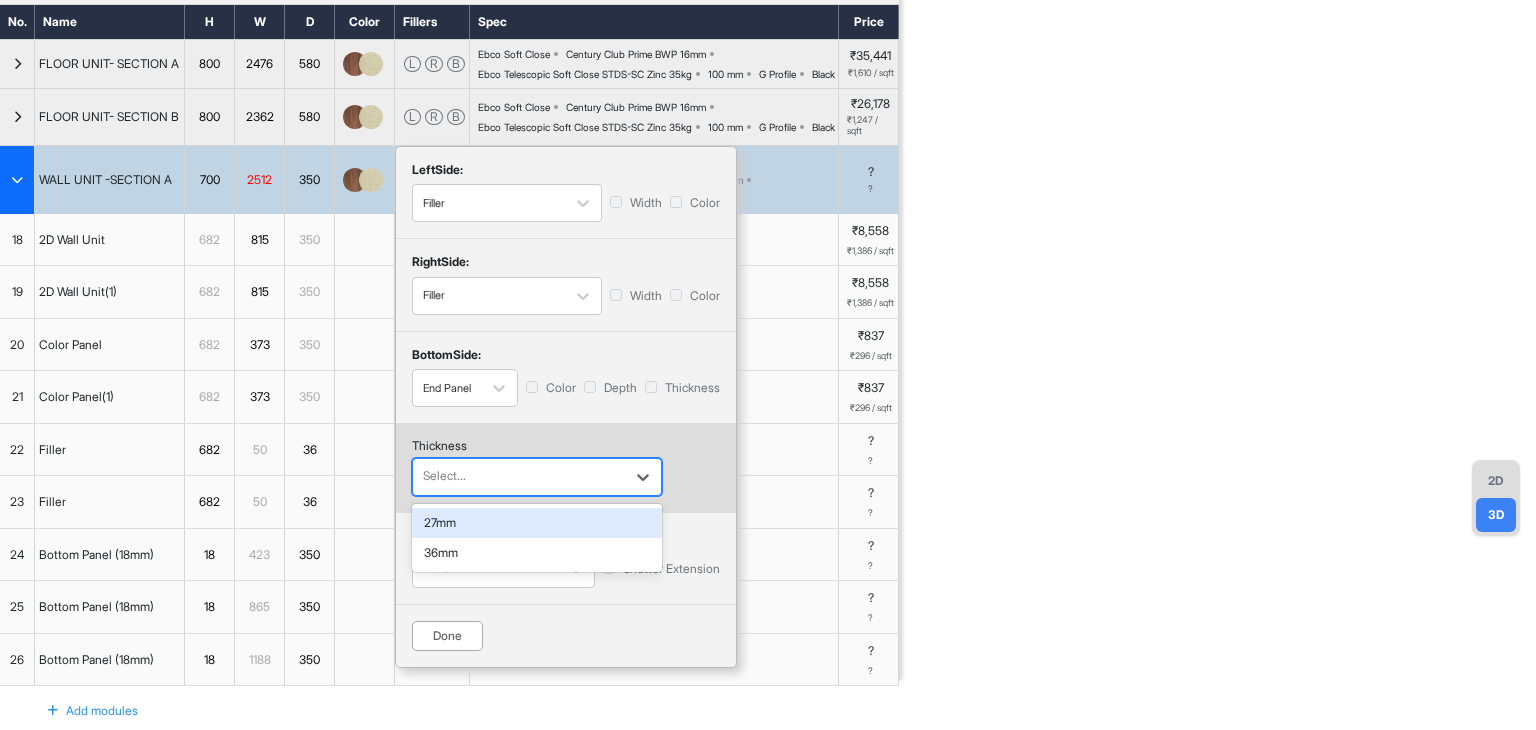 click on "Select..." at bounding box center (519, 476) 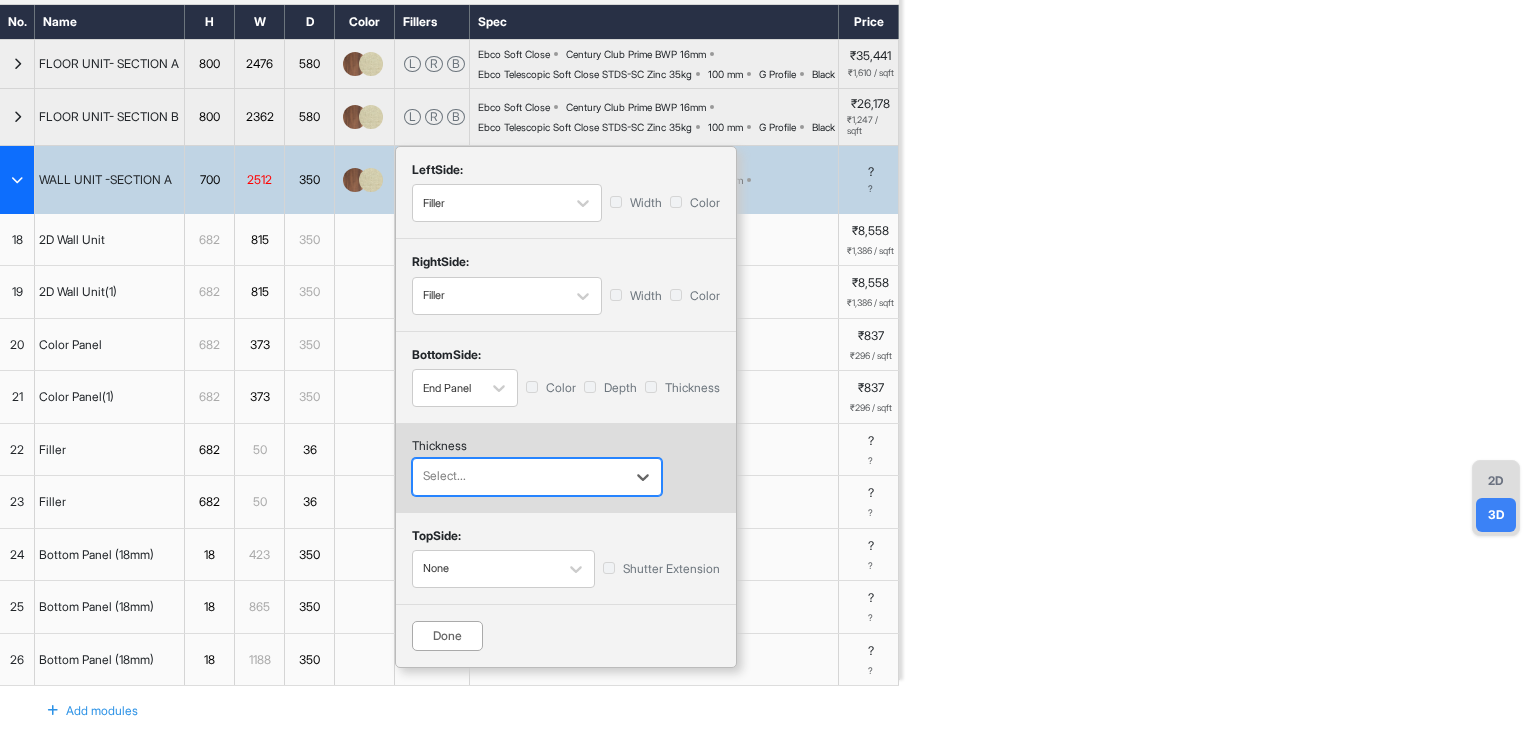 click at bounding box center (519, 476) 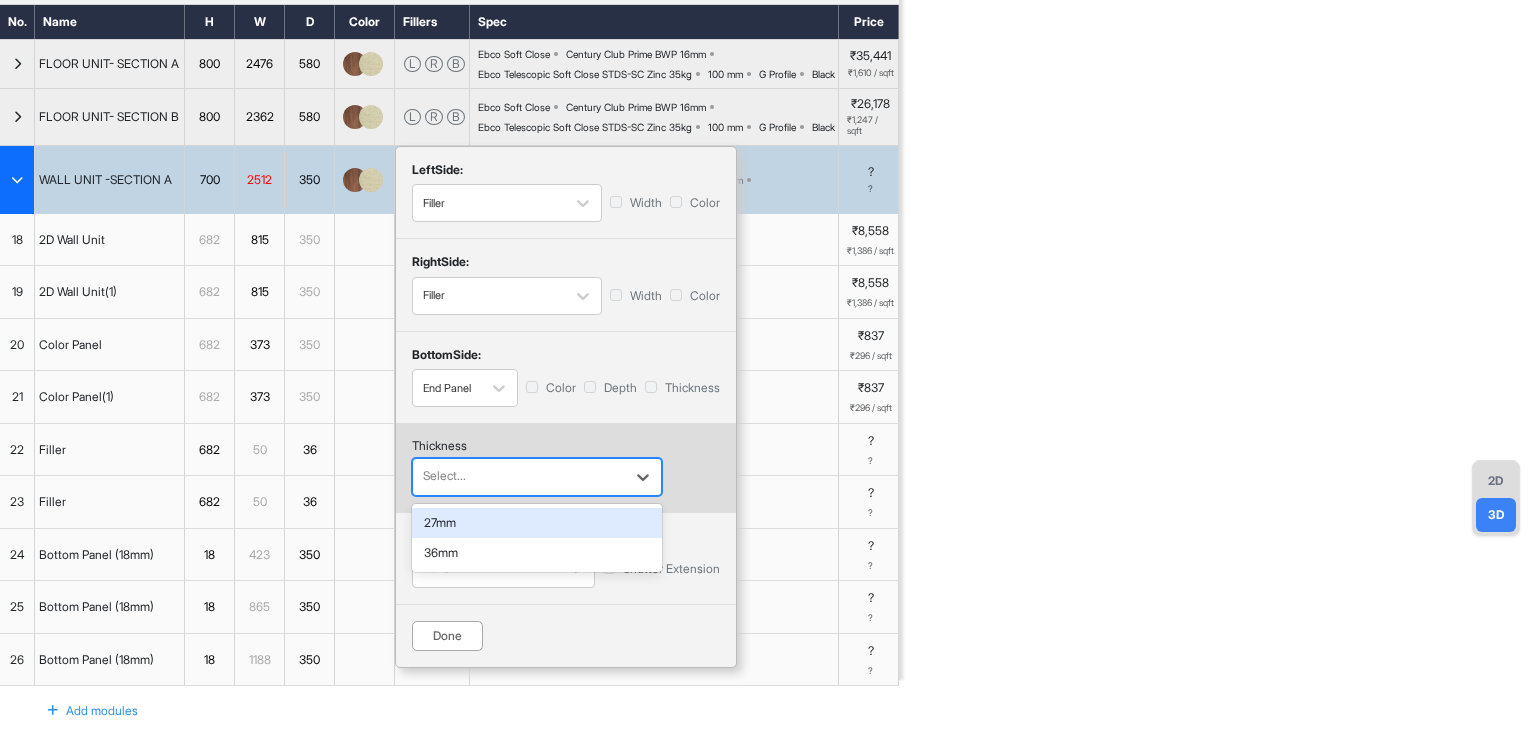 click on "27mm" at bounding box center [537, 523] 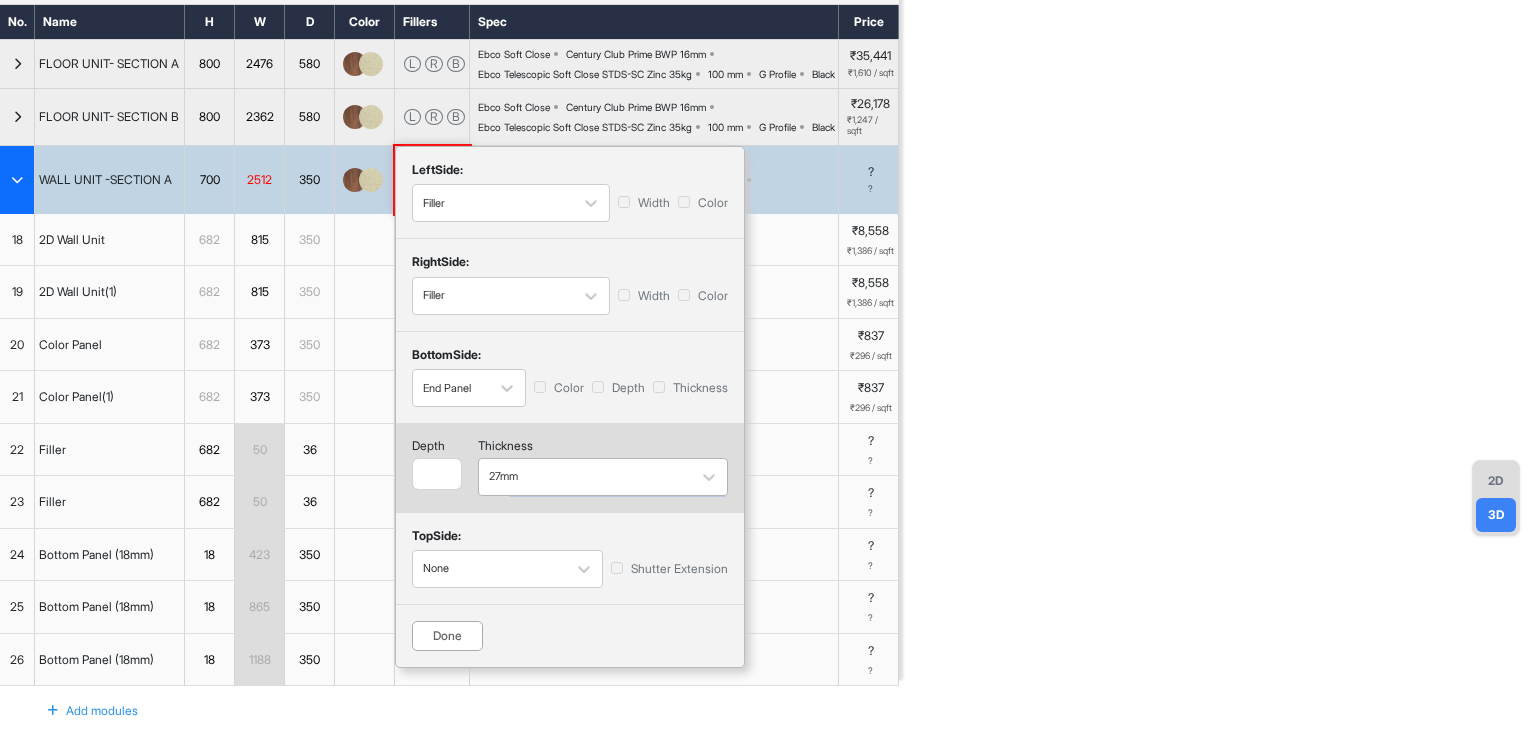 click at bounding box center [585, 476] 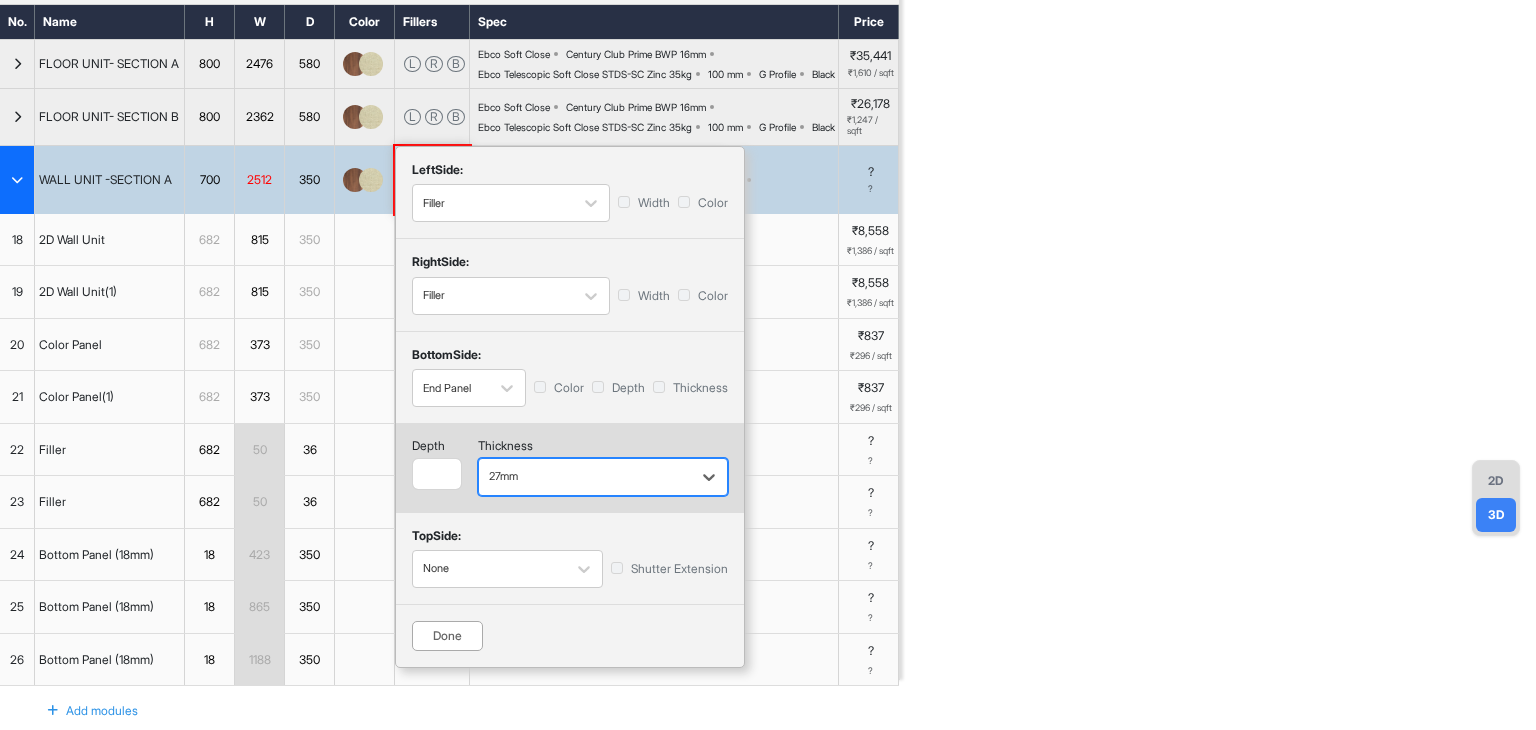 click at bounding box center (585, 476) 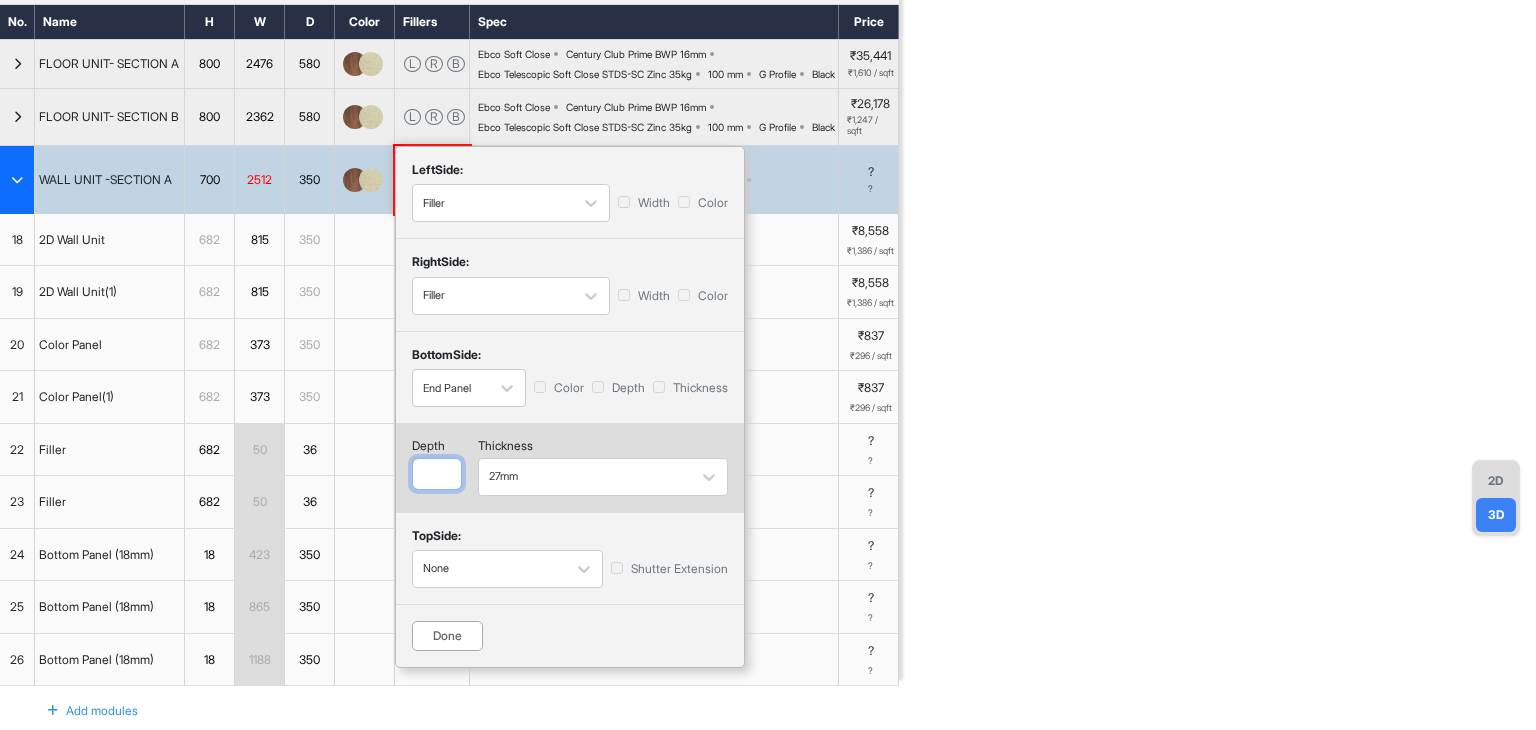 click at bounding box center (437, 474) 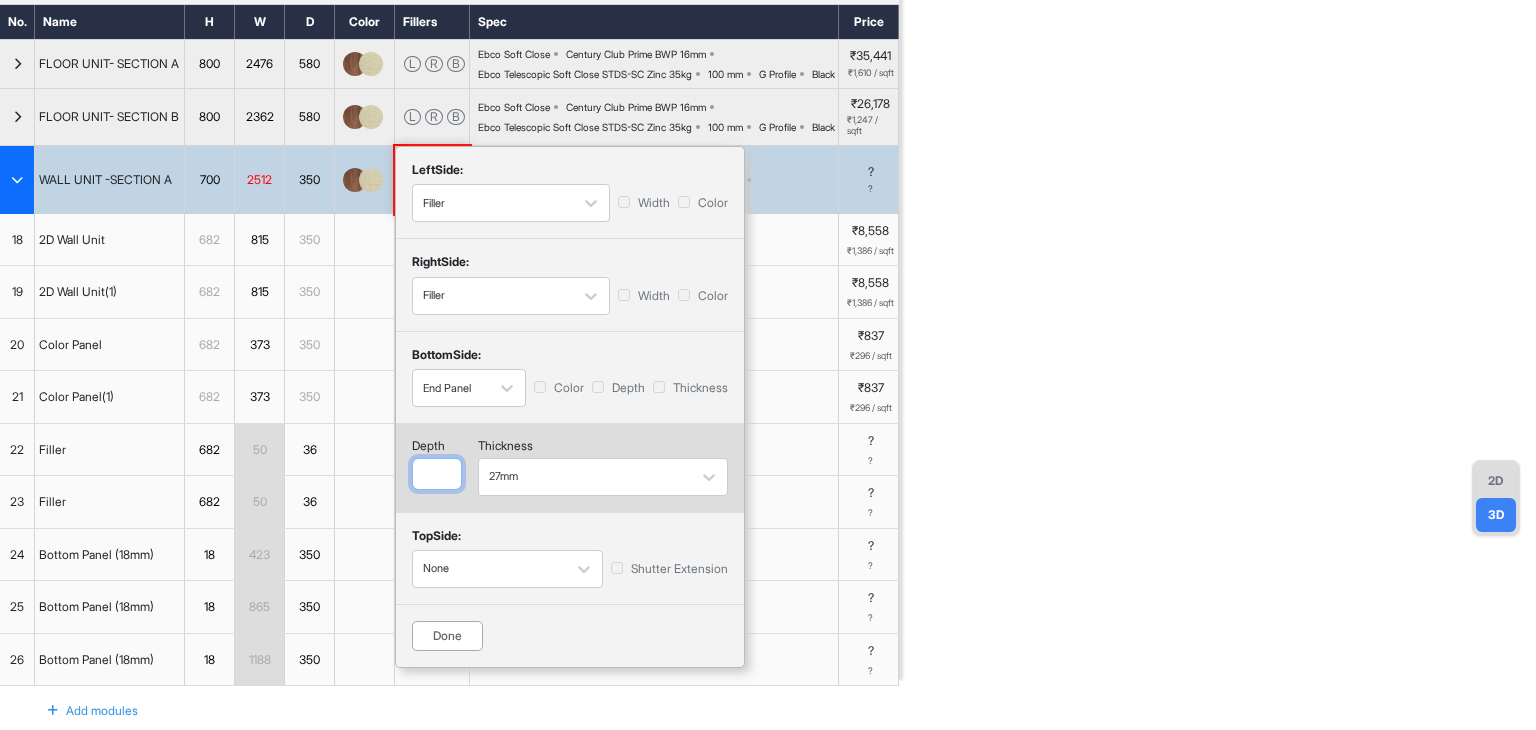 type on "*" 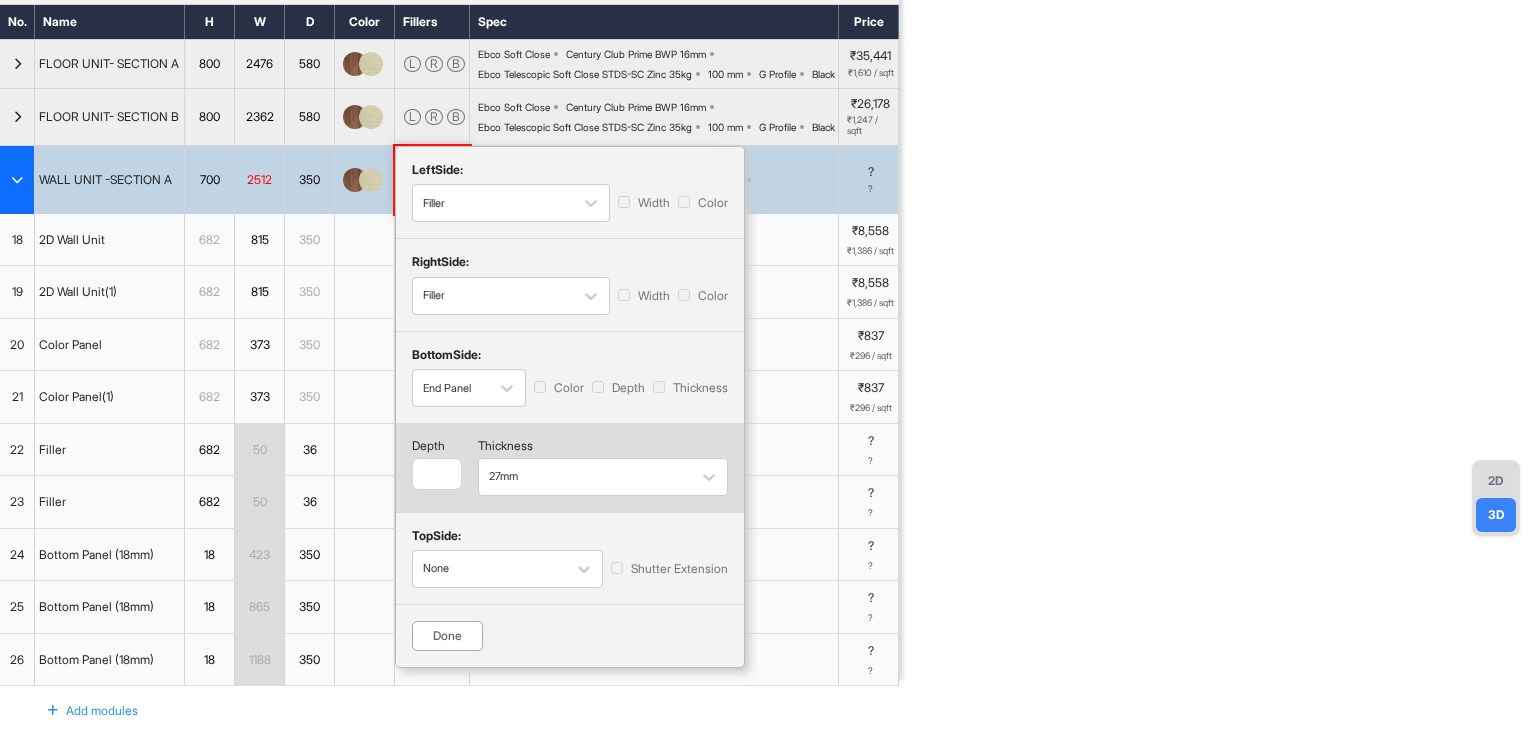 click on "Done" at bounding box center (447, 636) 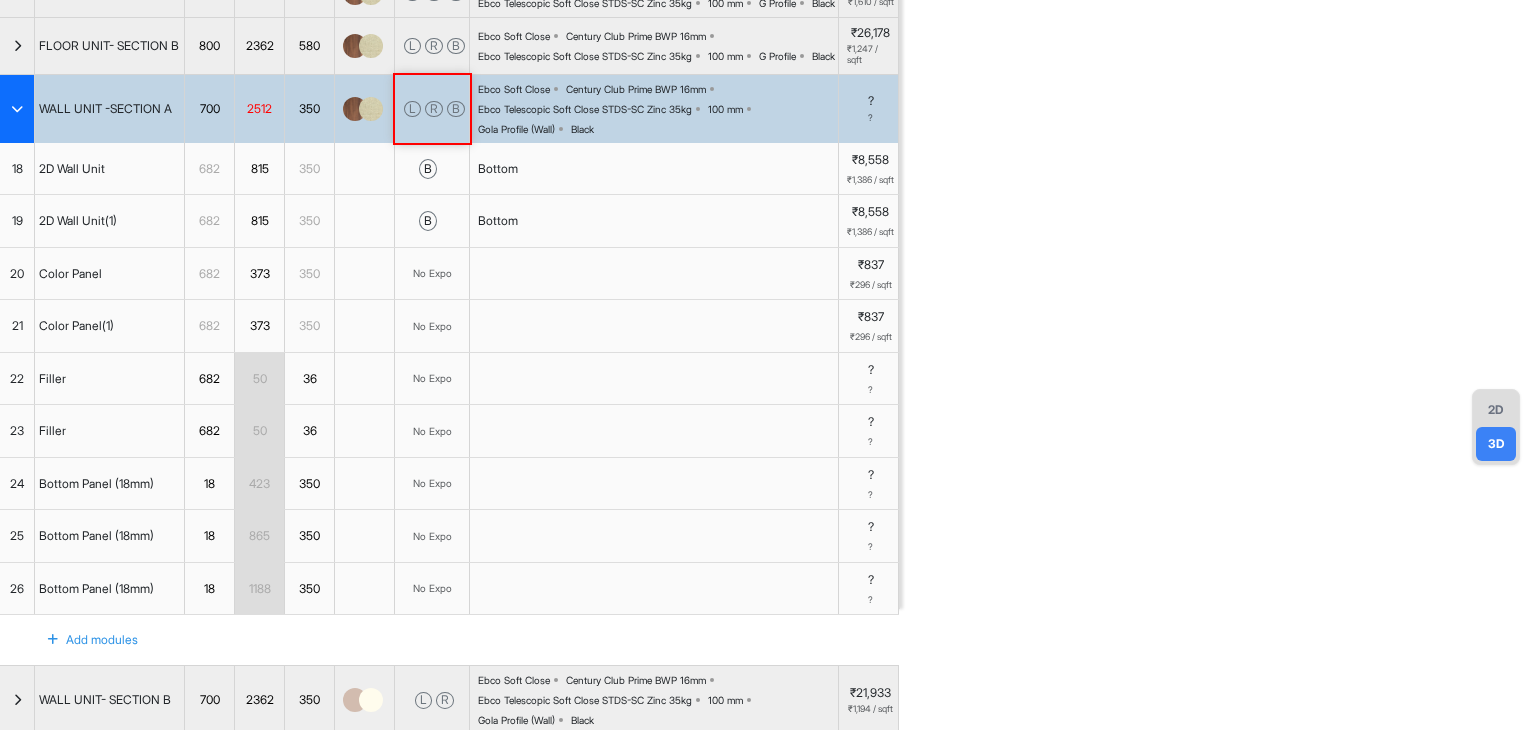 scroll, scrollTop: 0, scrollLeft: 0, axis: both 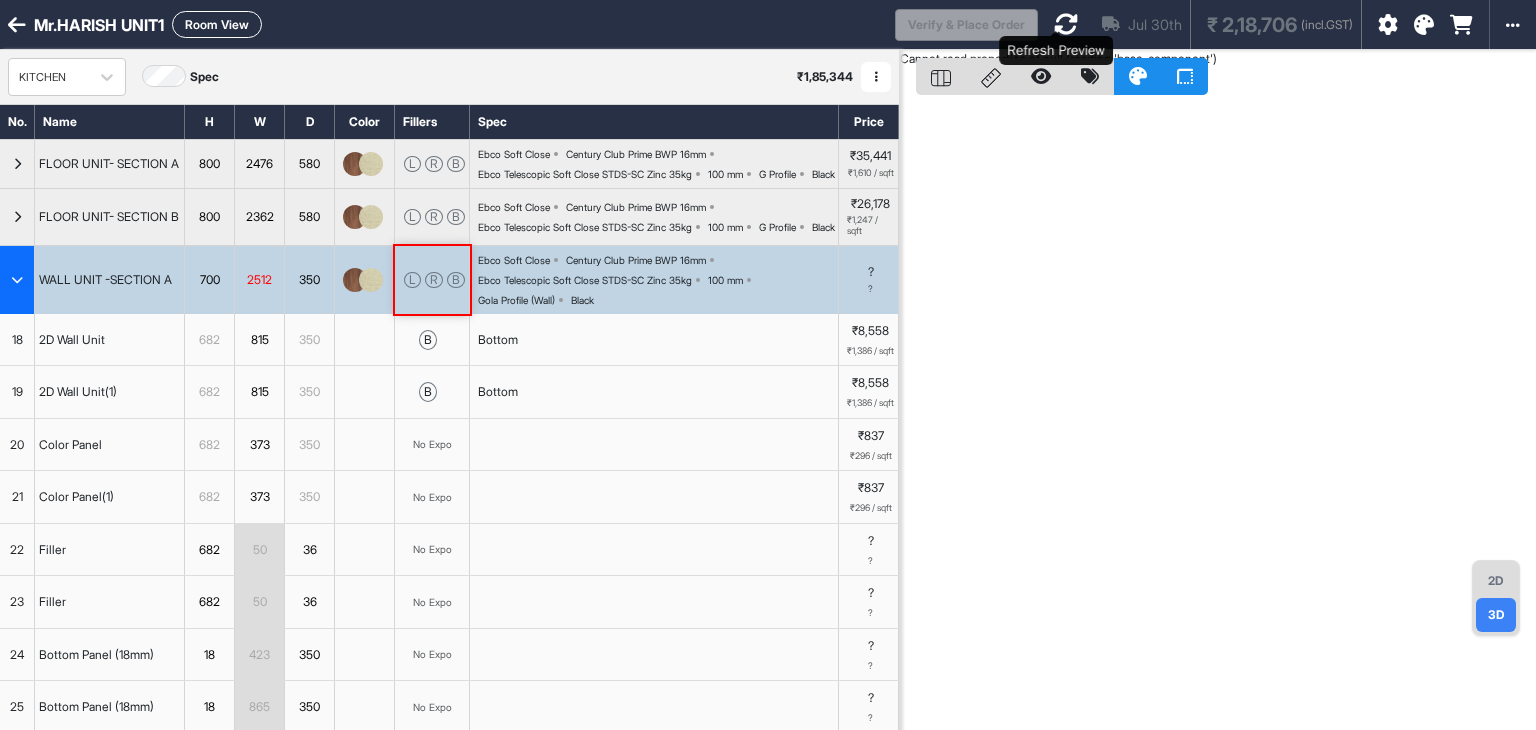 click at bounding box center [1066, 24] 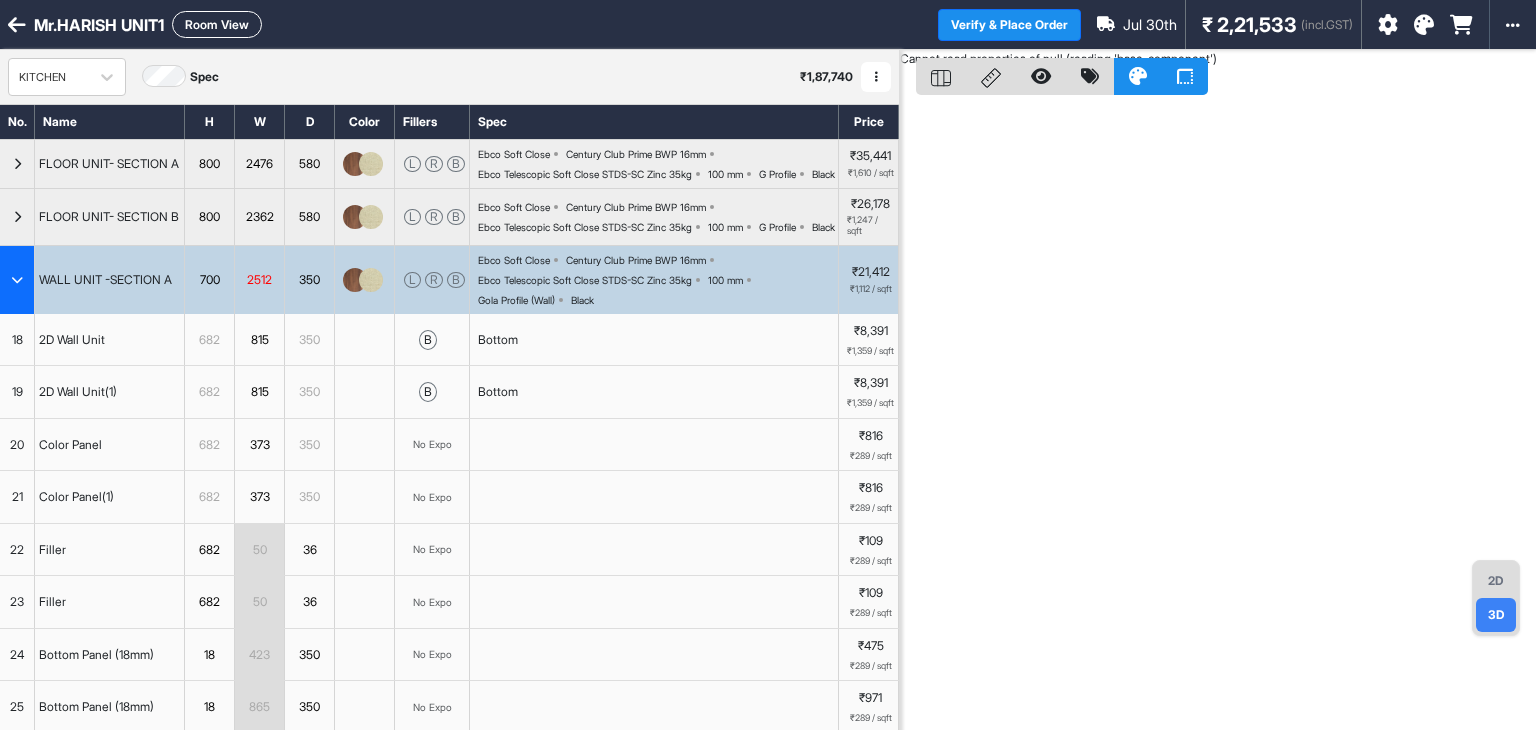 click on "2D" at bounding box center (1496, 581) 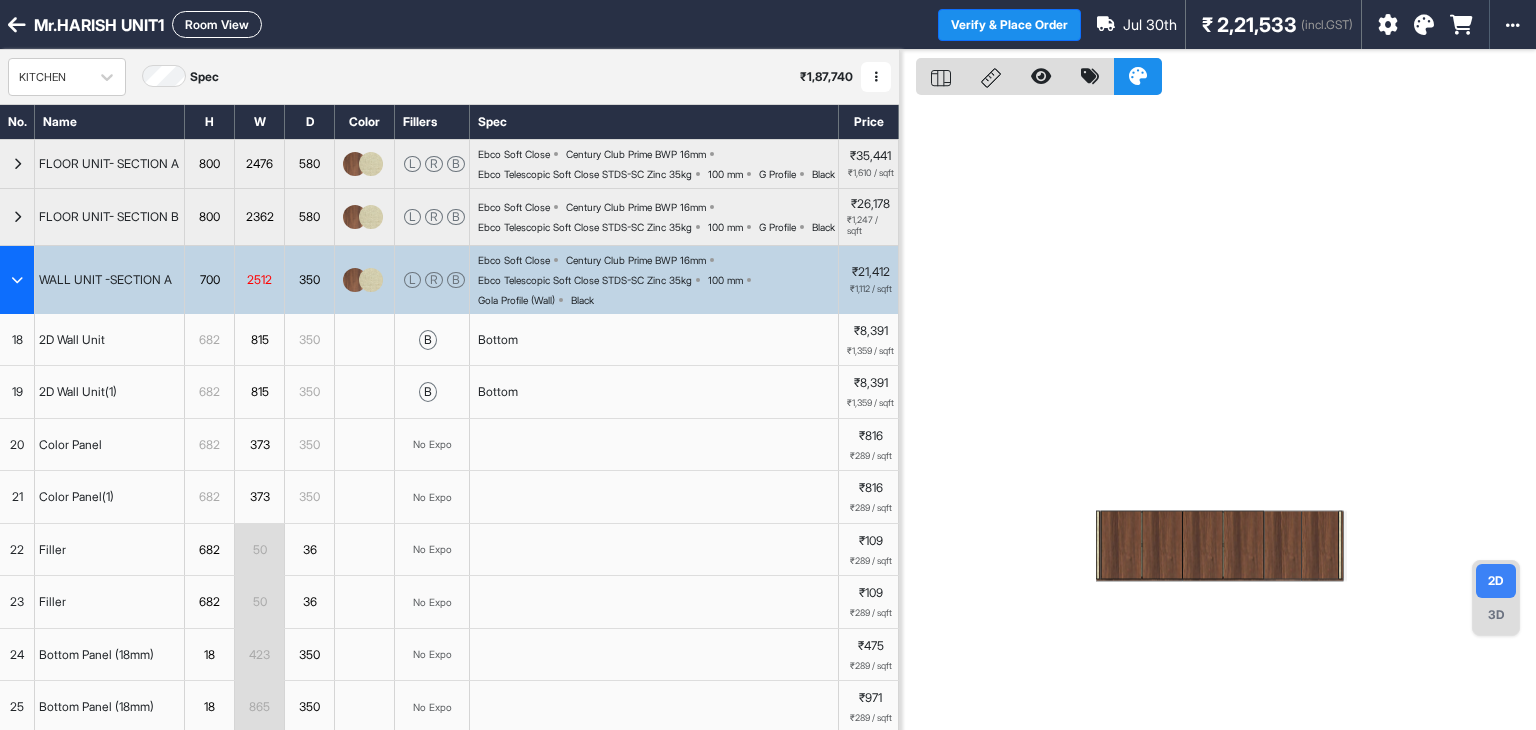 drag, startPoint x: 1504, startPoint y: 614, endPoint x: 1480, endPoint y: 613, distance: 24.020824 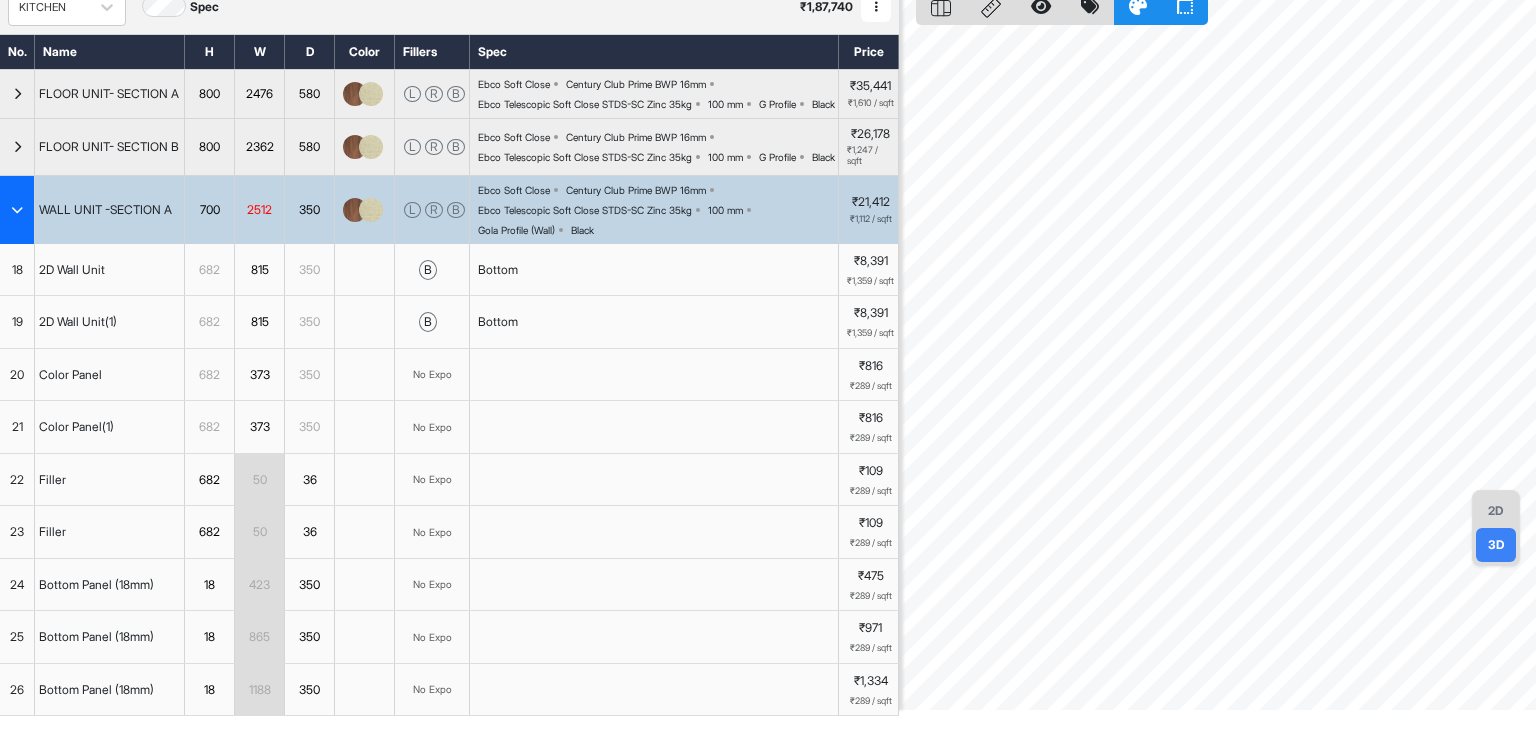 scroll, scrollTop: 100, scrollLeft: 0, axis: vertical 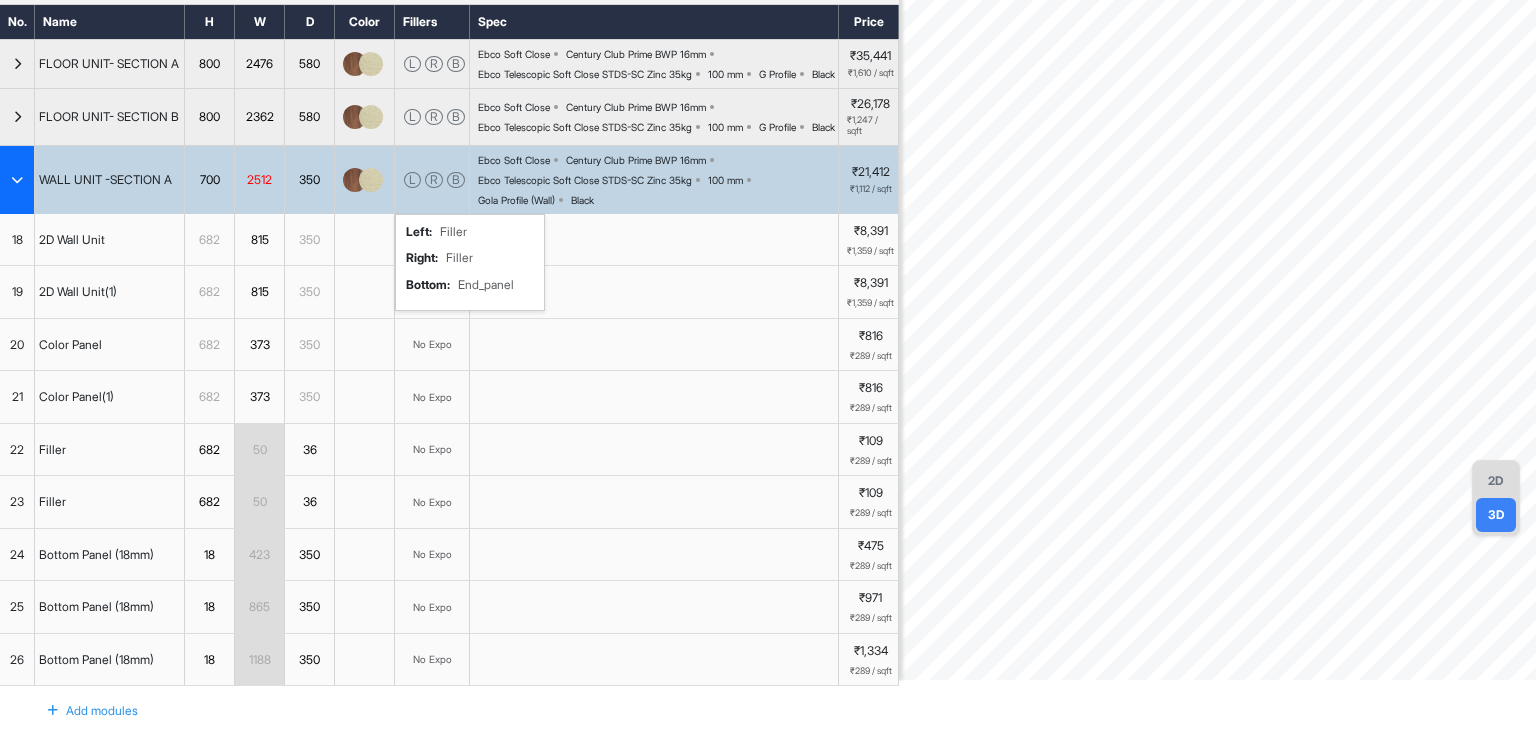 click on "L R B left : Filler right : Filler bottom : End_panel" at bounding box center (432, 180) 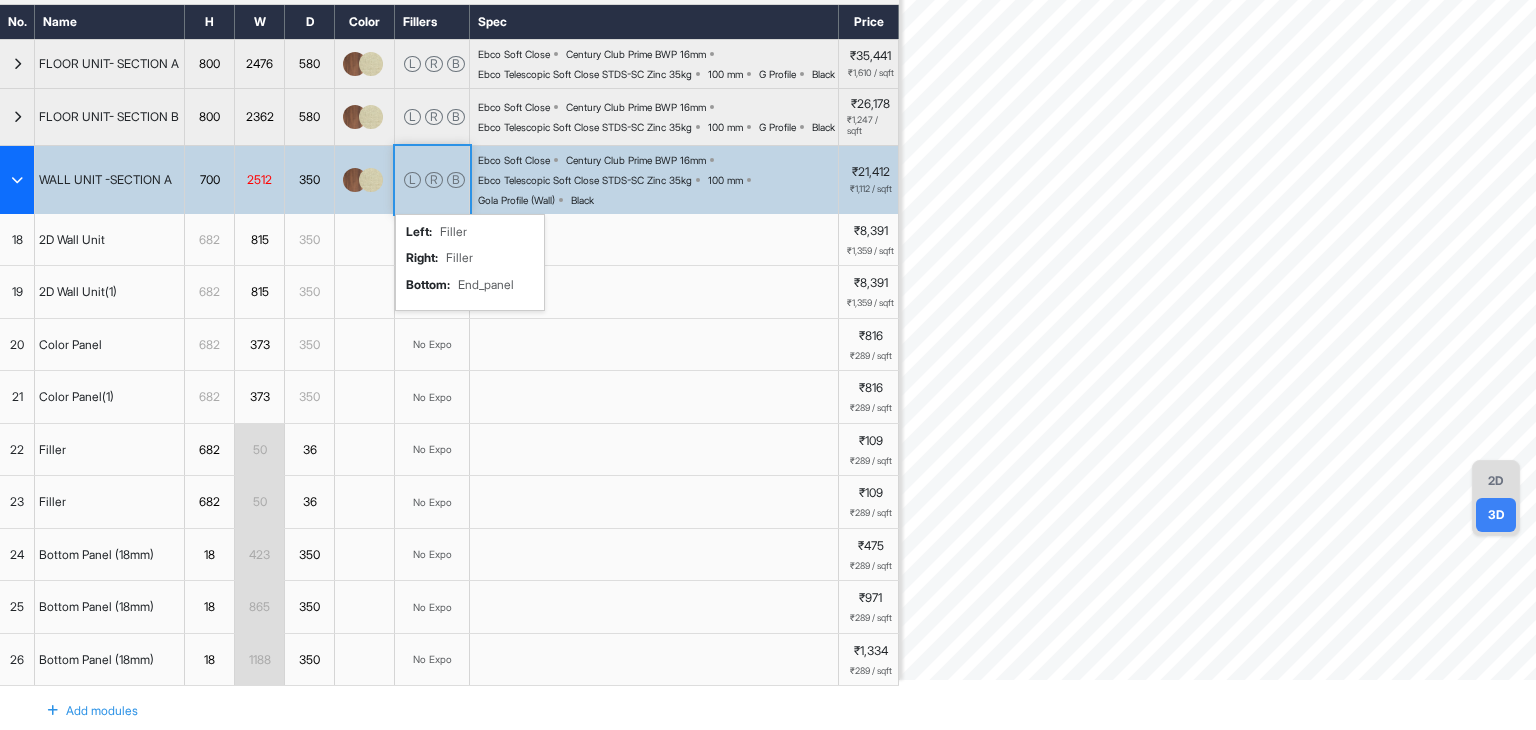 click on "L R B left : Filler right : Filler bottom : End_panel" at bounding box center [432, 180] 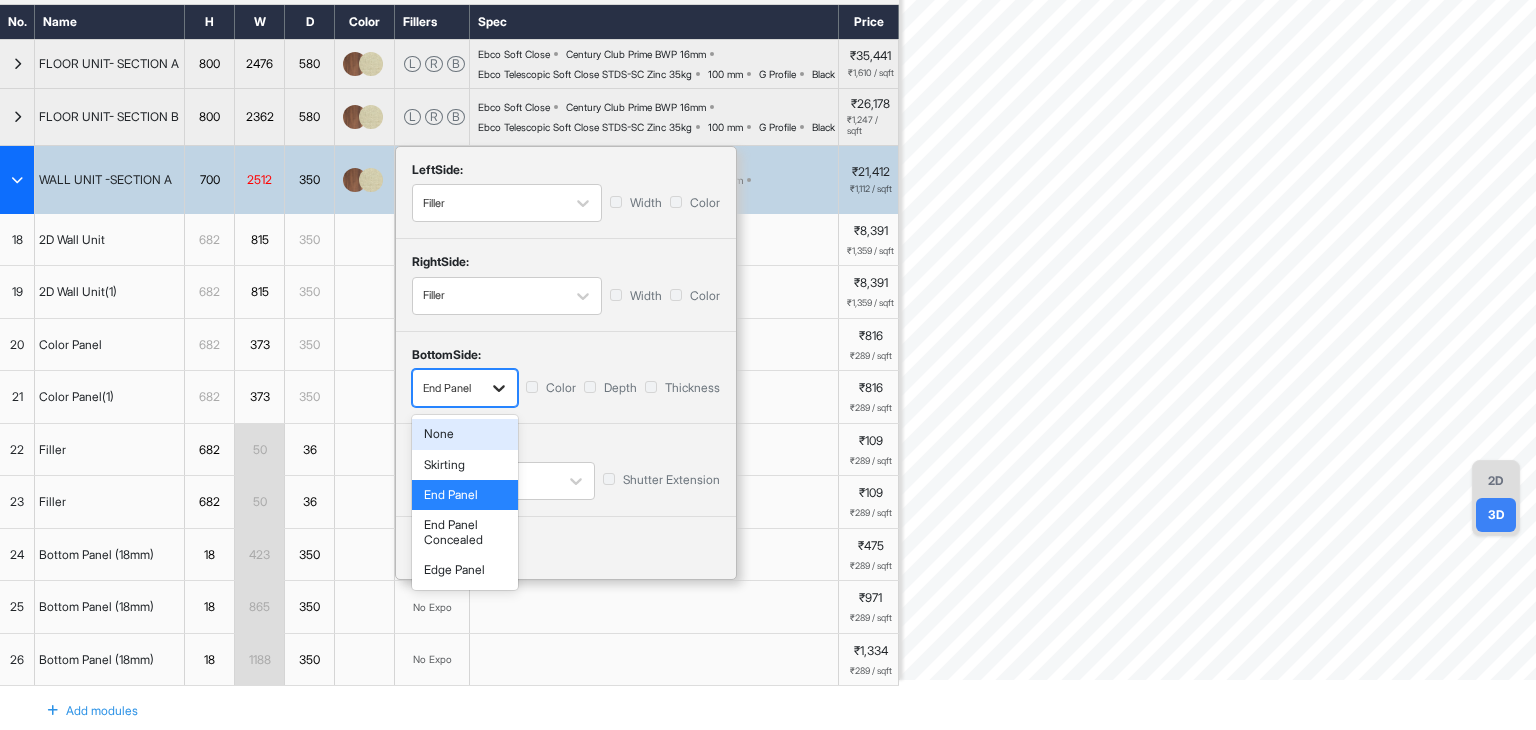 click 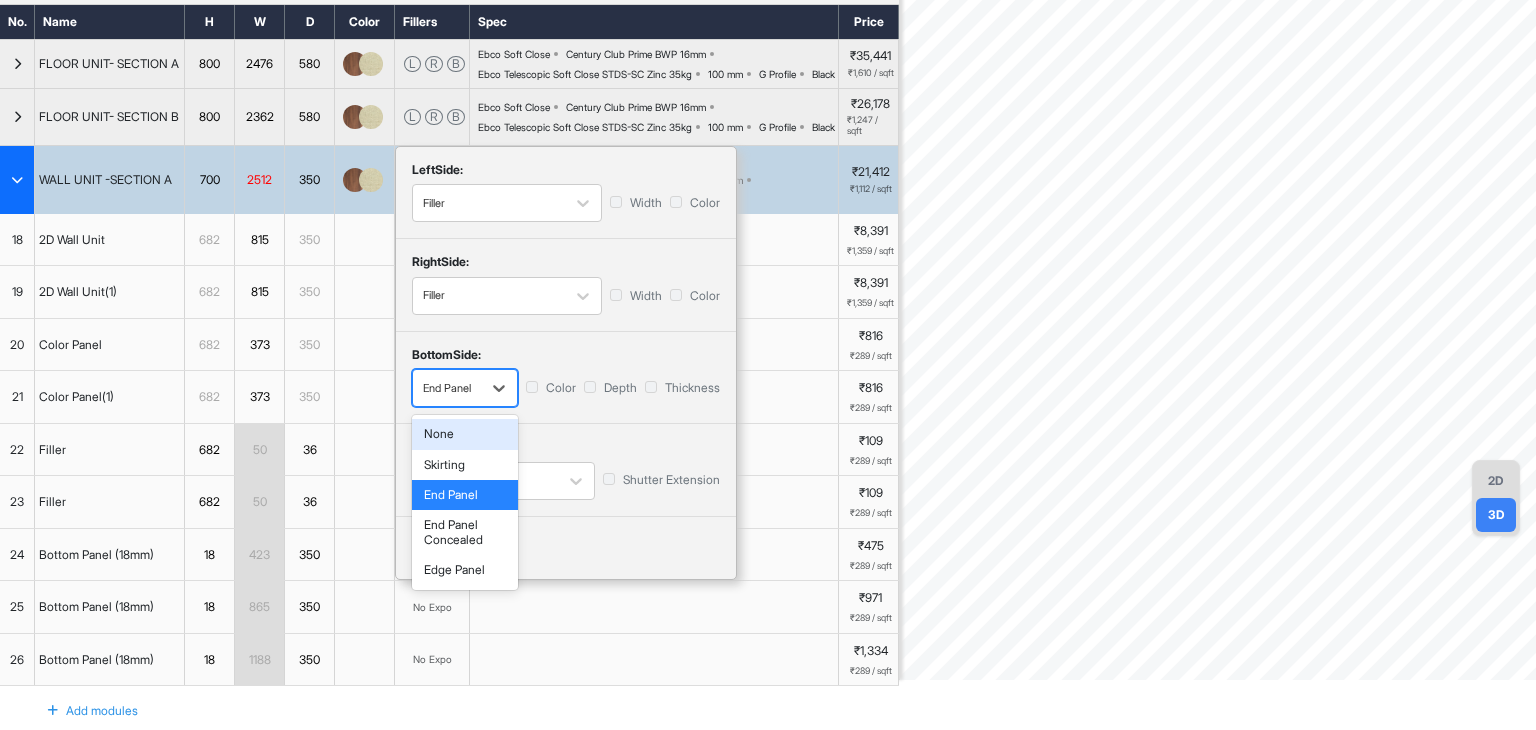 click on "None" at bounding box center [465, 434] 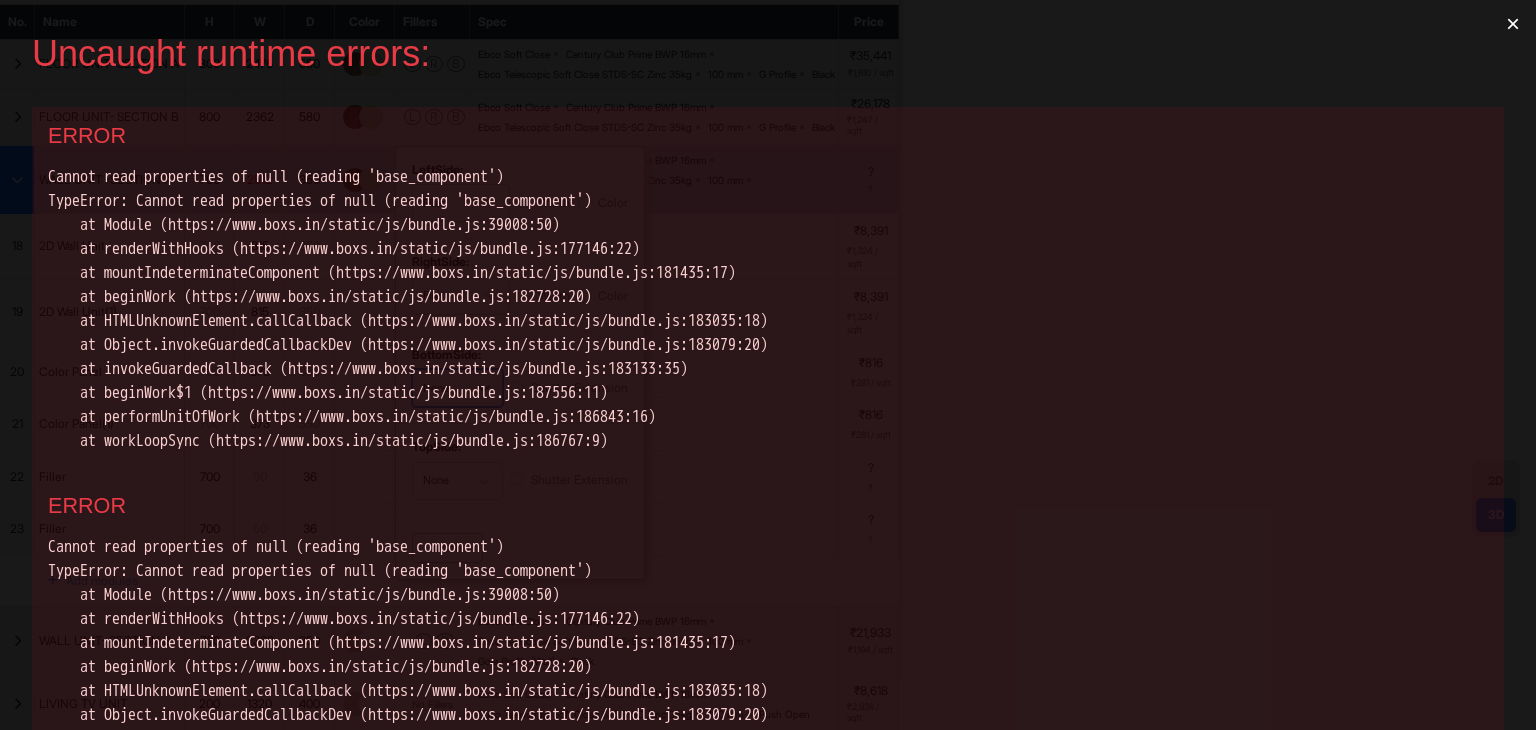 scroll, scrollTop: 0, scrollLeft: 0, axis: both 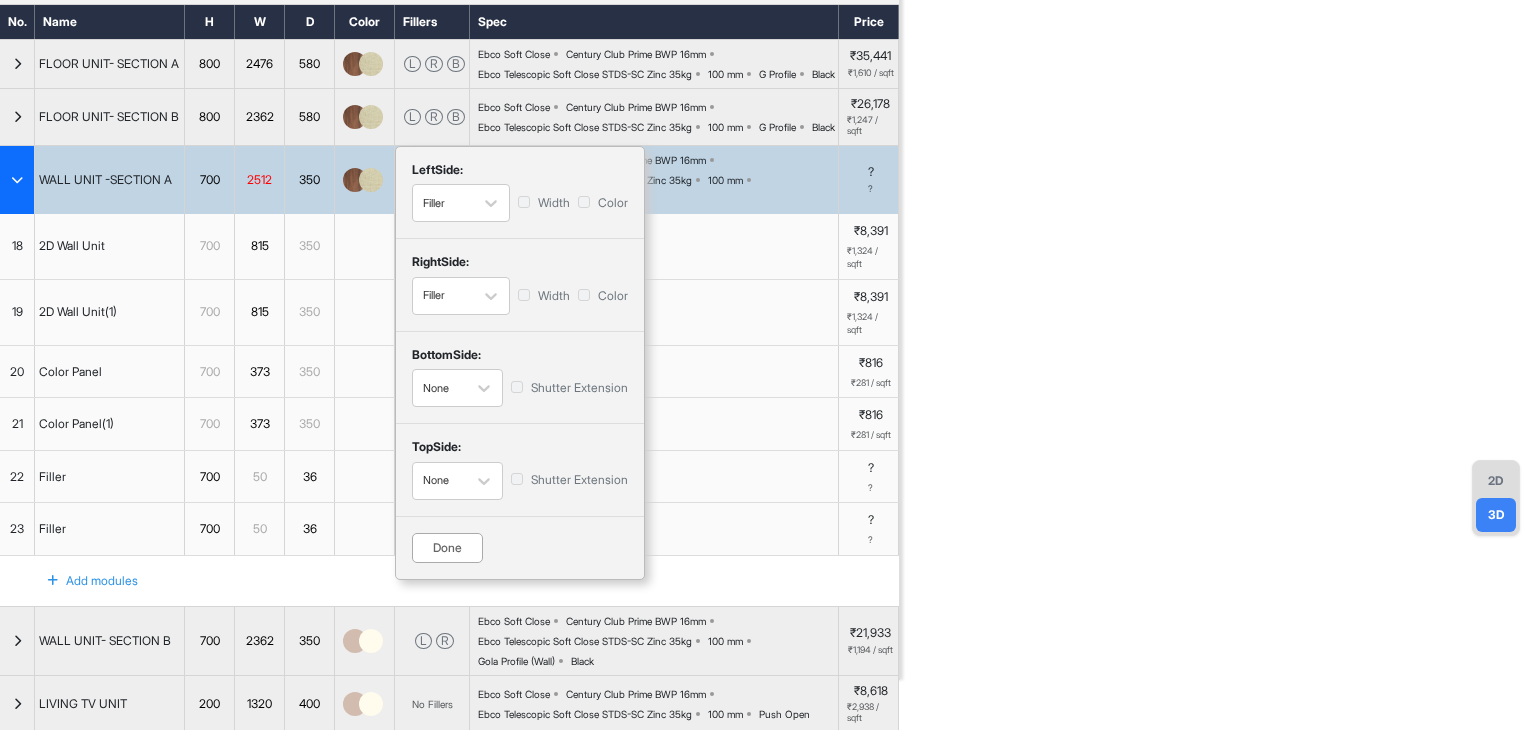click on "Done" at bounding box center (447, 548) 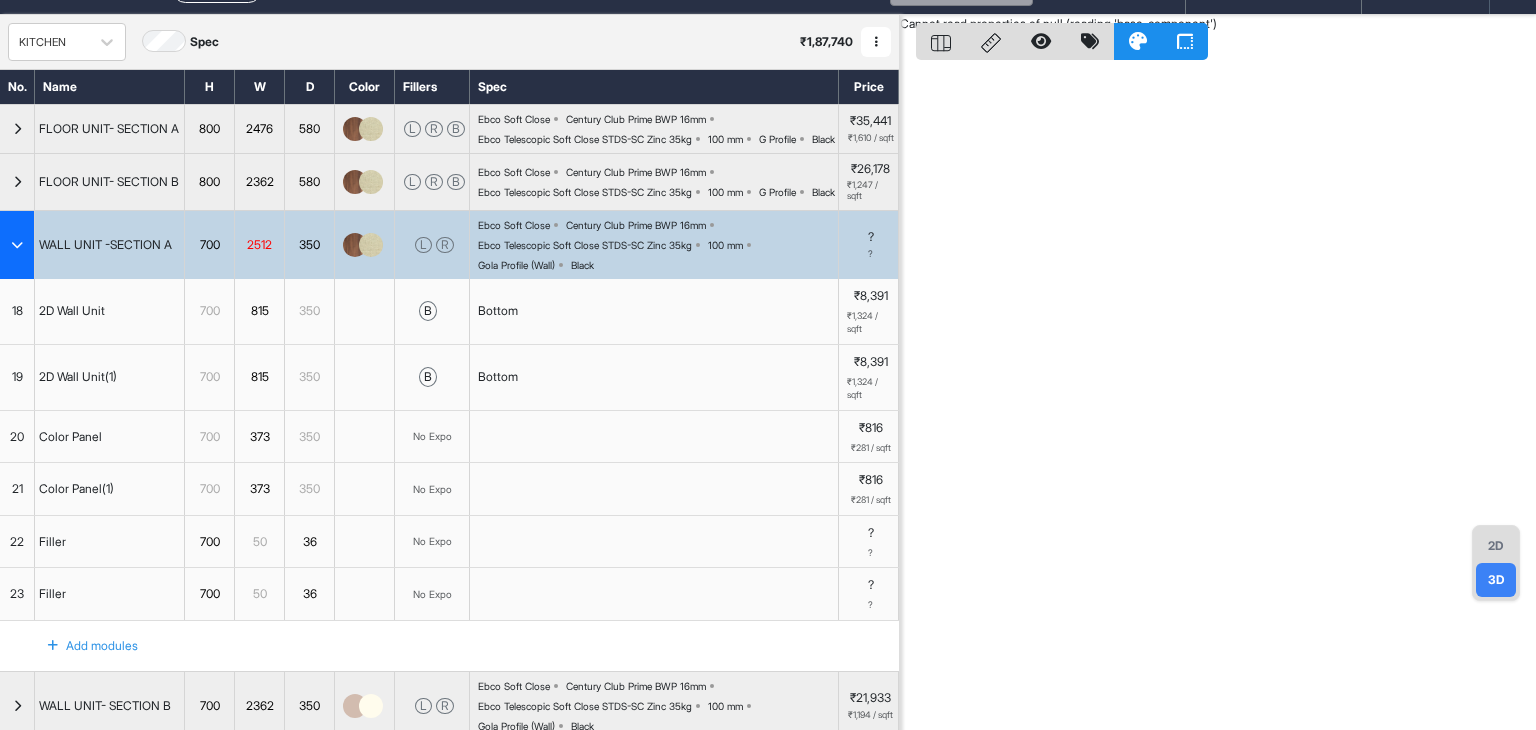 scroll, scrollTop: 0, scrollLeft: 0, axis: both 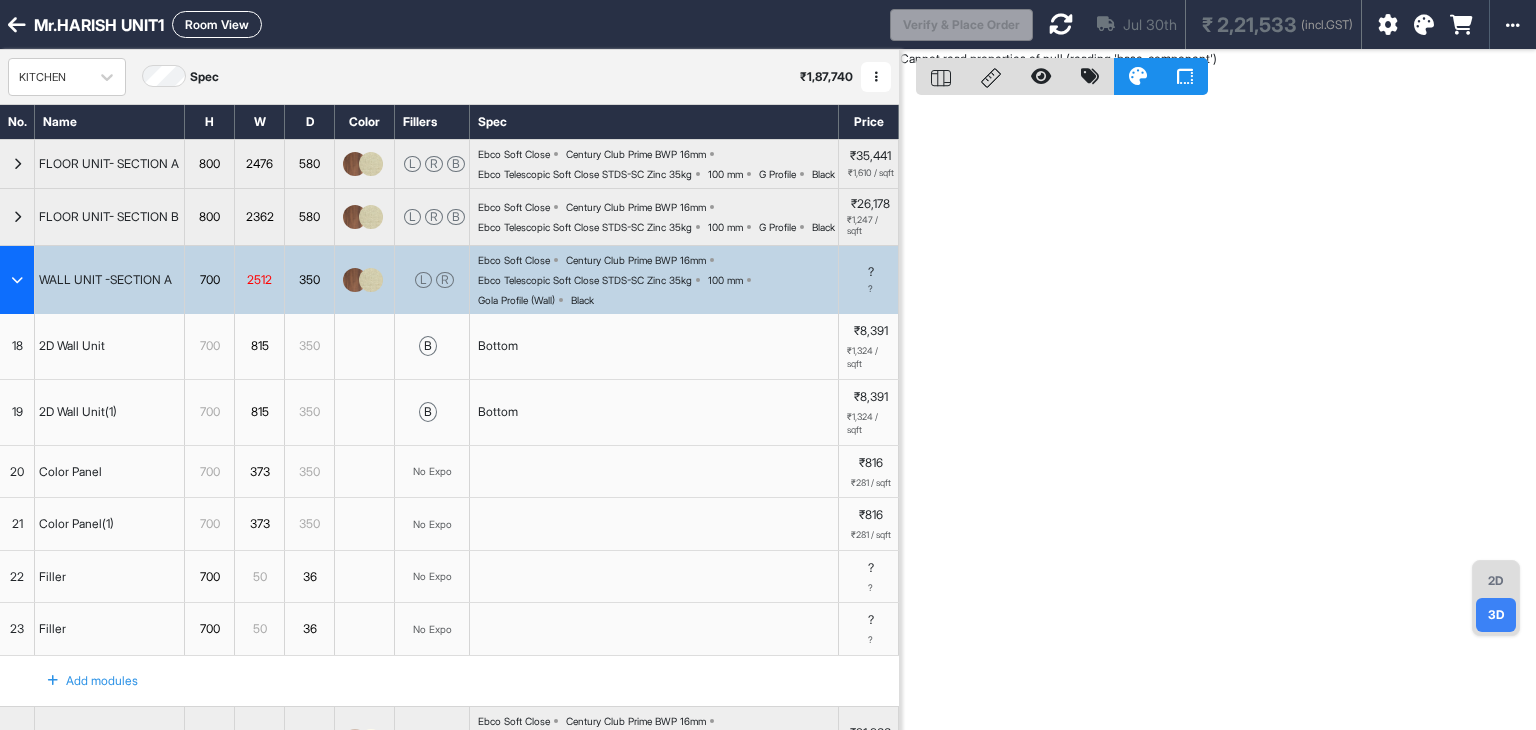 click at bounding box center (1061, 24) 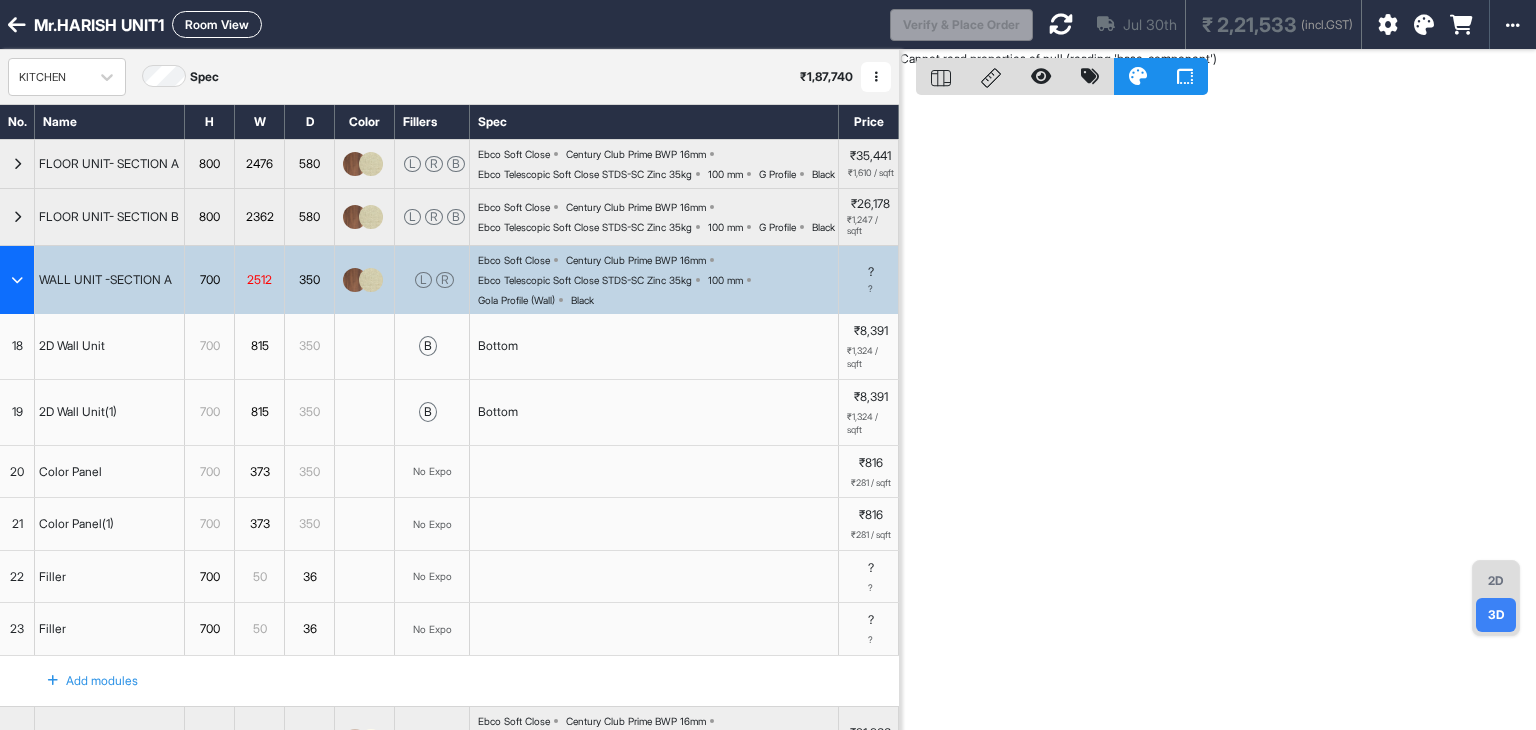click on "2D Wall Unit" at bounding box center (110, 346) 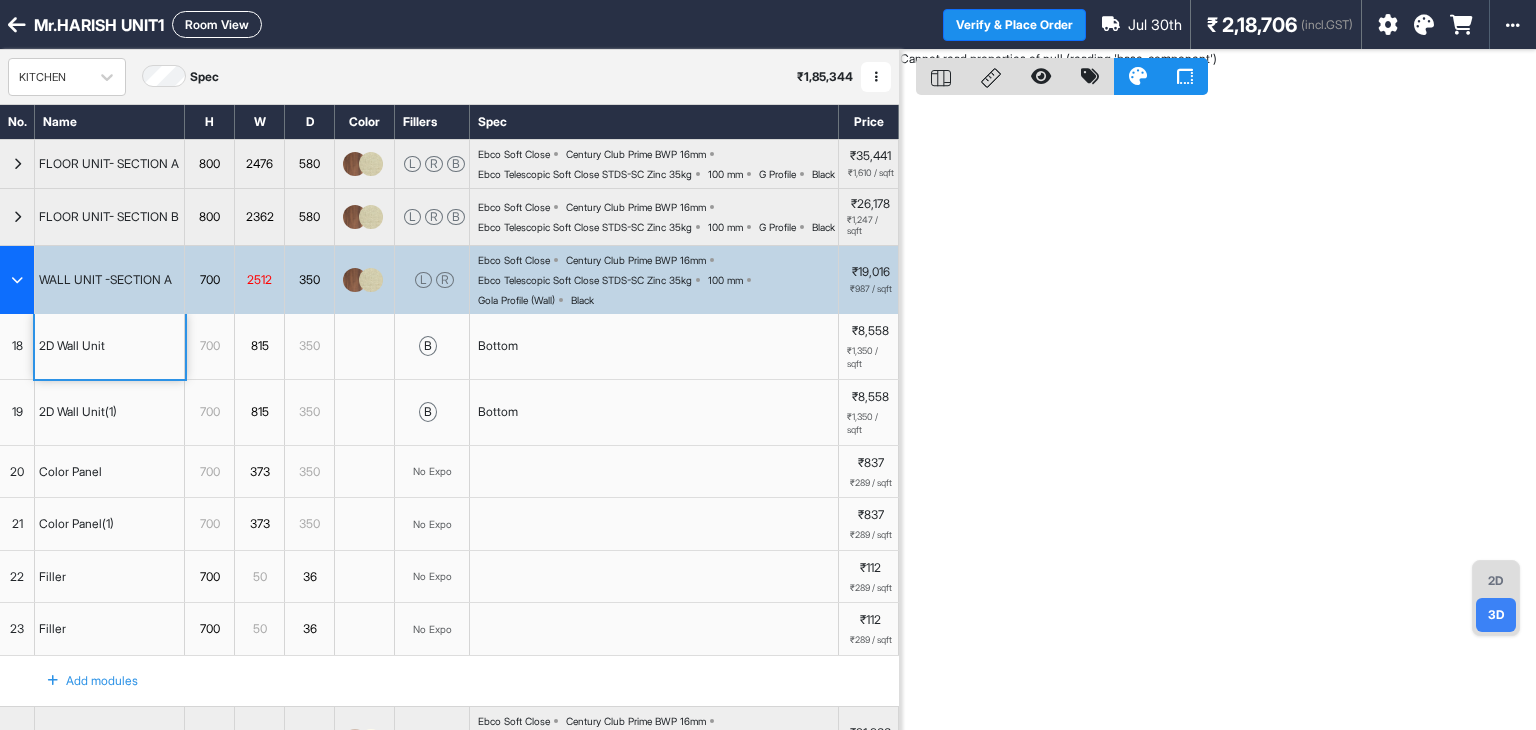 click on "2D" at bounding box center (1496, 581) 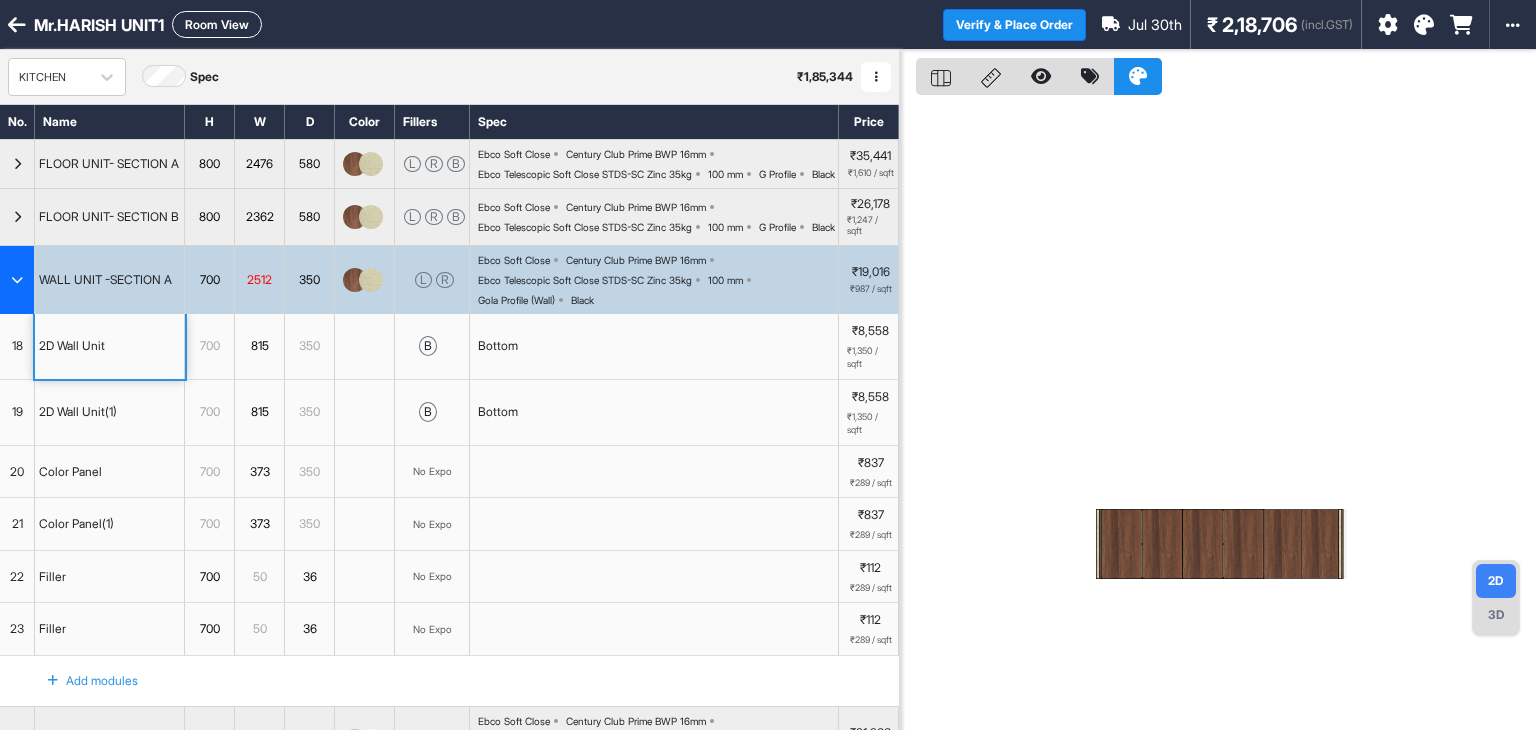 click on "3D" at bounding box center (1496, 615) 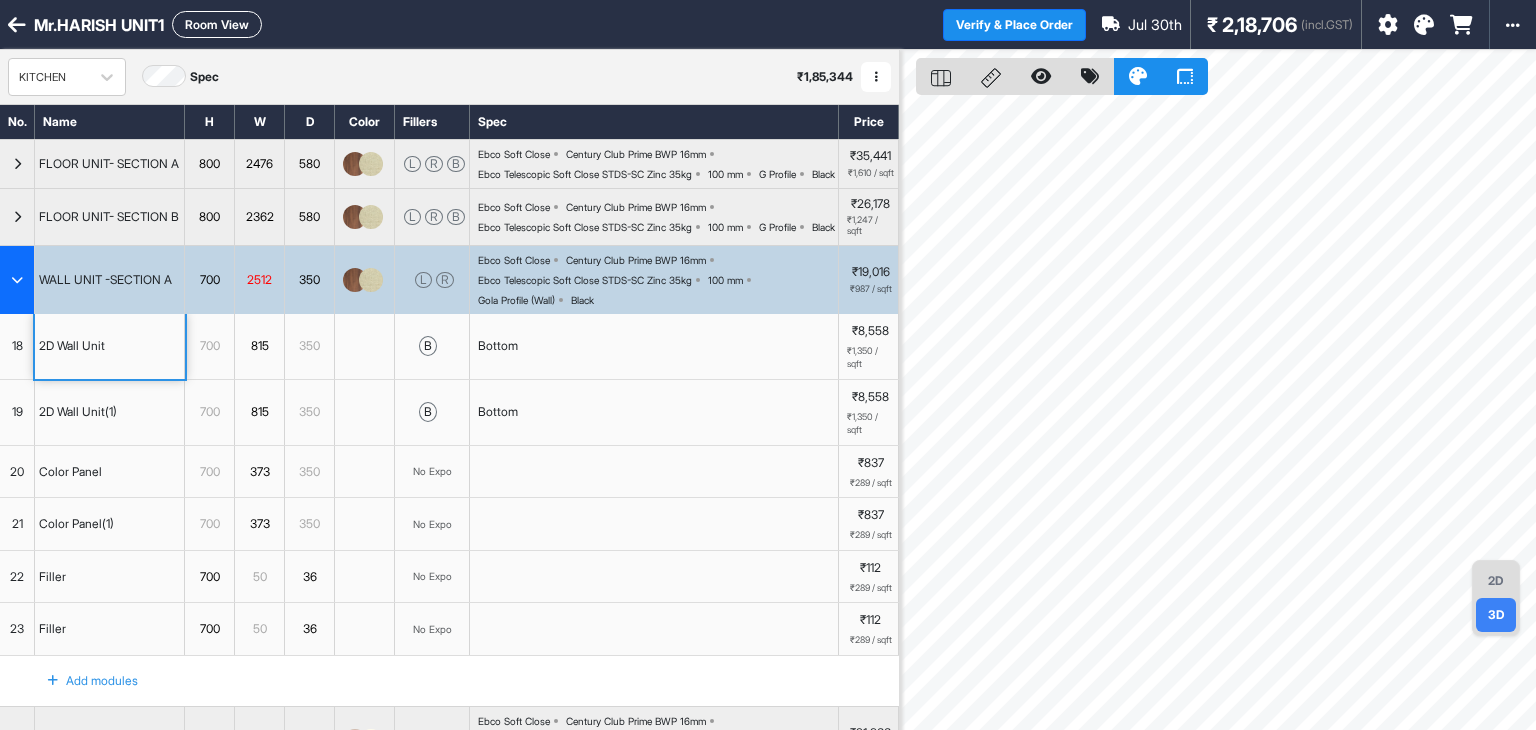 click on "2D" at bounding box center [1496, 581] 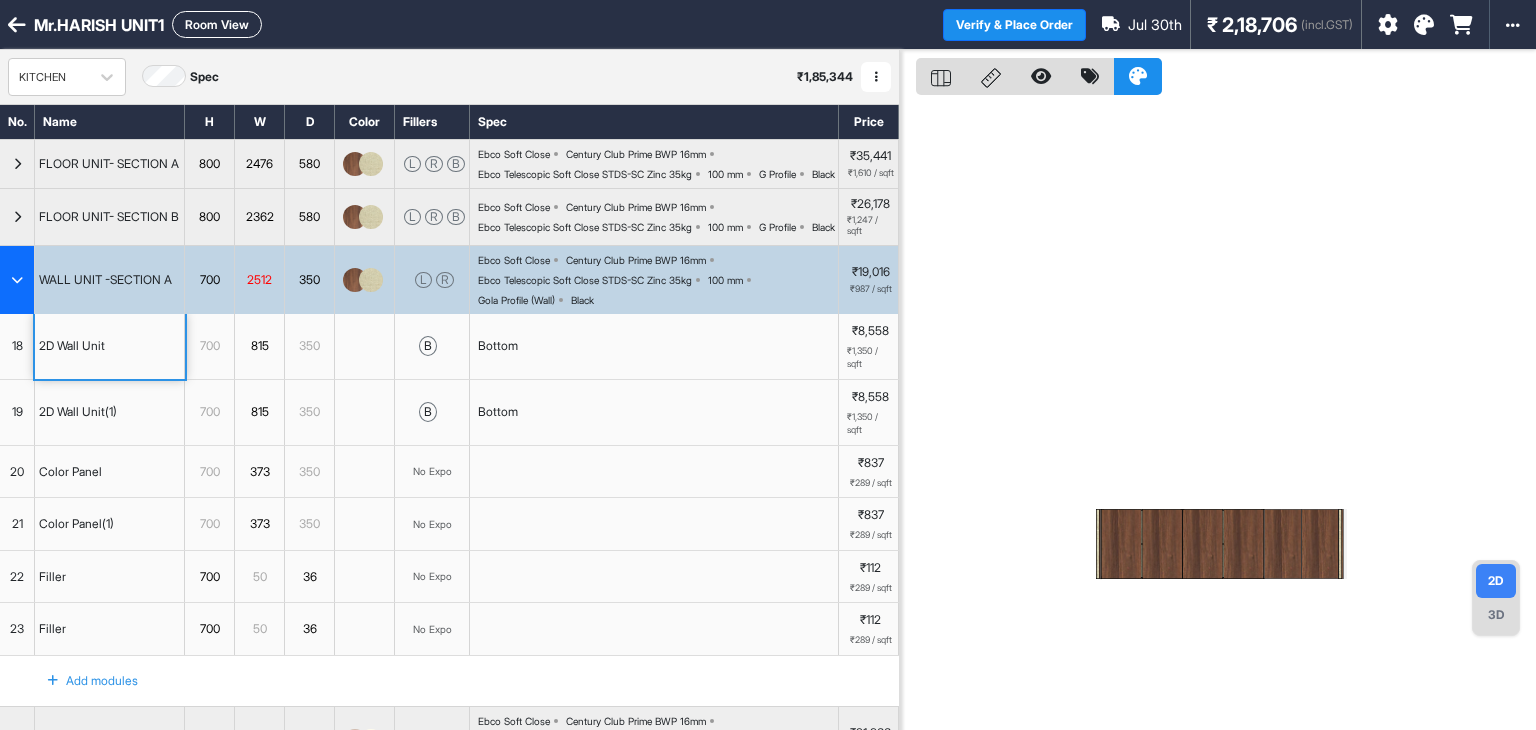 click at bounding box center (1243, 544) 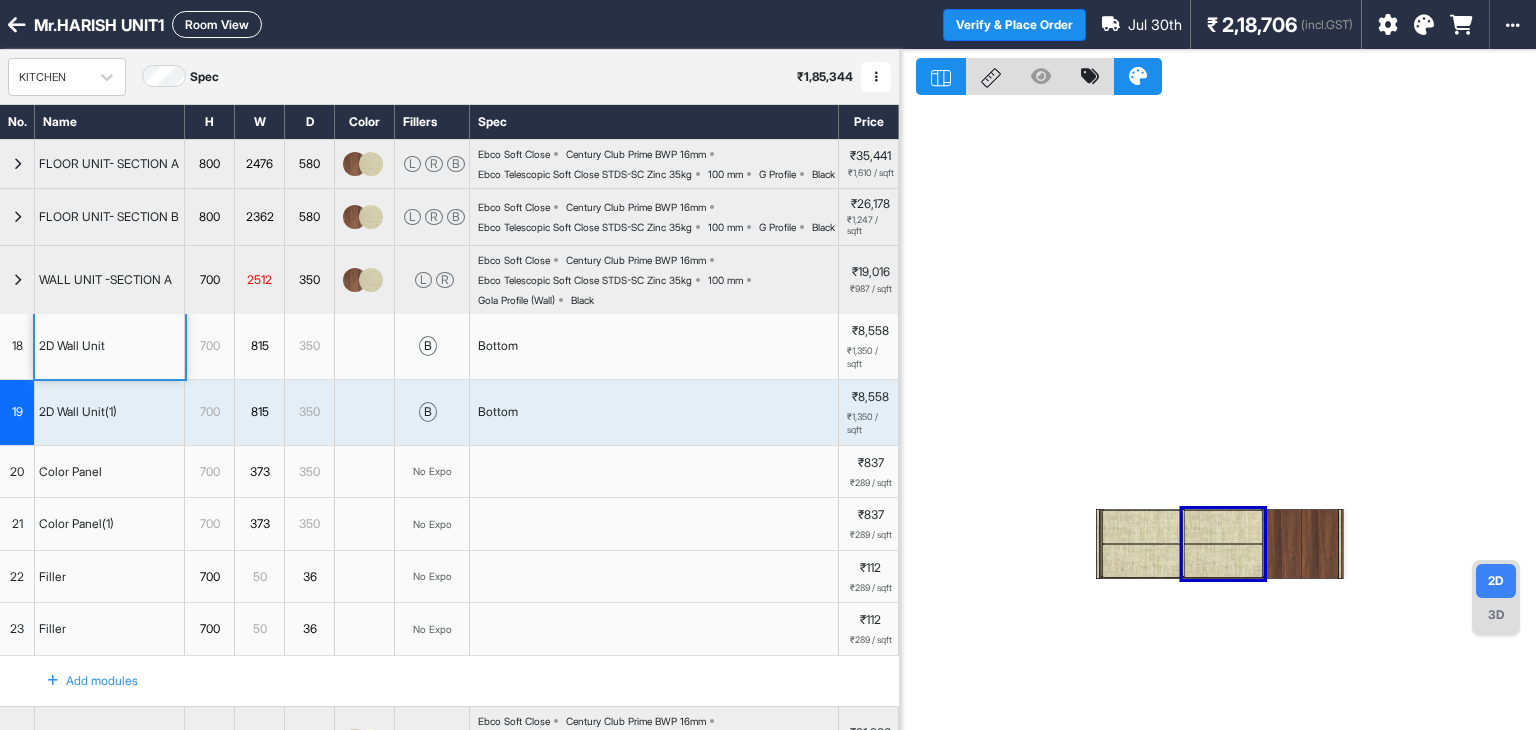 click at bounding box center (1142, 561) 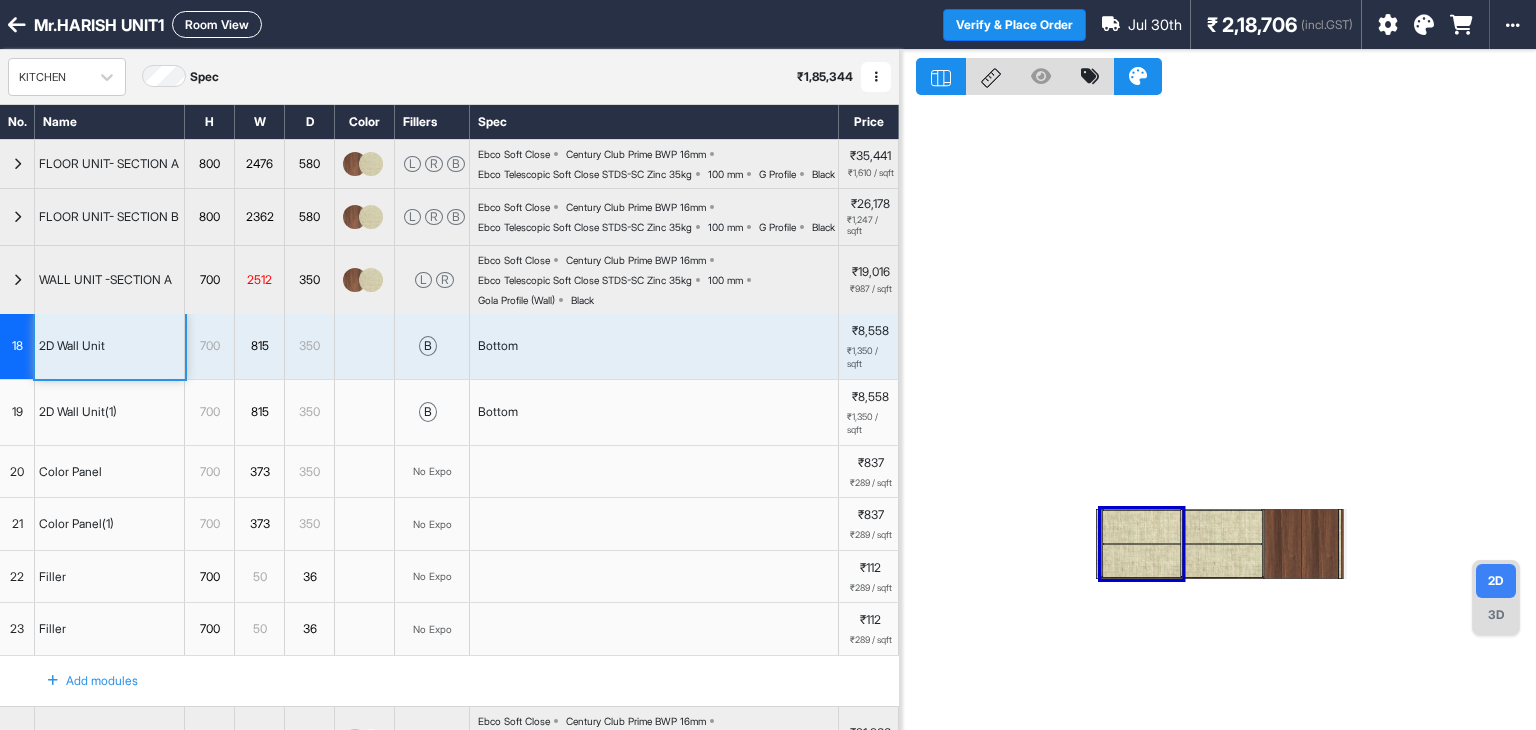 click at bounding box center (1142, 561) 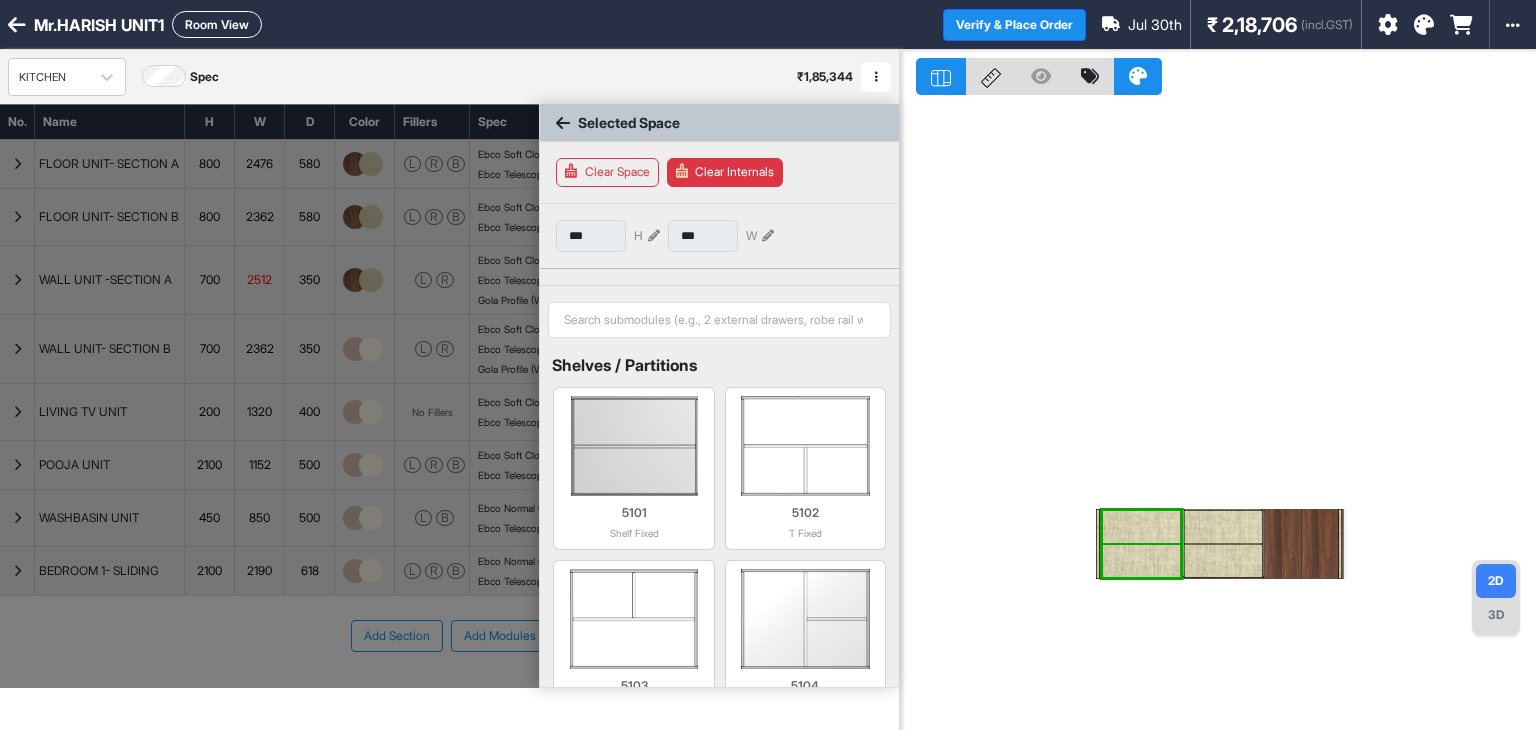 click at bounding box center [1142, 561] 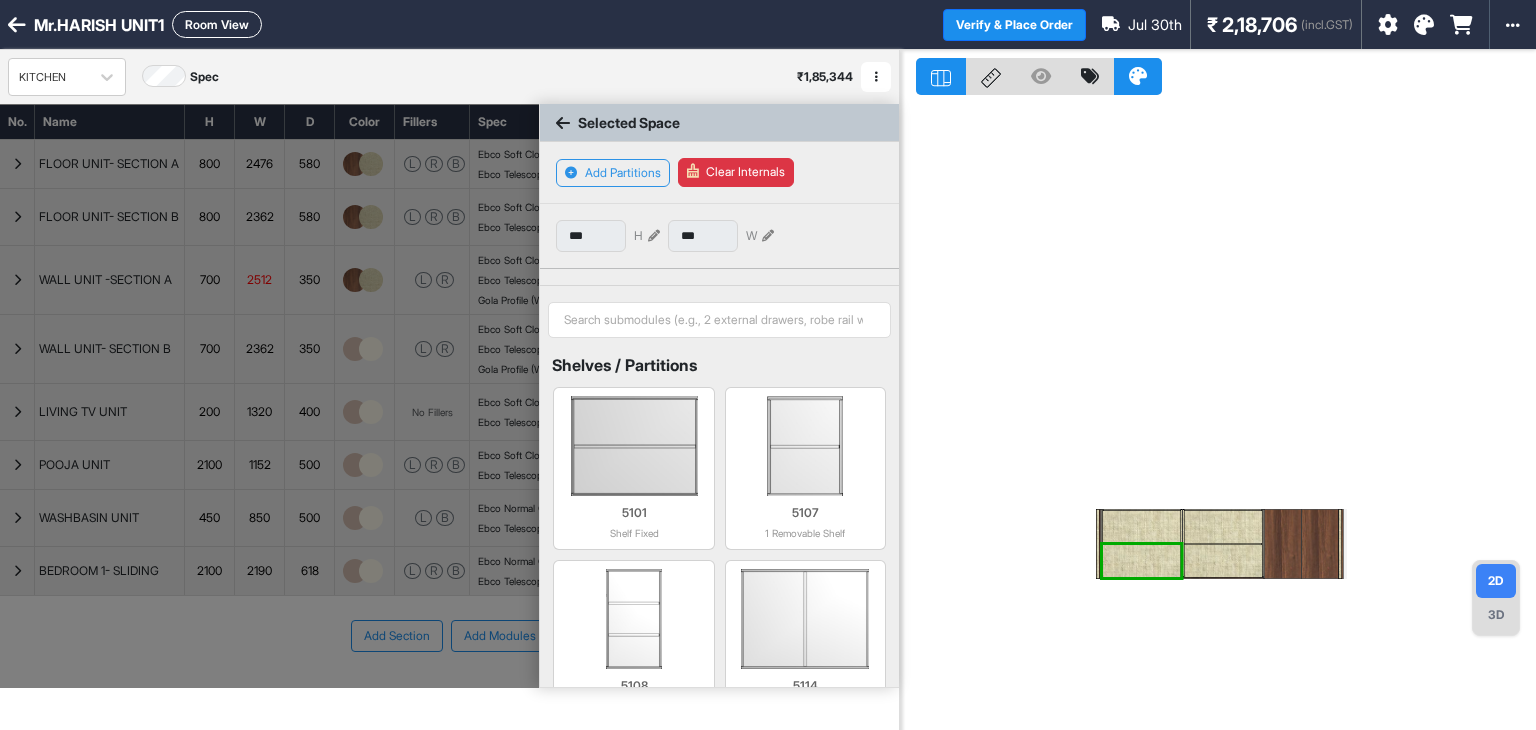 click at bounding box center [1142, 578] 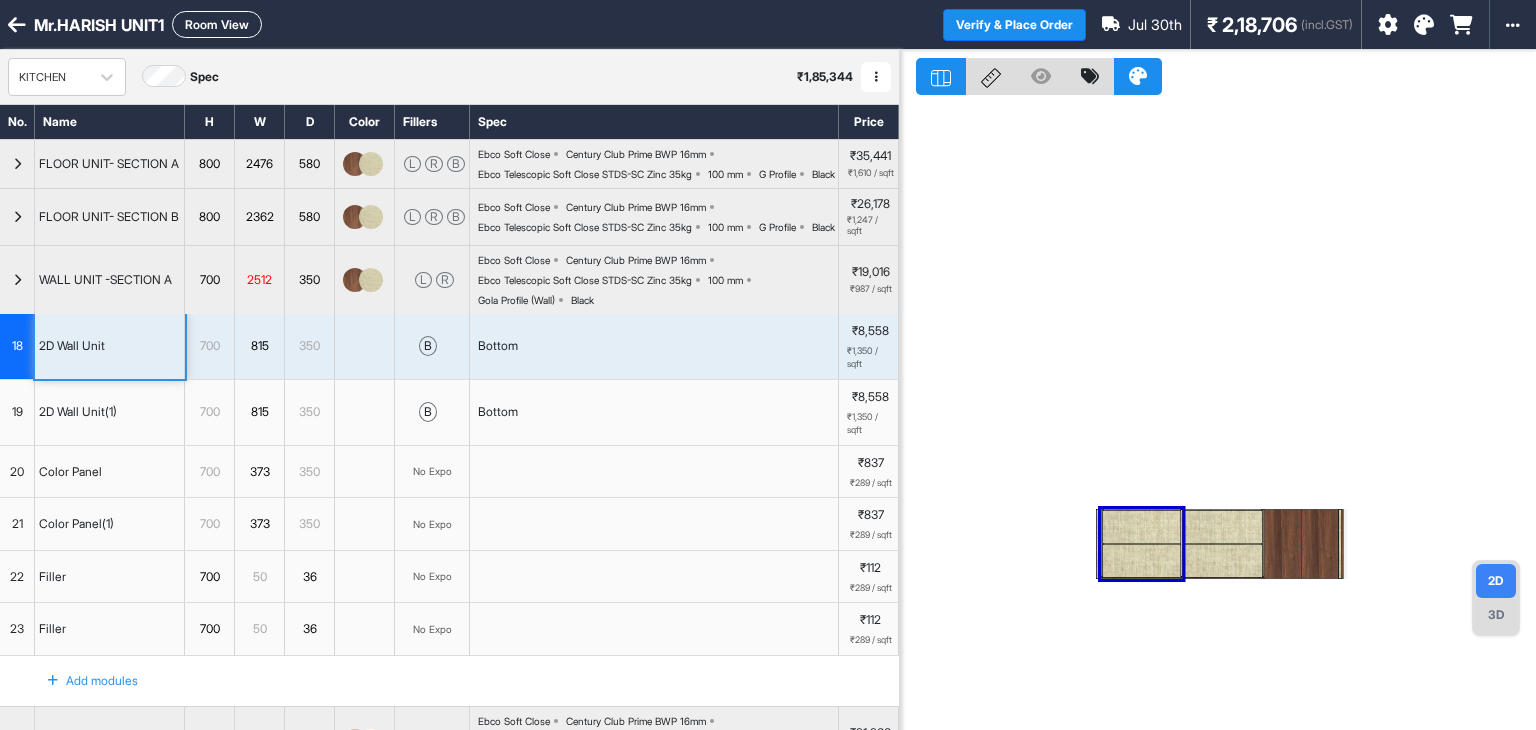 click at bounding box center [1142, 578] 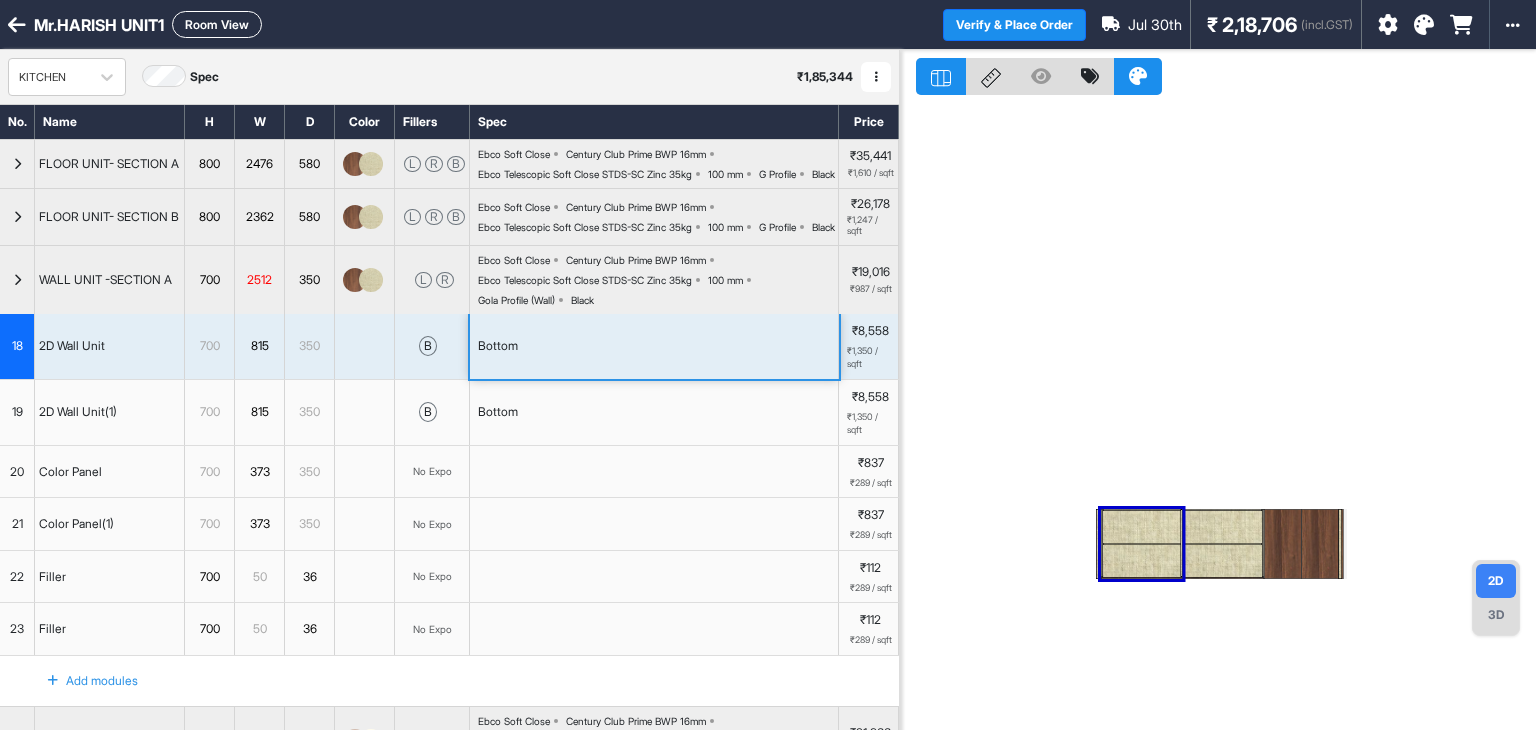click on "Bottom" at bounding box center (654, 346) 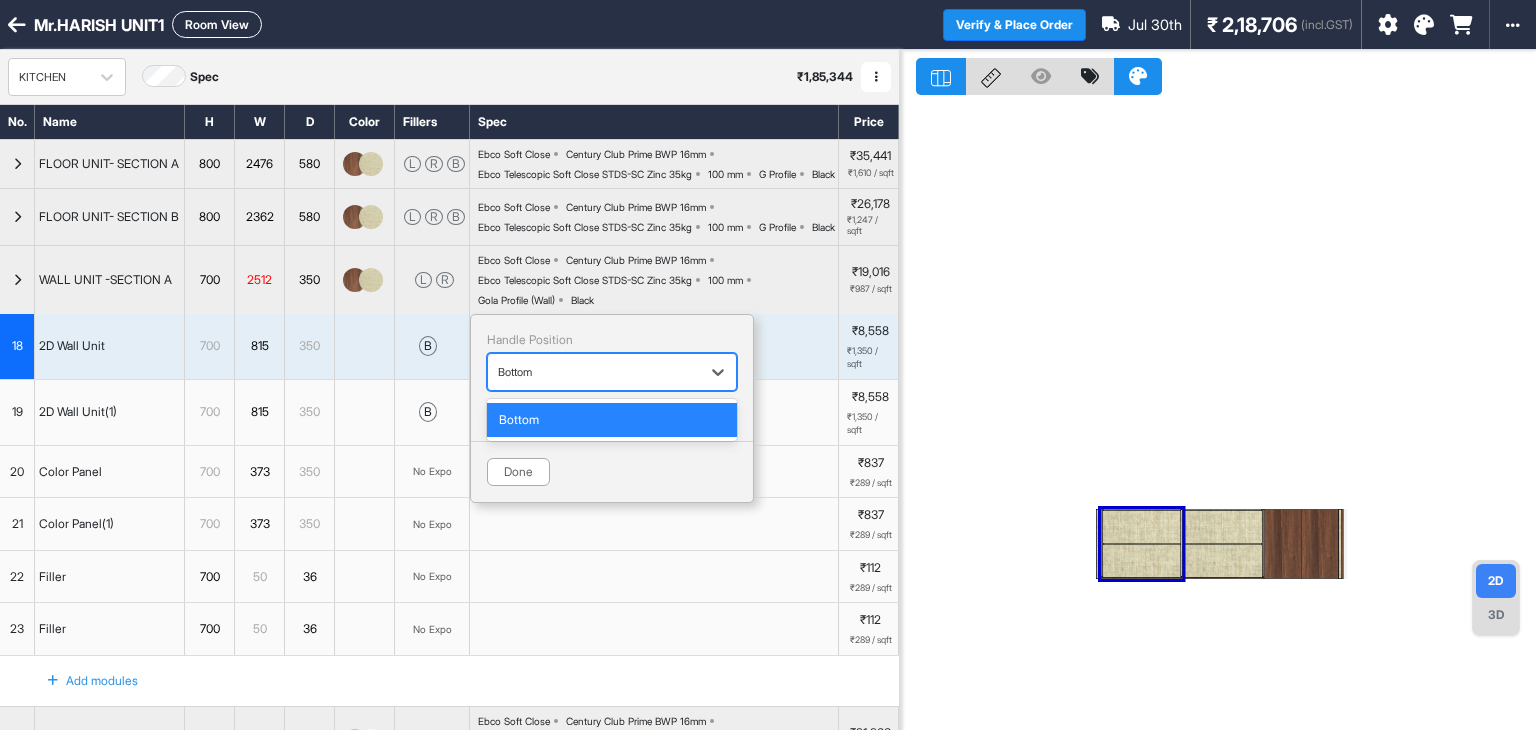 click at bounding box center [594, 372] 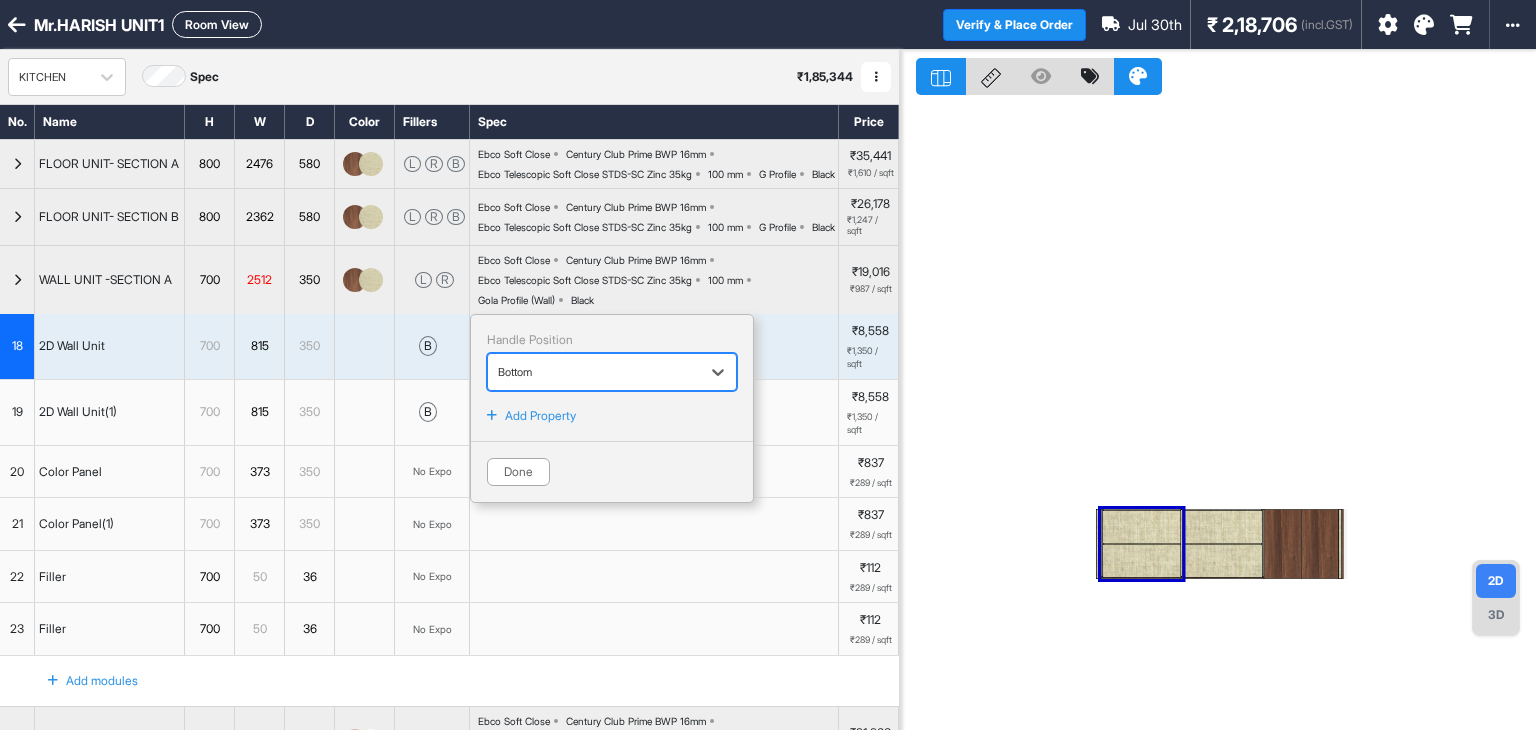 click at bounding box center [594, 372] 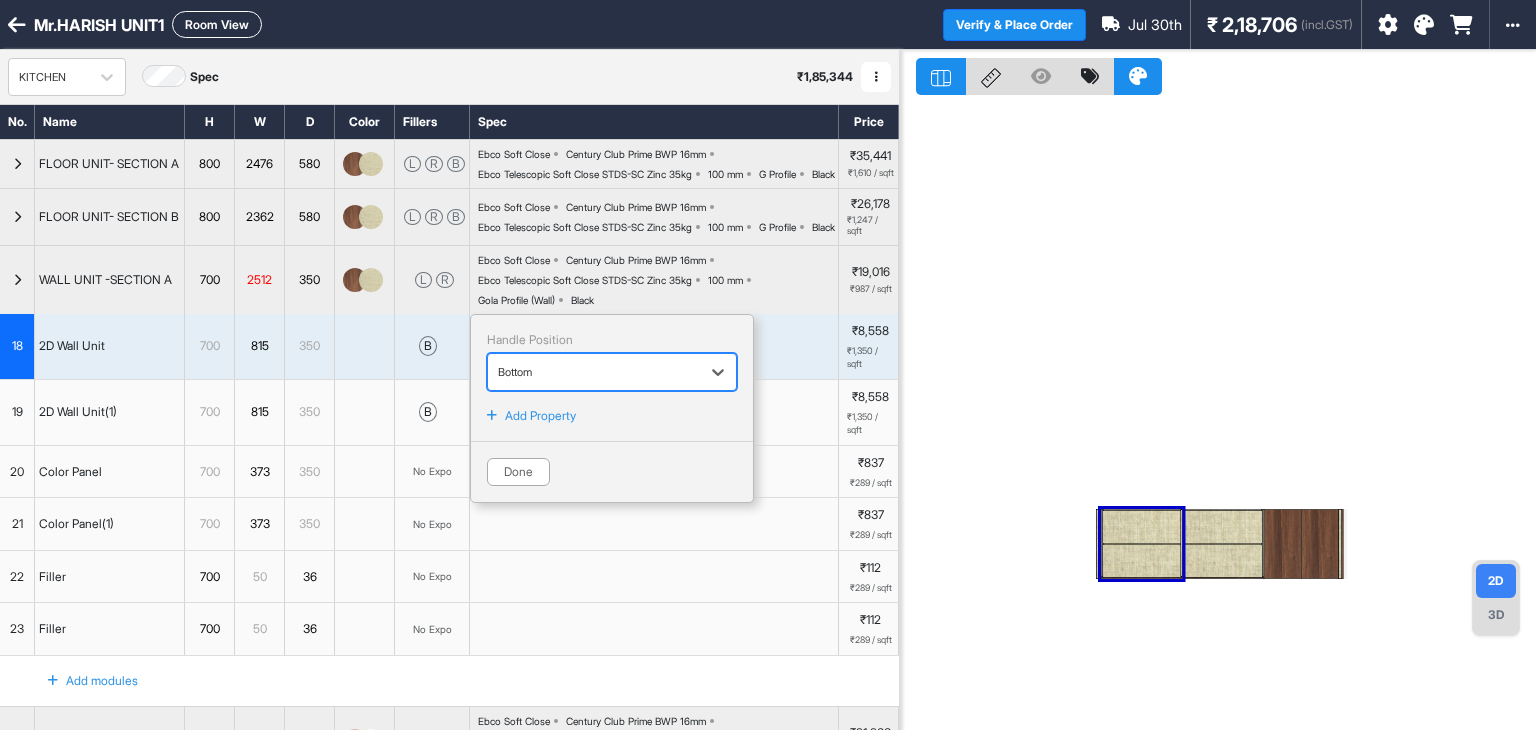 click at bounding box center (1218, 415) 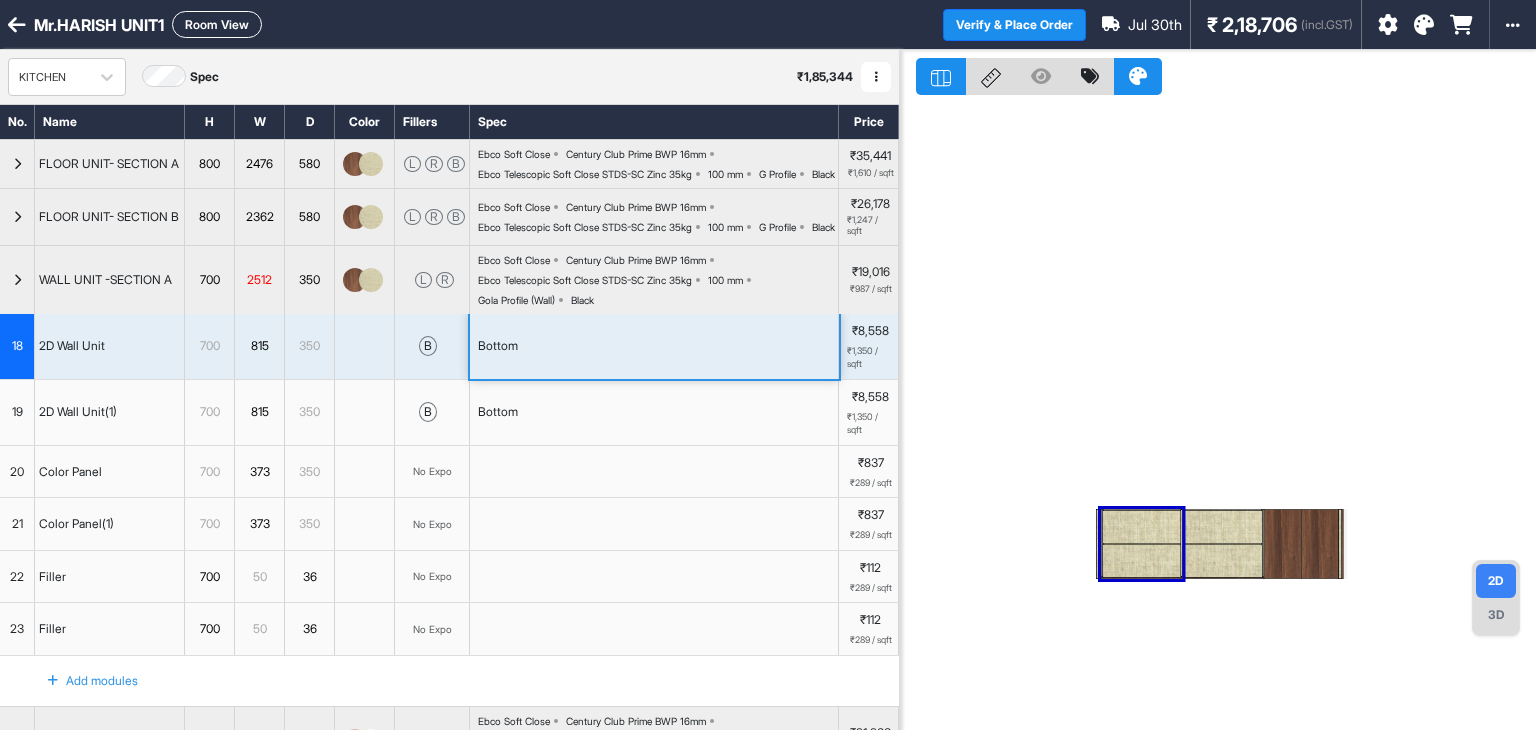 click at bounding box center (1218, 415) 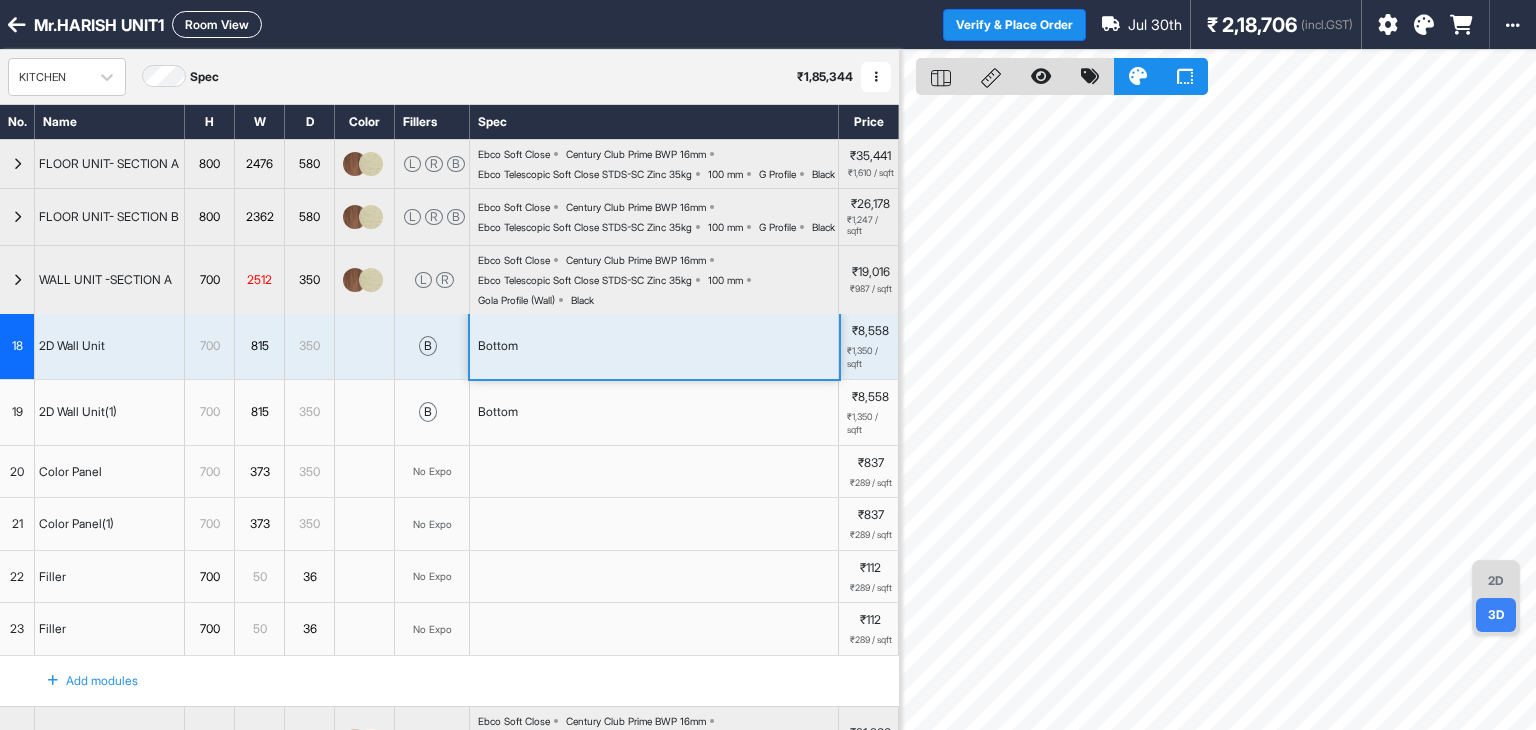 click on "2D Wall Unit" at bounding box center [110, 346] 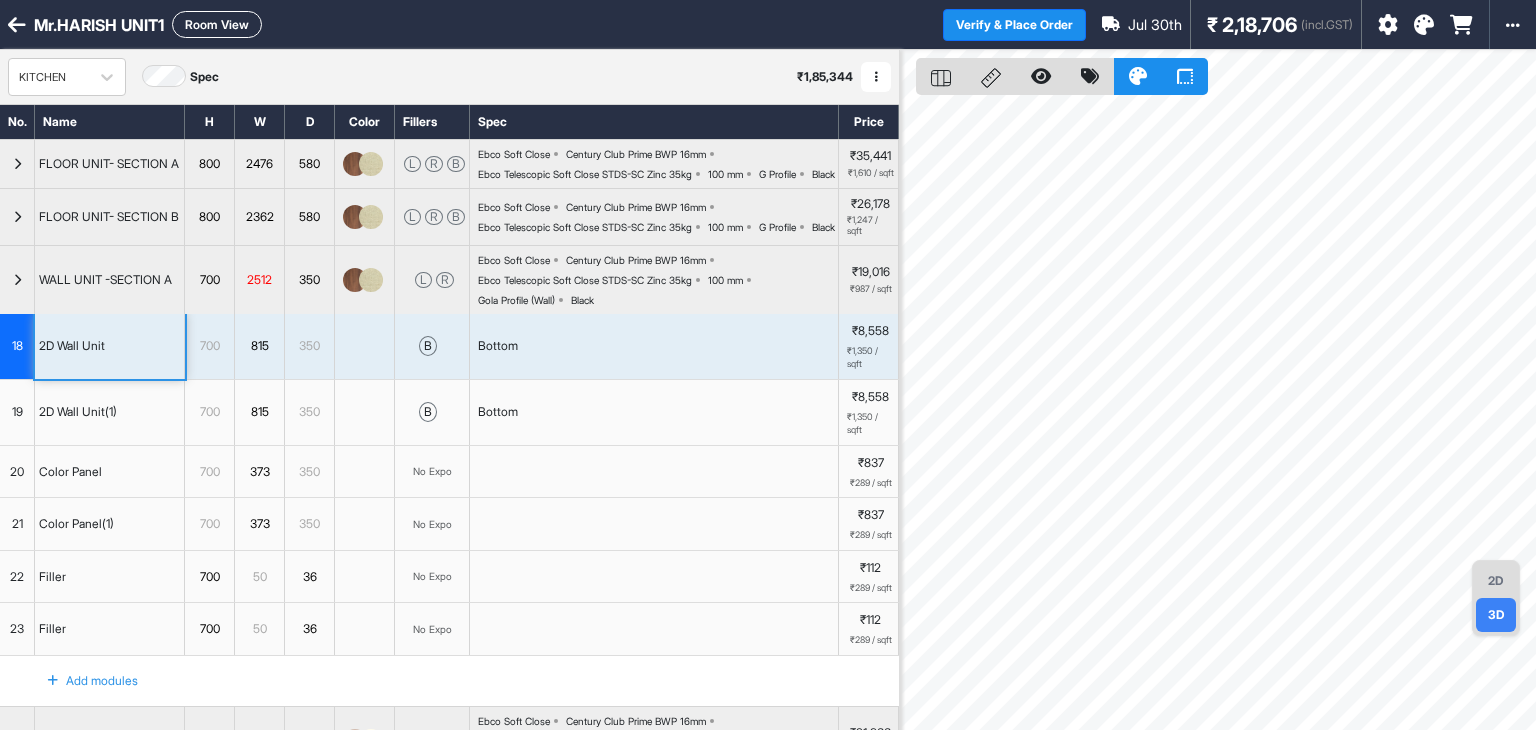 click on "2D" at bounding box center [1496, 581] 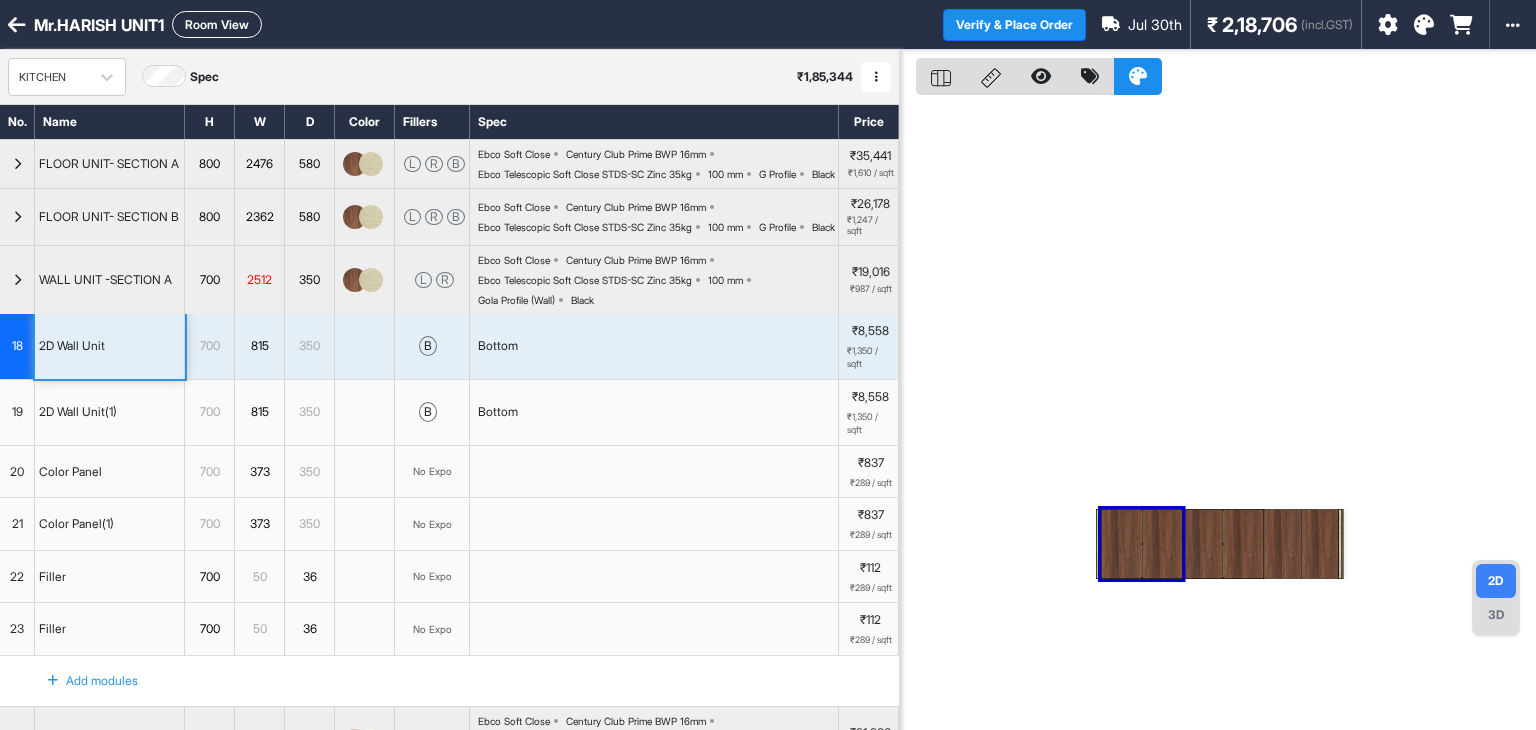 click at bounding box center (1218, 415) 